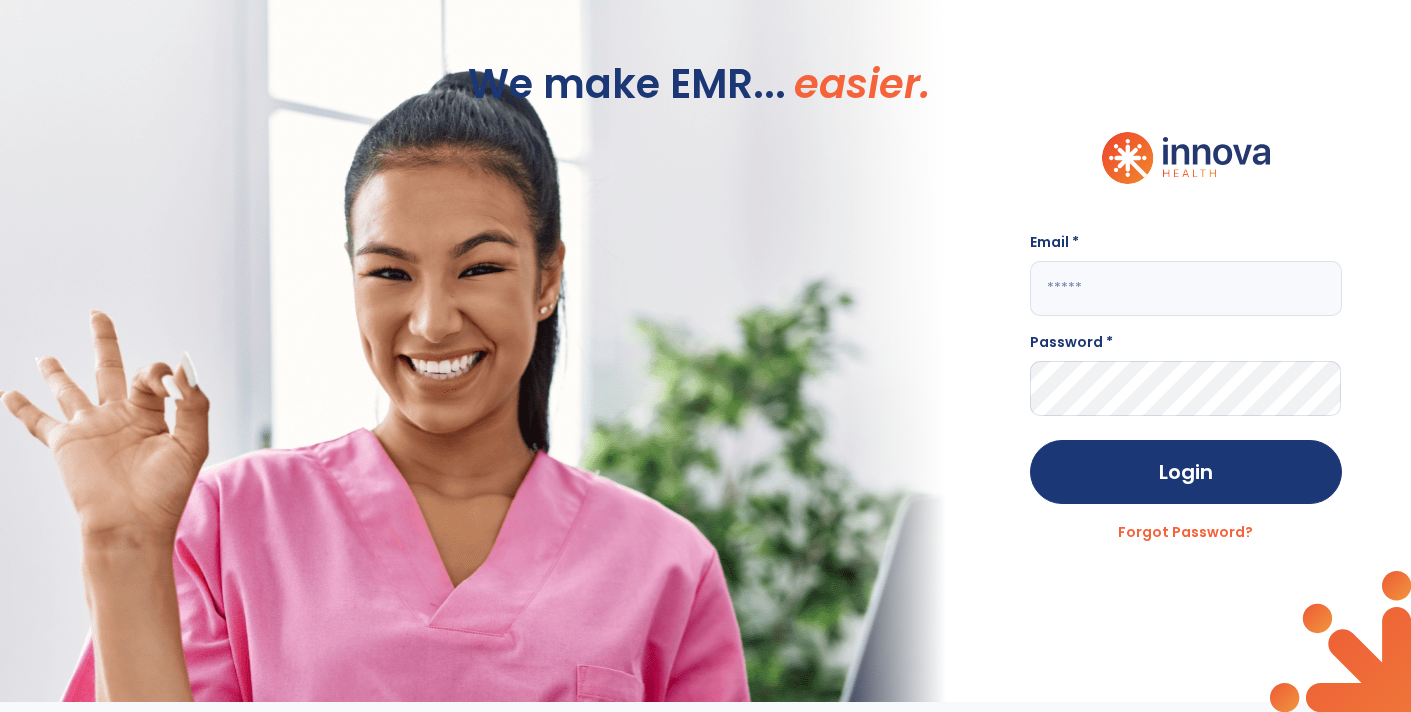 scroll, scrollTop: 0, scrollLeft: 0, axis: both 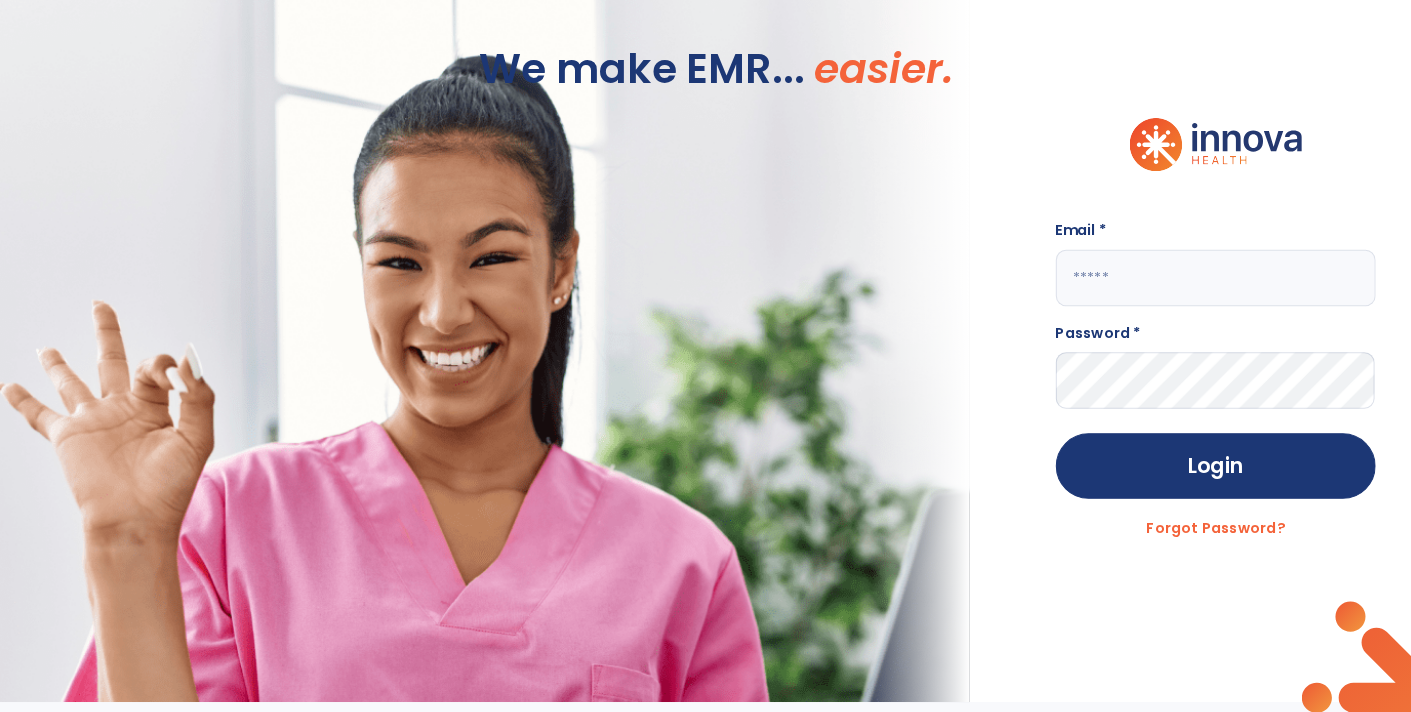 type on "**********" 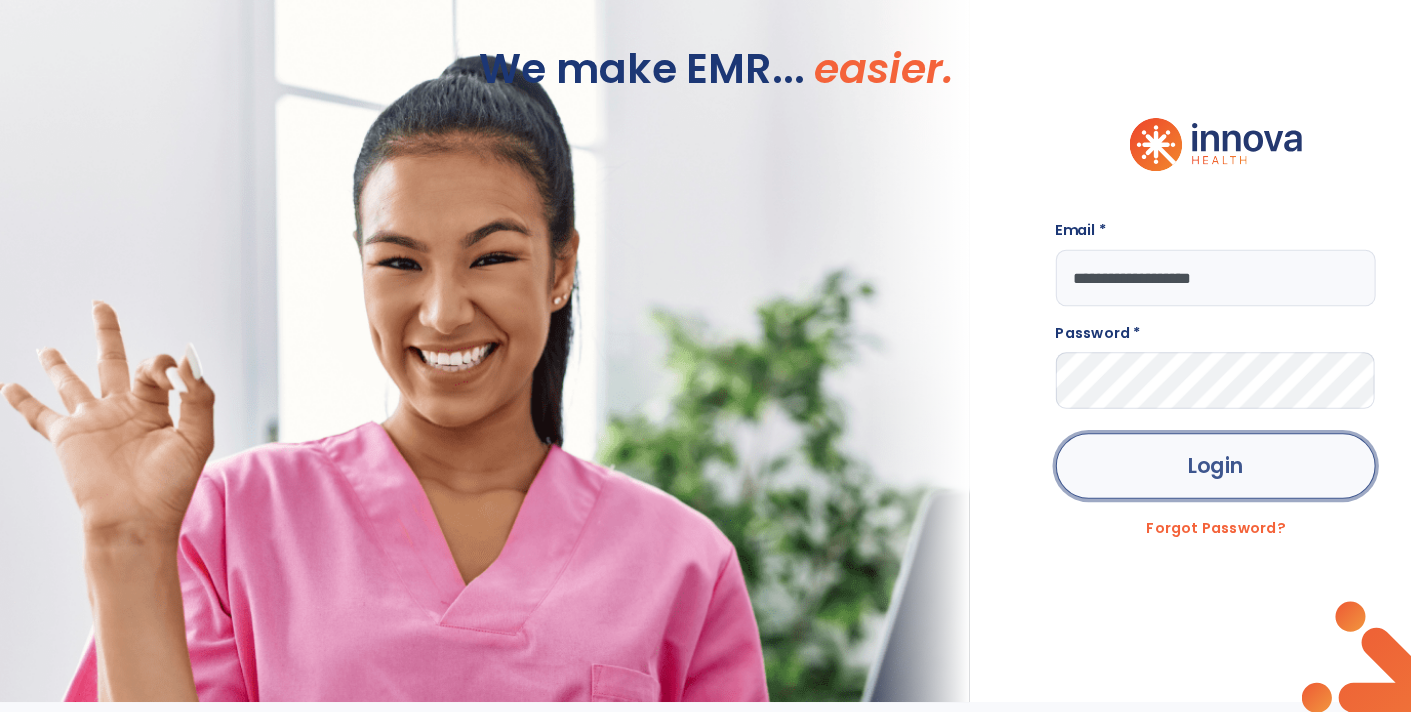 click on "Login" 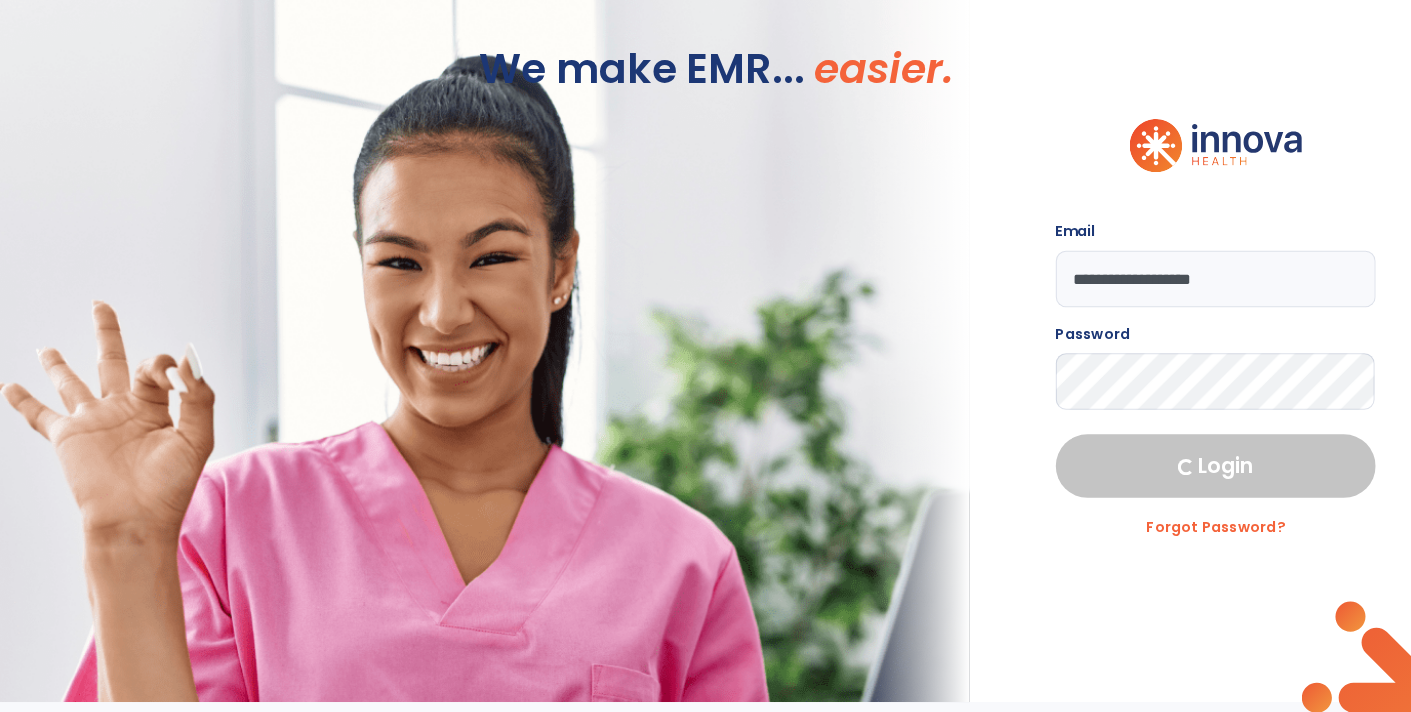 select on "****" 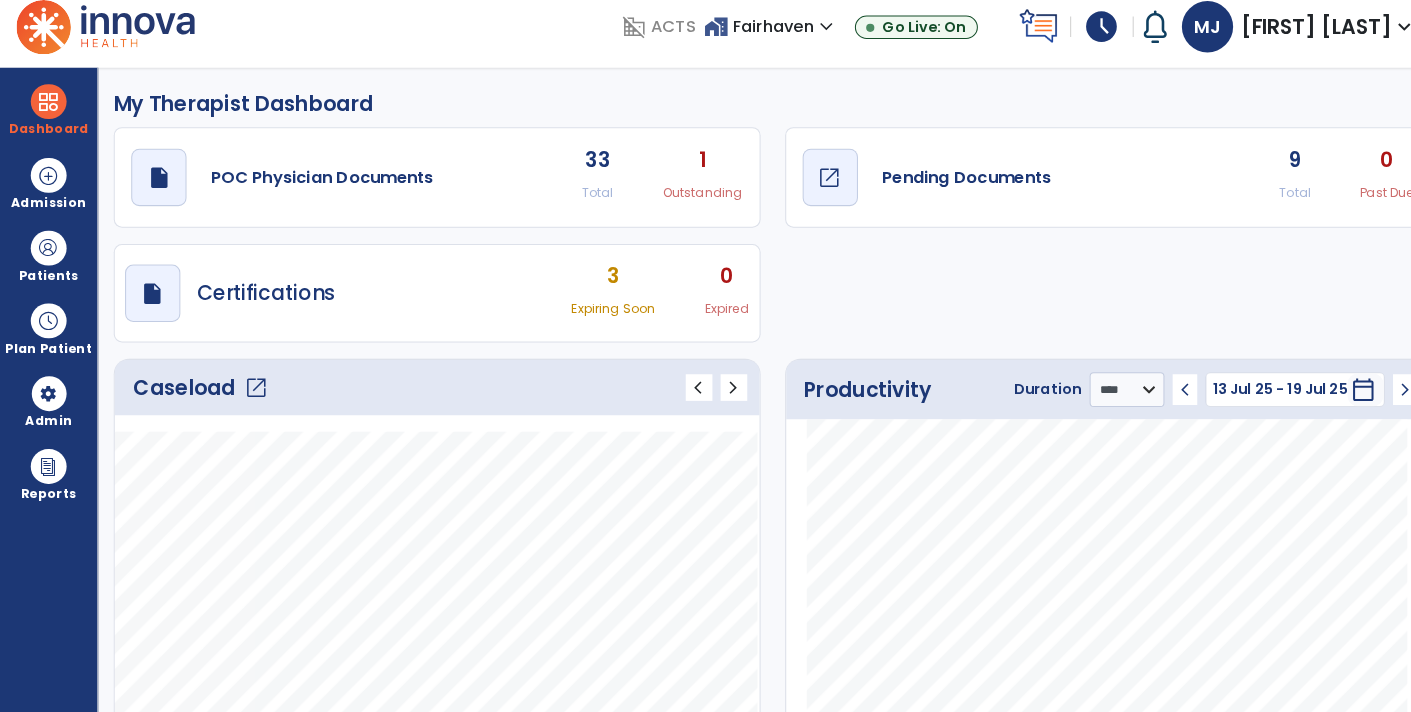 click on "draft   open_in_new" 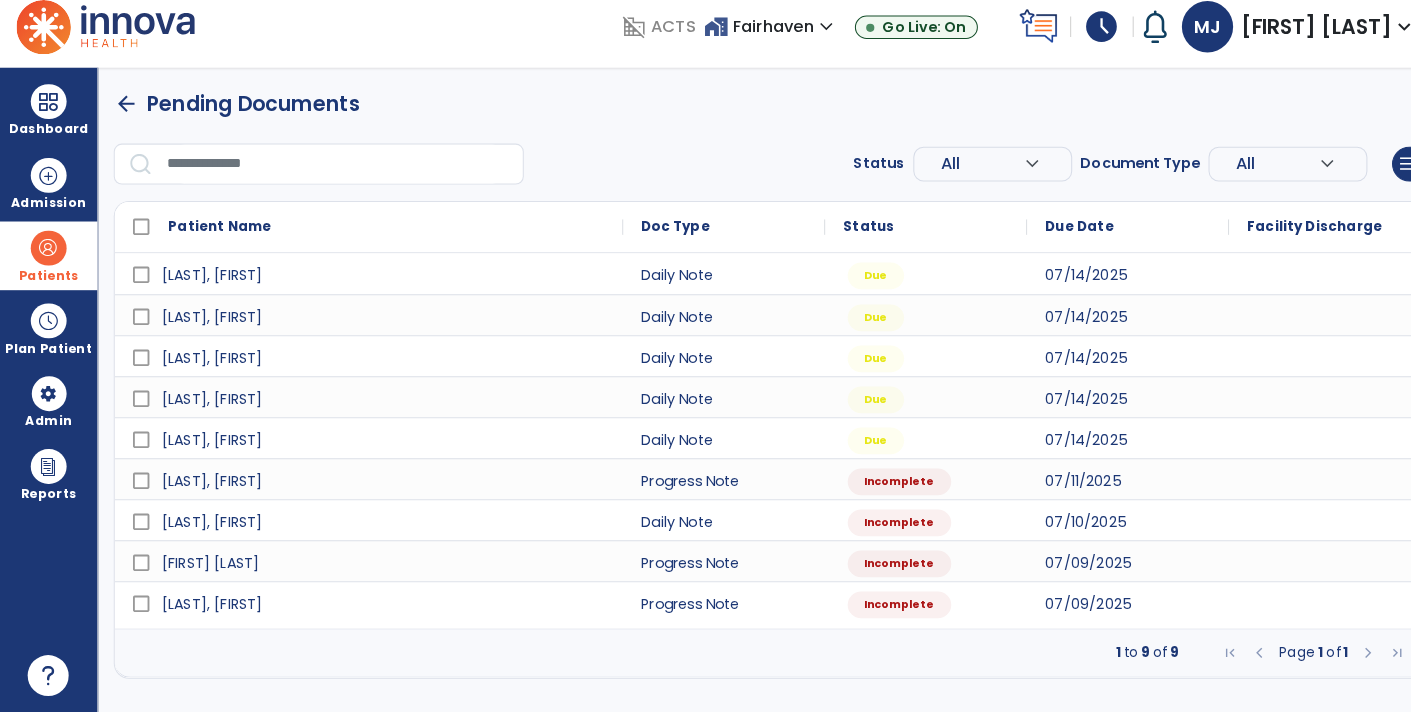 click at bounding box center (47, 259) 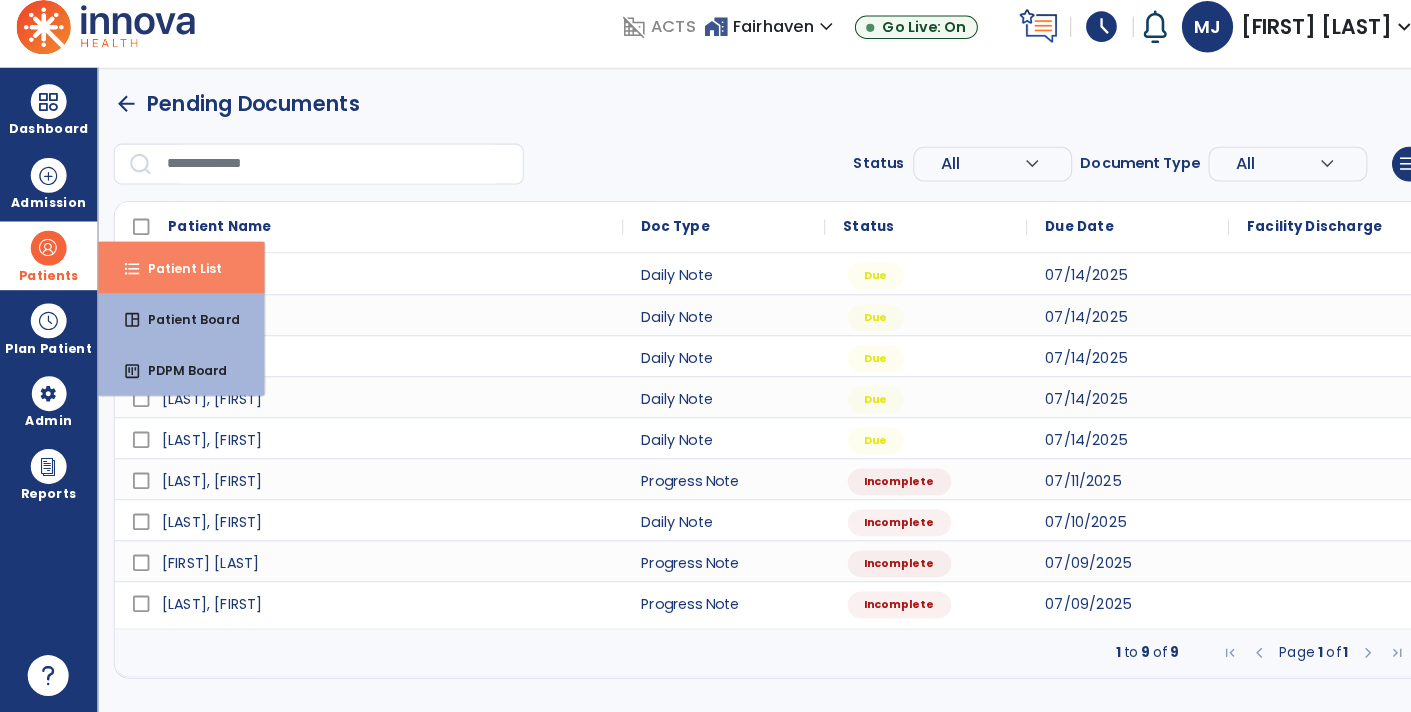 click on "Patient List" at bounding box center [172, 278] 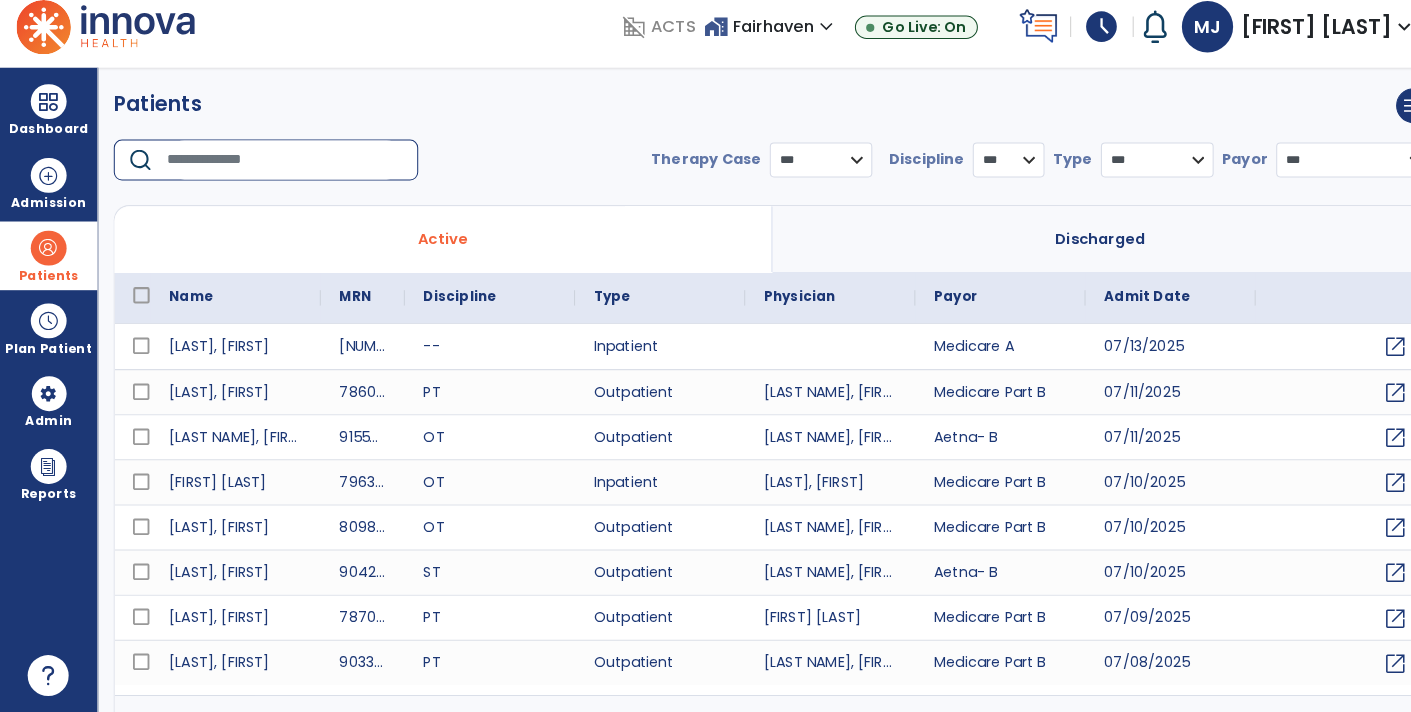 click at bounding box center [278, 173] 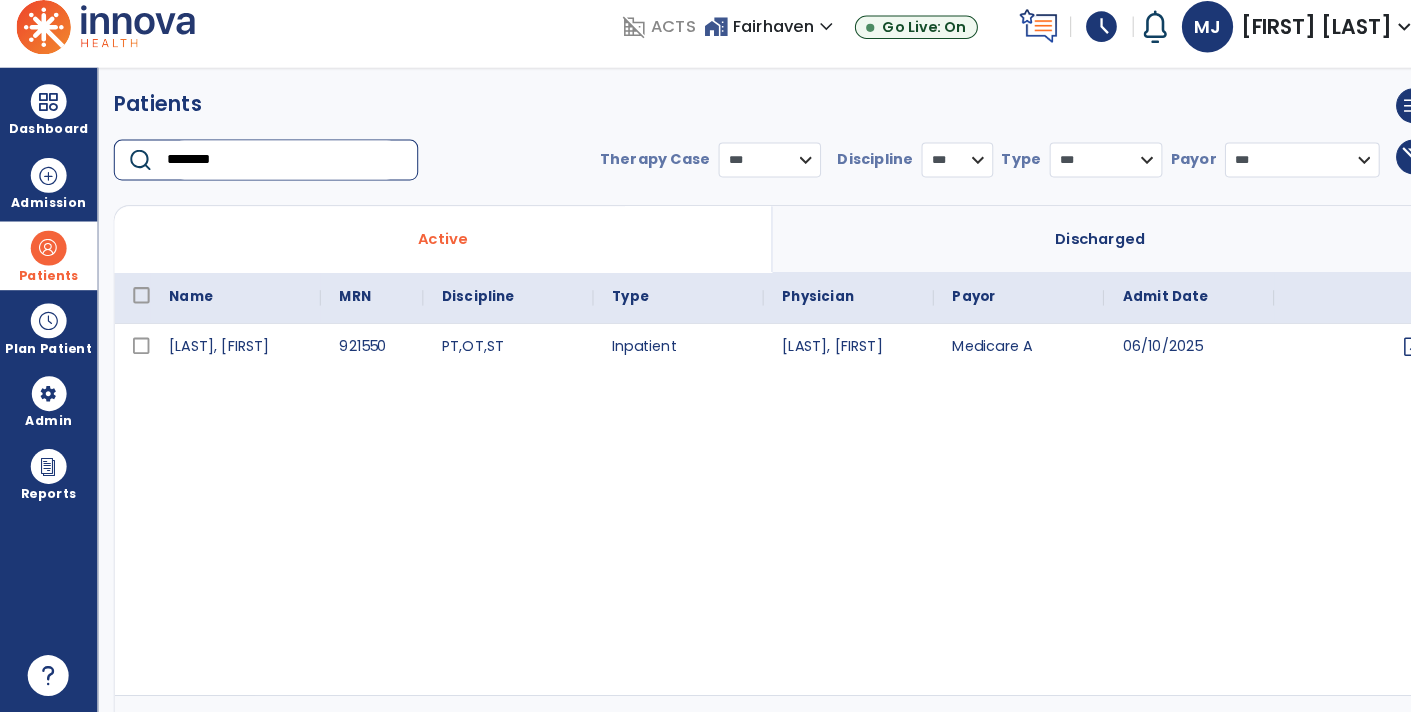 type on "********" 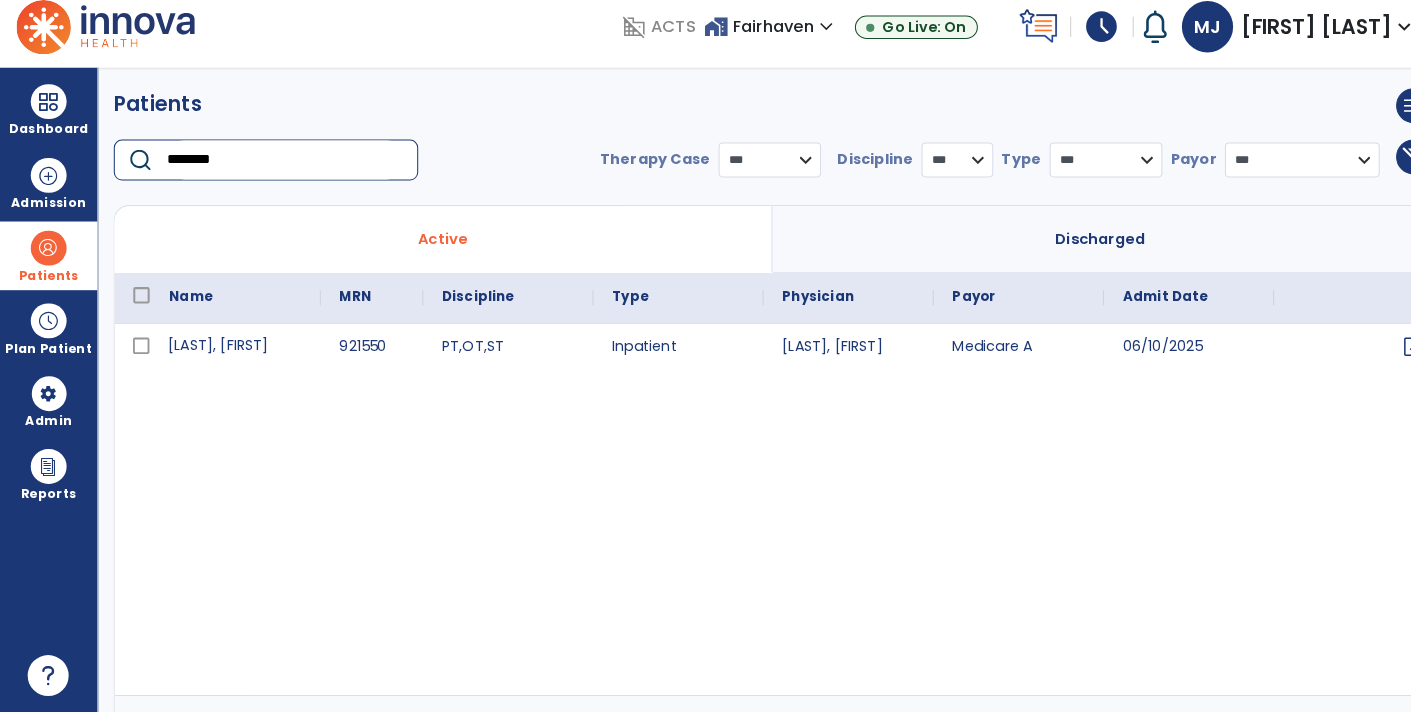click on "[LAST], [FIRST]" at bounding box center (230, 355) 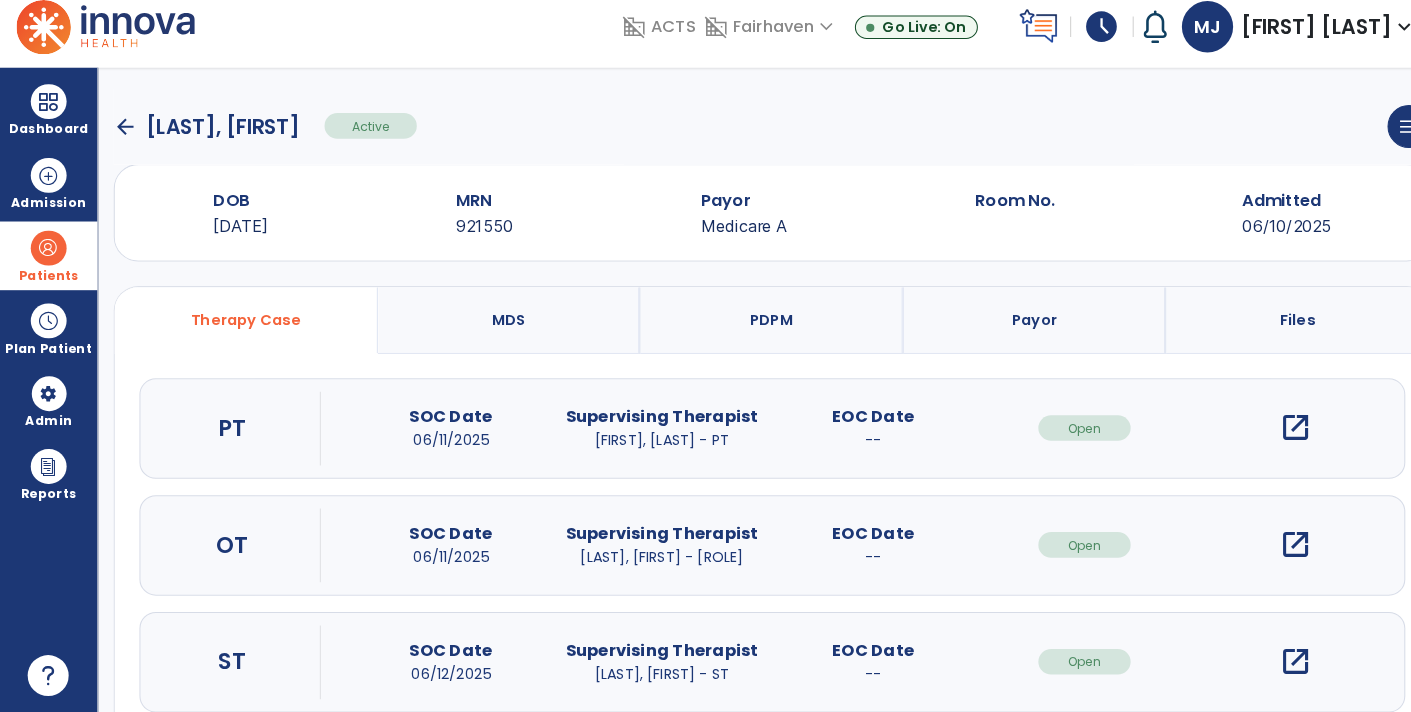 click on "open_in_new" at bounding box center [1264, 434] 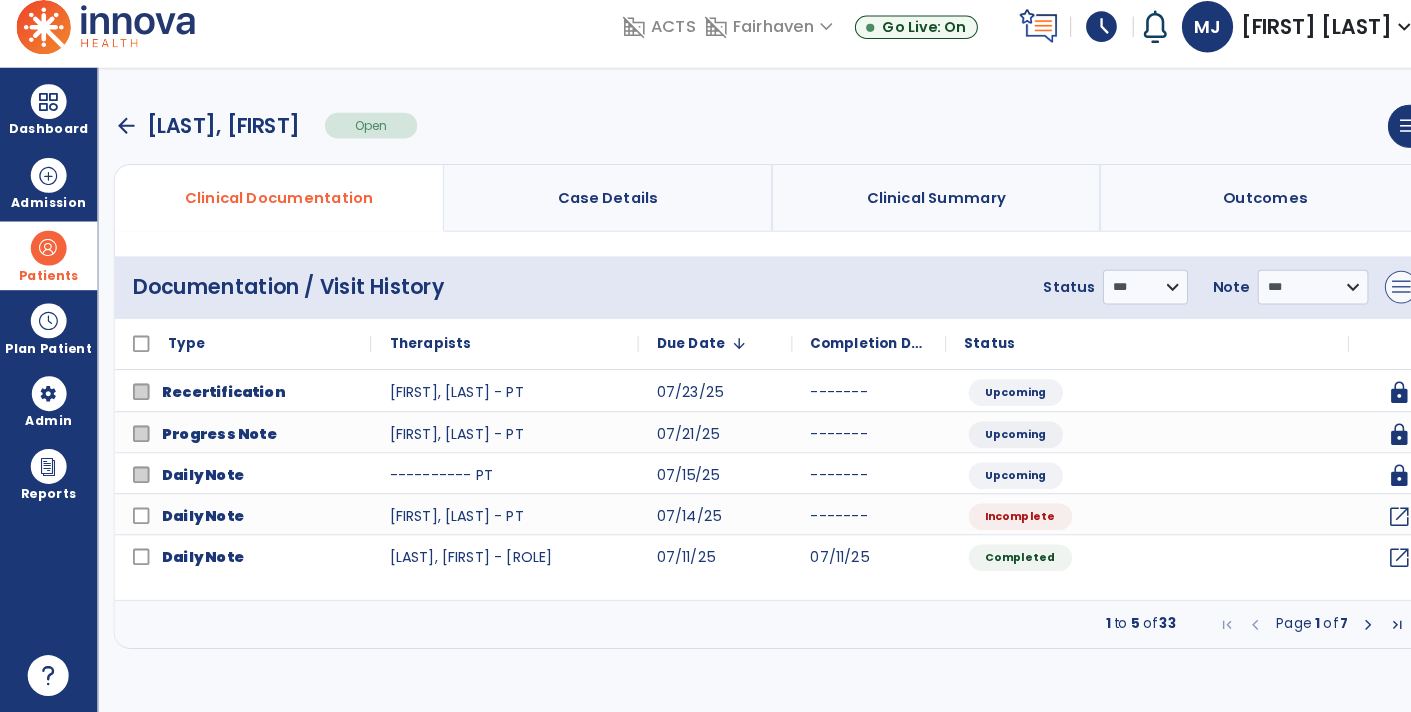 click on "menu" at bounding box center [1367, 297] 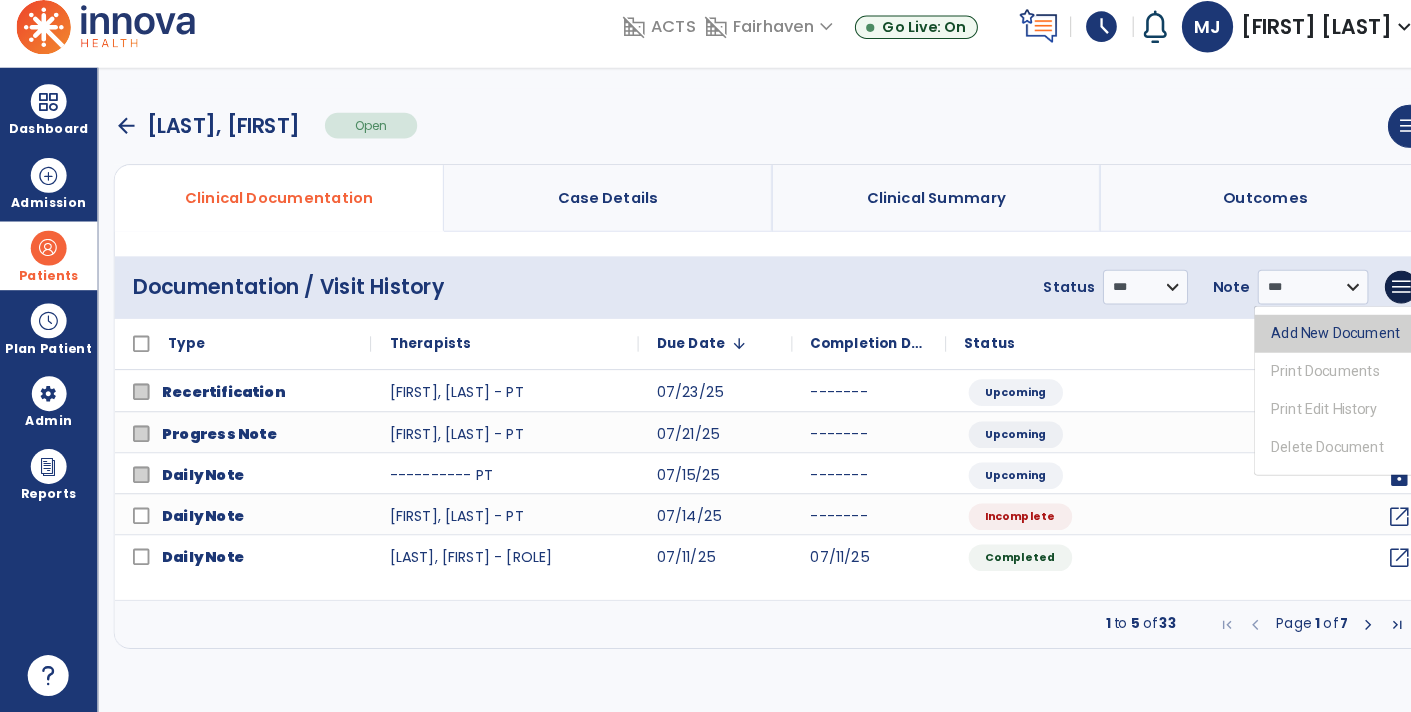 click on "Add New Document" at bounding box center (1303, 342) 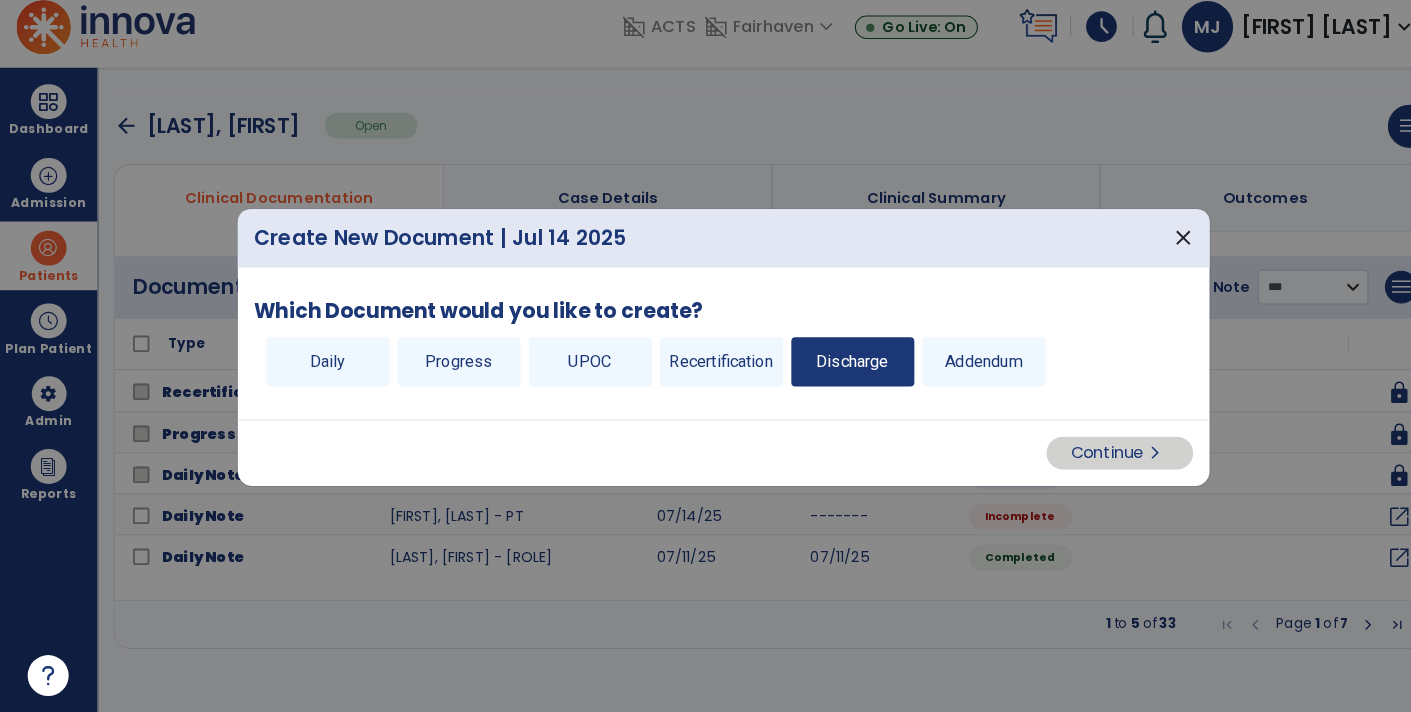 click on "Discharge" at bounding box center [832, 370] 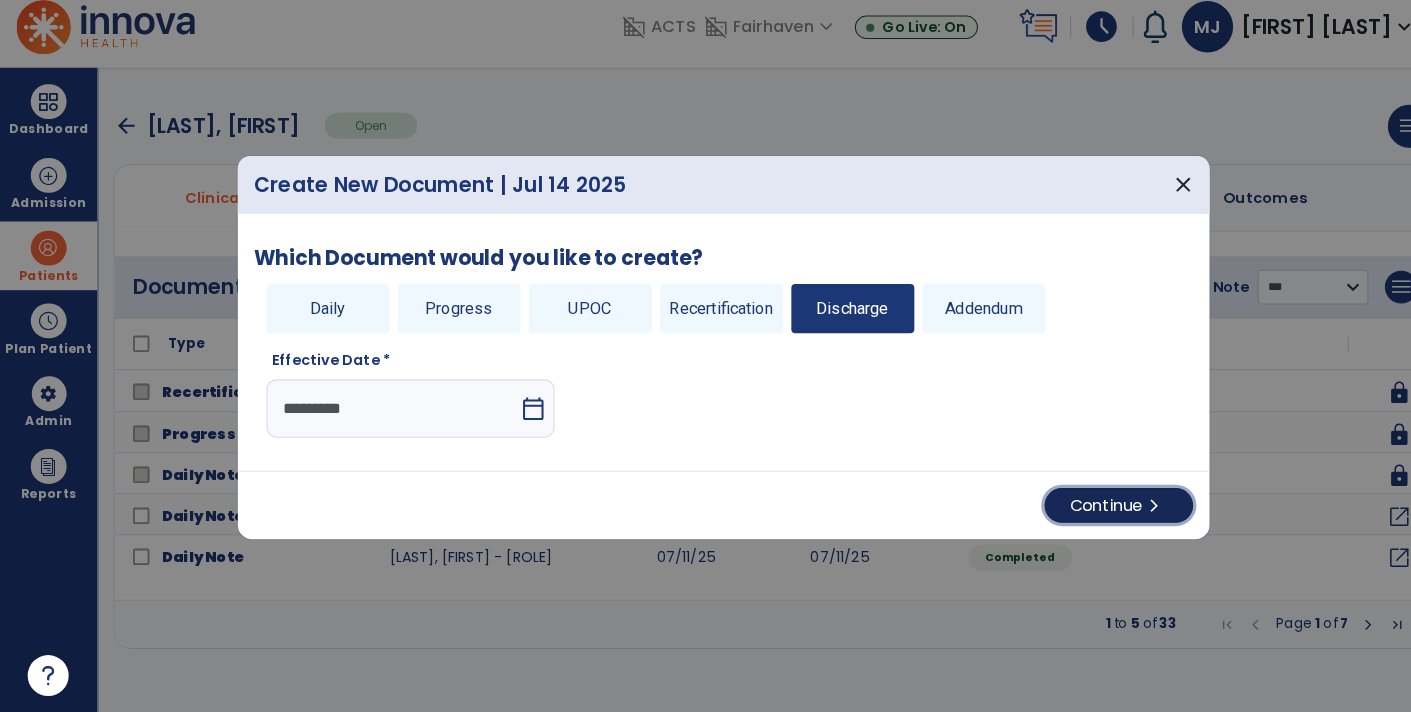 click on "chevron_right" at bounding box center (1127, 510) 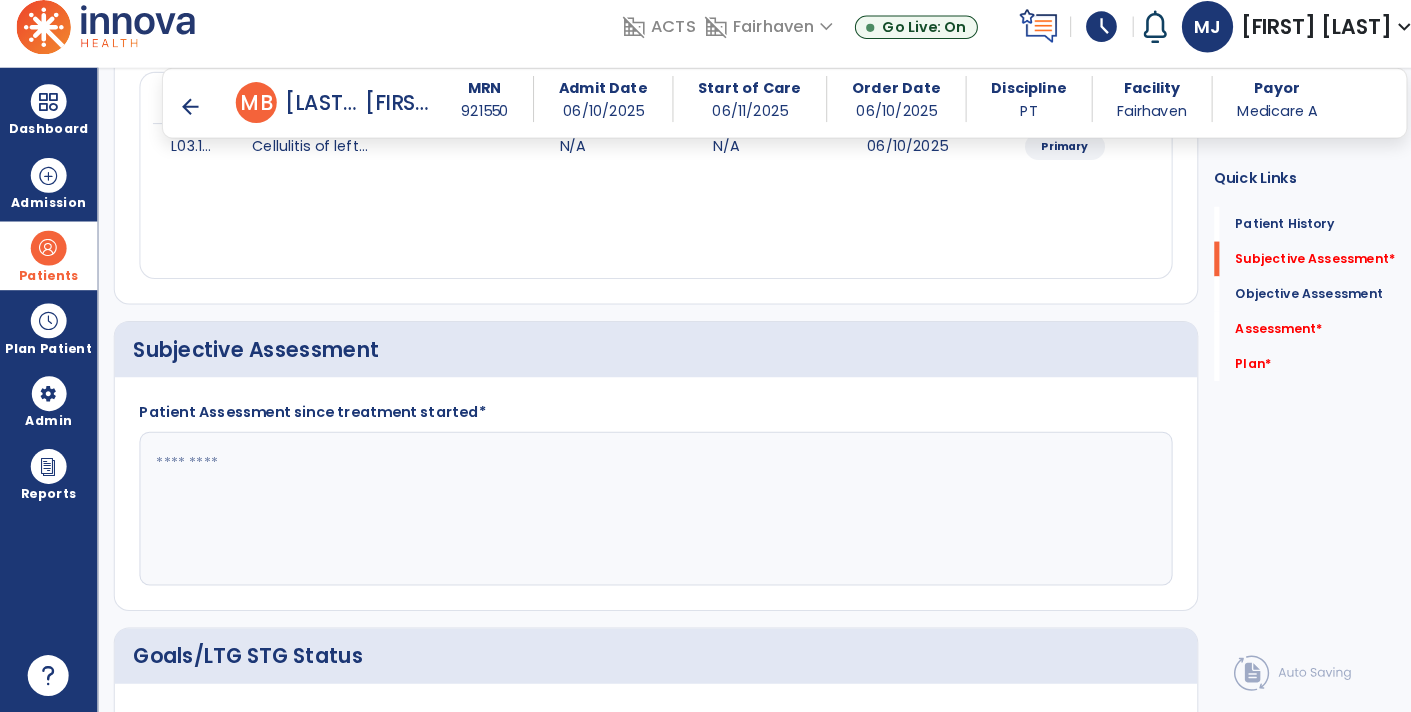 scroll, scrollTop: 296, scrollLeft: 0, axis: vertical 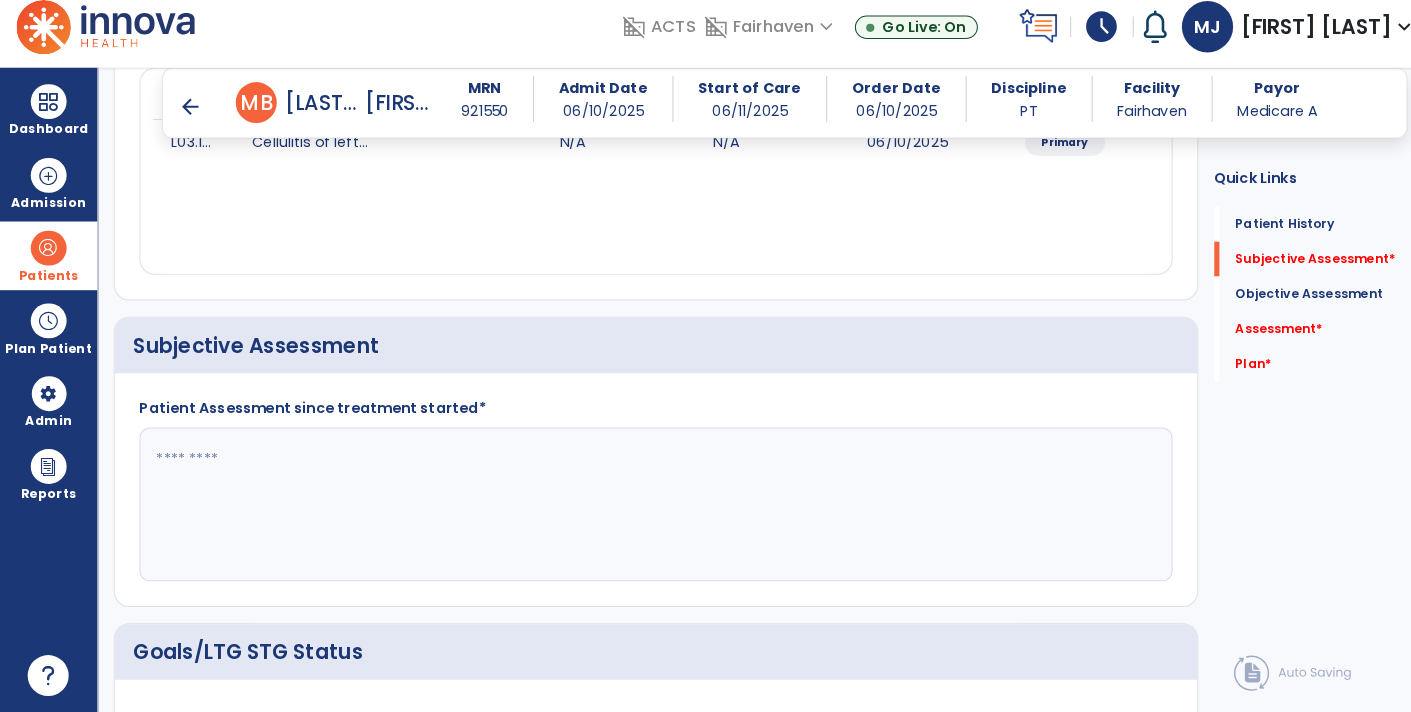 click 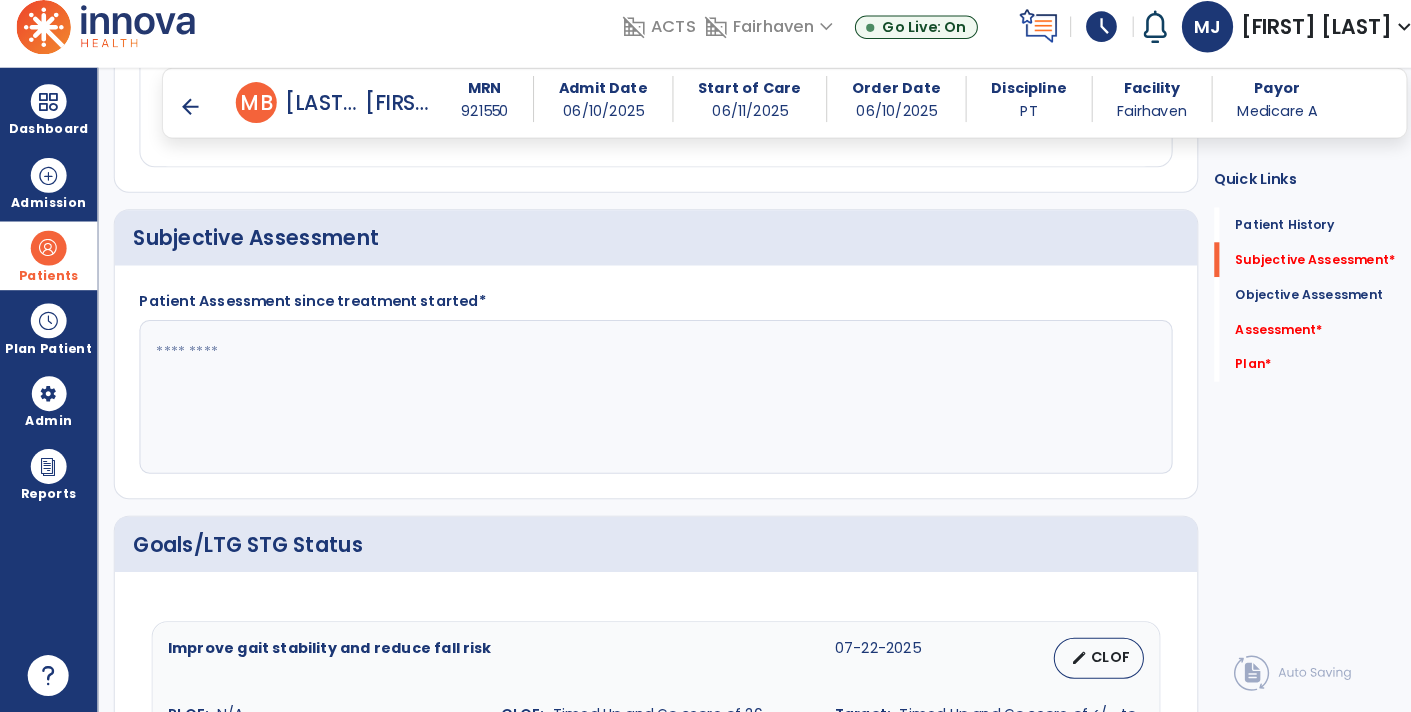 scroll, scrollTop: 416, scrollLeft: 0, axis: vertical 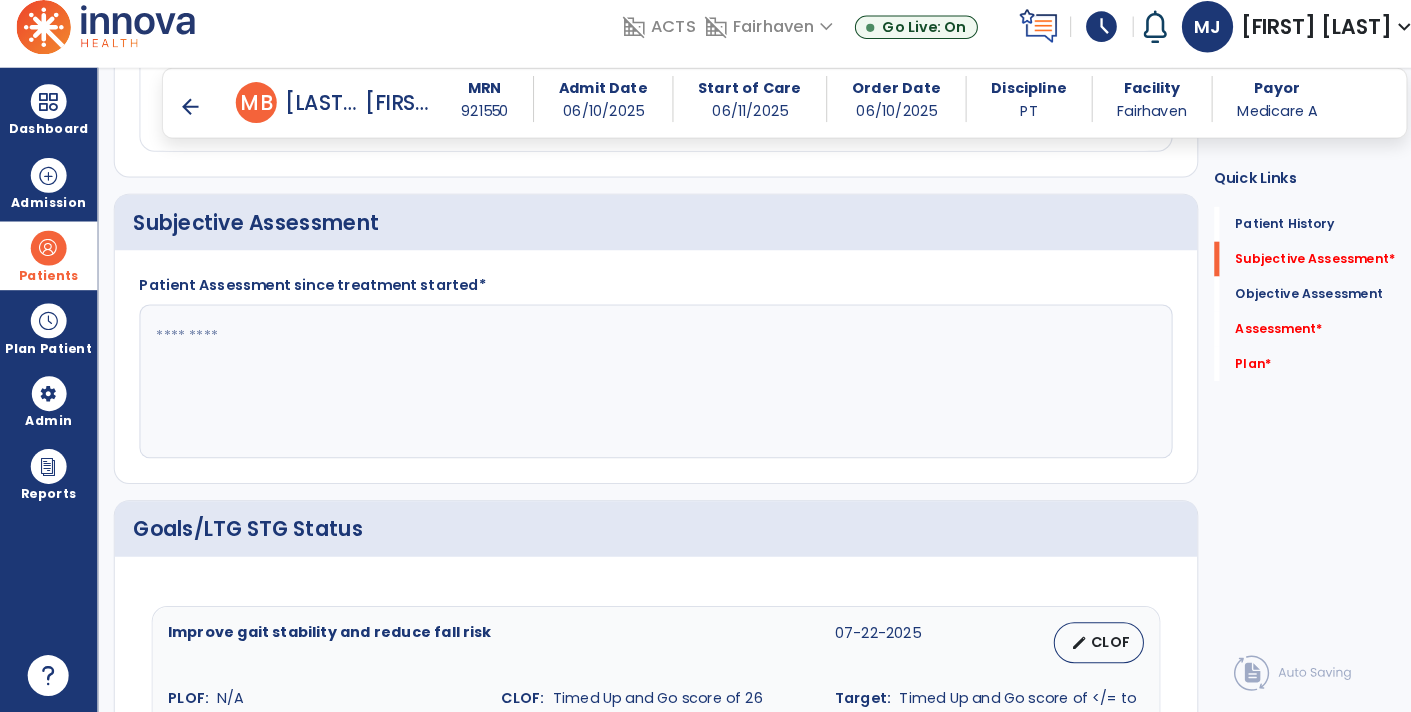 click at bounding box center (47, 676) 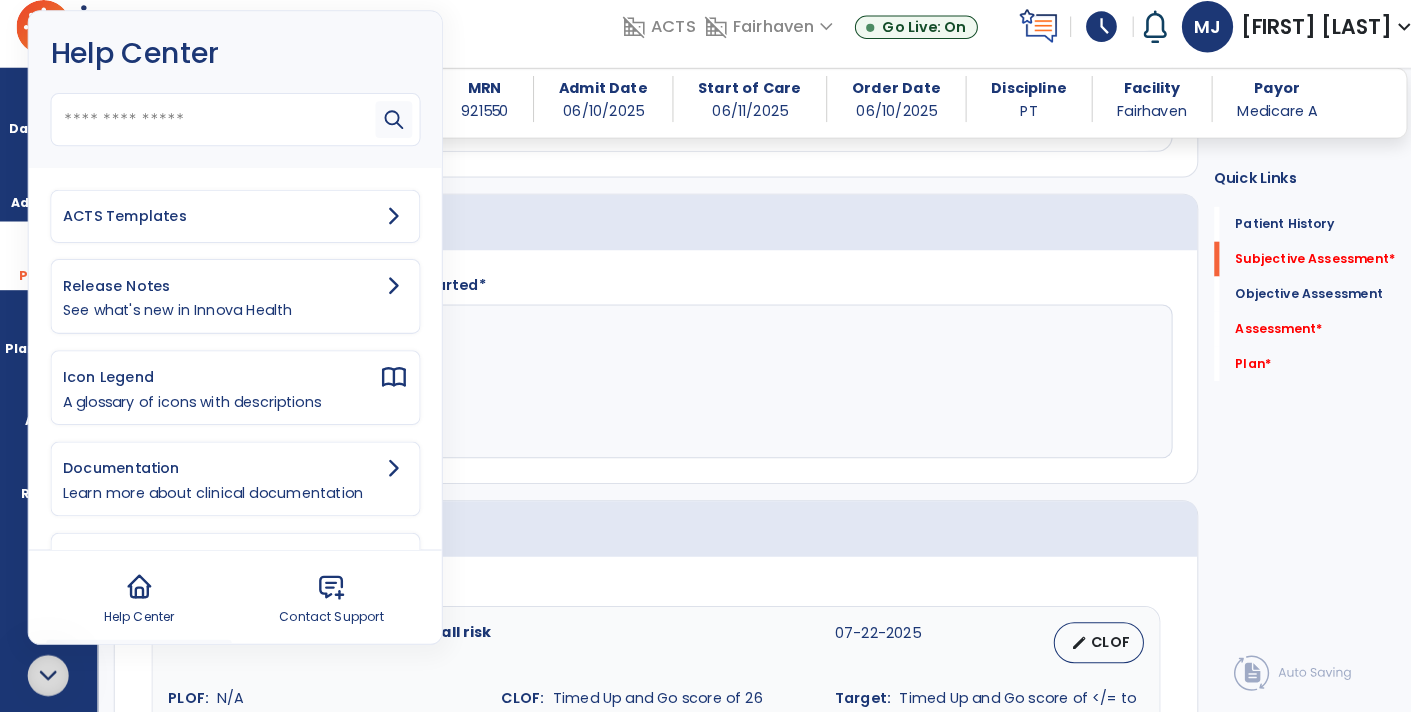 click on "ACTS Templates" at bounding box center [215, 228] 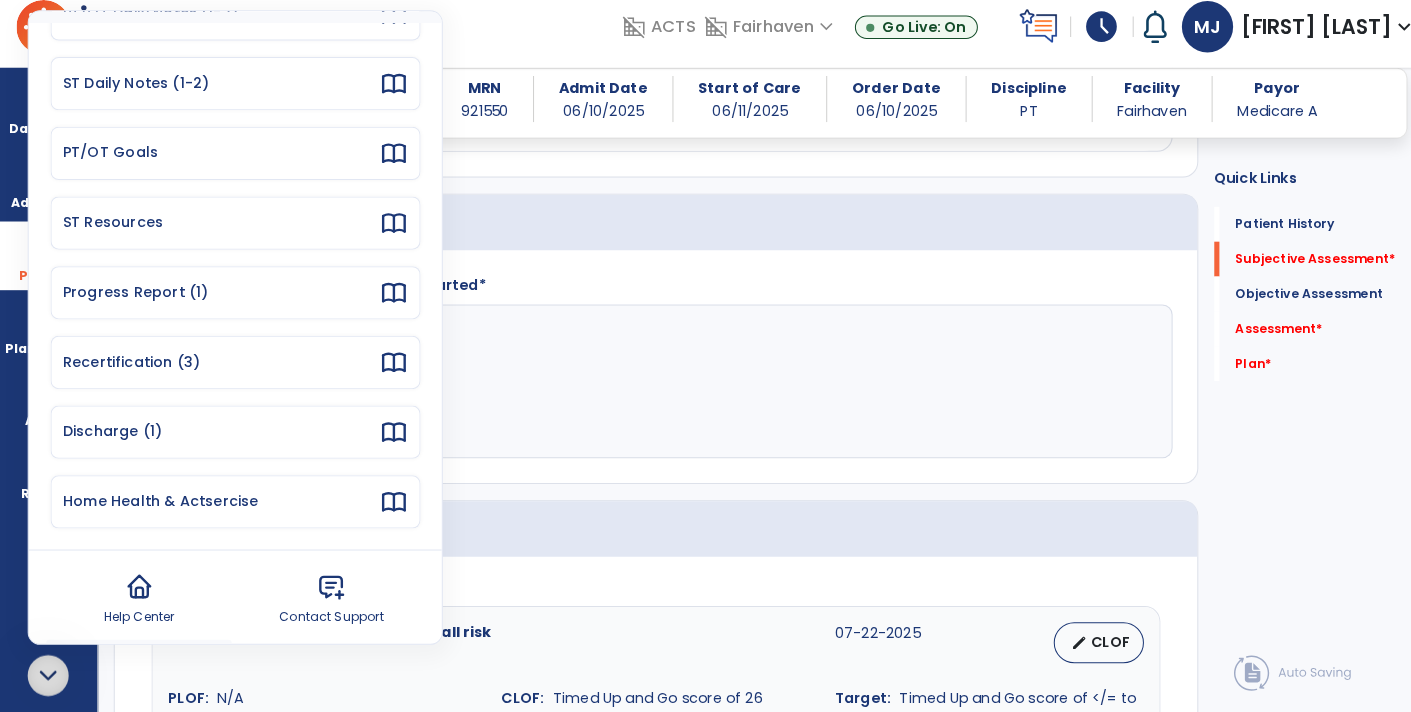 scroll, scrollTop: 196, scrollLeft: 0, axis: vertical 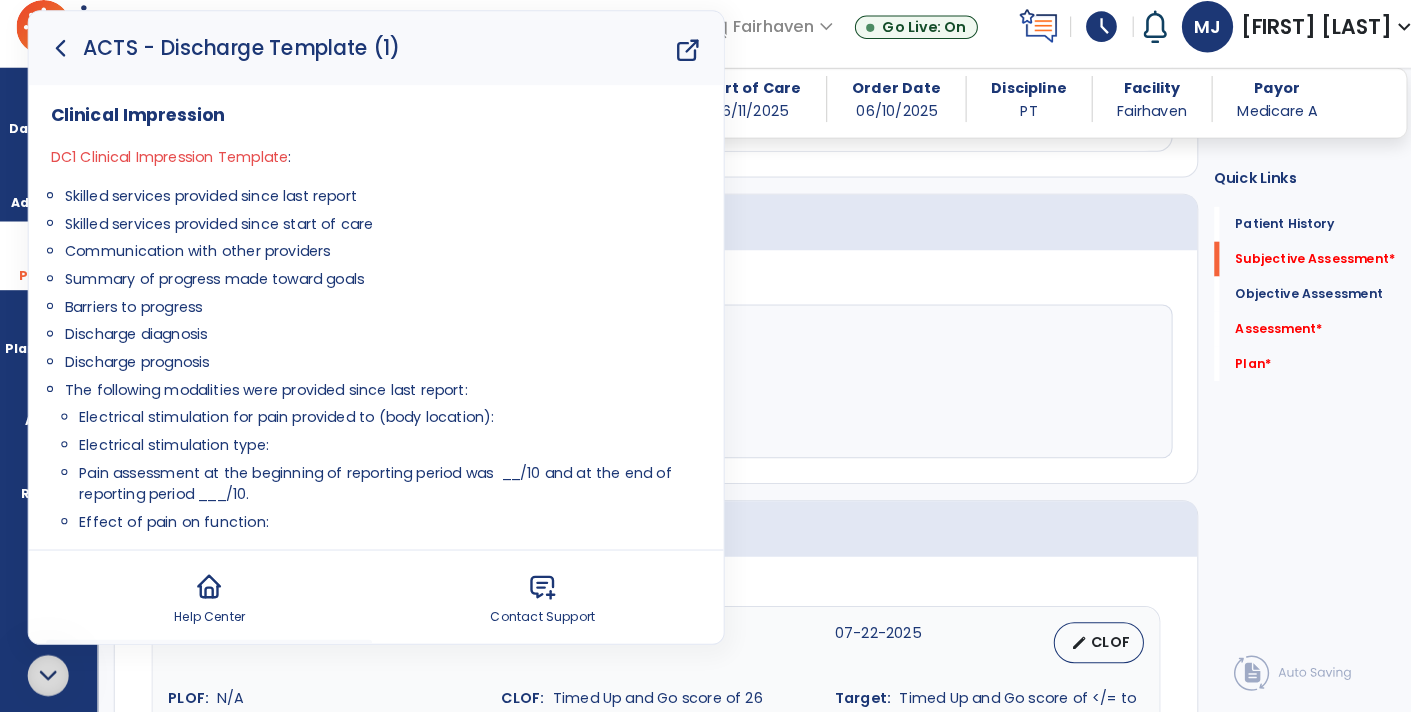 click 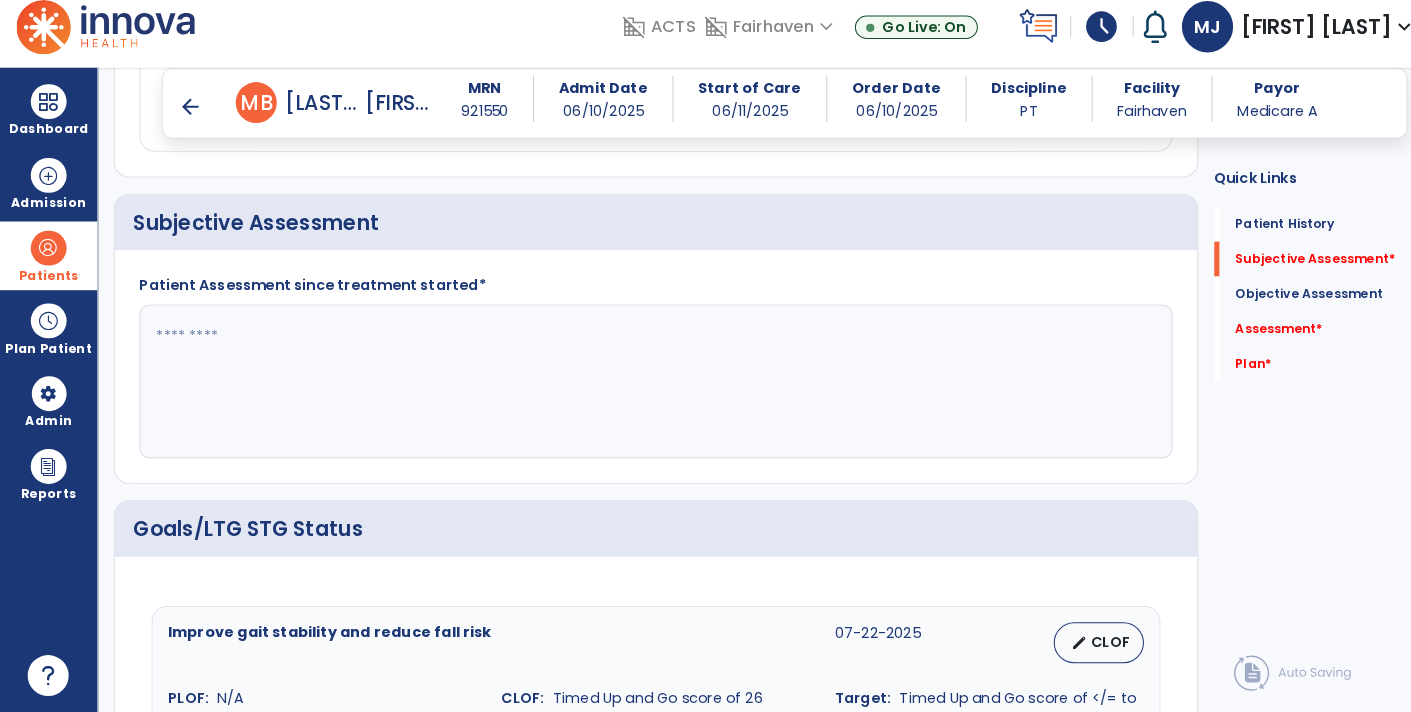 click 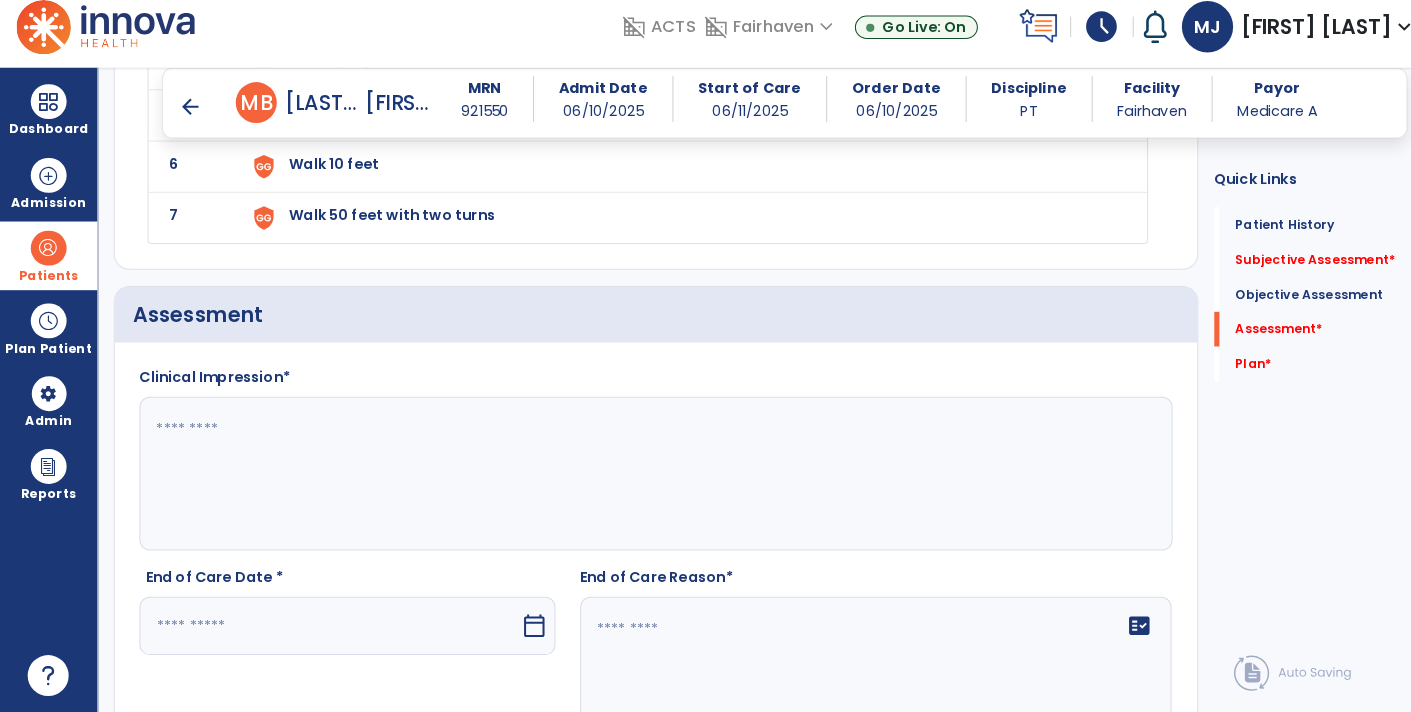 scroll, scrollTop: 2679, scrollLeft: 0, axis: vertical 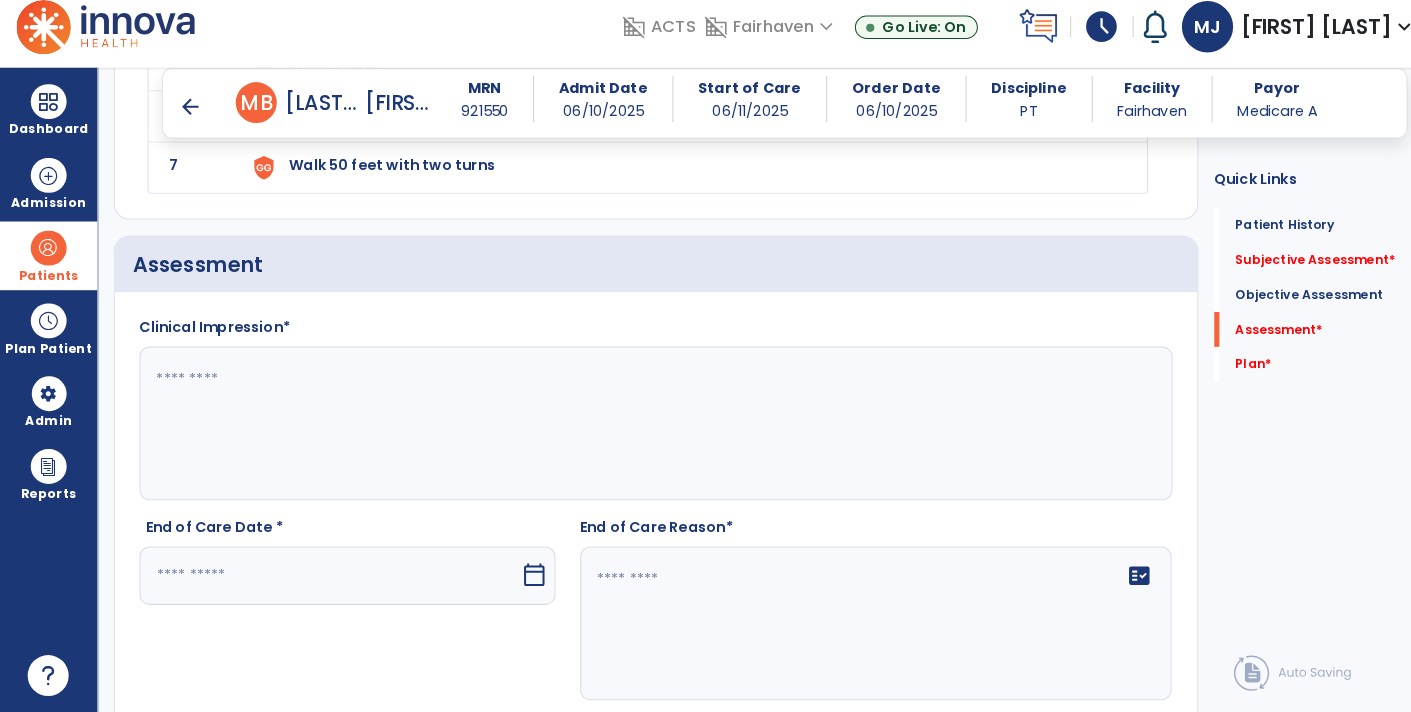 click 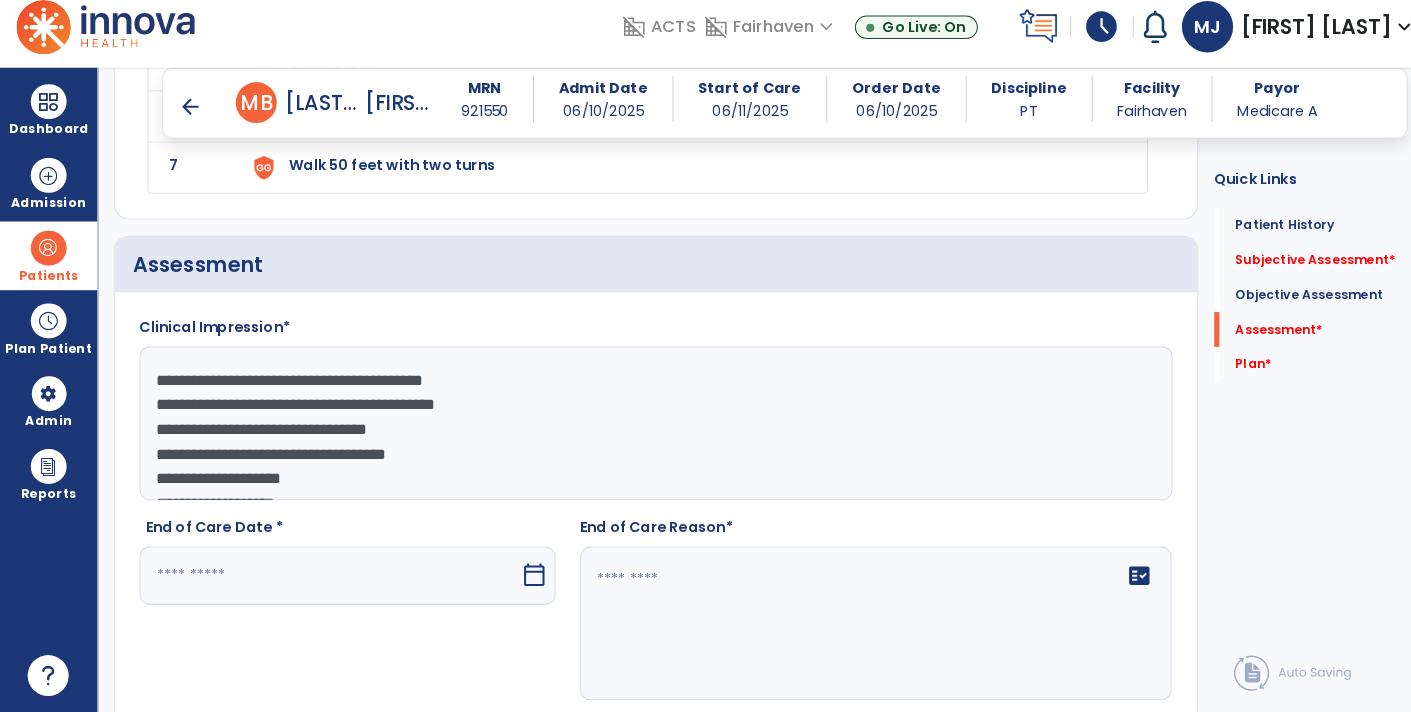 scroll, scrollTop: 38, scrollLeft: 0, axis: vertical 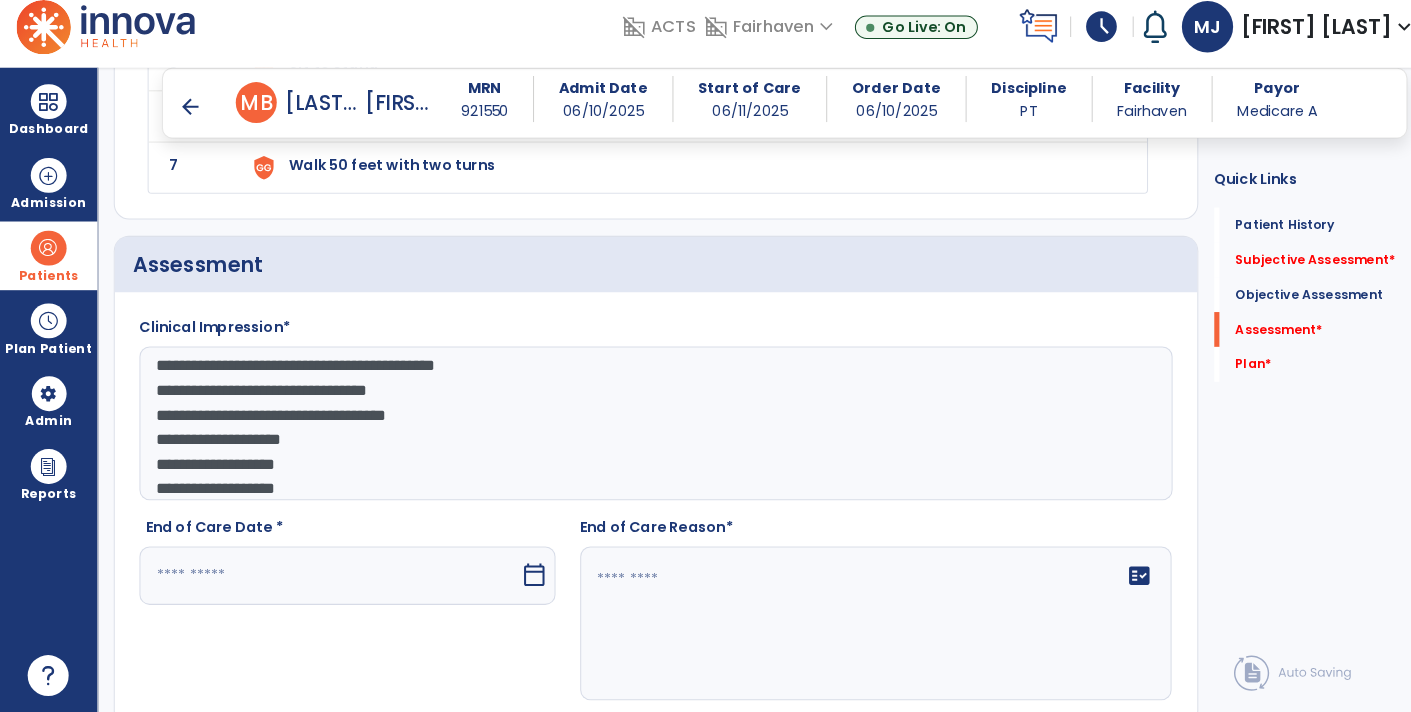 type on "**********" 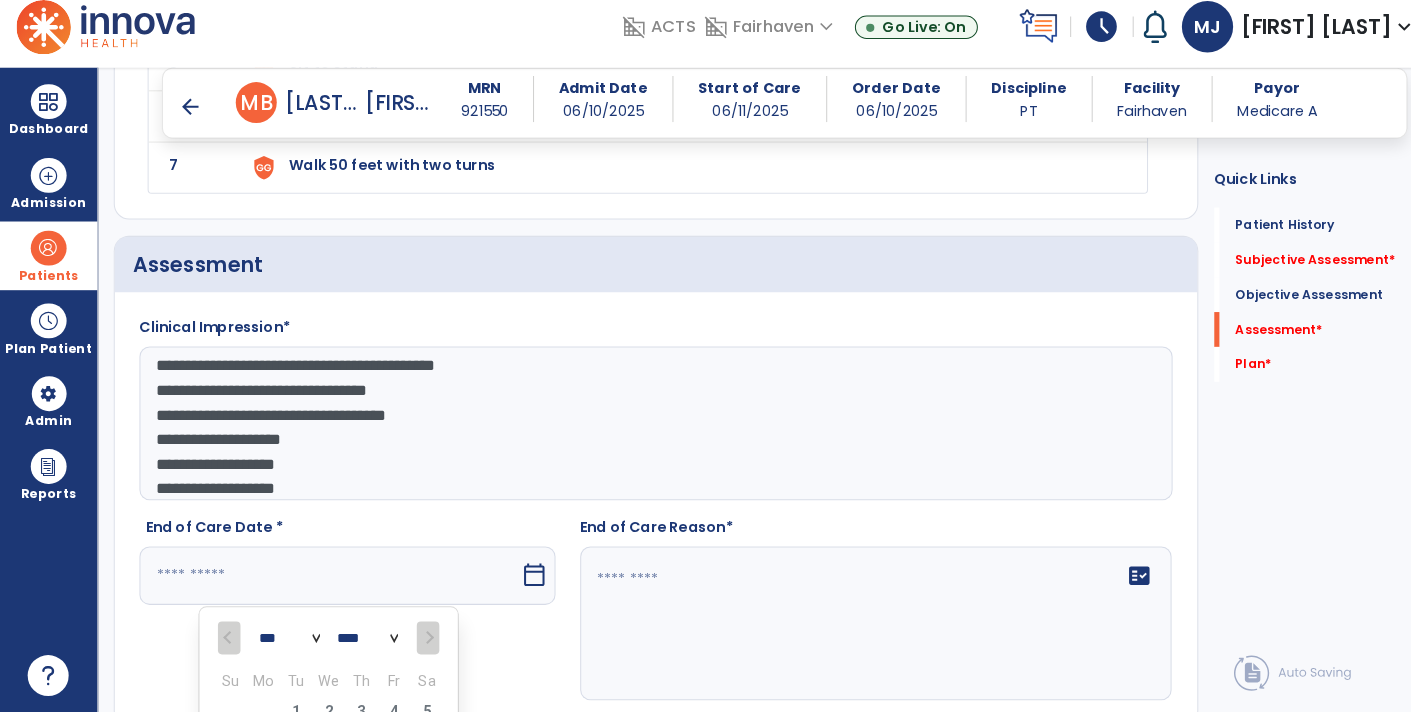 scroll, scrollTop: 3049, scrollLeft: 0, axis: vertical 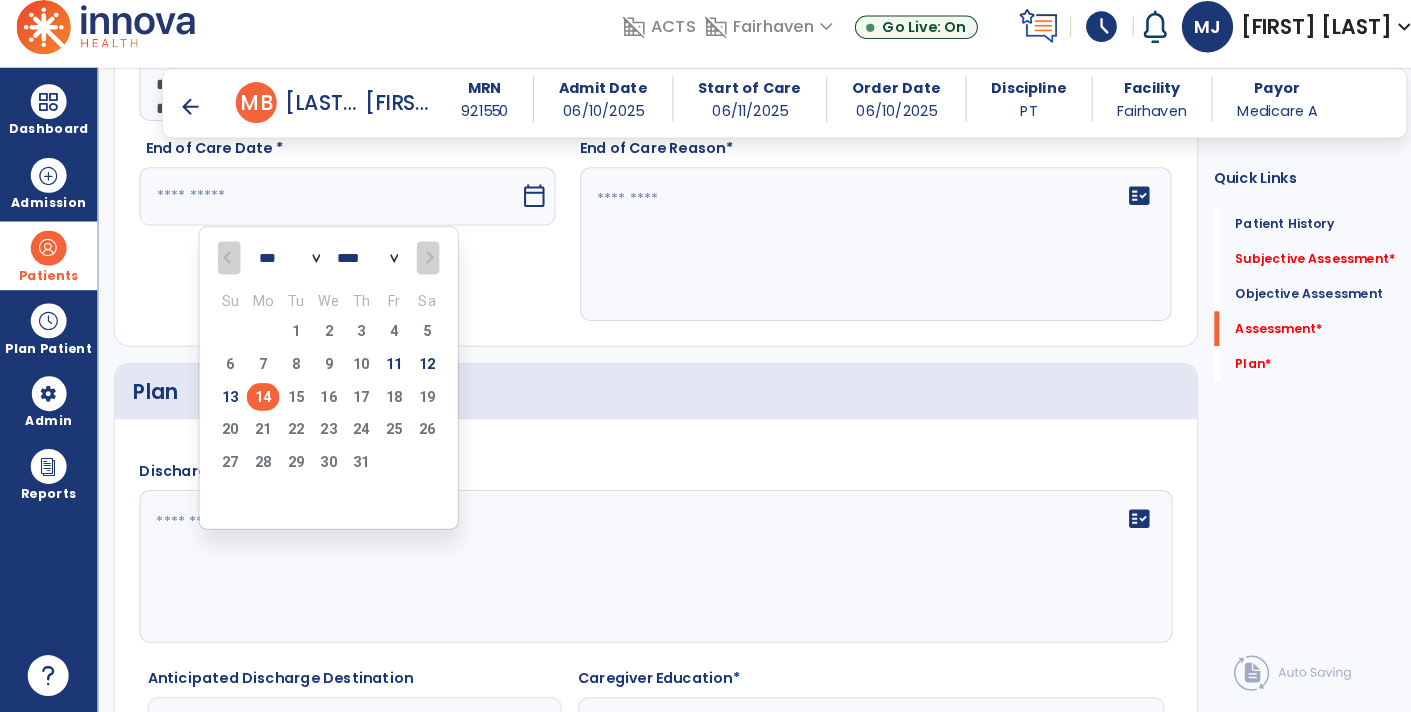 click on "14" at bounding box center (257, 404) 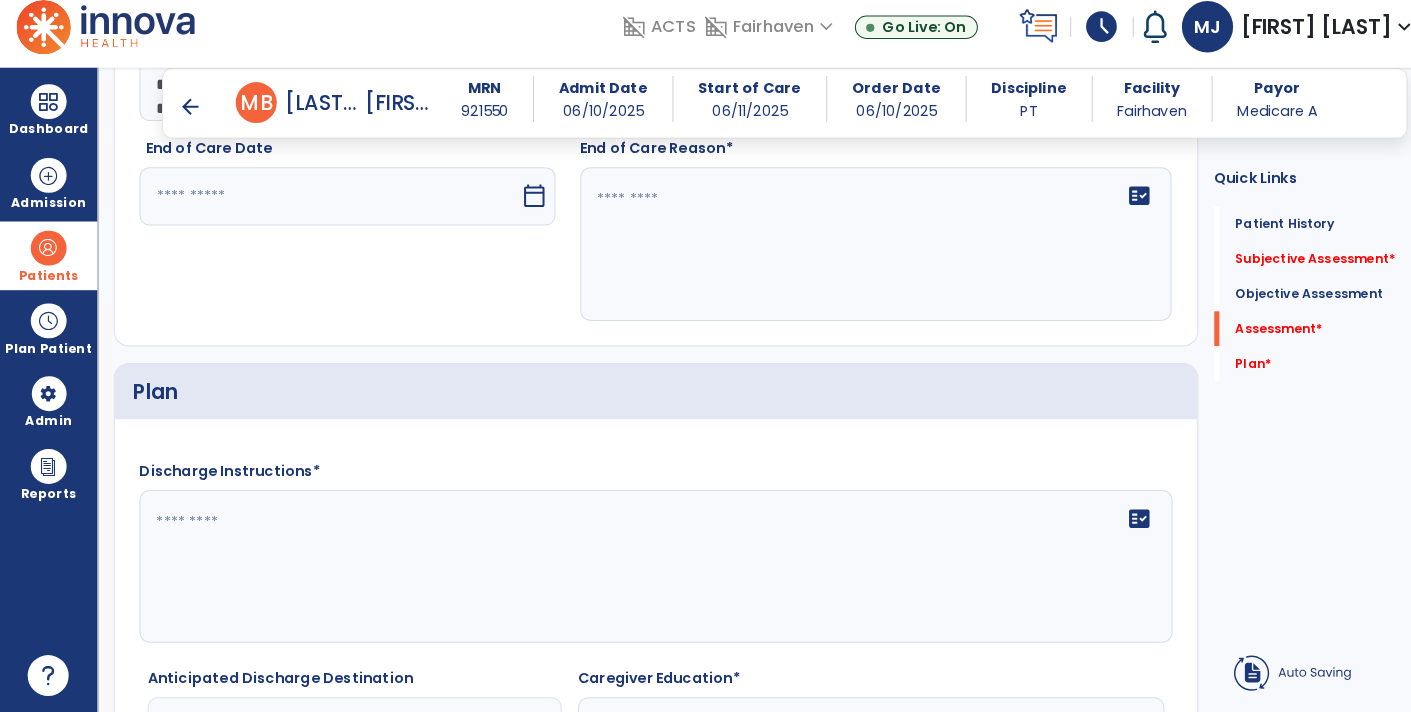 type on "*********" 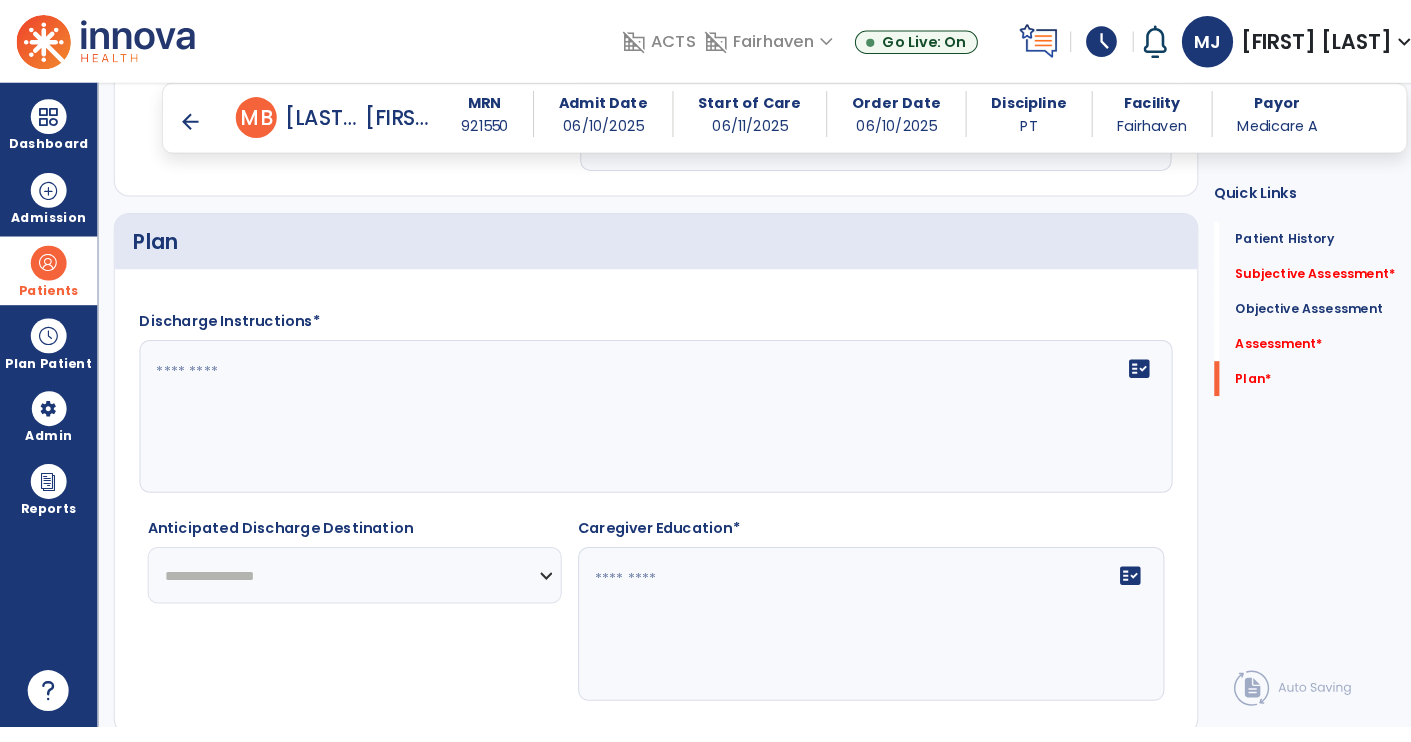 scroll, scrollTop: 3208, scrollLeft: 0, axis: vertical 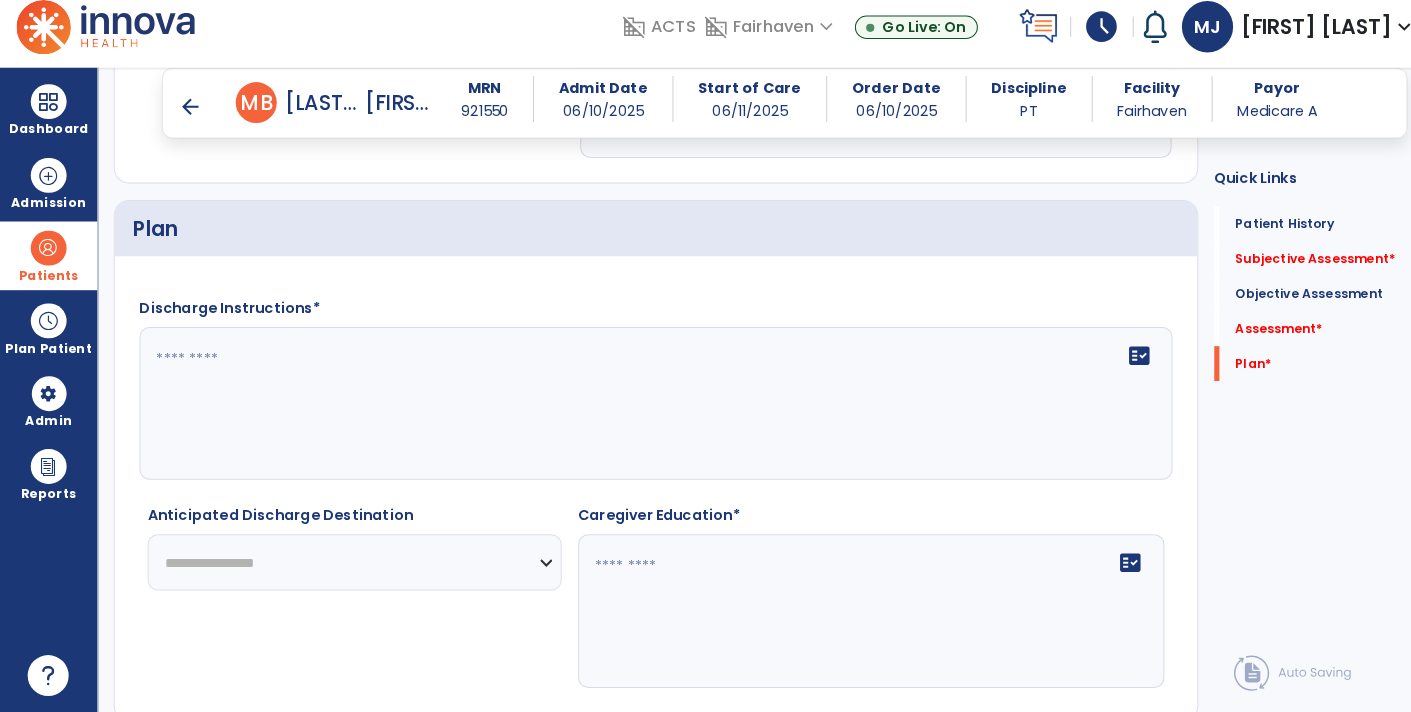 click on "fact_check" 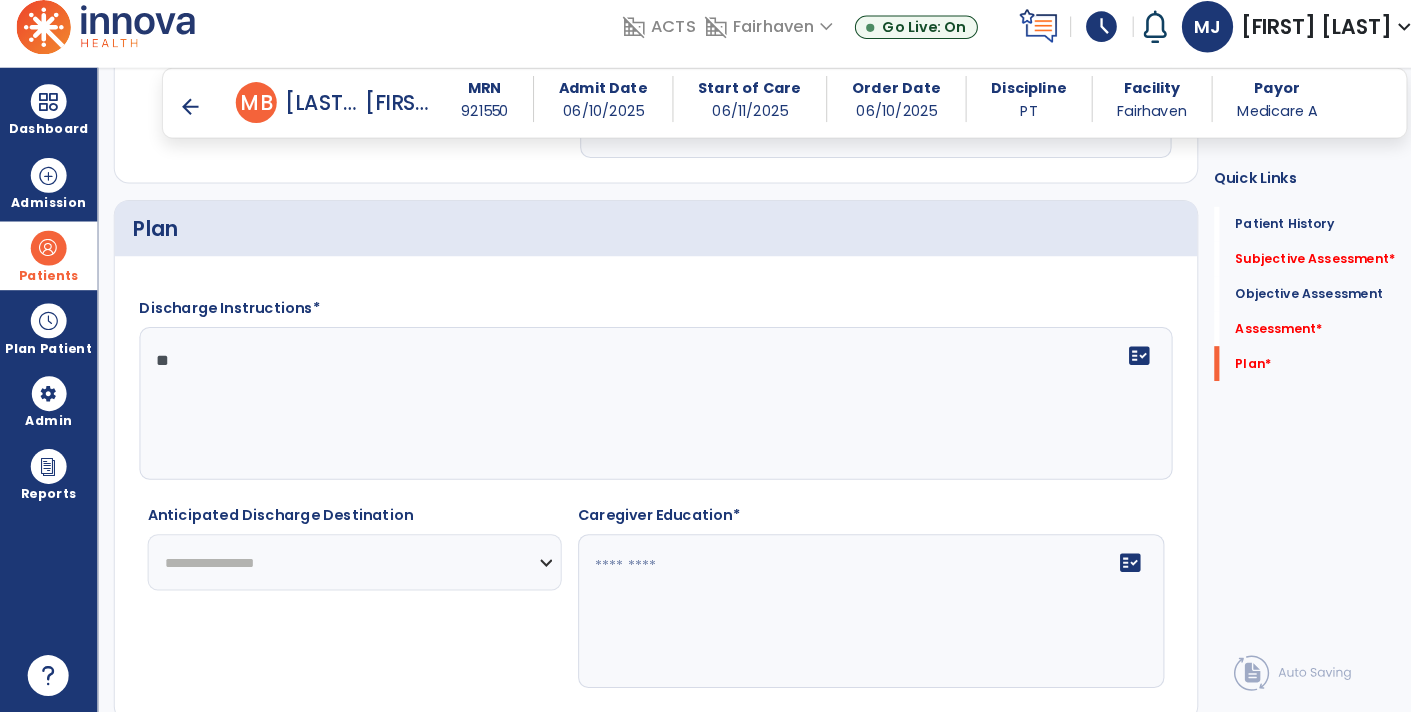 type on "*" 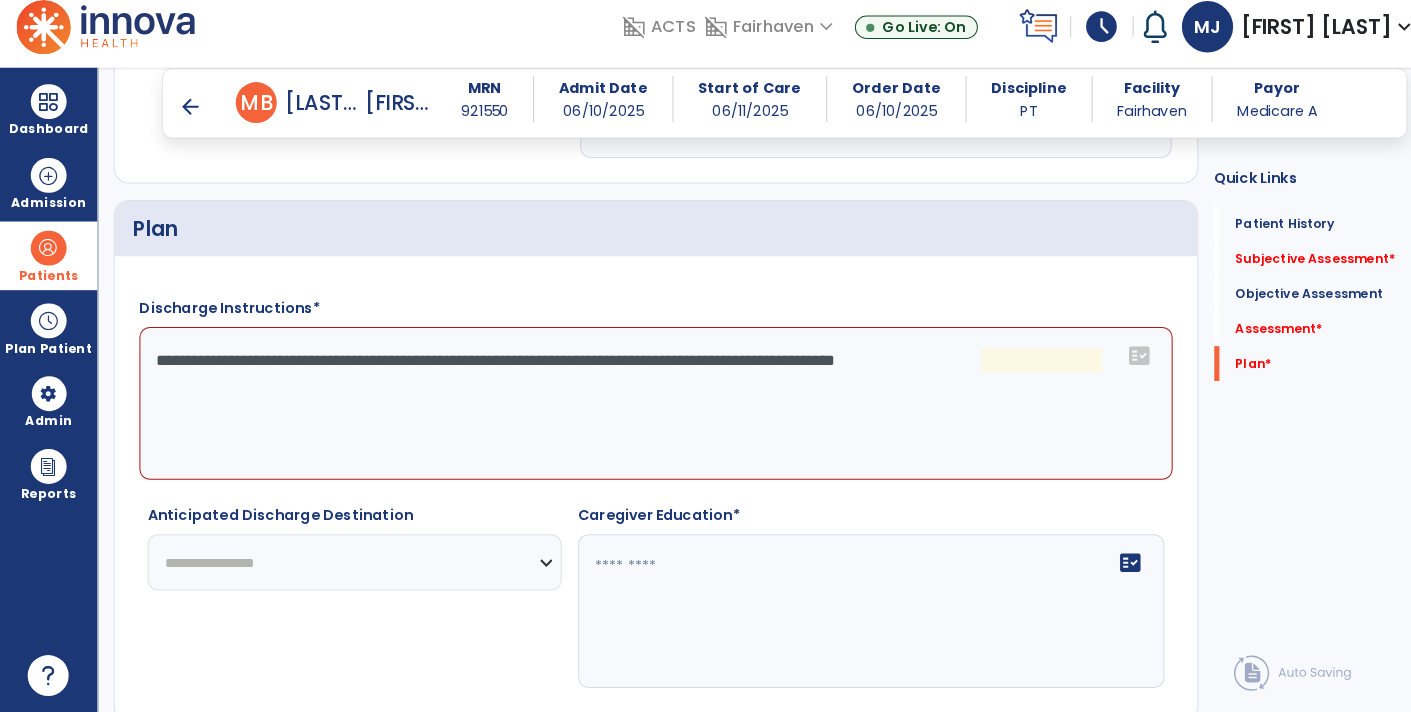 click on "**********" 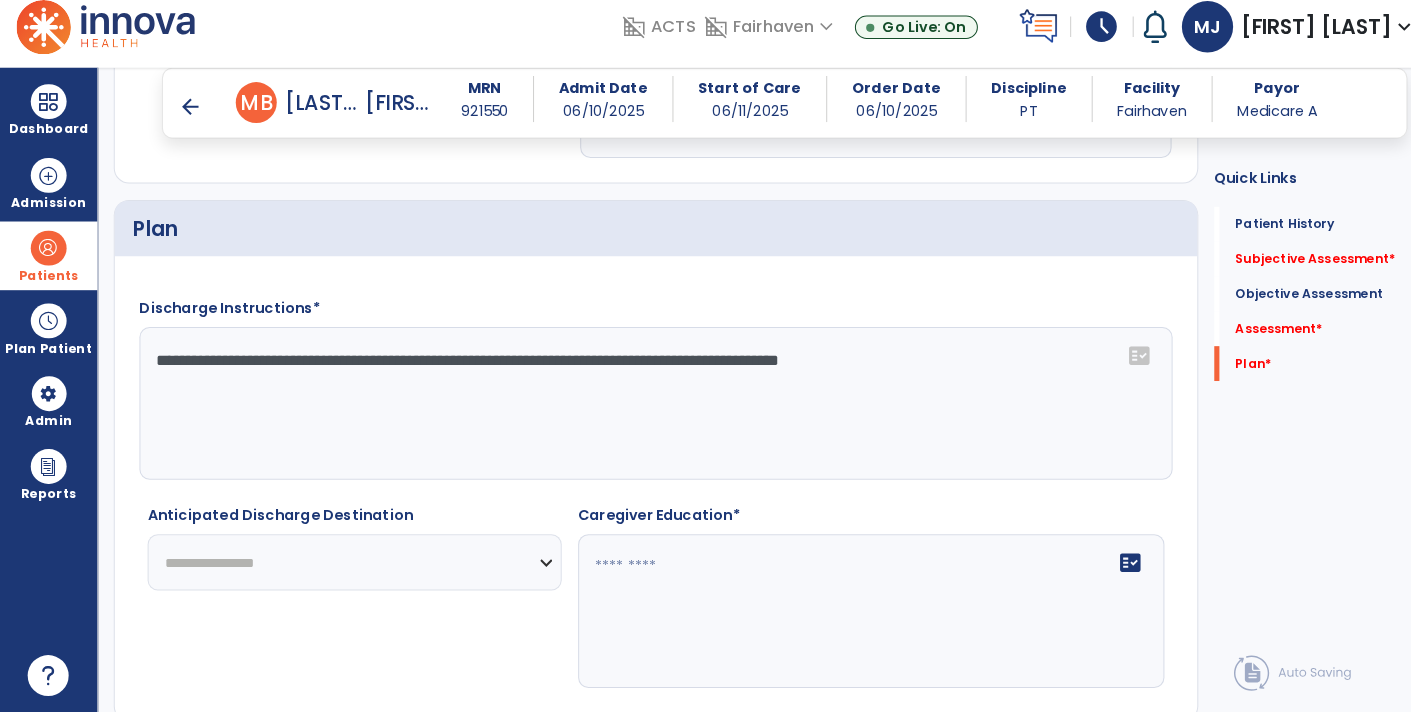 click on "**********" 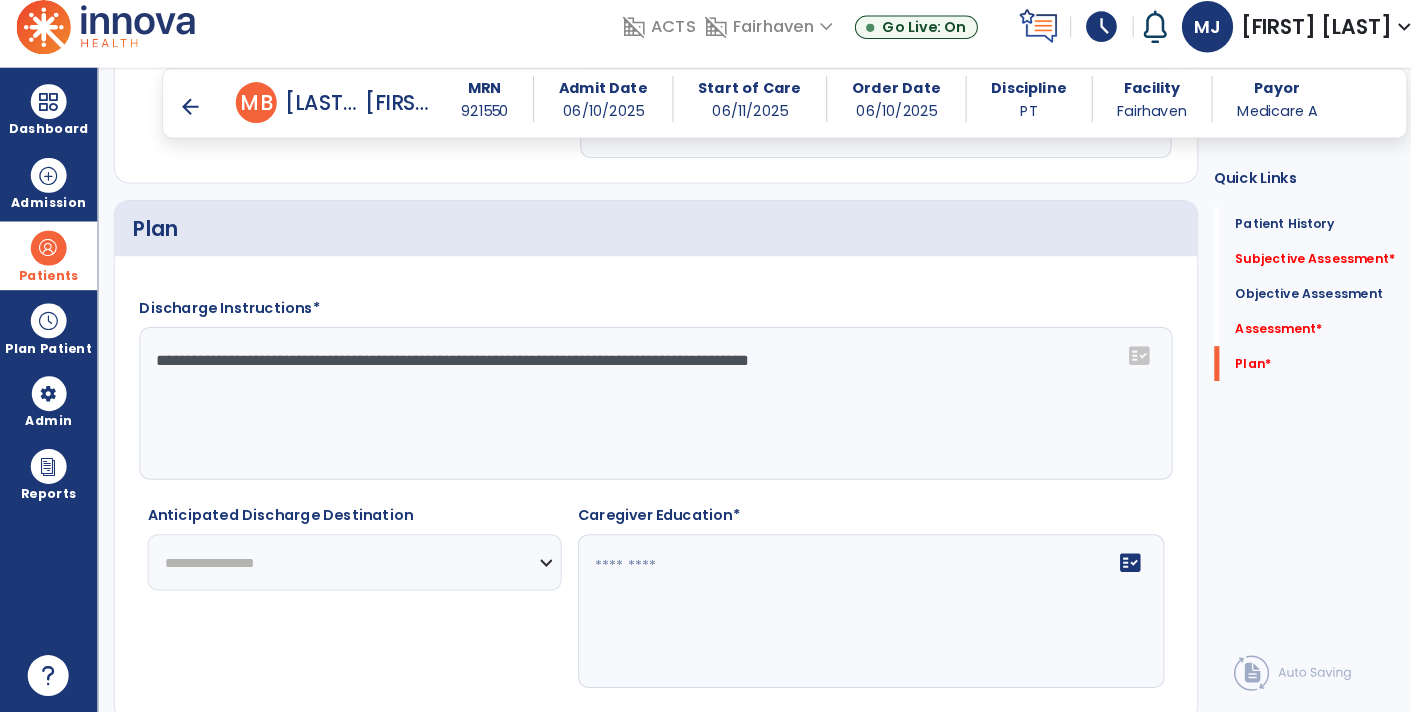 click on "**********" 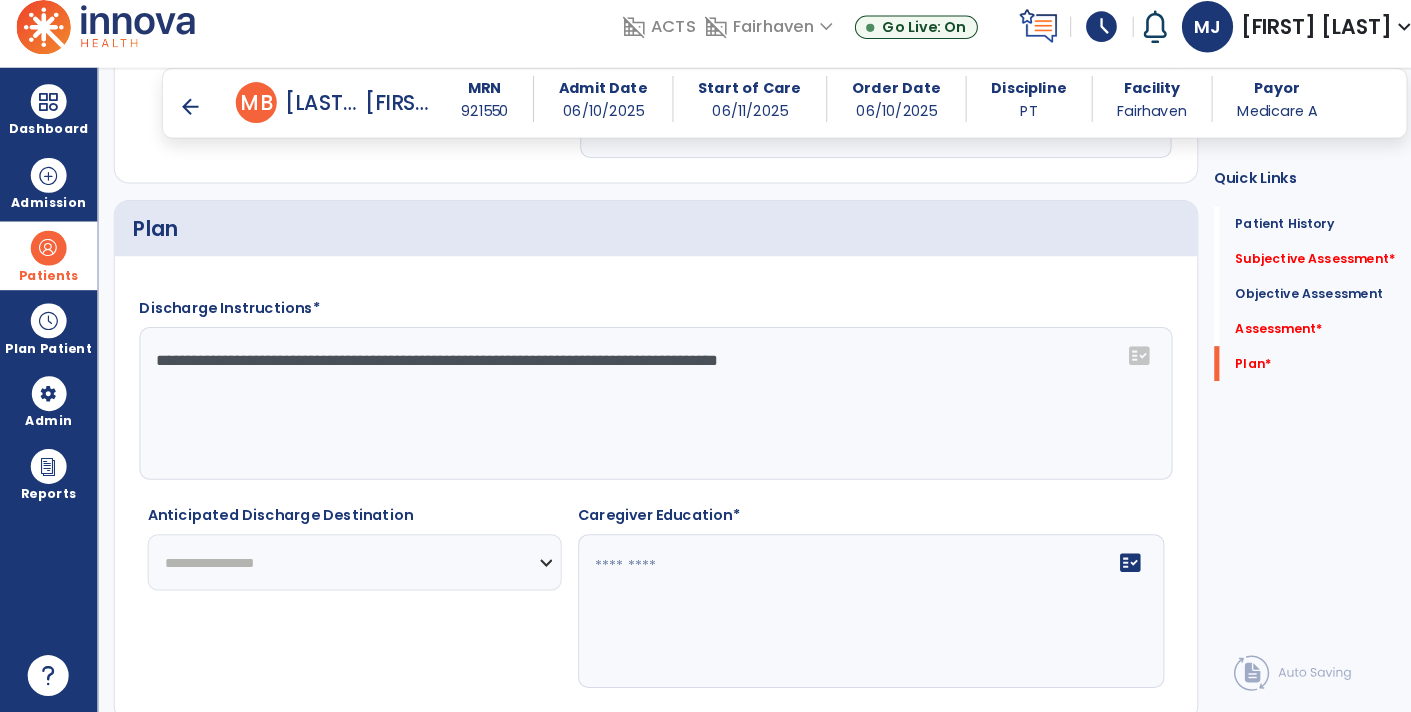click on "**********" 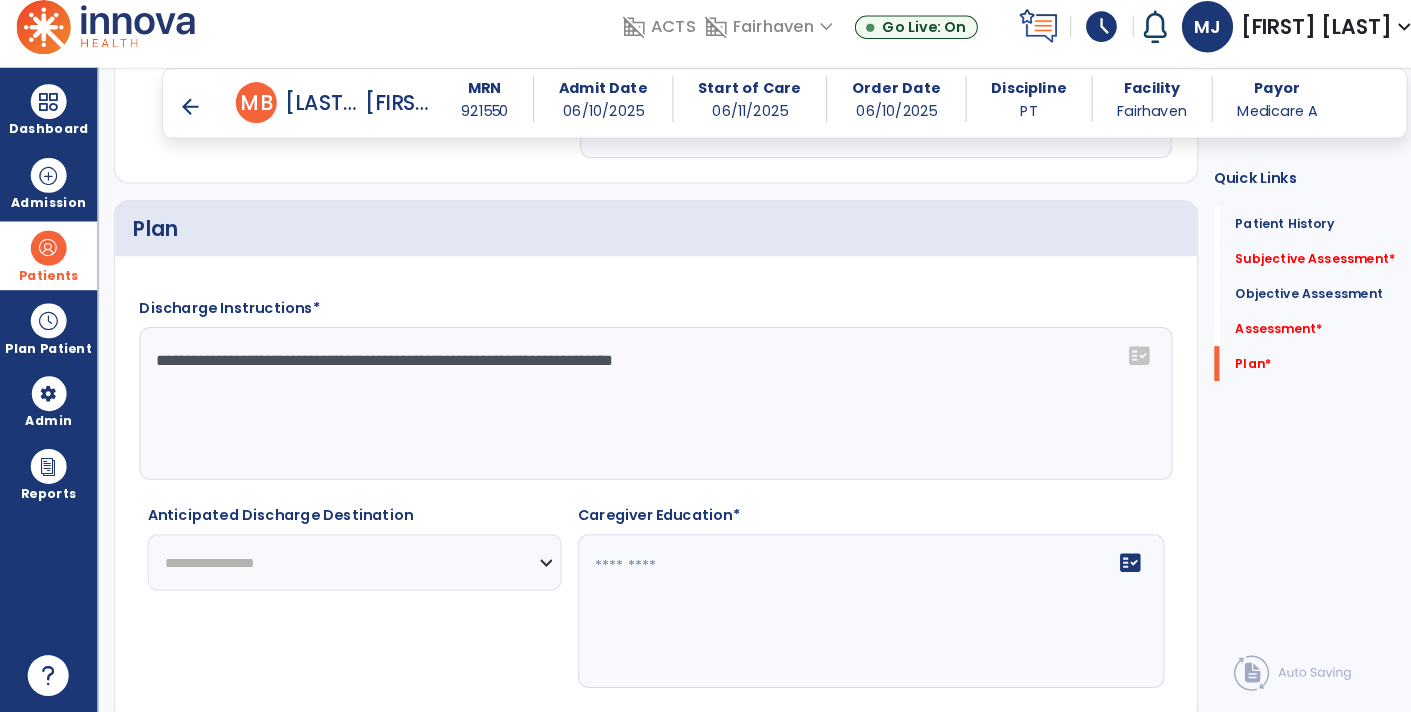 click on "**********" 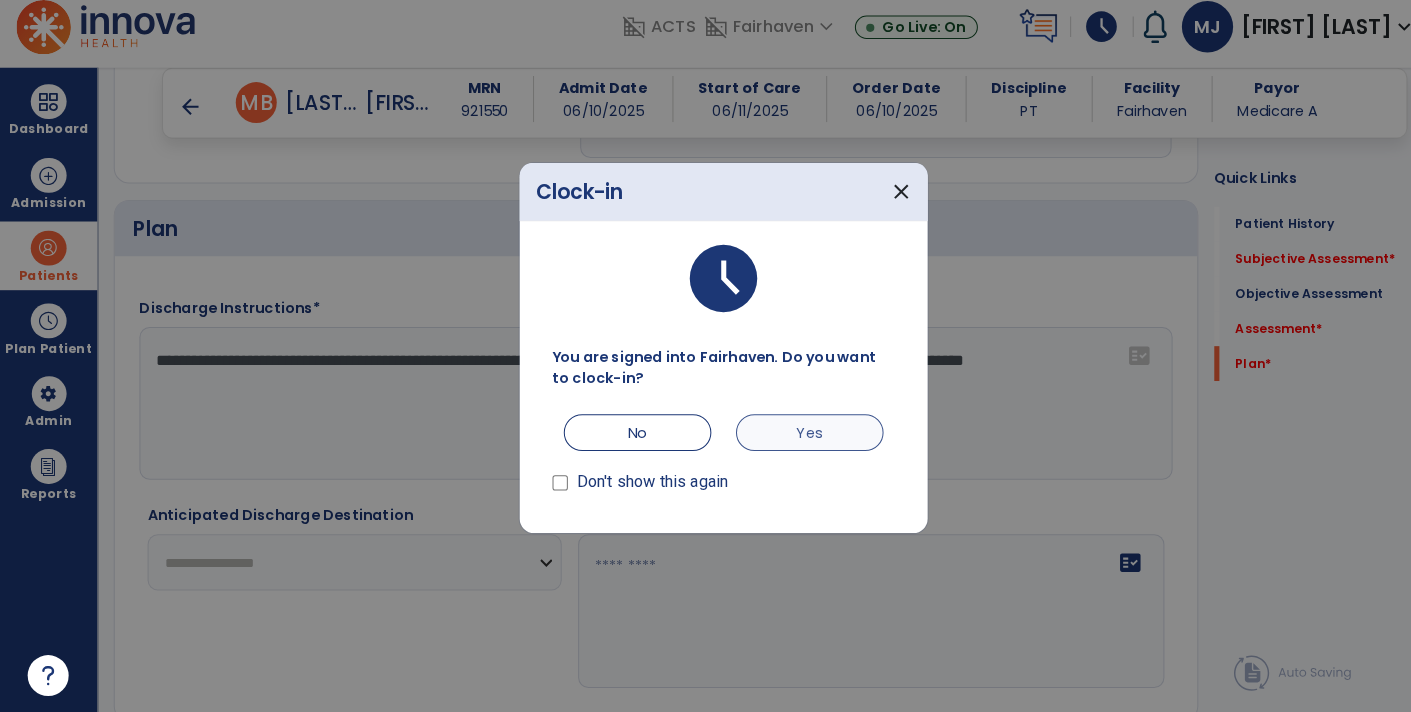 type on "**********" 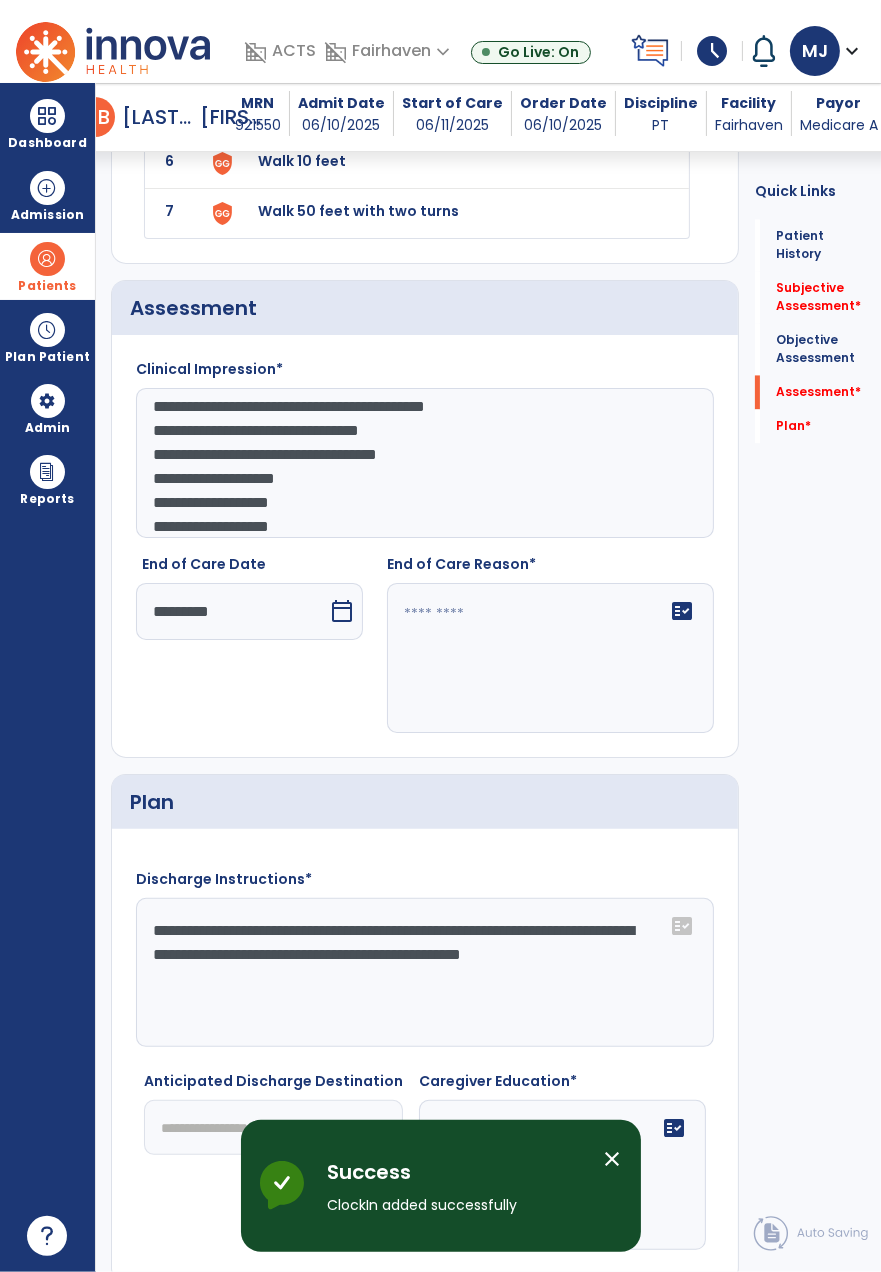 scroll, scrollTop: 3346, scrollLeft: 0, axis: vertical 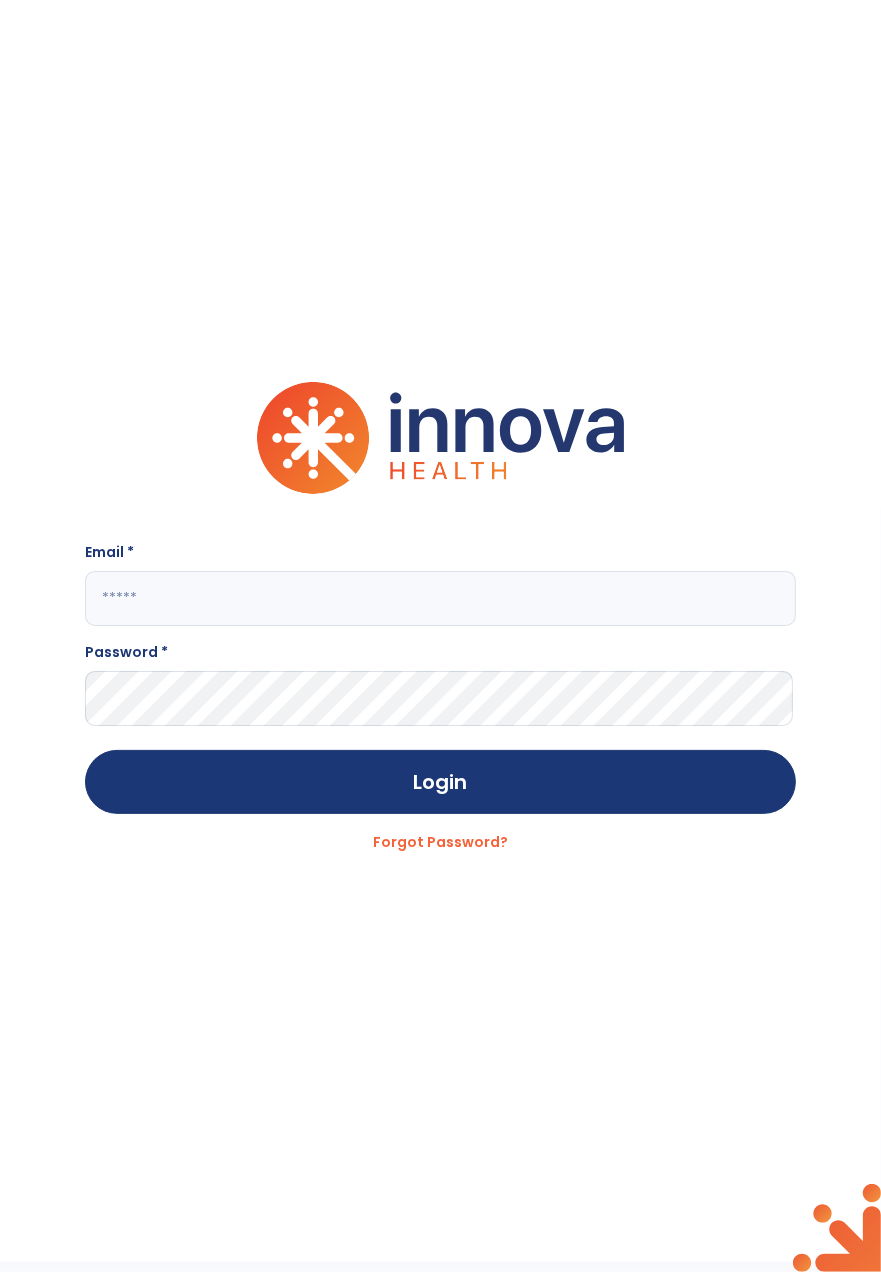 type on "**********" 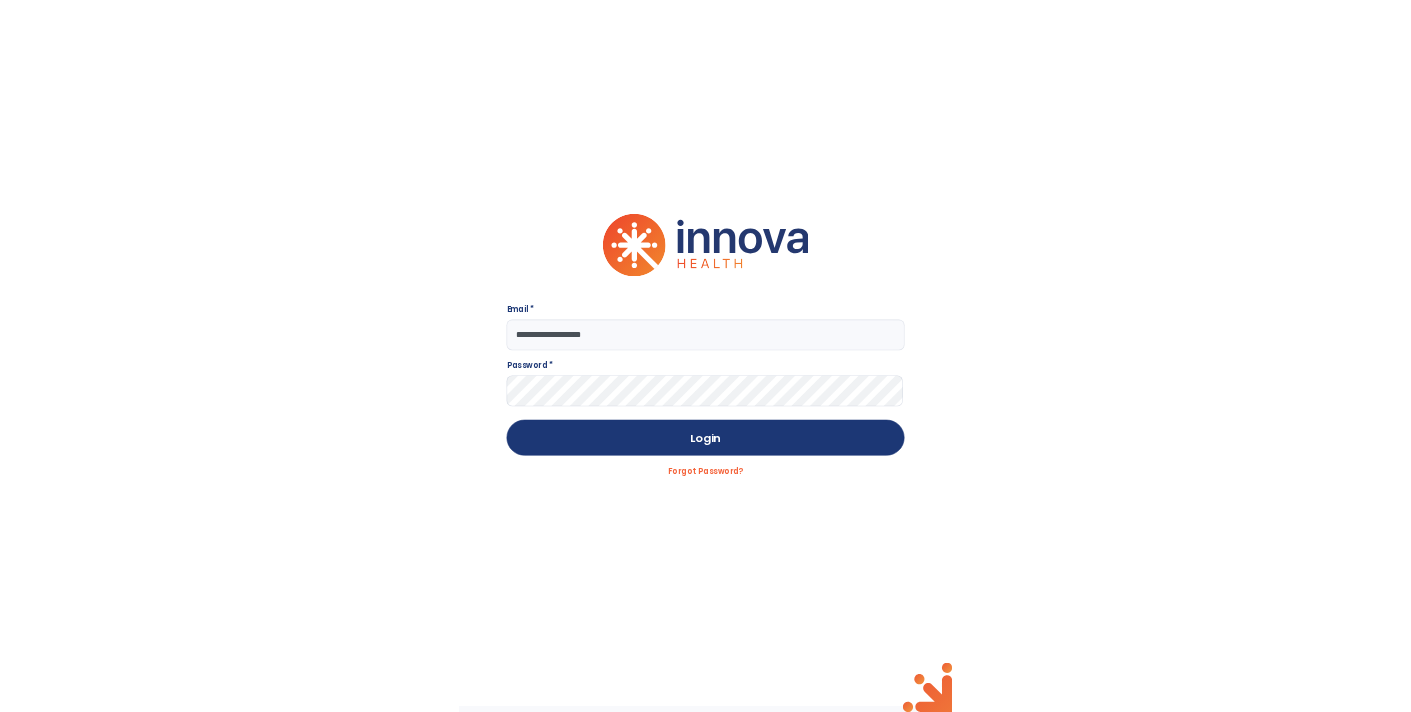 scroll, scrollTop: 0, scrollLeft: 0, axis: both 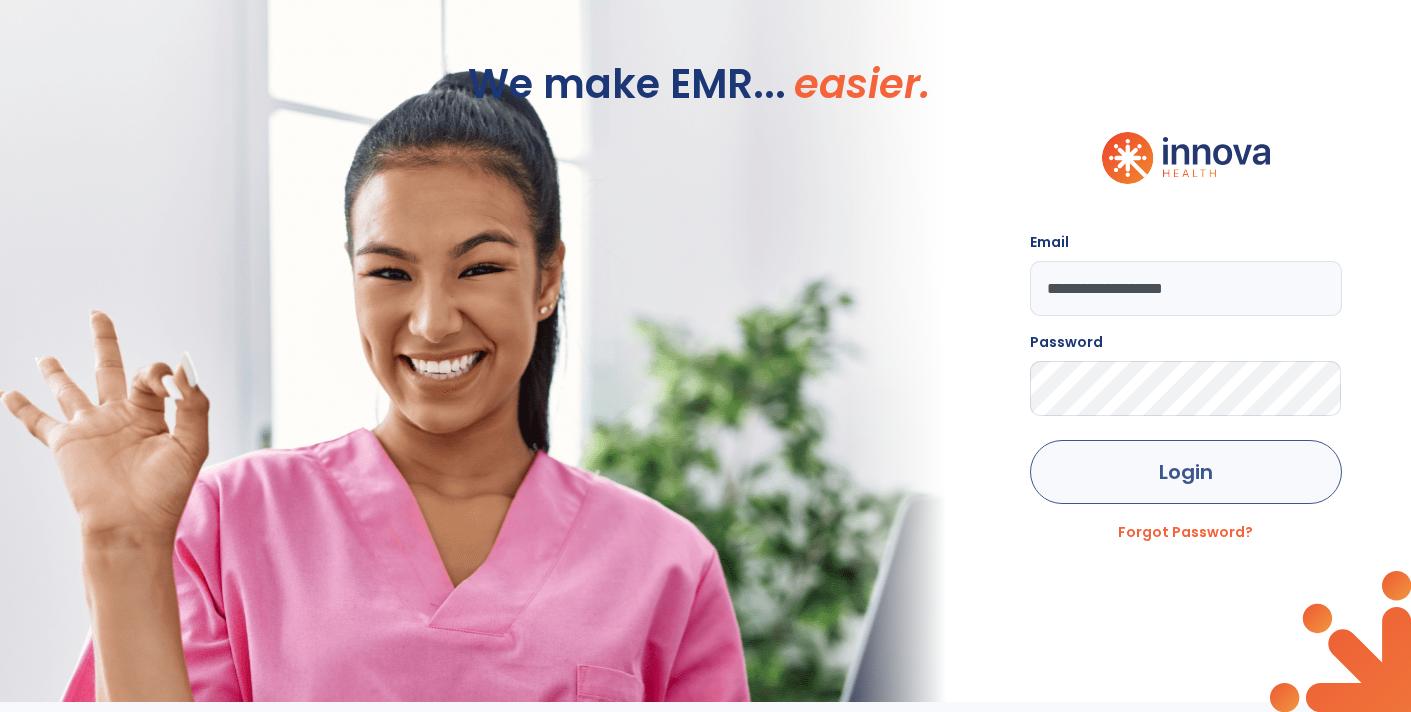 click on "Login" 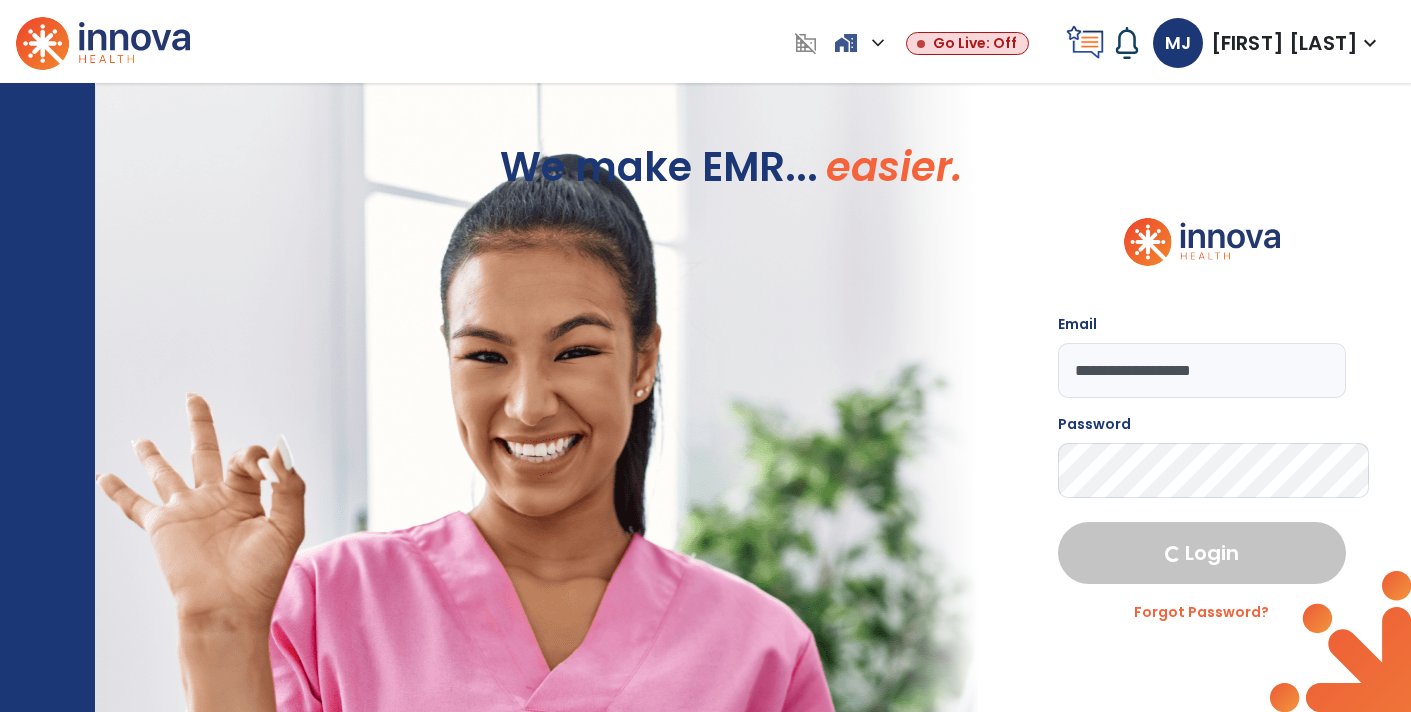 select on "****" 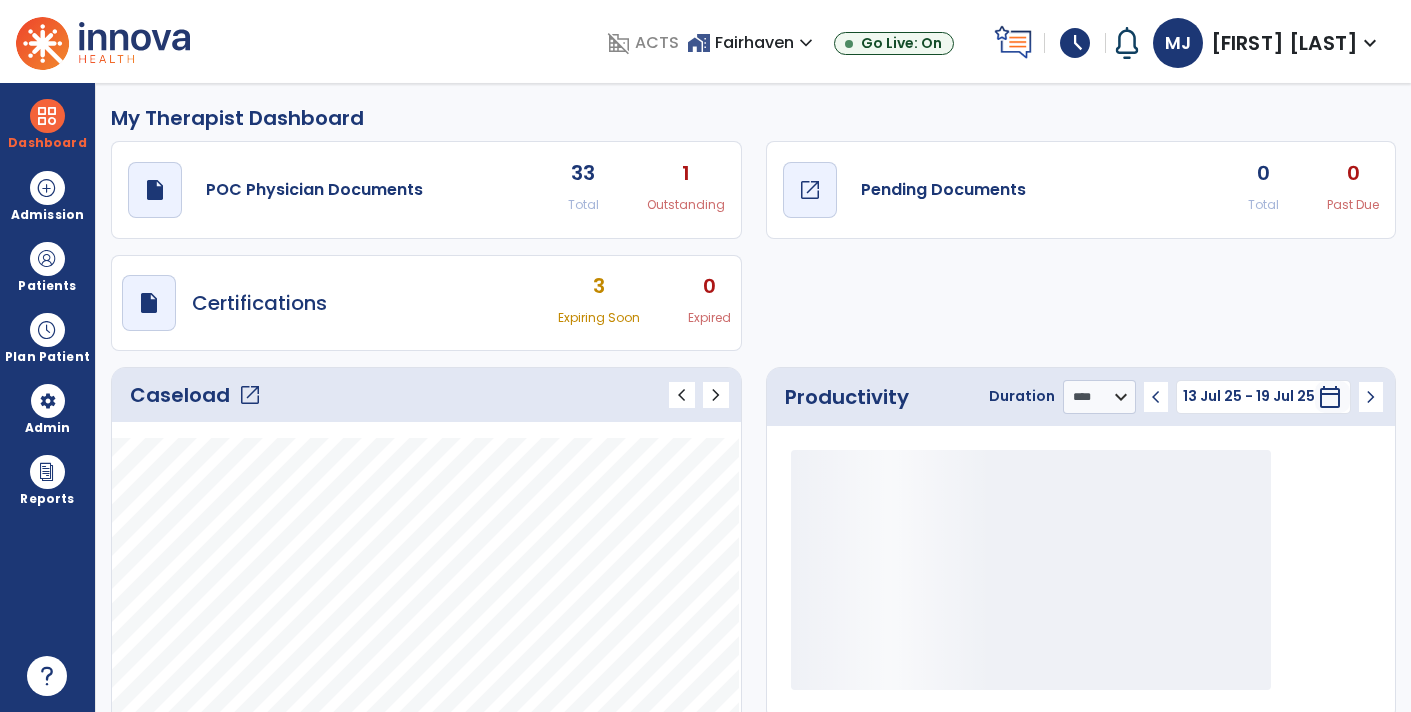 click on "draft   open_in_new" 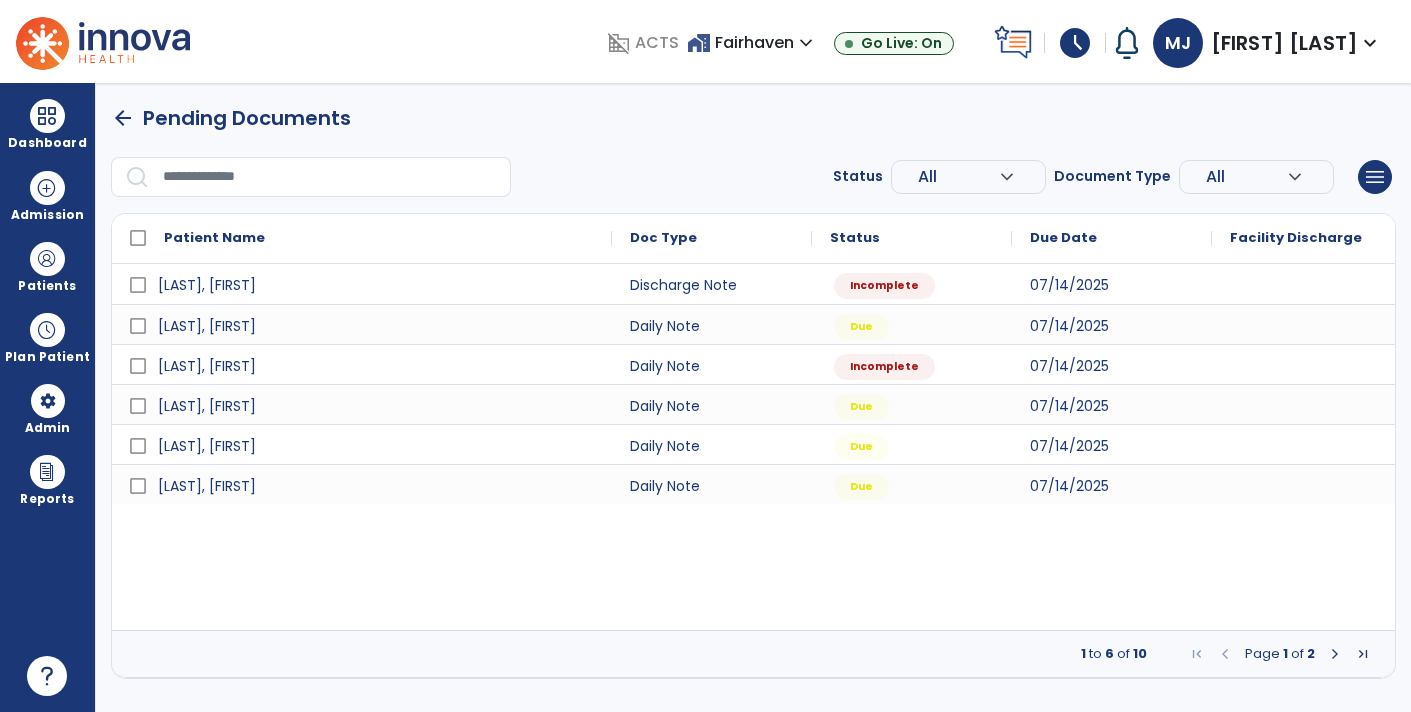 scroll, scrollTop: 0, scrollLeft: 0, axis: both 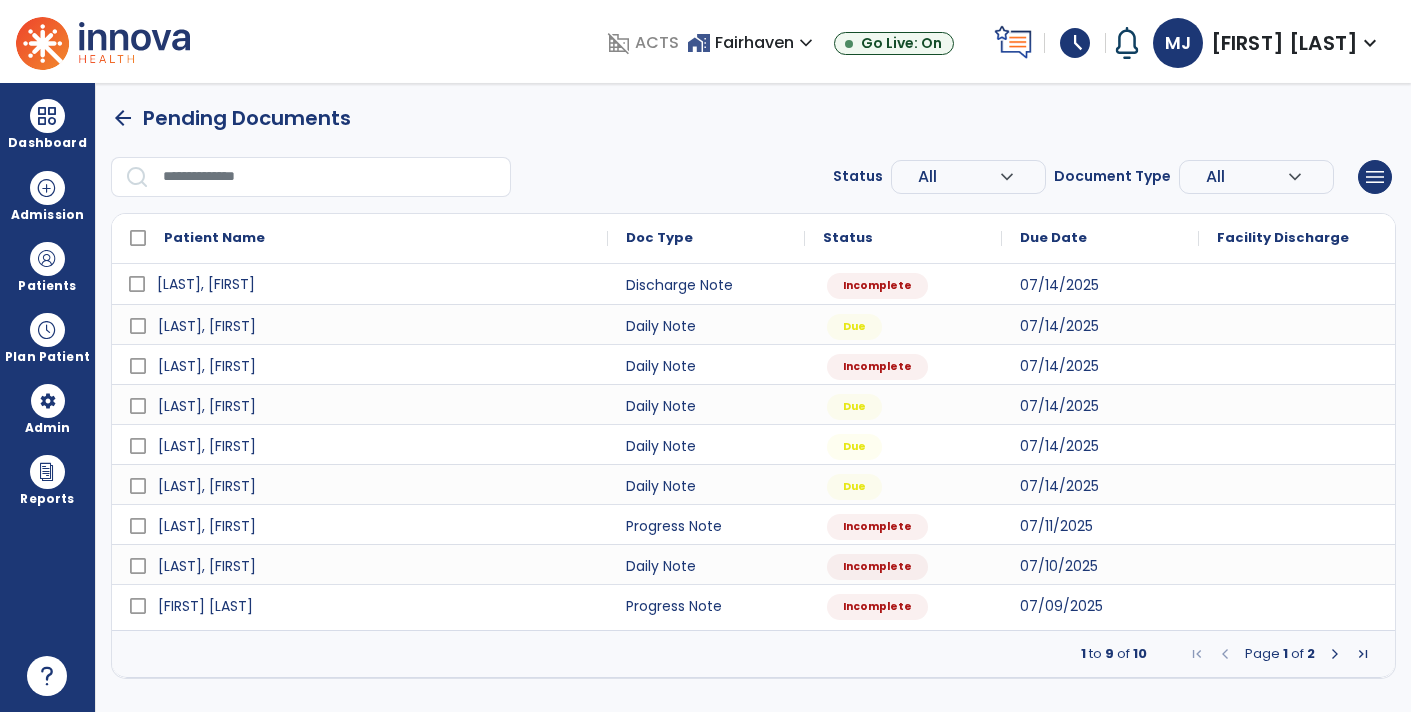 click on "[LAST], [FIRST]" at bounding box center (206, 284) 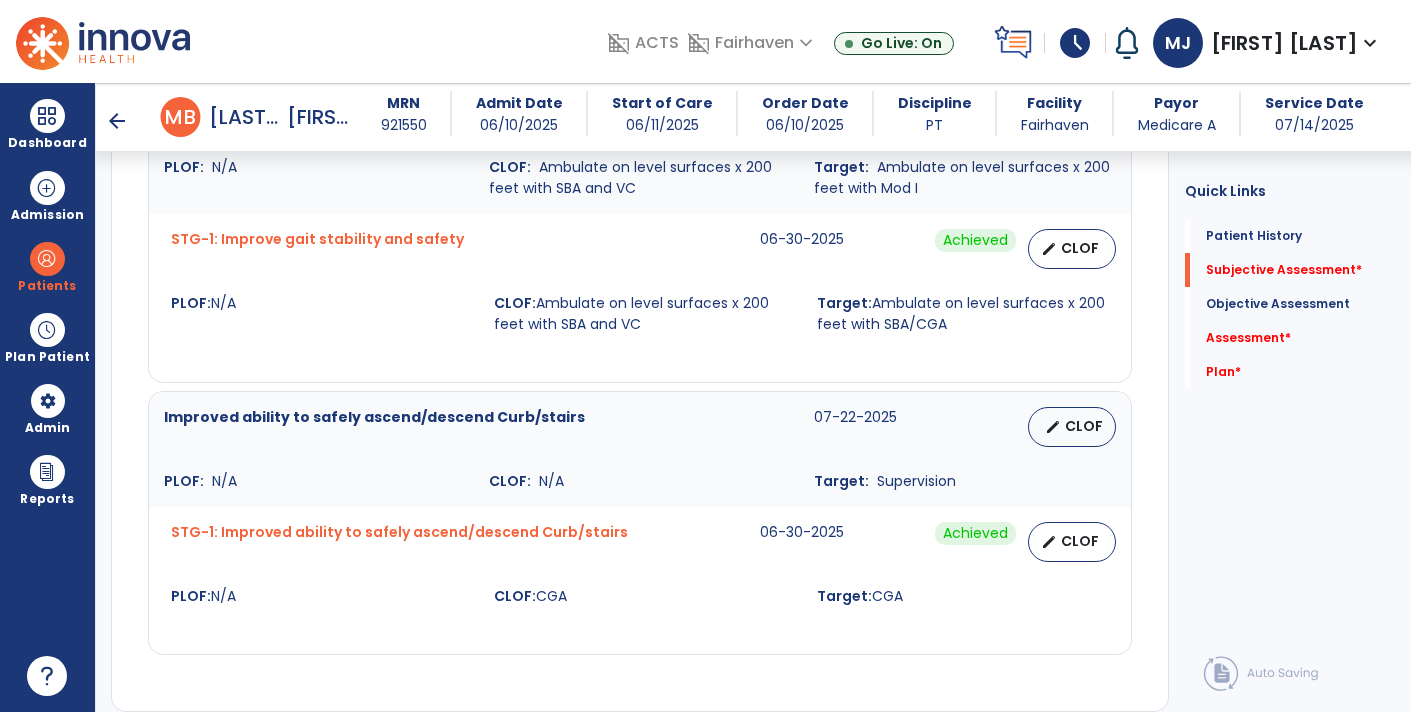 scroll, scrollTop: 1642, scrollLeft: 0, axis: vertical 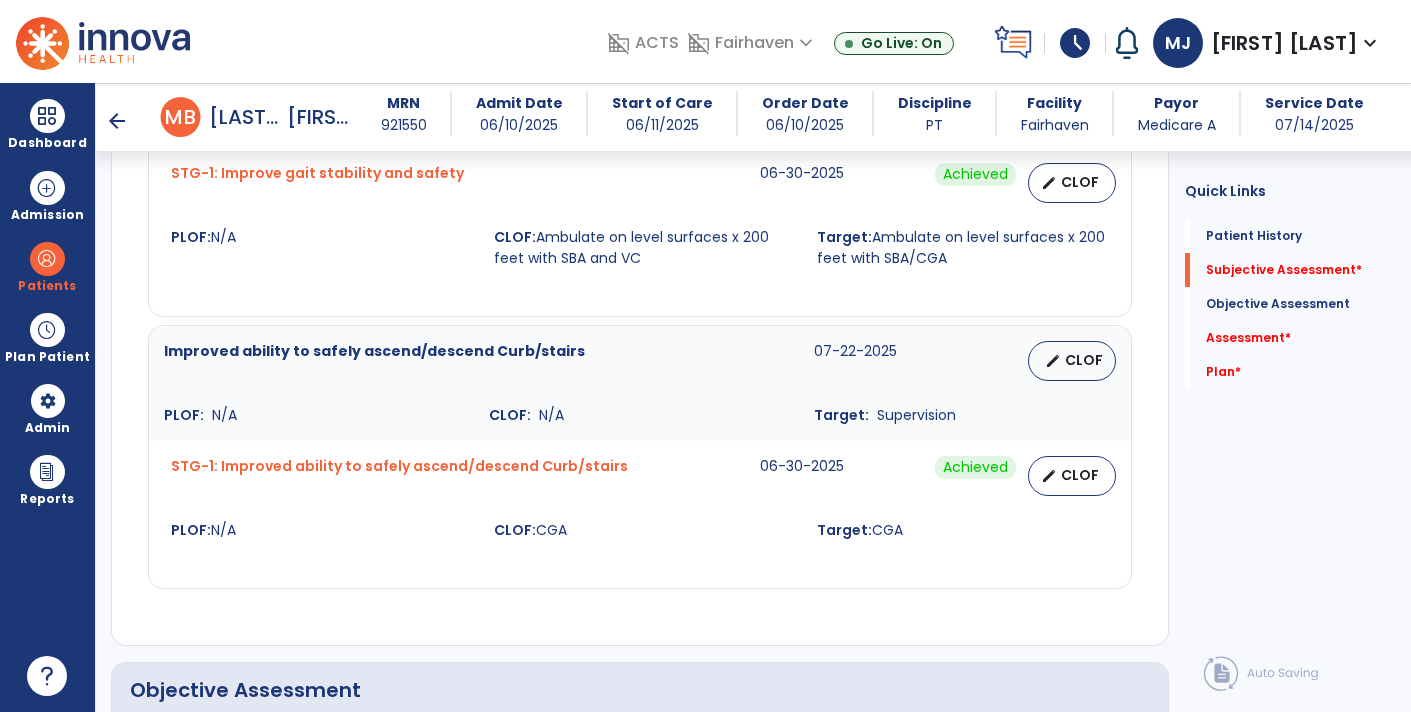 click on "edit" at bounding box center [1053, 361] 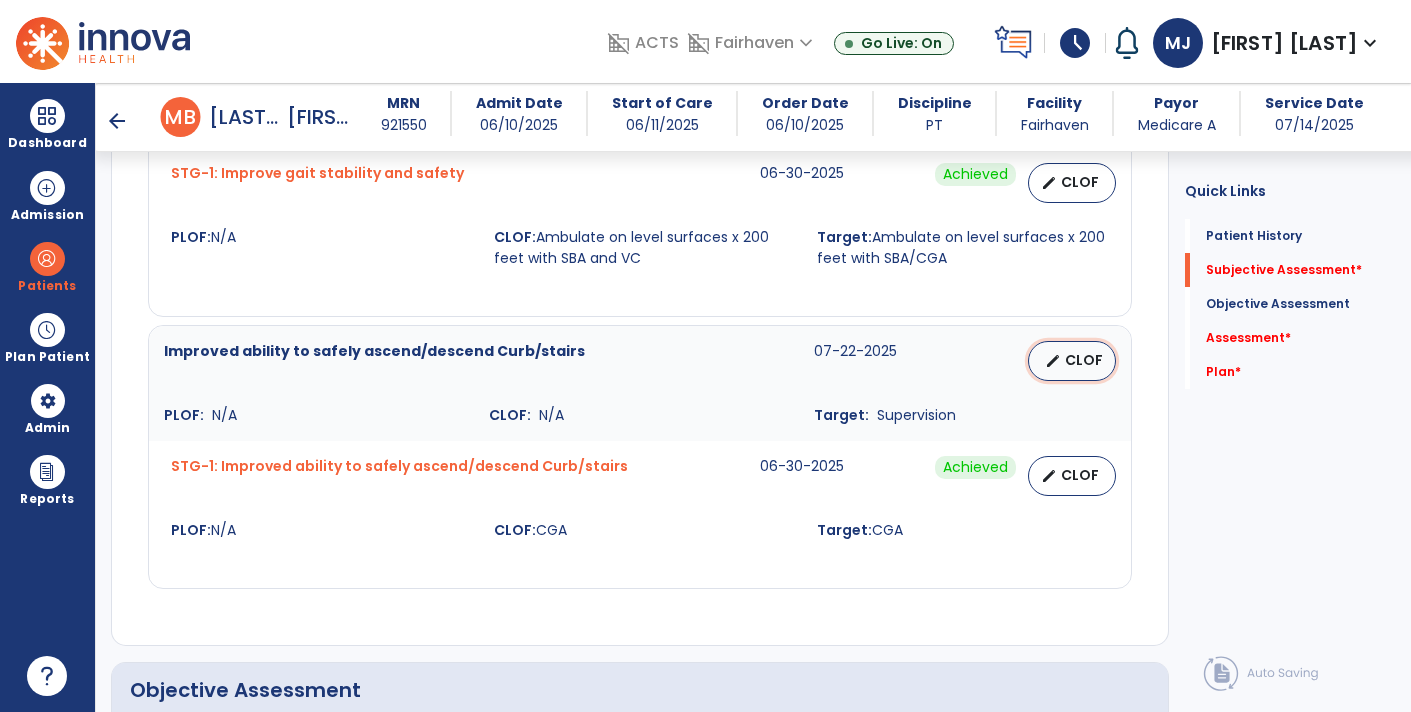 select on "********" 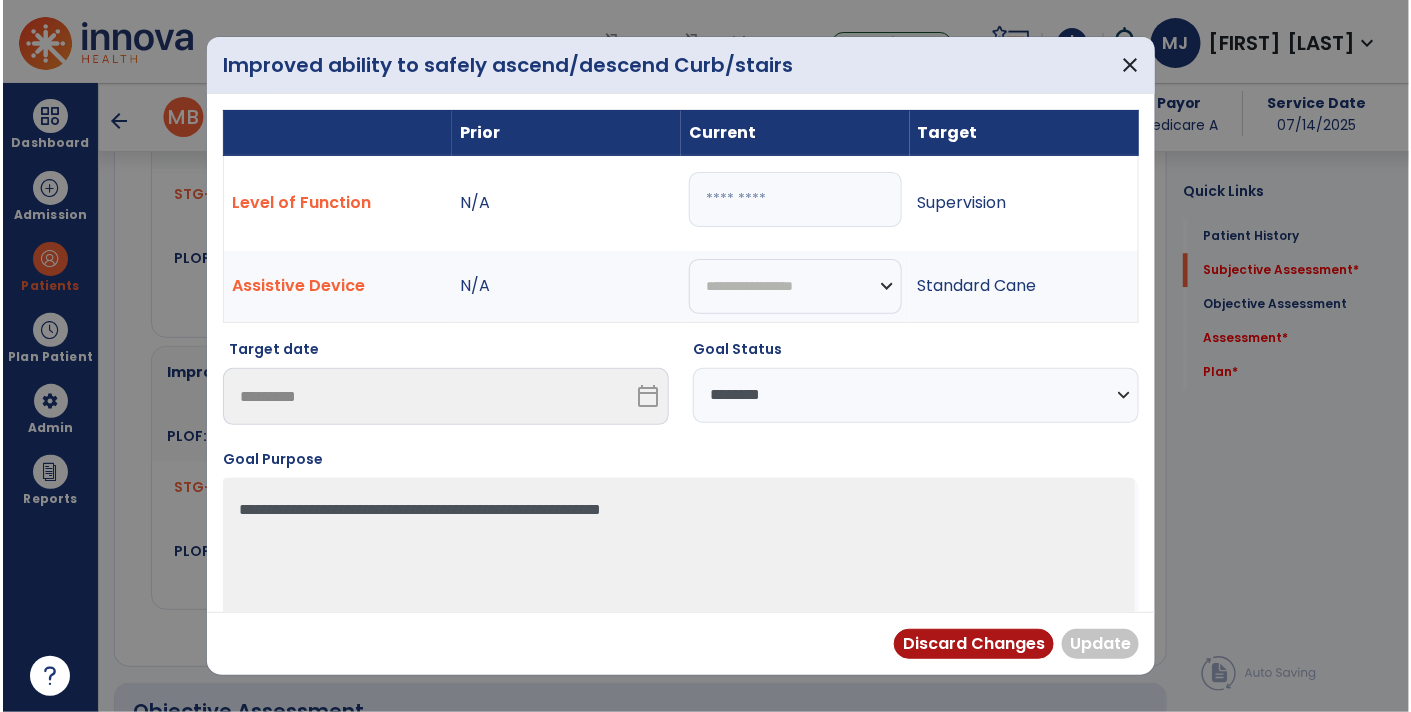 scroll, scrollTop: 1704, scrollLeft: 0, axis: vertical 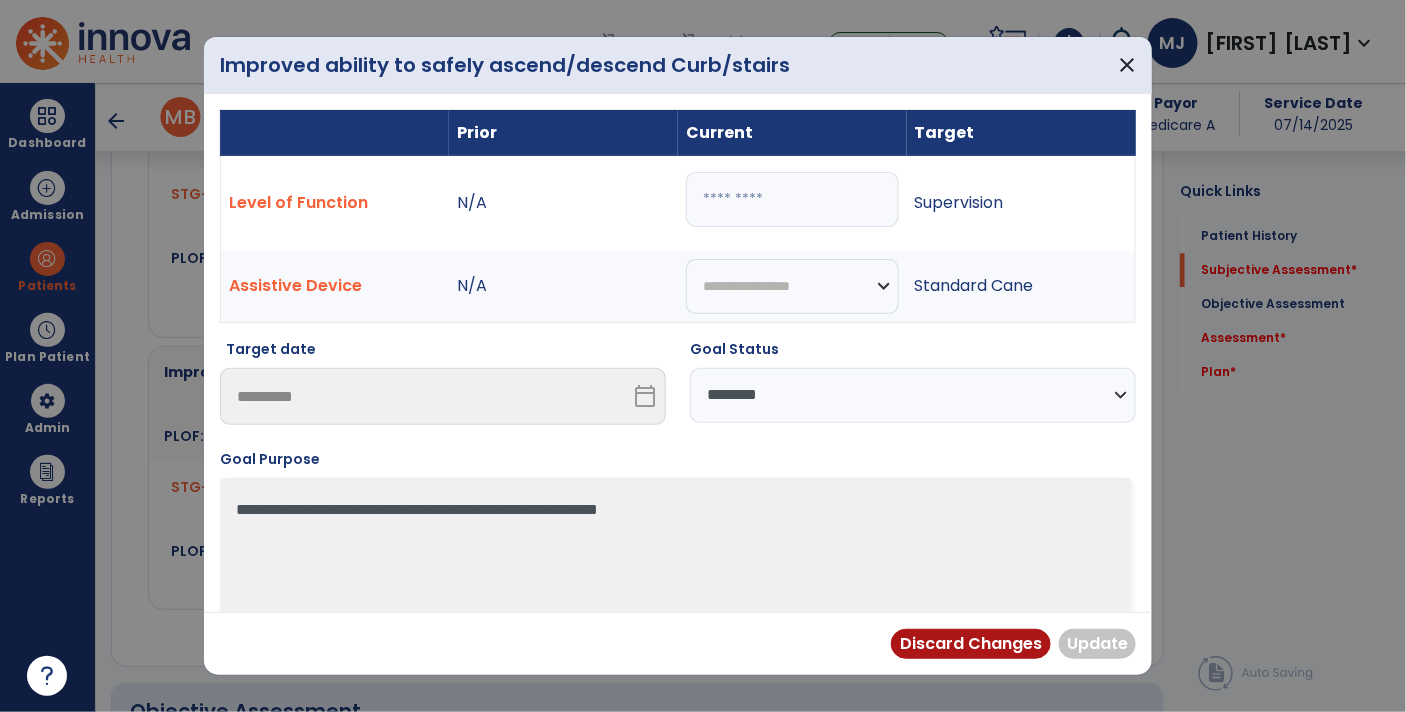 click at bounding box center [792, 199] 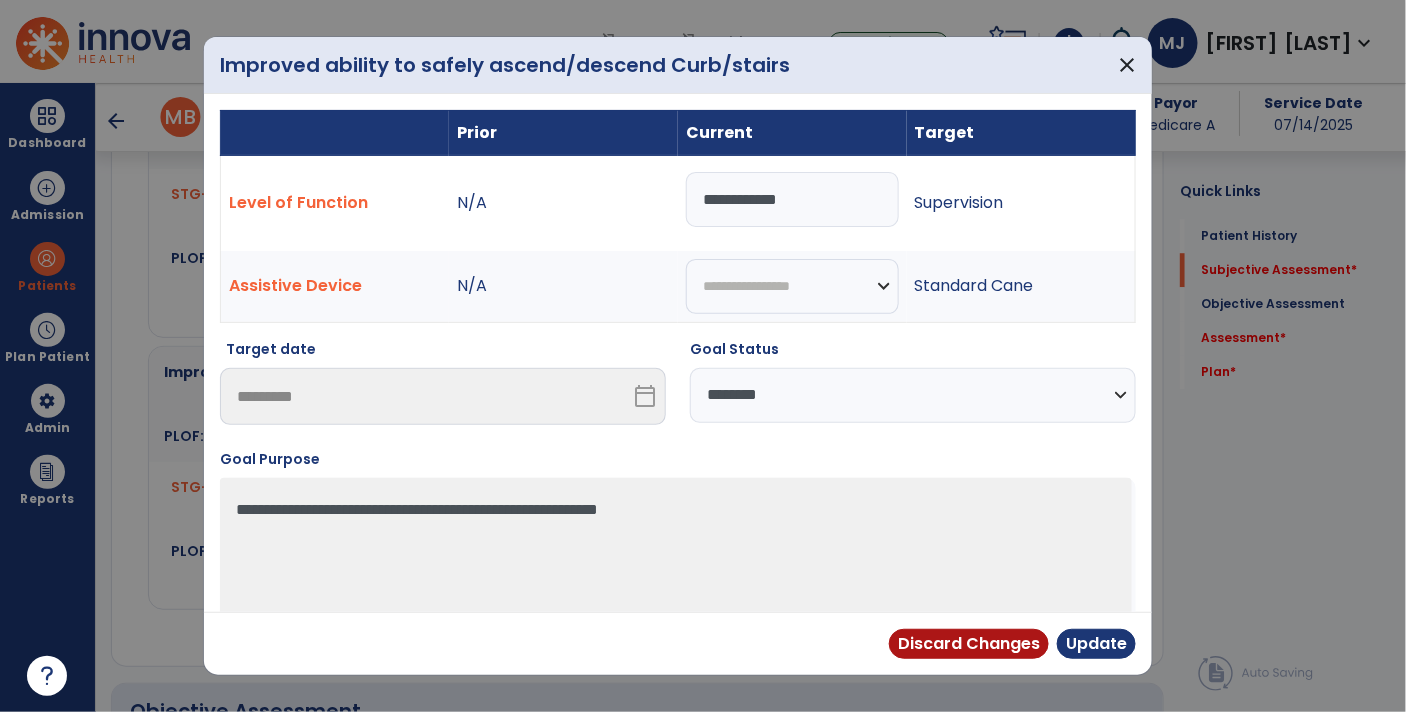 type on "**********" 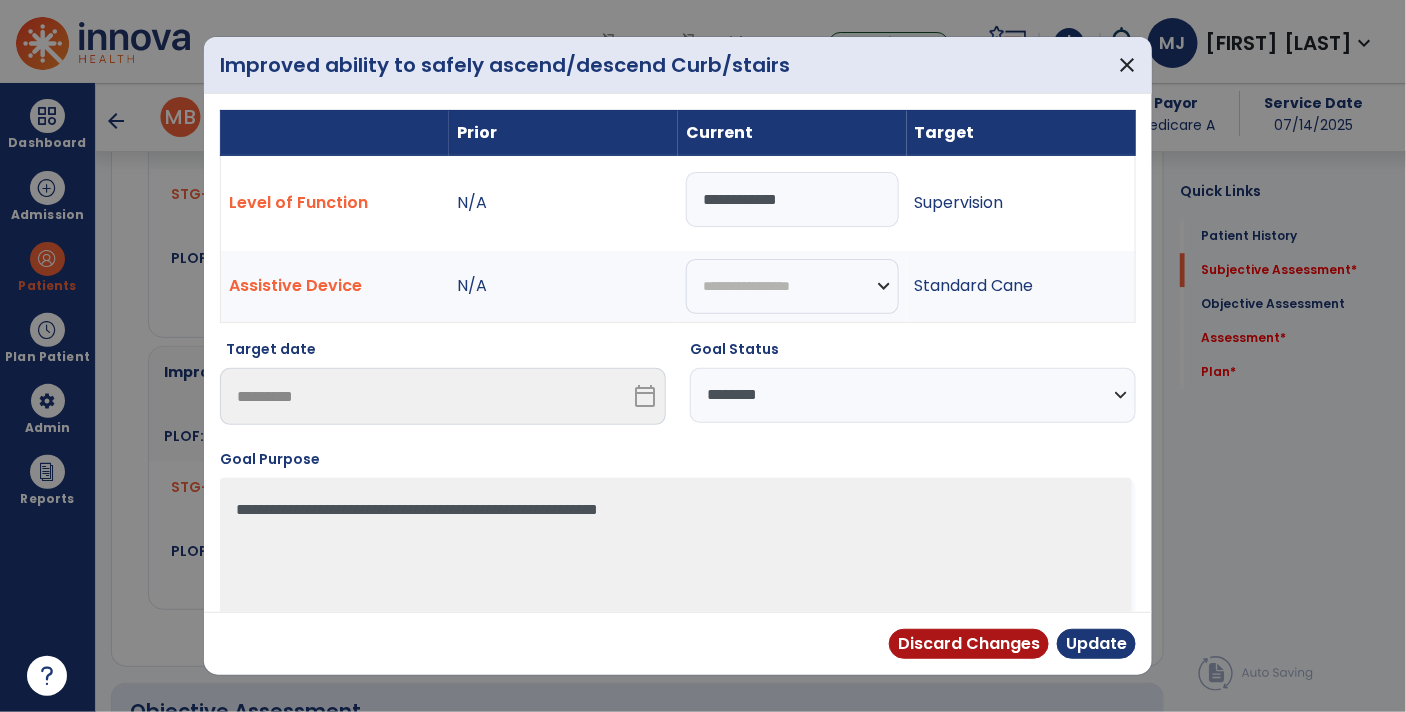 select on "********" 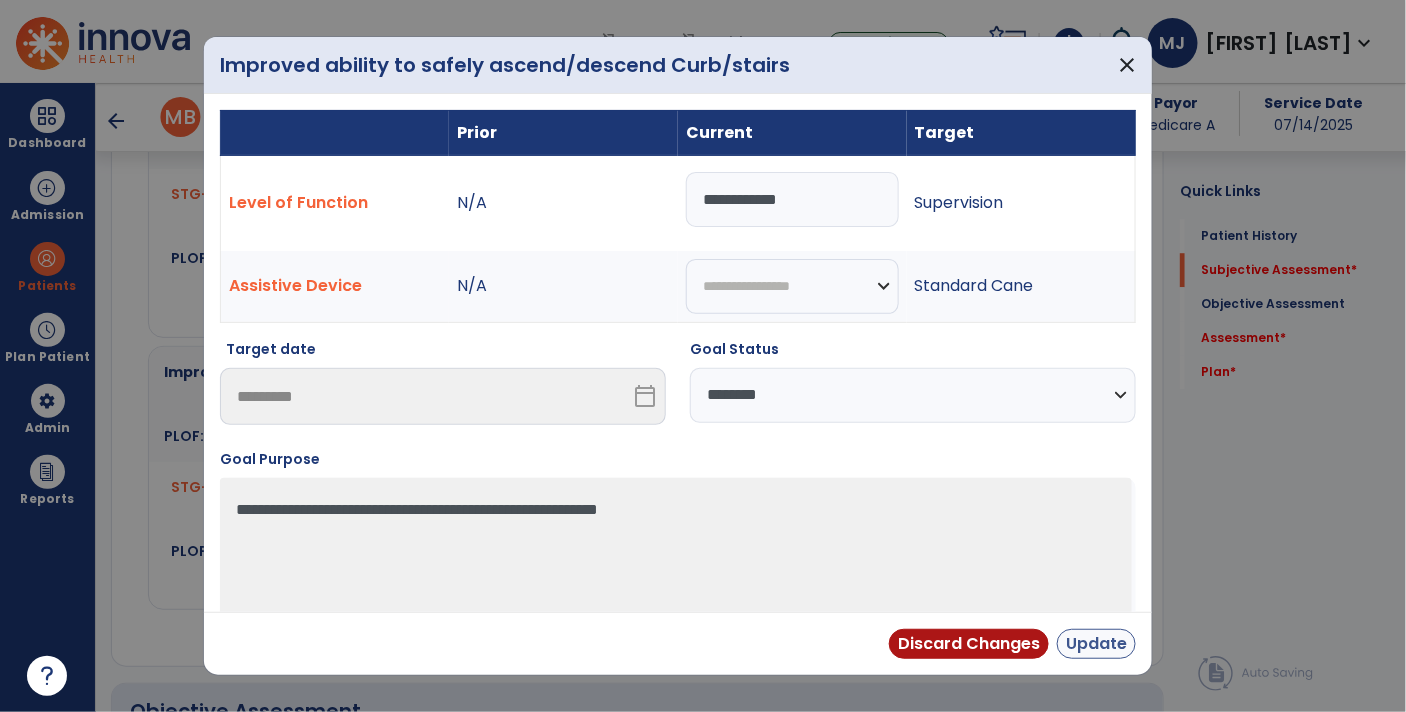 click on "Update" at bounding box center (1096, 644) 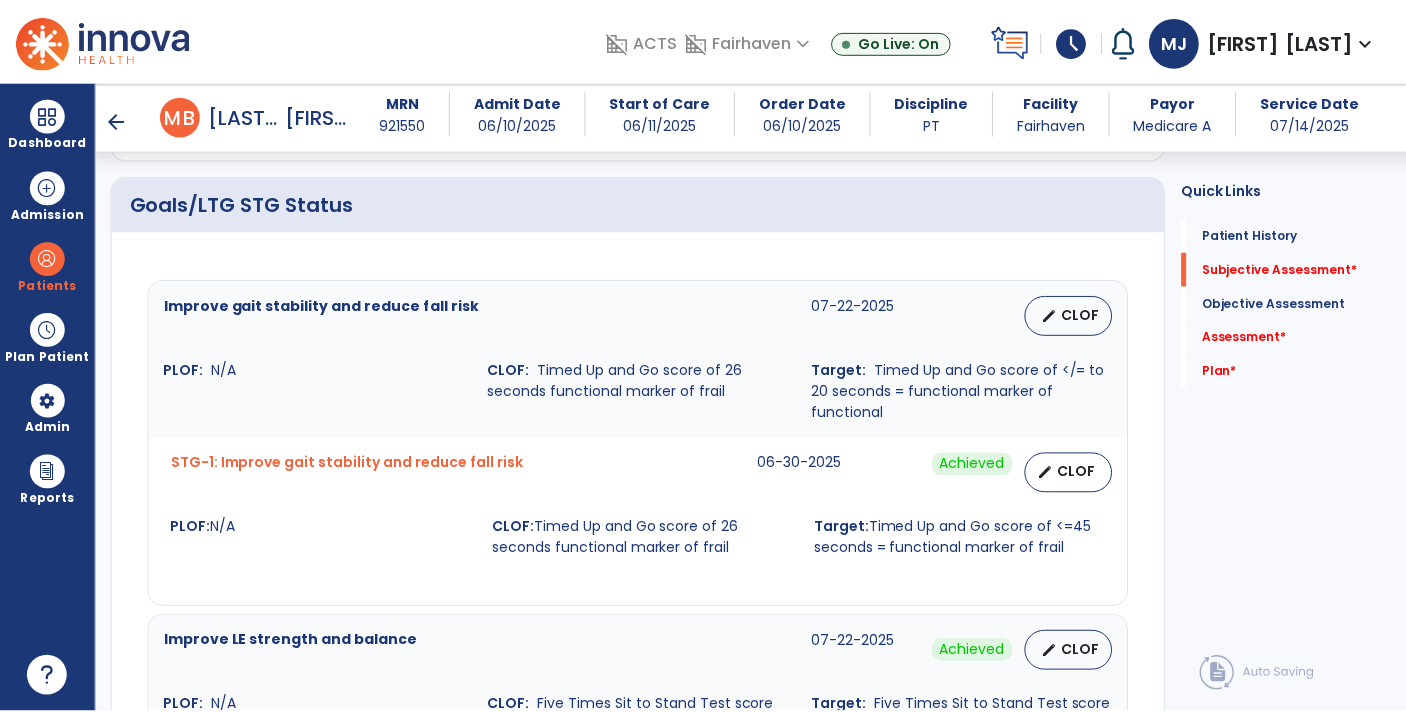 scroll, scrollTop: 740, scrollLeft: 0, axis: vertical 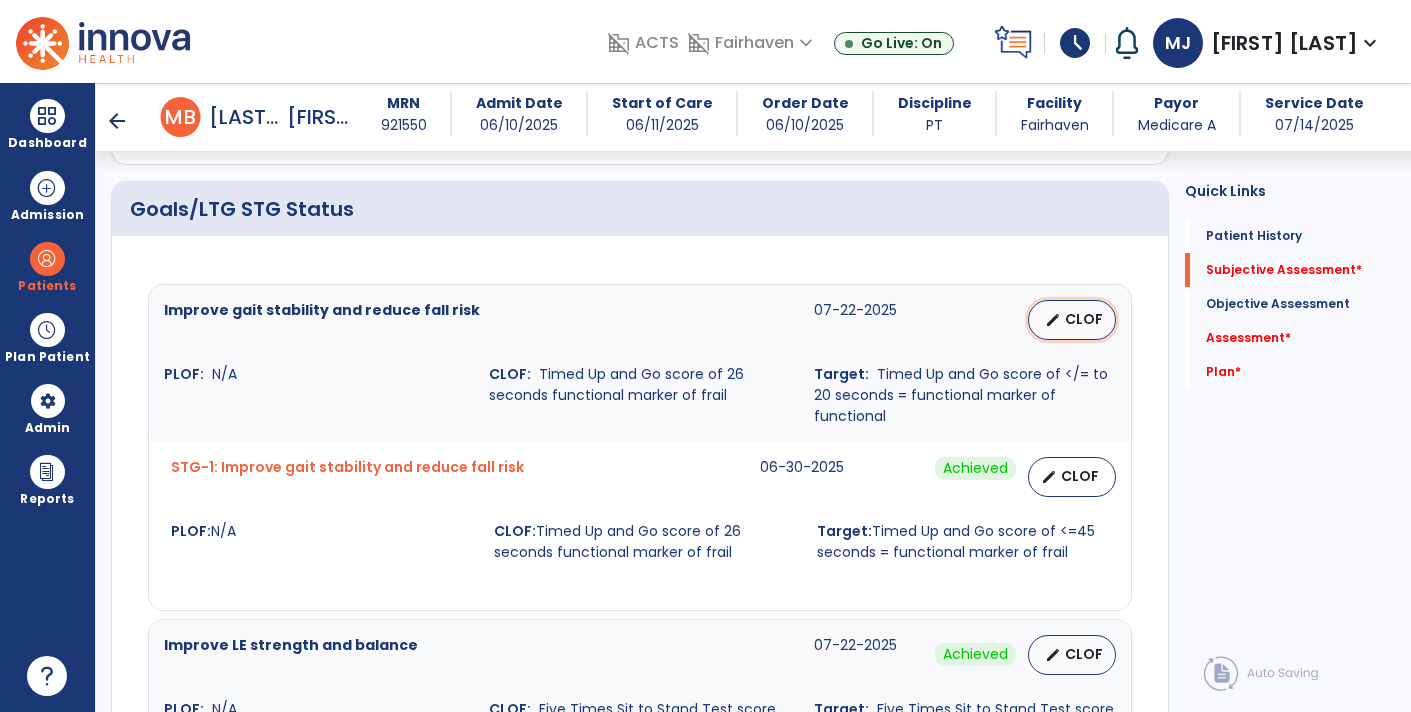 click on "edit   CLOF" at bounding box center [1072, 320] 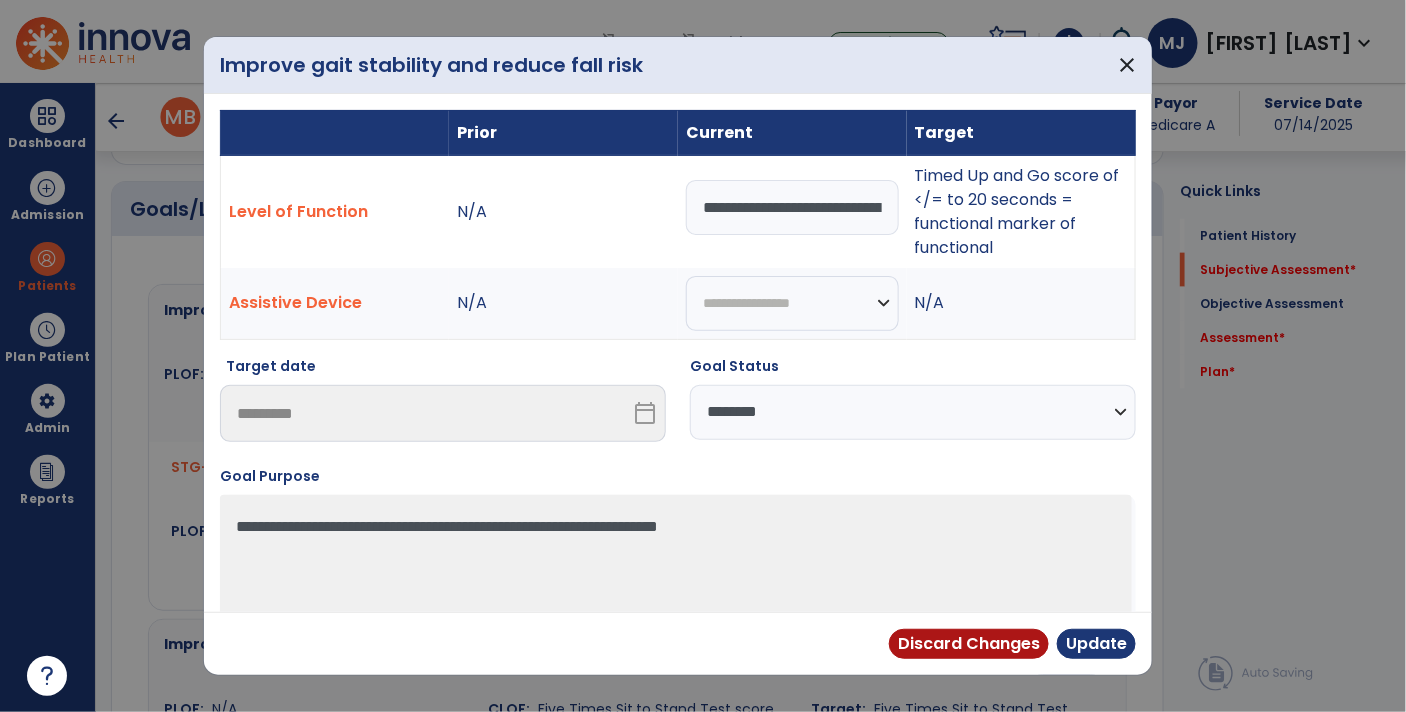 scroll, scrollTop: 740, scrollLeft: 0, axis: vertical 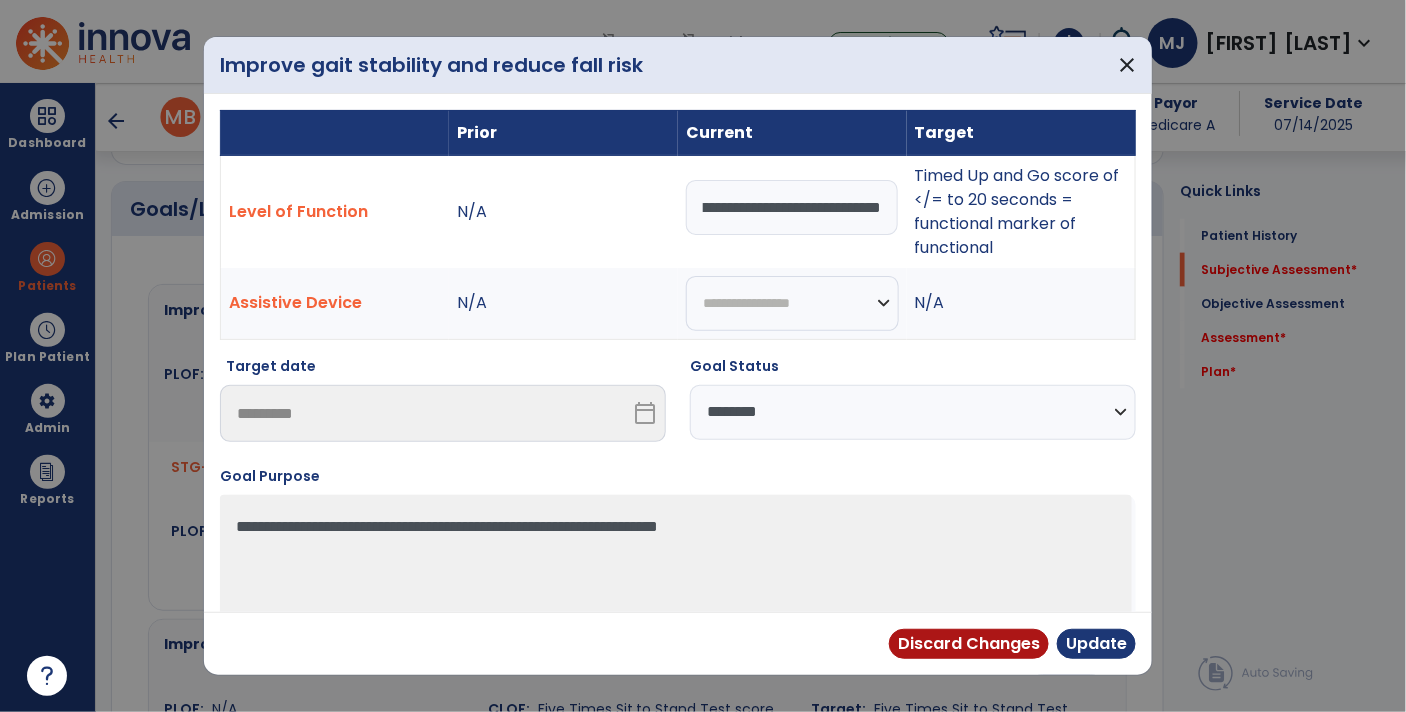 click on "**********" at bounding box center [792, 207] 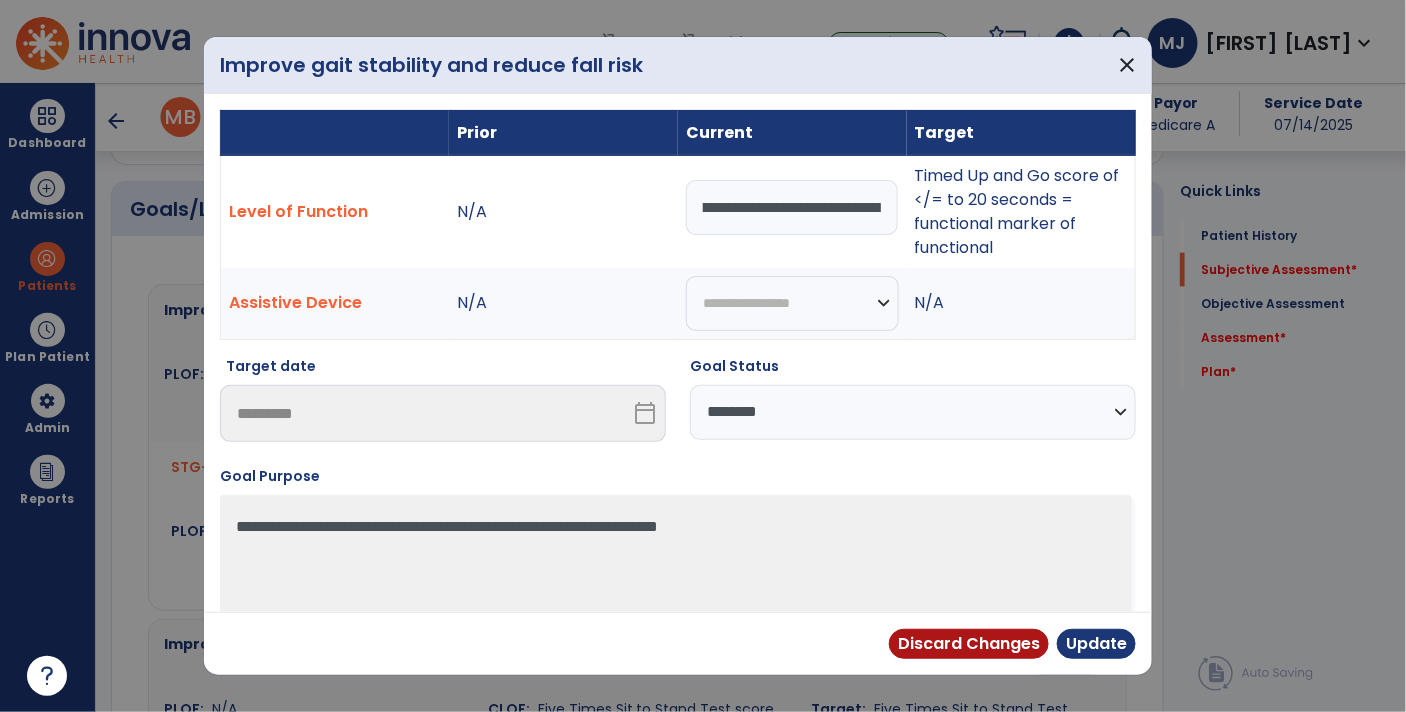 scroll, scrollTop: 0, scrollLeft: 85, axis: horizontal 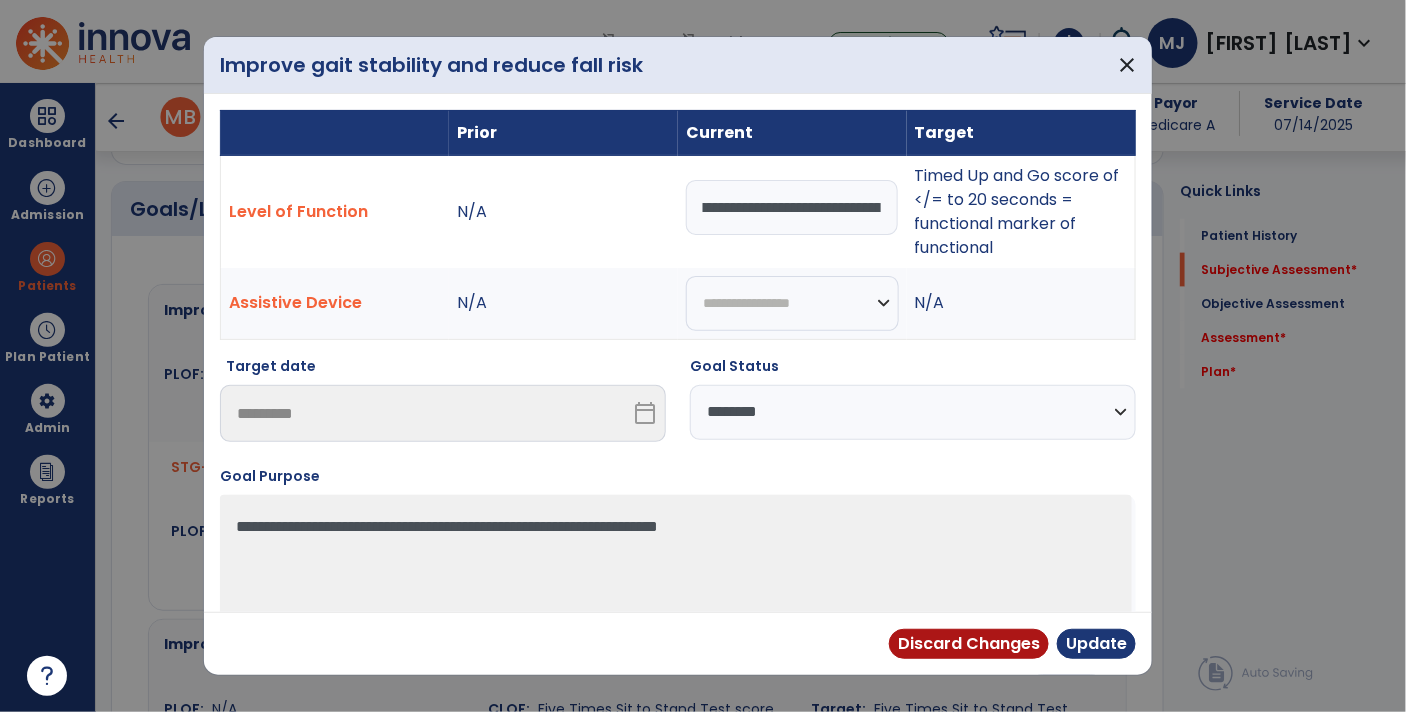 type on "**********" 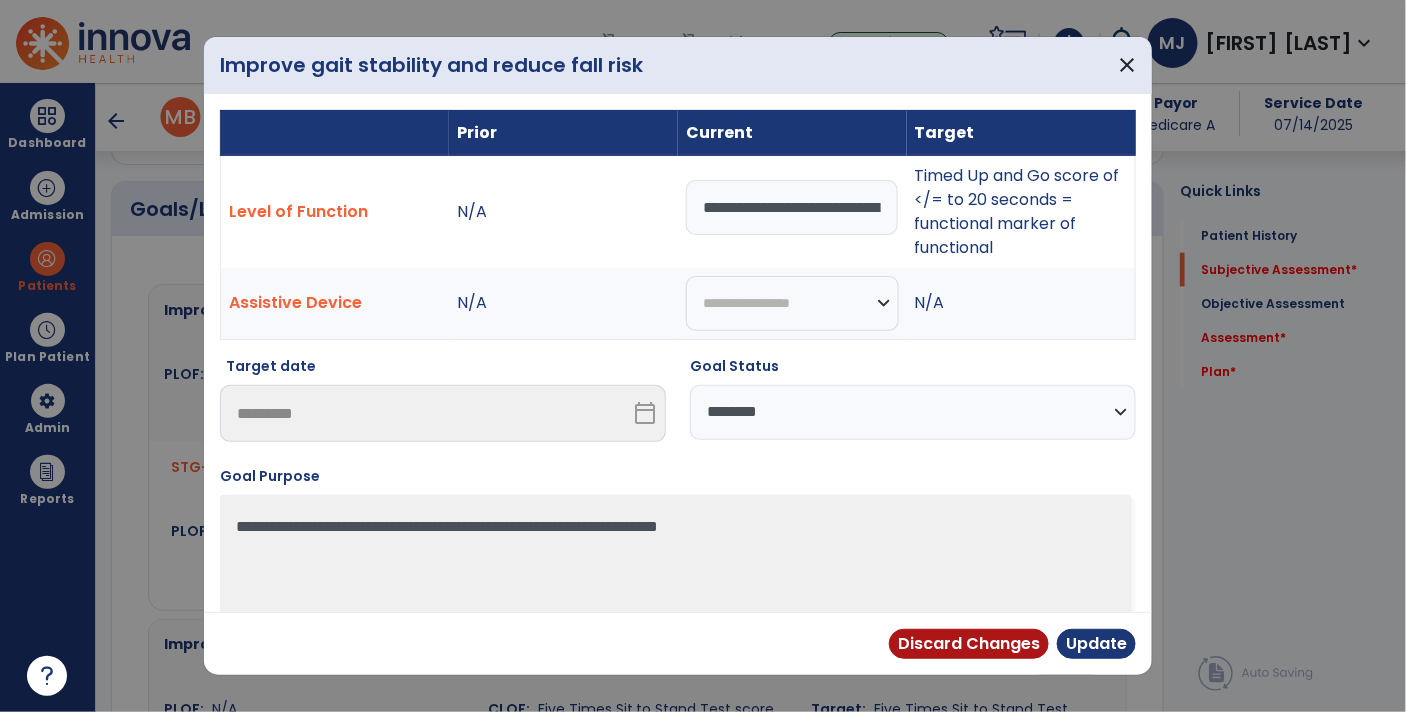 select on "**********" 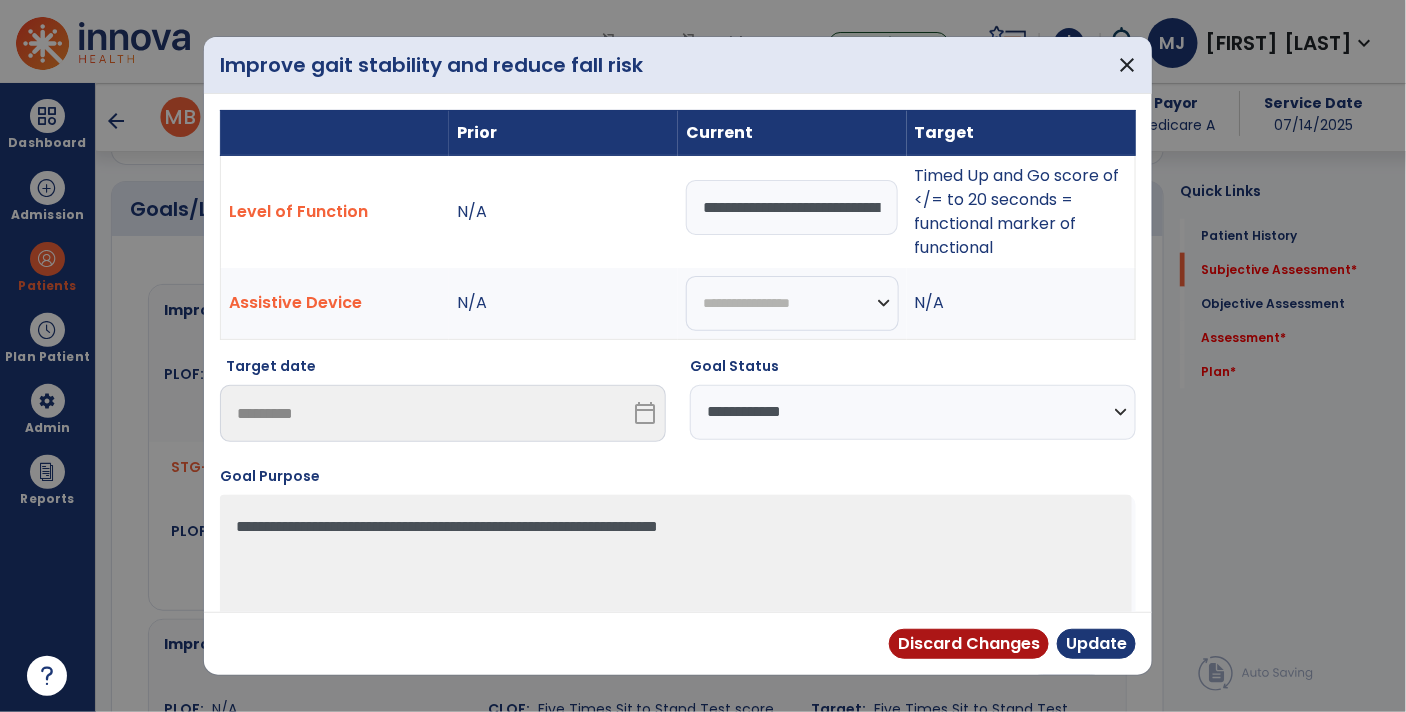 click on "**********" at bounding box center [913, 412] 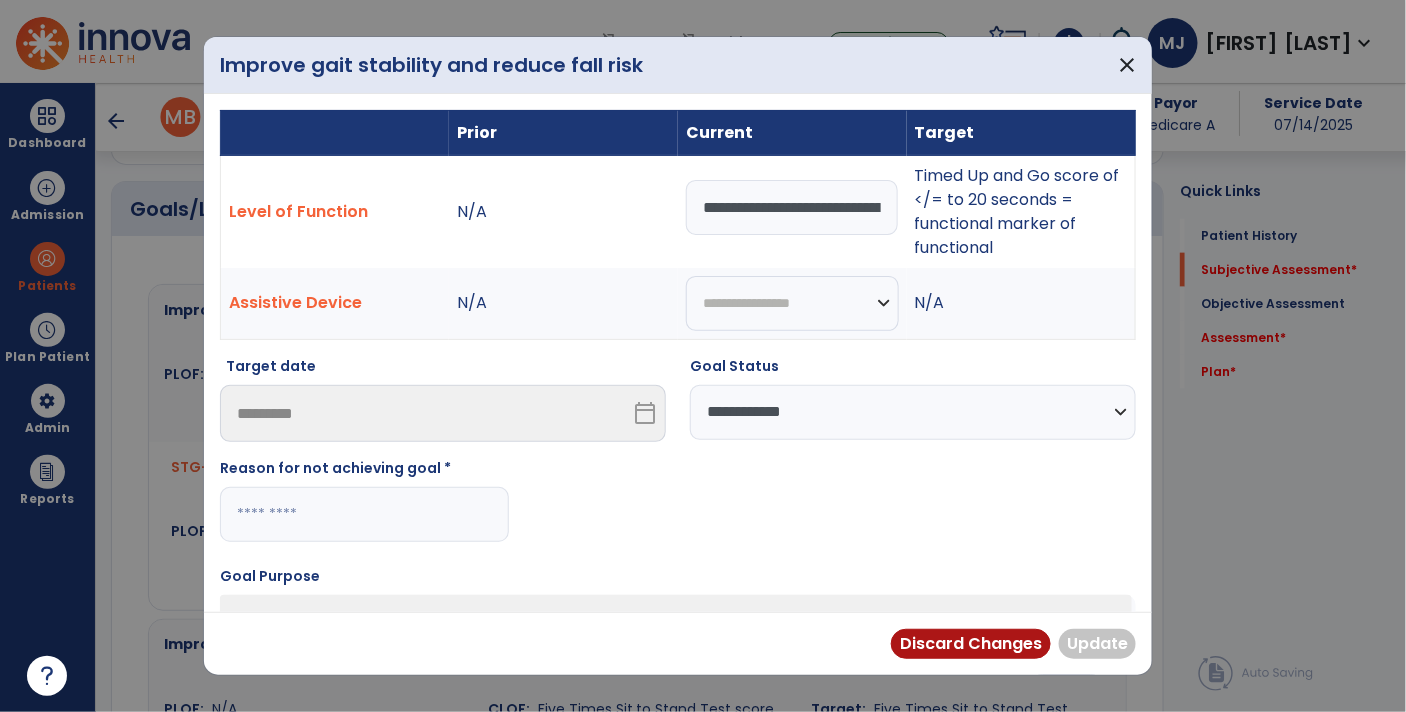 click on "**********" at bounding box center [792, 207] 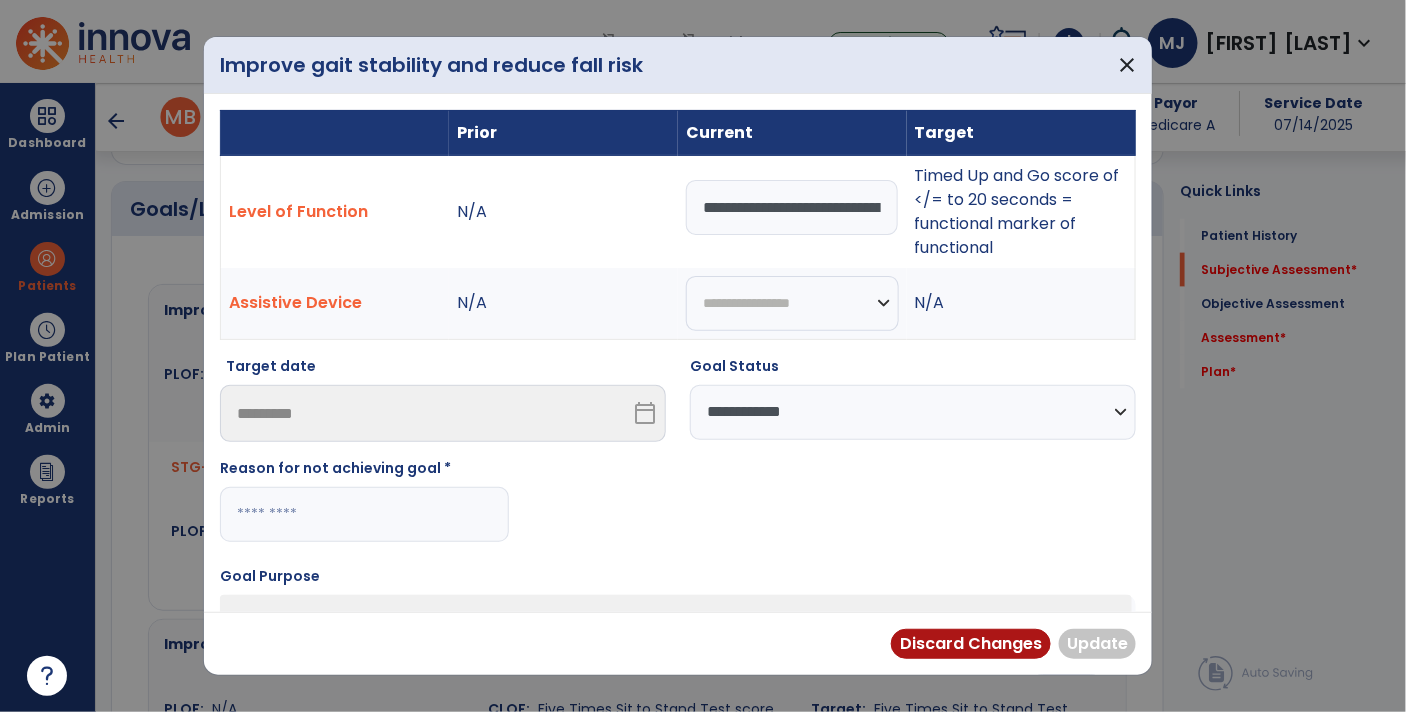 click at bounding box center (364, 514) 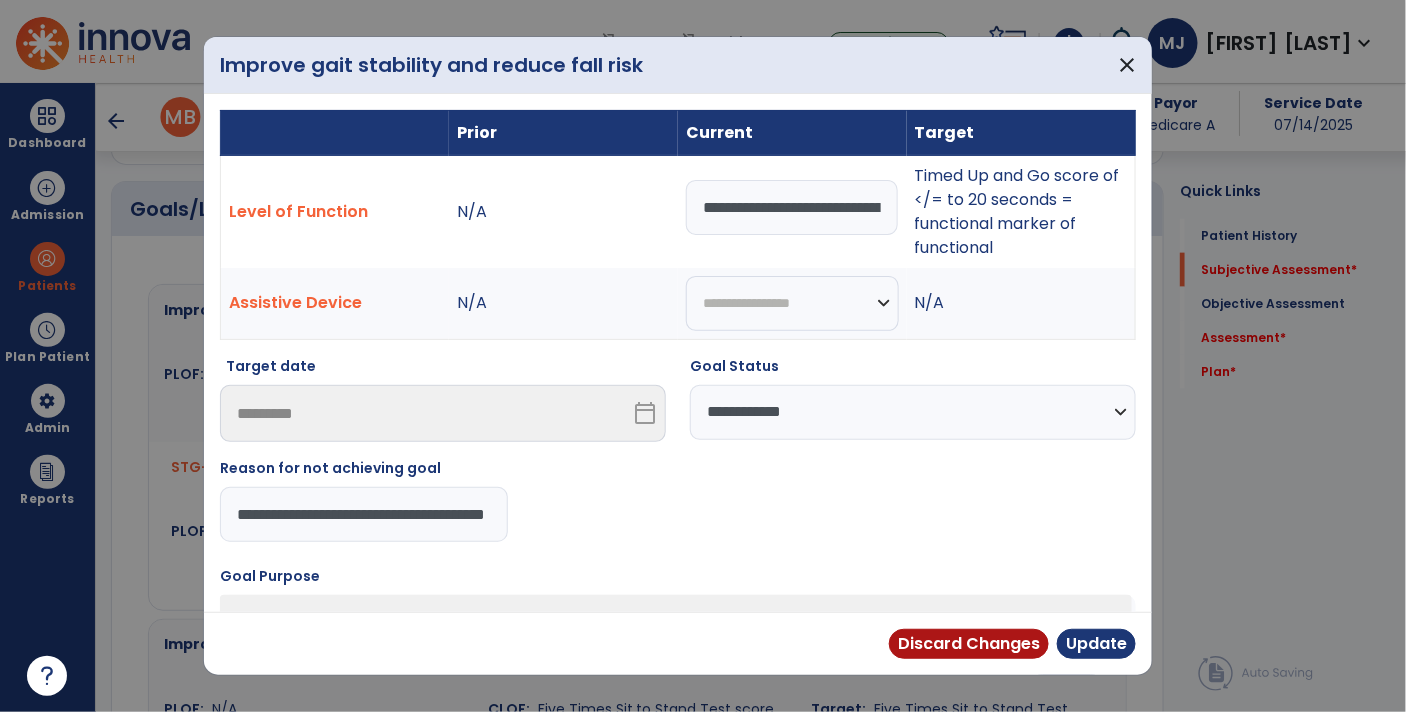 scroll, scrollTop: 0, scrollLeft: 73, axis: horizontal 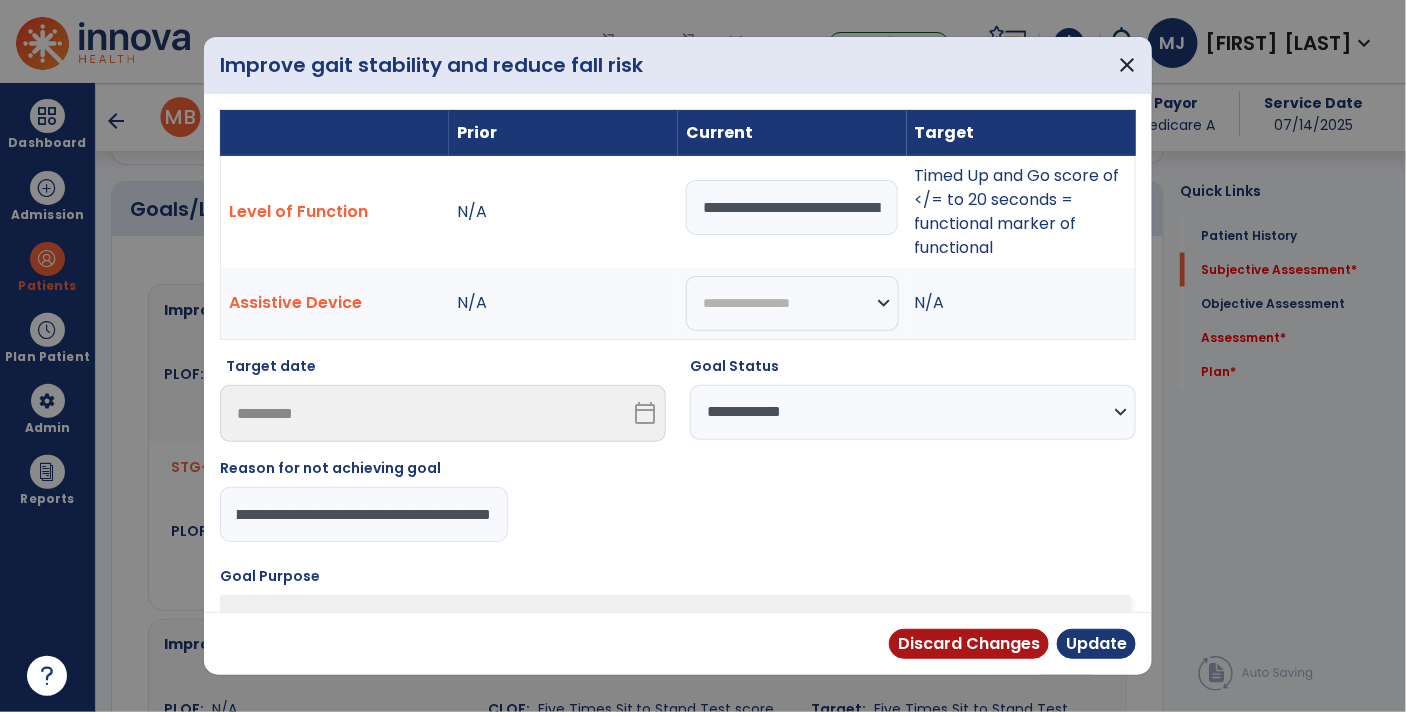 type on "**********" 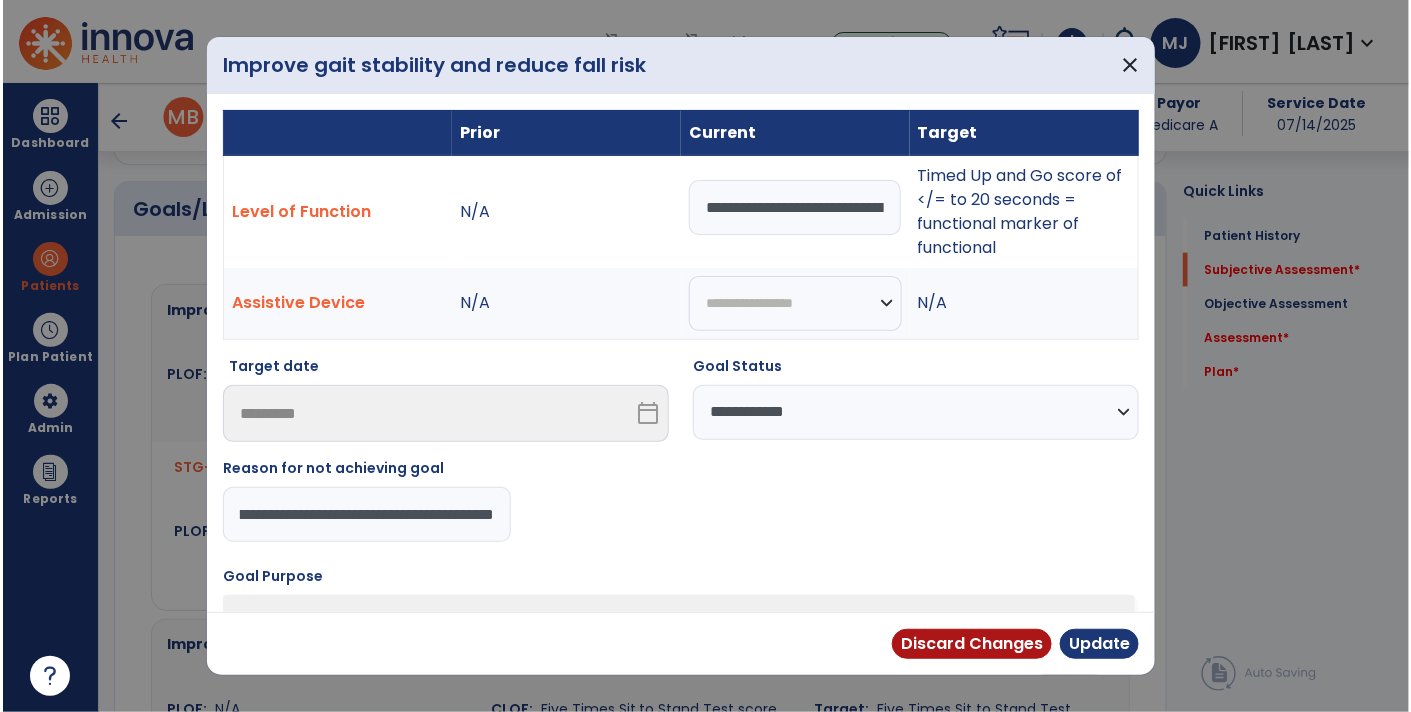 scroll, scrollTop: 0, scrollLeft: 267, axis: horizontal 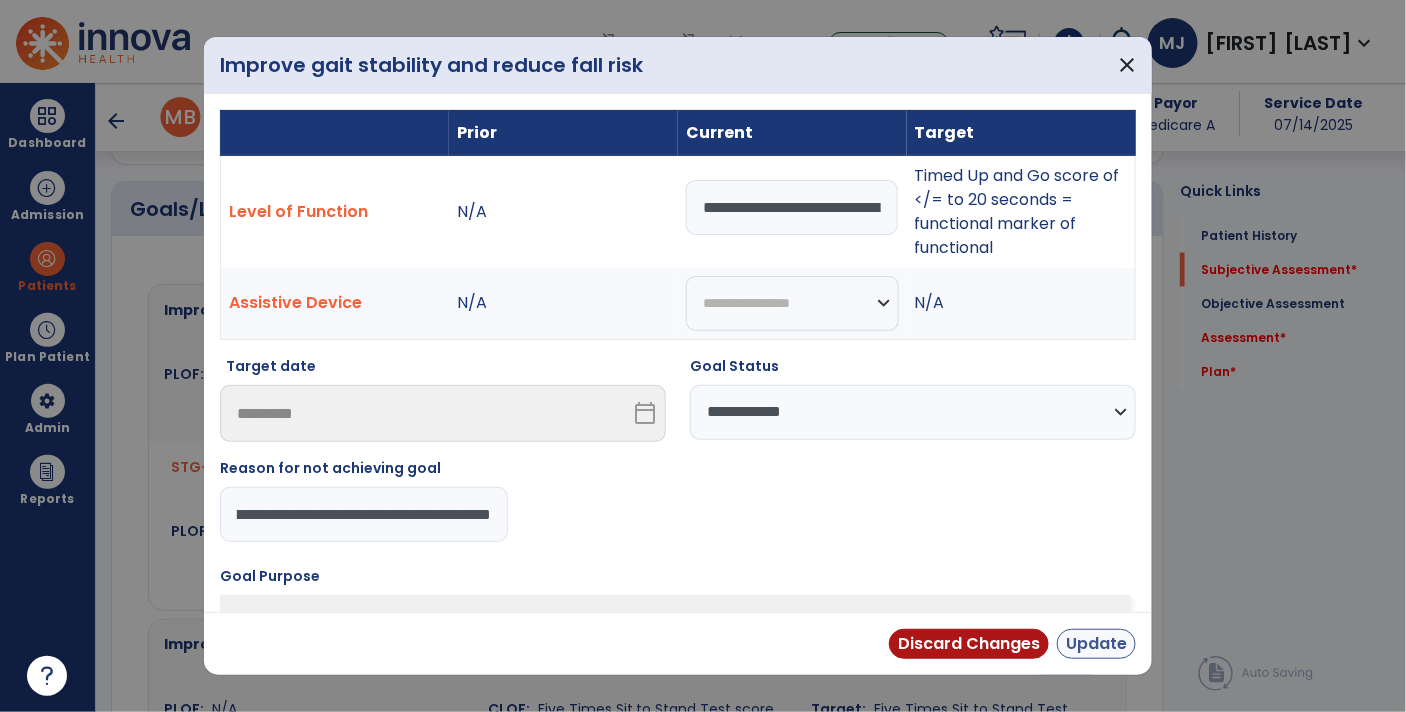 click on "Update" at bounding box center (1096, 644) 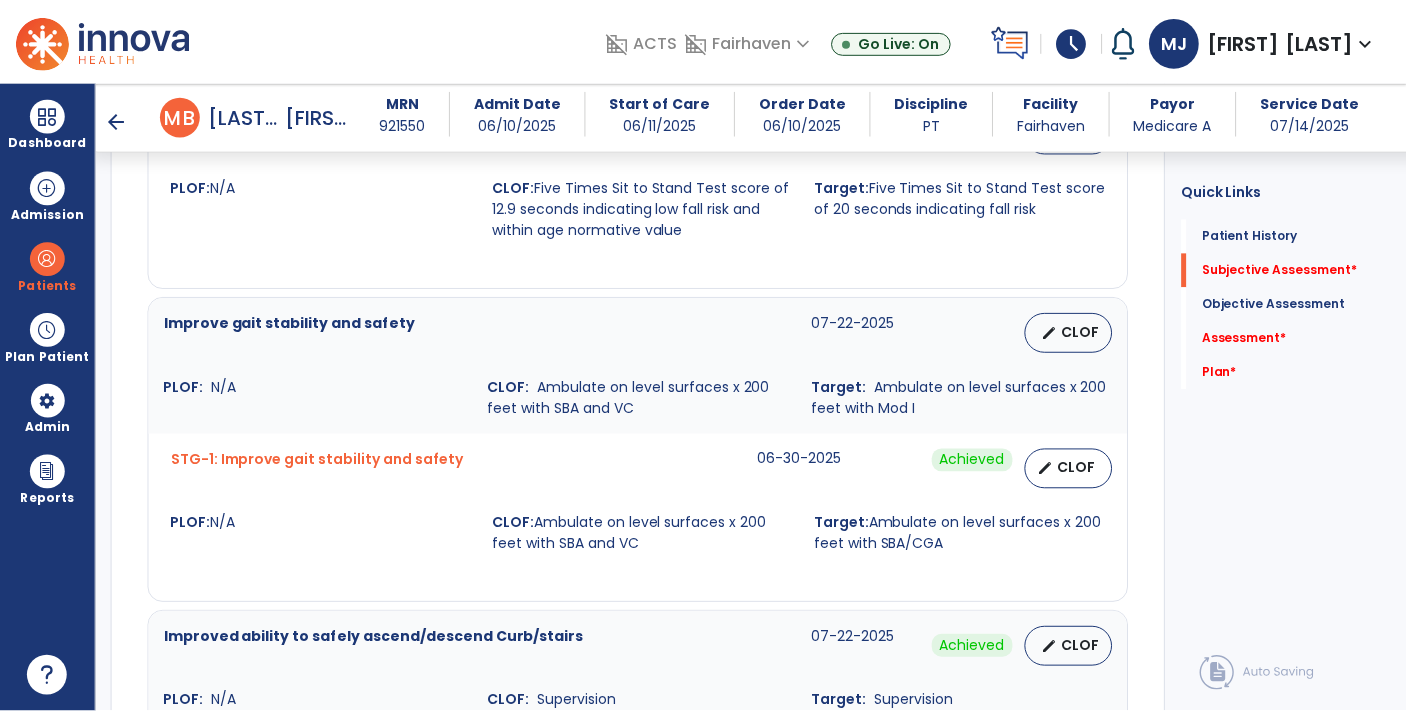 scroll, scrollTop: 1424, scrollLeft: 0, axis: vertical 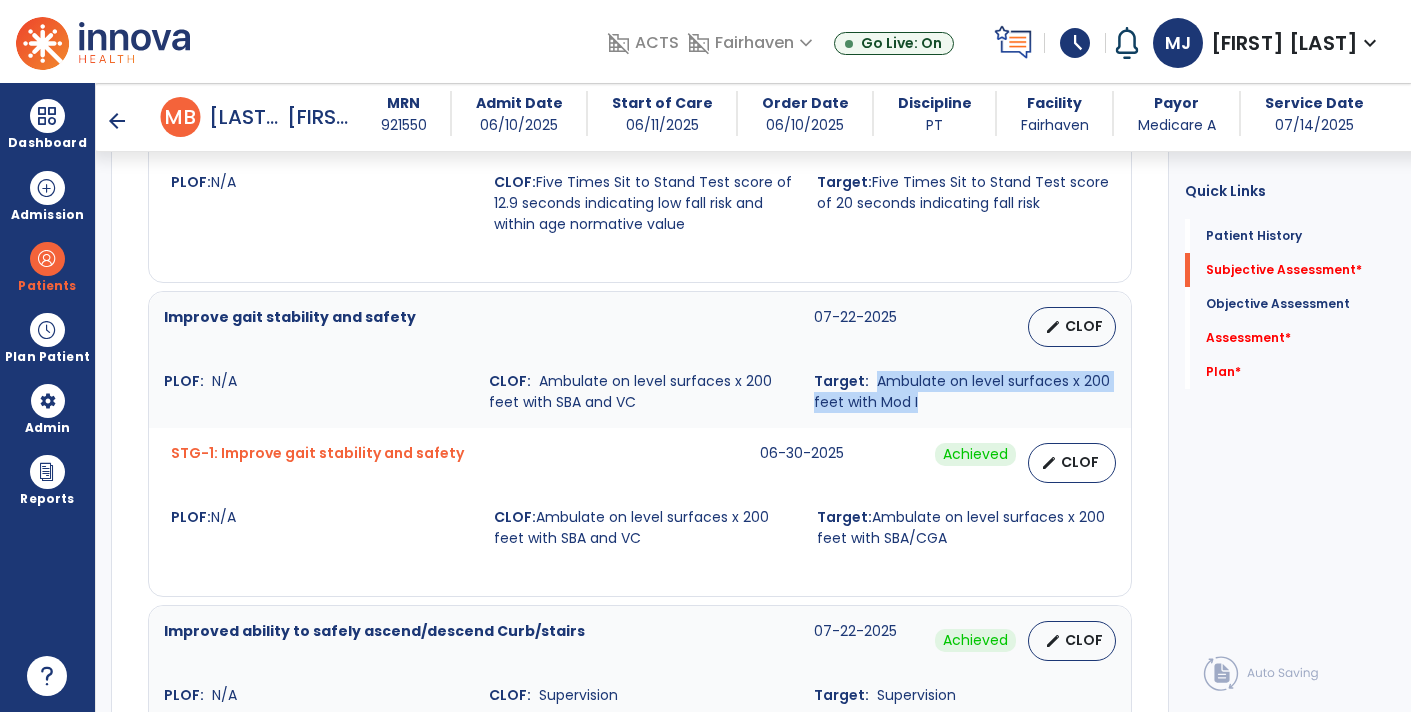 drag, startPoint x: 926, startPoint y: 406, endPoint x: 872, endPoint y: 378, distance: 60.827625 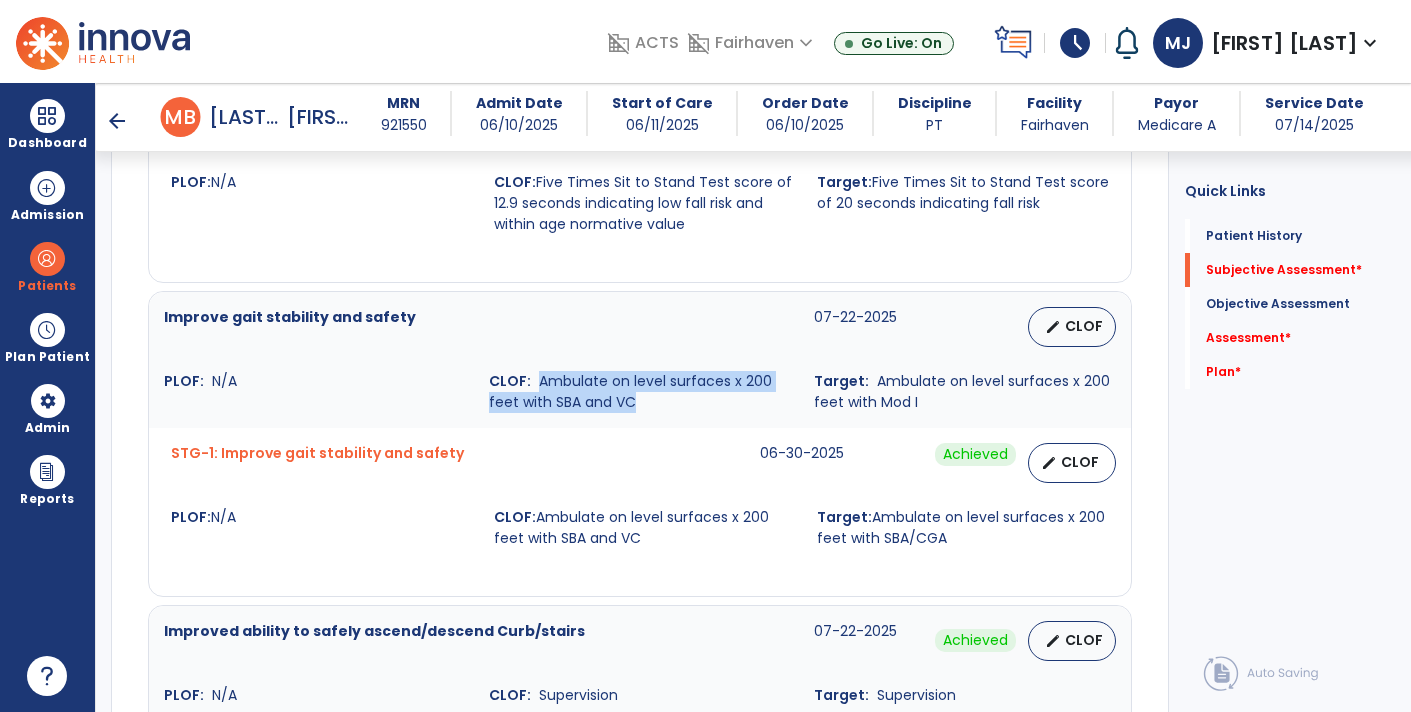 drag, startPoint x: 644, startPoint y: 402, endPoint x: 536, endPoint y: 377, distance: 110.85576 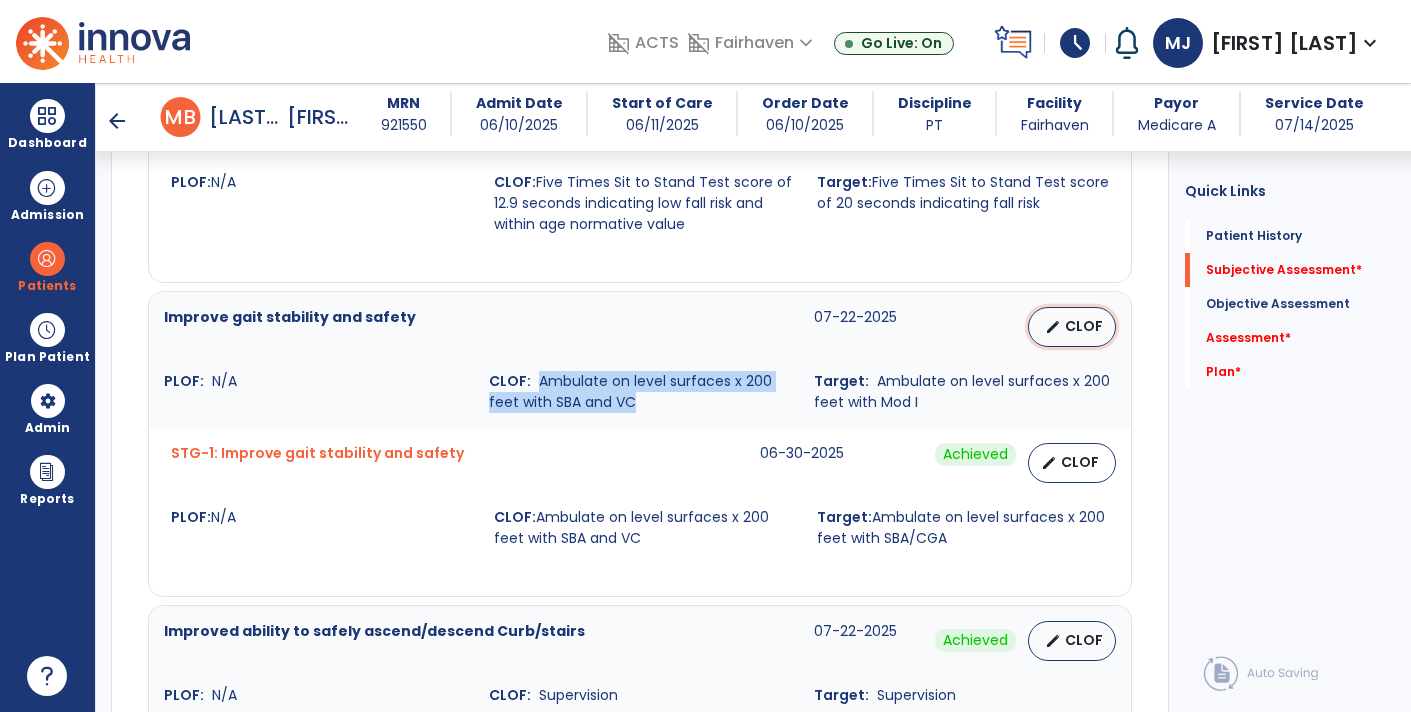 click on "CLOF" at bounding box center (1084, 326) 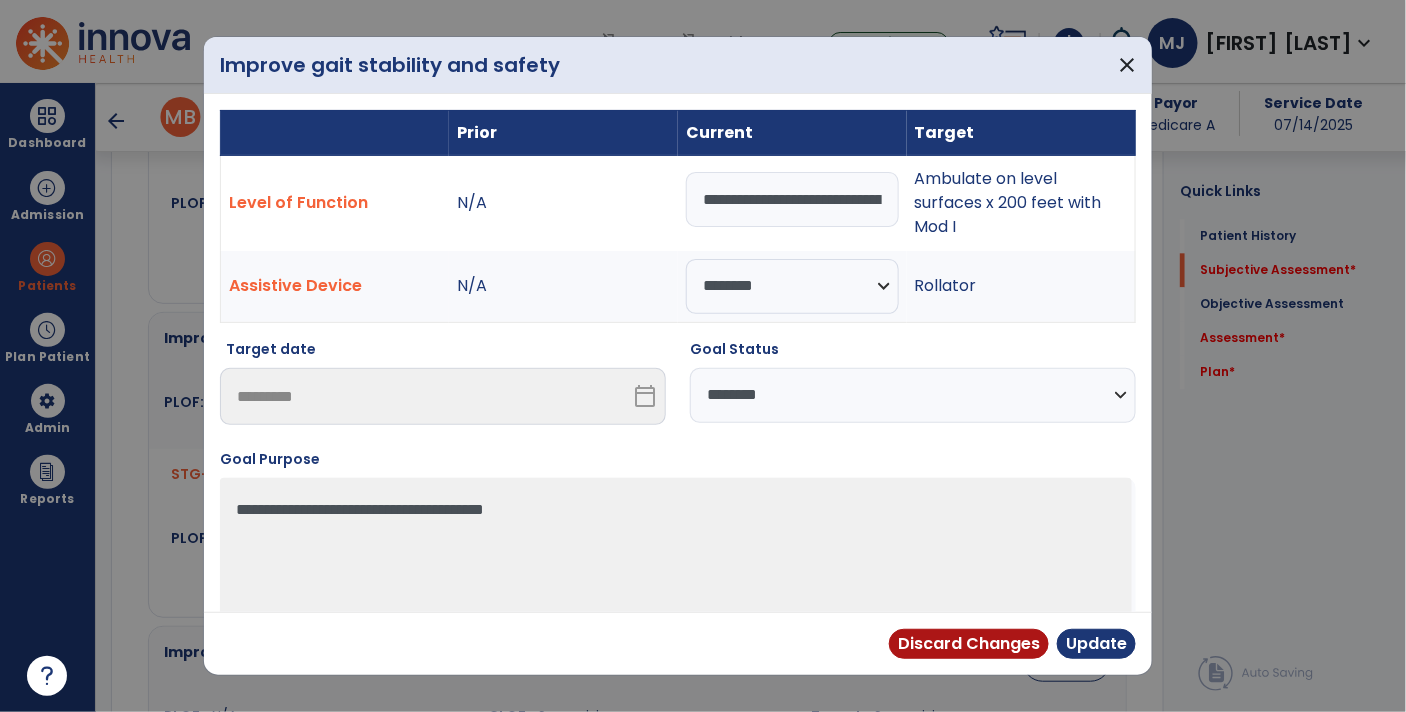 scroll, scrollTop: 1424, scrollLeft: 0, axis: vertical 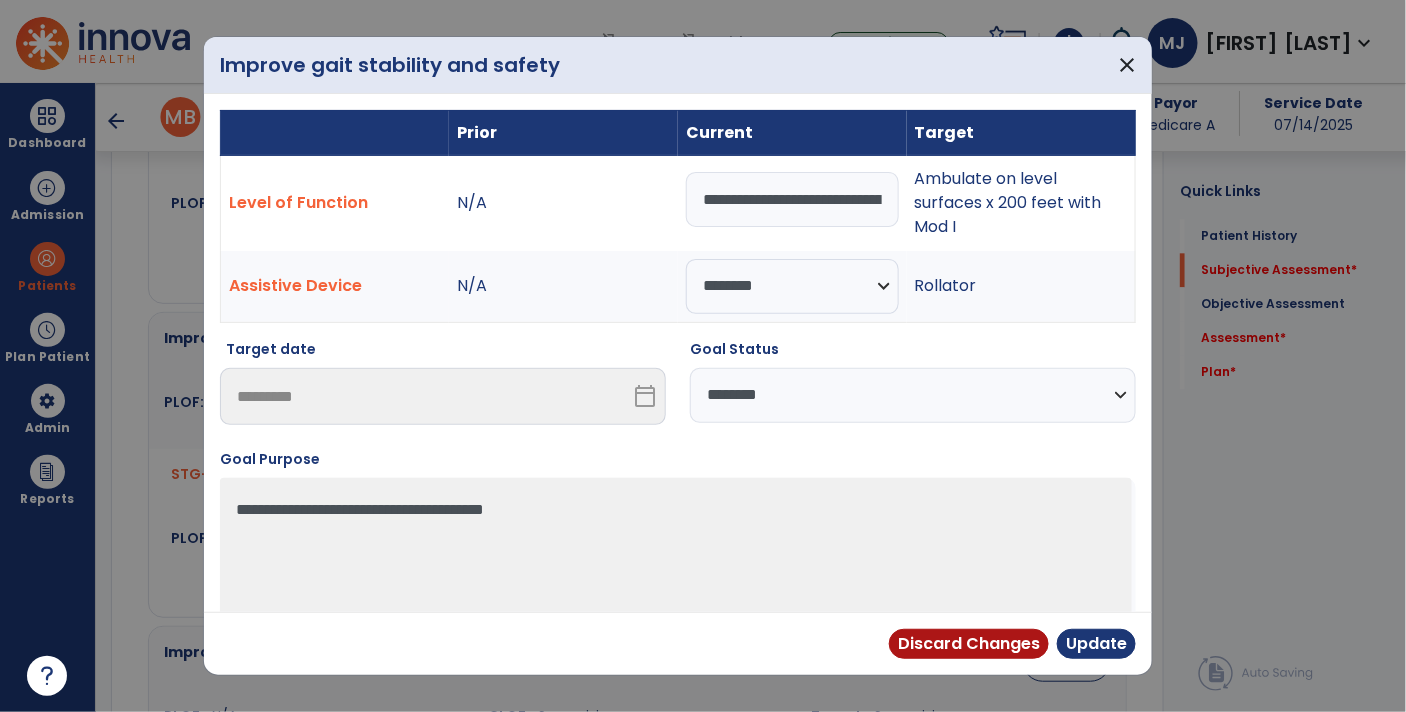 click on "**********" at bounding box center (913, 395) 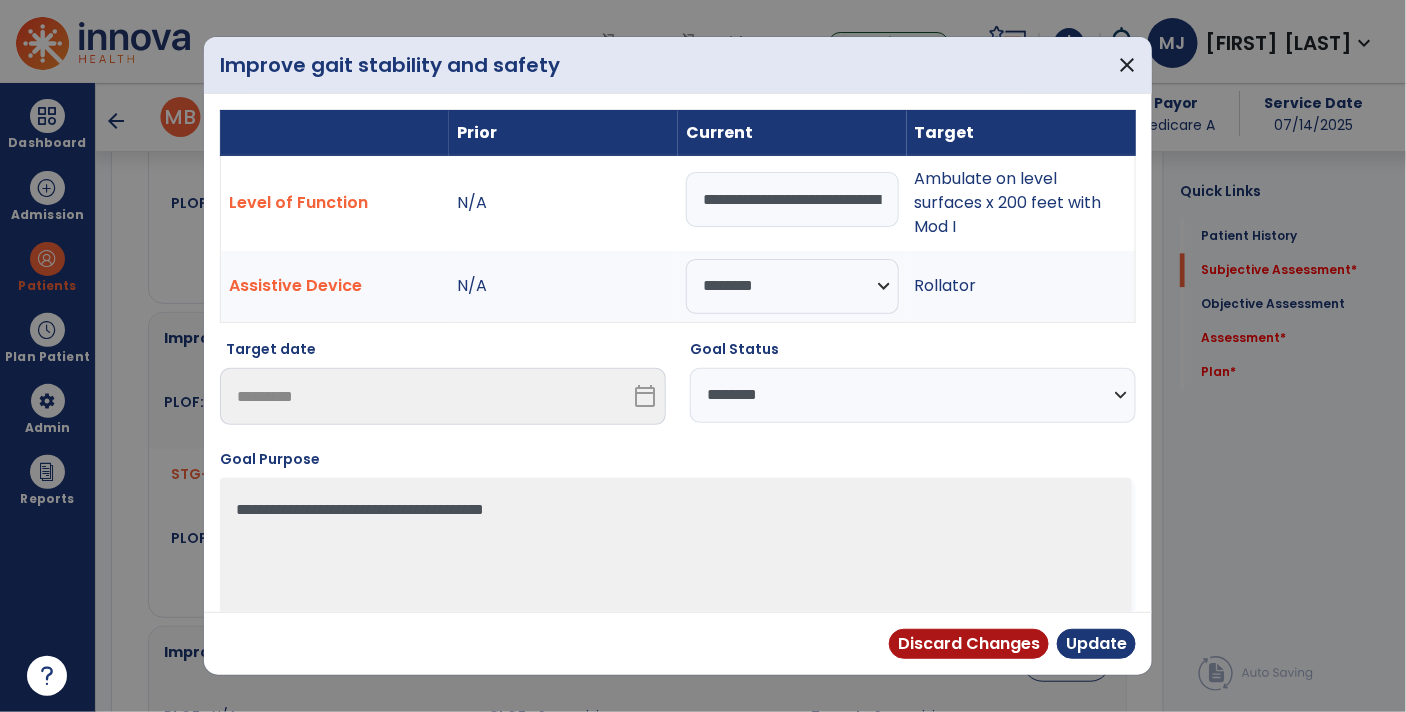 select on "**********" 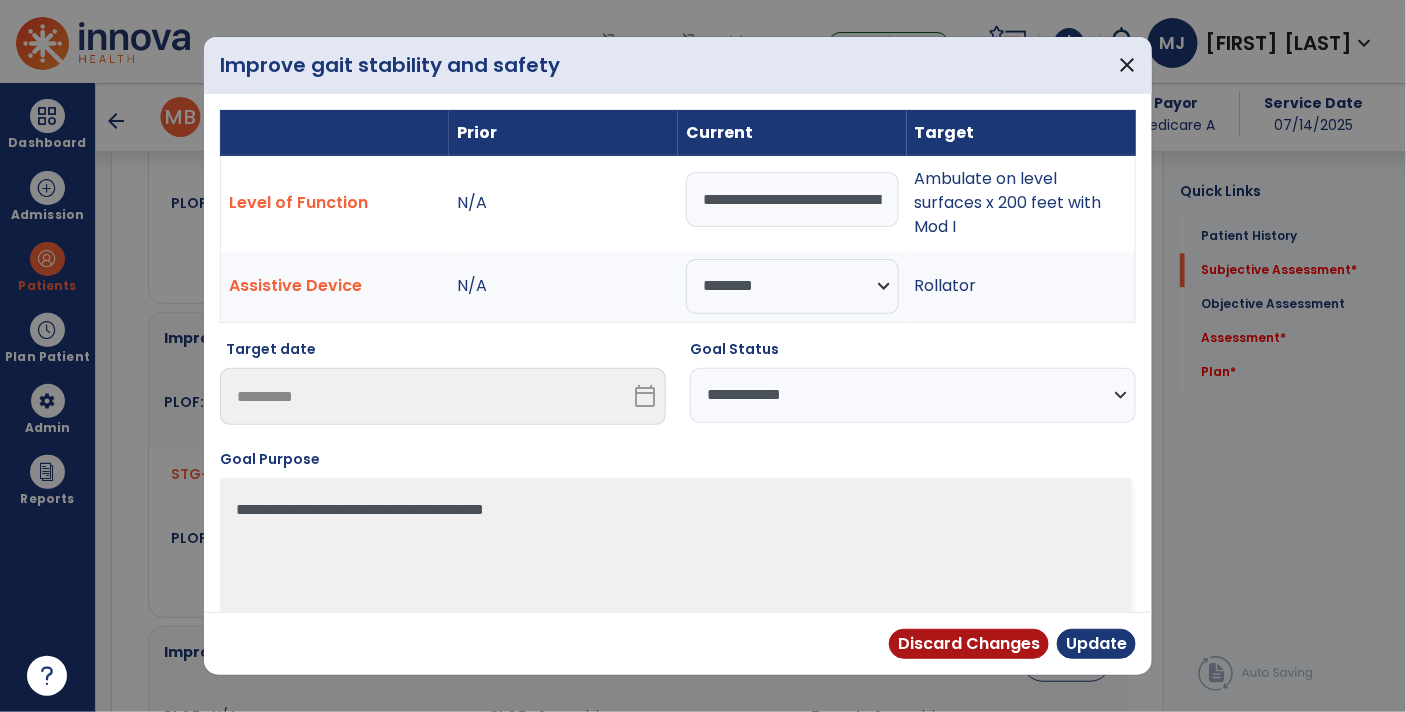 click on "**********" at bounding box center [913, 395] 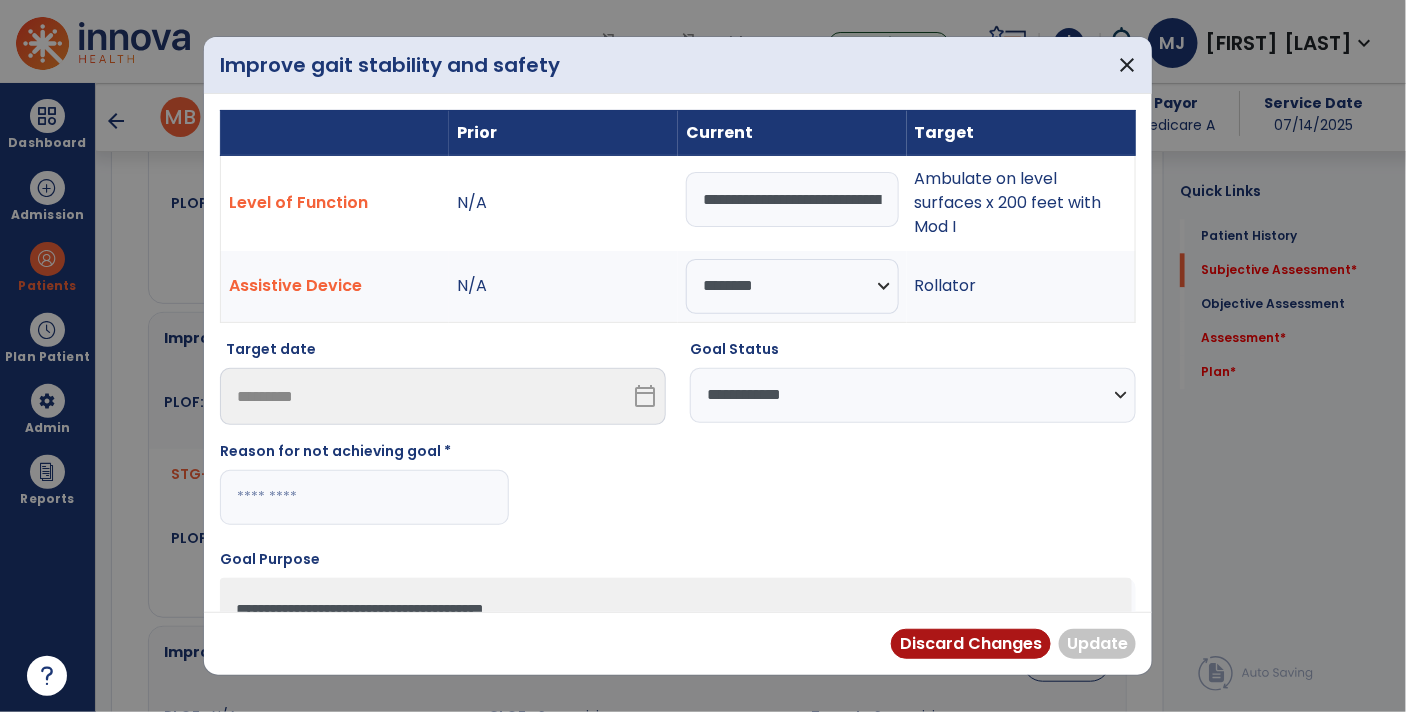 click at bounding box center (364, 497) 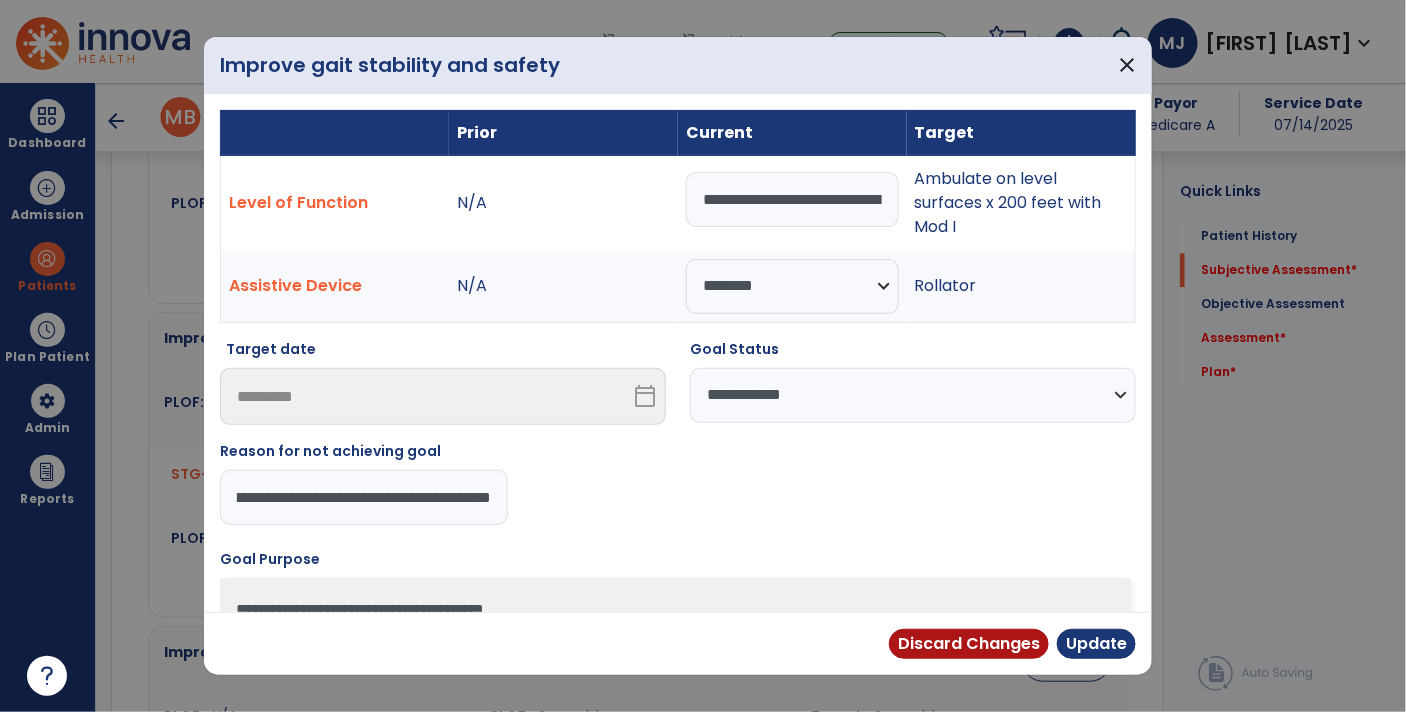 scroll, scrollTop: 0, scrollLeft: 213, axis: horizontal 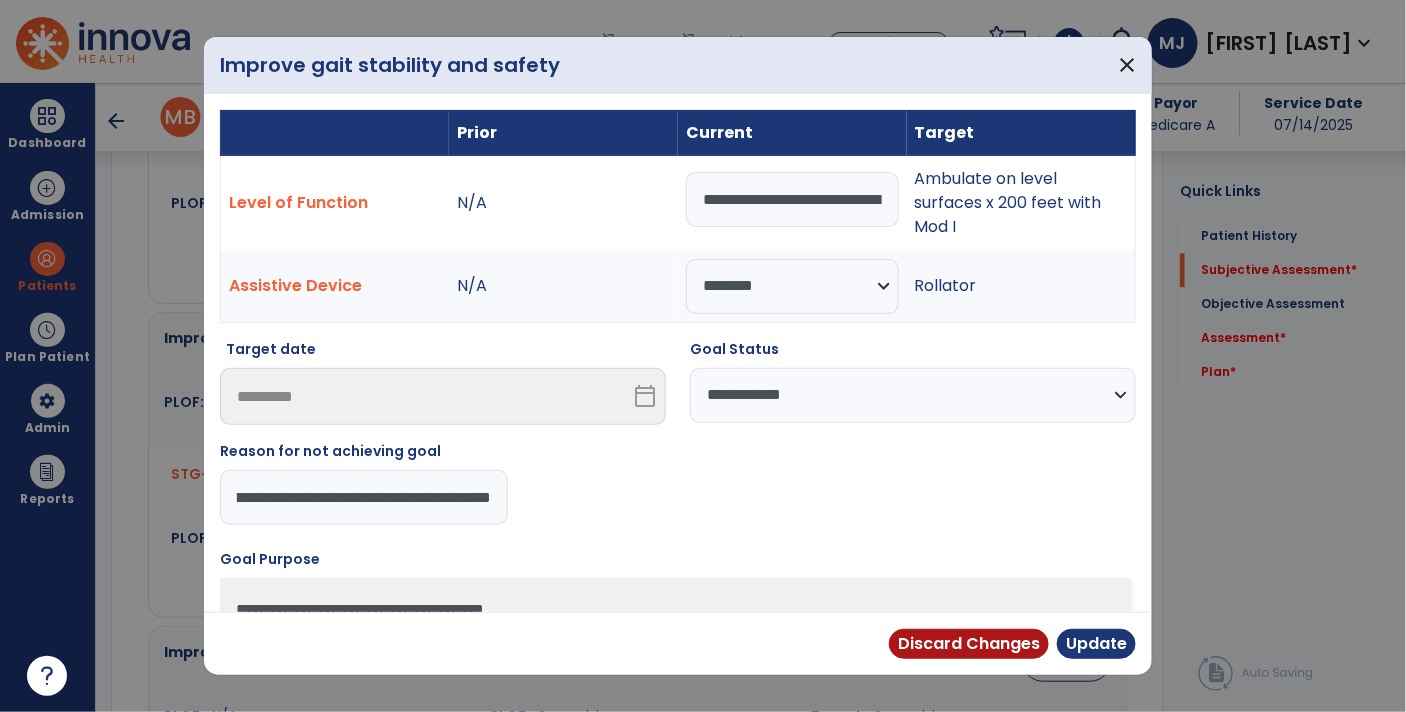 type on "**********" 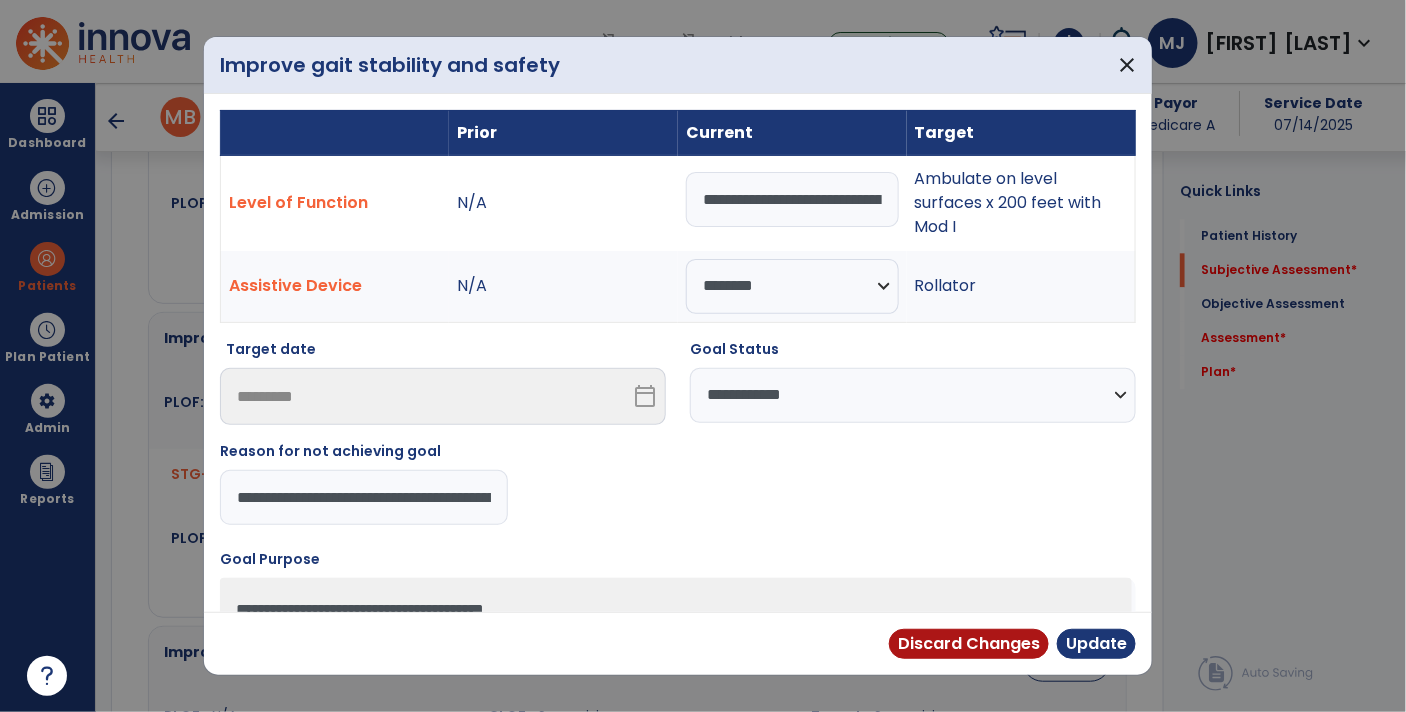 click on "**********" at bounding box center (792, 199) 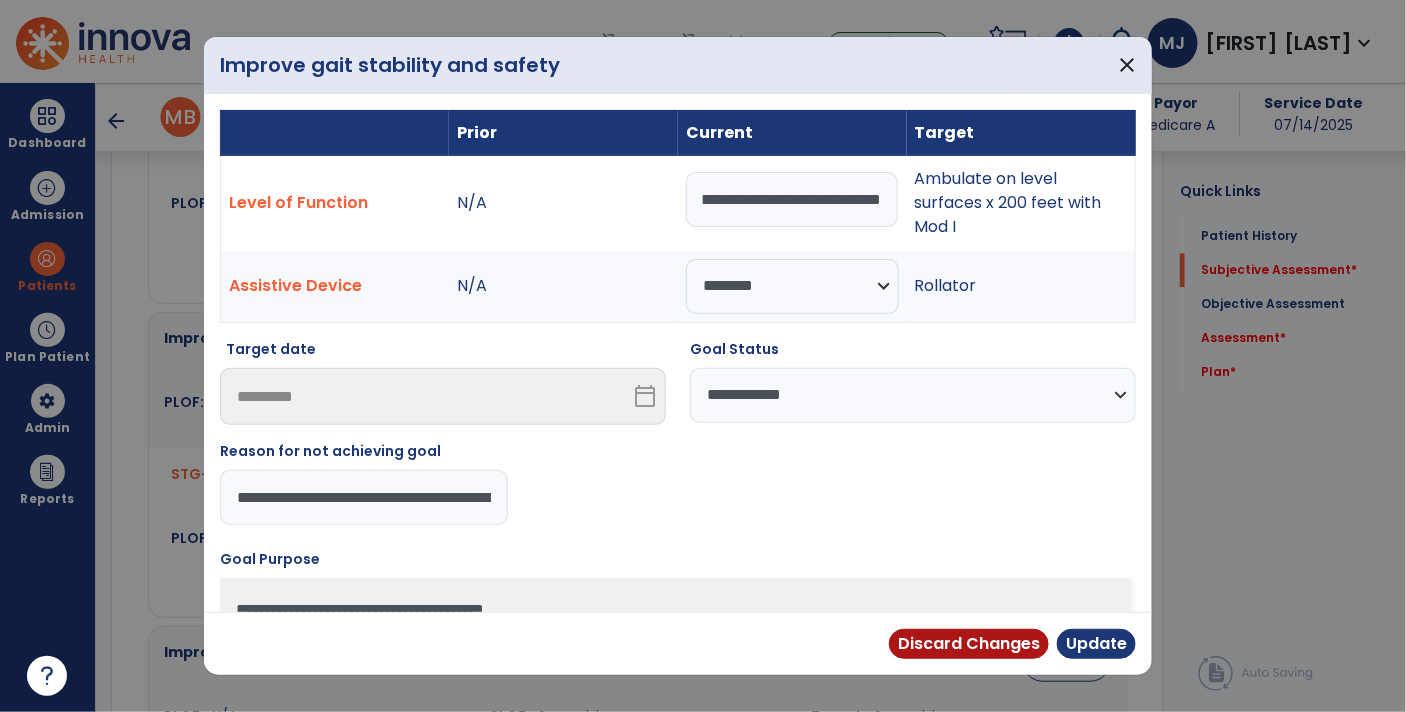 paste 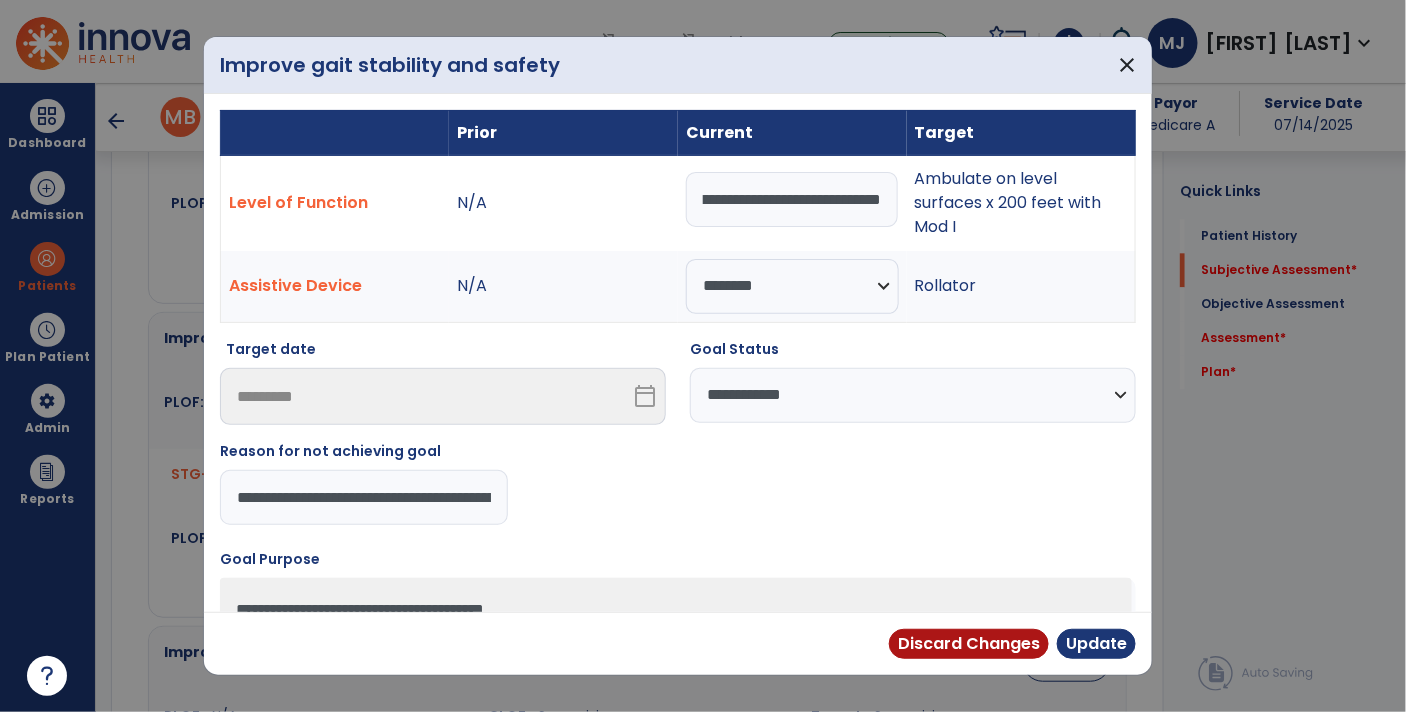 scroll, scrollTop: 0, scrollLeft: 252, axis: horizontal 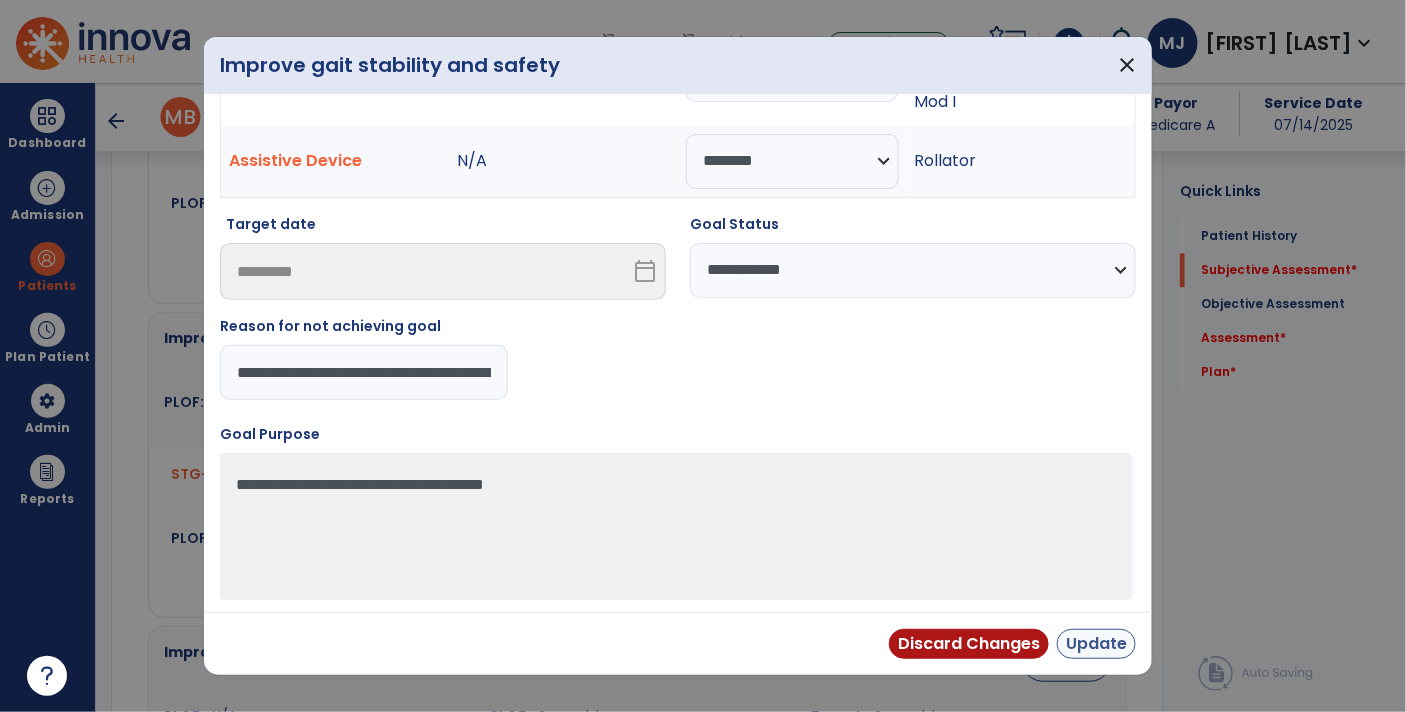 click on "Update" at bounding box center [1096, 644] 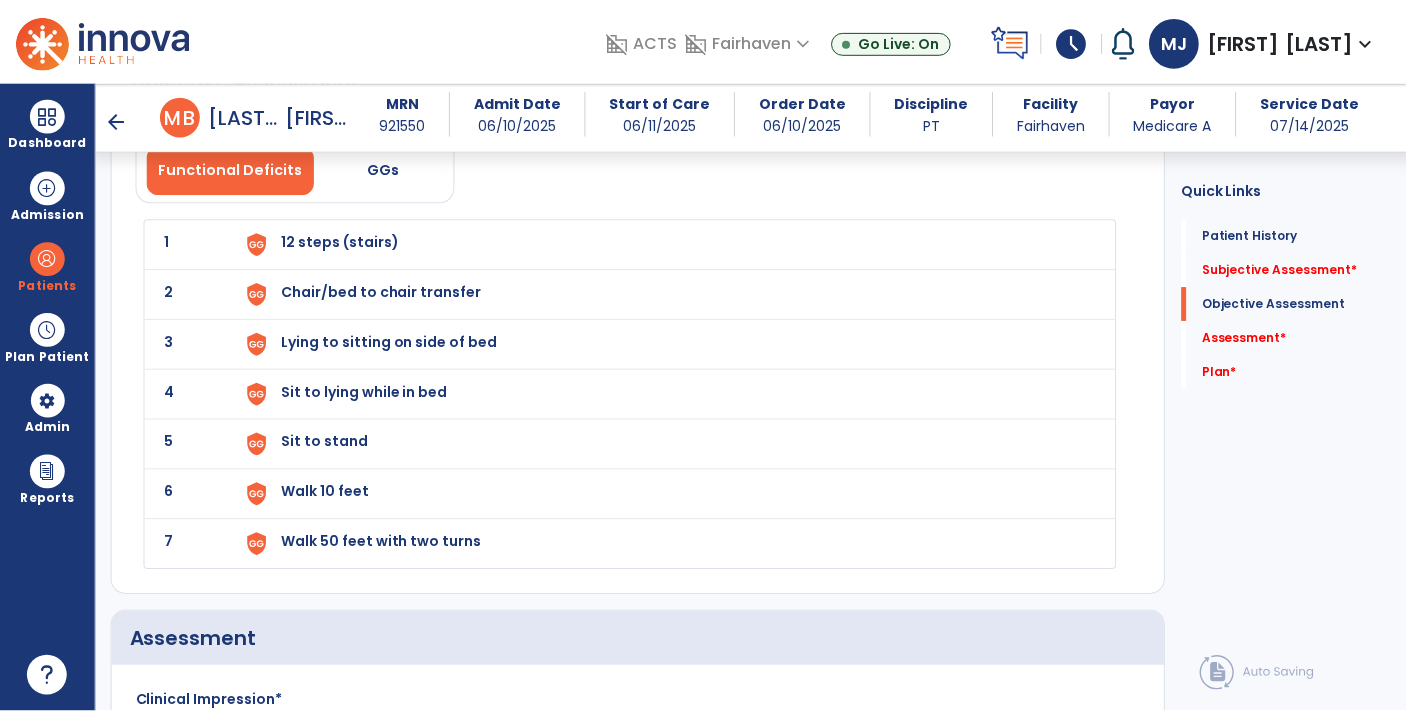 scroll, scrollTop: 2310, scrollLeft: 0, axis: vertical 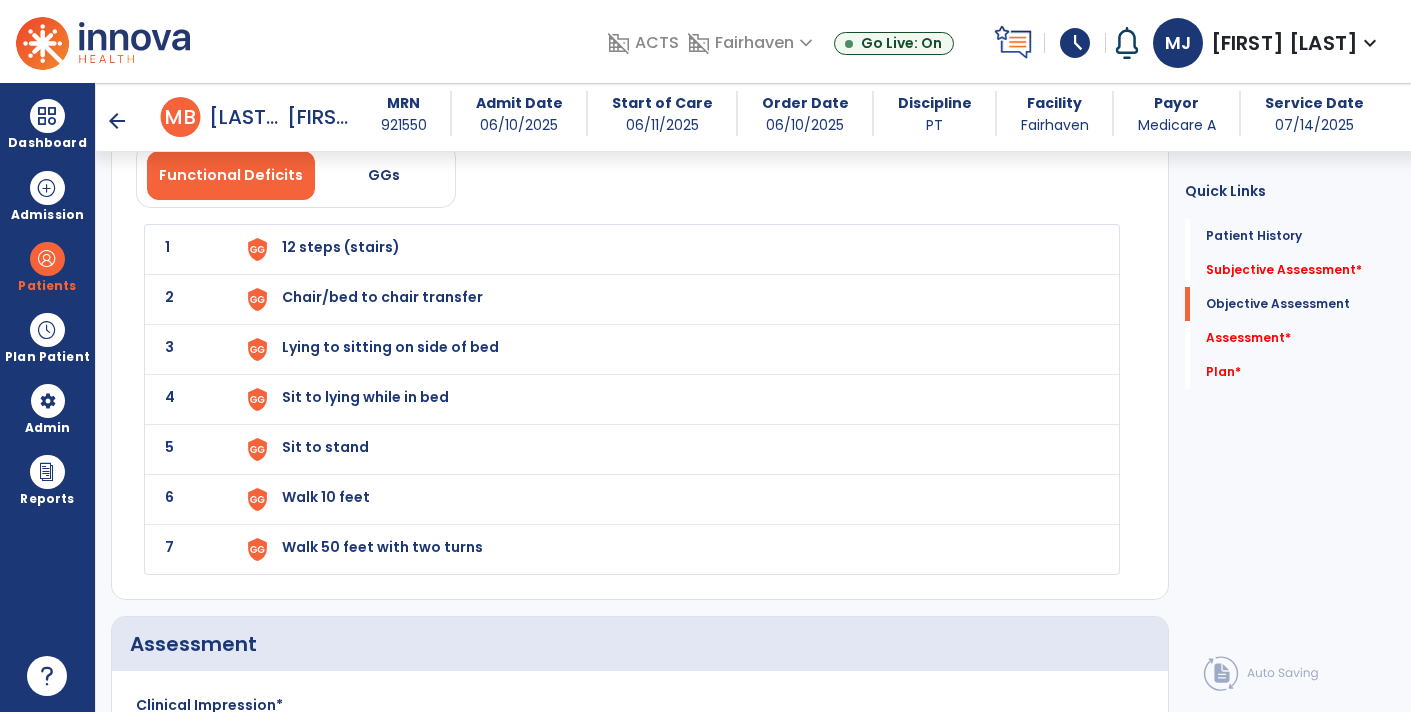 click on "12 steps (stairs)" at bounding box center (341, 247) 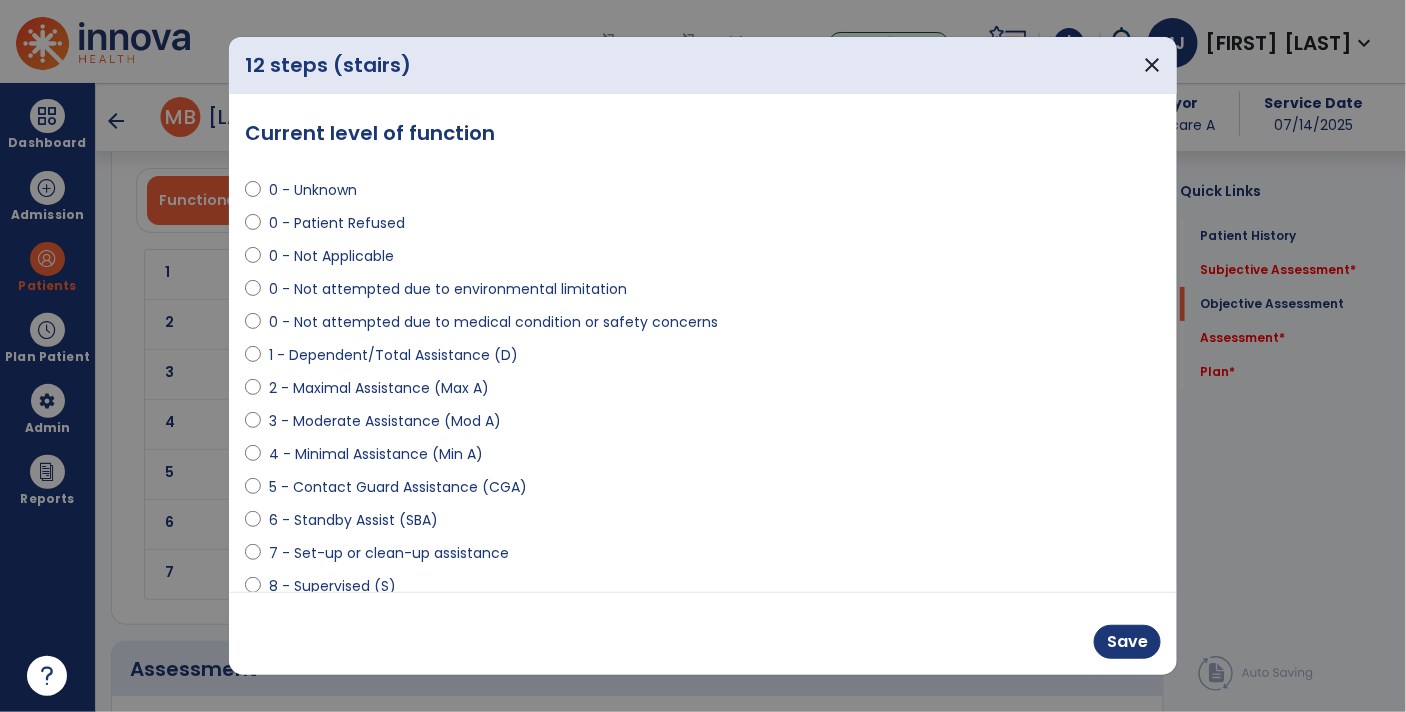 scroll, scrollTop: 2310, scrollLeft: 0, axis: vertical 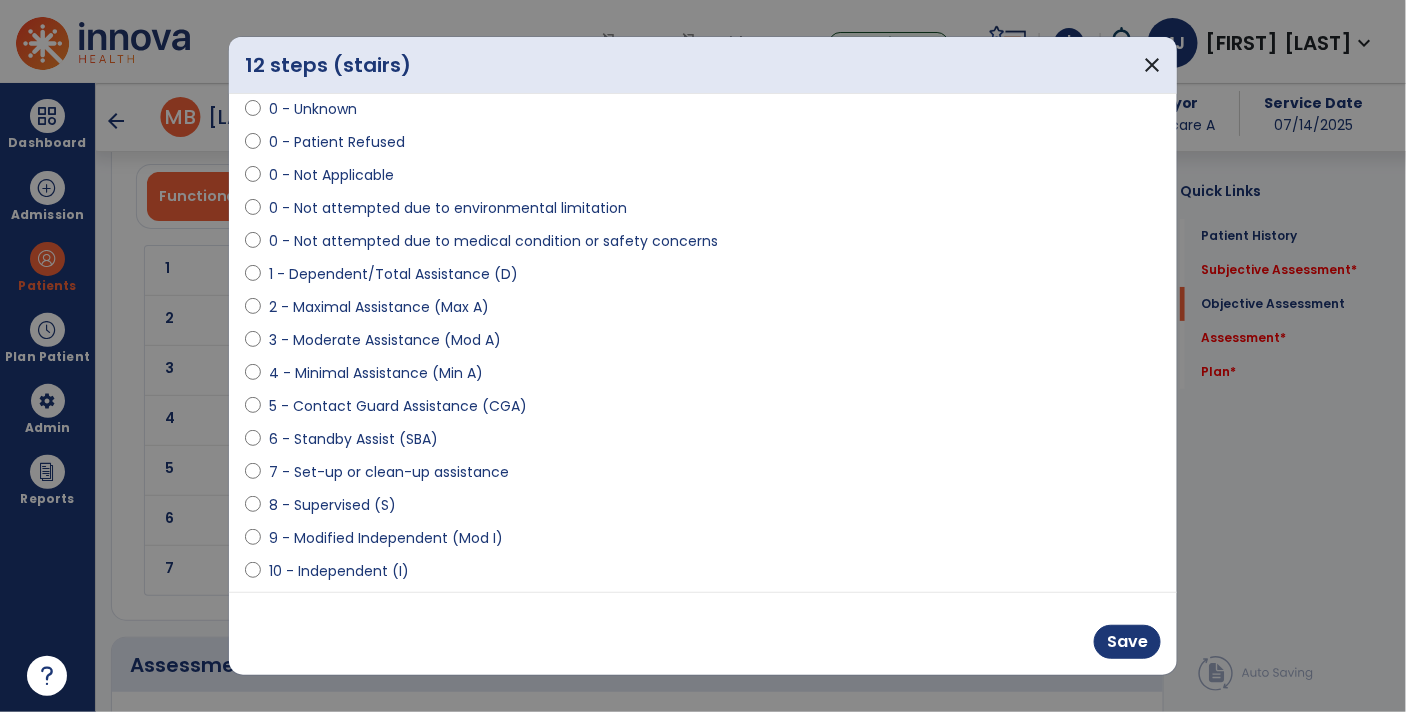 click on "8 - Supervised (S)" at bounding box center (332, 505) 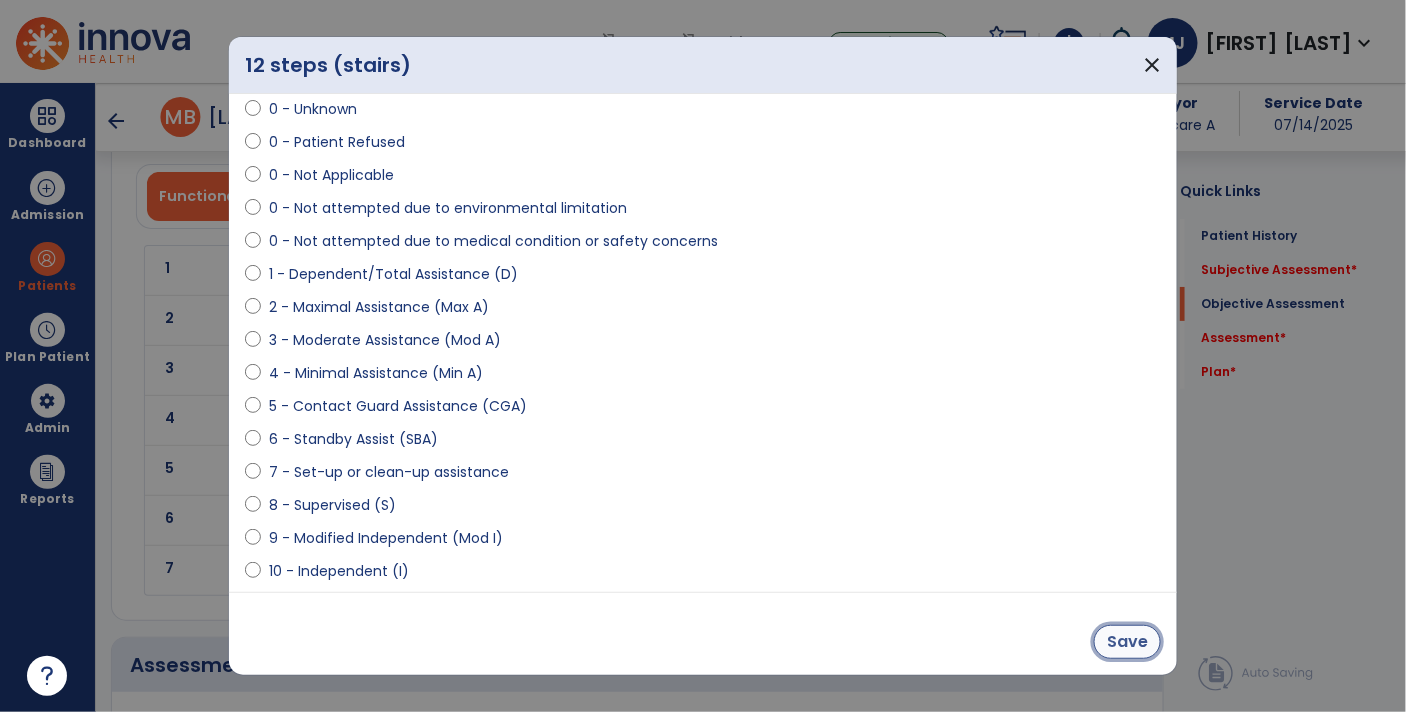 click on "Save" at bounding box center [1127, 642] 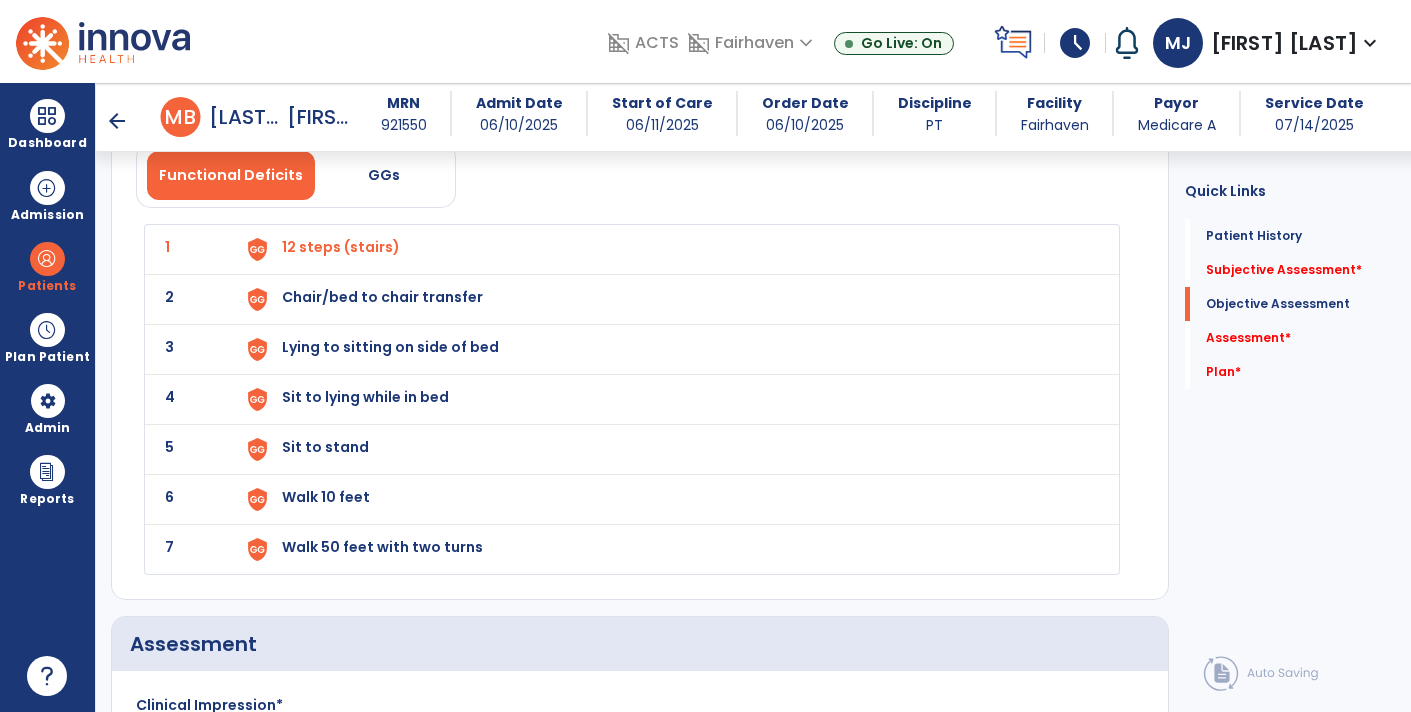 click on "Chair/bed to chair transfer" at bounding box center [341, 247] 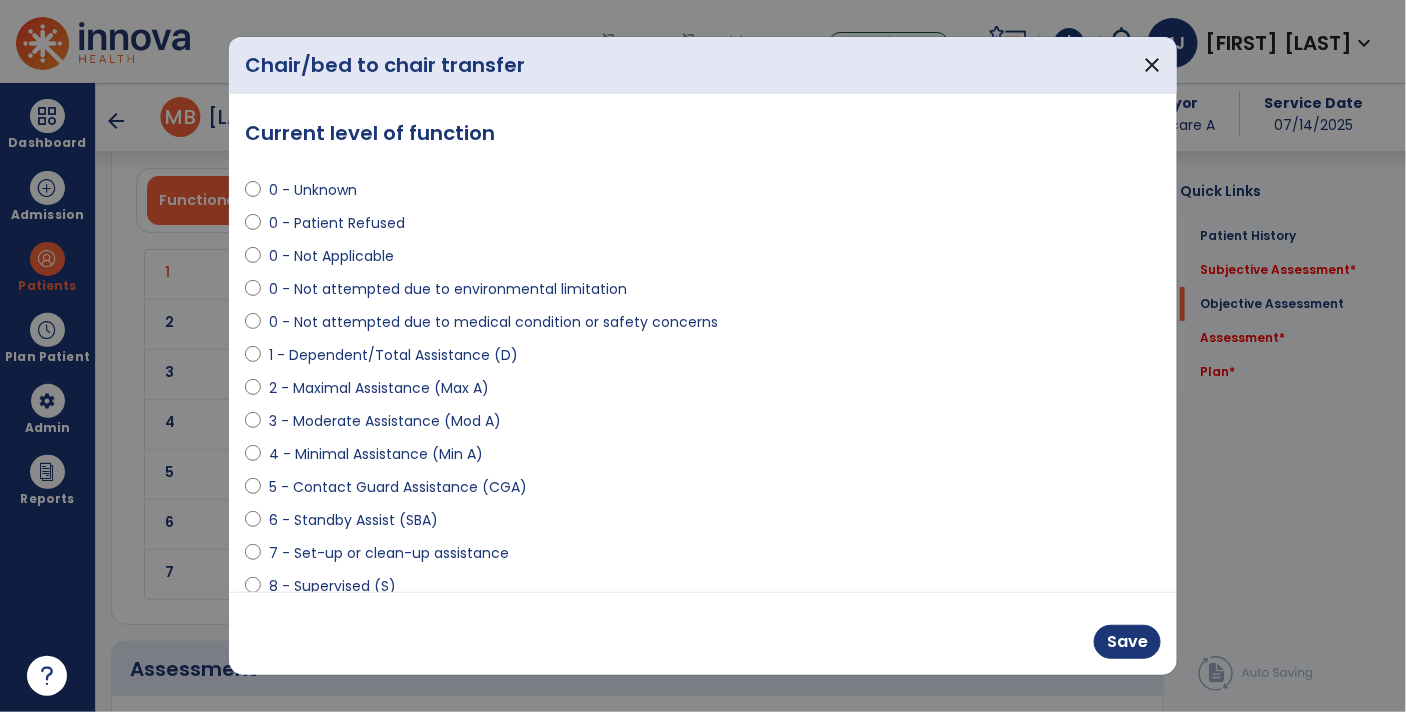 scroll, scrollTop: 2310, scrollLeft: 0, axis: vertical 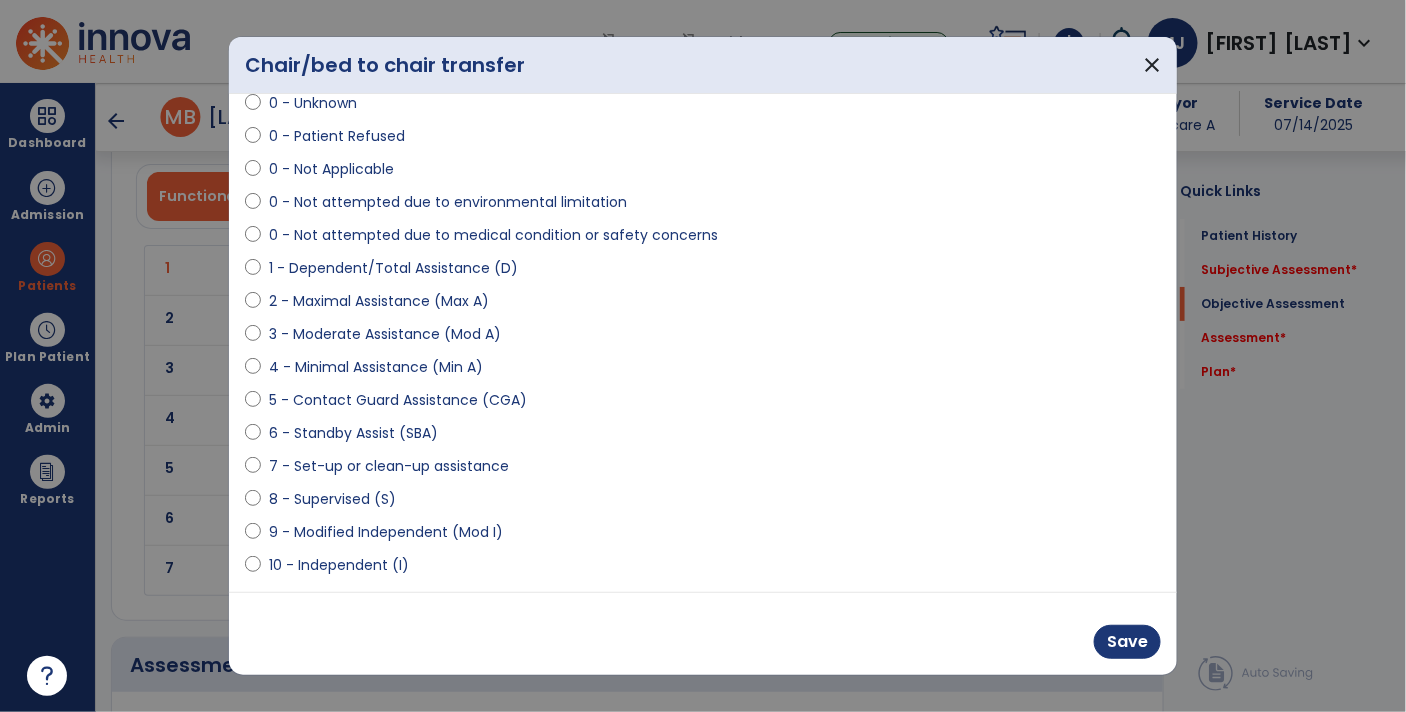 click on "9 - Modified Independent (Mod I)" at bounding box center [386, 532] 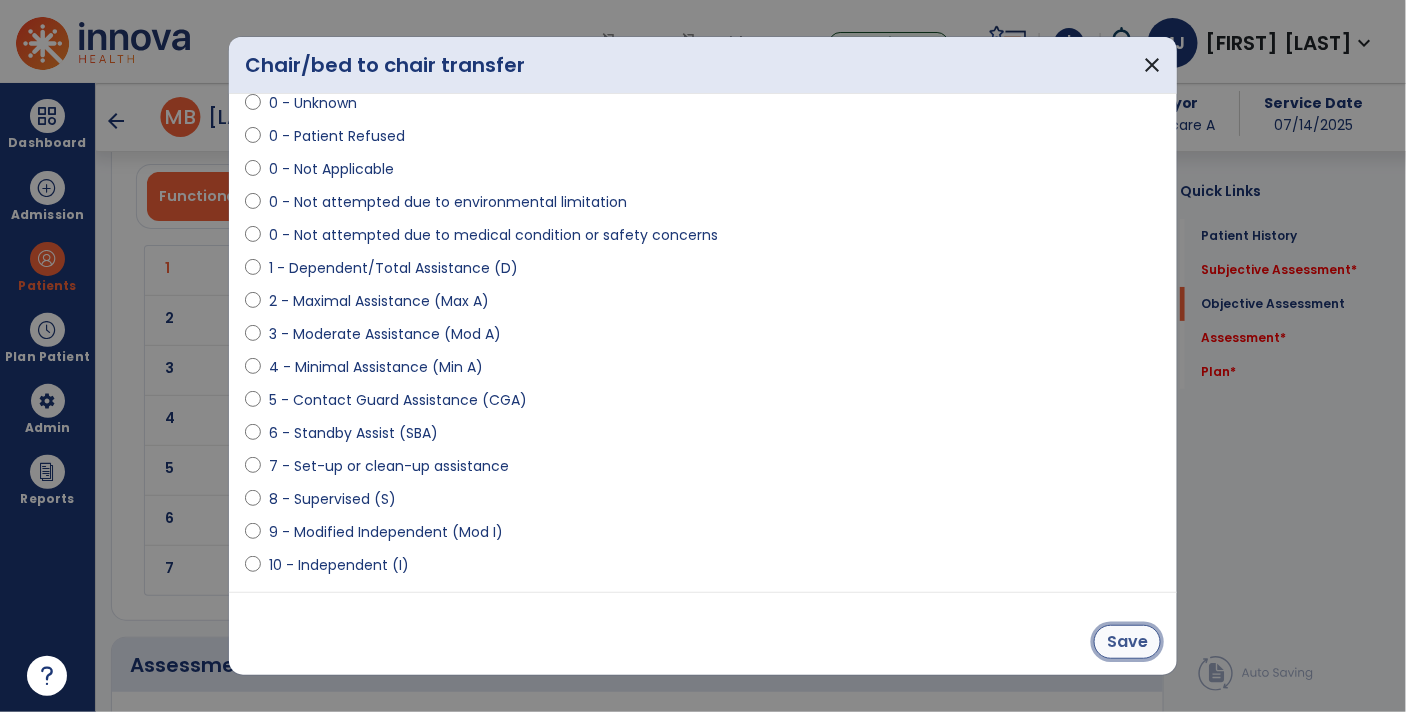 click on "Save" at bounding box center [1127, 642] 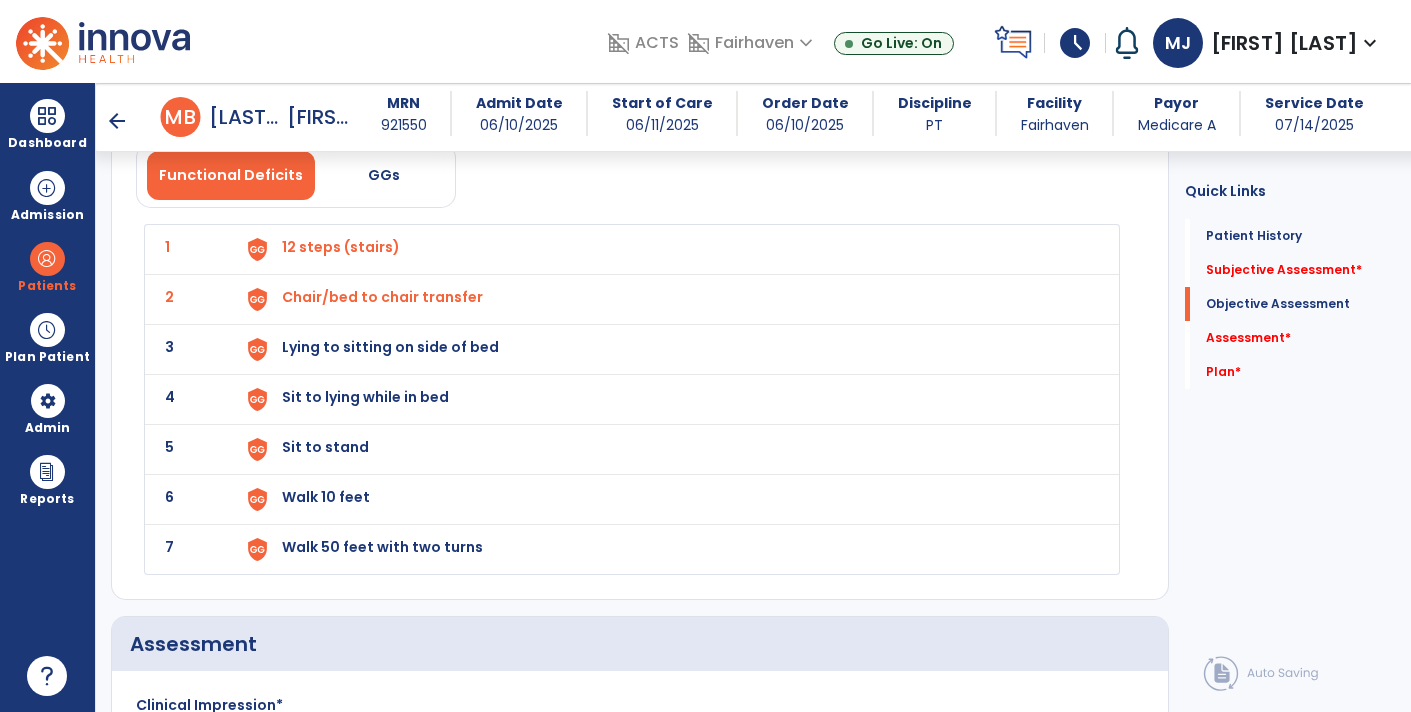 click on "Lying to sitting on side of bed" at bounding box center [341, 247] 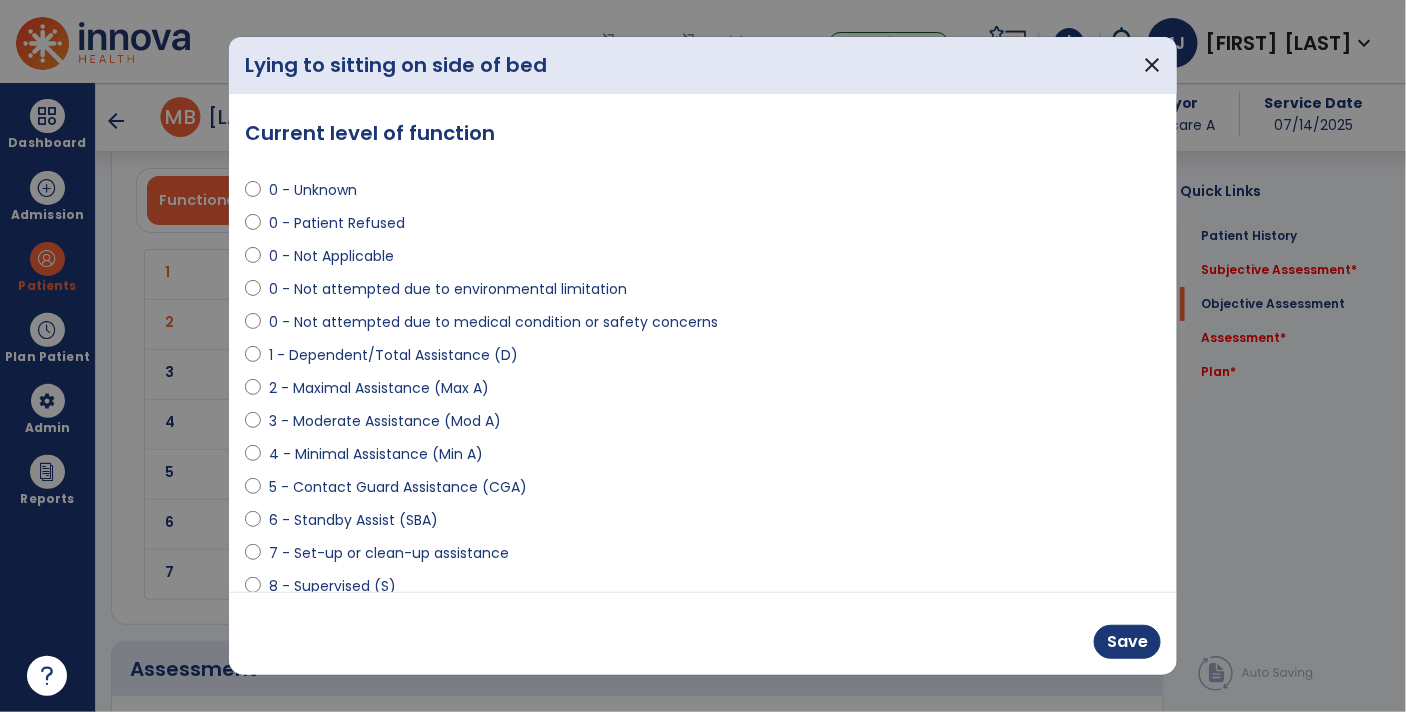 scroll, scrollTop: 2310, scrollLeft: 0, axis: vertical 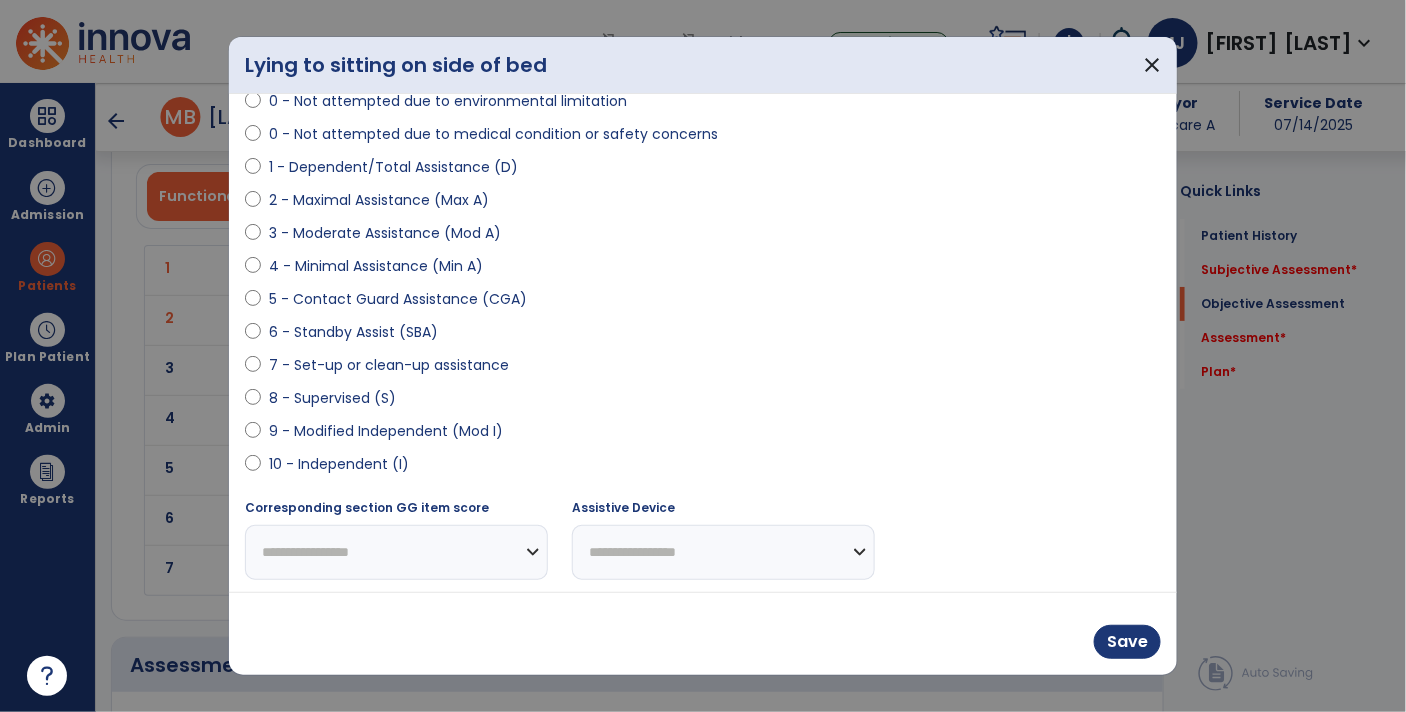 click on "10 - Independent (I)" at bounding box center [339, 464] 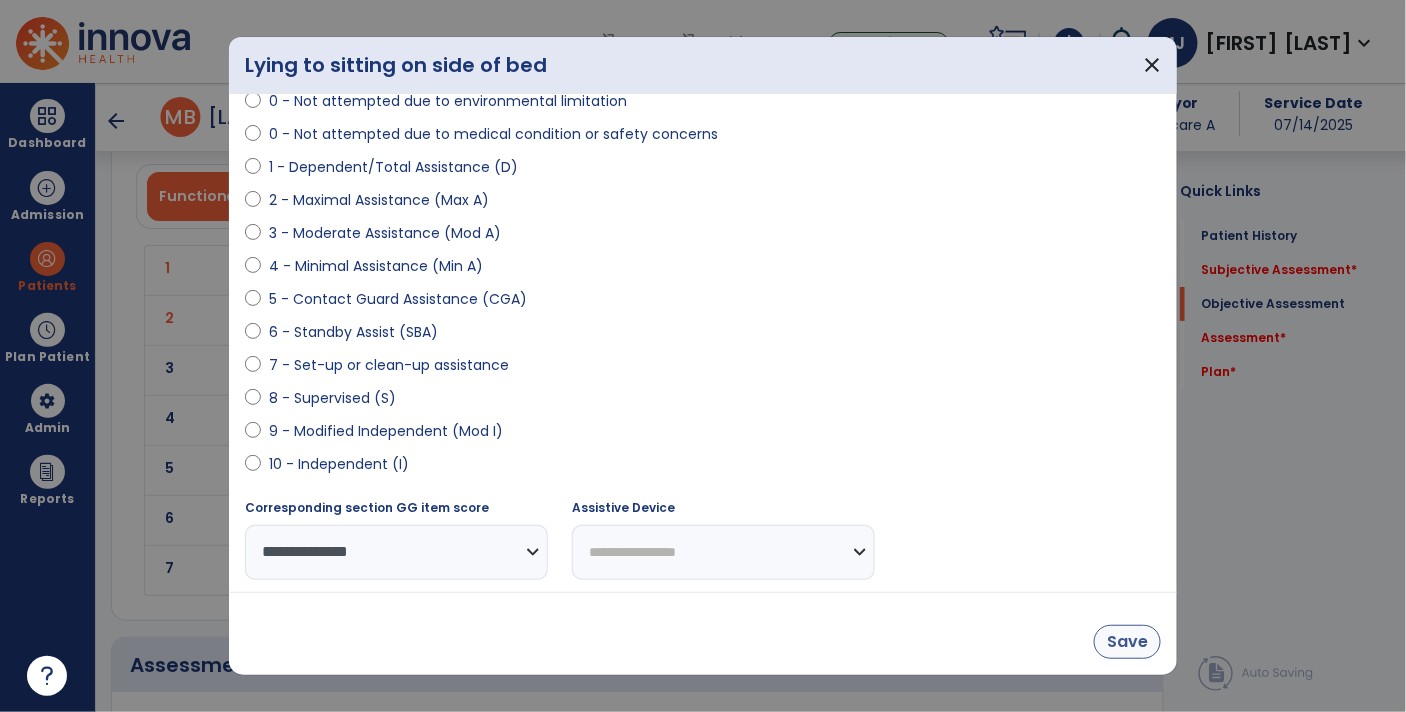 click on "Save" at bounding box center (1127, 642) 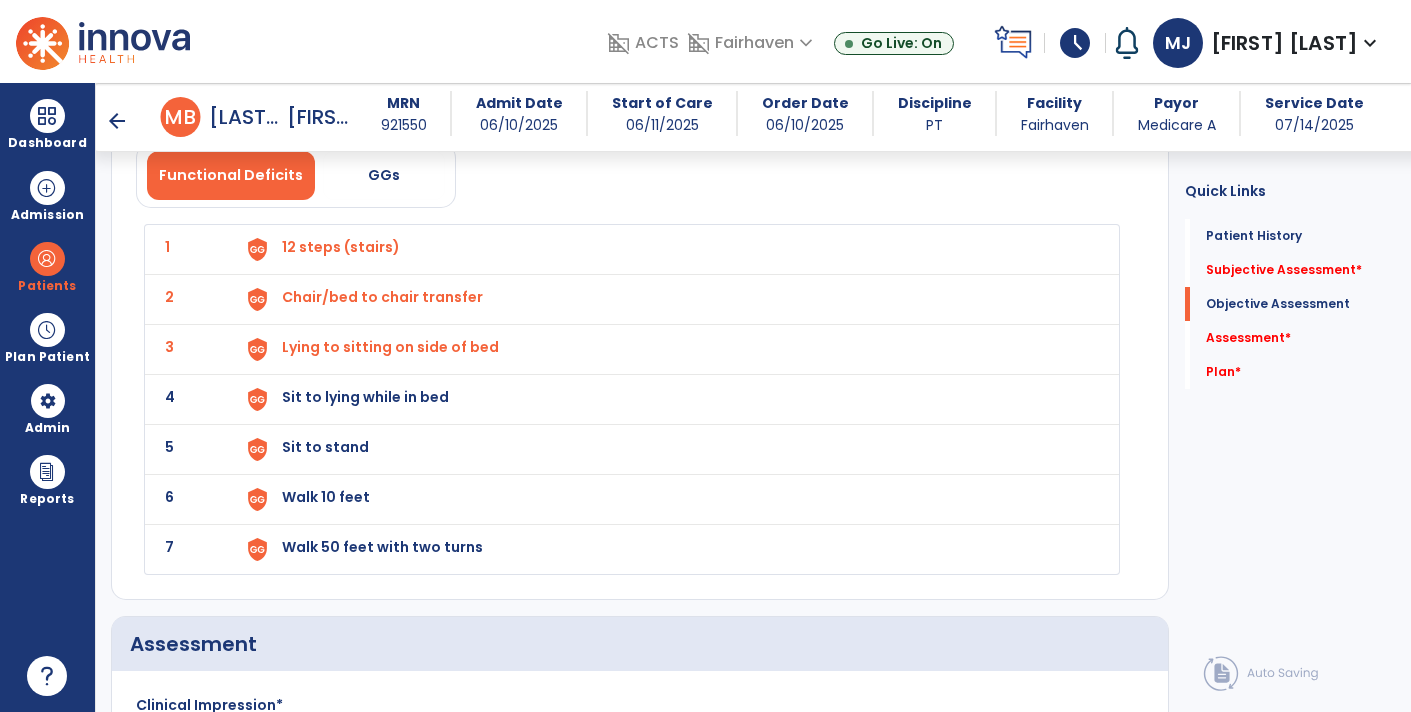 click on "Sit to lying while in bed" at bounding box center (341, 247) 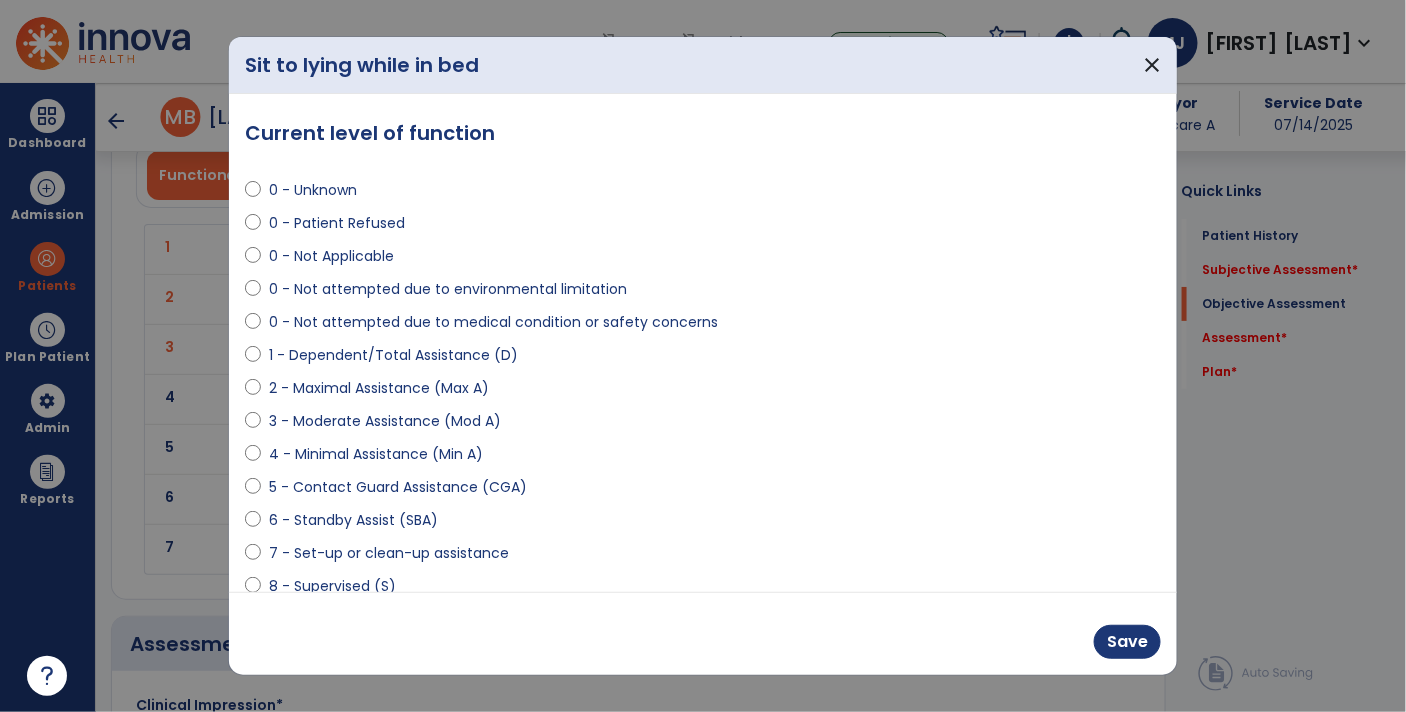 scroll, scrollTop: 2310, scrollLeft: 0, axis: vertical 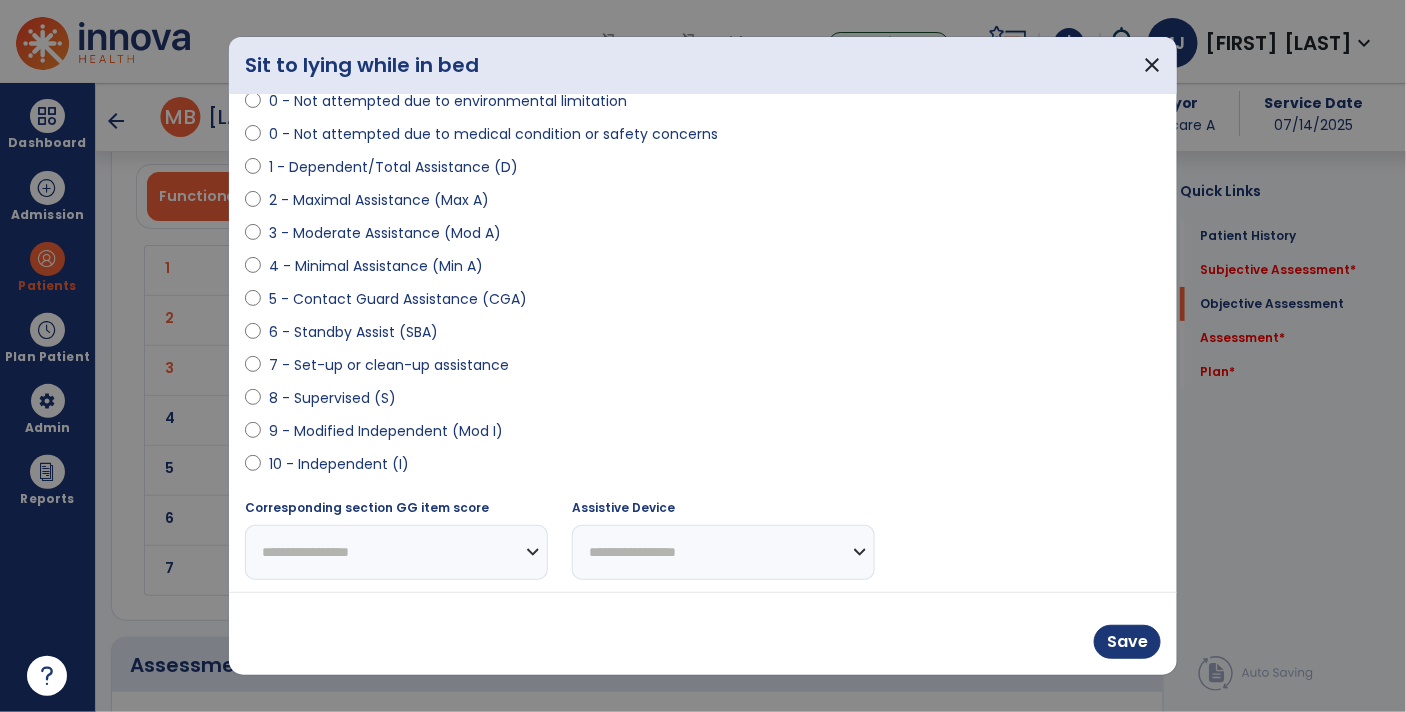 click on "10 - Independent (I)" at bounding box center [339, 464] 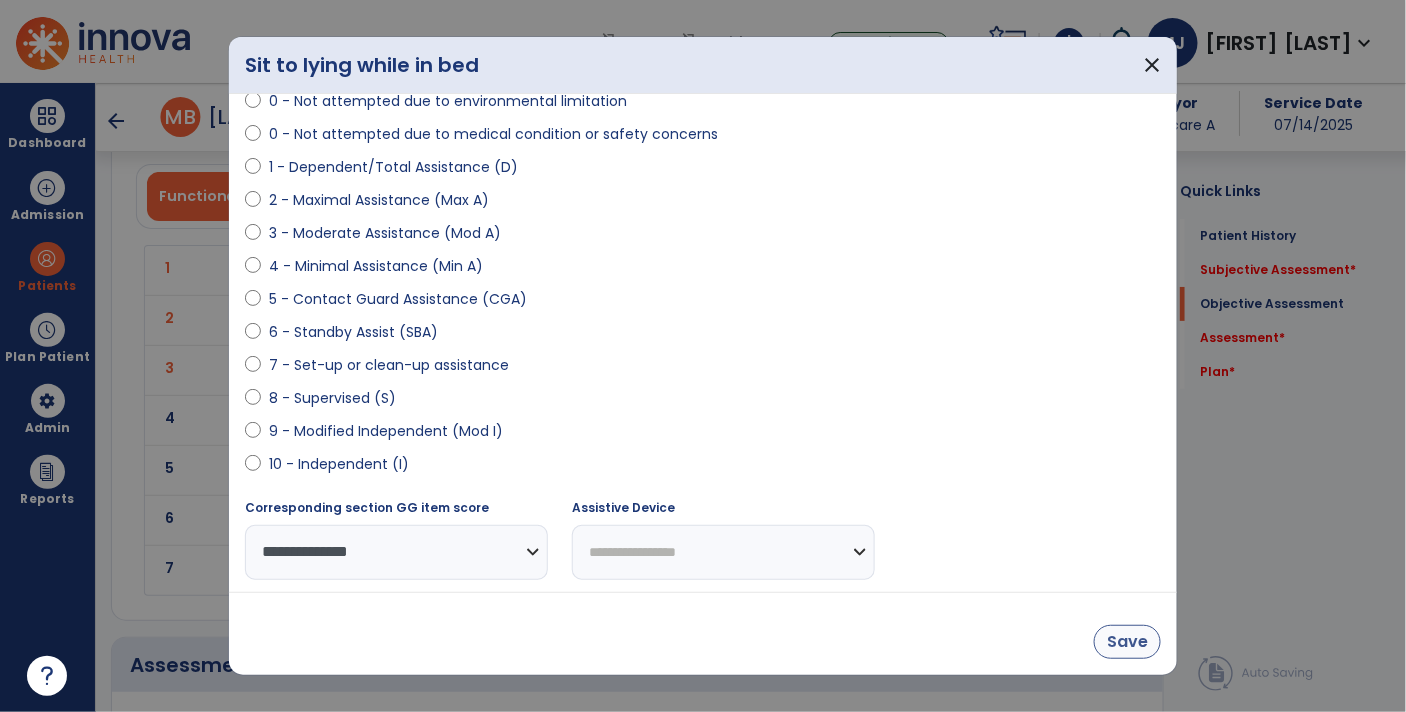 click on "Save" at bounding box center [1127, 642] 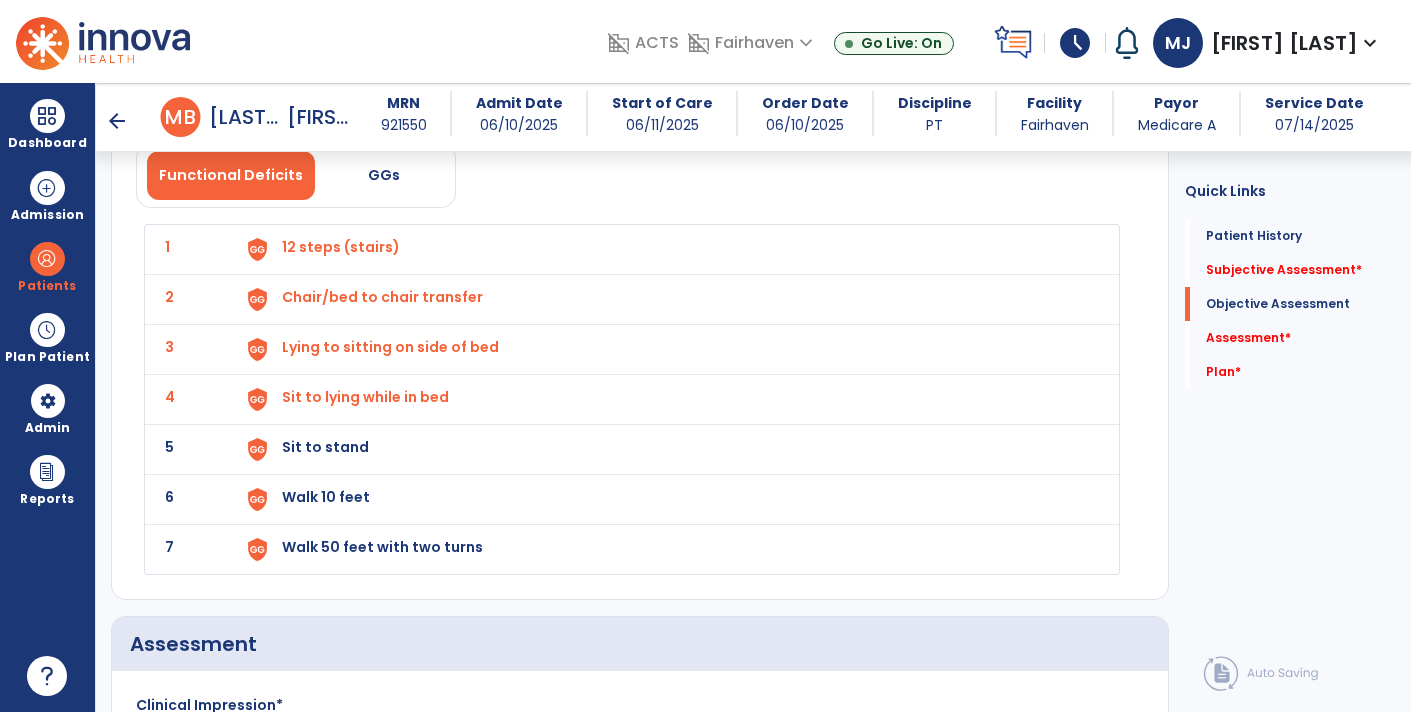 click on "Sit to stand" at bounding box center [341, 247] 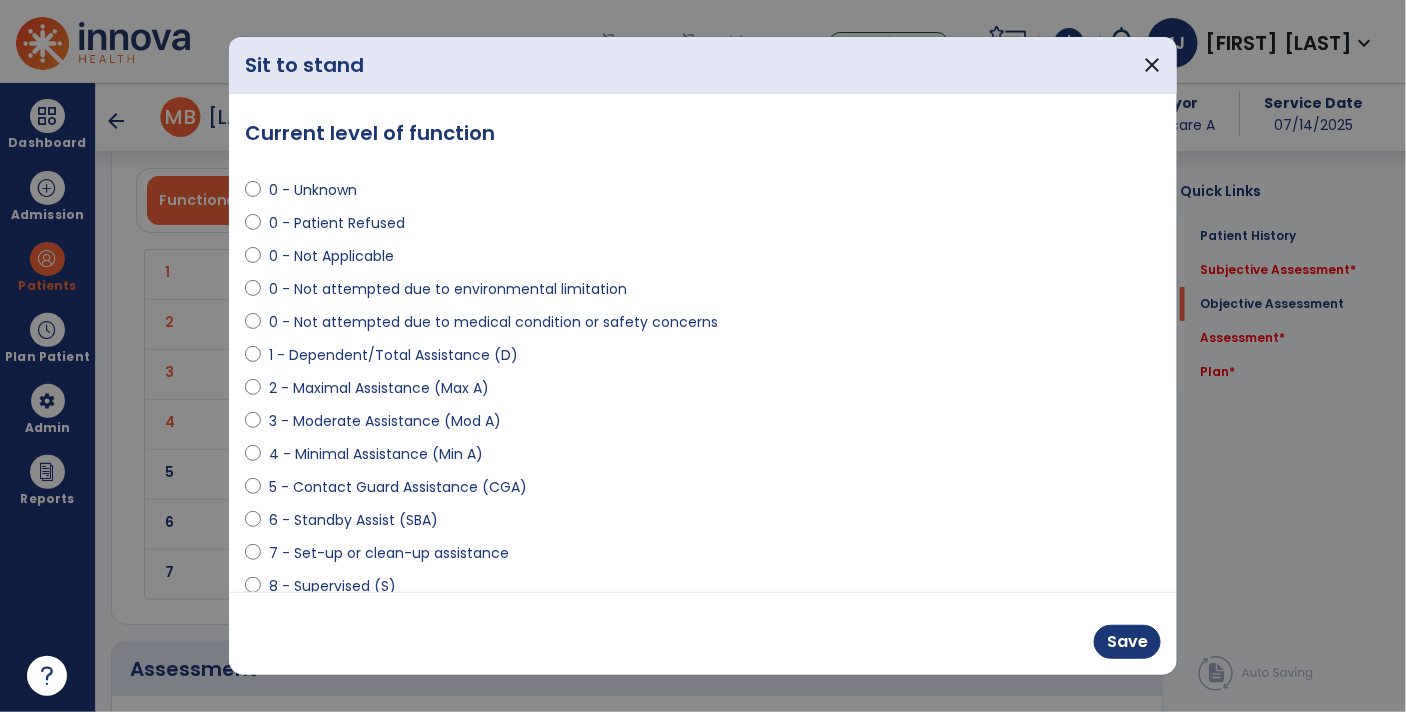 scroll, scrollTop: 2310, scrollLeft: 0, axis: vertical 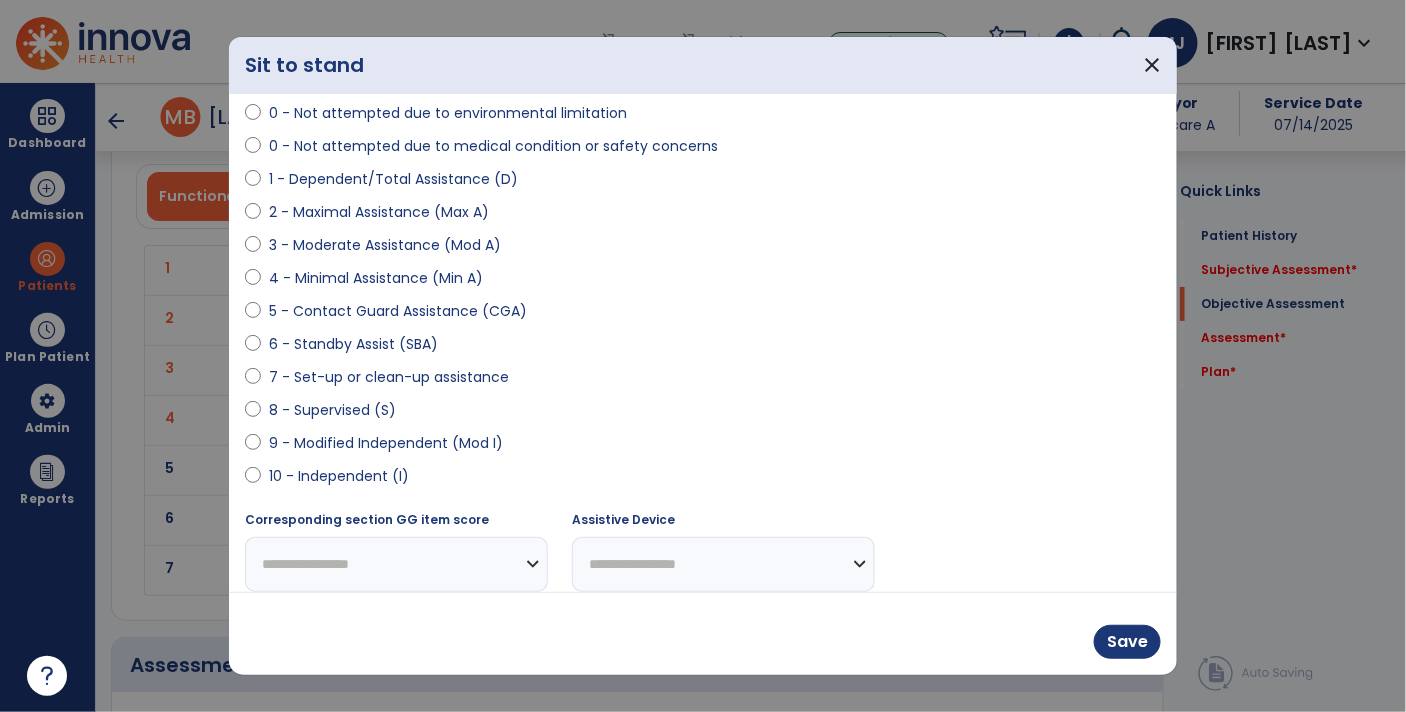 click on "10 - Independent (I)" at bounding box center (339, 476) 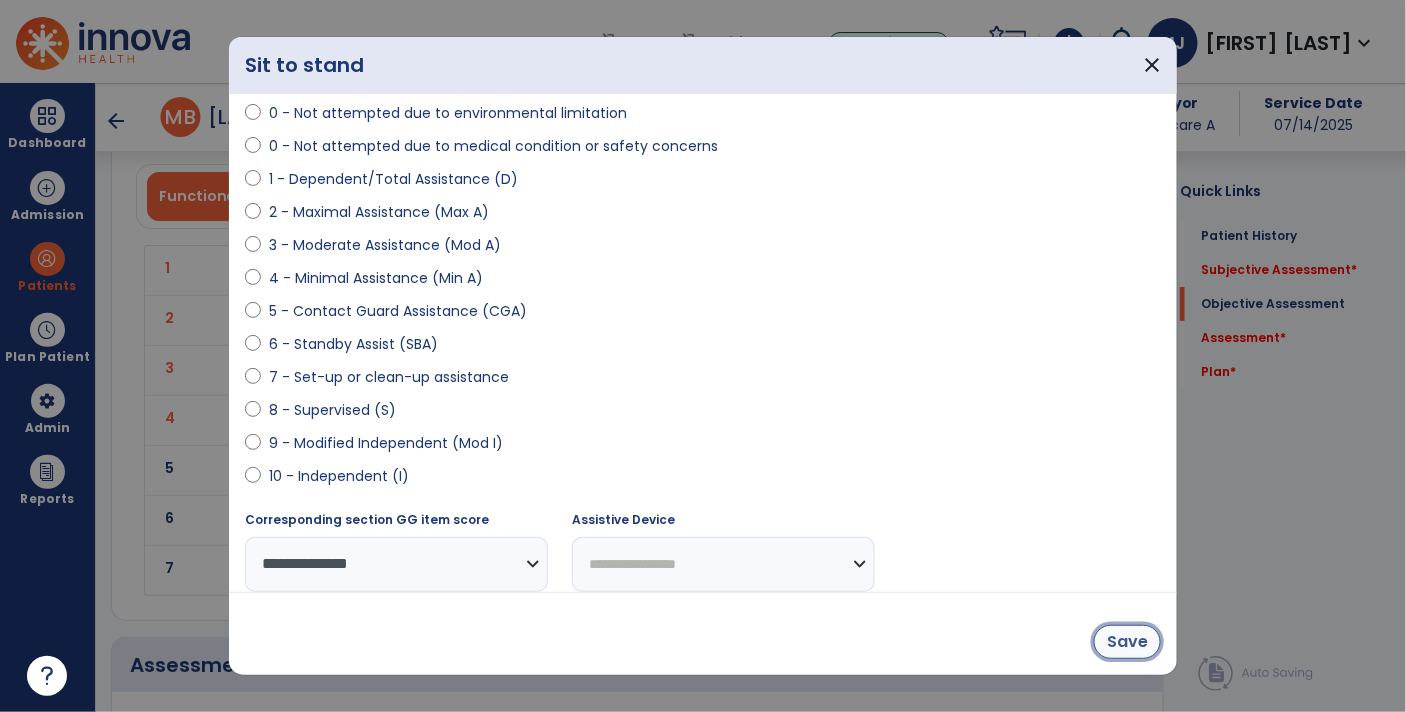 click on "Save" at bounding box center [1127, 642] 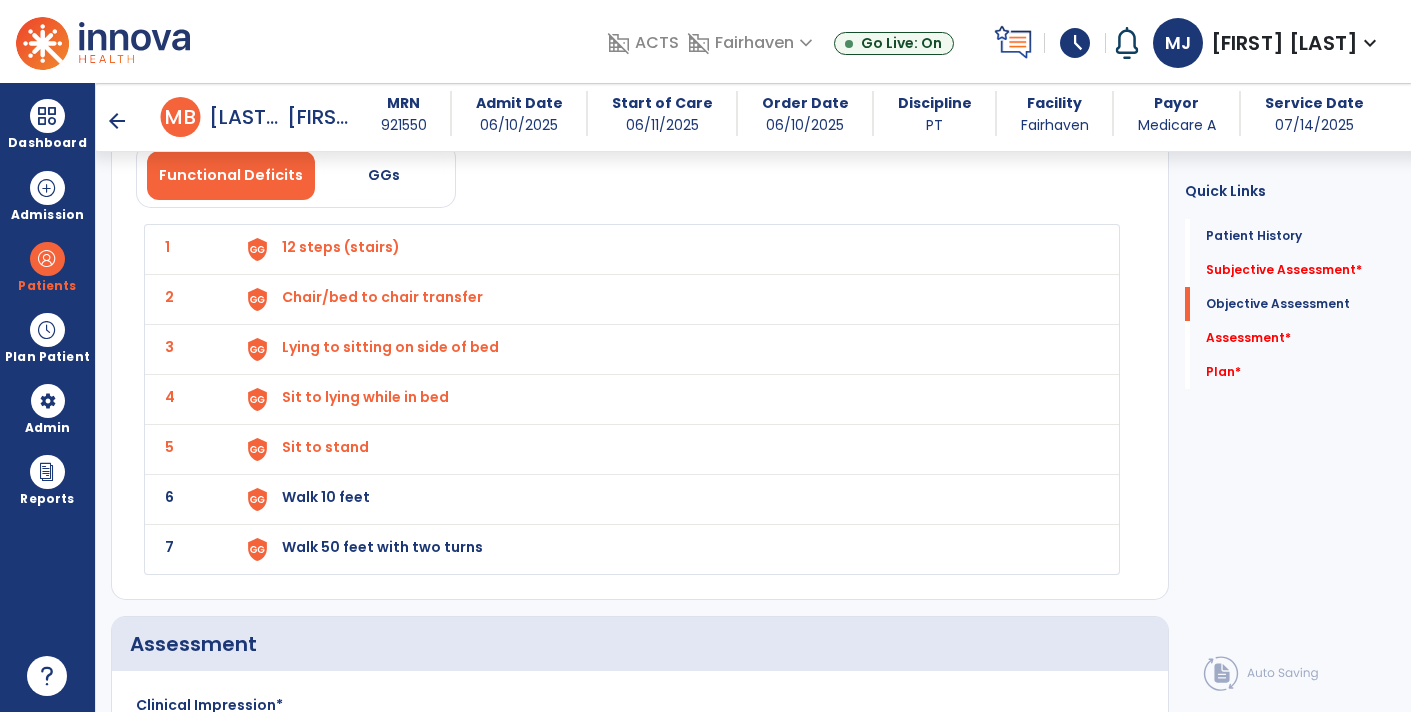 click on "Sit to stand" at bounding box center [341, 247] 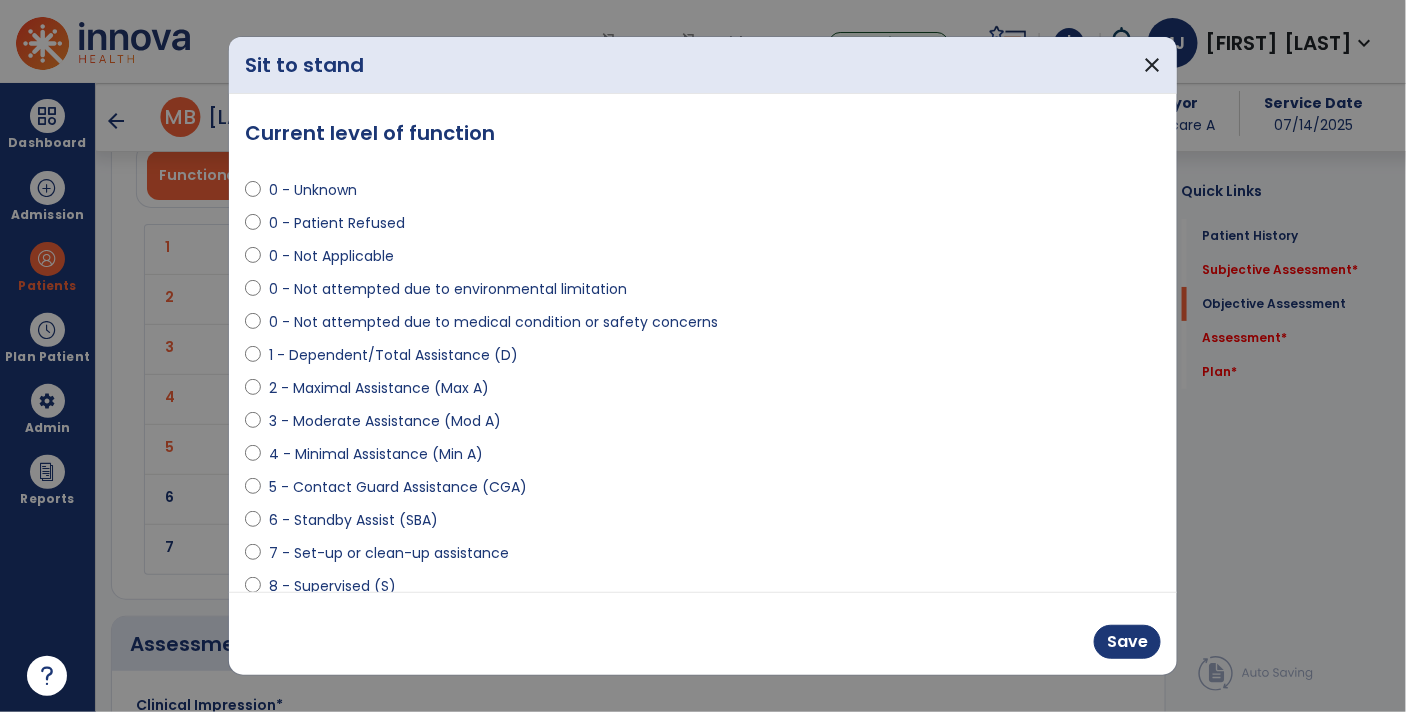 scroll, scrollTop: 2310, scrollLeft: 0, axis: vertical 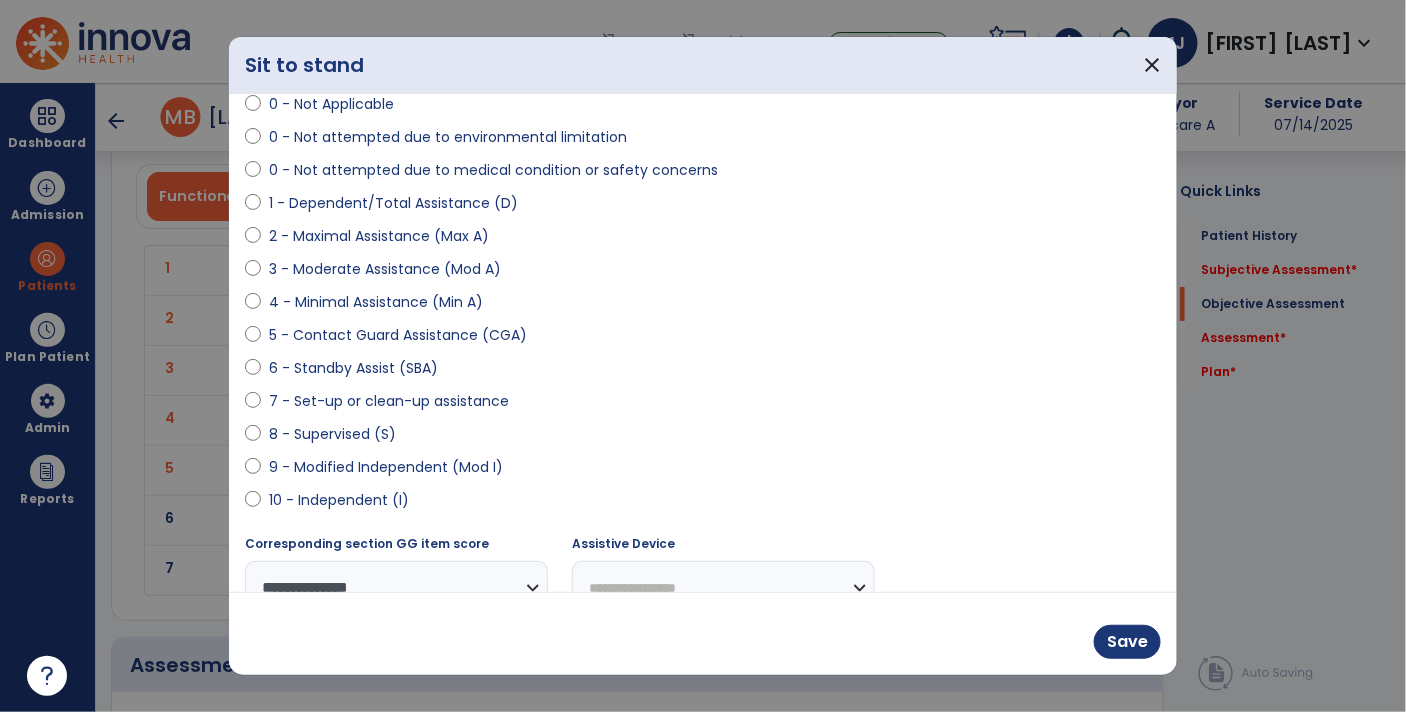 click on "9 - Modified Independent (Mod I)" at bounding box center (386, 467) 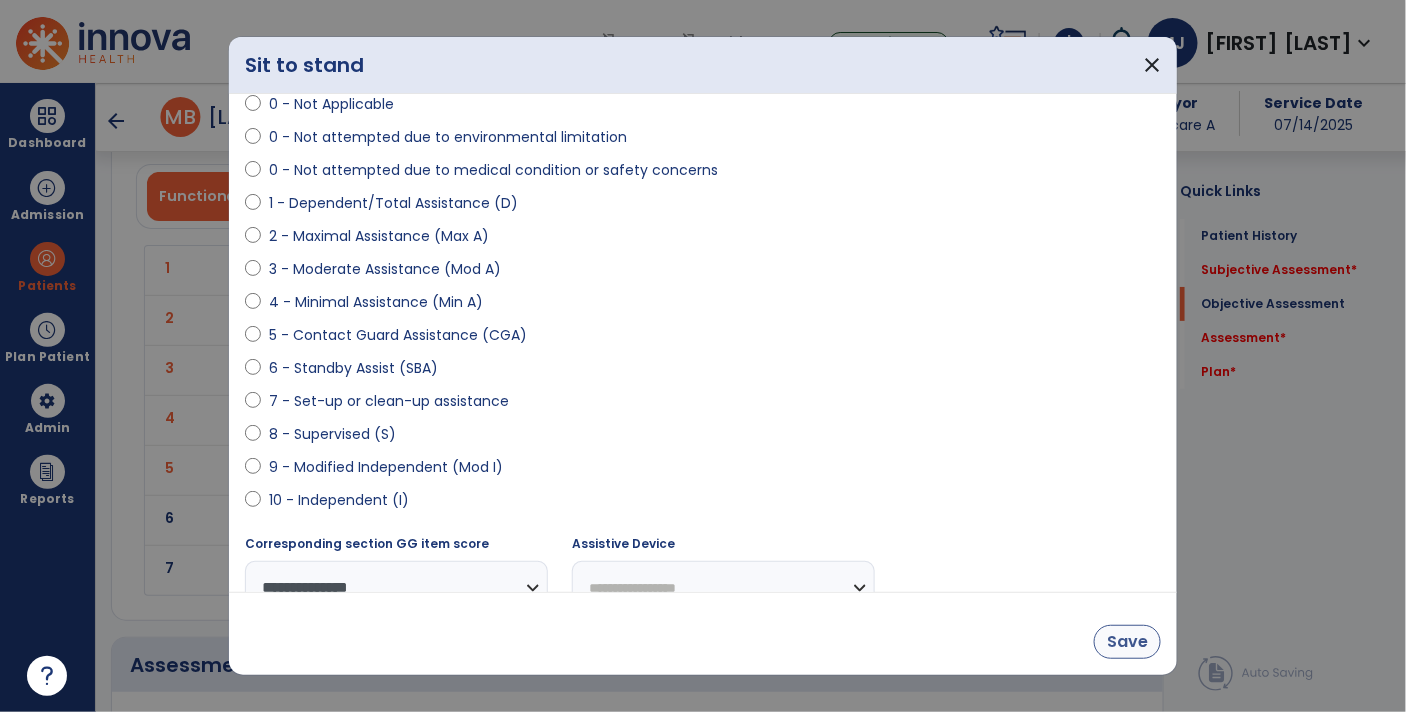 click on "Save" at bounding box center (1127, 642) 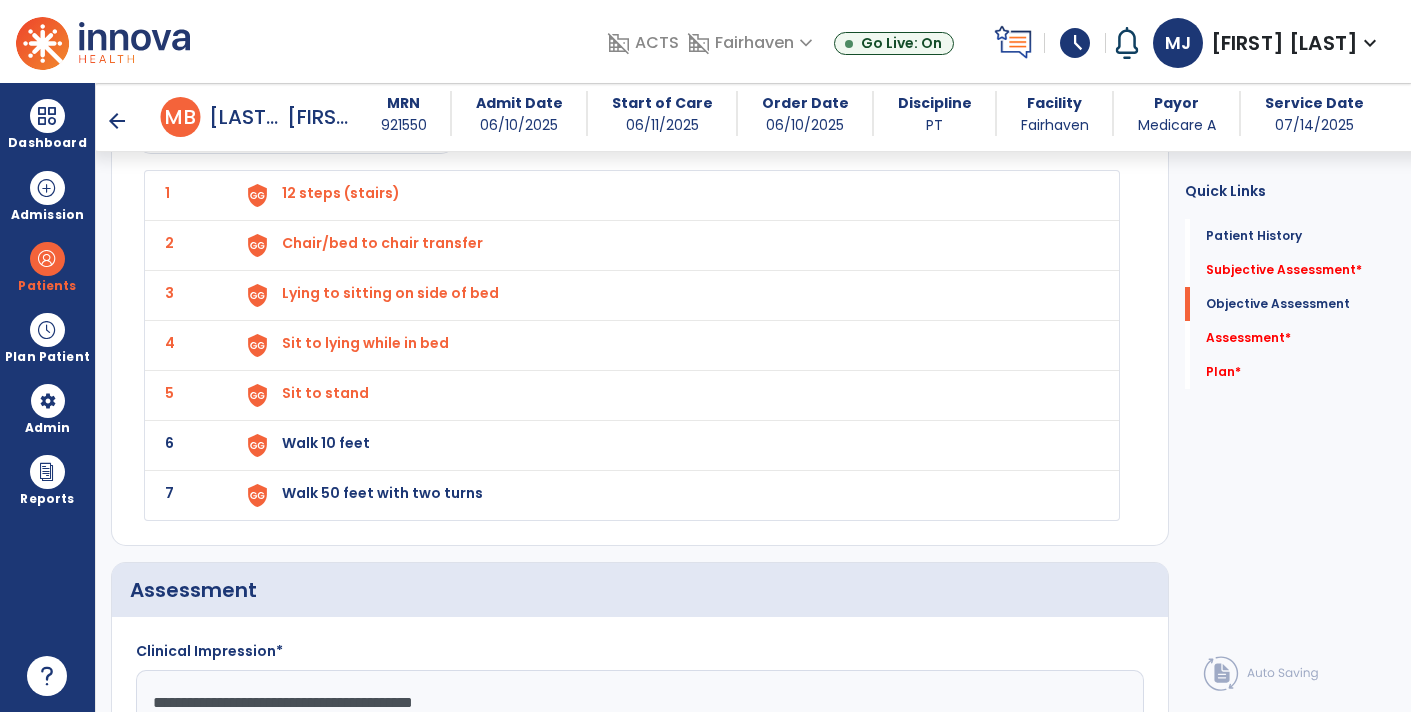 click on "Walk 10 feet" at bounding box center (341, 193) 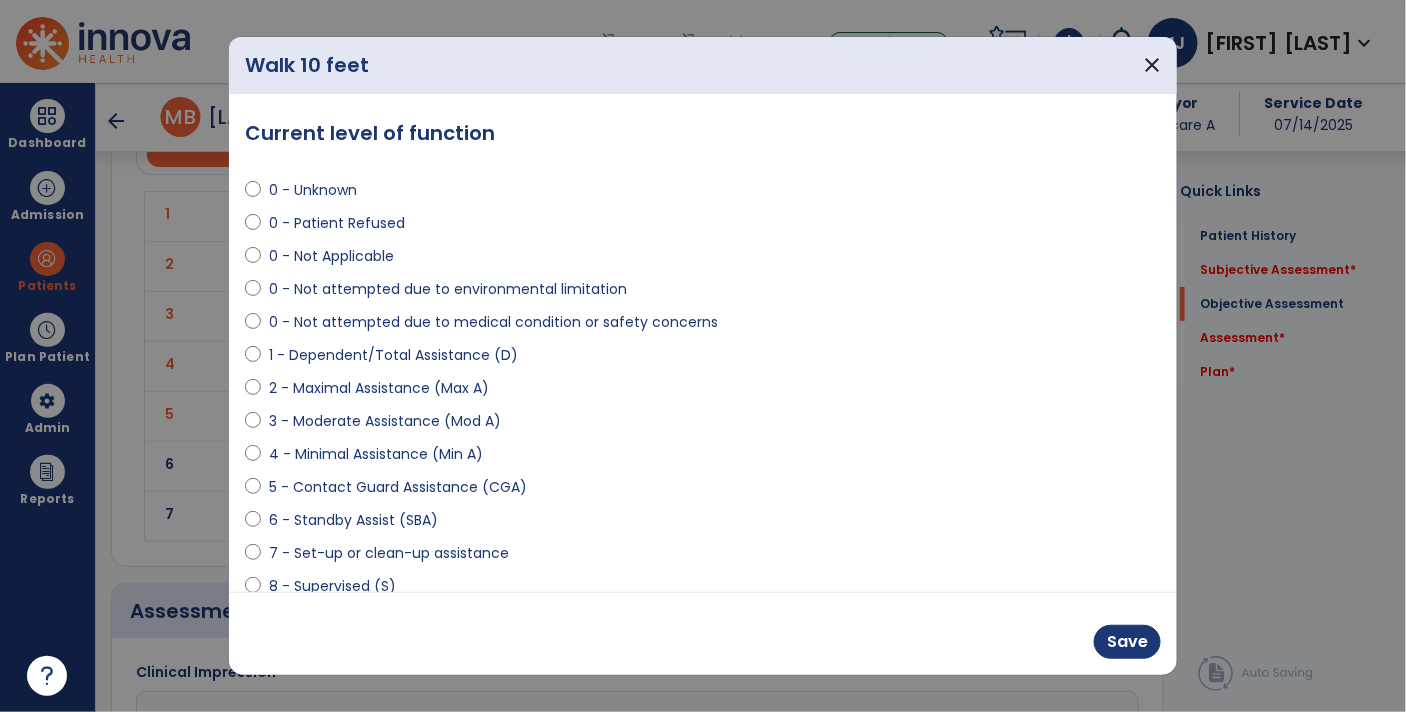 scroll, scrollTop: 2364, scrollLeft: 0, axis: vertical 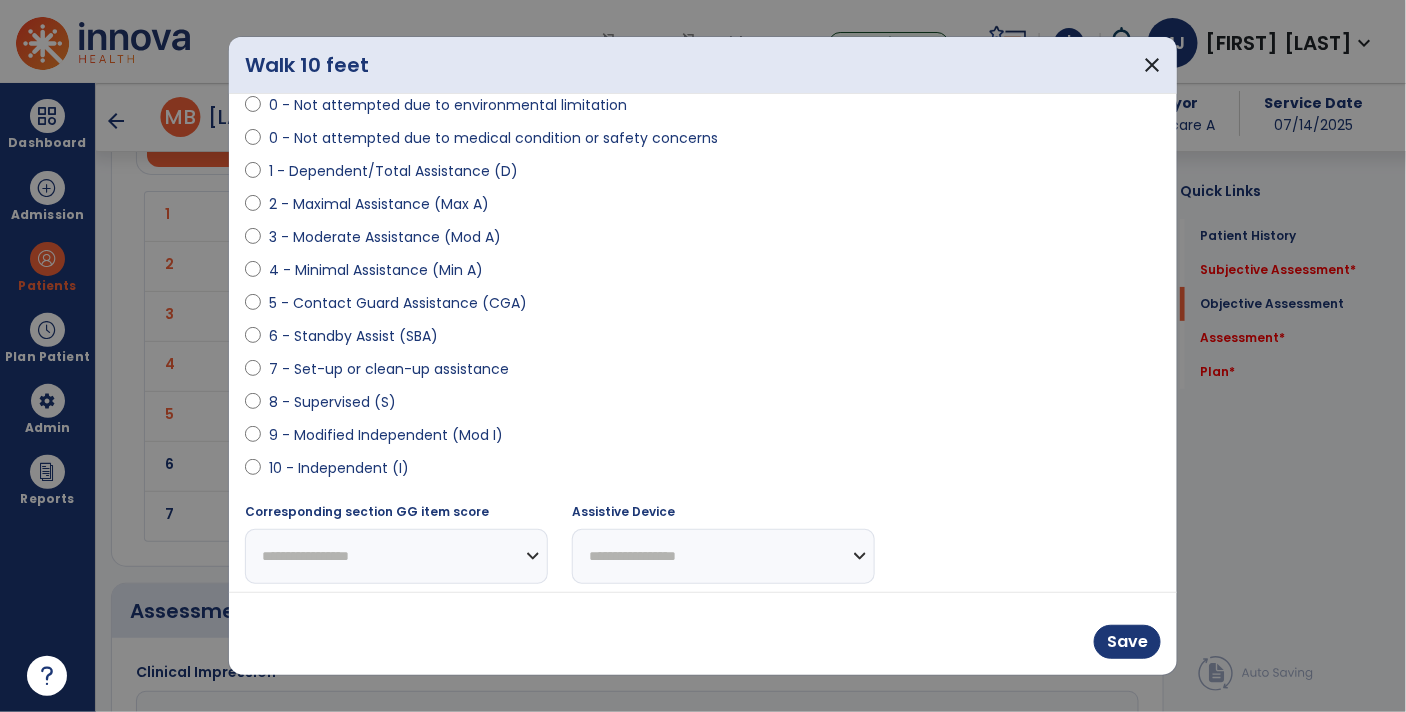 click on "9 - Modified Independent (Mod I)" at bounding box center (386, 435) 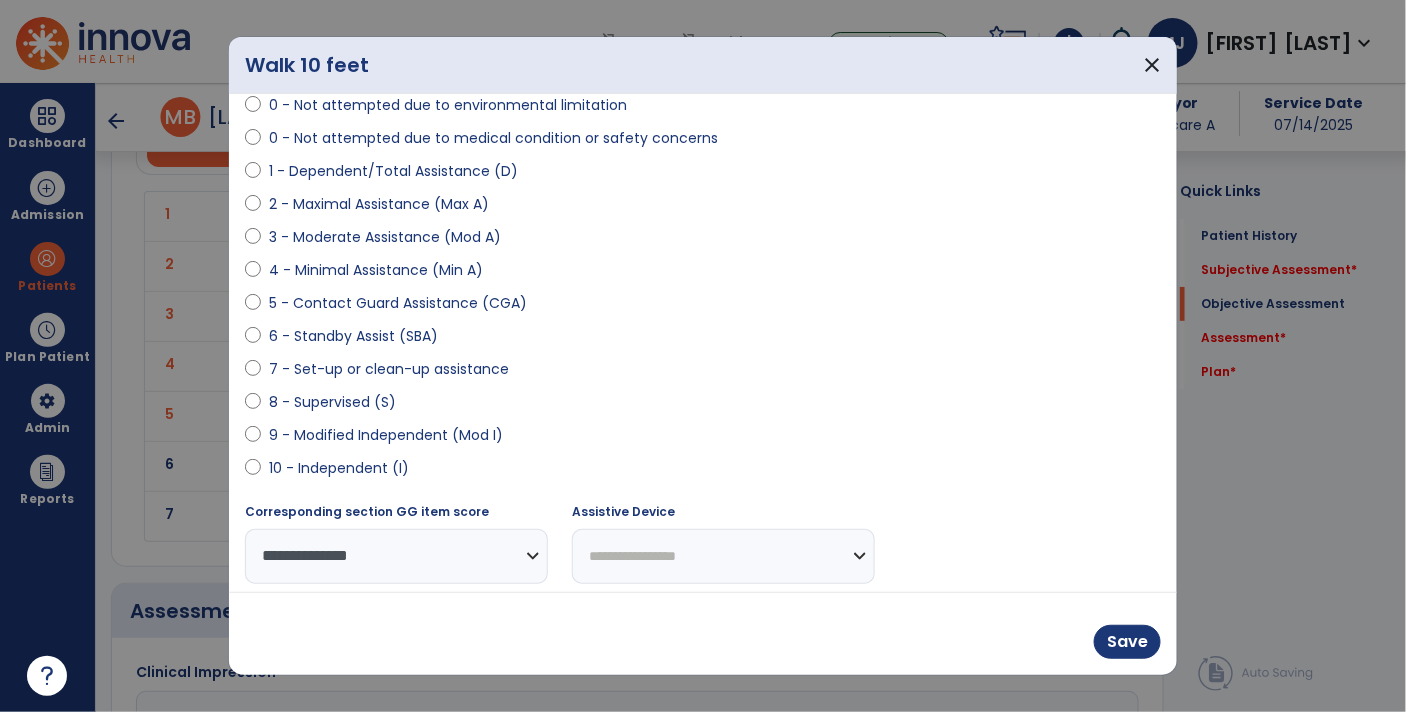 click on "**********" at bounding box center (723, 556) 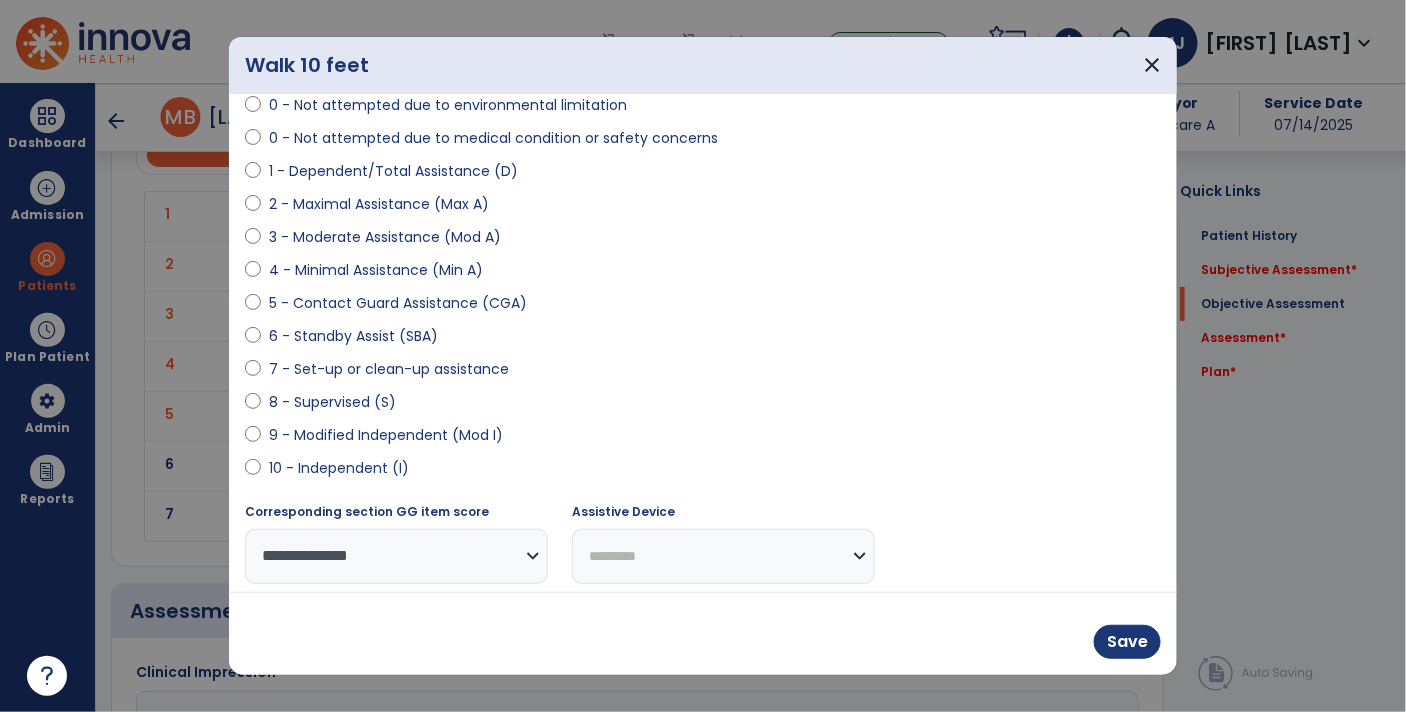 click on "**********" at bounding box center (723, 556) 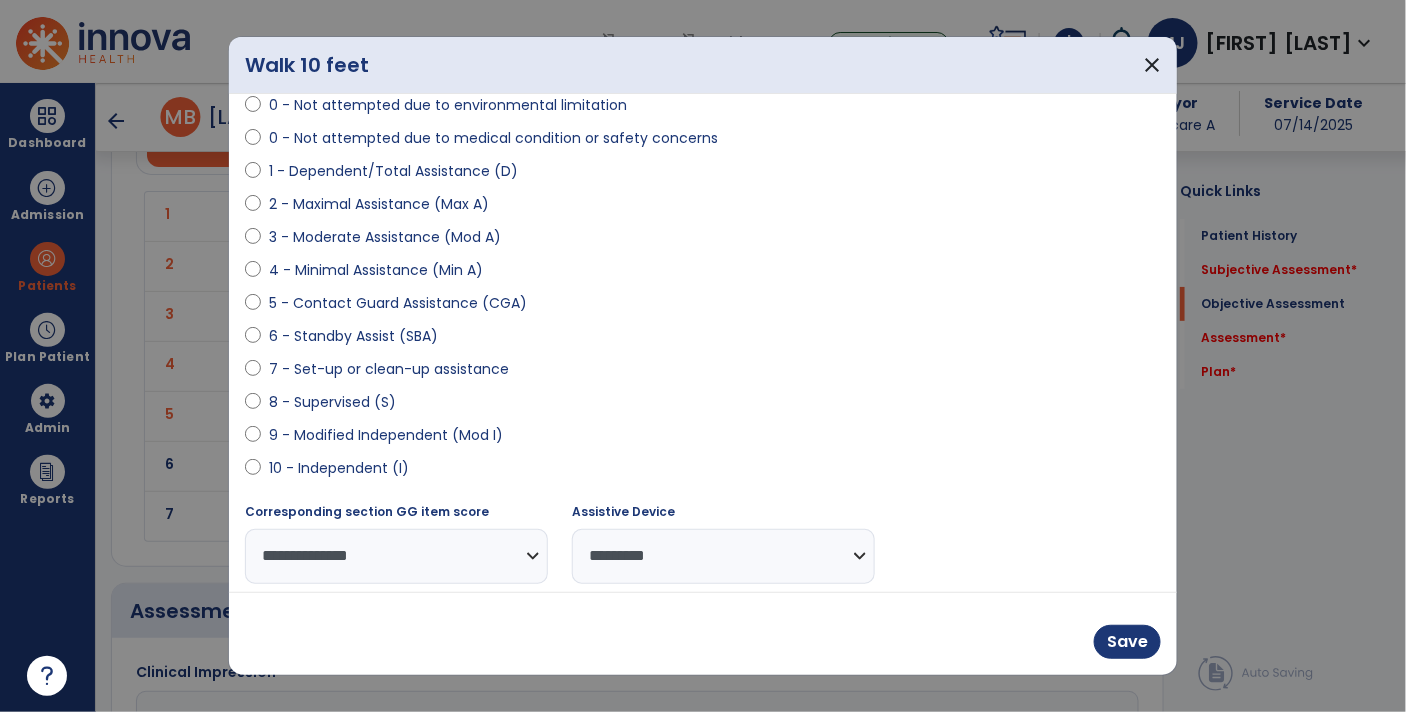 click on "**********" at bounding box center [723, 556] 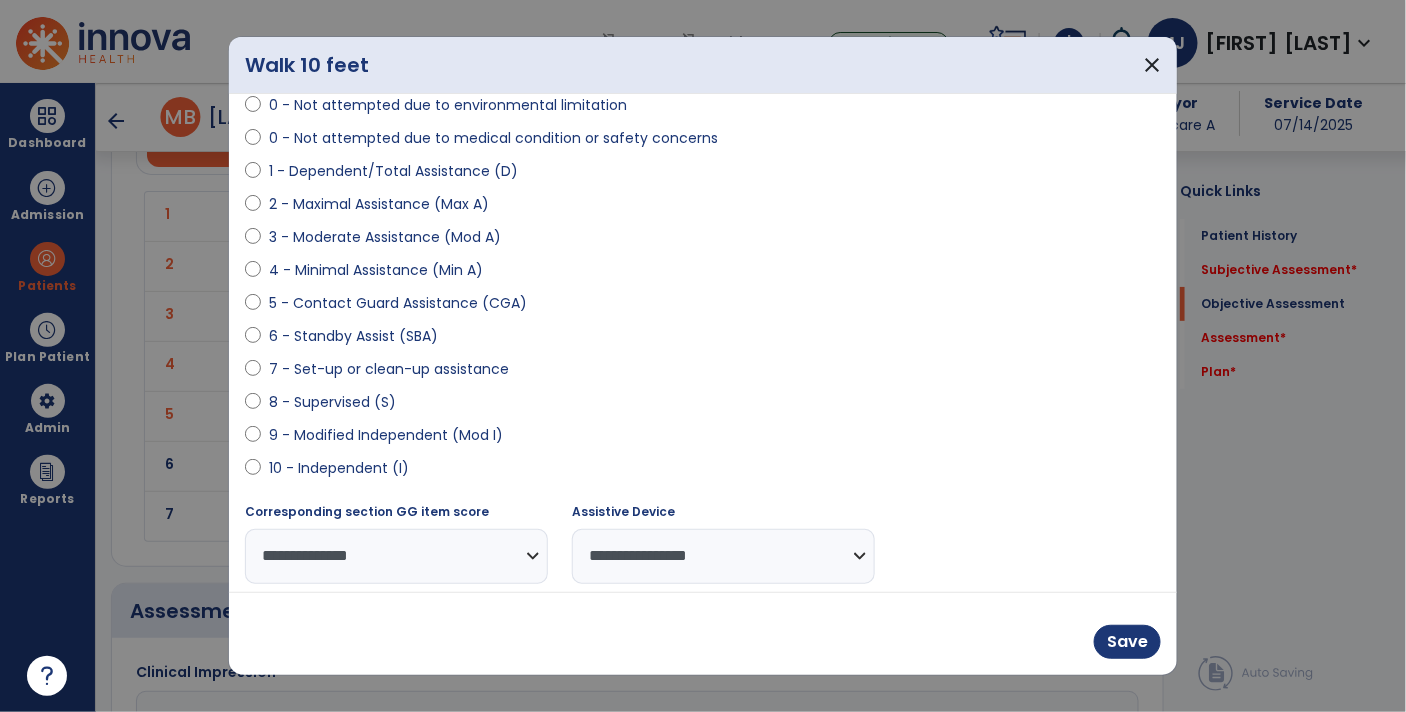 click on "**********" at bounding box center (723, 556) 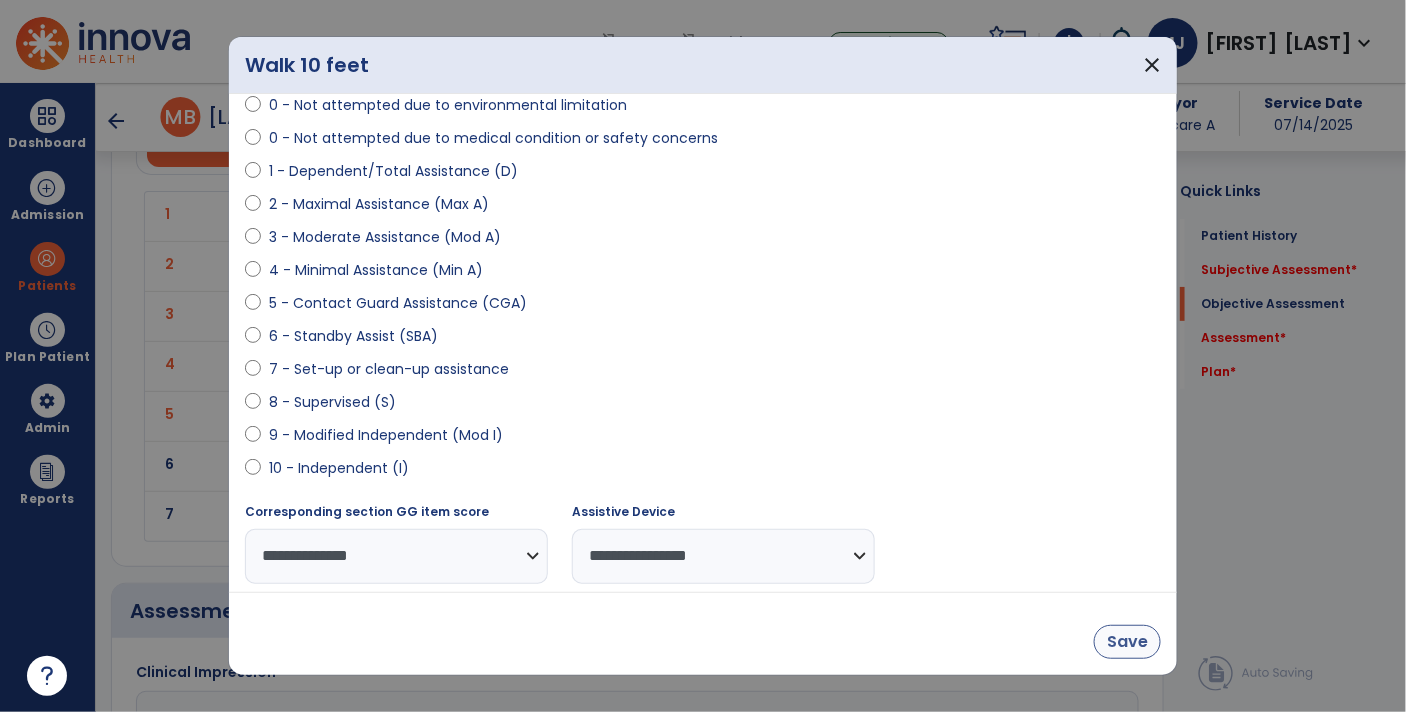 click on "Save" at bounding box center (1127, 642) 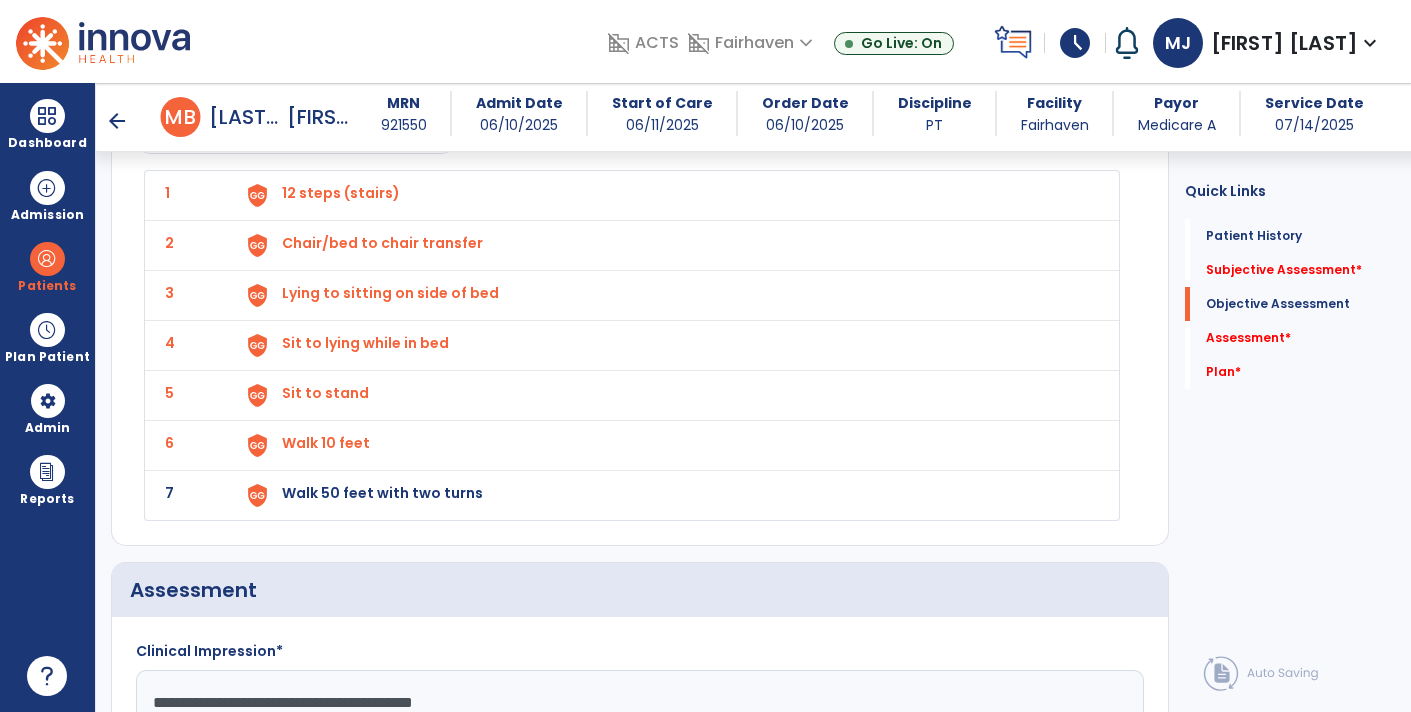 click on "Walk 50 feet with two turns" at bounding box center (341, 193) 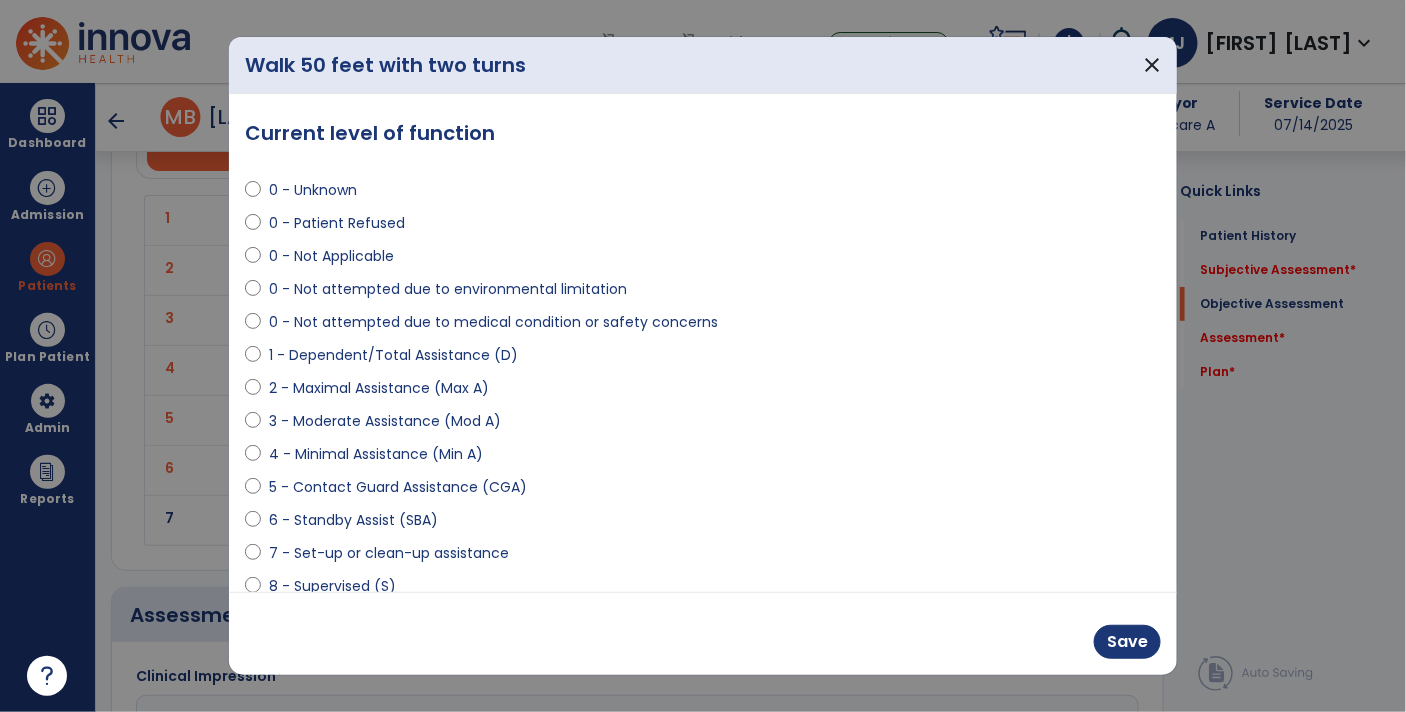 scroll, scrollTop: 2364, scrollLeft: 0, axis: vertical 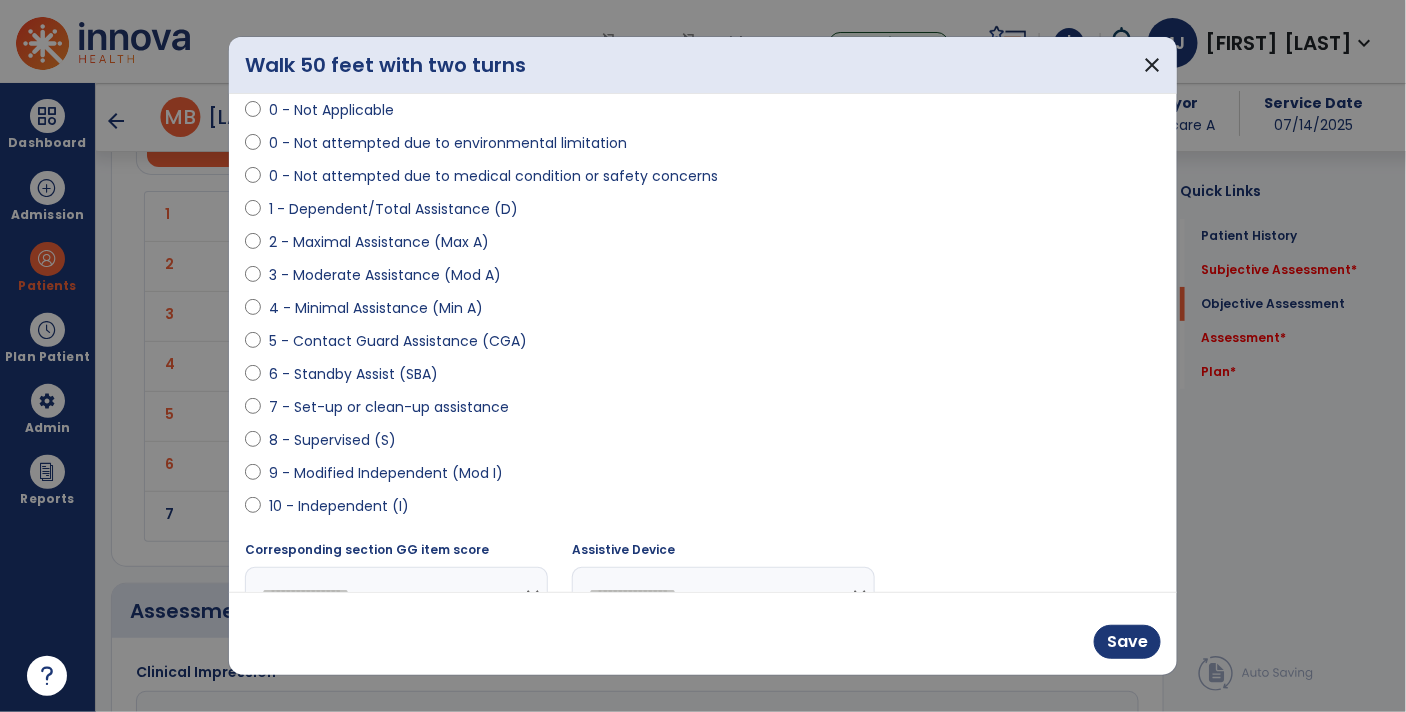 click on "9 - Modified Independent (Mod I)" at bounding box center [386, 473] 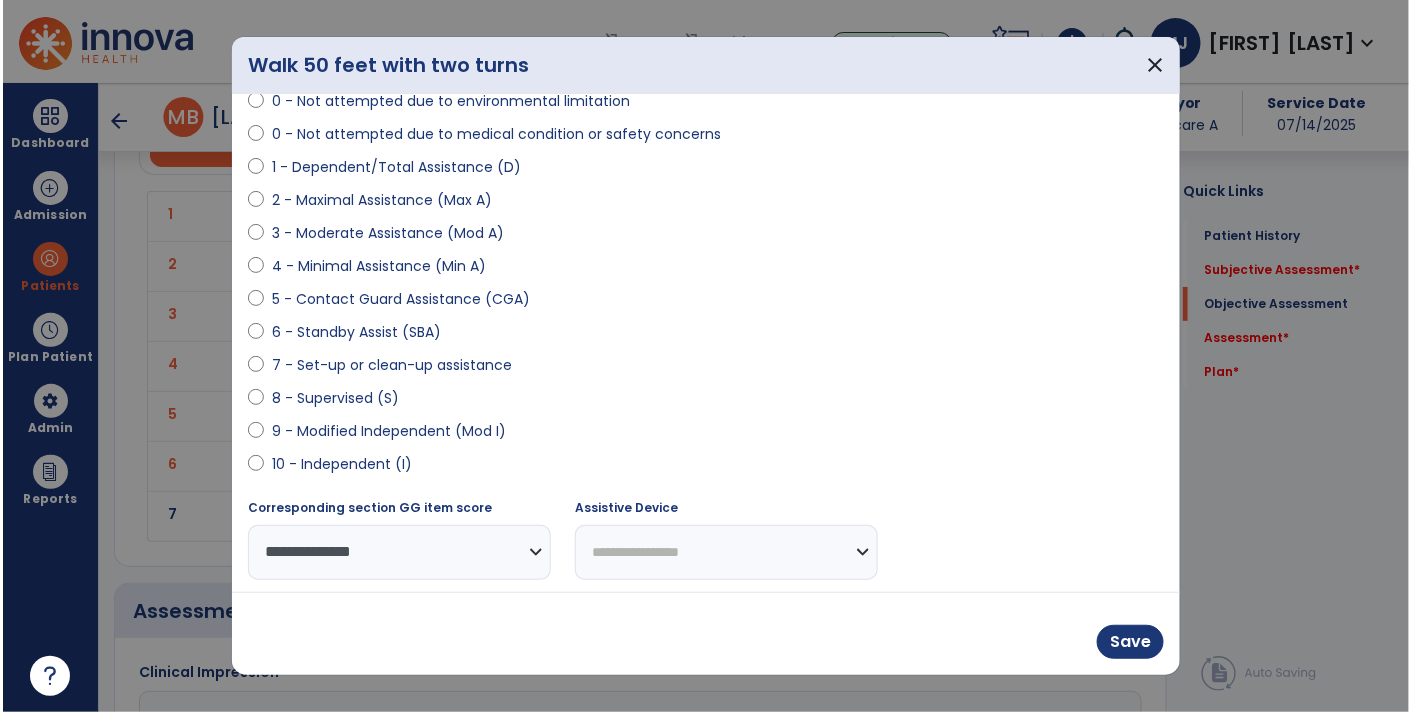 scroll, scrollTop: 187, scrollLeft: 0, axis: vertical 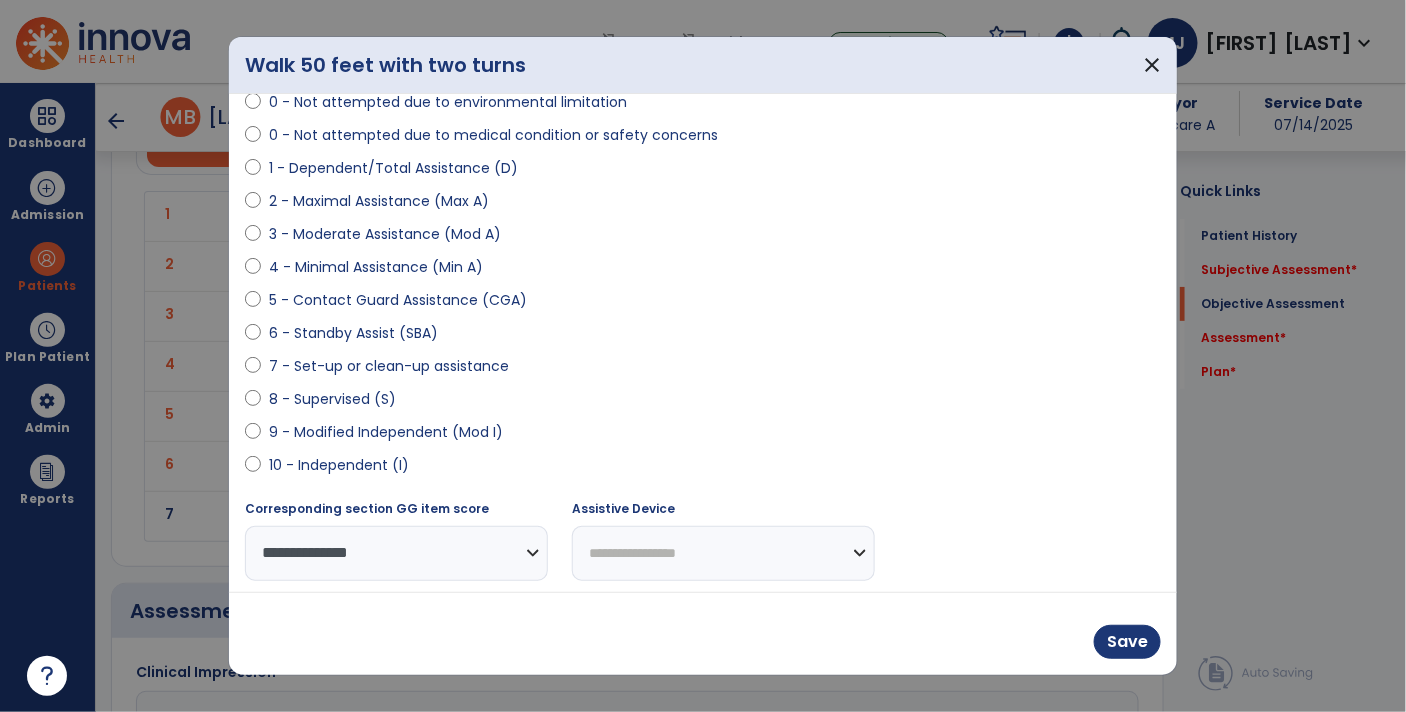 click on "**********" at bounding box center (723, 553) 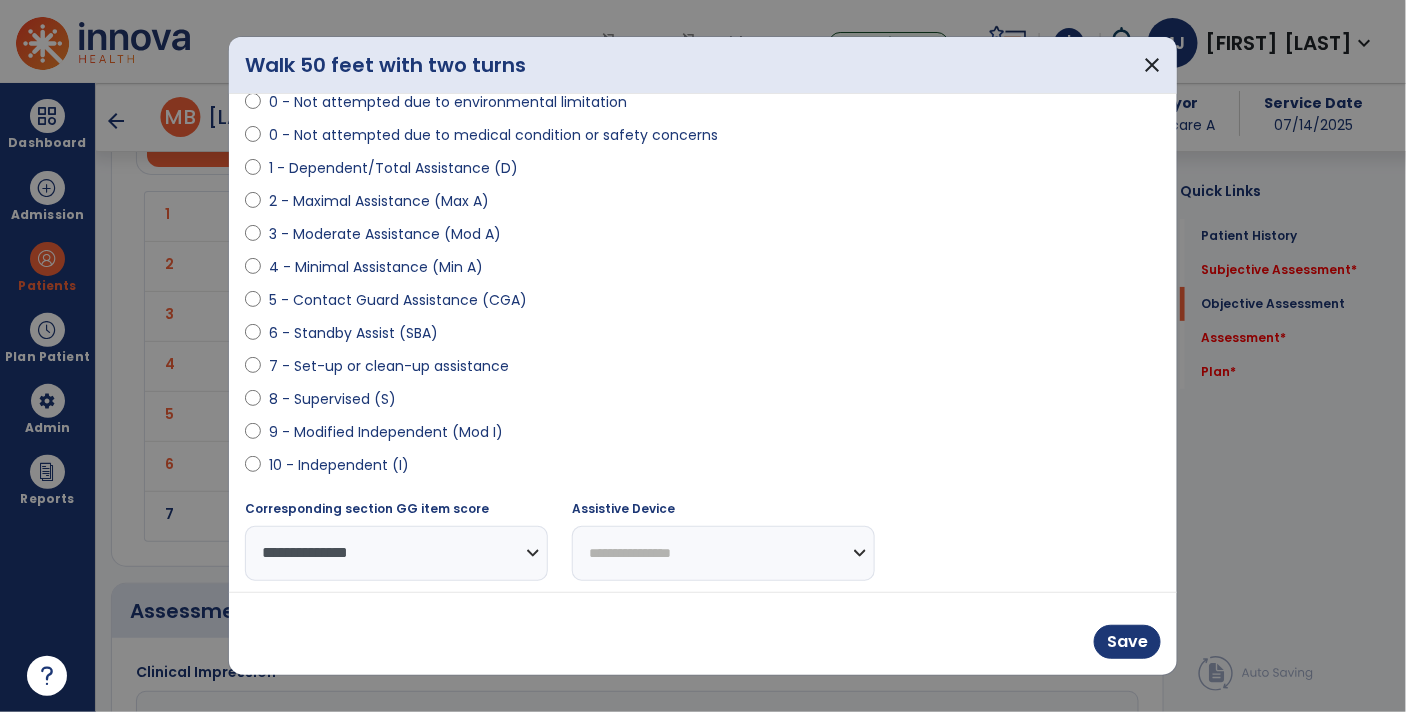 click on "**********" at bounding box center (723, 553) 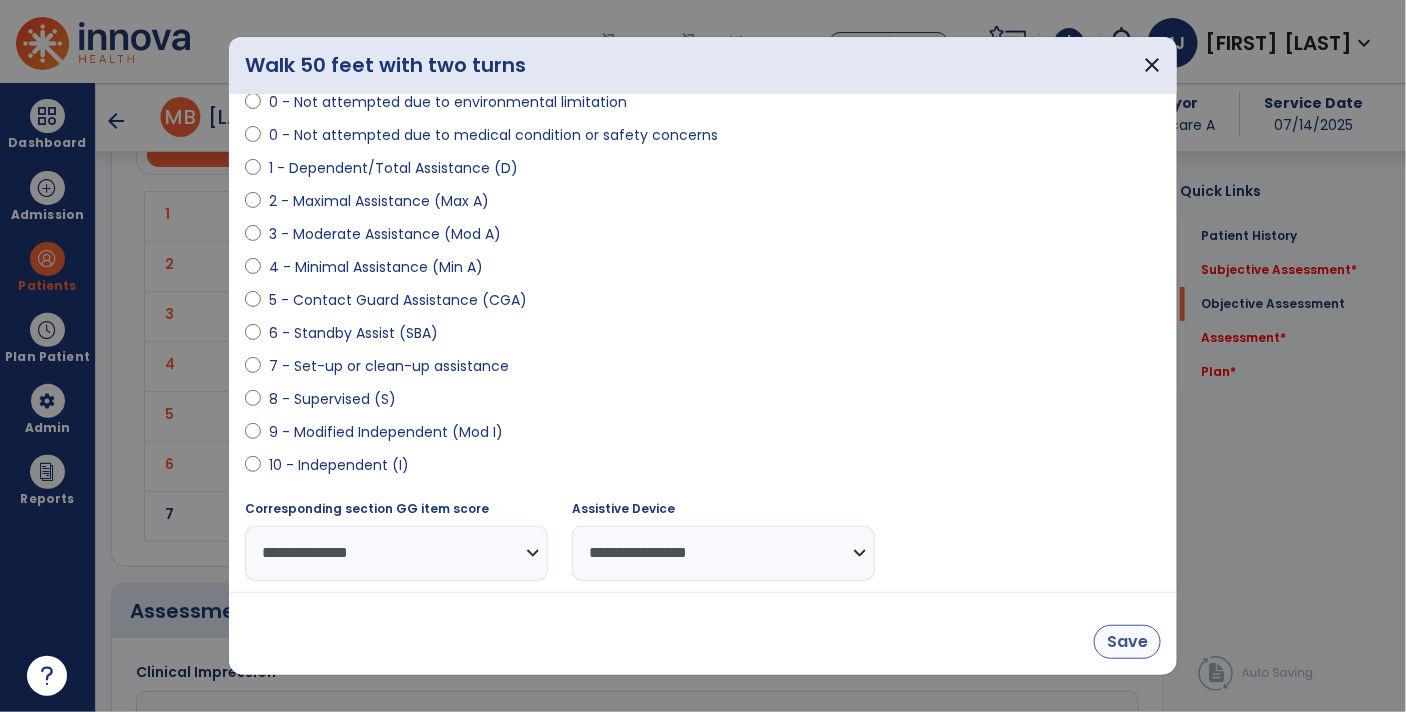 click on "Save" at bounding box center [1127, 642] 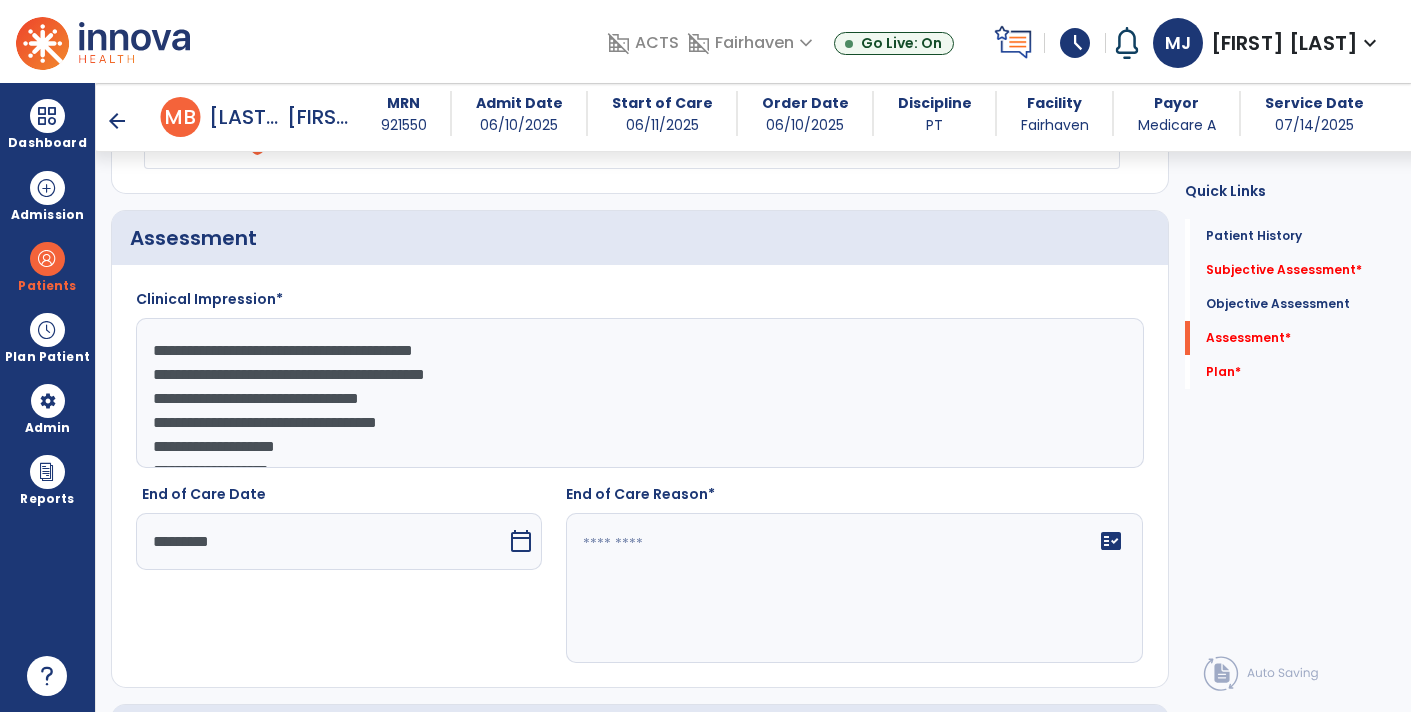 scroll, scrollTop: 2722, scrollLeft: 0, axis: vertical 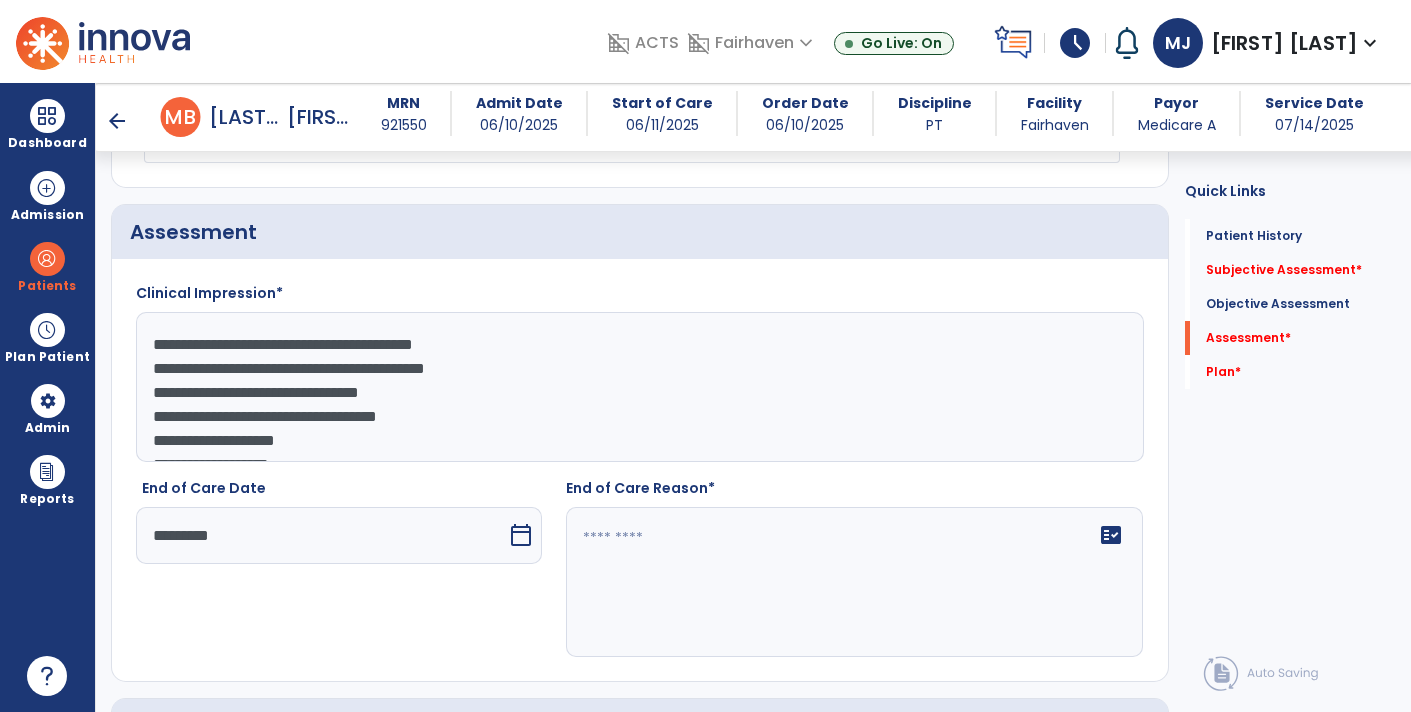 click on "**********" 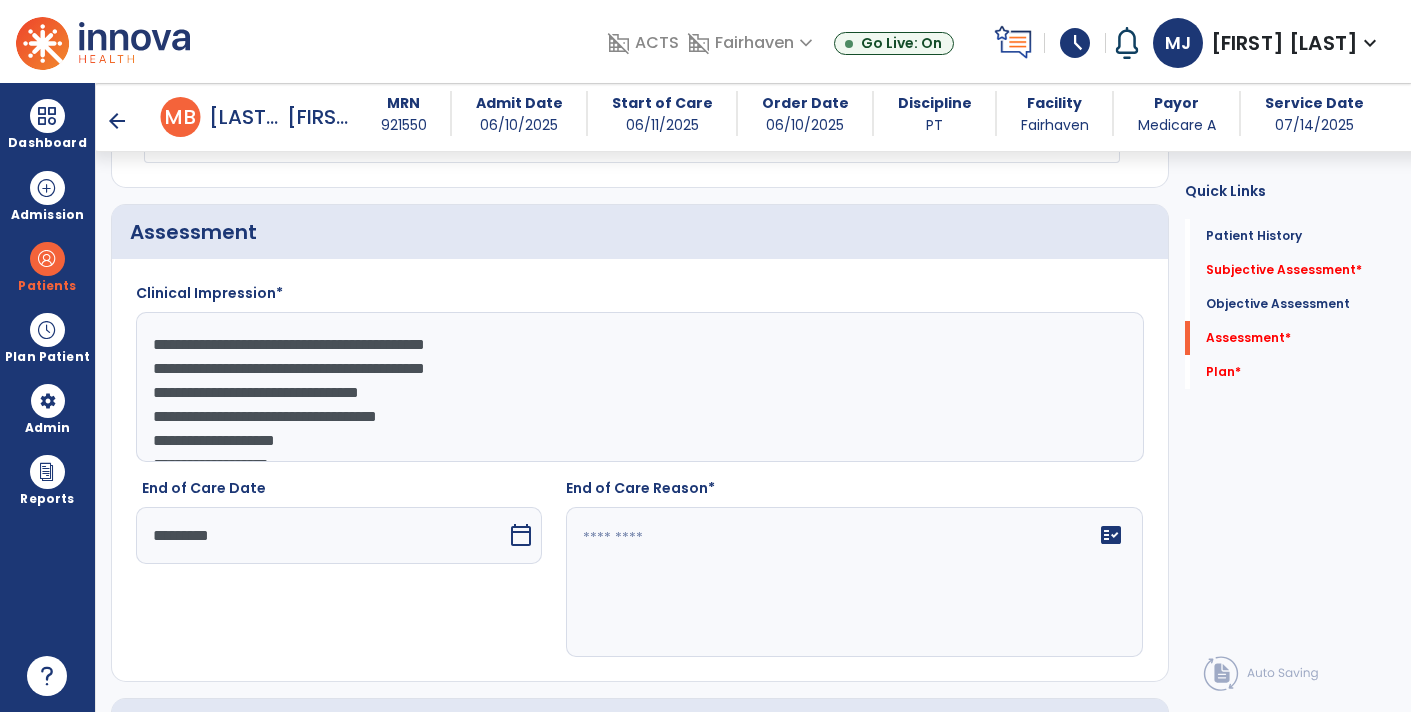 click on "**********" 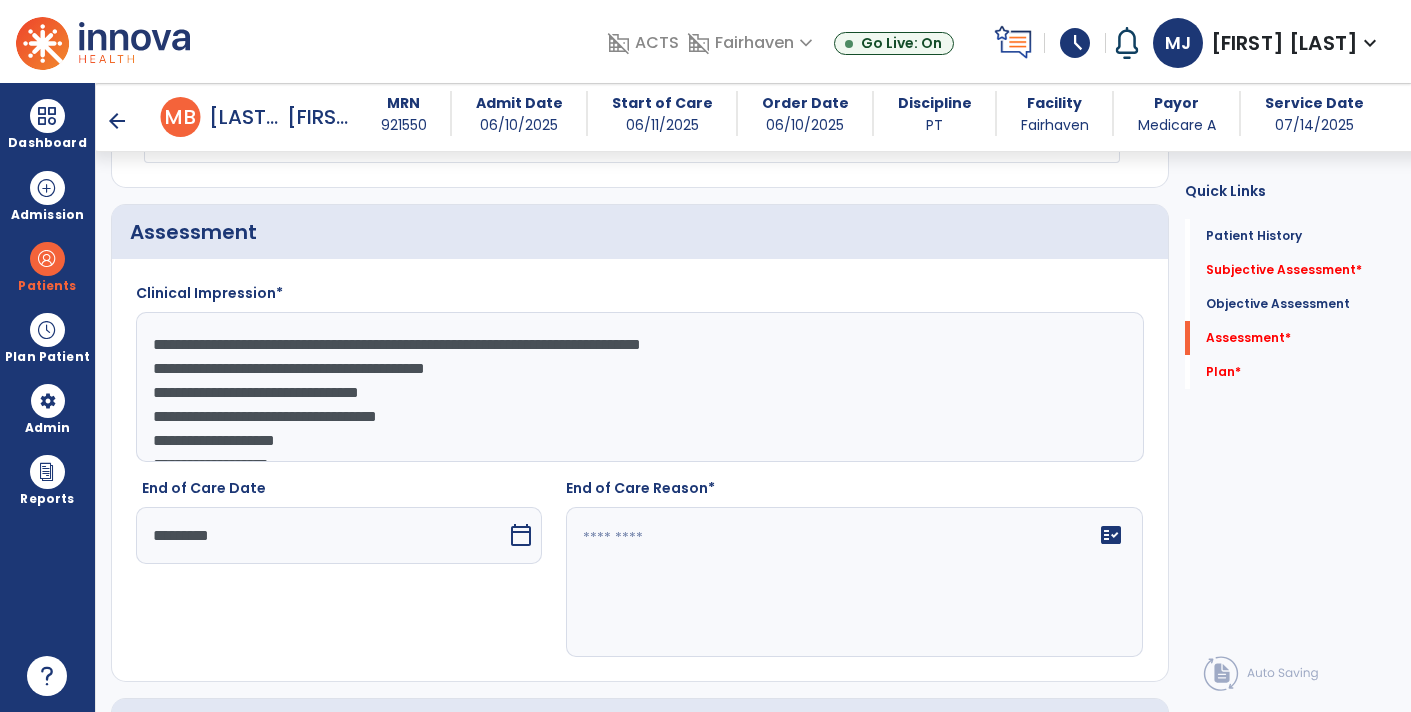 click on "**********" 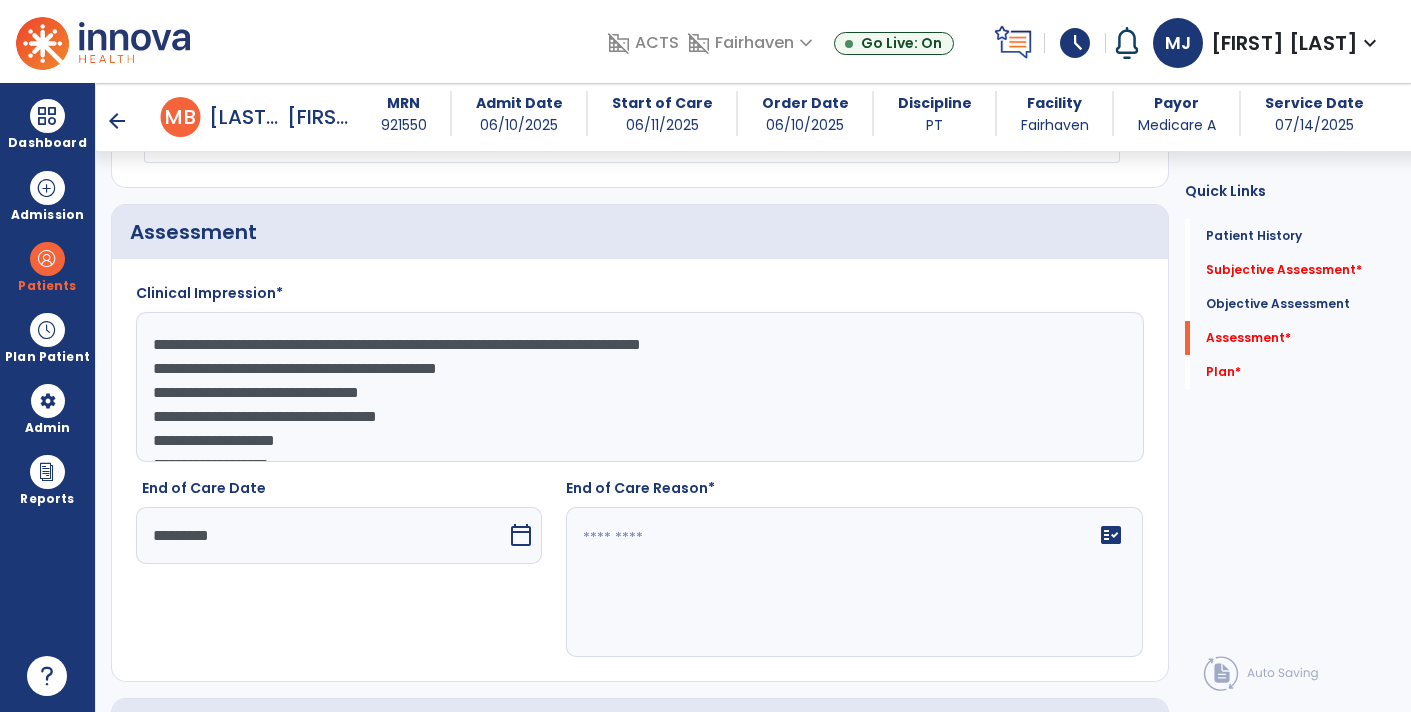 paste on "**********" 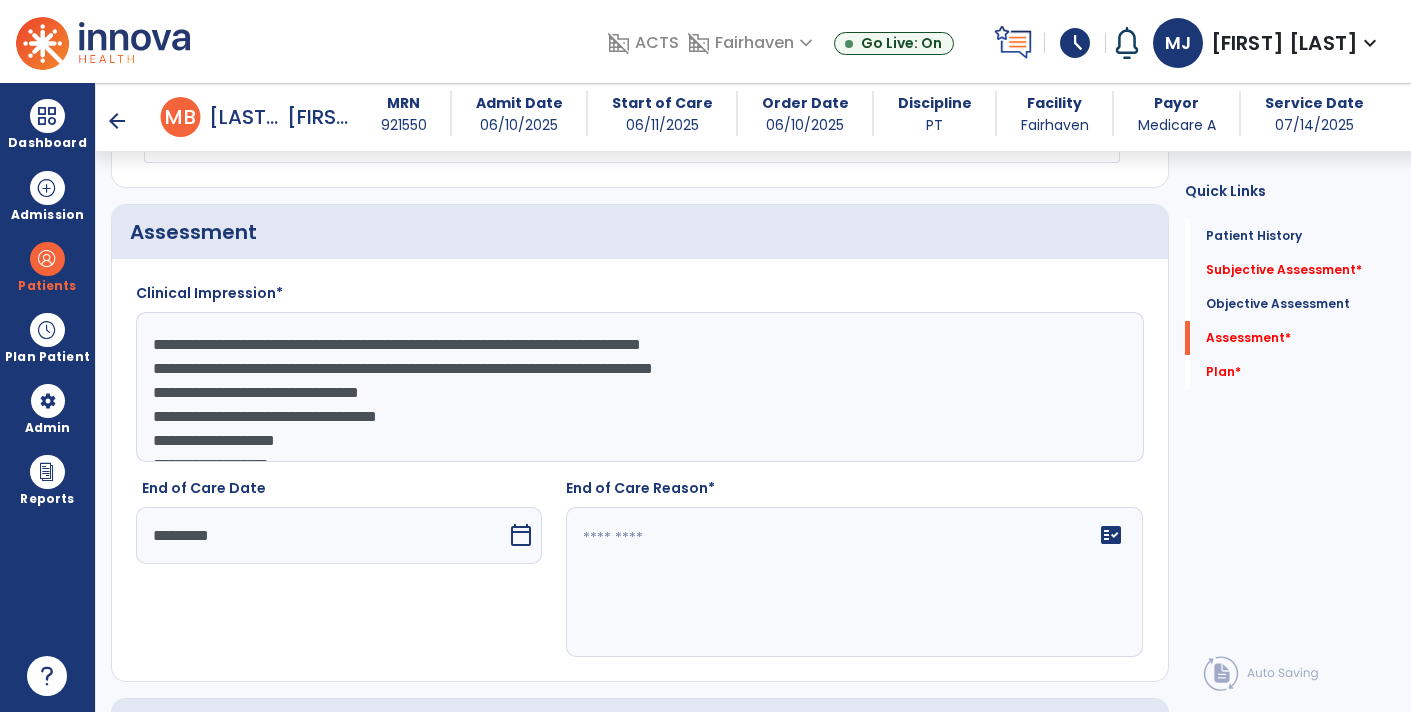 click on "**********" 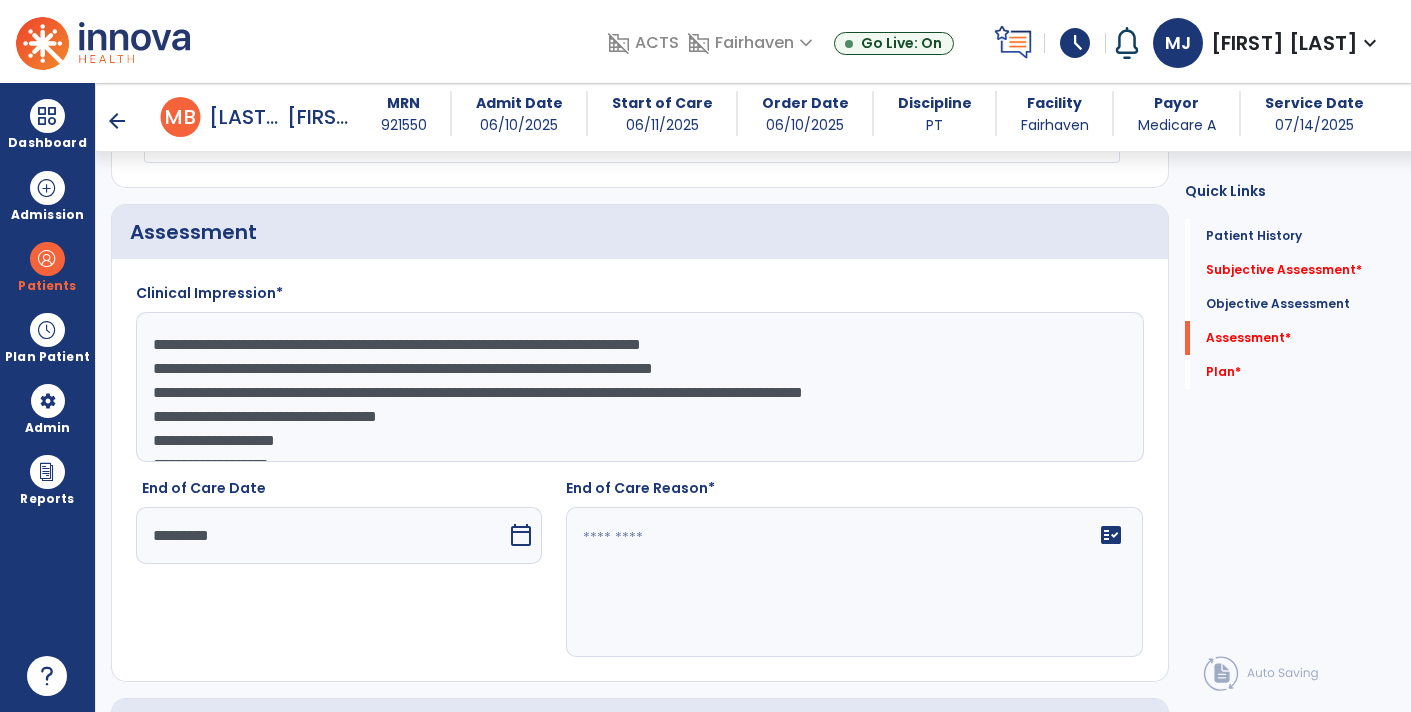 click on "**********" 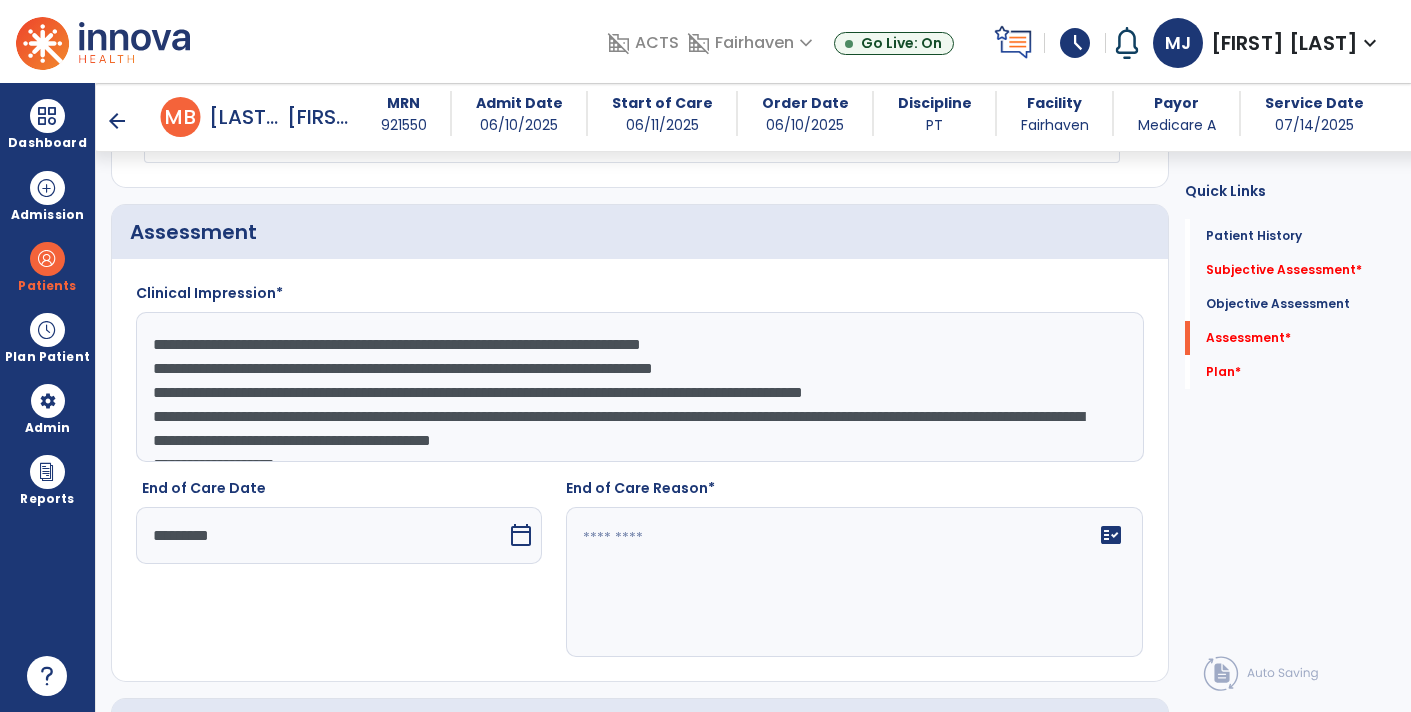 scroll, scrollTop: 19, scrollLeft: 0, axis: vertical 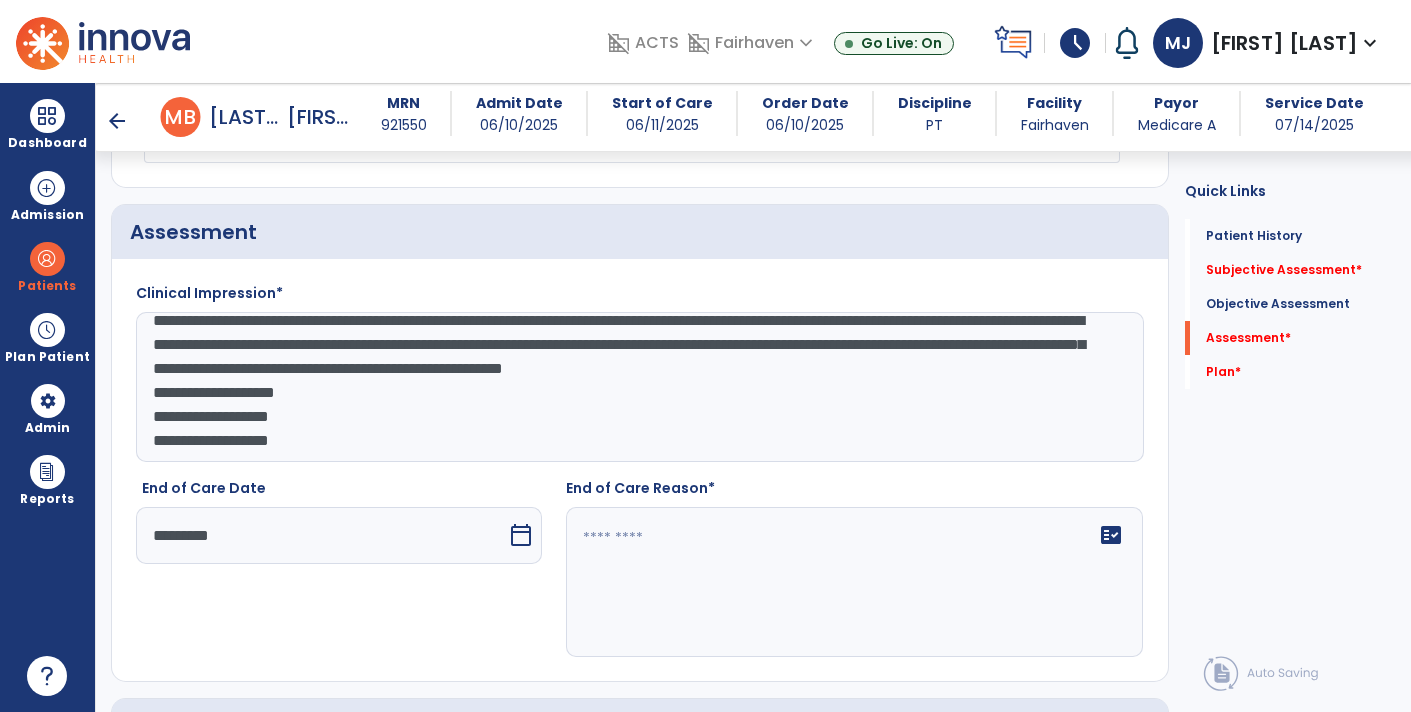 click on "**********" 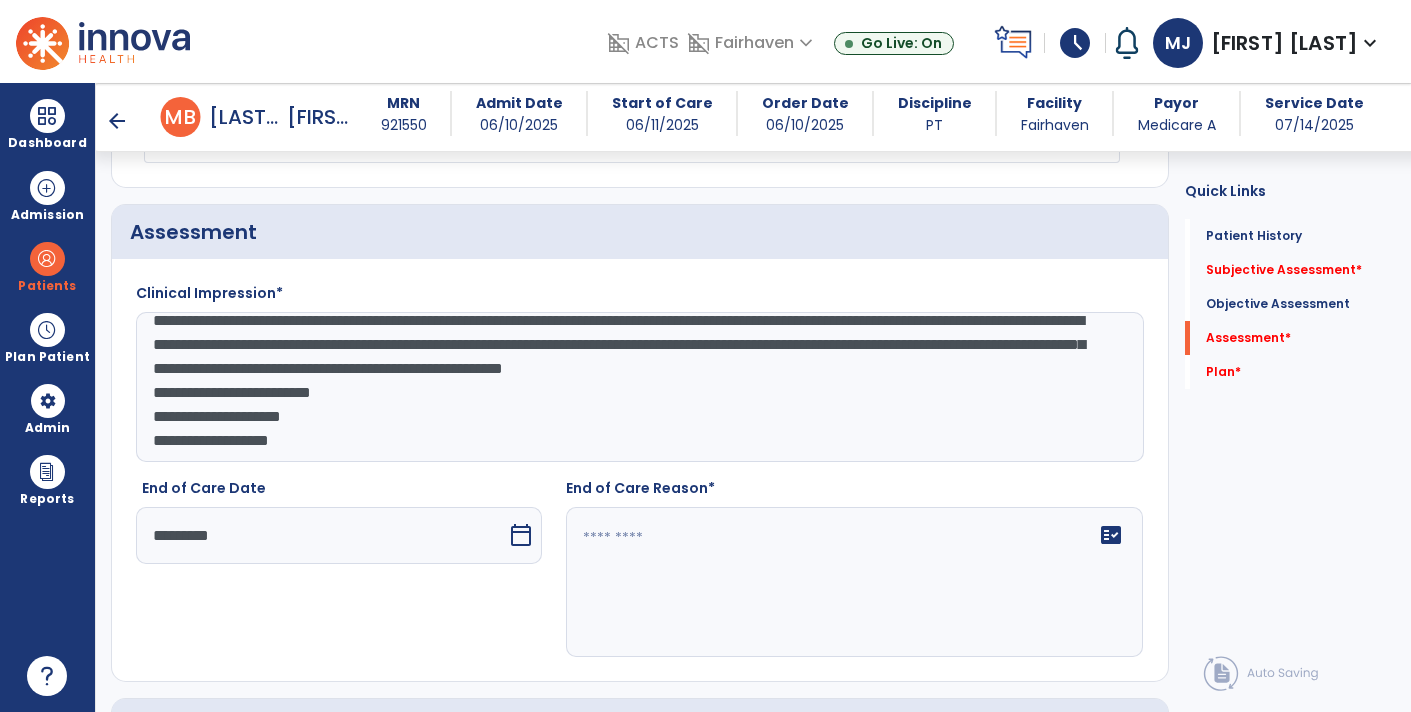 scroll, scrollTop: 0, scrollLeft: 0, axis: both 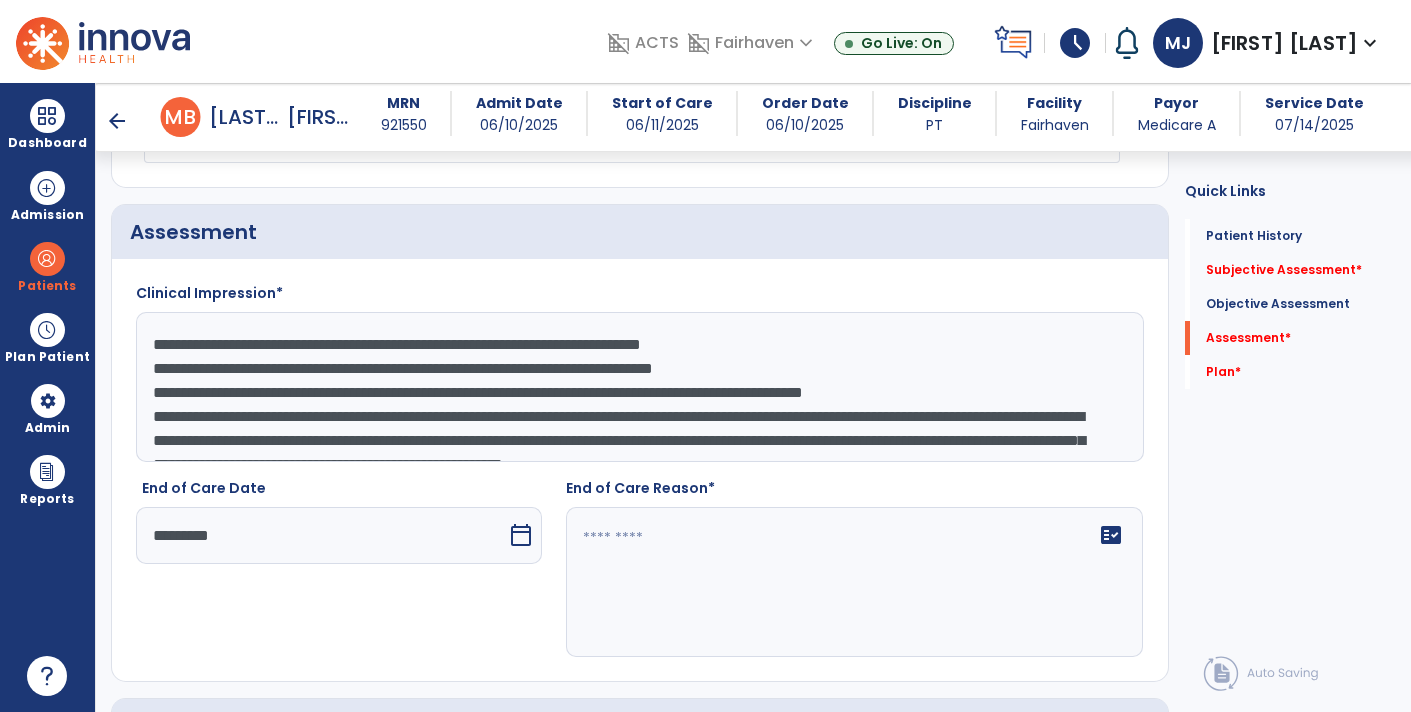 click on "Clinical Impression*  Skilled services provided since last report: therex, theract, gait training, NMRE
Skilled services provided since start of care: therex, theract, gait training, NMRE
Communication with other providers: Discussion with IDT re: d/c recommendations and safe mobility techniques
Summary of progress made toward goals: Rt demonstrates improved strength, standing tolerance, gait stability and dynamic balance. Rt has met strength goal as evidenced by 30 sec chair rise test score. Rt begun gait training with rollator and requires supervision for safety, especially when maneuvering around obstacles. Supervision also required for stair ambulation.
Barriers to progress: None
Discharge diagnosis:
Discharge prognosis" 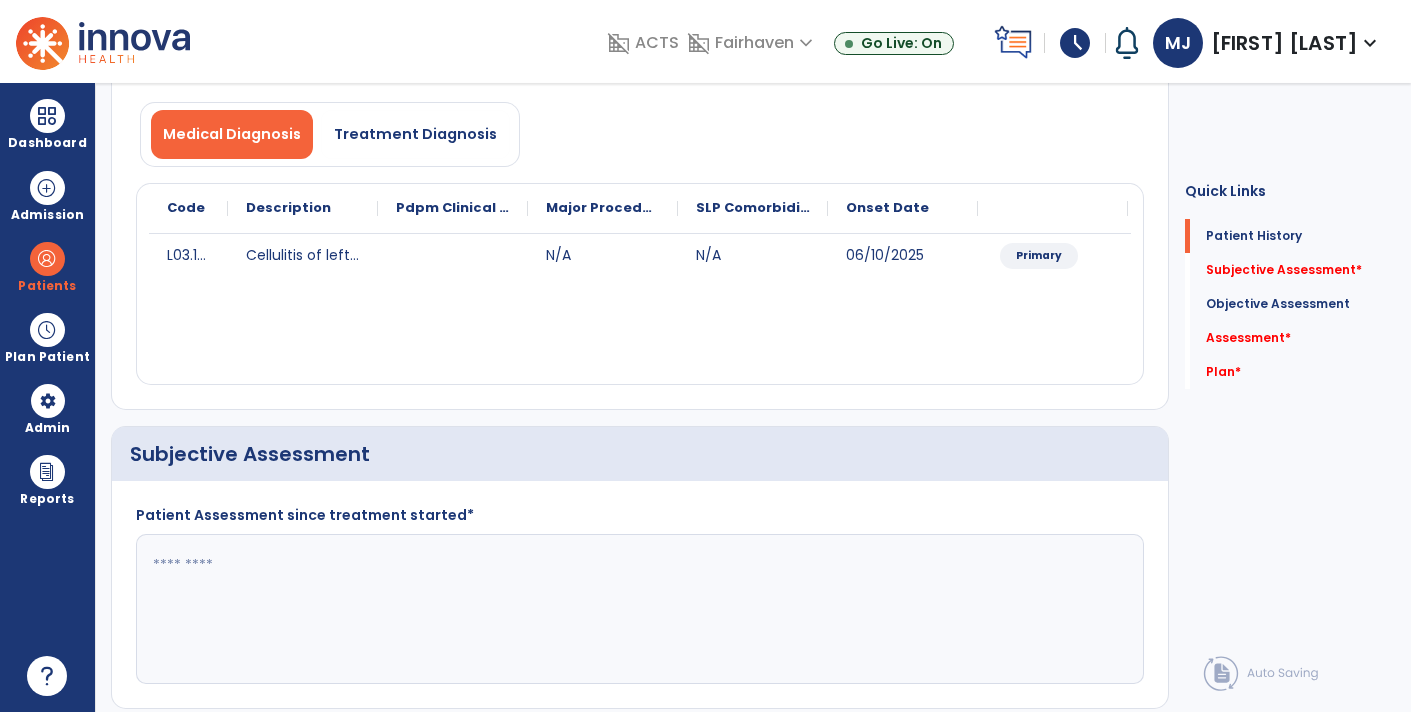 scroll, scrollTop: 0, scrollLeft: 0, axis: both 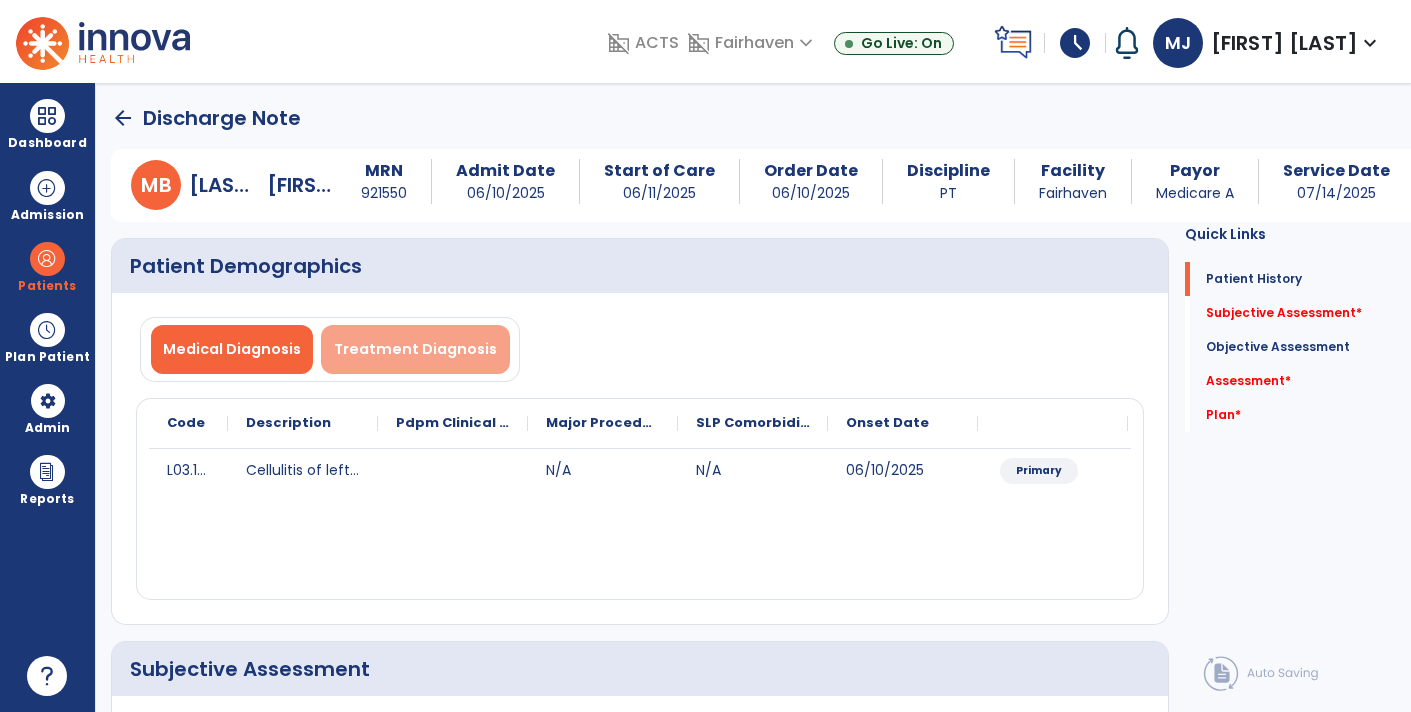 click on "Treatment Diagnosis" at bounding box center [415, 349] 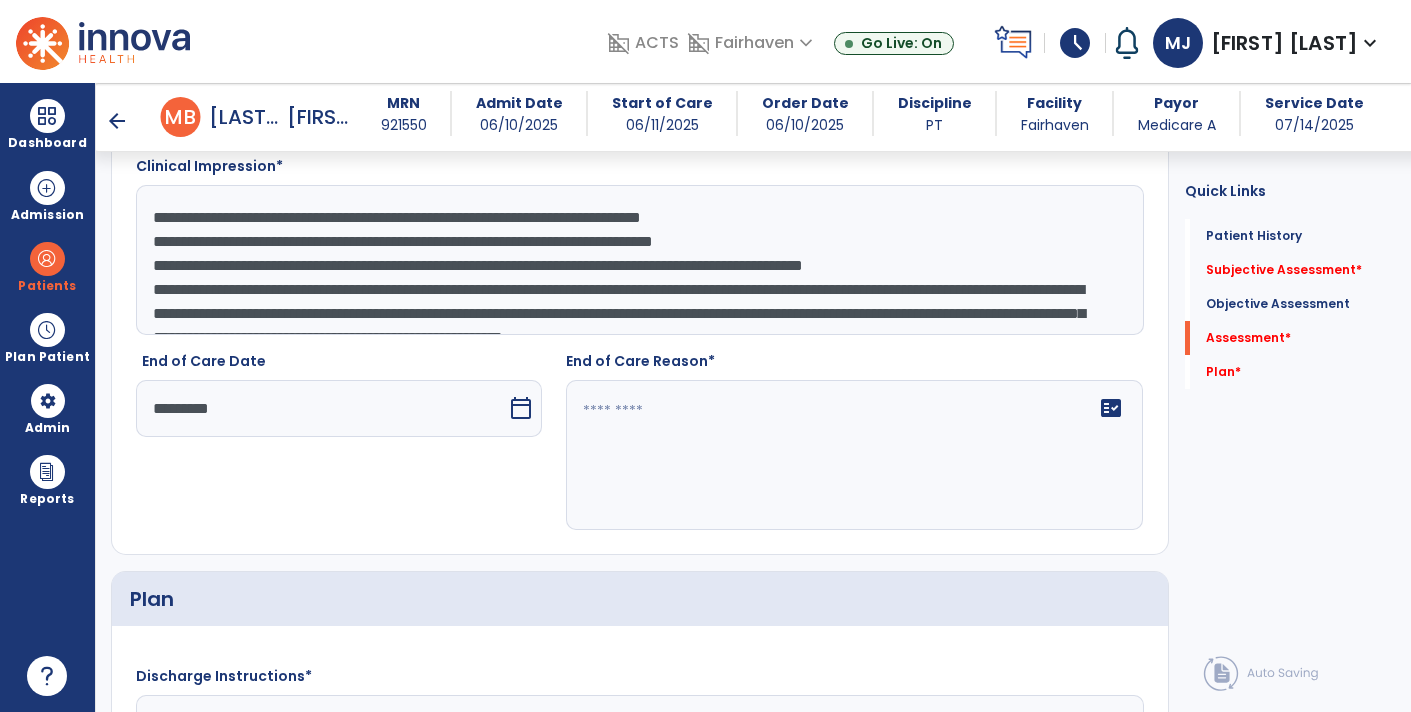 scroll, scrollTop: 2878, scrollLeft: 0, axis: vertical 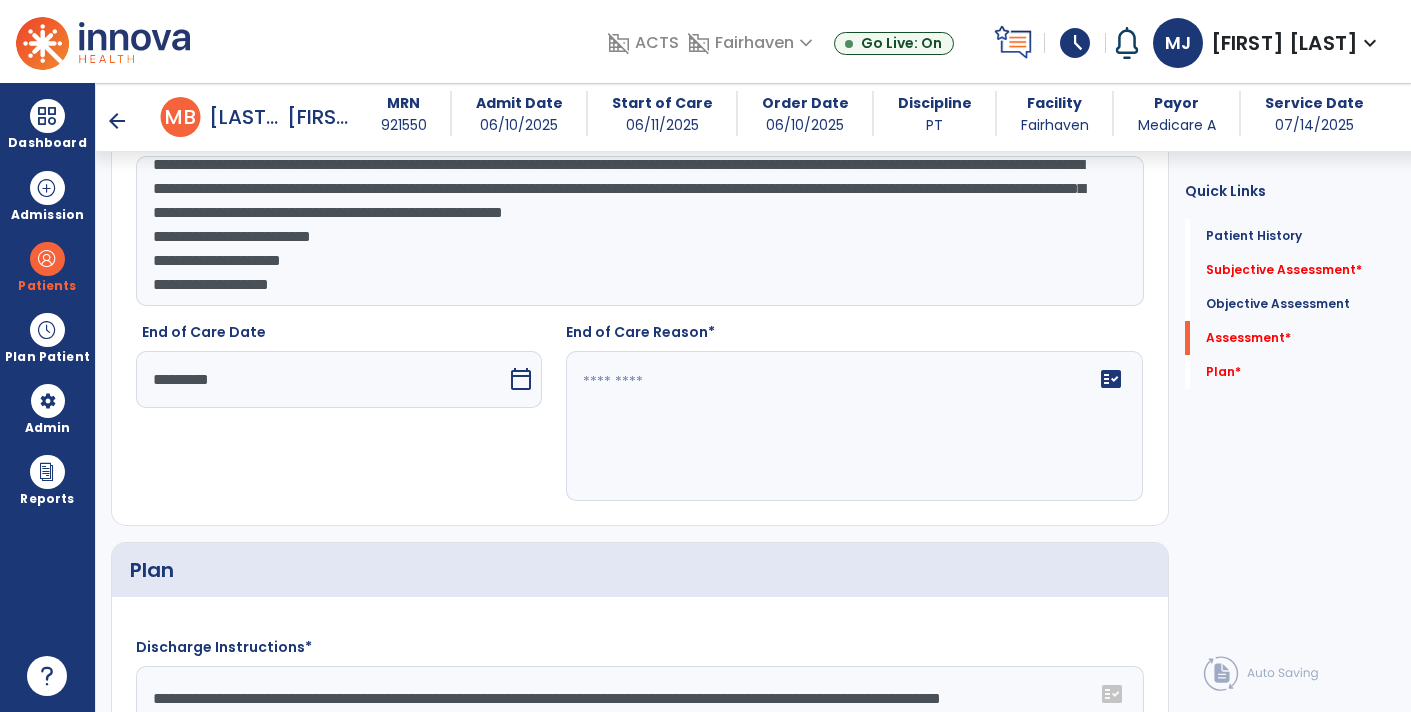 click on "**********" 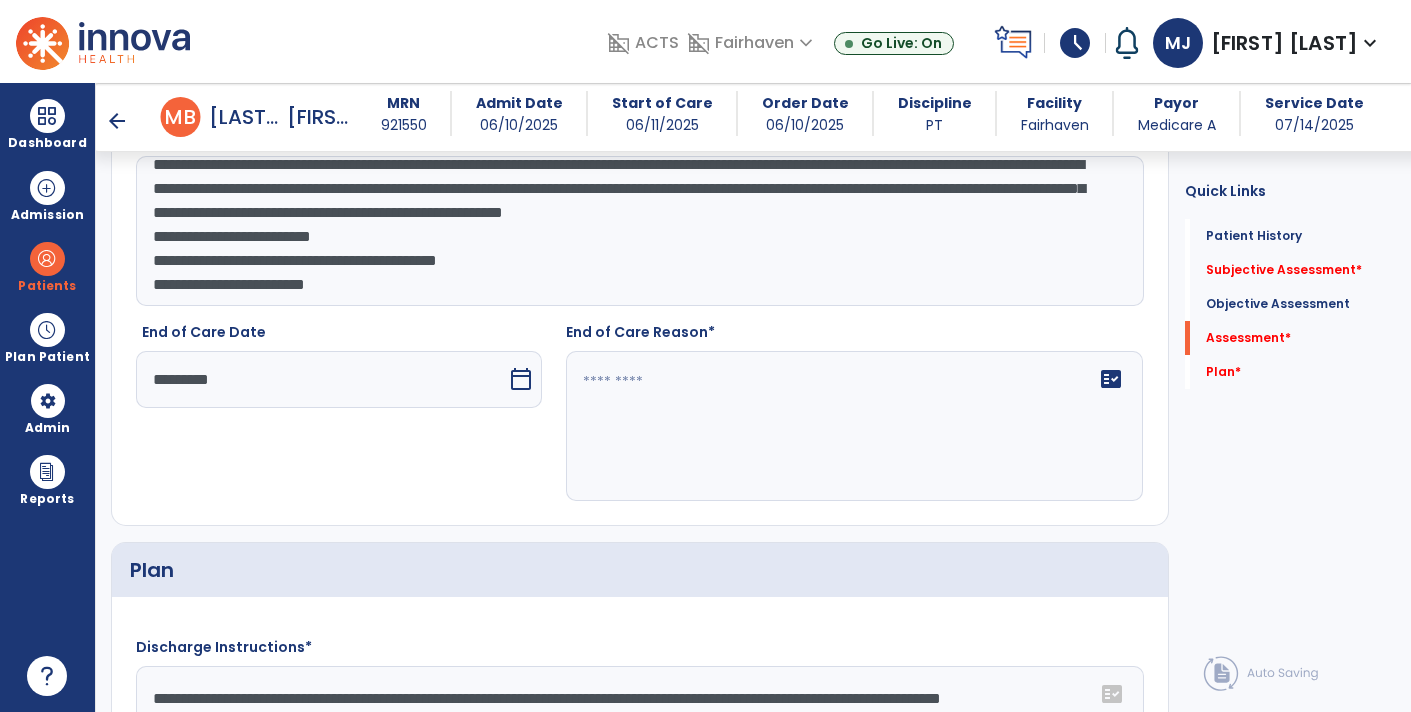 scroll, scrollTop: 3047, scrollLeft: 0, axis: vertical 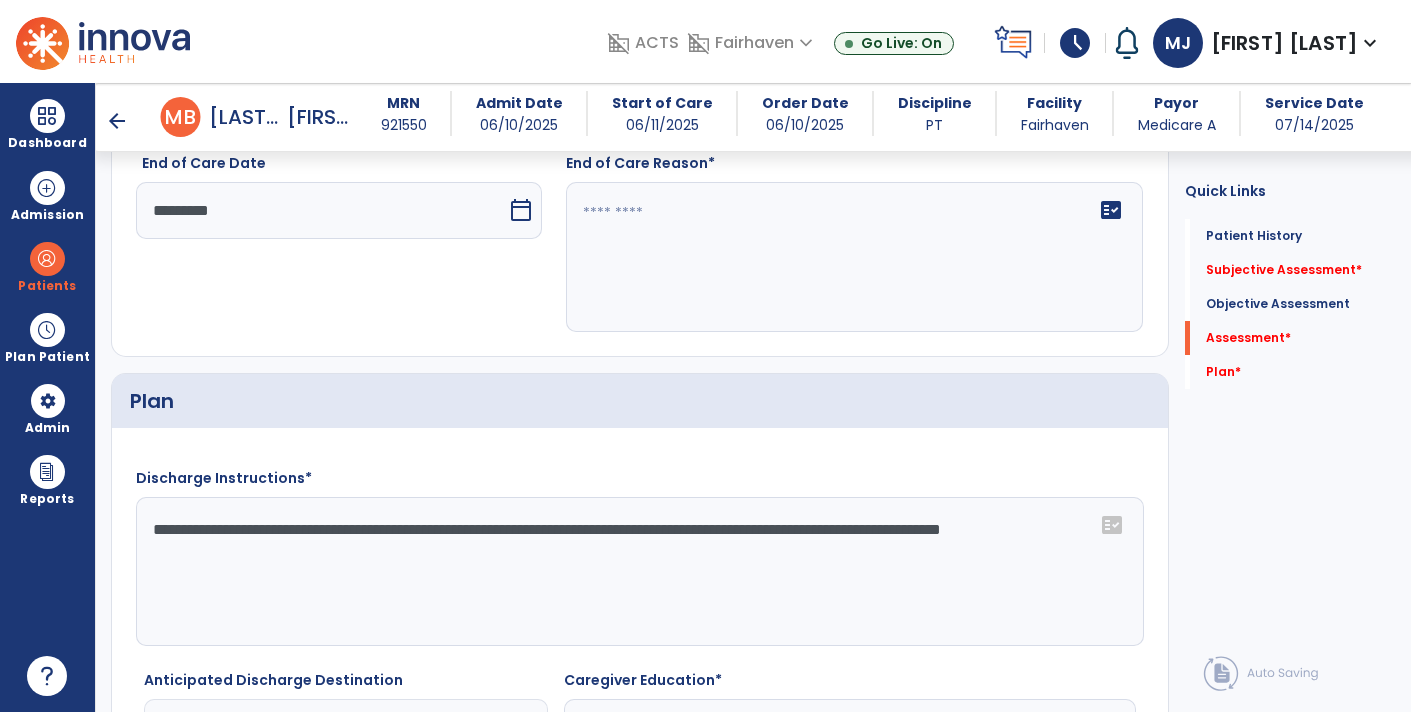 type on "**********" 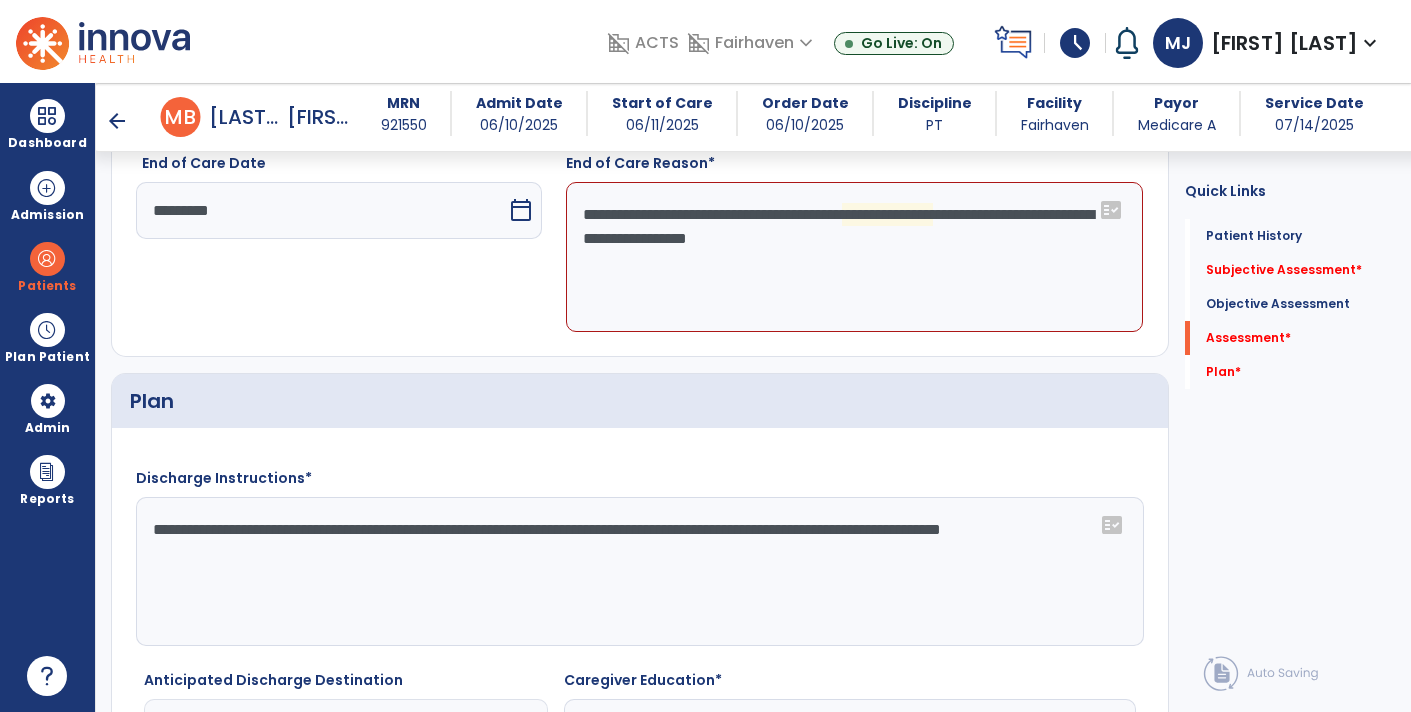 click on "**********" 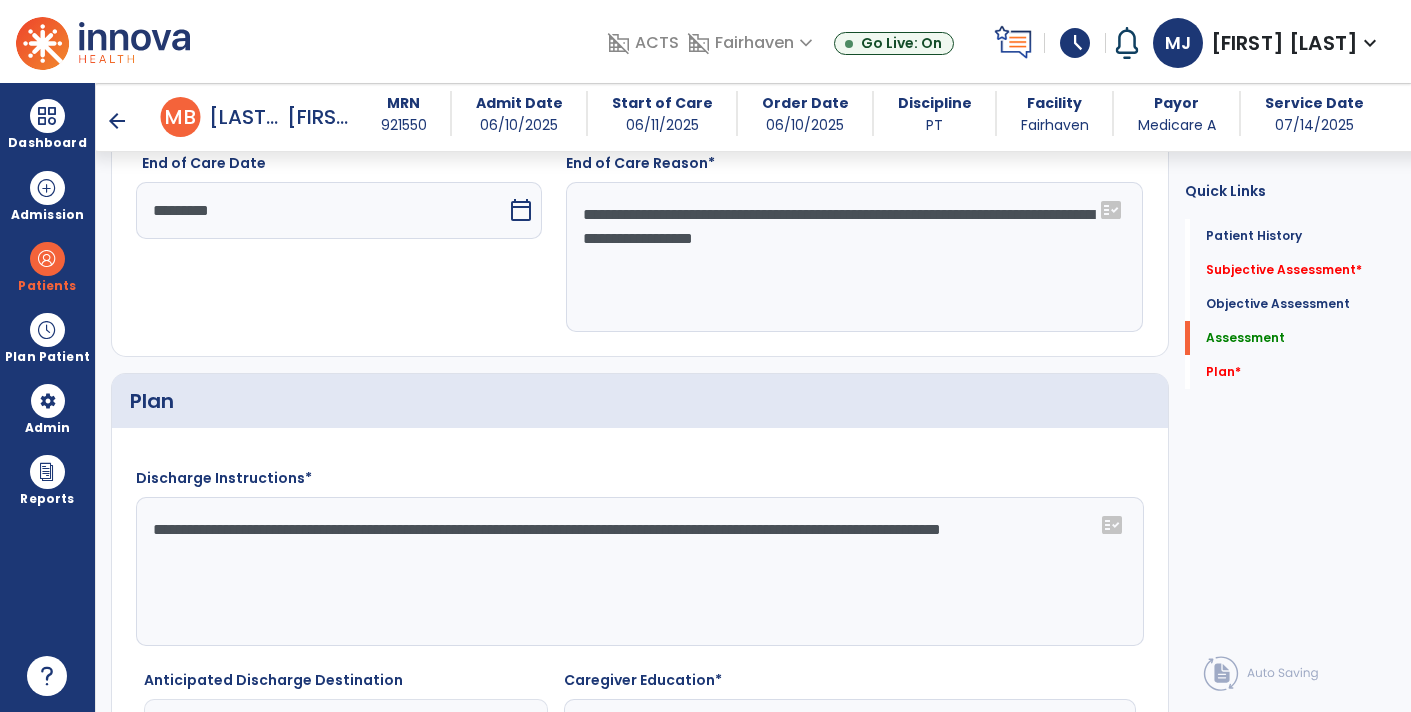 click on "**********" 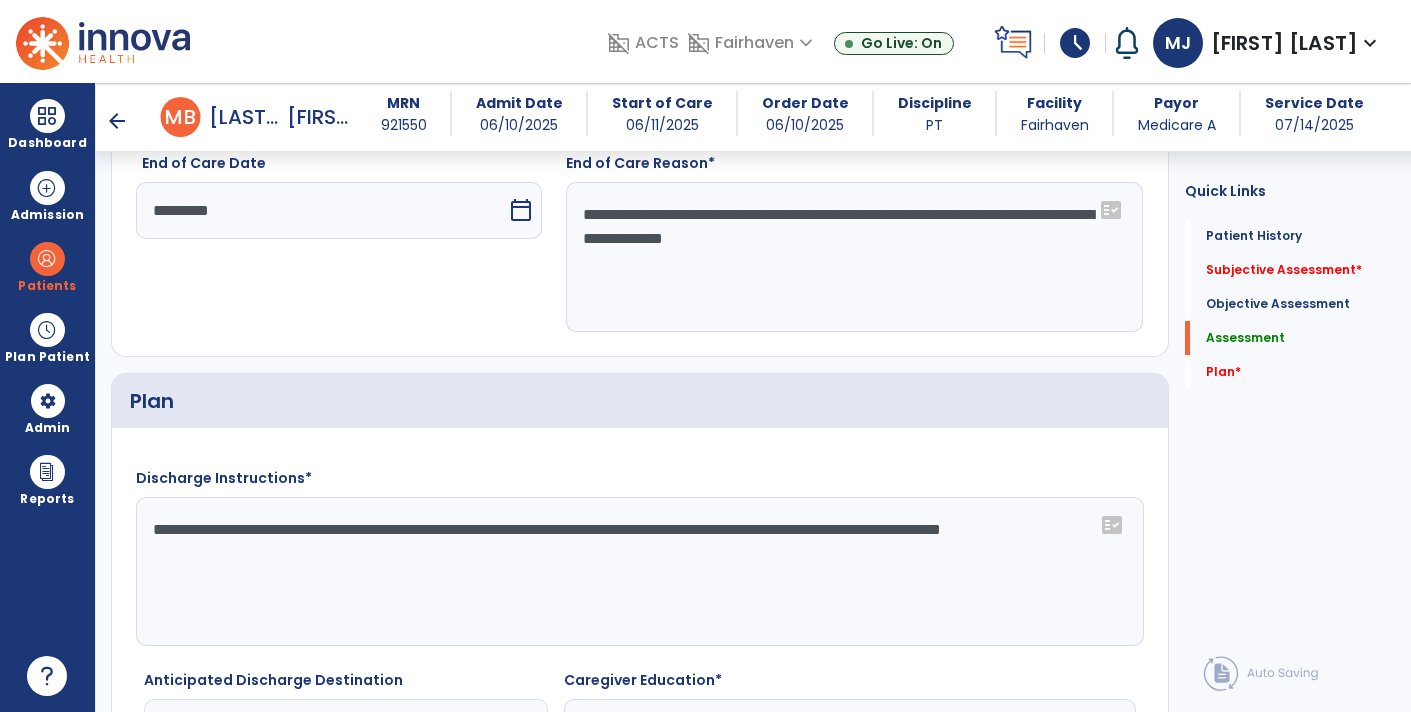 click on "**********" 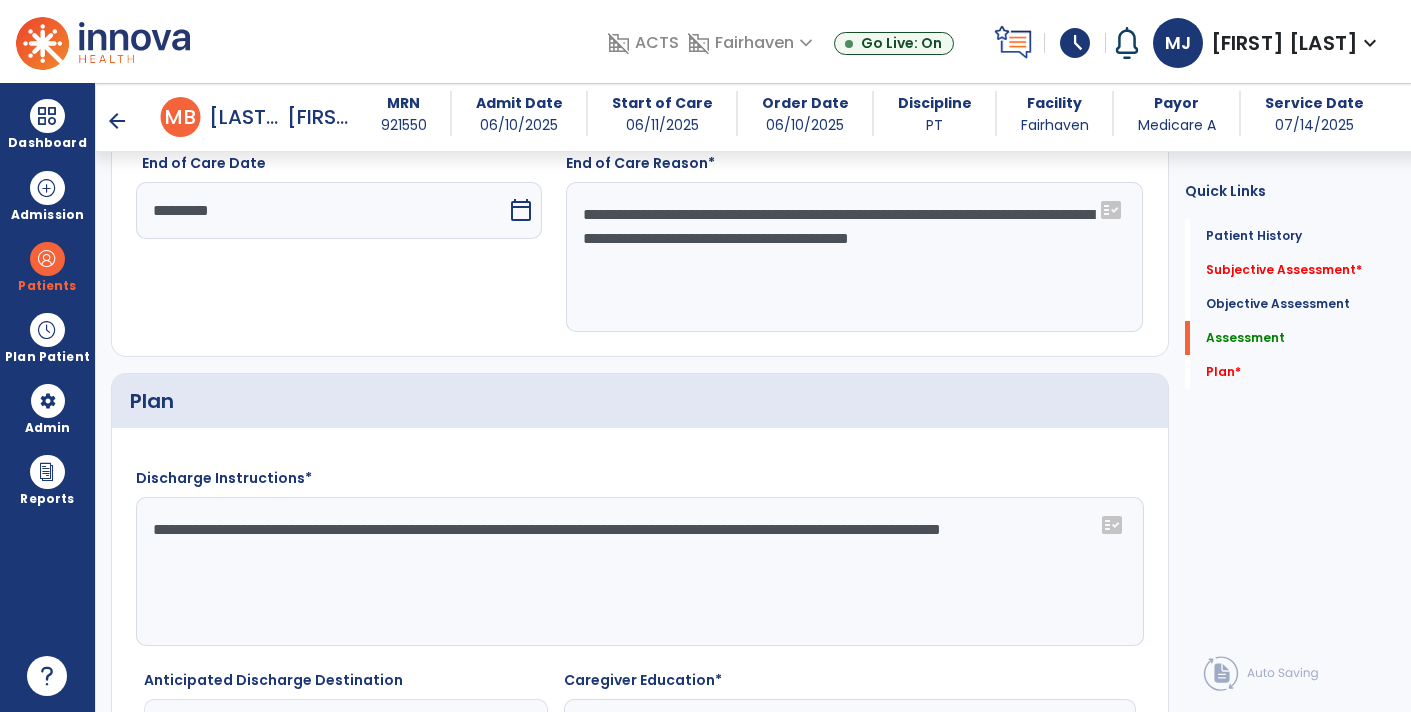 click on "**********" 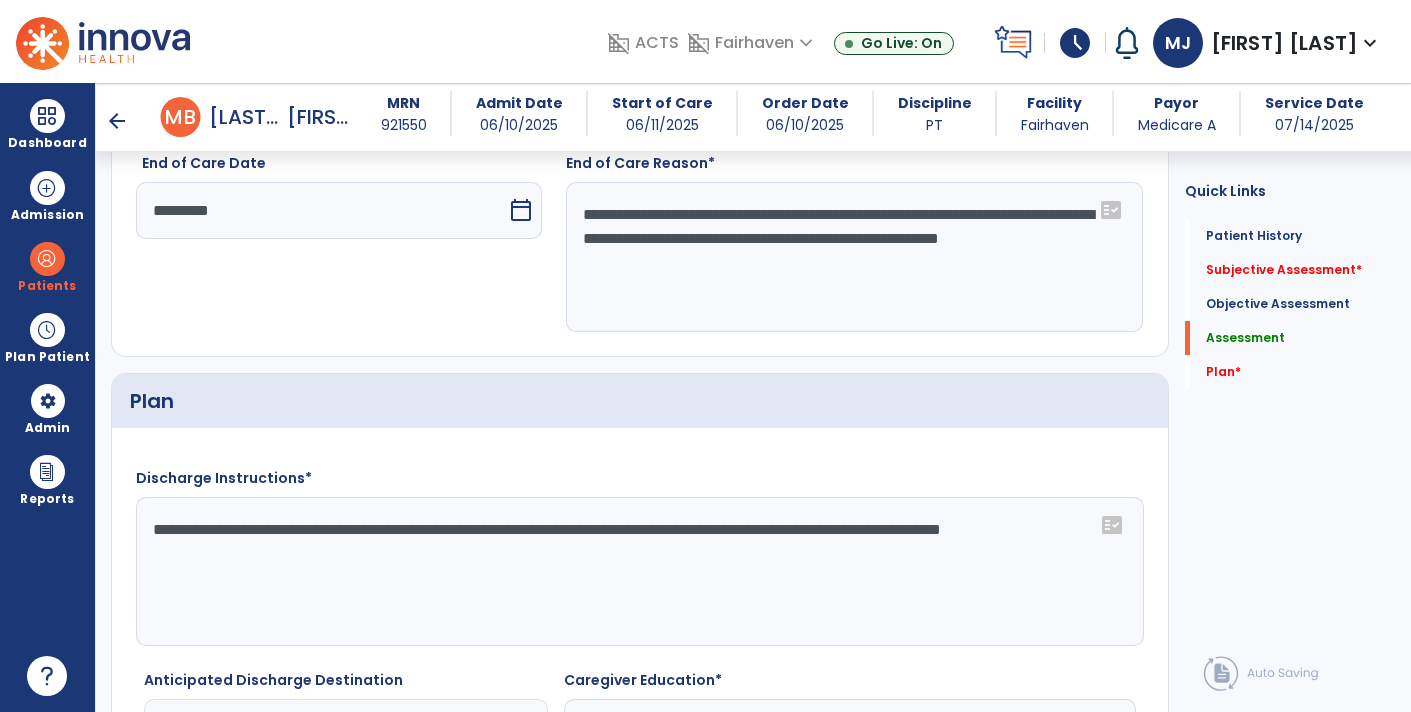 click on "**********" 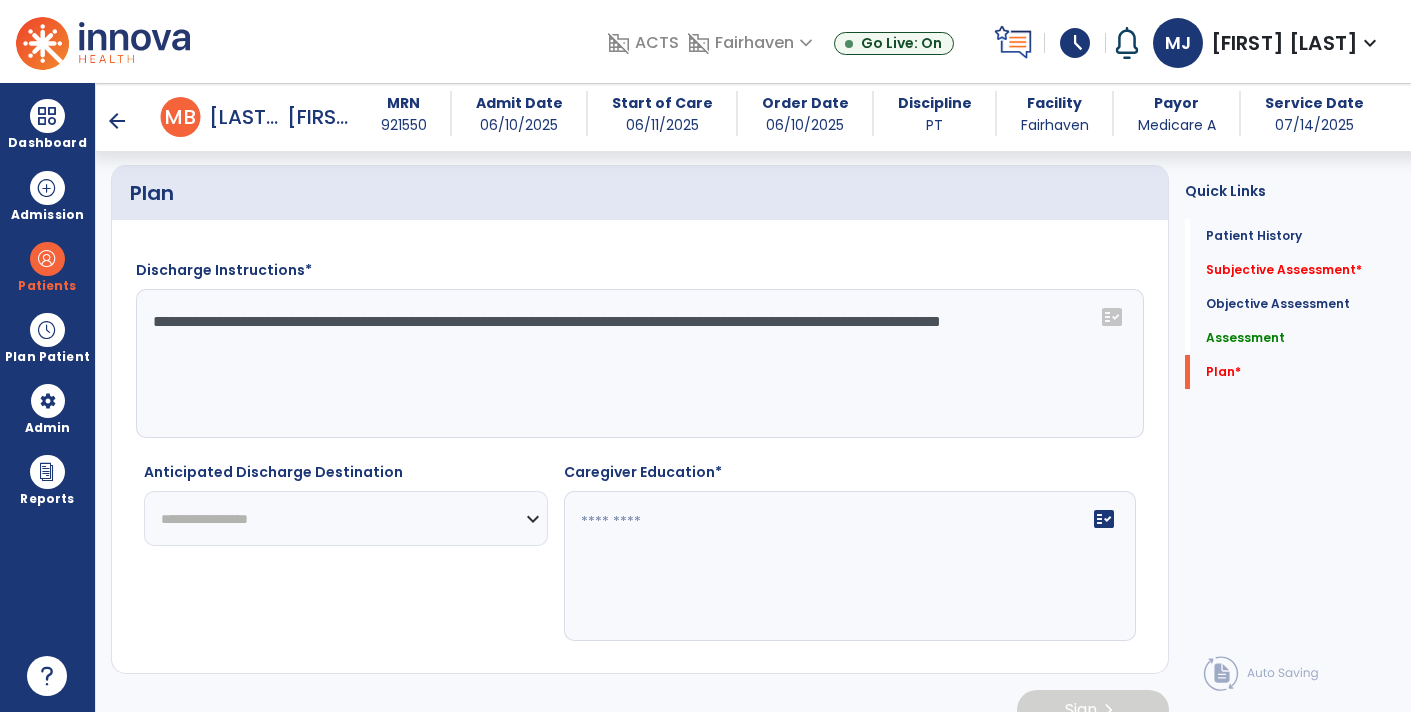scroll, scrollTop: 3259, scrollLeft: 0, axis: vertical 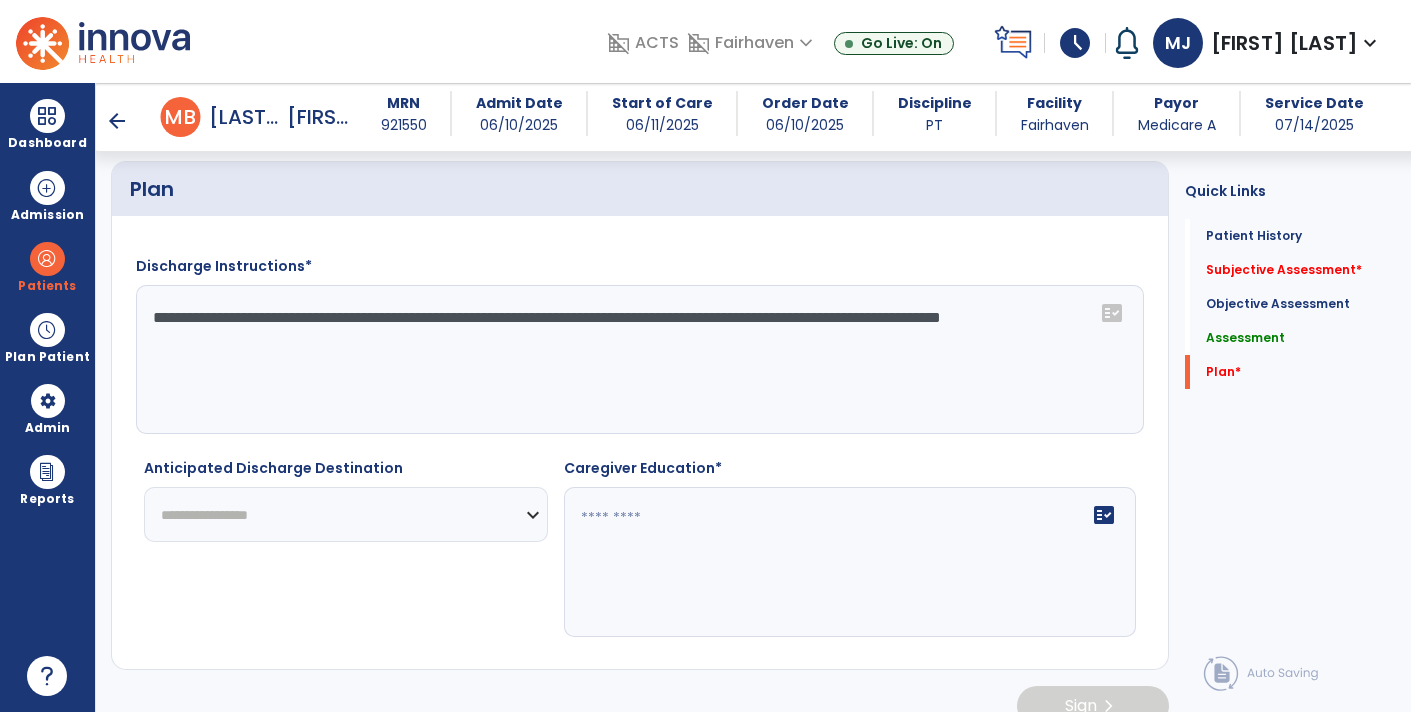 type on "**********" 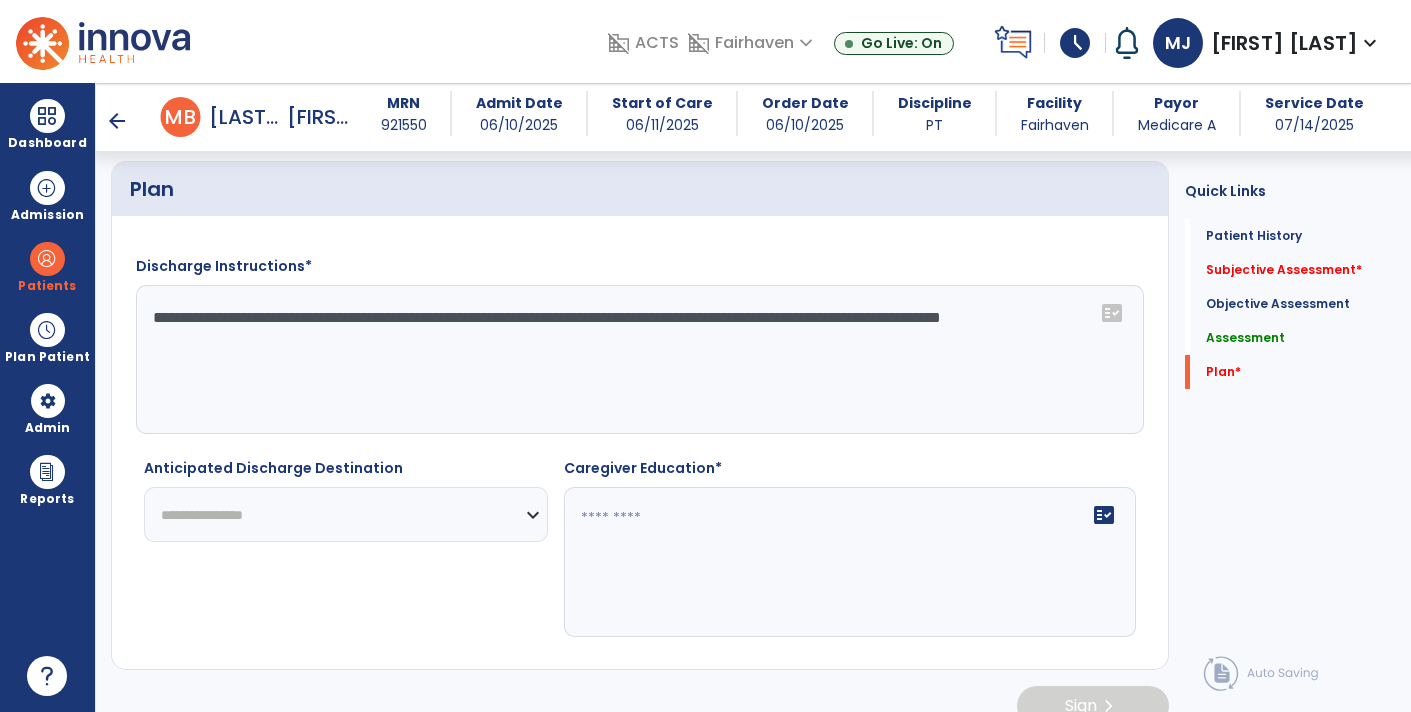 click on "**********" 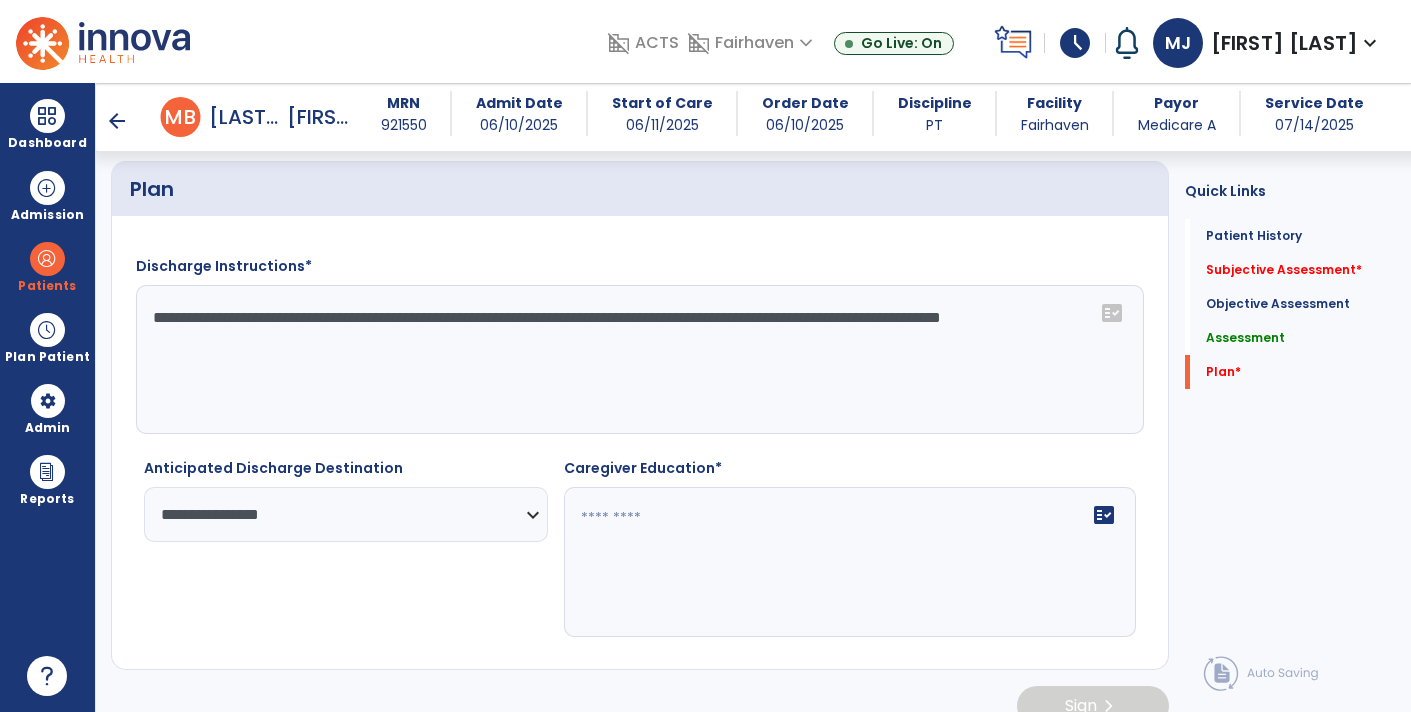 scroll, scrollTop: 3278, scrollLeft: 0, axis: vertical 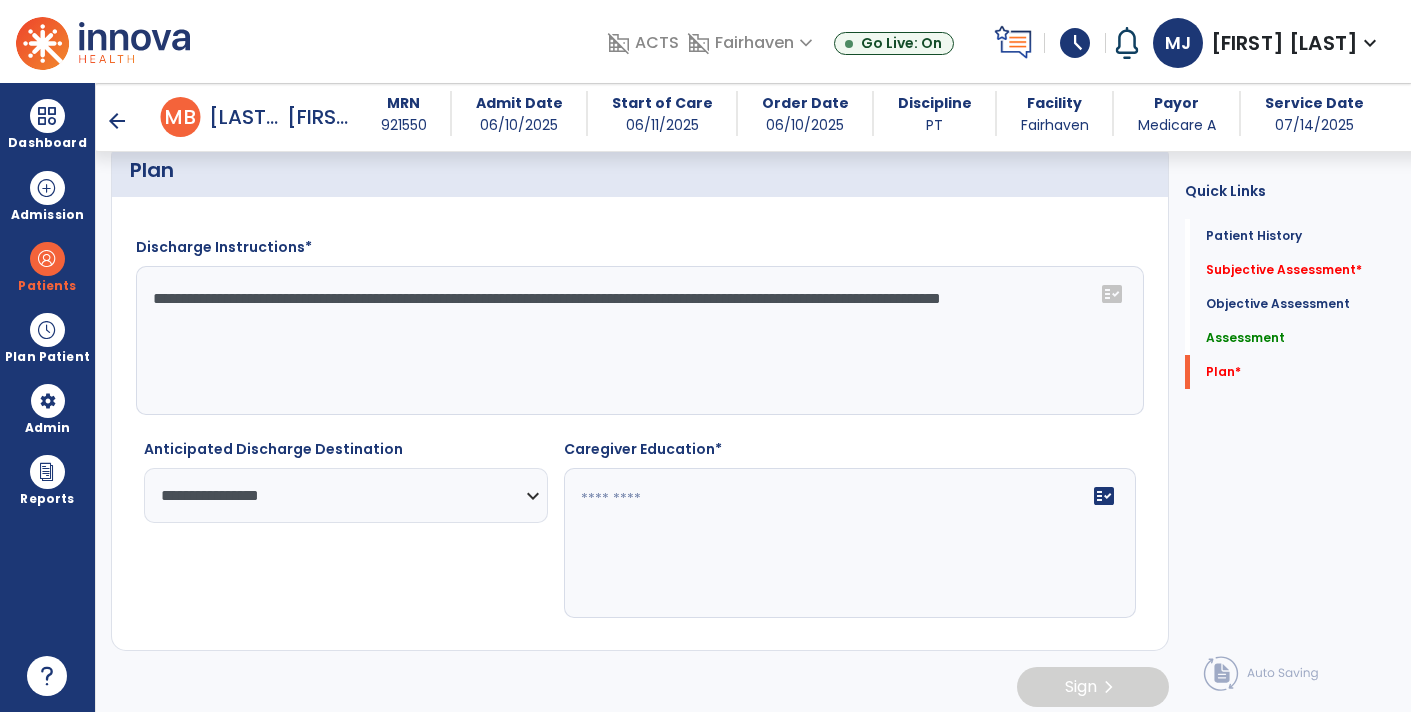 click on "fact_check" 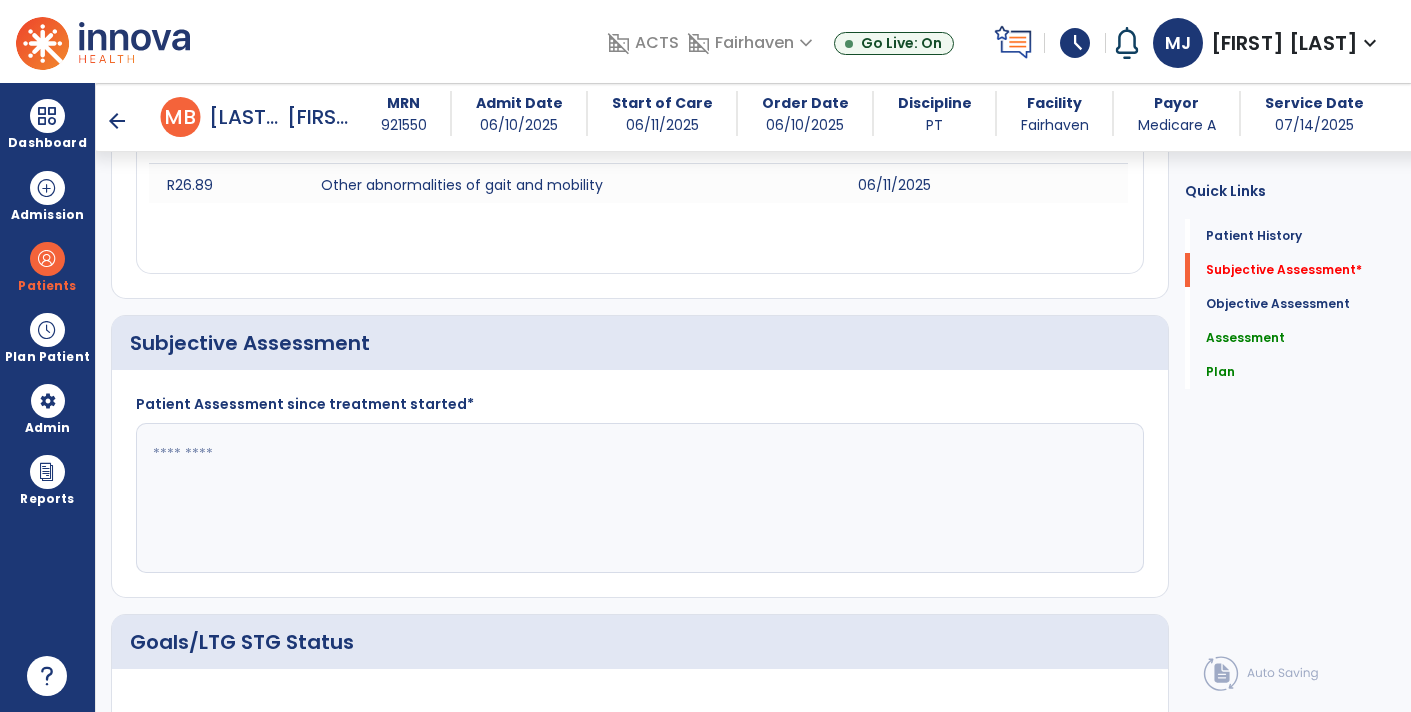 scroll, scrollTop: 312, scrollLeft: 0, axis: vertical 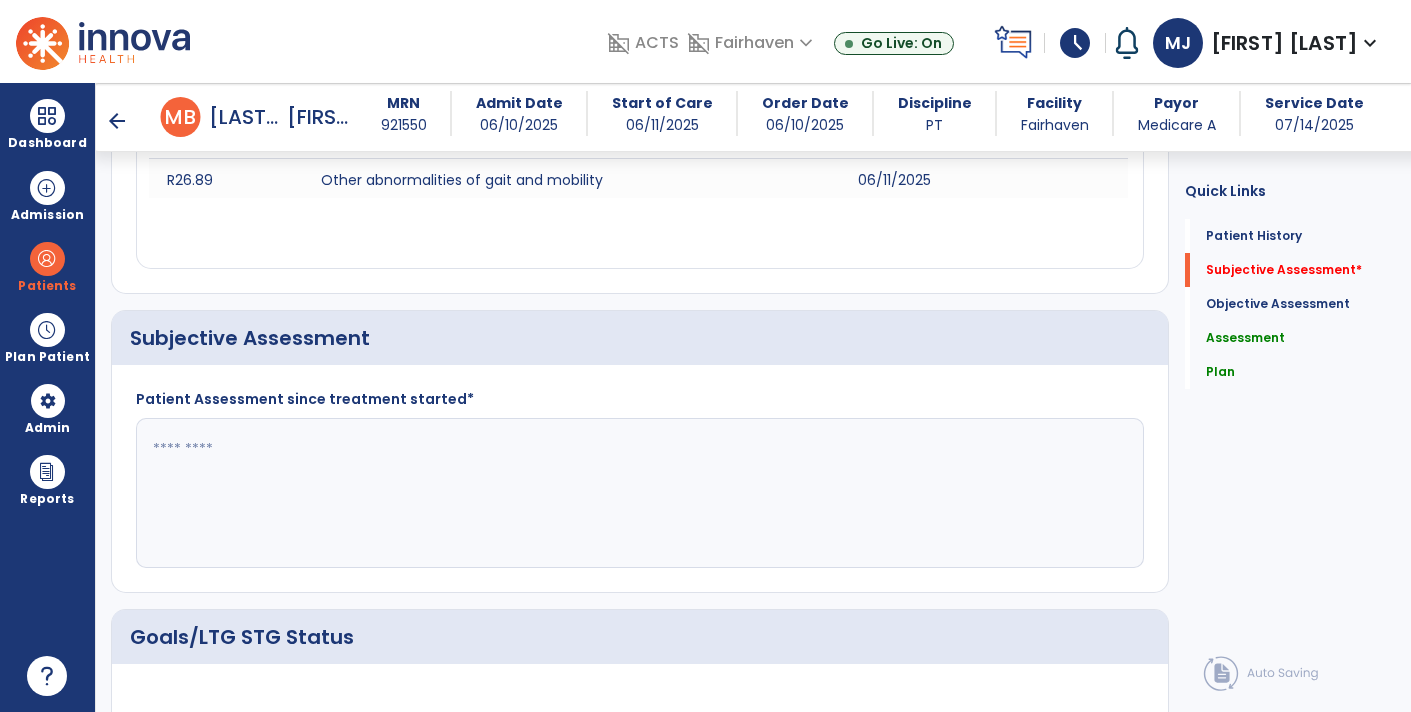 type on "***" 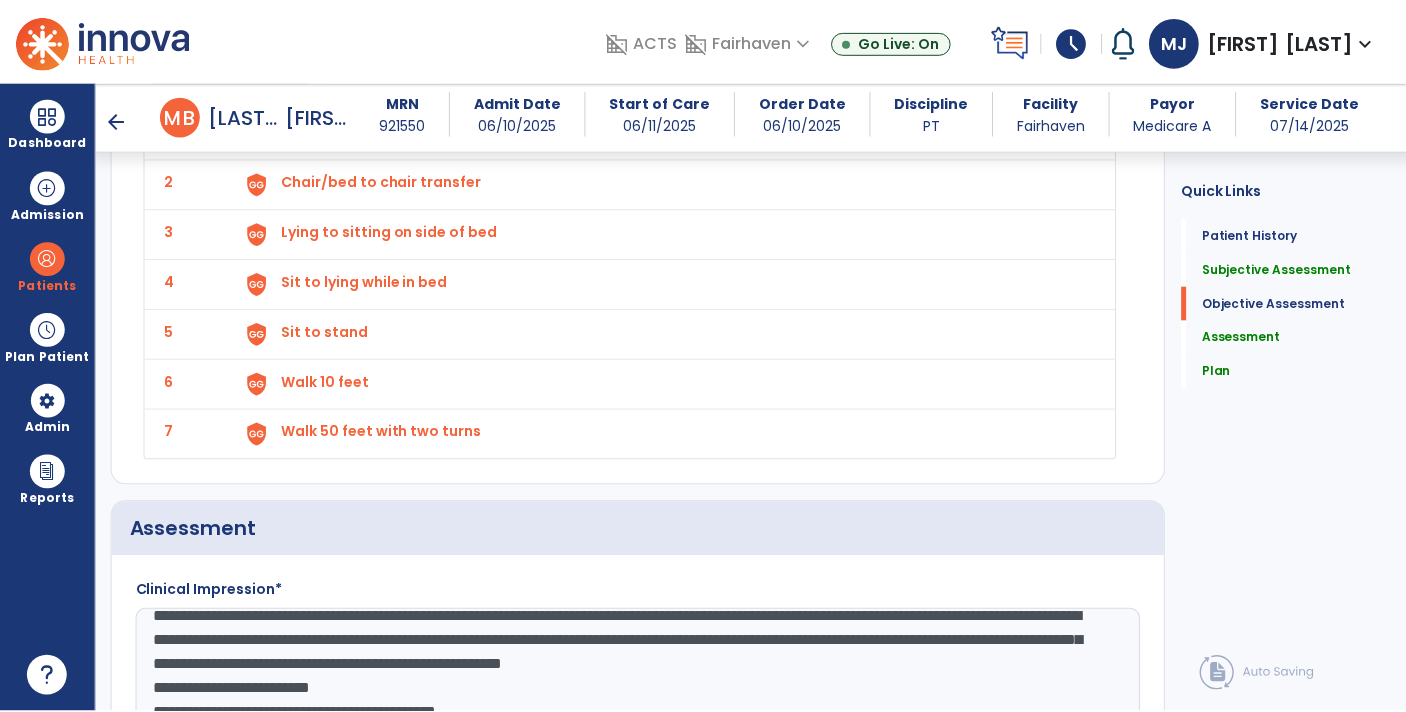 scroll, scrollTop: 3279, scrollLeft: 0, axis: vertical 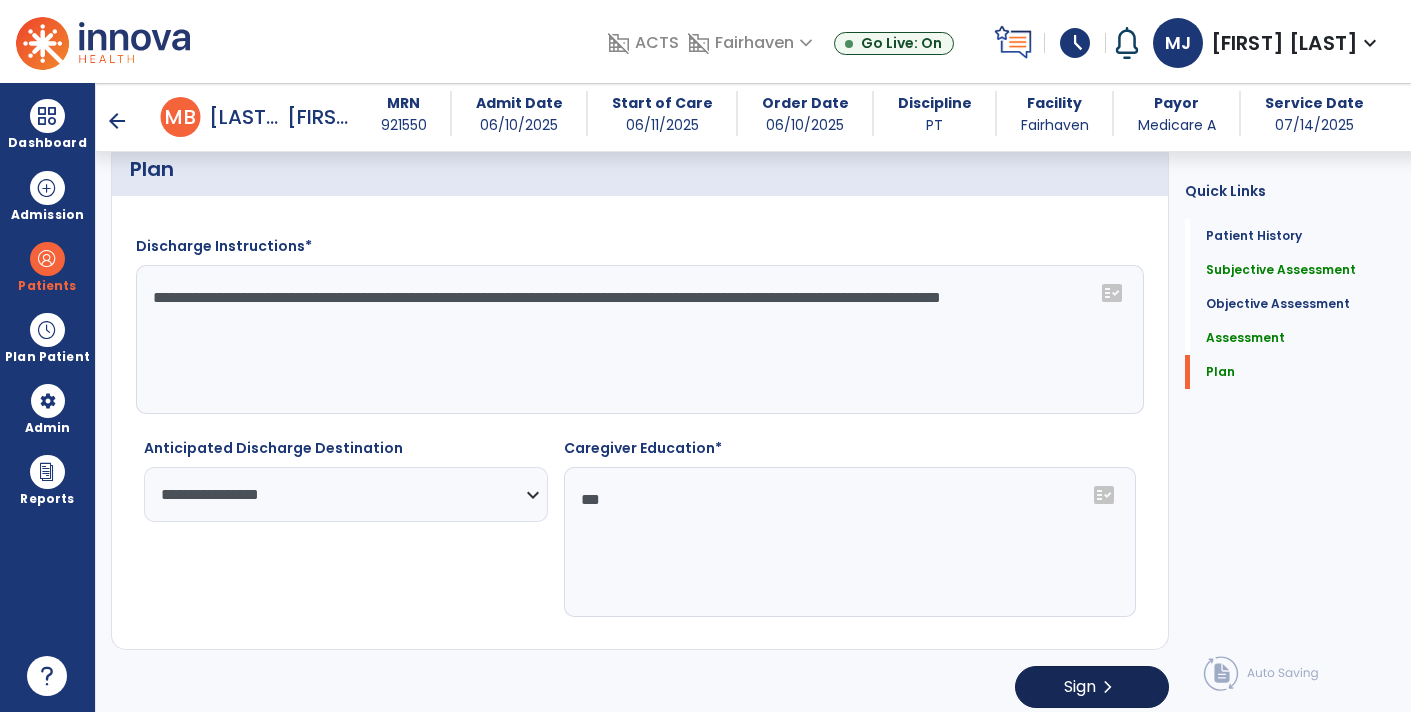 type on "**********" 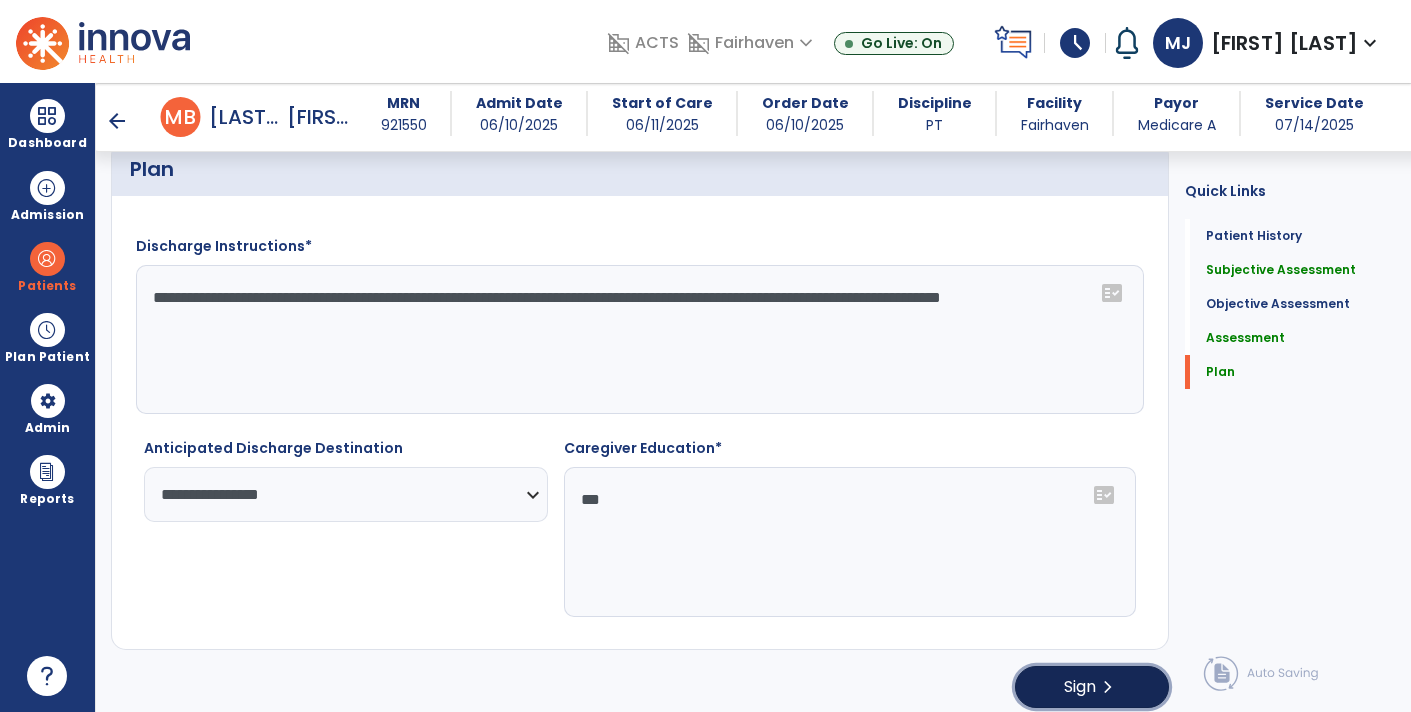 click on "chevron_right" 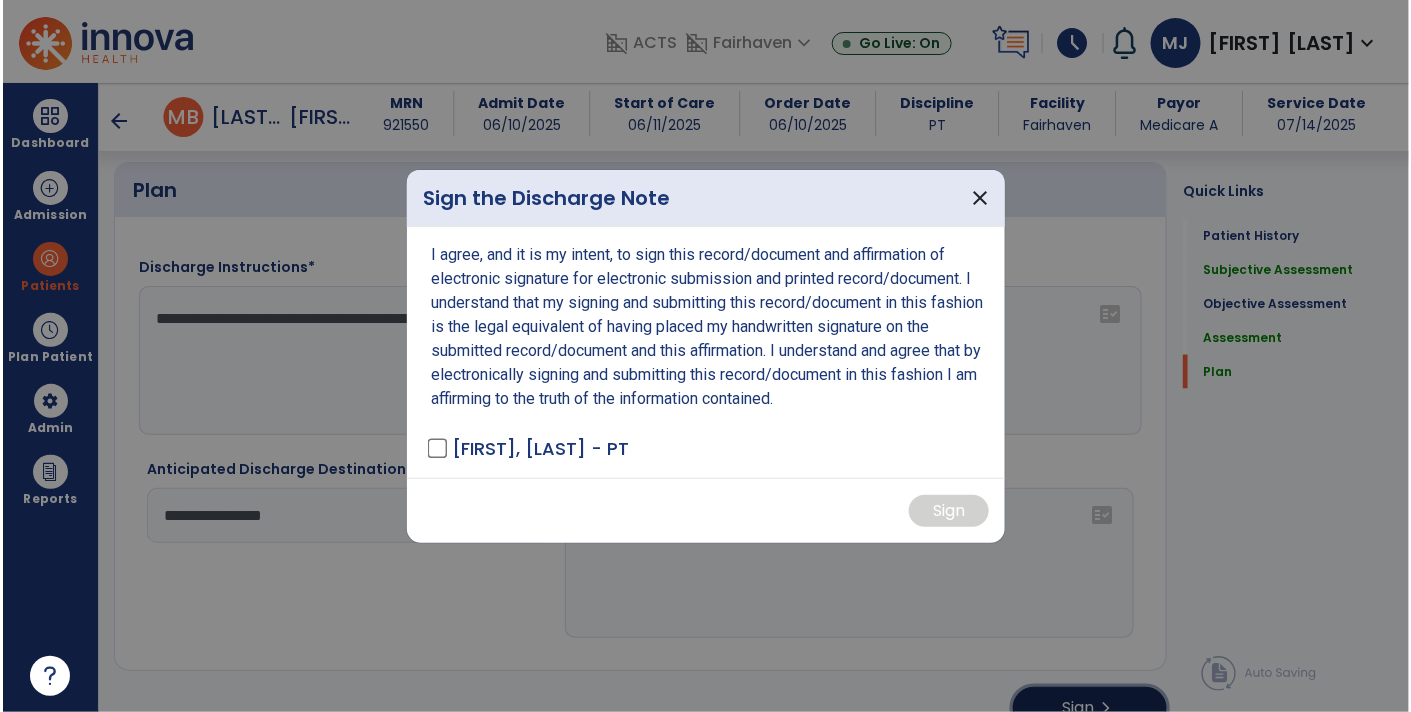 scroll, scrollTop: 3279, scrollLeft: 0, axis: vertical 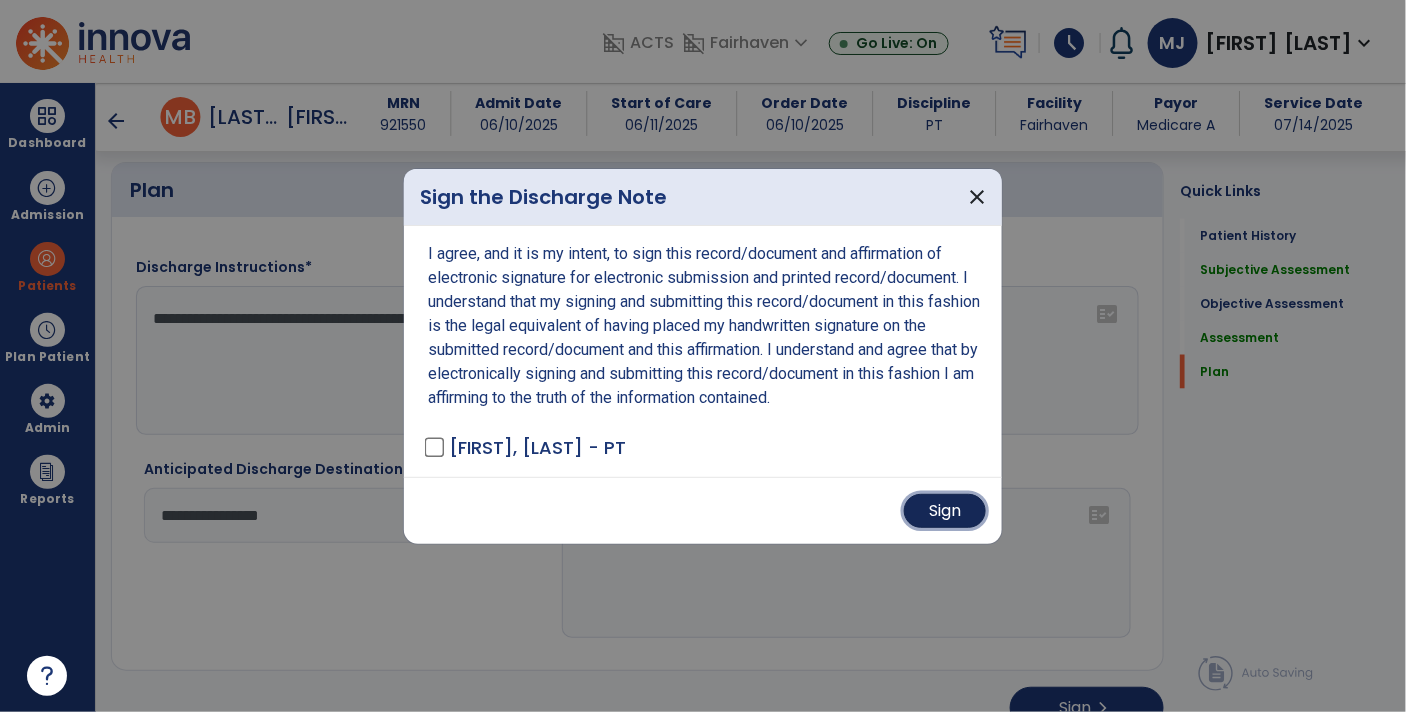 click on "Sign" at bounding box center [945, 511] 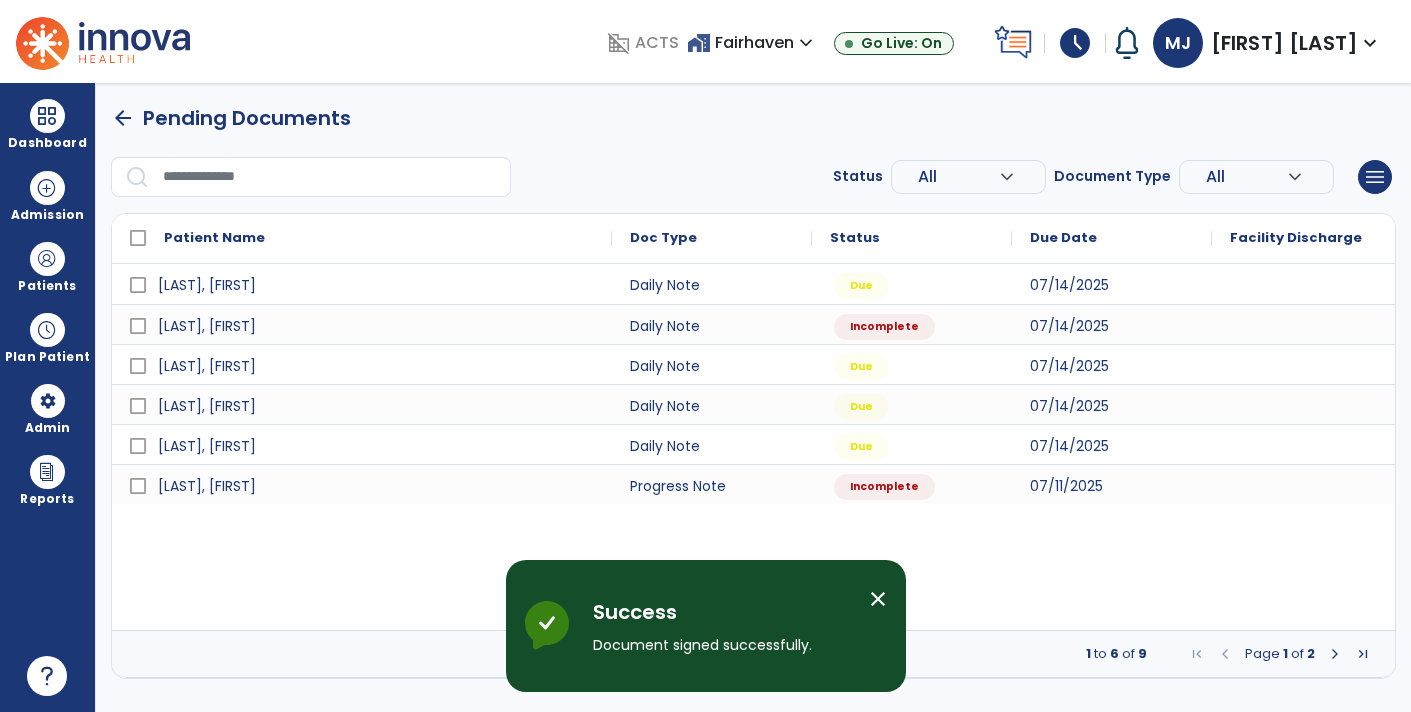 scroll, scrollTop: 0, scrollLeft: 0, axis: both 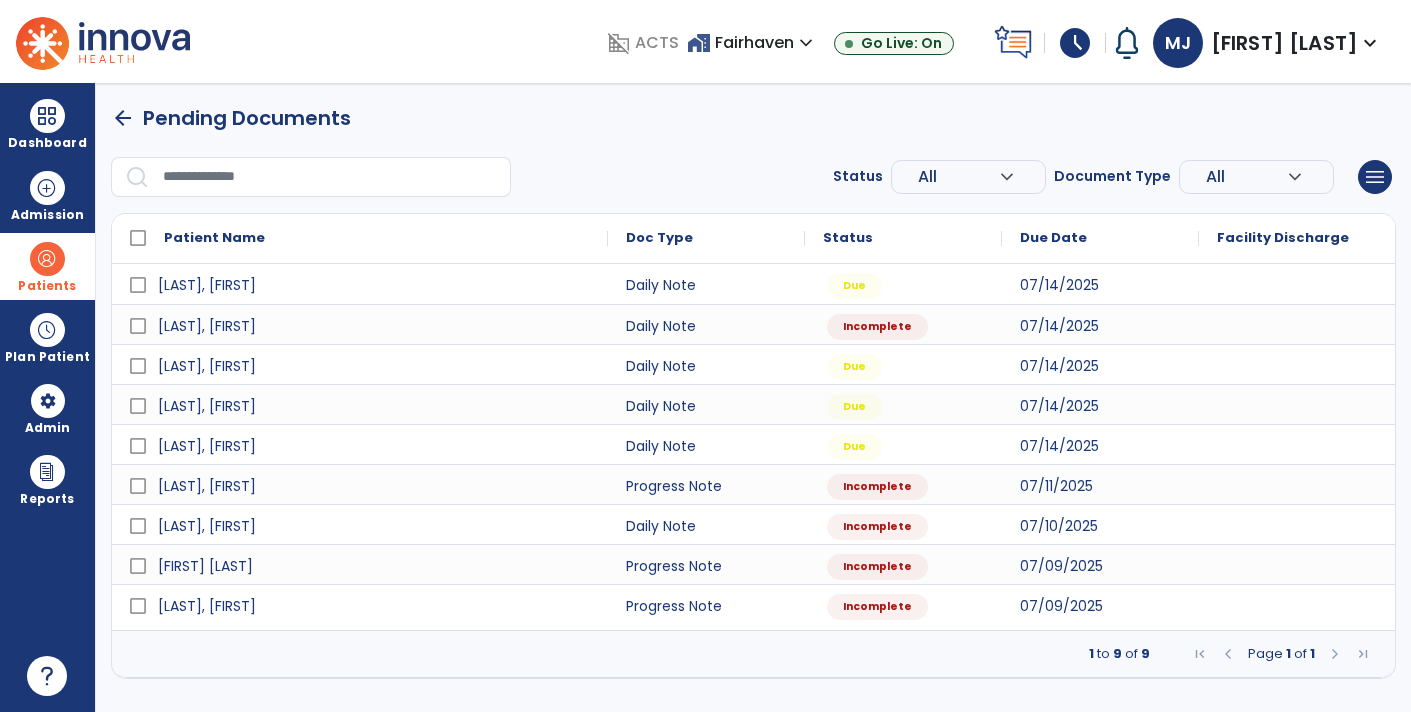 click at bounding box center (47, 259) 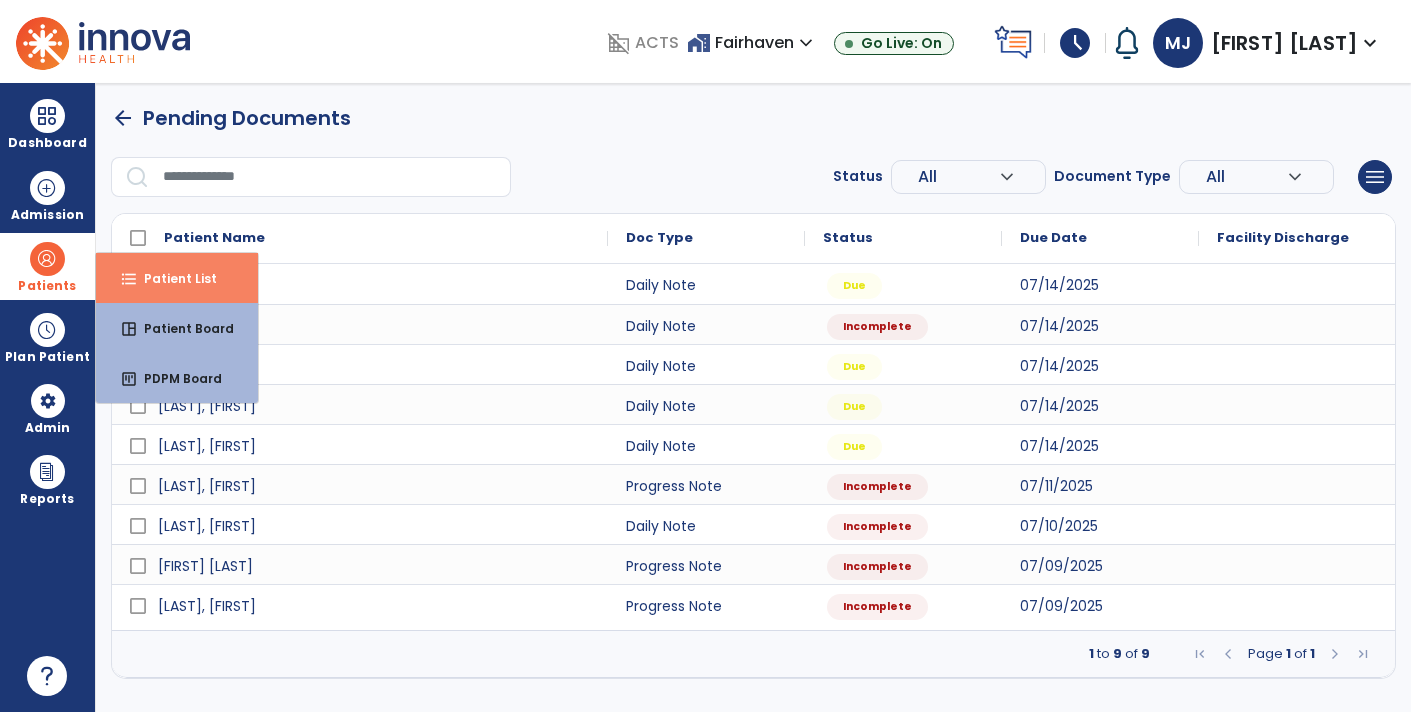 click on "format_list_bulleted  Patient List" at bounding box center [177, 278] 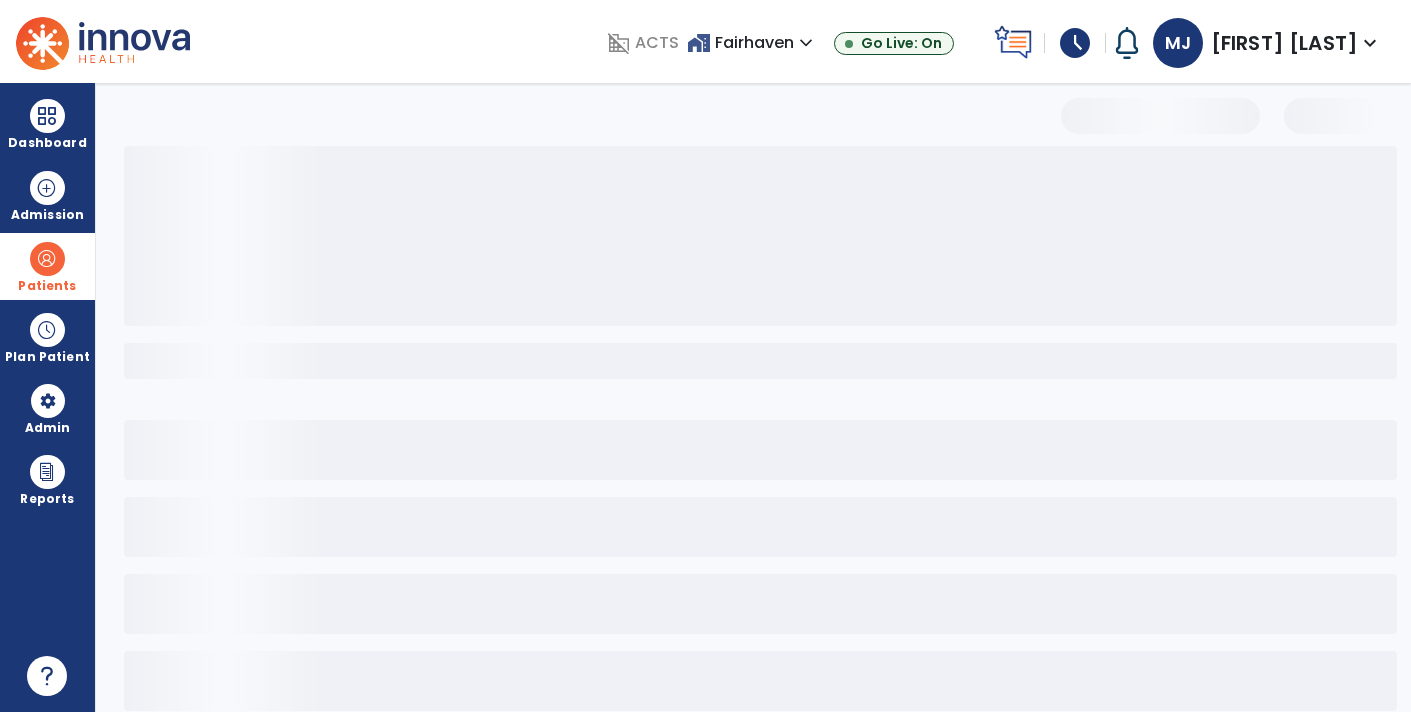 select on "***" 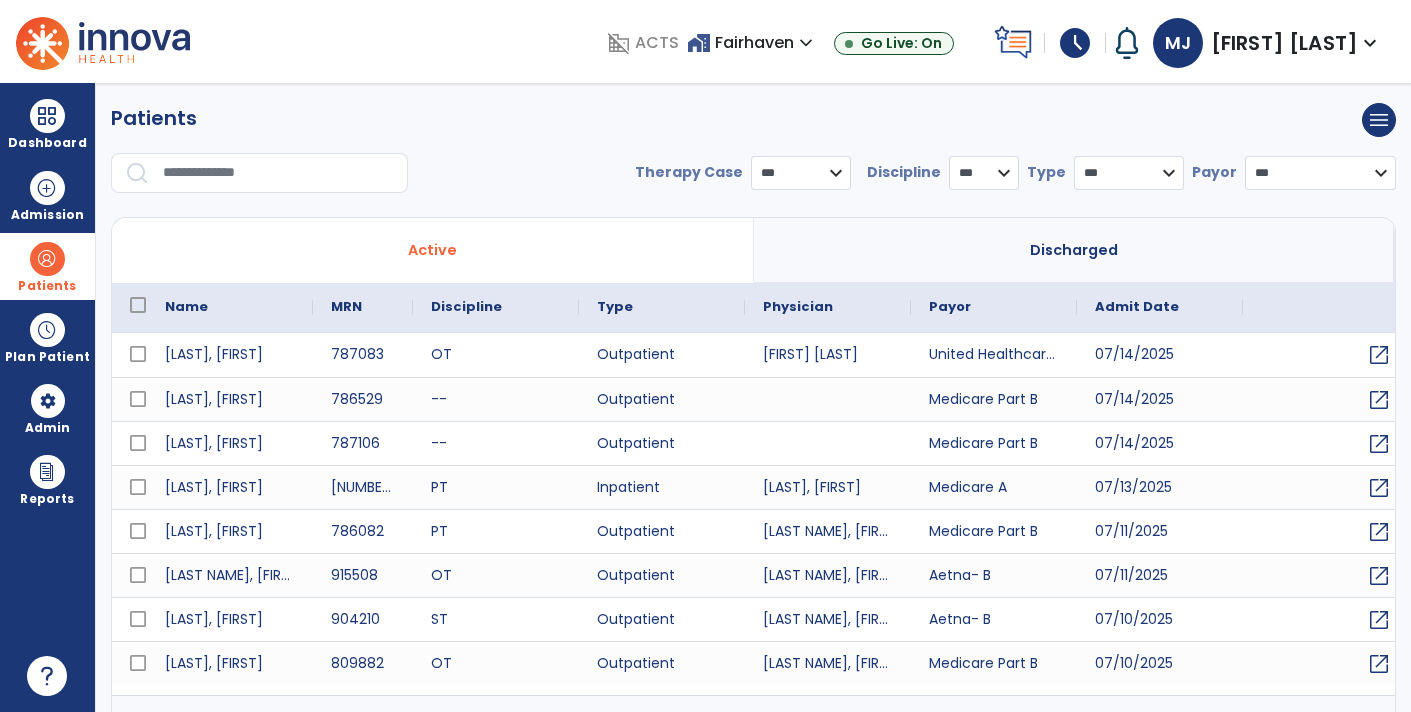 click at bounding box center (278, 173) 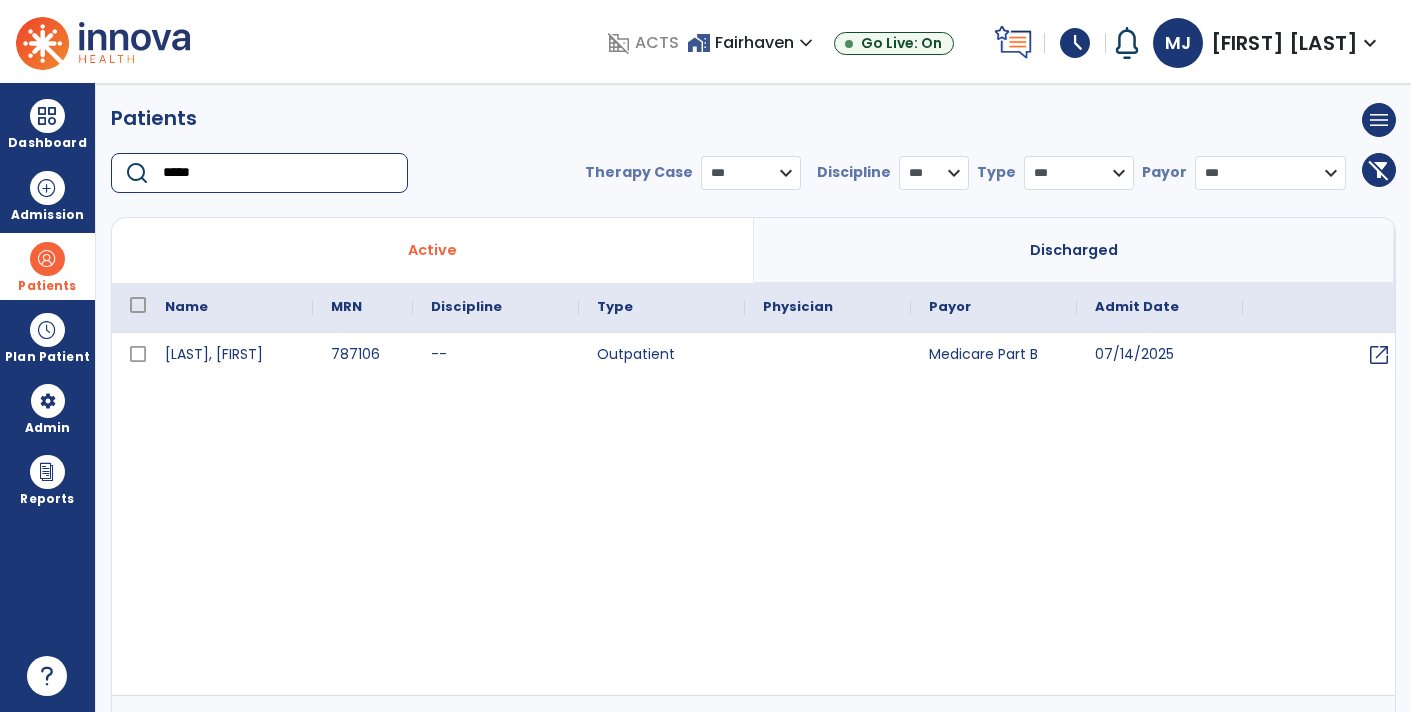 type on "*****" 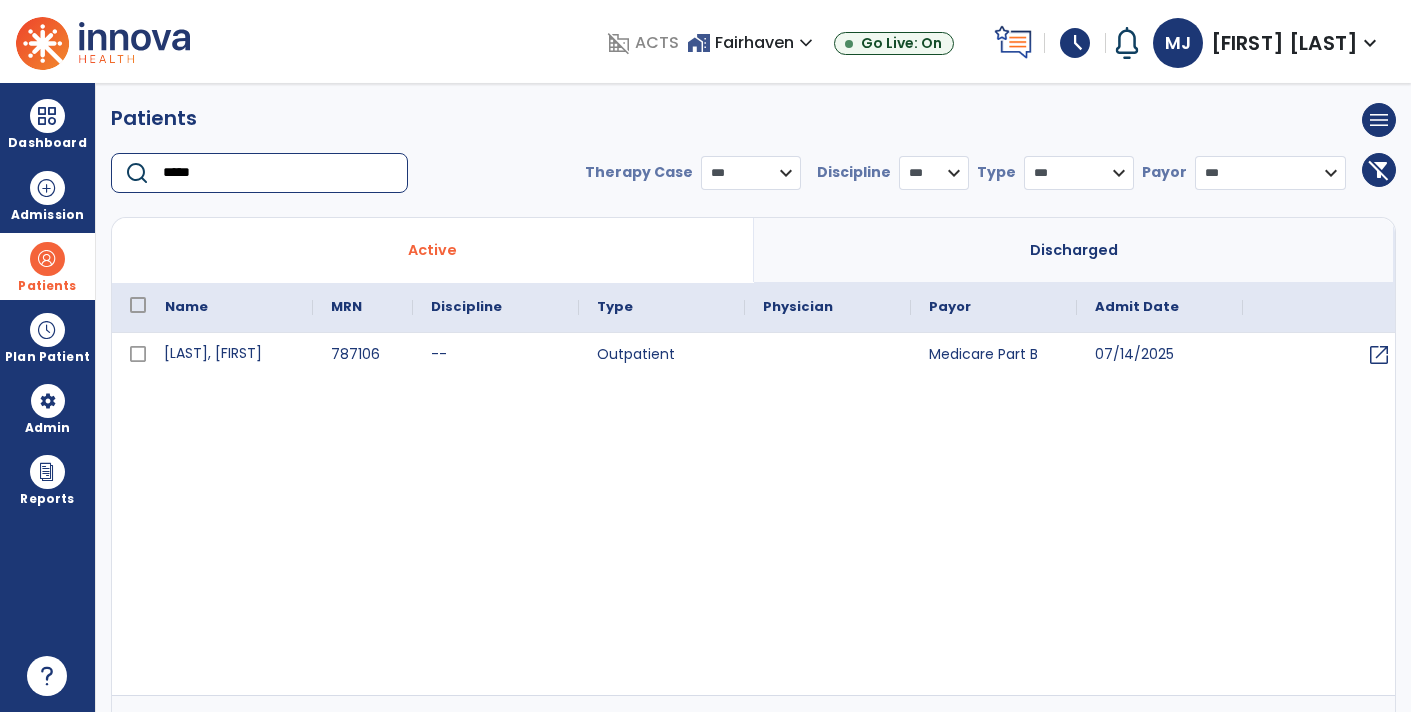 click on "[LAST], [FIRST]" at bounding box center (230, 355) 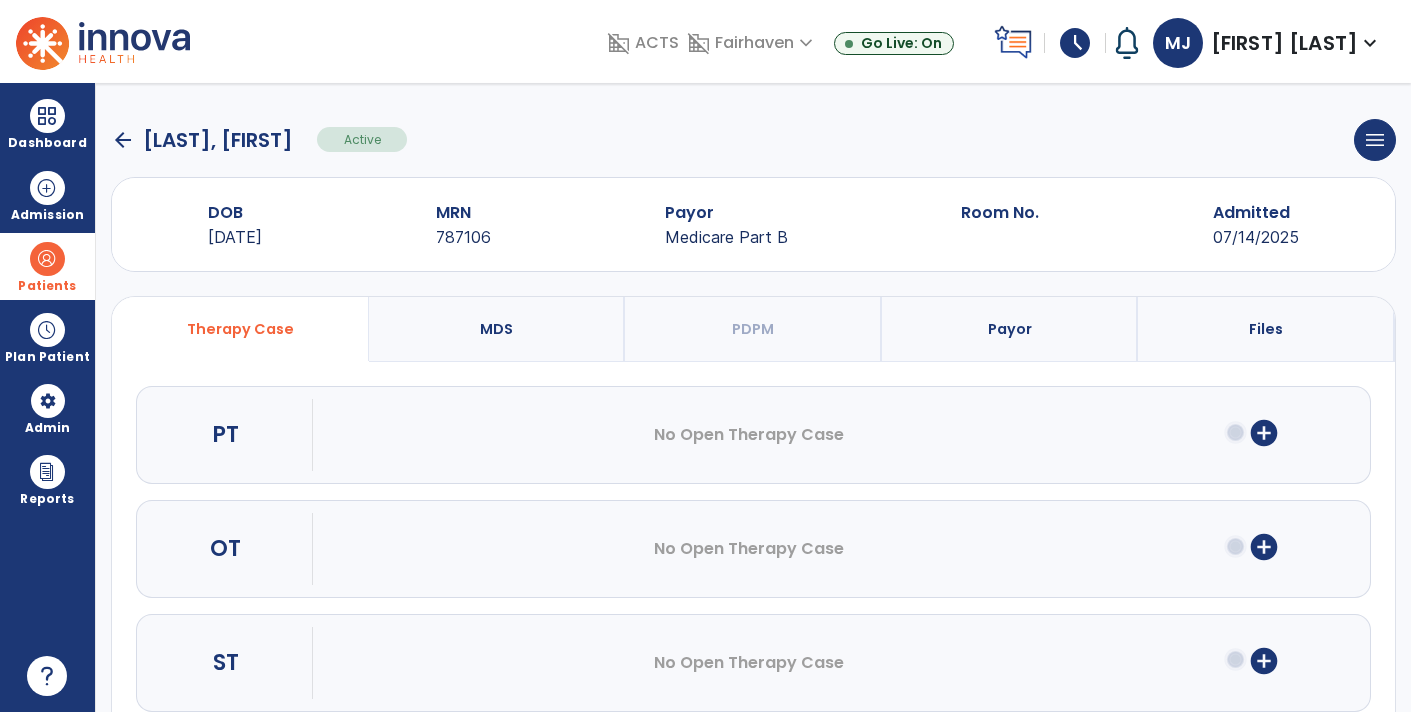 click on "add_circle" at bounding box center [1264, 433] 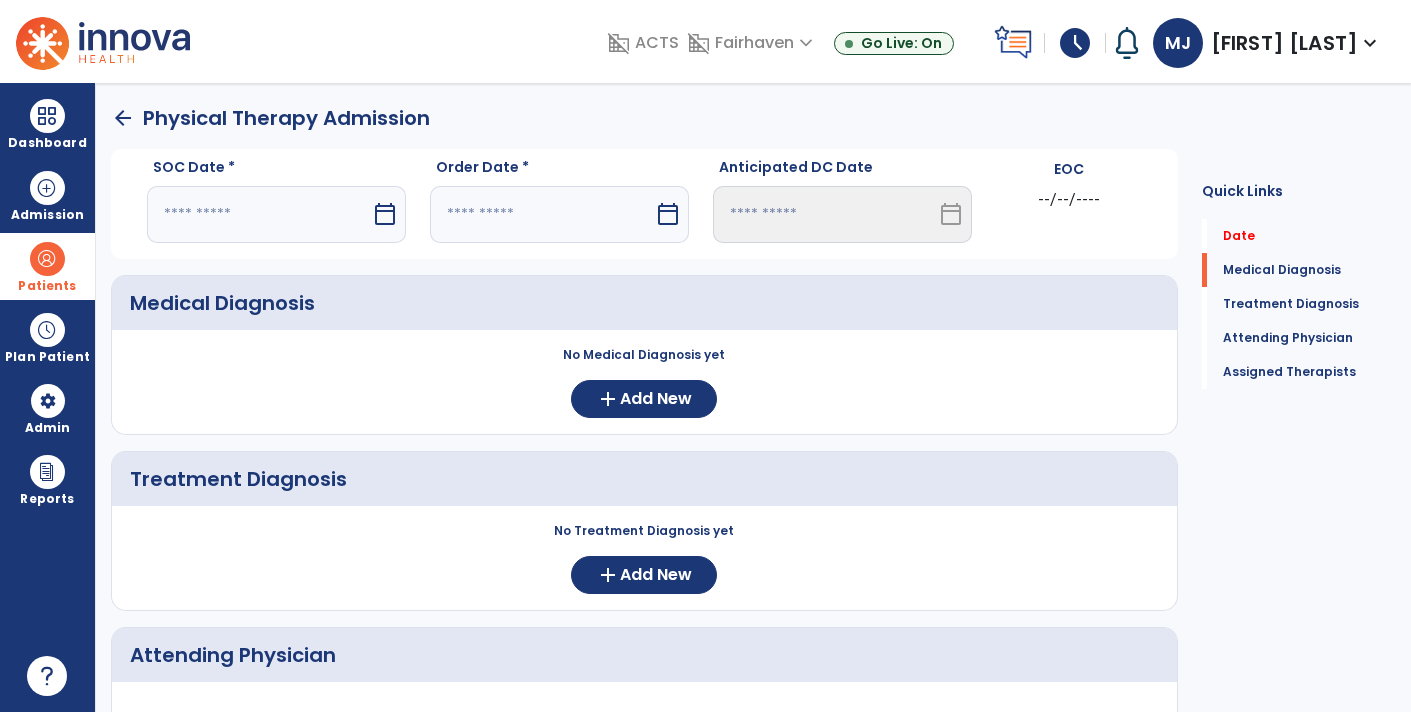 click on "calendar_today" at bounding box center (387, 214) 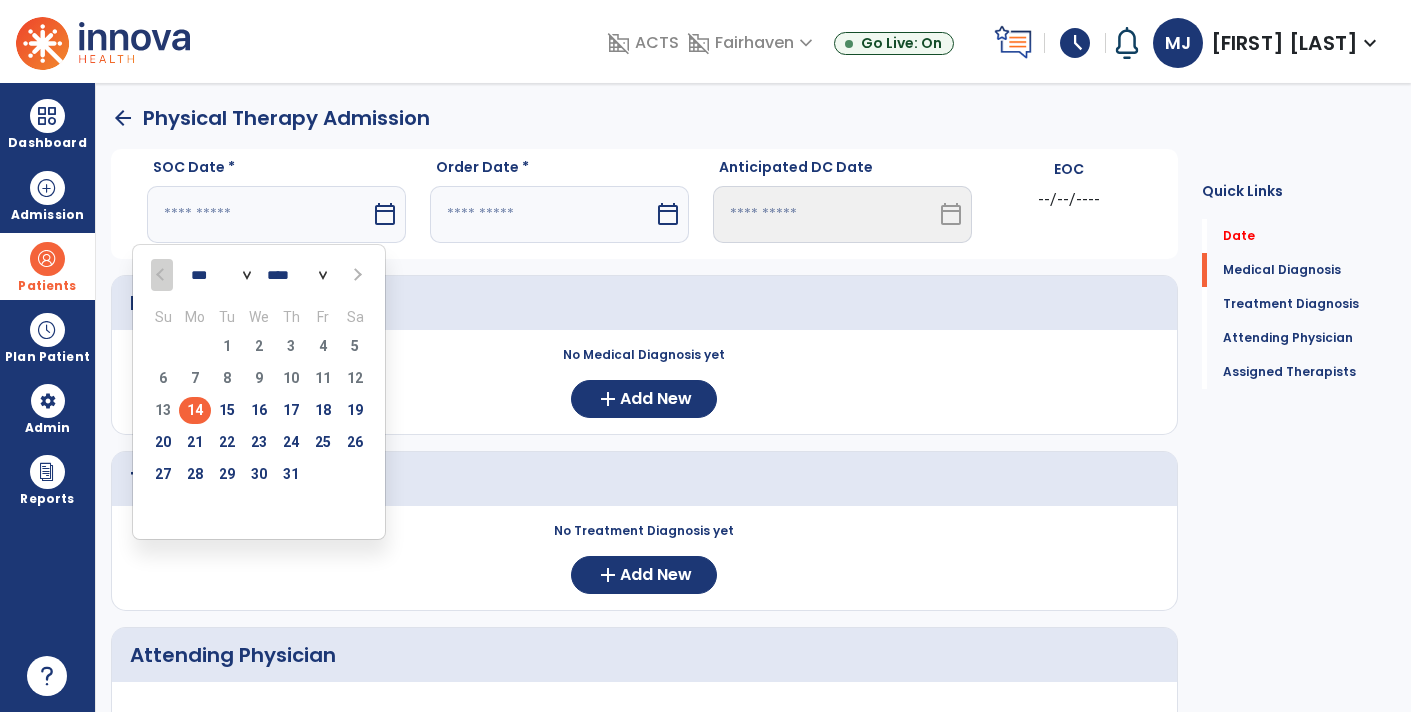 click on "14" at bounding box center [195, 410] 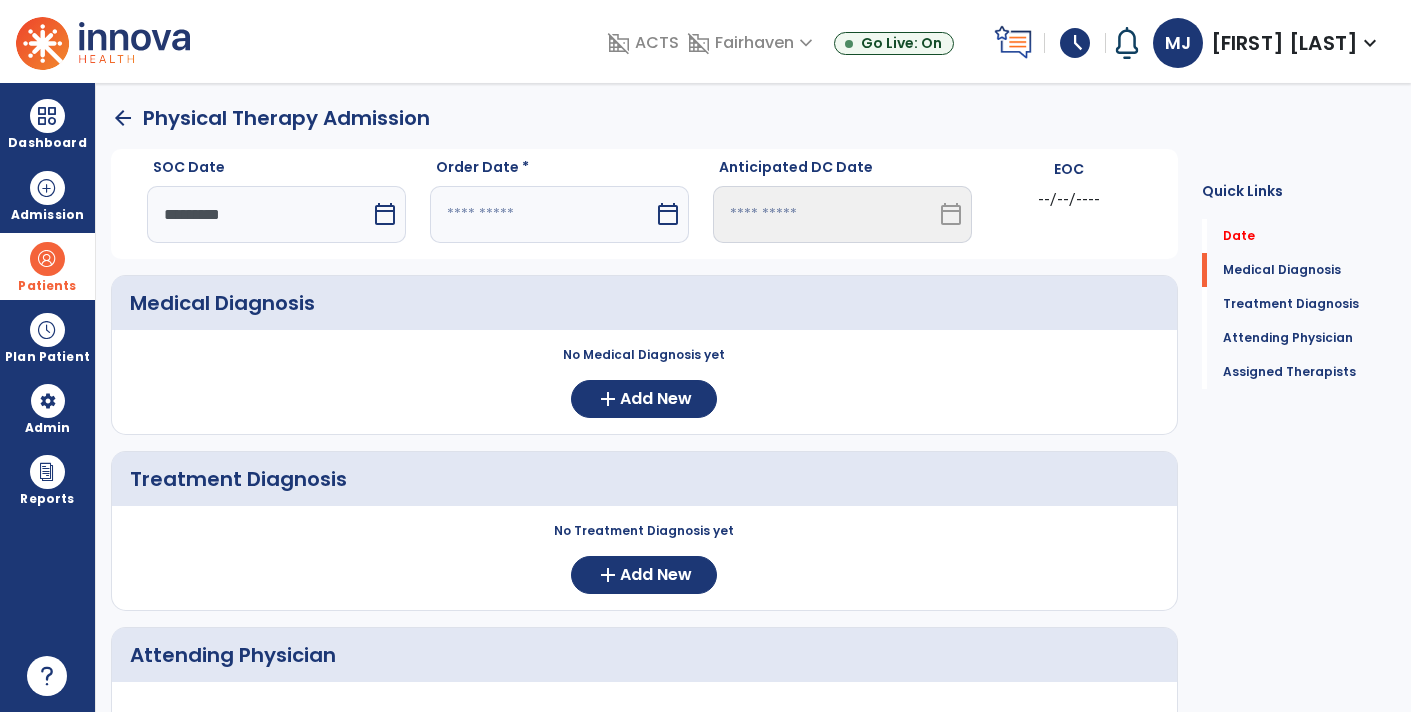 click on "calendar_today" at bounding box center [668, 214] 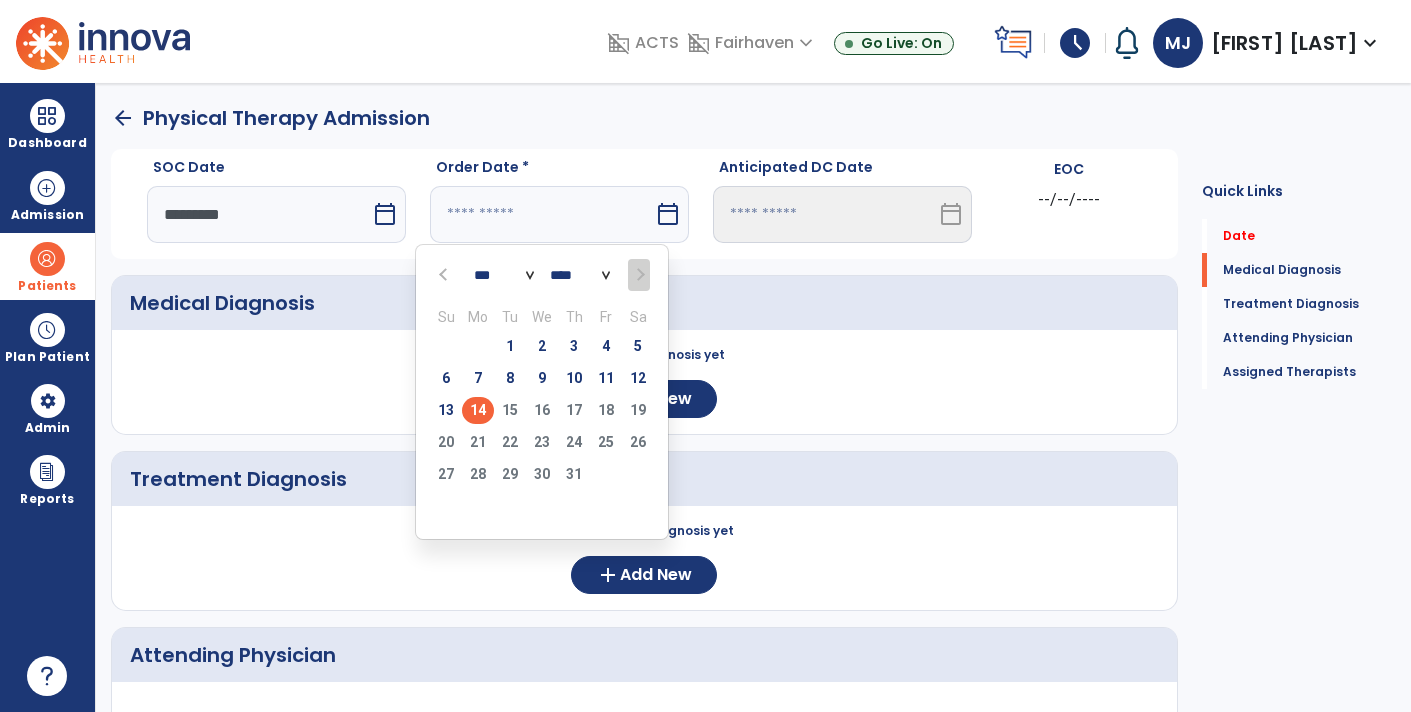 click at bounding box center (445, 274) 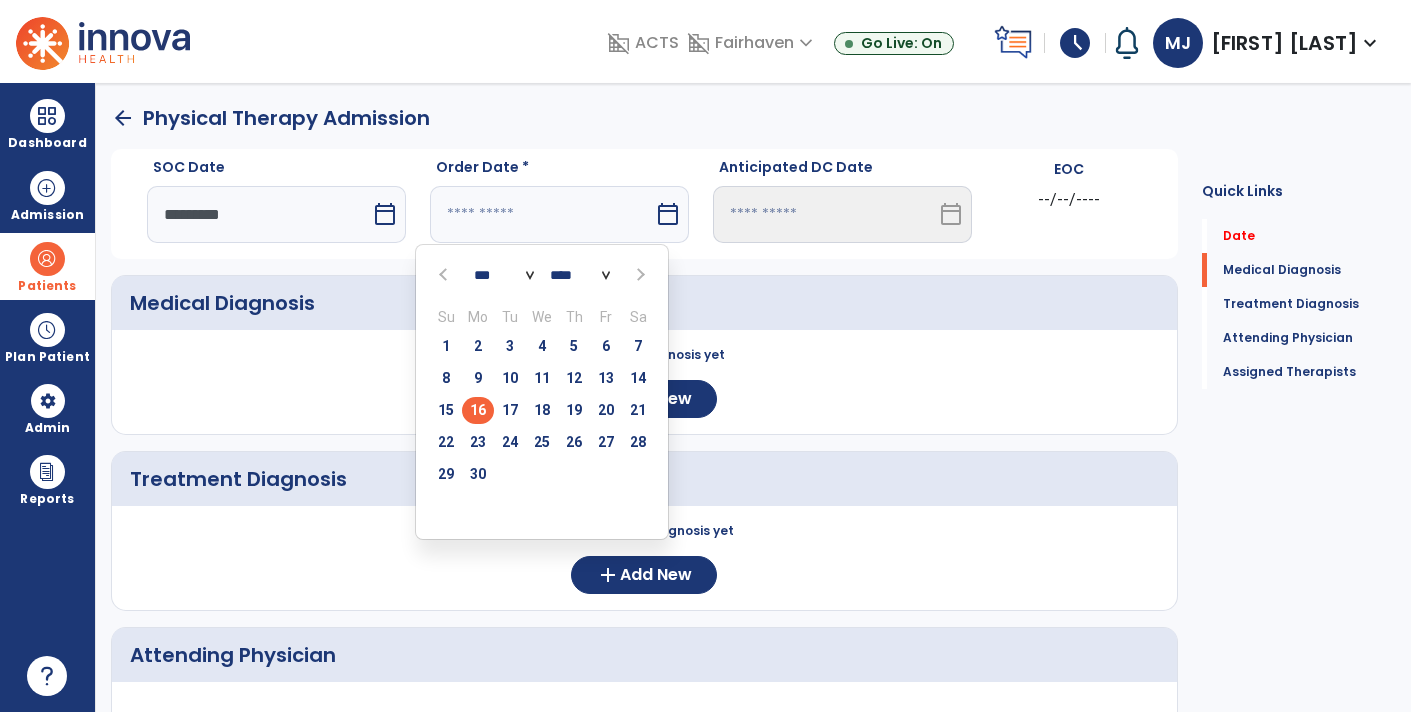 click on "16" at bounding box center [478, 410] 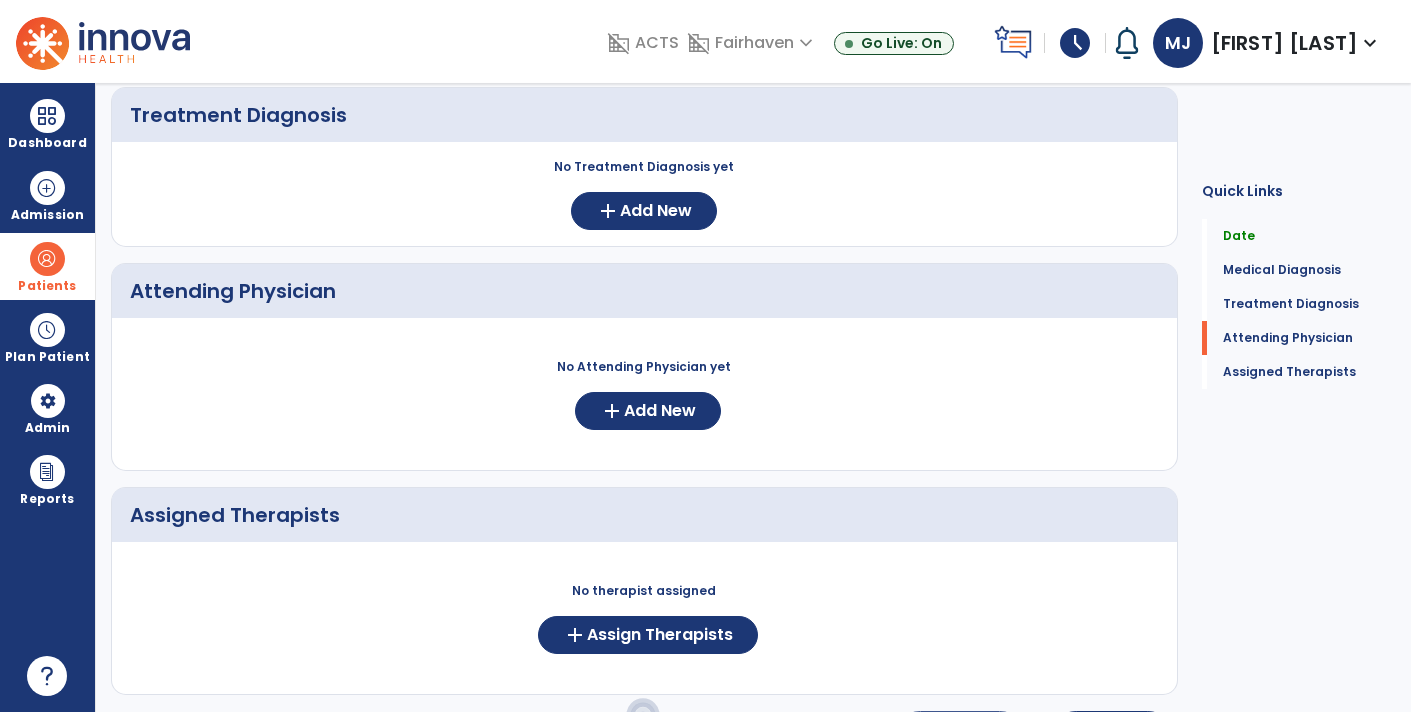 scroll, scrollTop: 393, scrollLeft: 0, axis: vertical 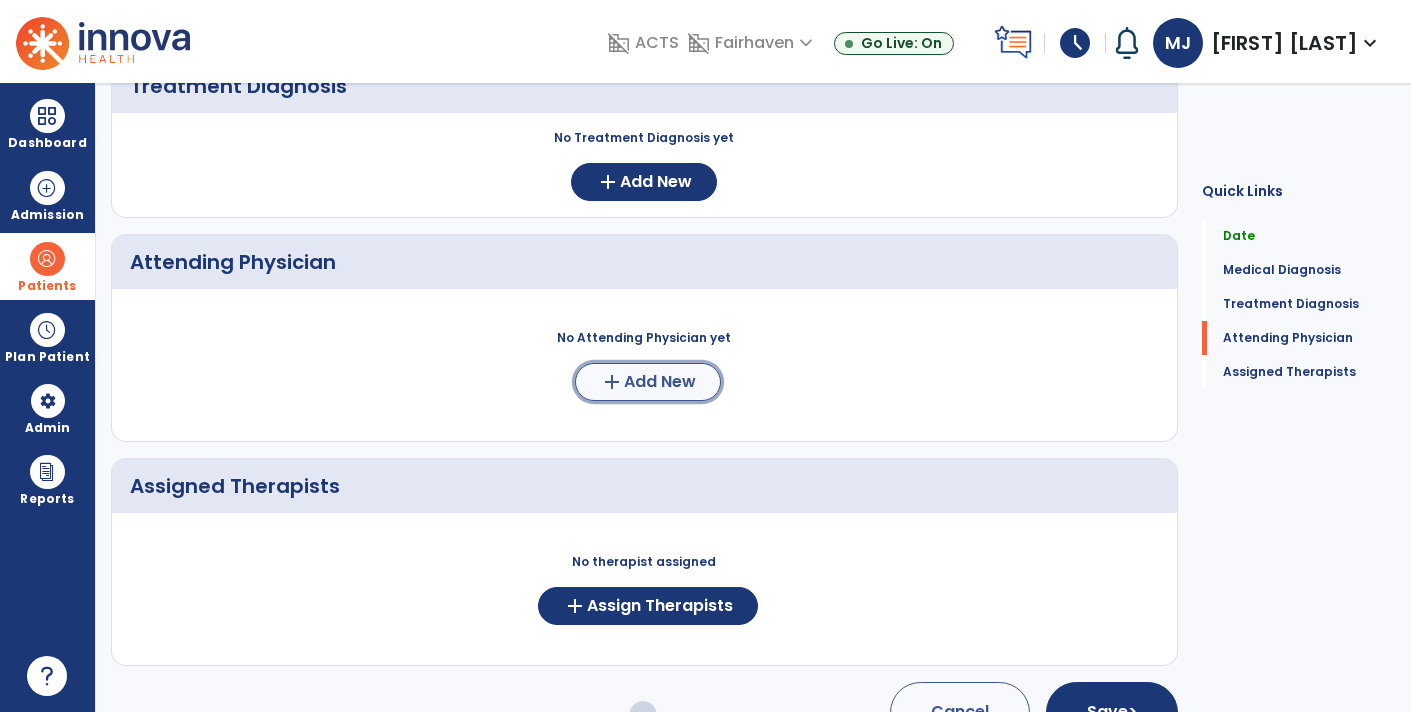 click on "add  Add New" 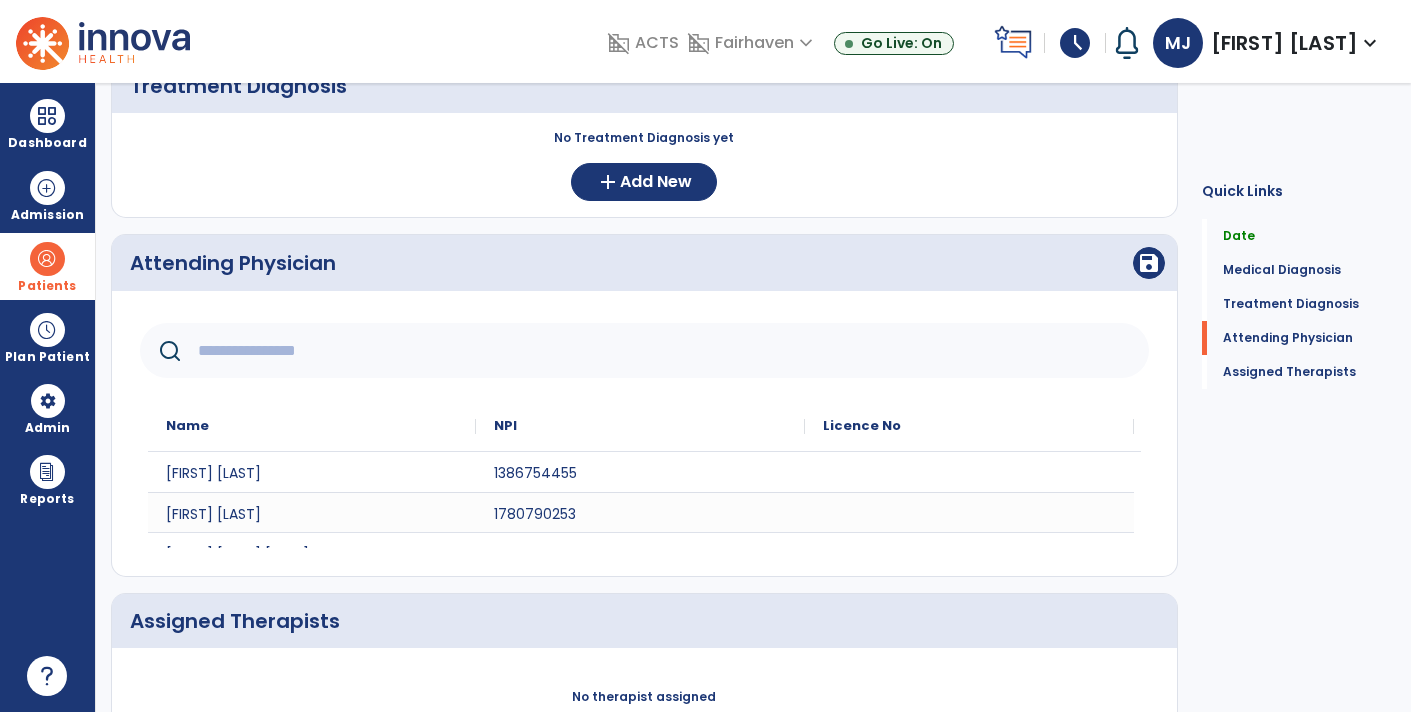 click 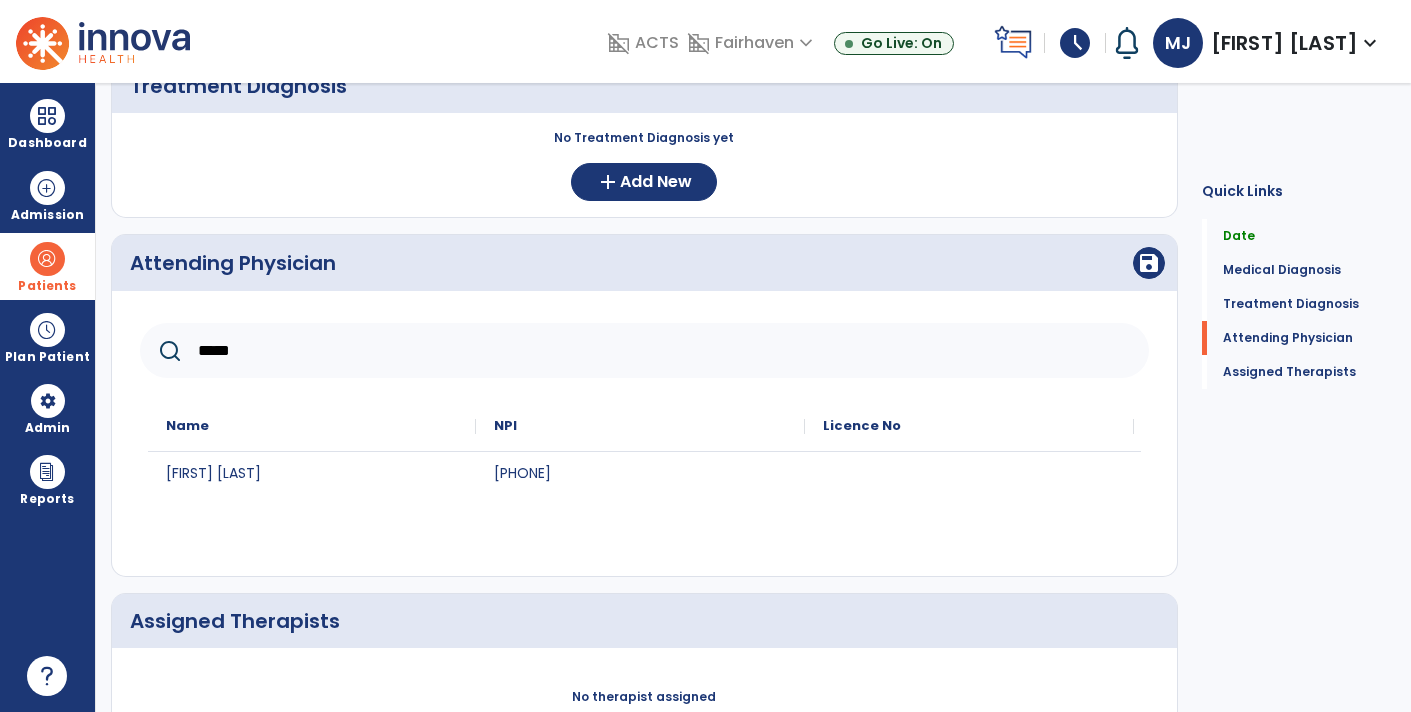 type on "*****" 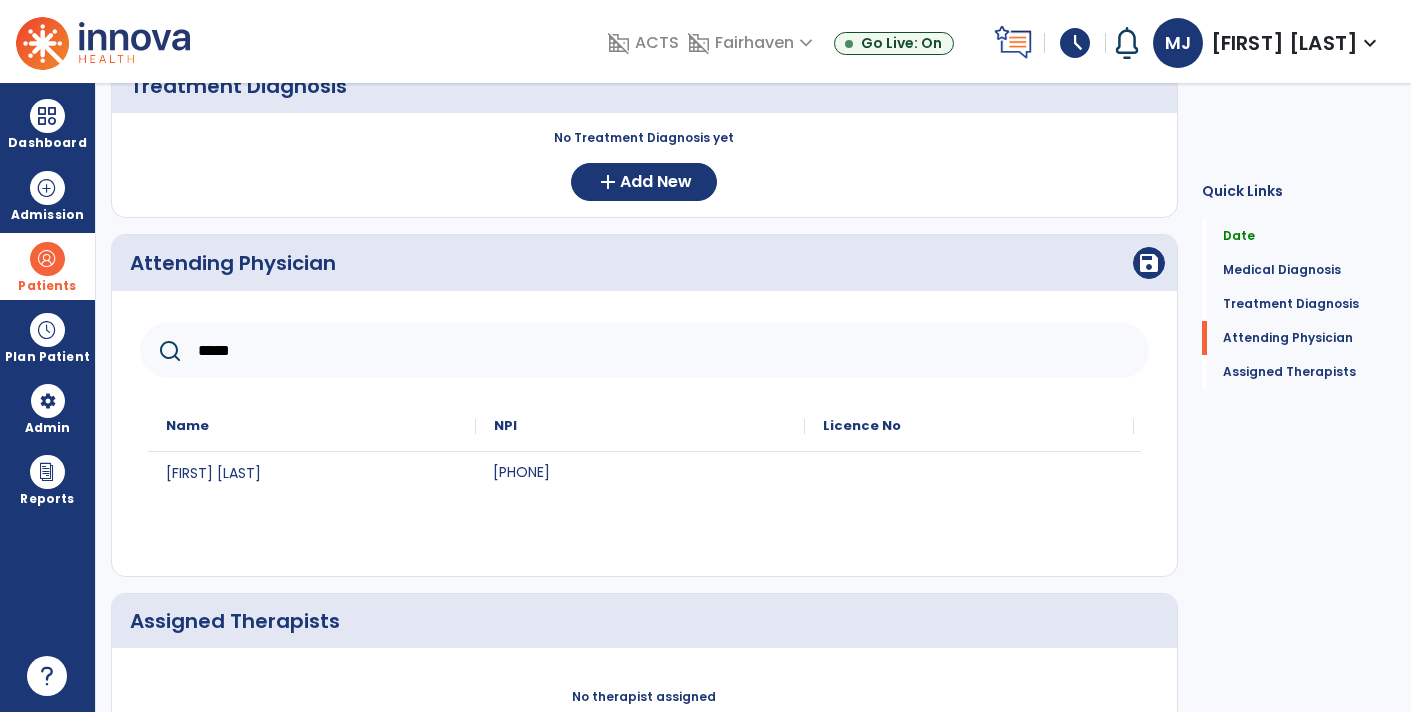 click on "[PHONE]" 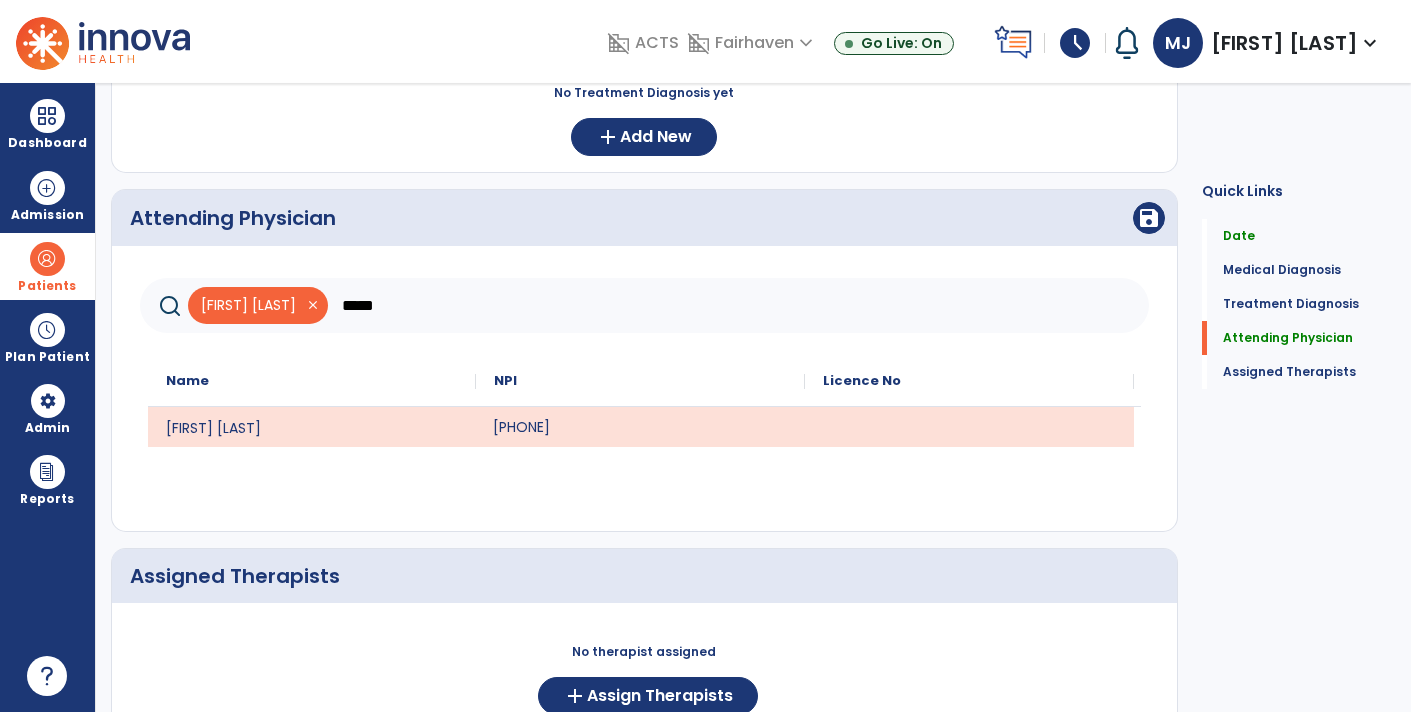 scroll, scrollTop: 439, scrollLeft: 0, axis: vertical 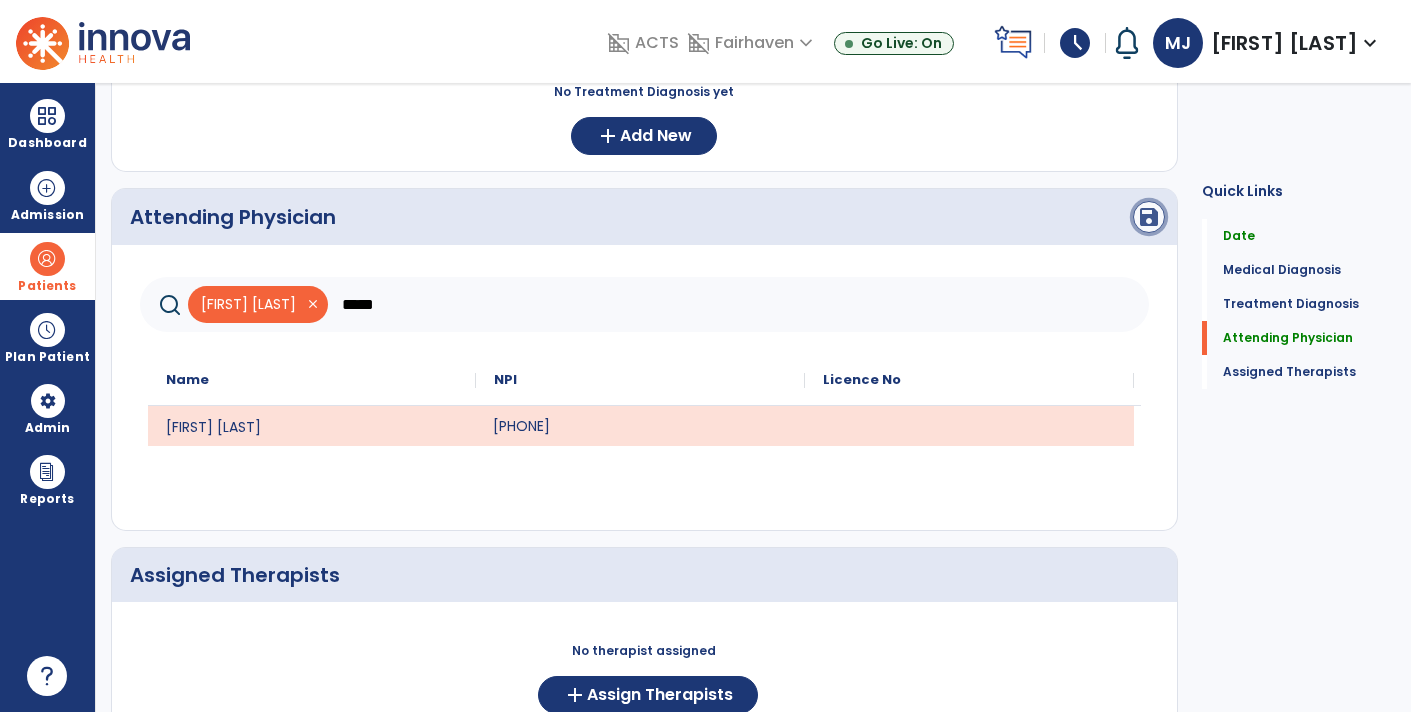click on "save" 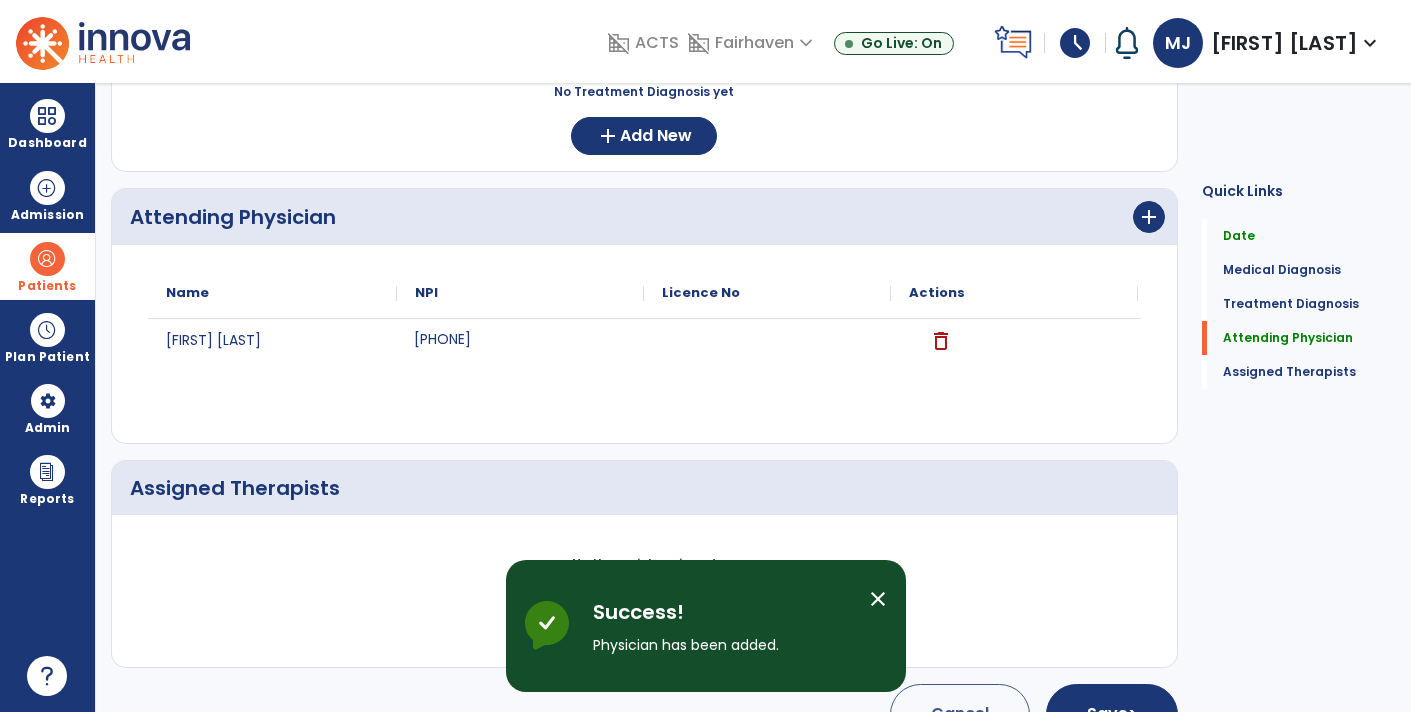 scroll, scrollTop: 483, scrollLeft: 0, axis: vertical 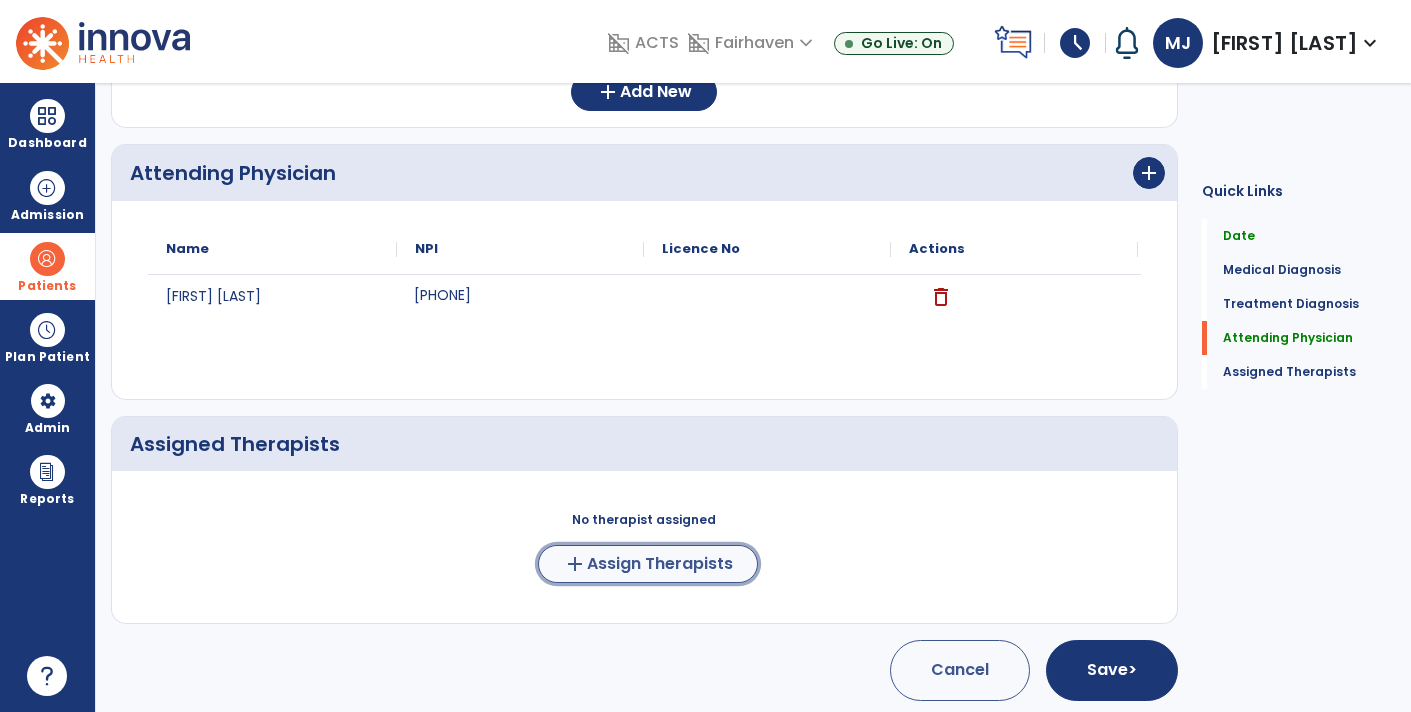 click on "add  Assign Therapists" 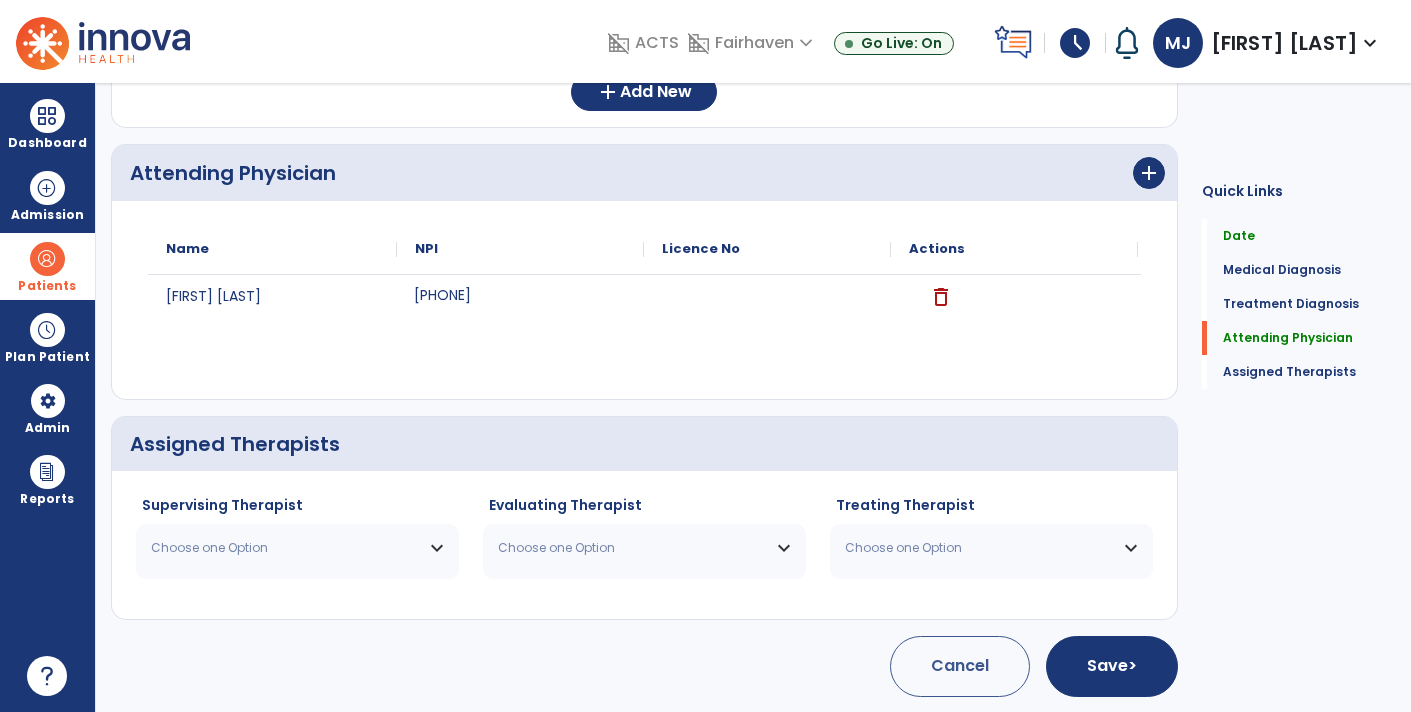 scroll, scrollTop: 479, scrollLeft: 0, axis: vertical 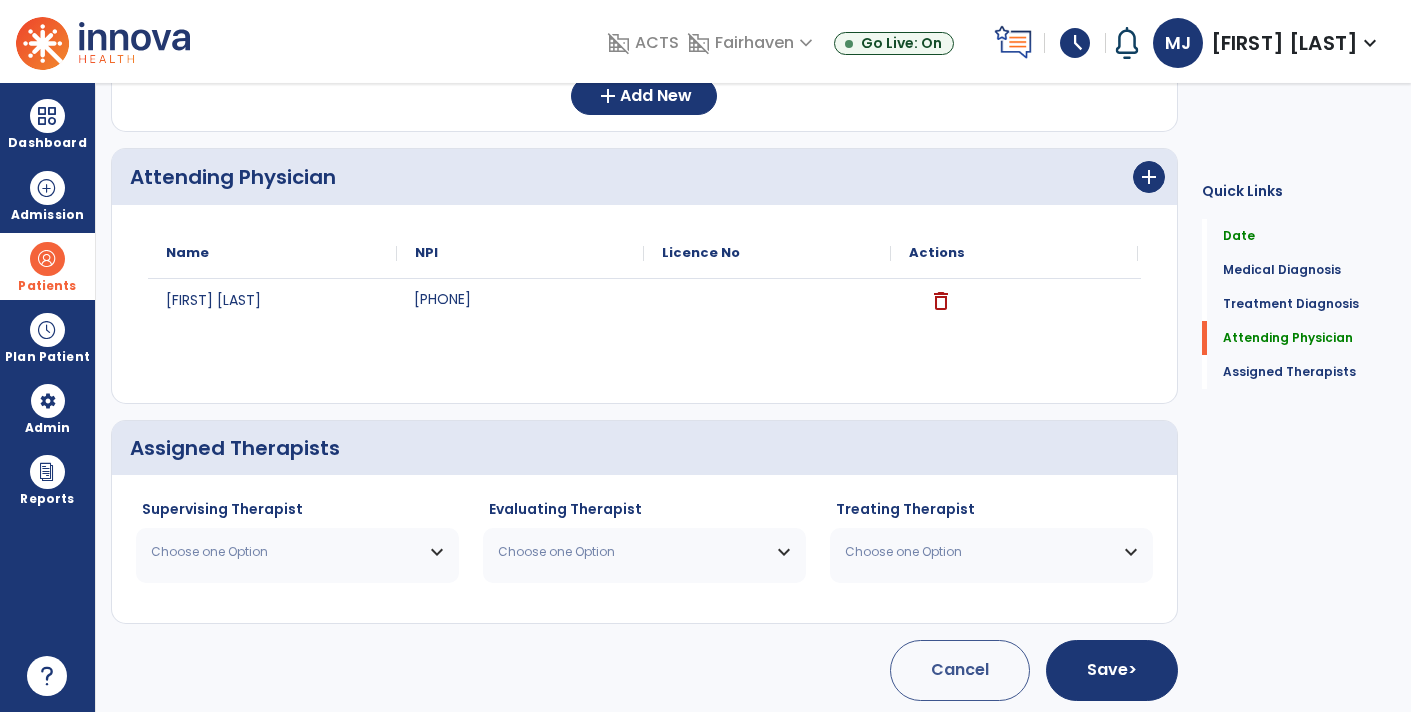 click on "Choose one Option" at bounding box center (285, 552) 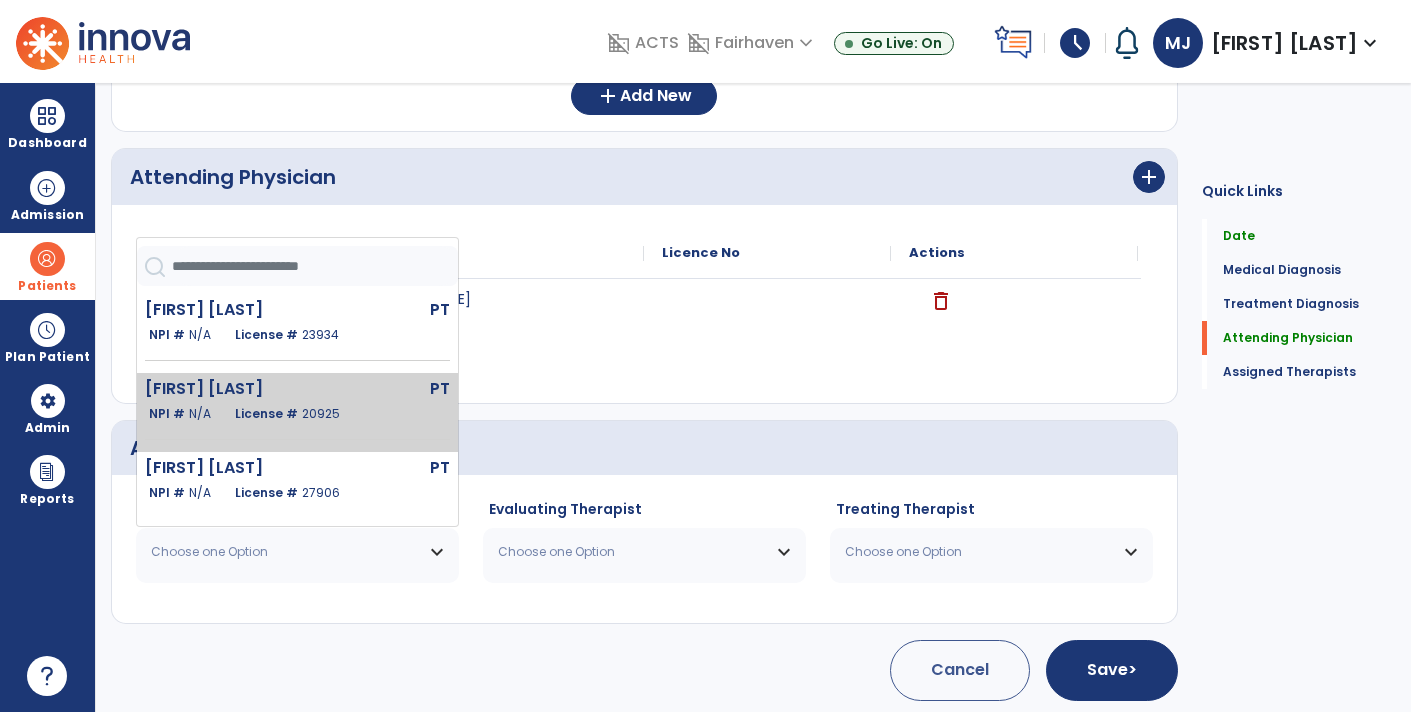 click on "20925" 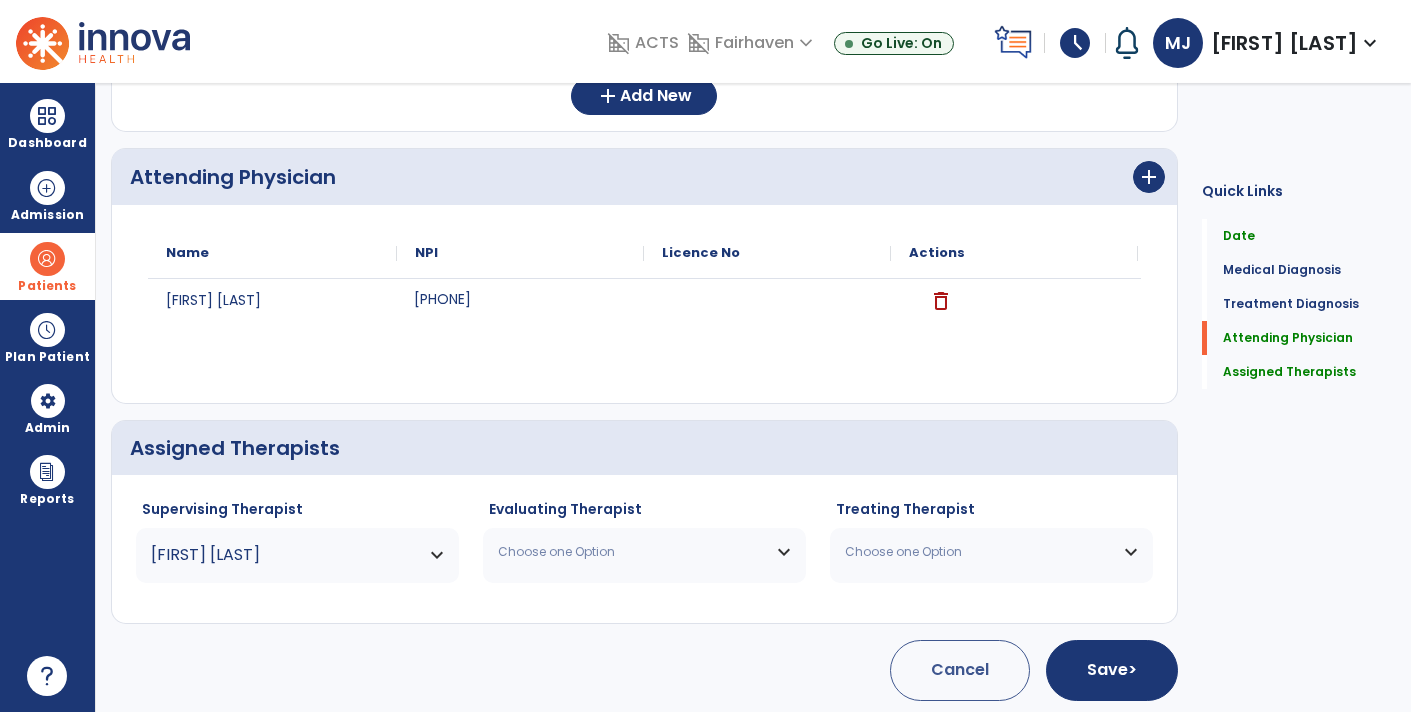click on "Choose one Option" at bounding box center [632, 552] 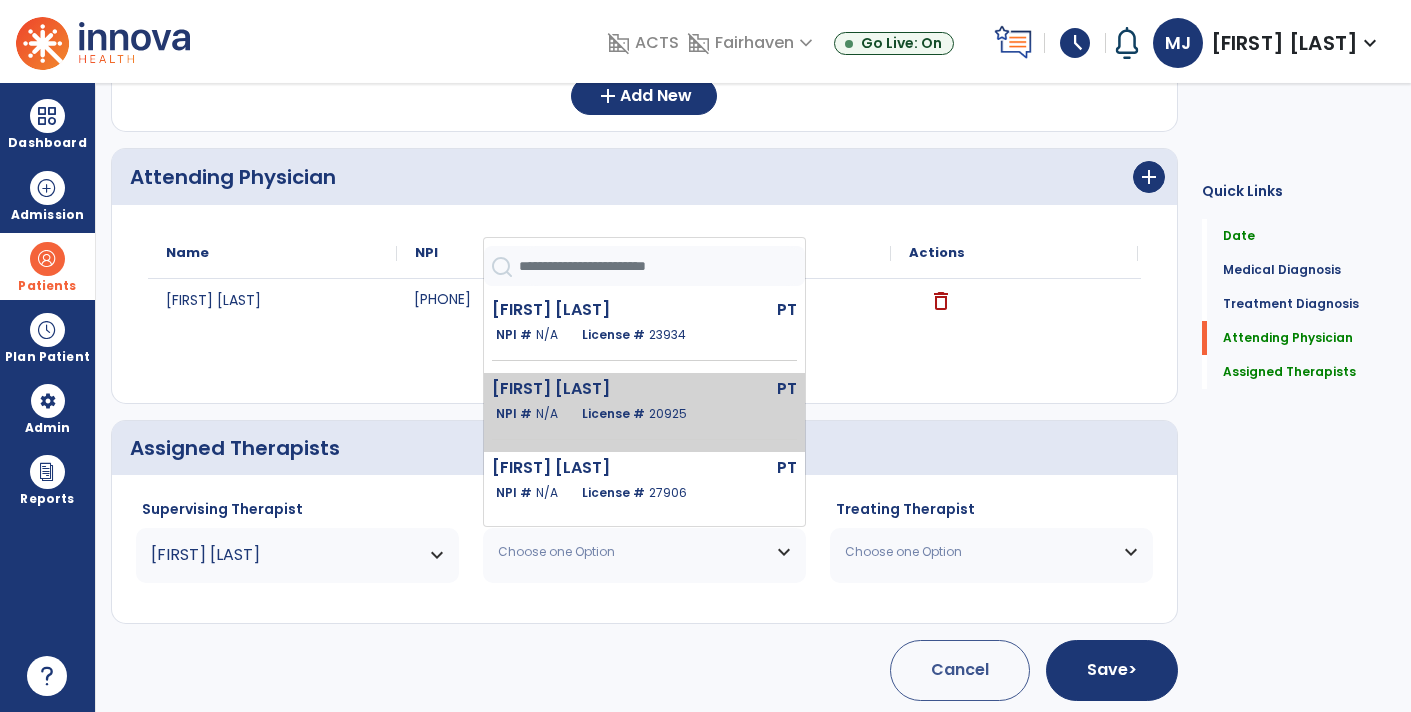 click on "[FIRST] [LAST]" 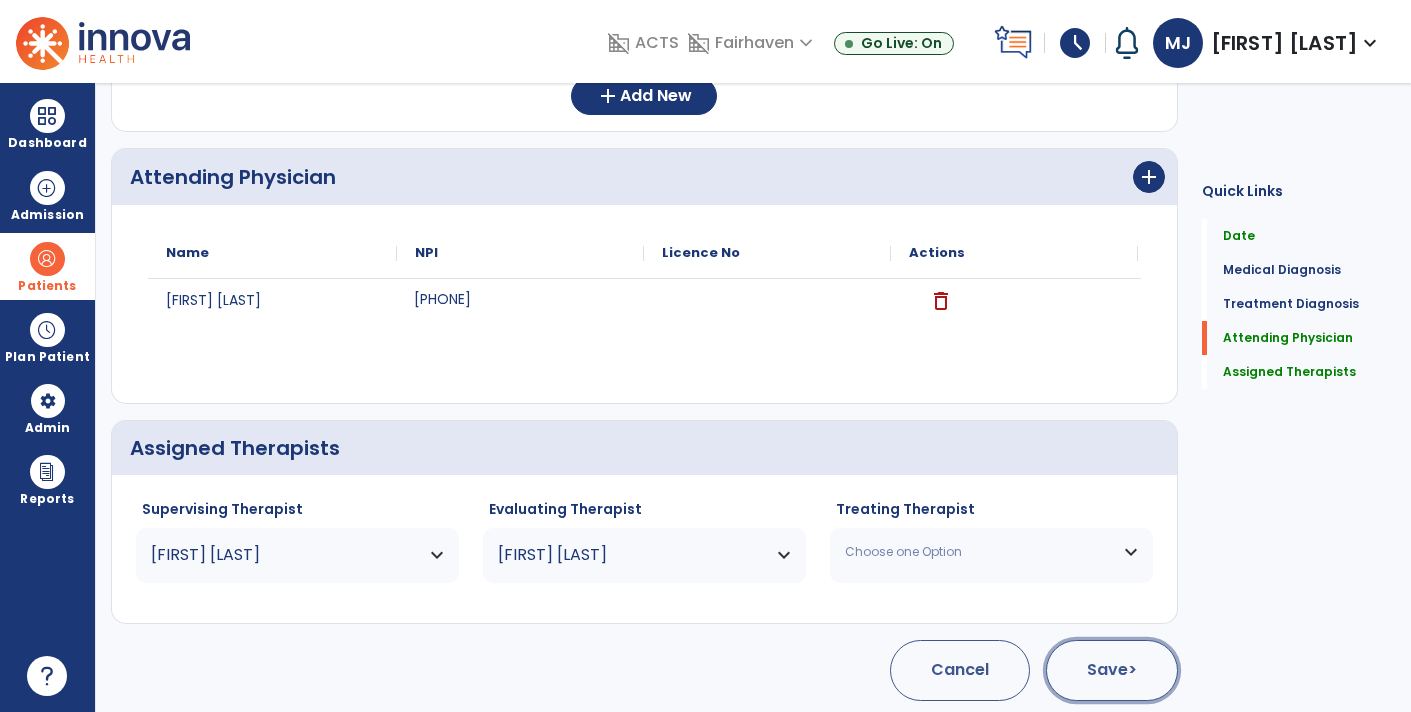 click on "Save  >" 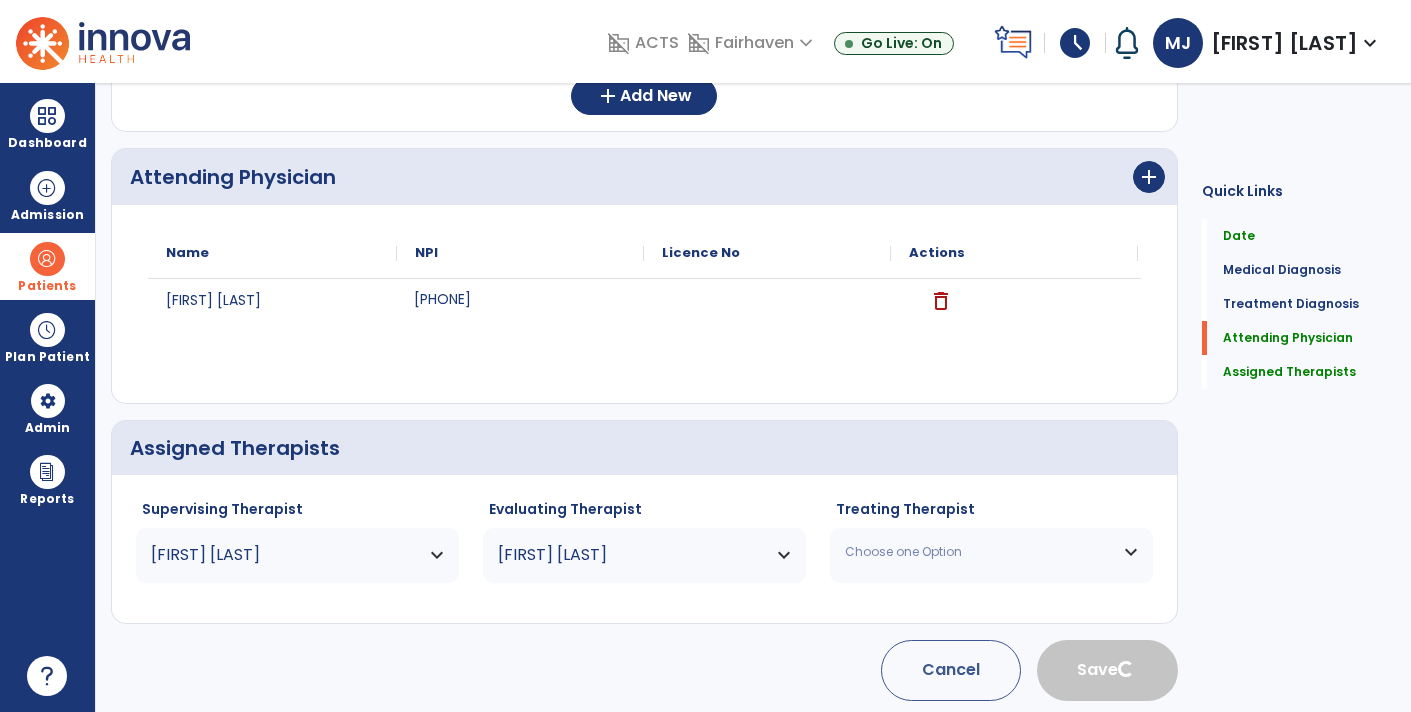 type 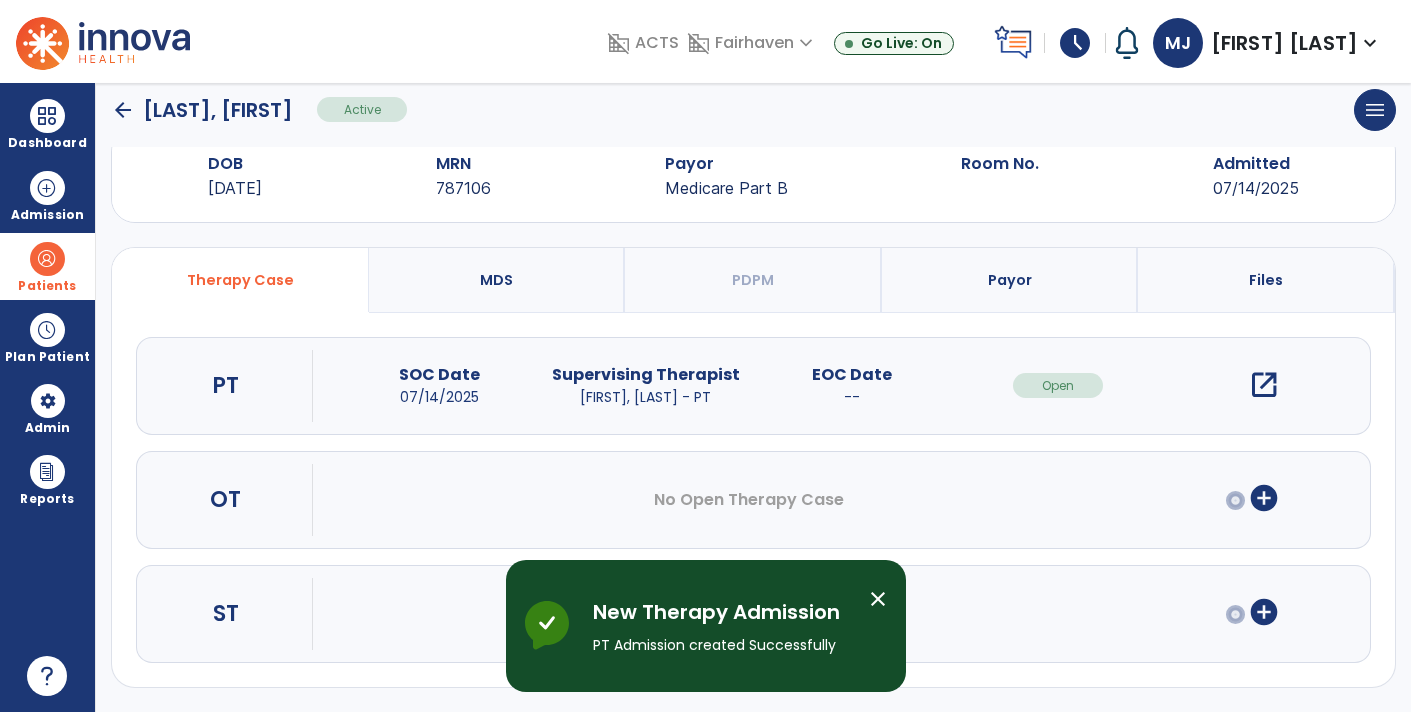 scroll, scrollTop: 45, scrollLeft: 0, axis: vertical 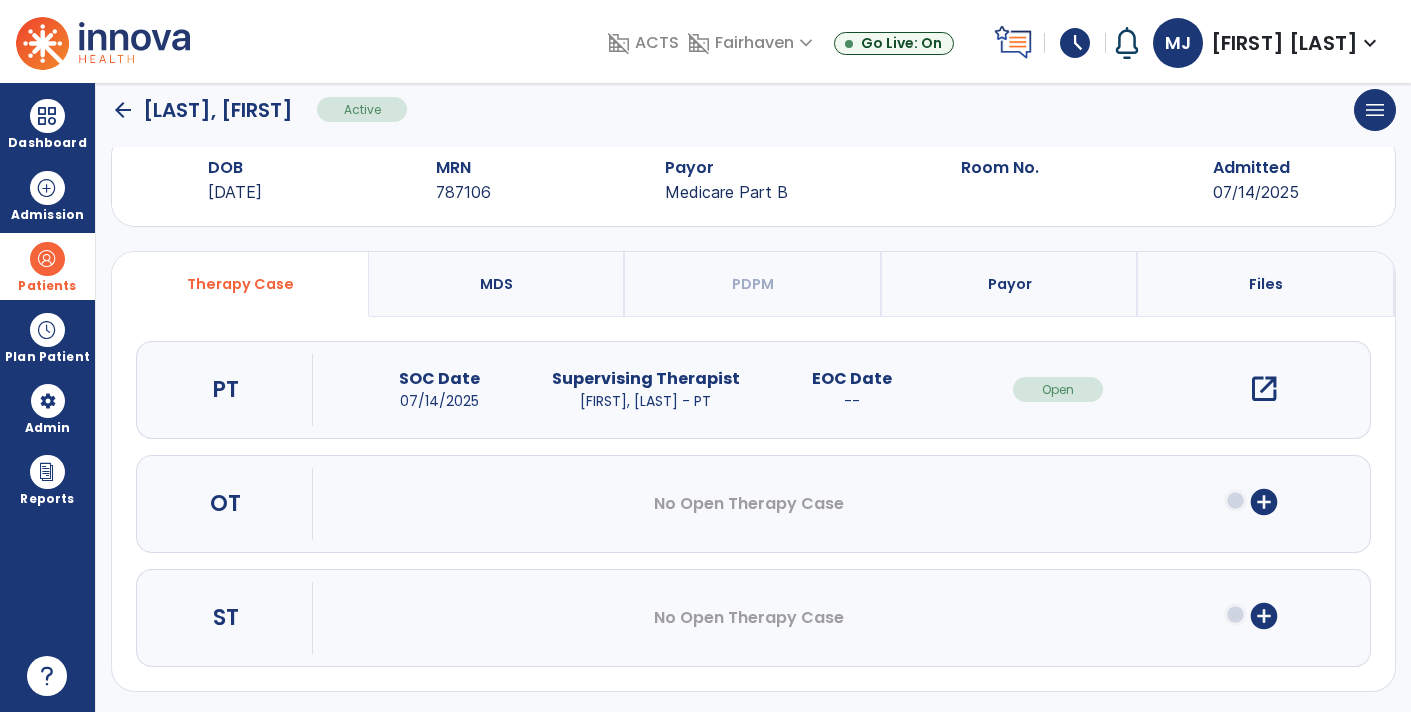 click on "open_in_new" at bounding box center (1264, 389) 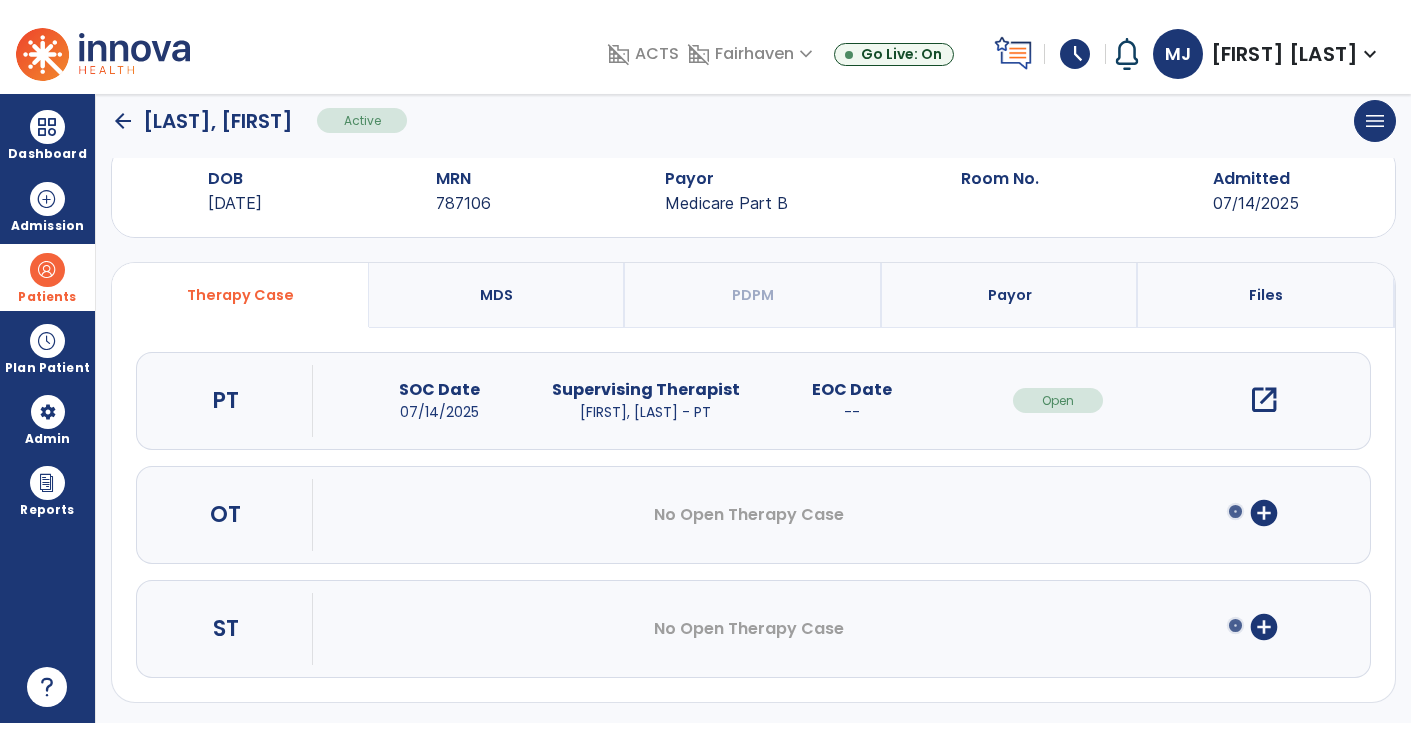 scroll, scrollTop: 0, scrollLeft: 0, axis: both 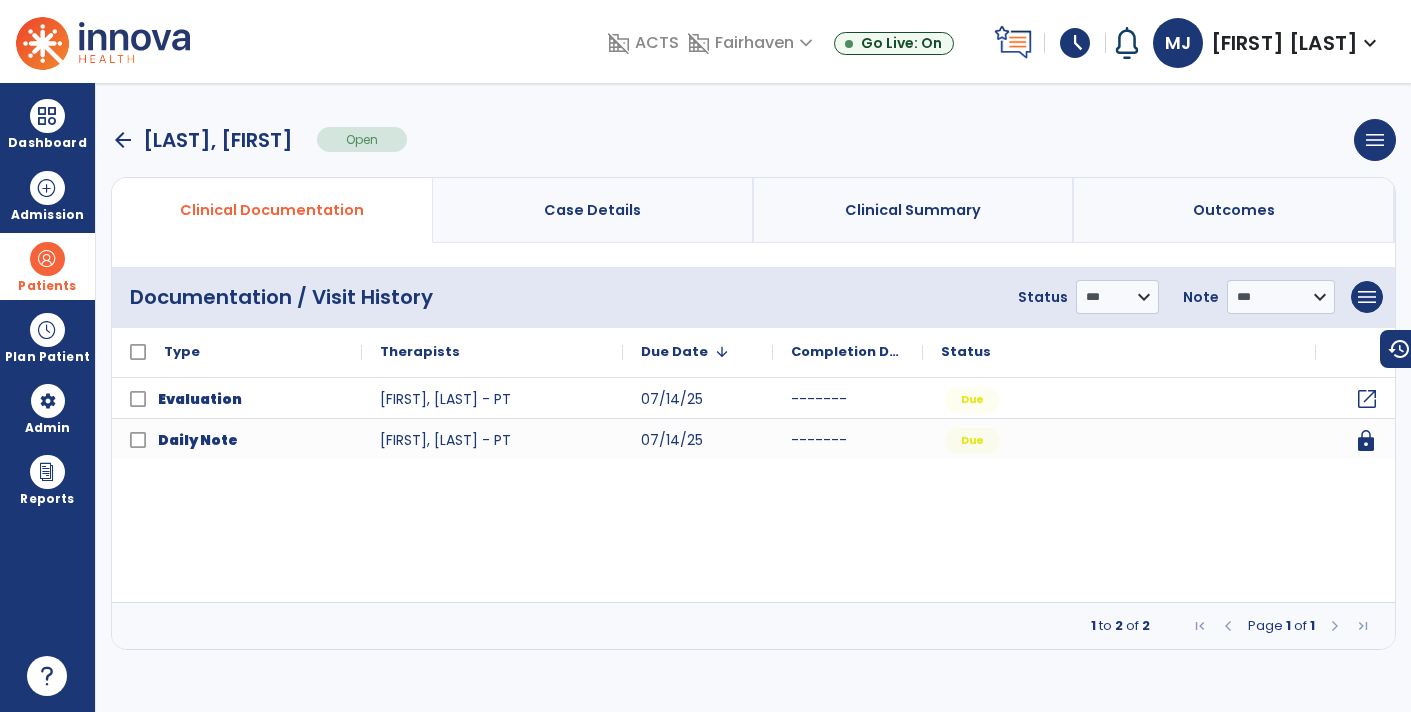 click on "open_in_new" 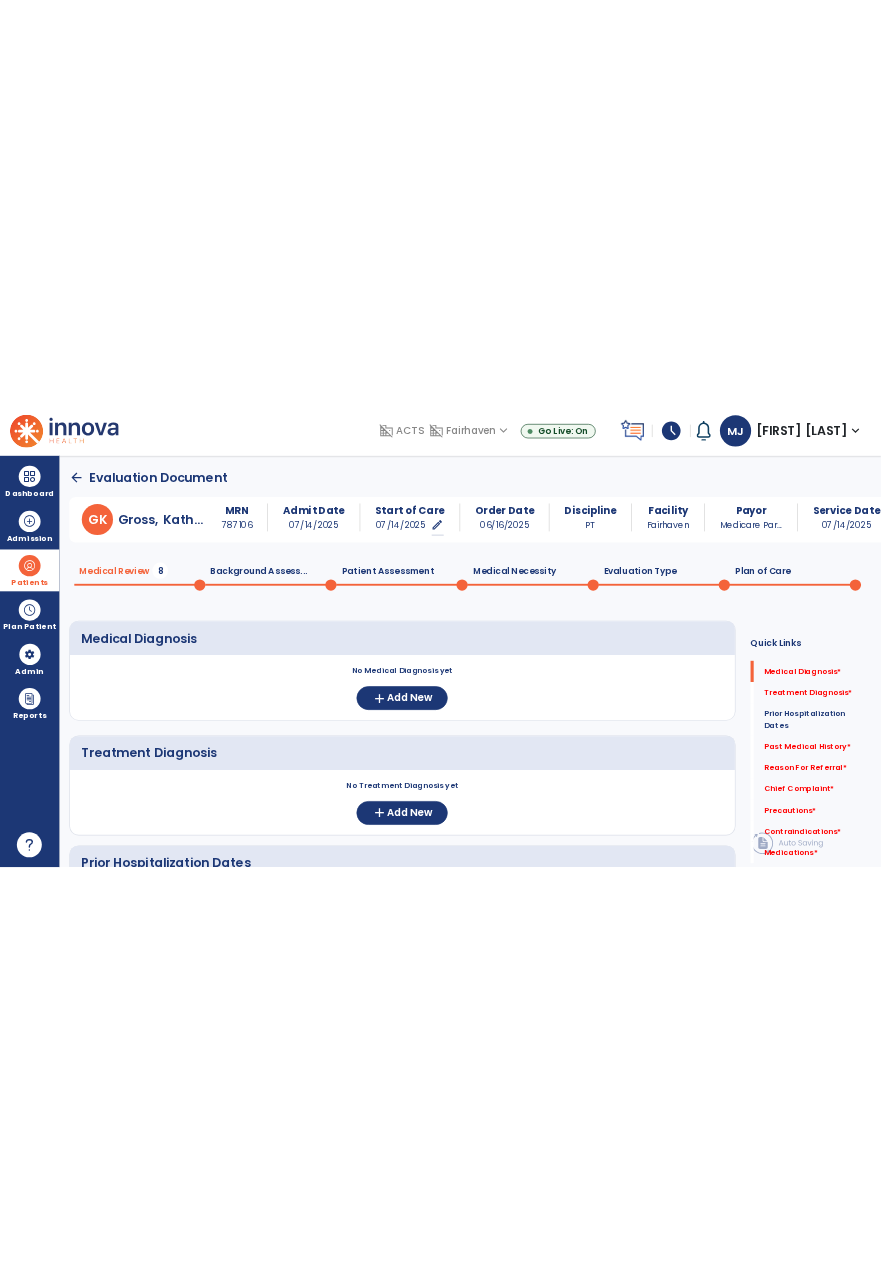 scroll, scrollTop: 50, scrollLeft: 0, axis: vertical 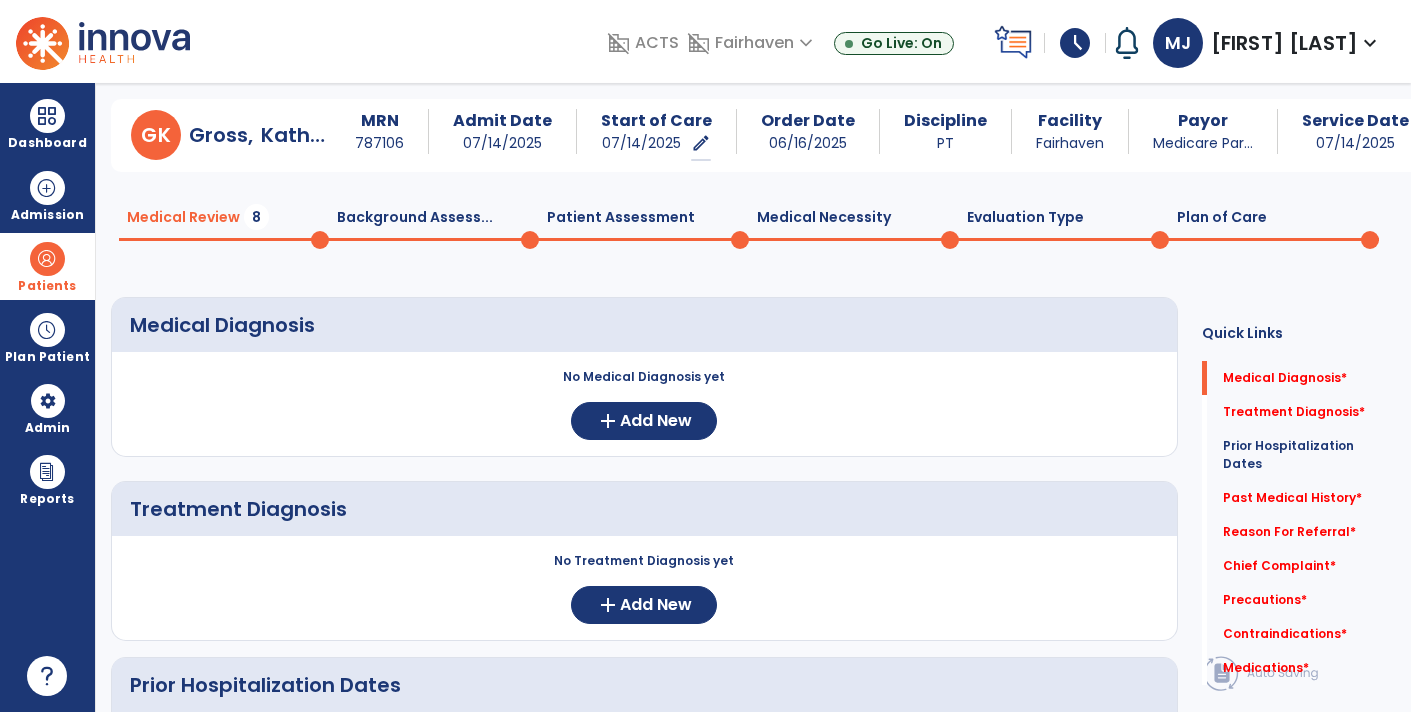 click on "Dashboard  dashboard  Therapist Dashboard  view_quilt  Operations Dashboard Admission Patients  format_list_bulleted  Patient List  space_dashboard  Patient Board  insert_chart  PDPM Board Plan Patient  event_note  Planner  content_paste_go  Scheduler  content_paste_go  Whiteboard Admin  manage_accounts  Users Reports  export_notes  Billing Exports  note_alt  EOM Report  event_note  Minutes By Payor  inbox_customize  Service Log  playlist_add_check  Triple Check Report" at bounding box center (48, 397) 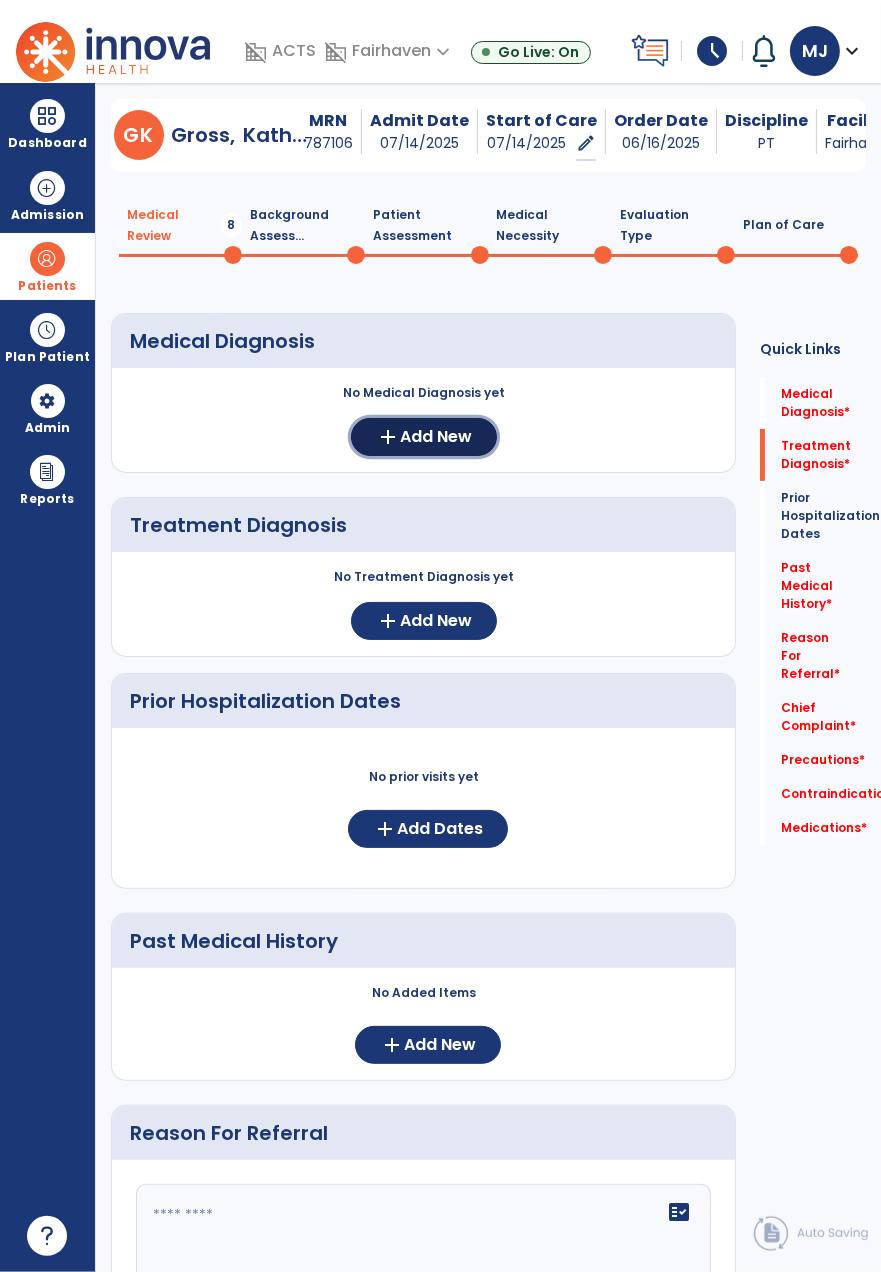 click on "add  Add New" 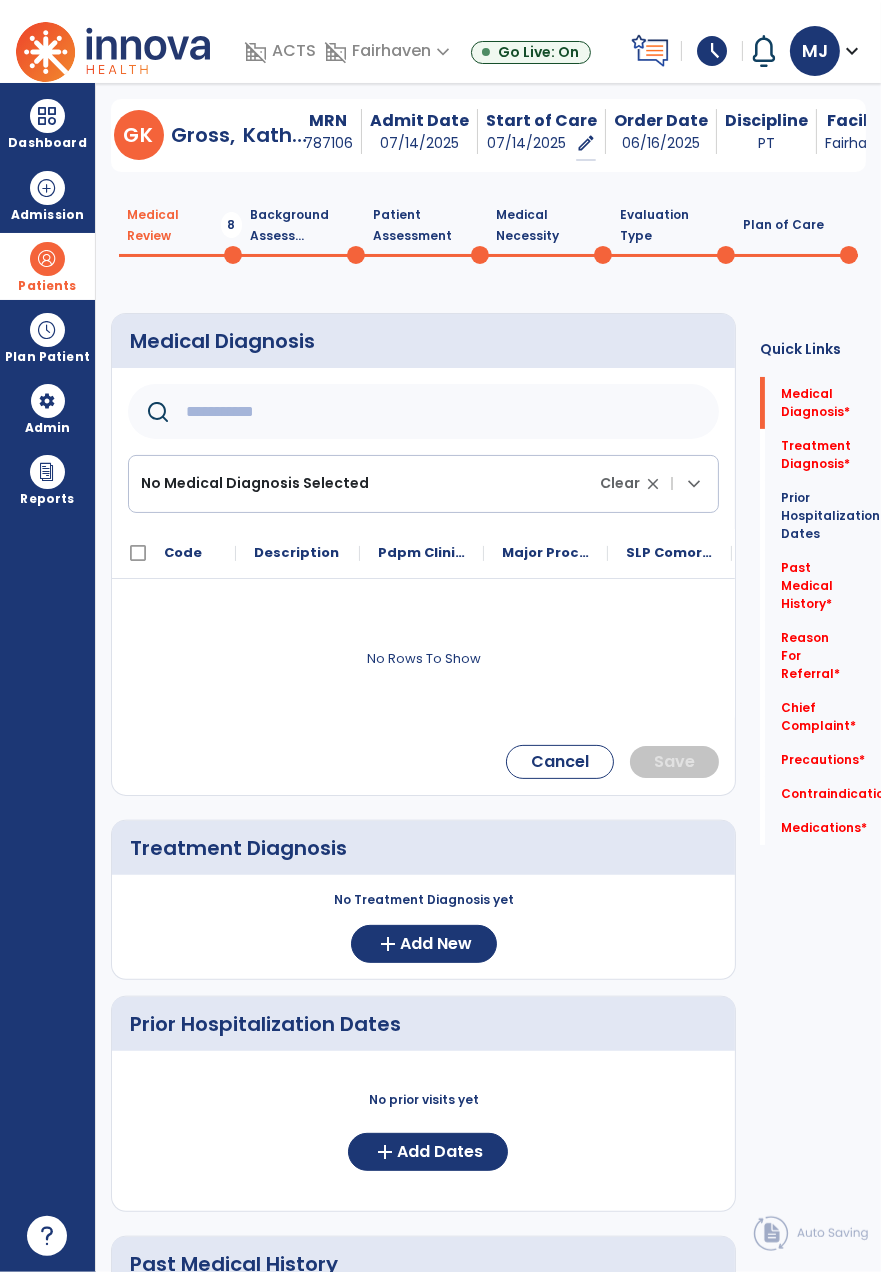 click 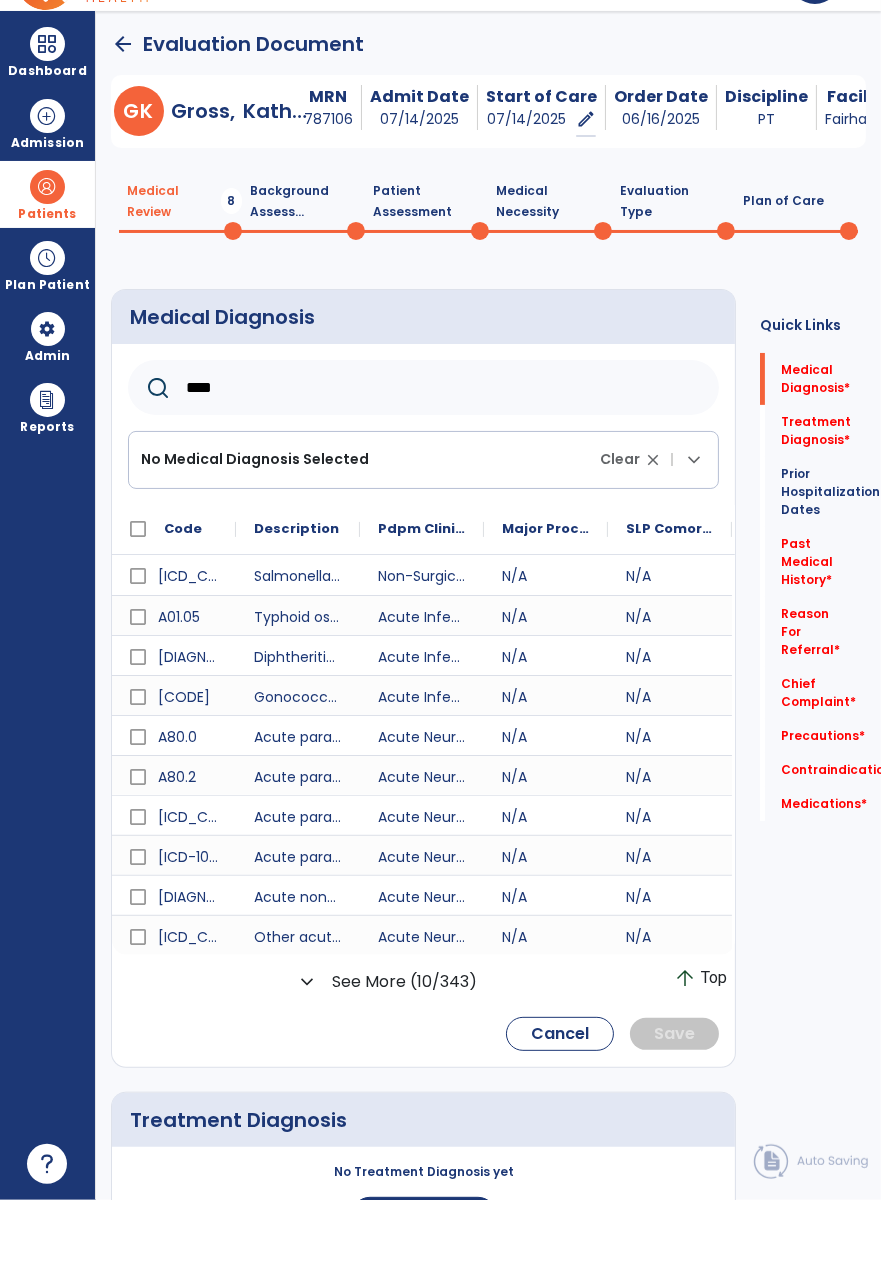 scroll, scrollTop: 0, scrollLeft: 0, axis: both 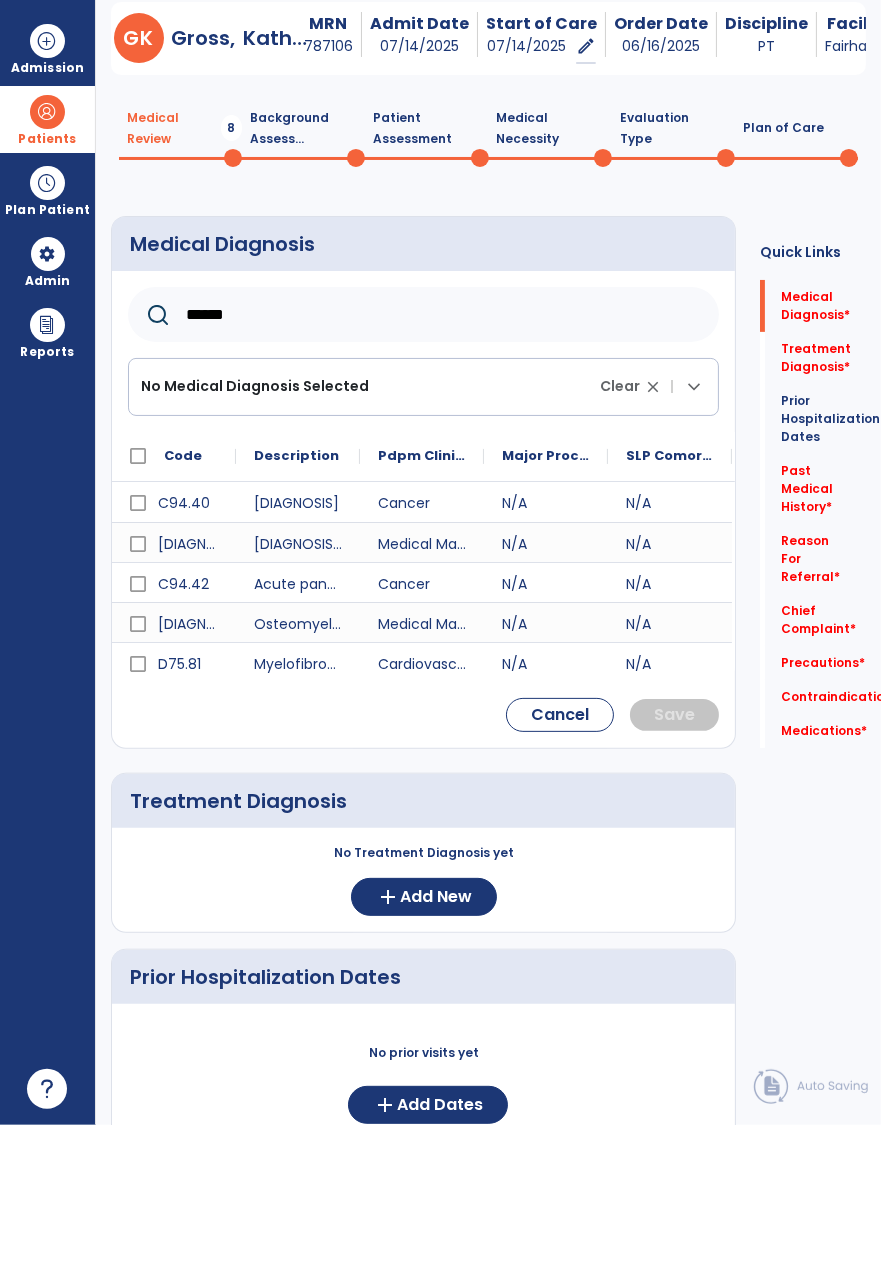 type on "******" 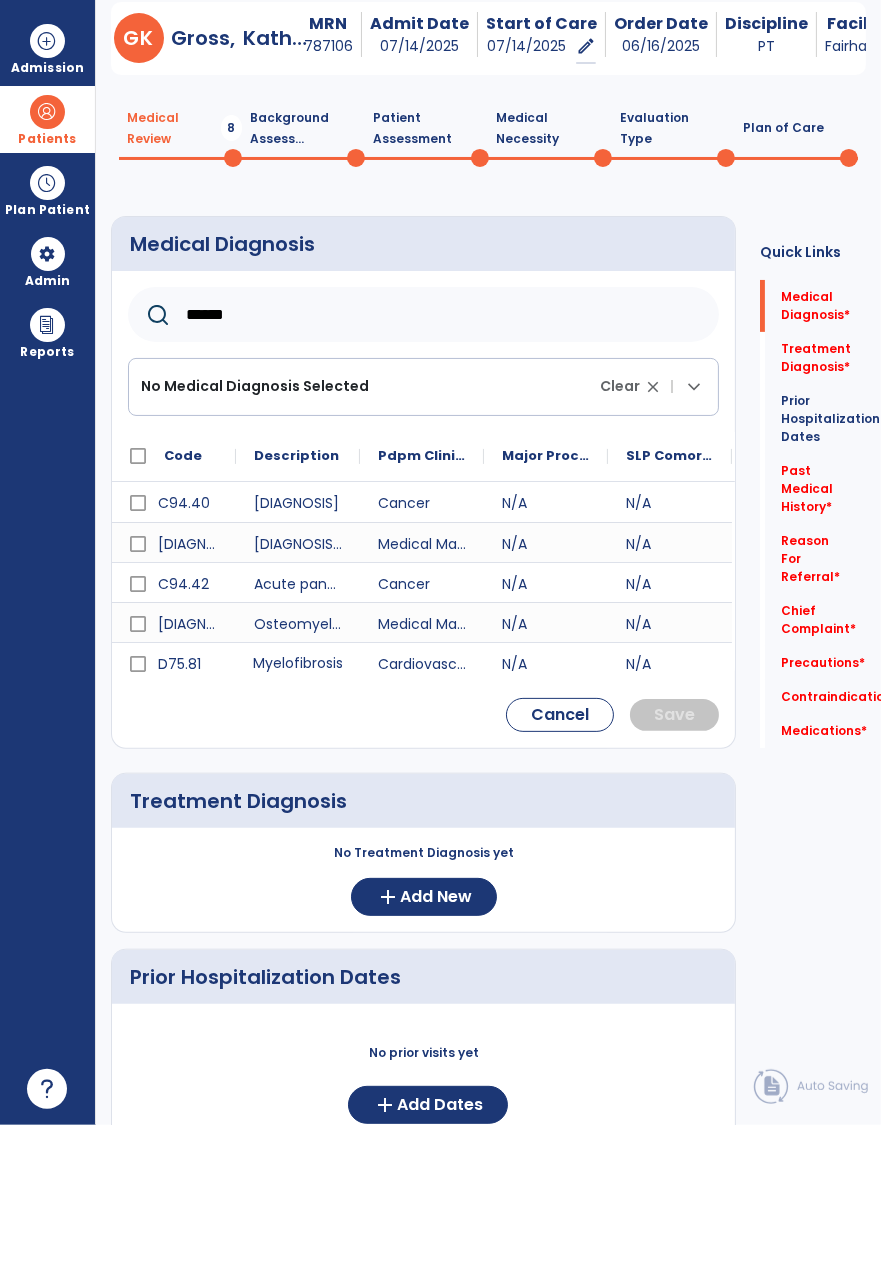 click on "Myelofibrosis" 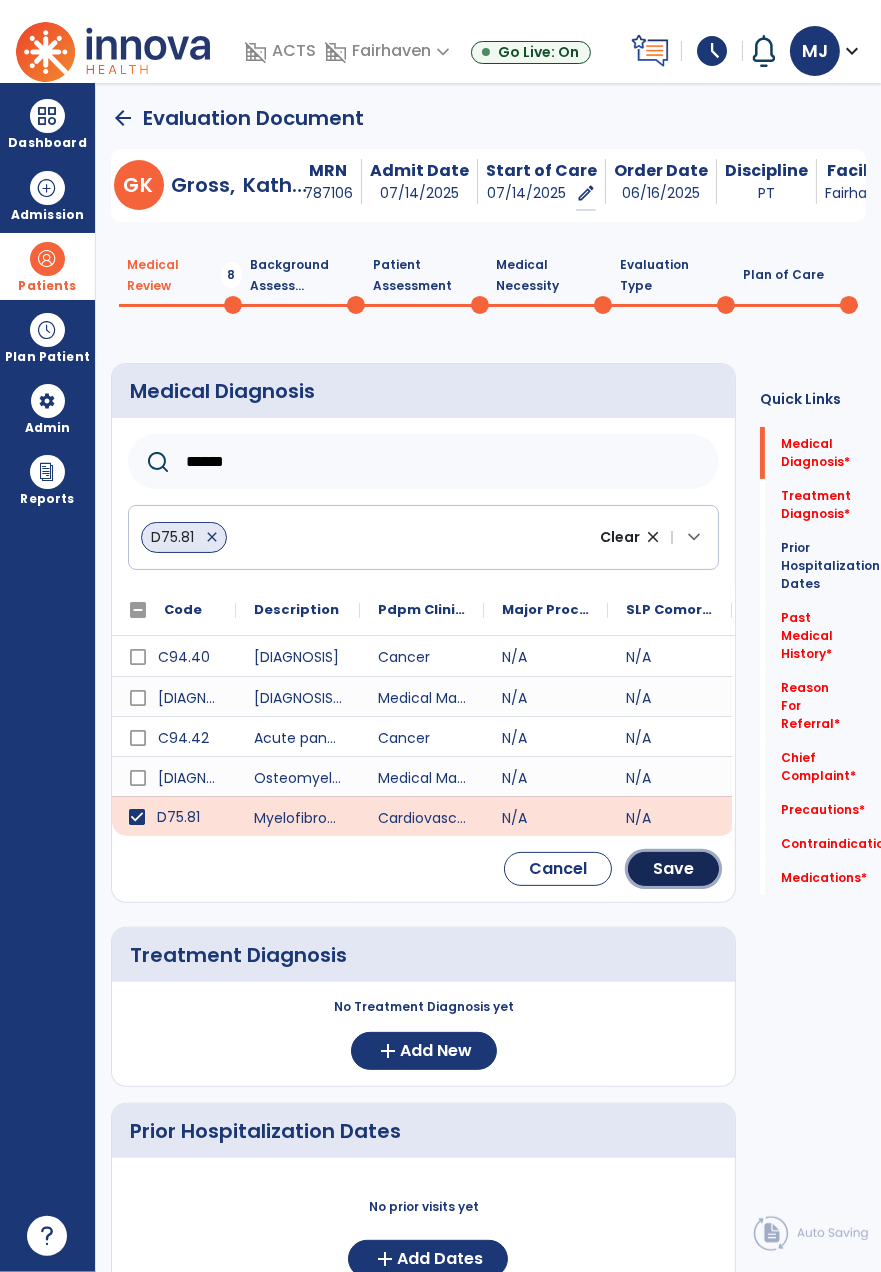 click on "Save" 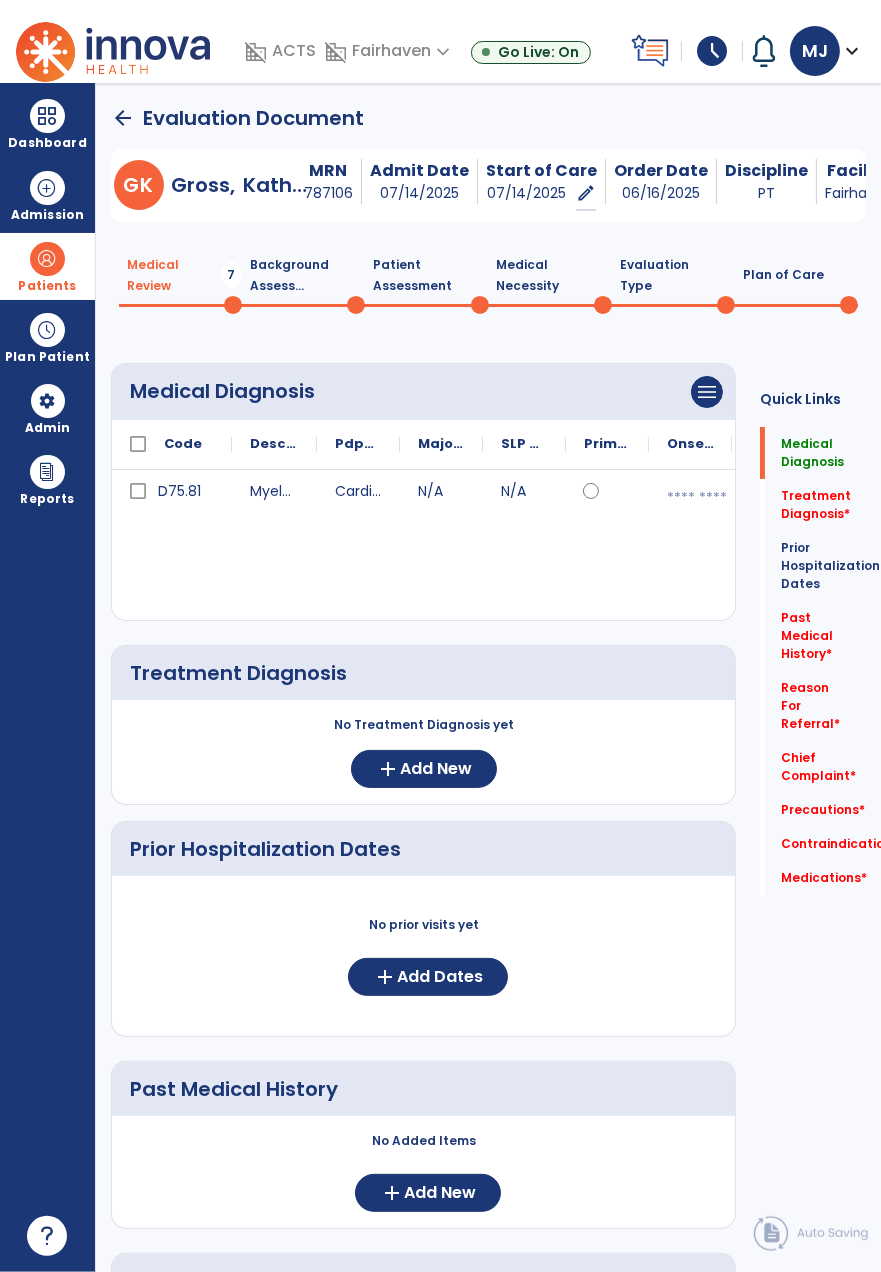 click on "Past Medical History" 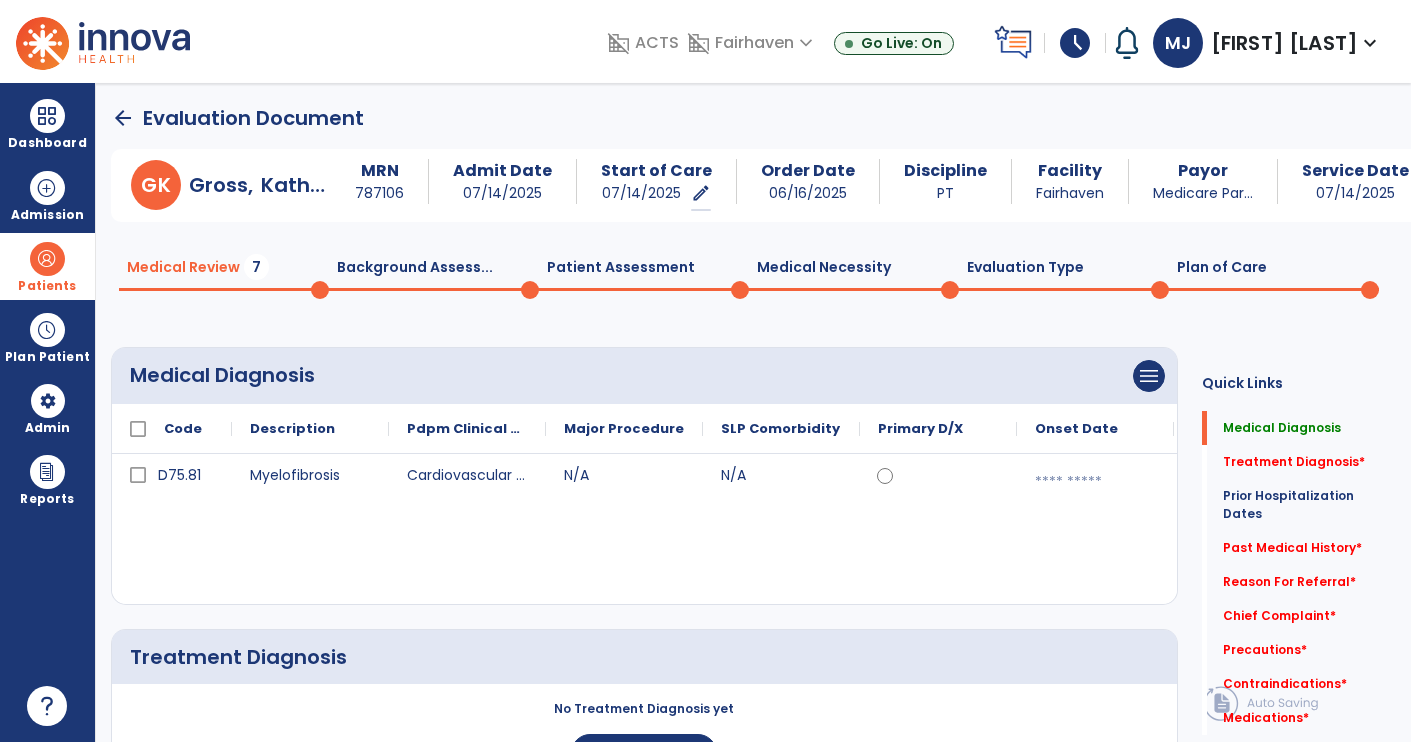 click on "Past Medical History" 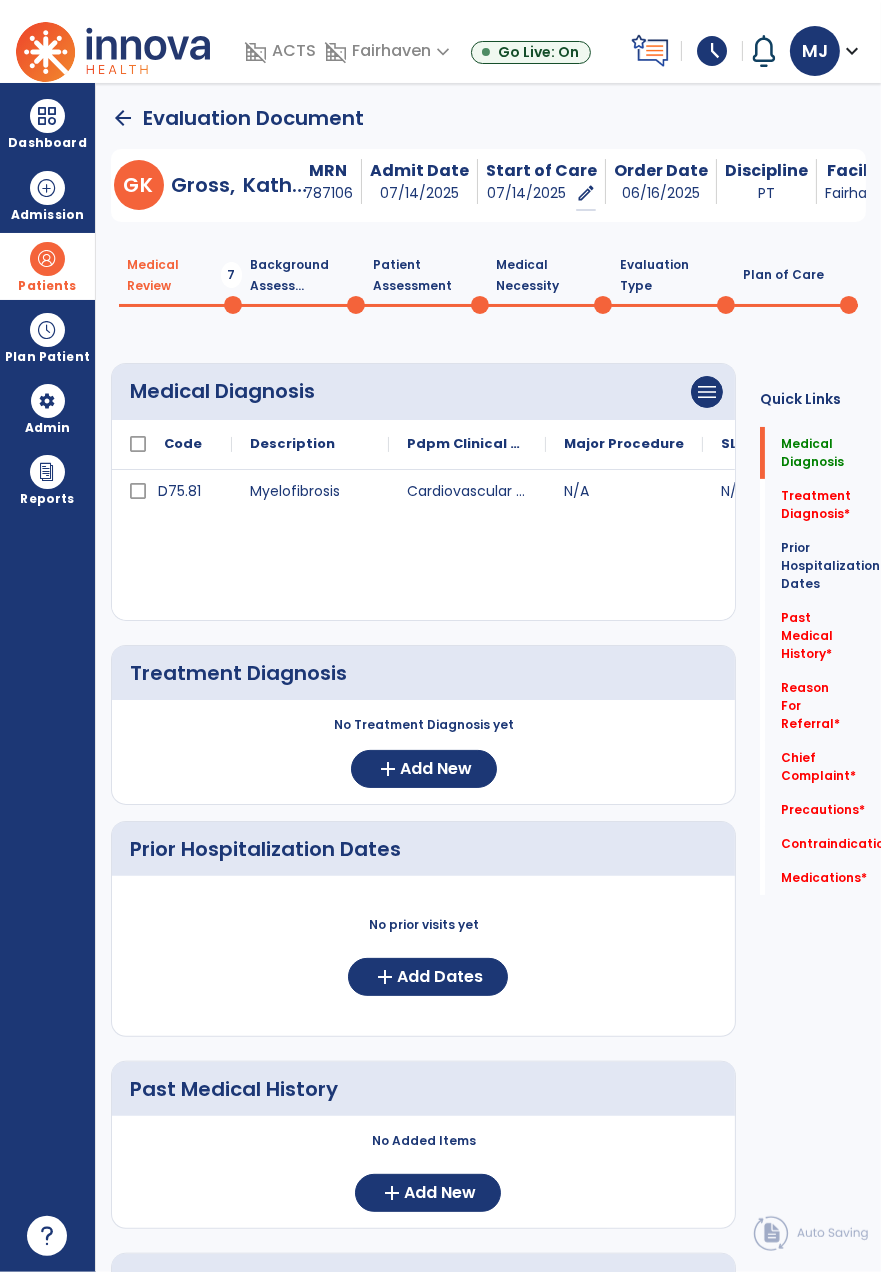 click on "Past Medical History" 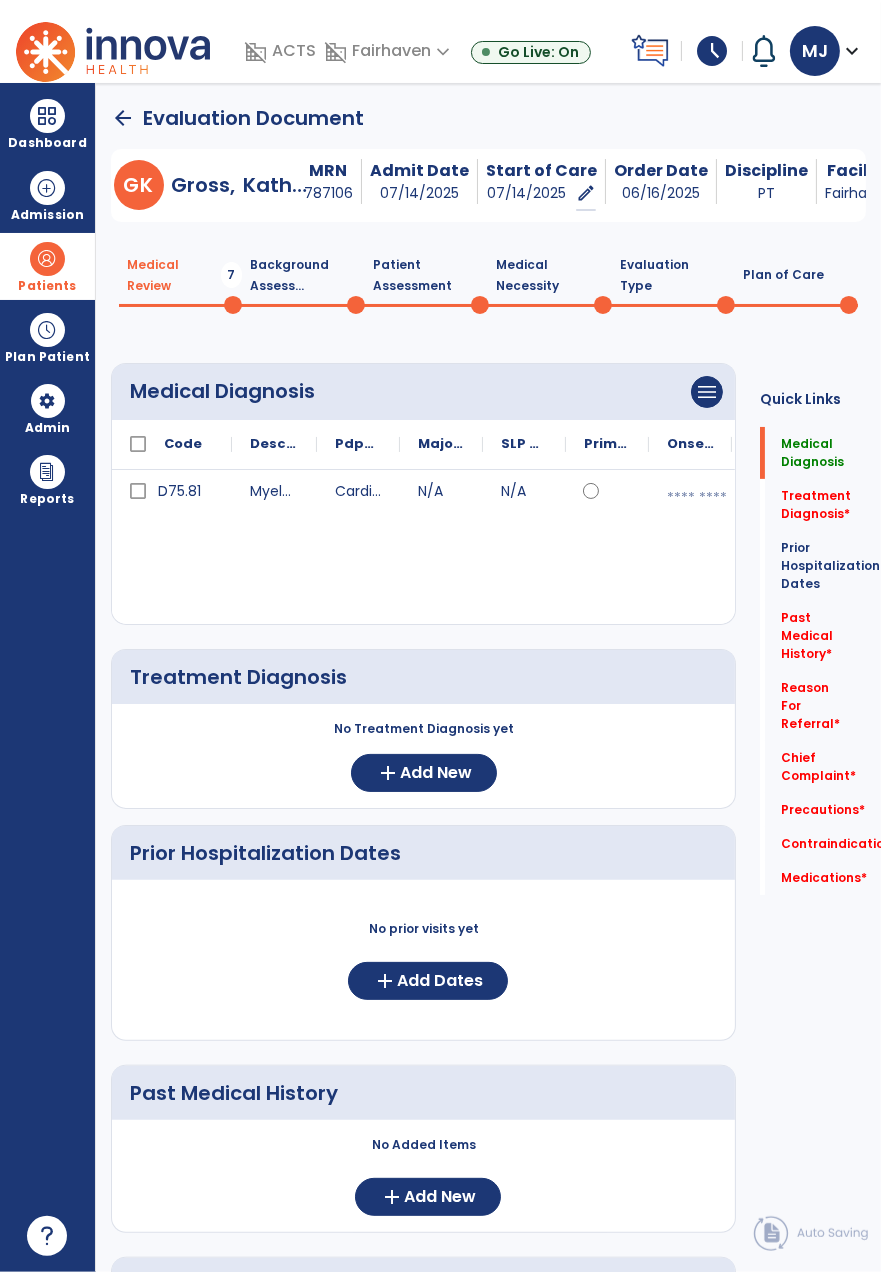 click on "Past Medical History" 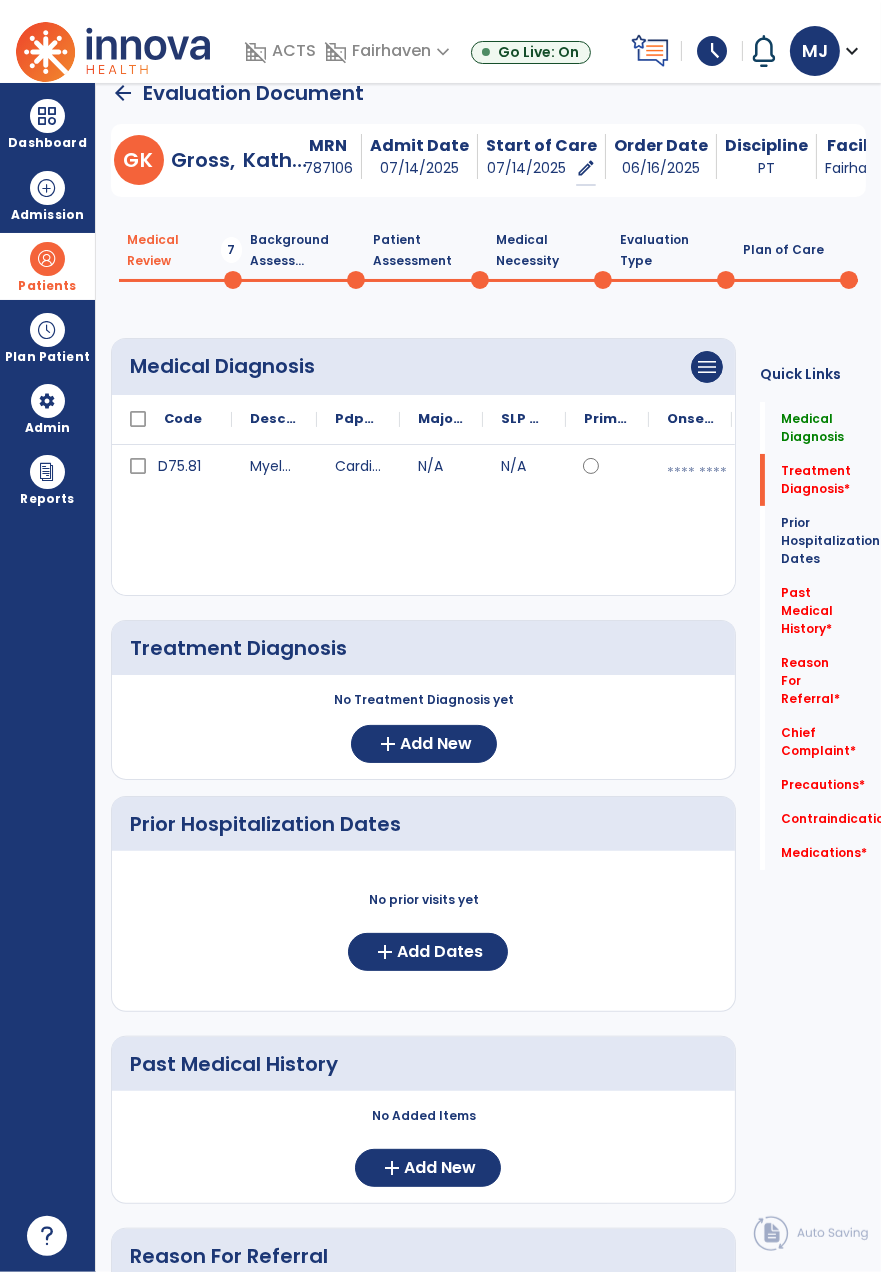scroll, scrollTop: 0, scrollLeft: 0, axis: both 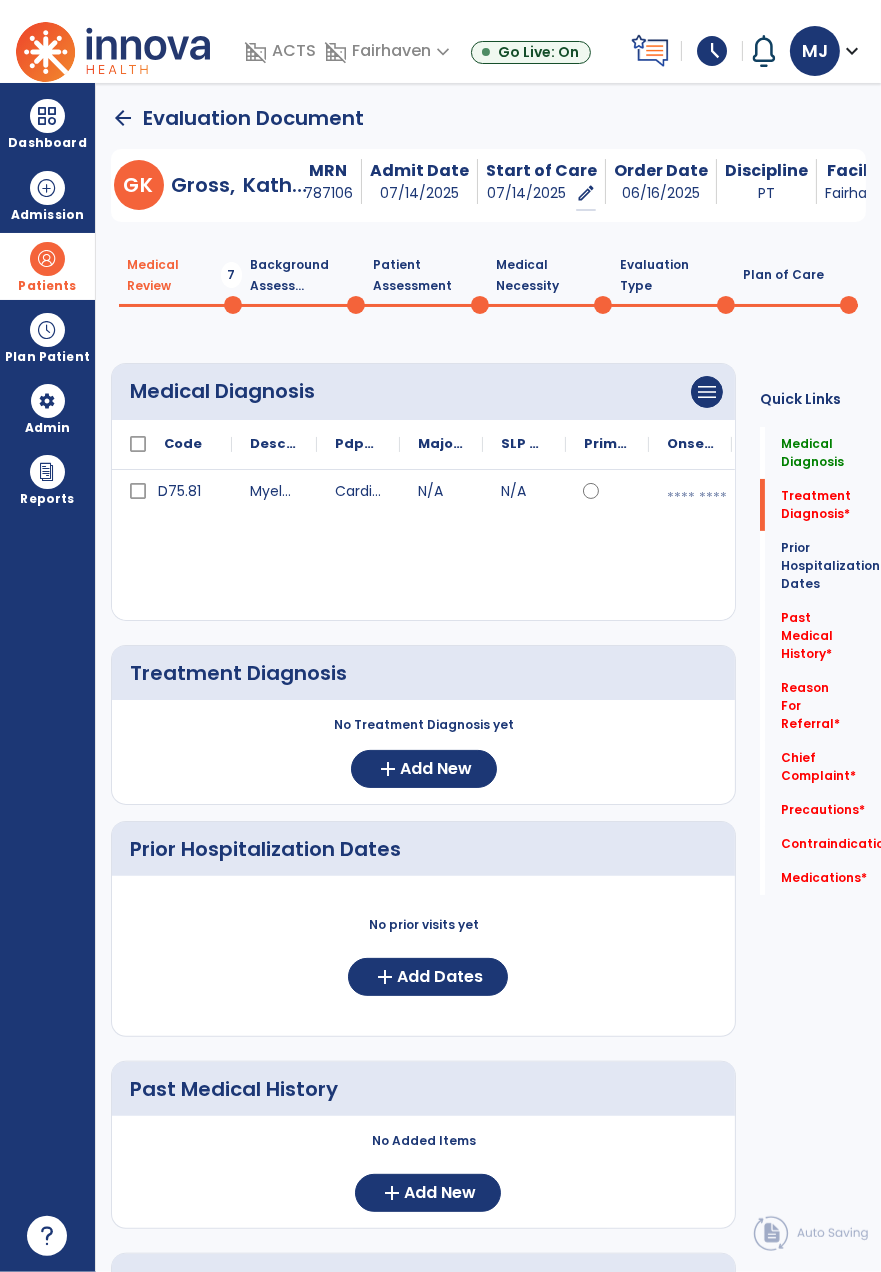 click on "No Added Items" 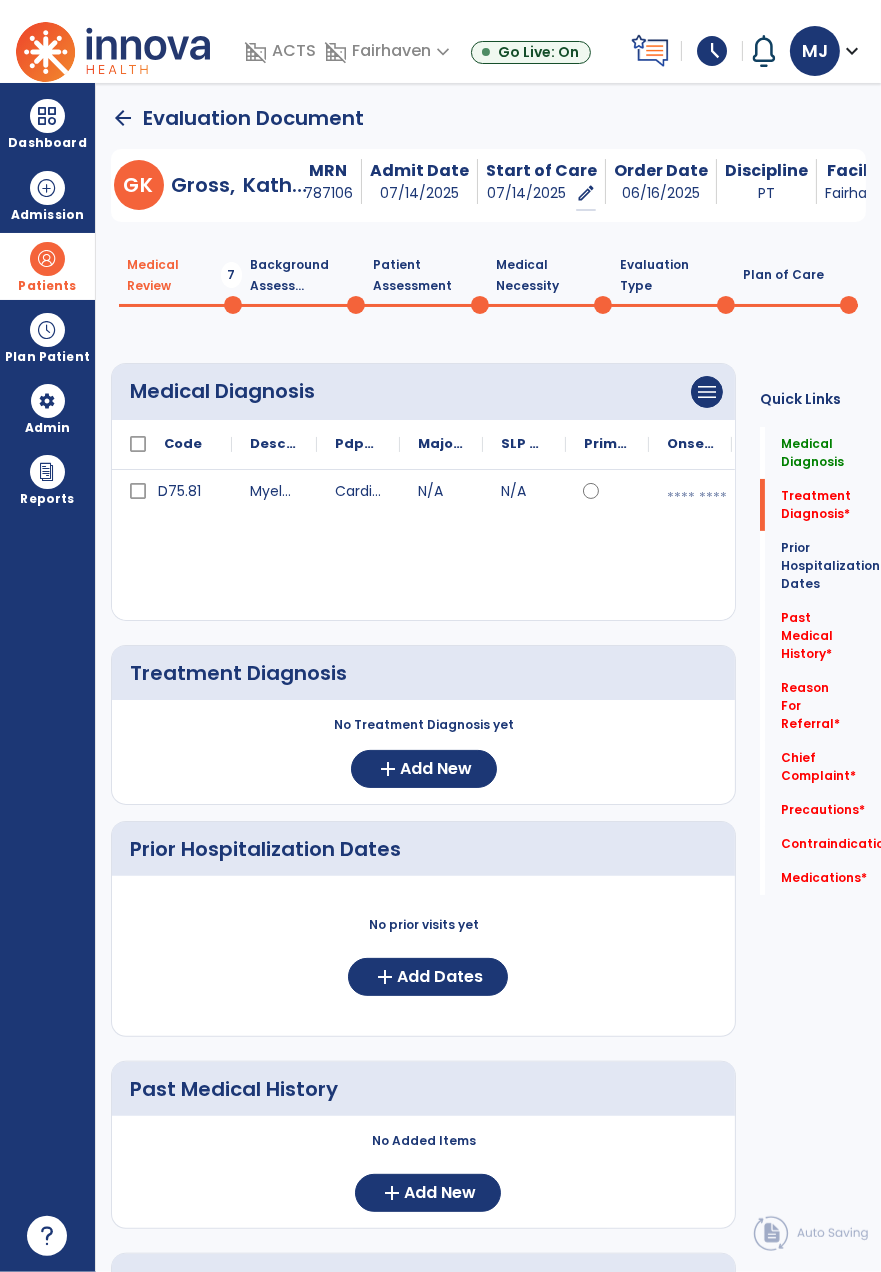 click on "Reason For Referral   *" 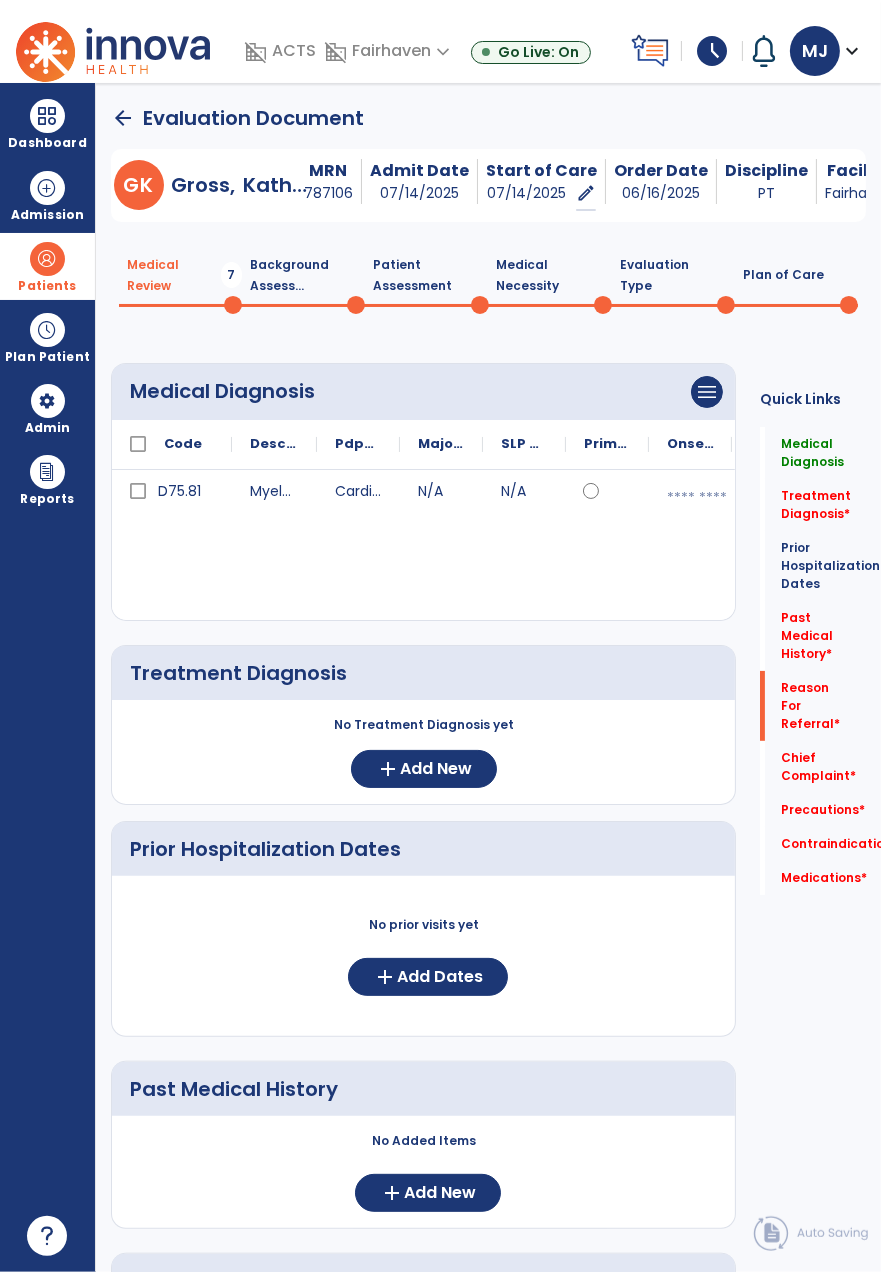 scroll, scrollTop: 72, scrollLeft: 0, axis: vertical 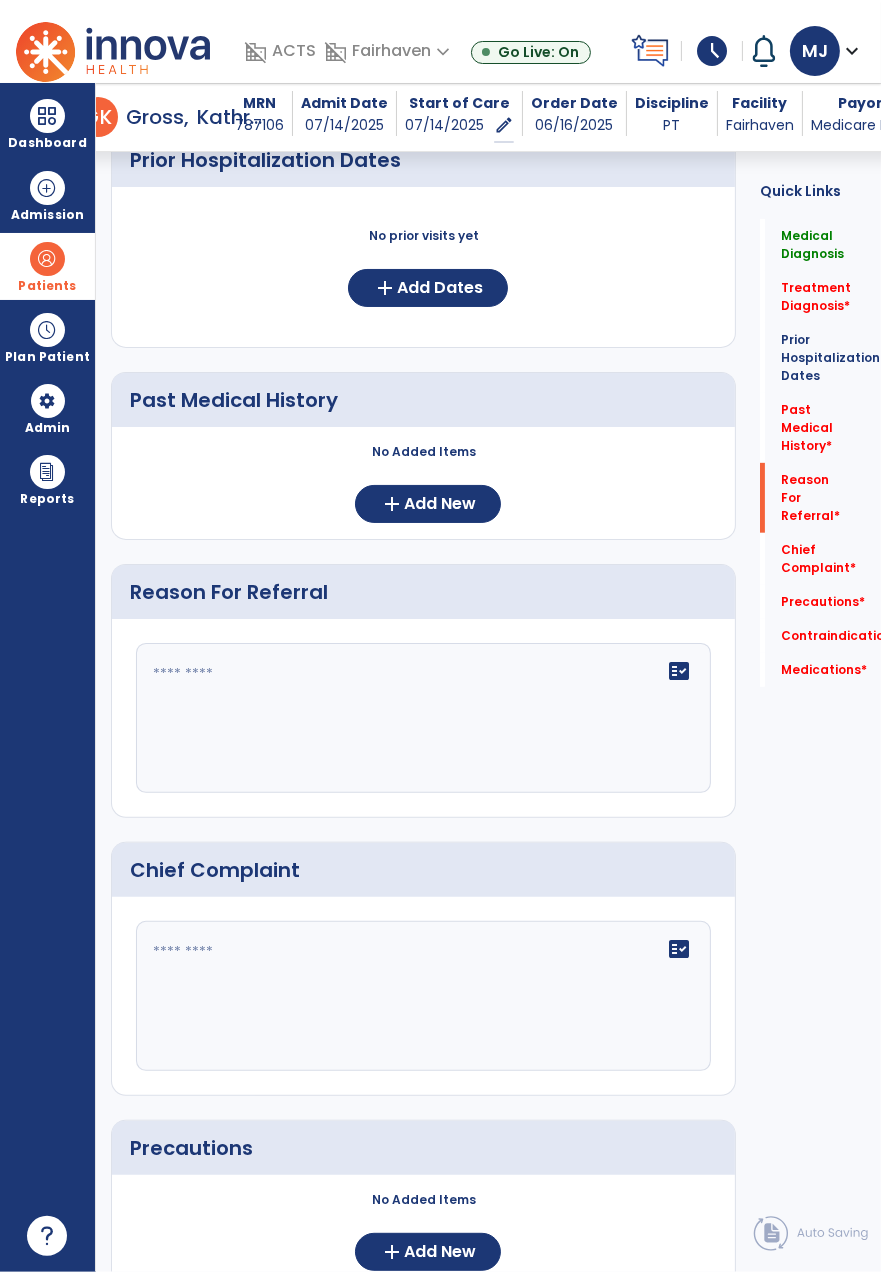 click on "*" 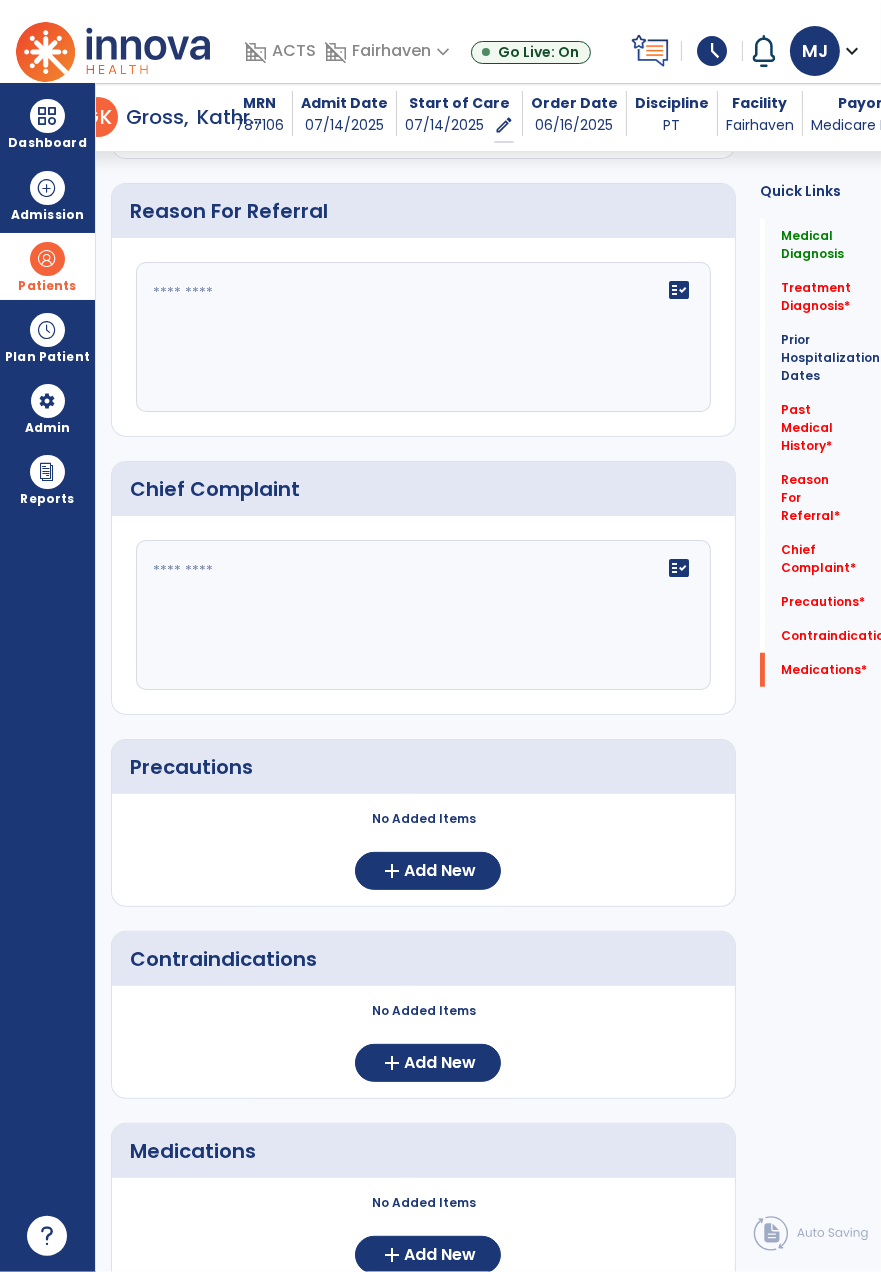 scroll, scrollTop: 1056, scrollLeft: 0, axis: vertical 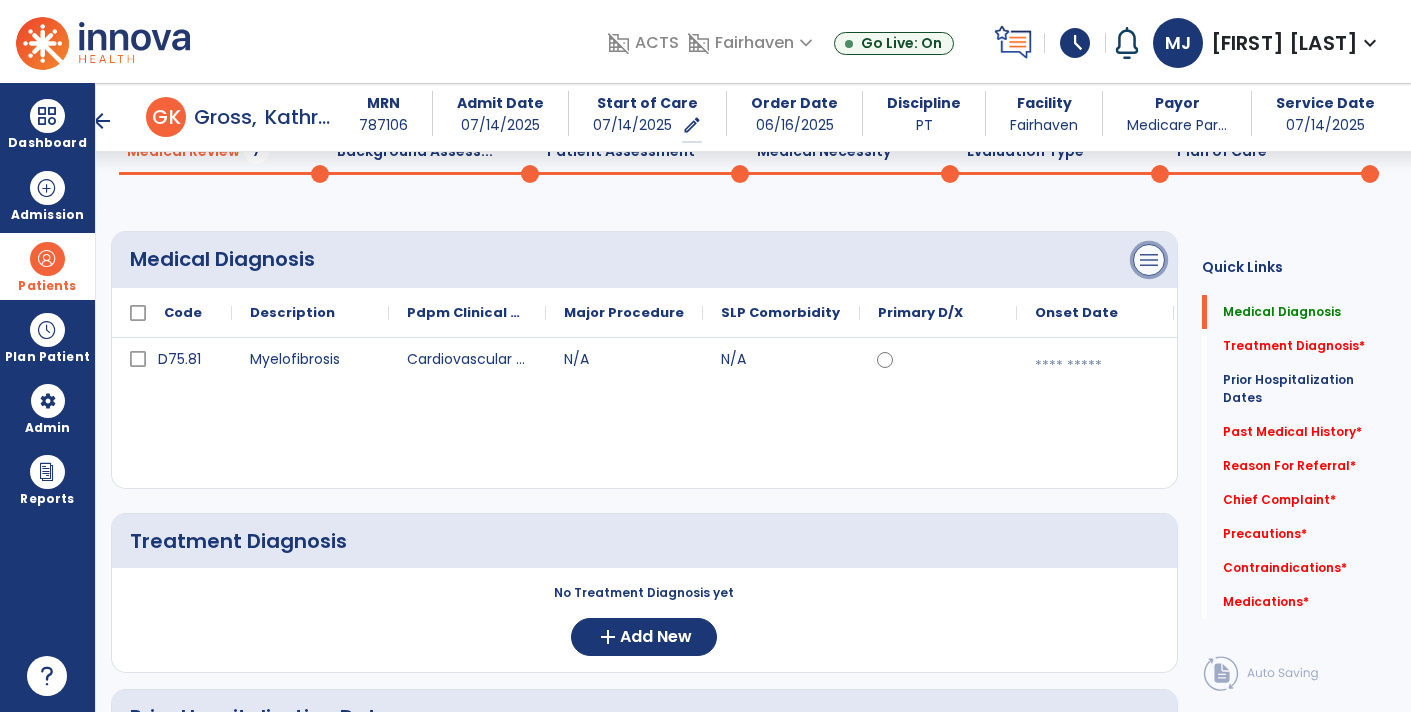 click on "menu" at bounding box center (1149, 260) 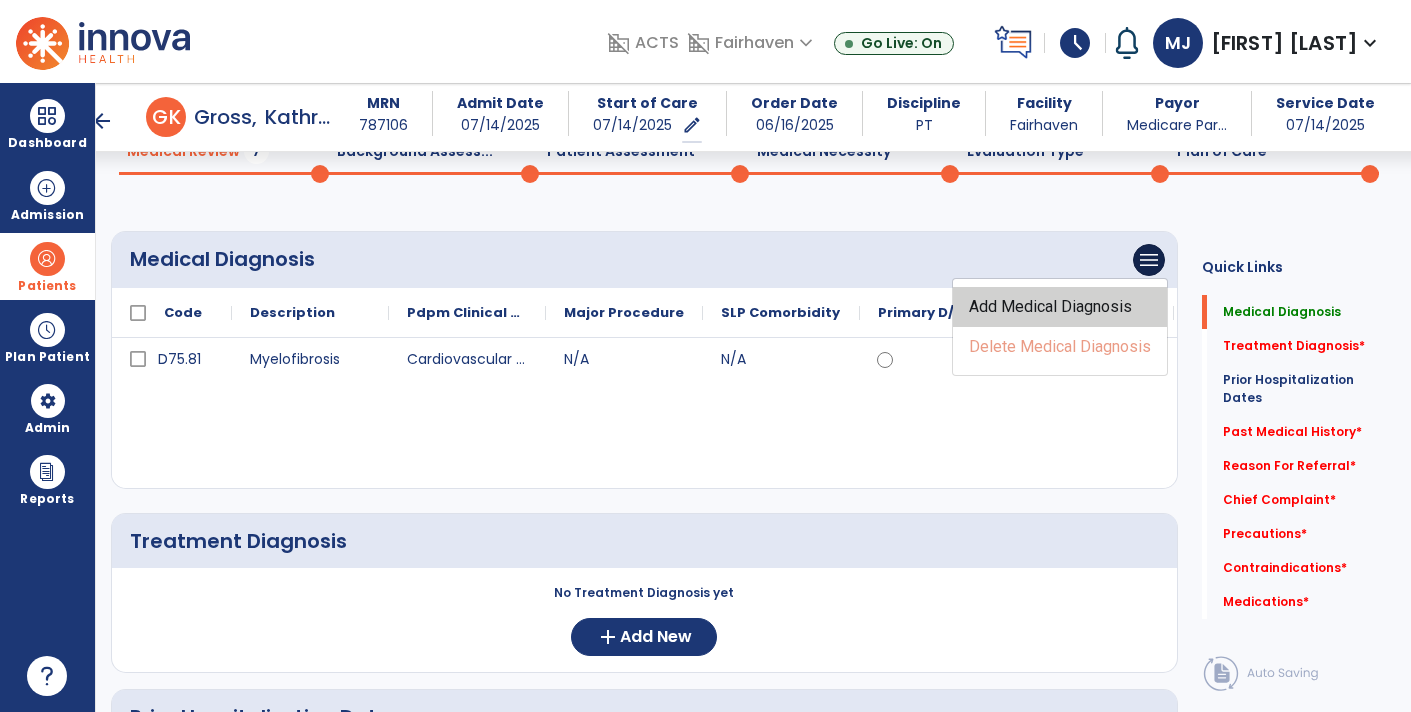click on "Add Medical Diagnosis" 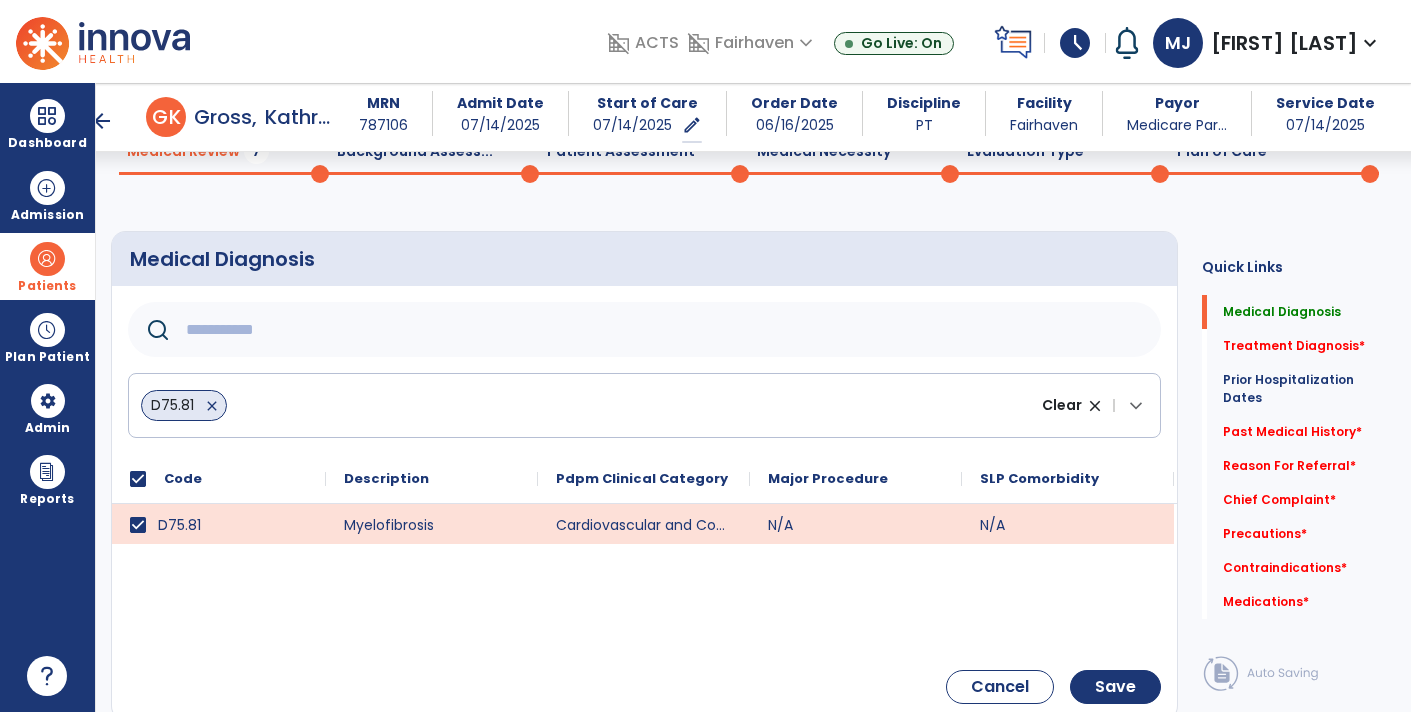 click 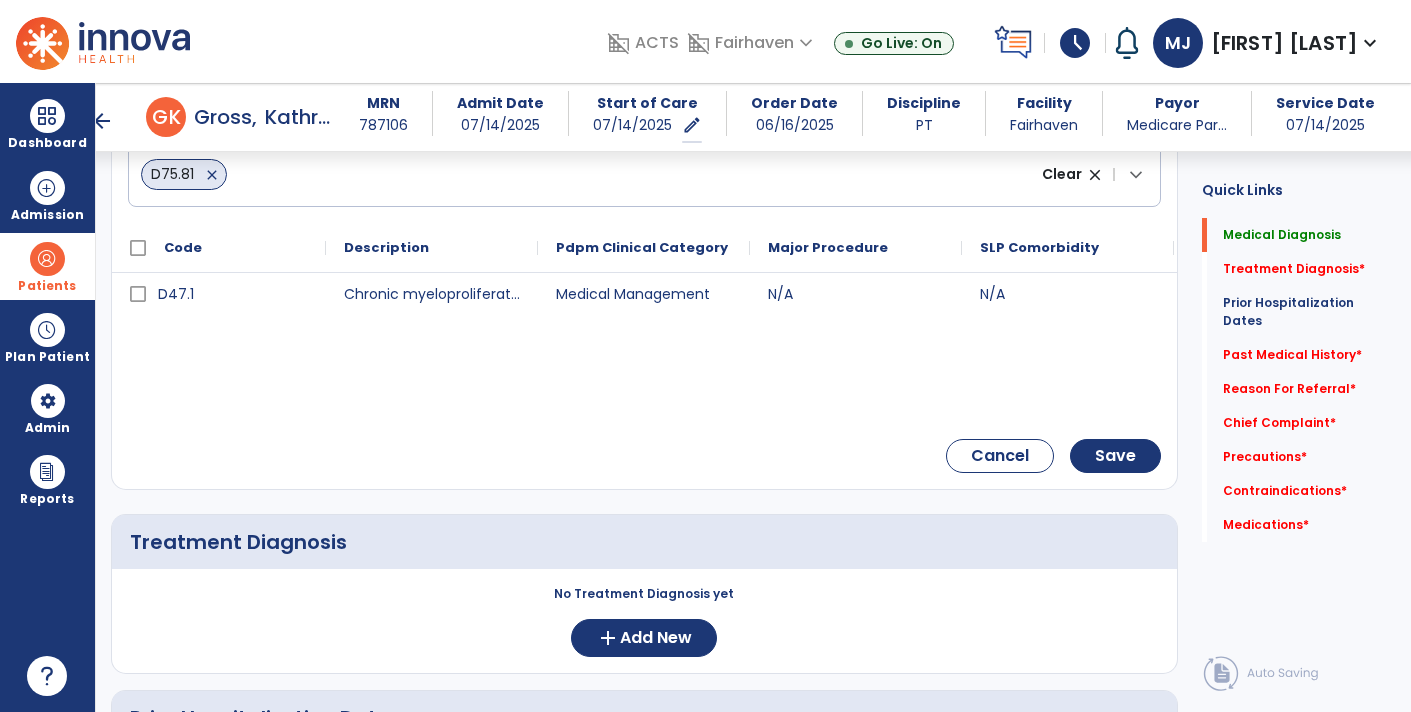 scroll, scrollTop: 333, scrollLeft: 0, axis: vertical 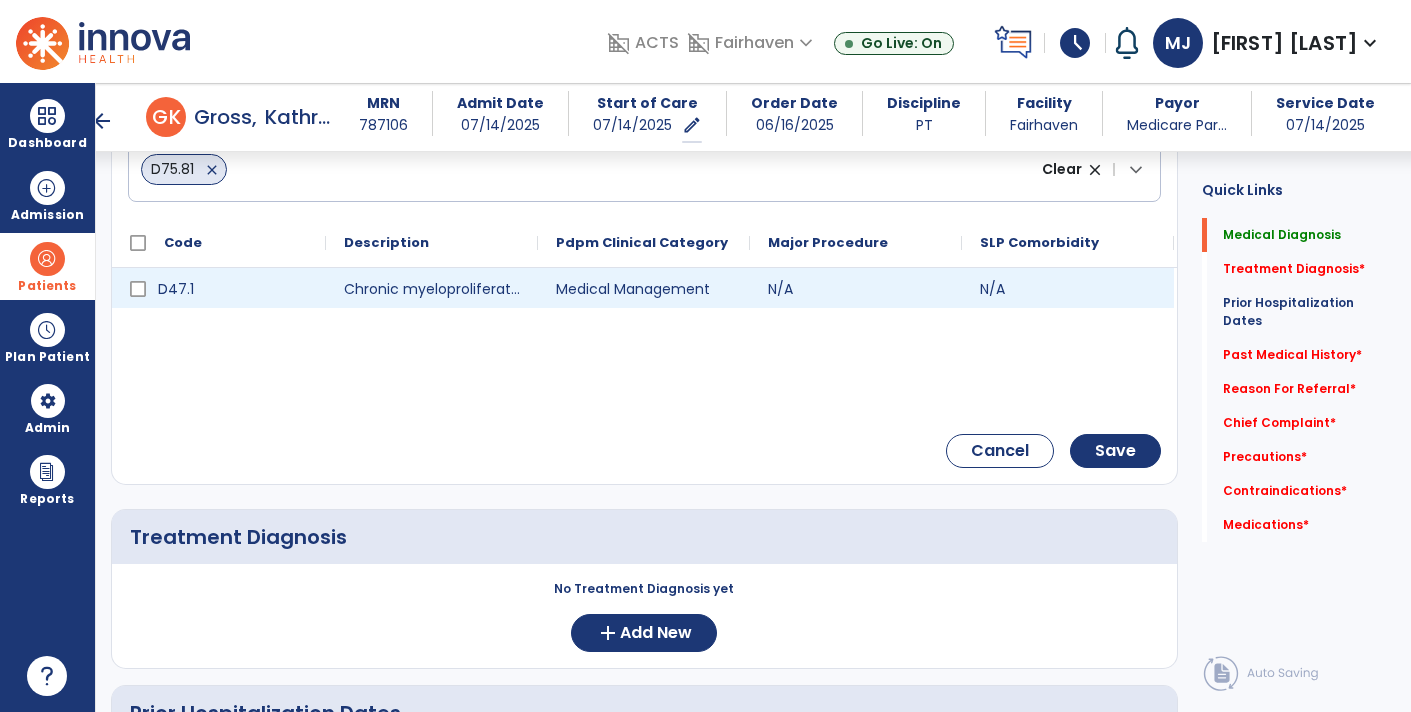 type on "*****" 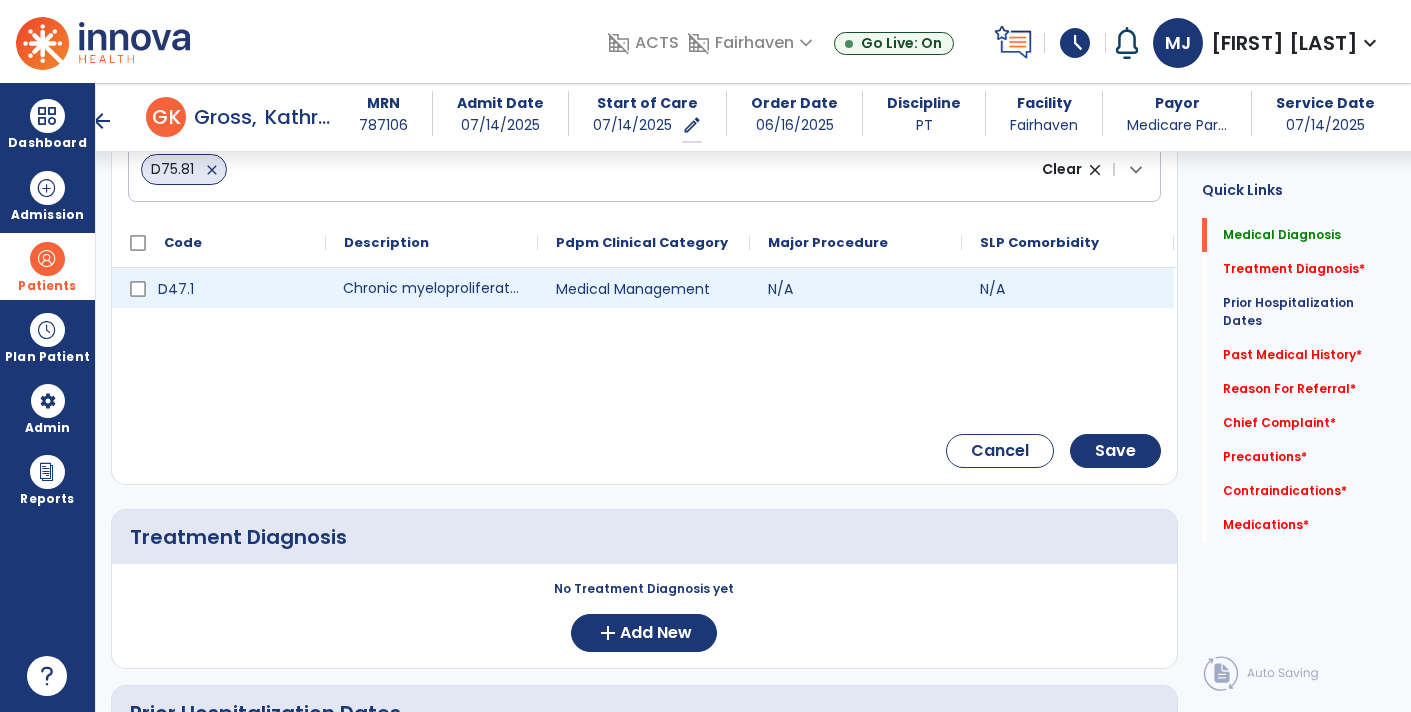 click on "Chronic myeloproliferative disease" 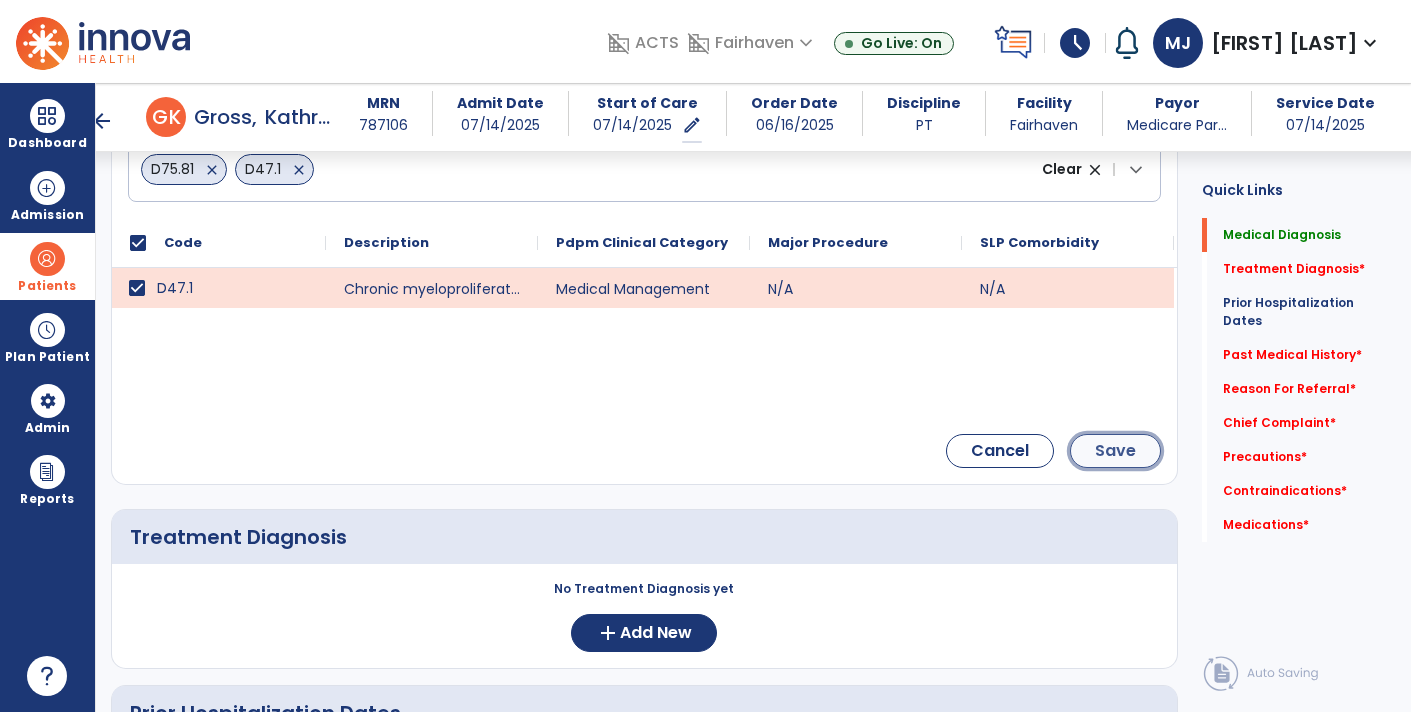 click on "Save" 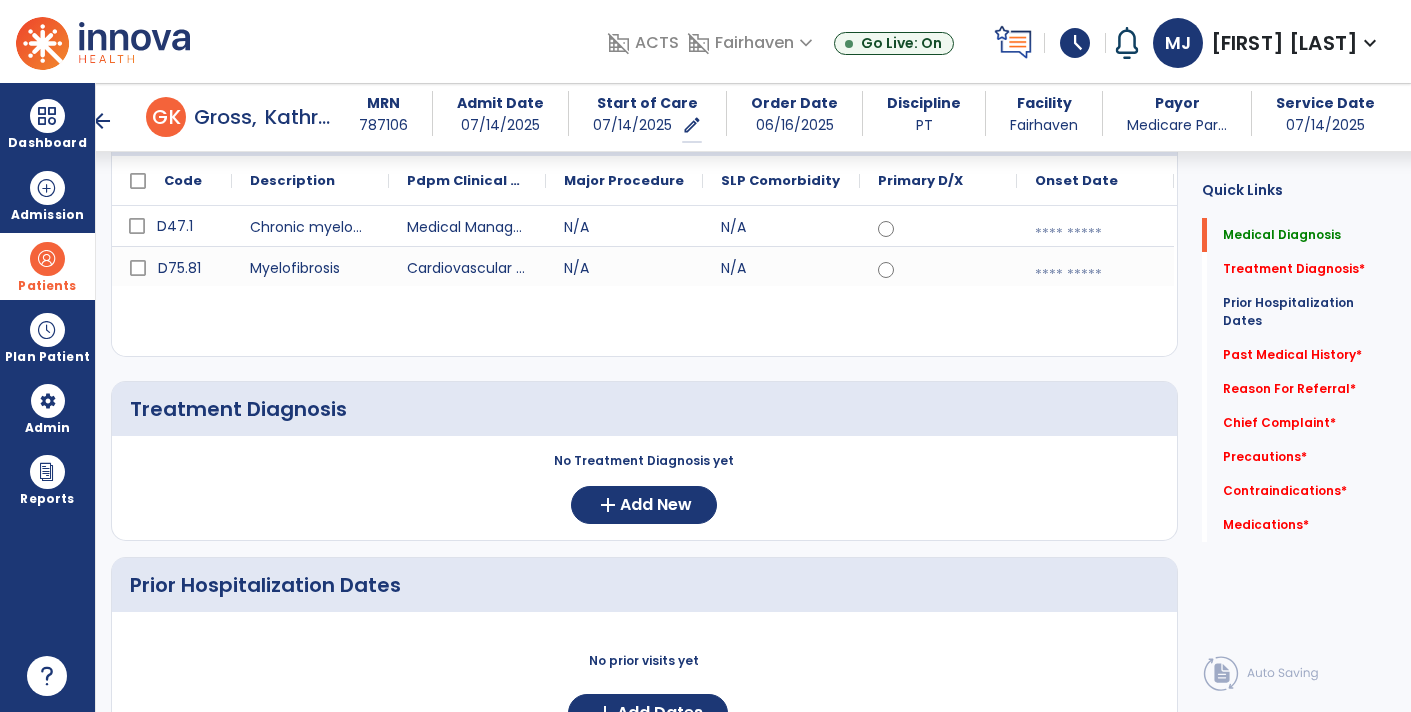 scroll, scrollTop: 168, scrollLeft: 0, axis: vertical 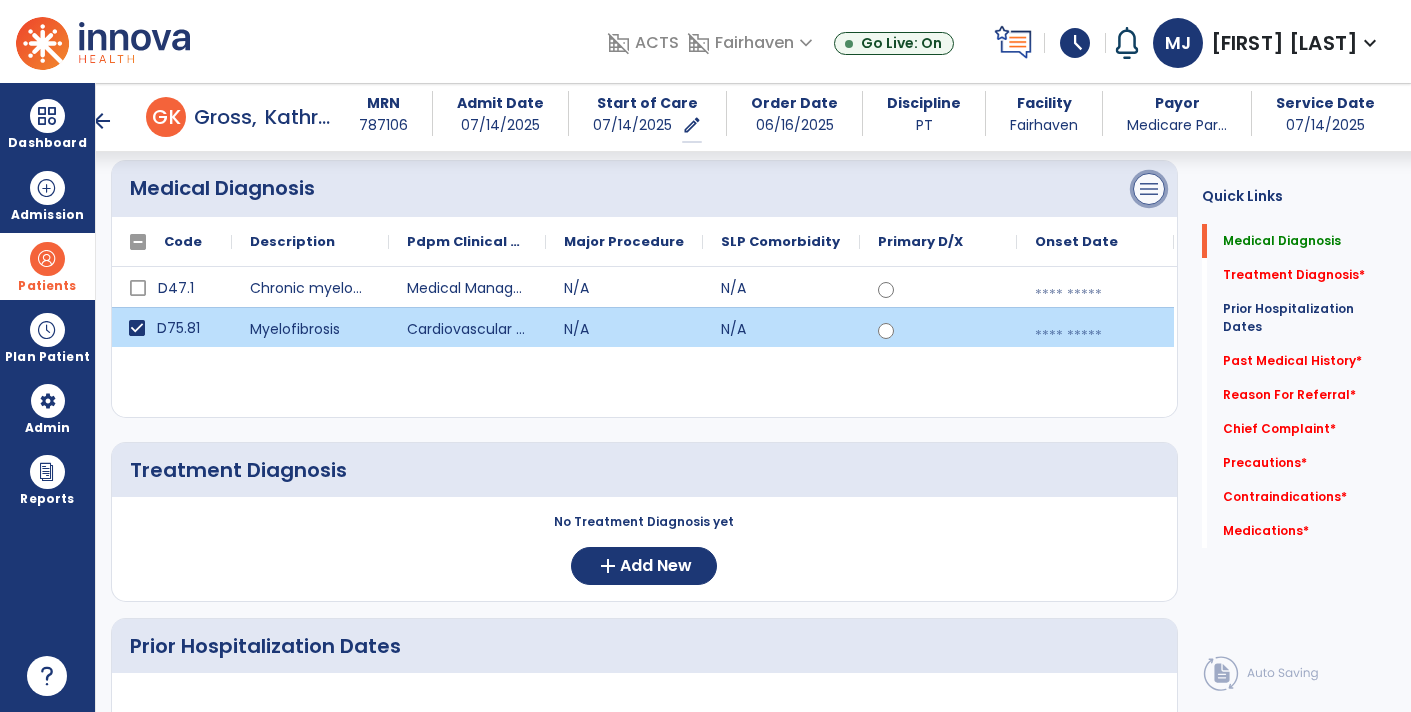 click on "menu" at bounding box center (1149, 189) 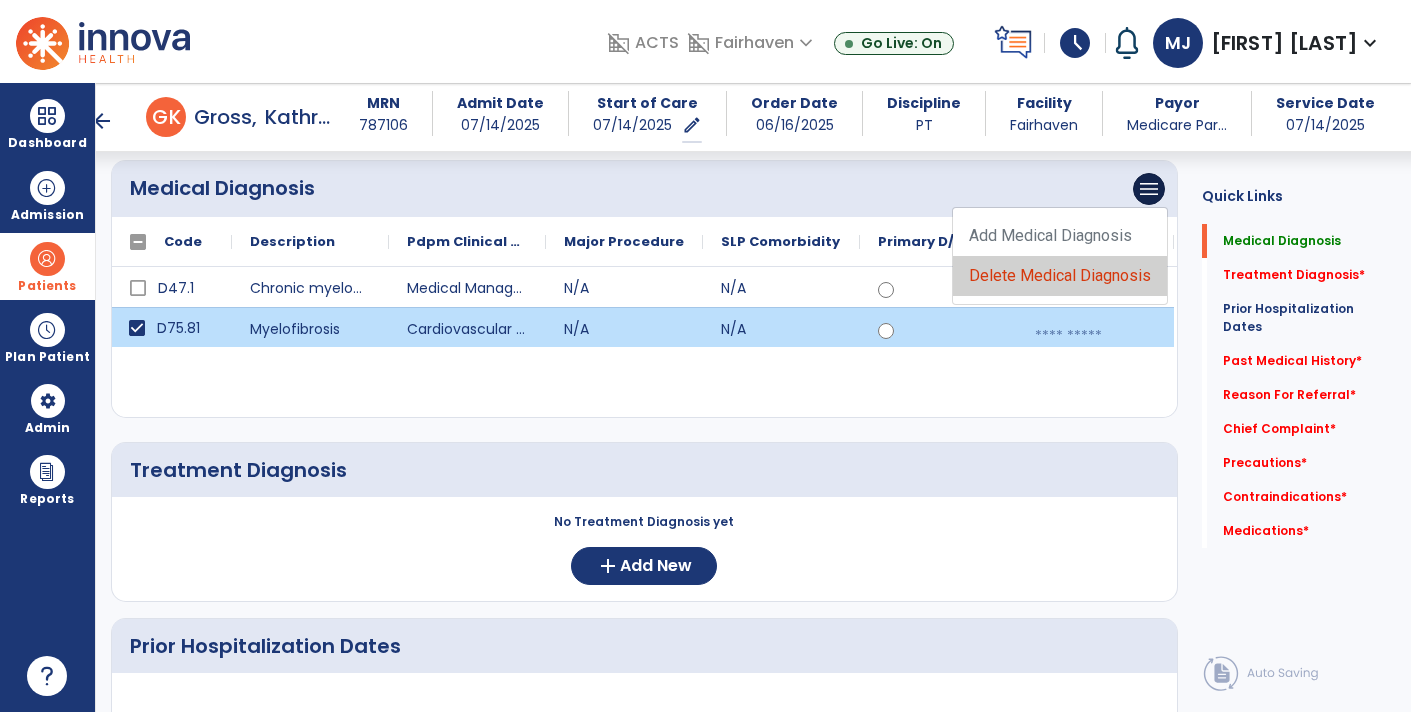 click on "Delete Medical Diagnosis" 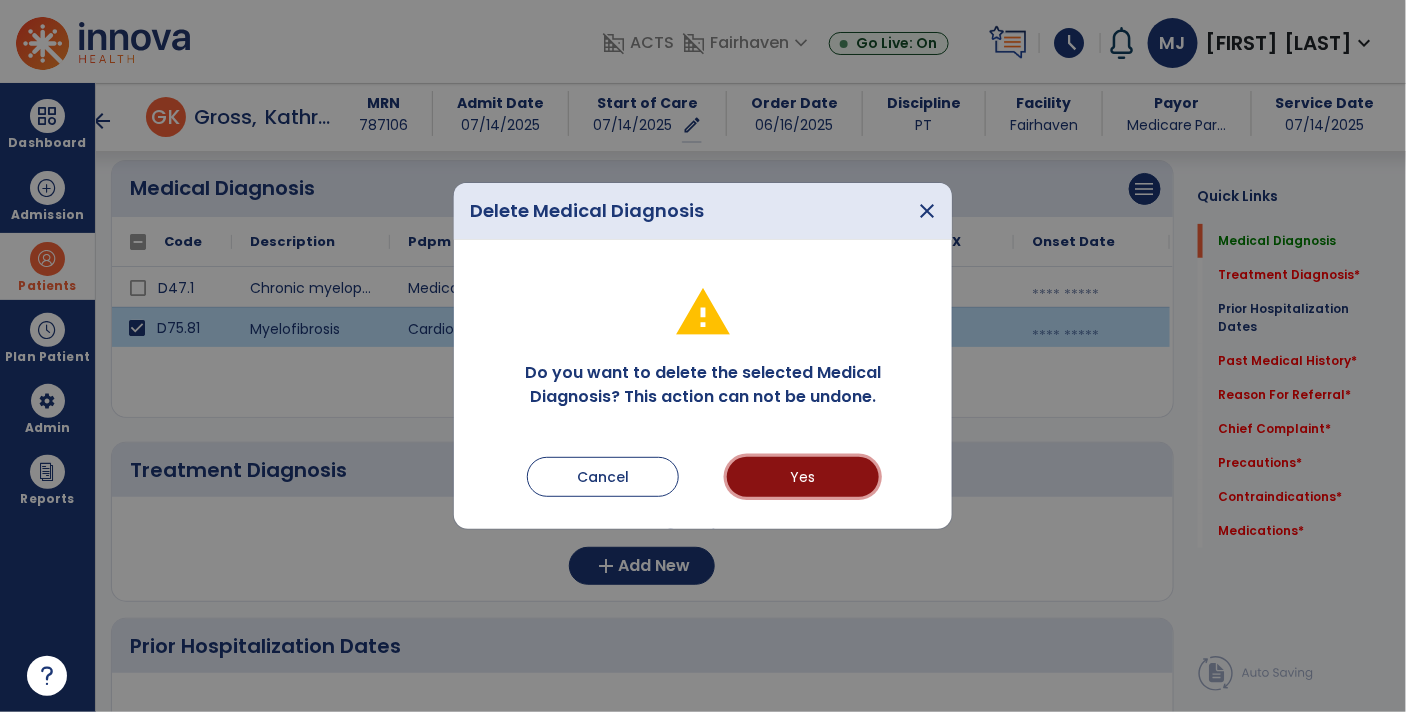 click on "Yes" at bounding box center (803, 477) 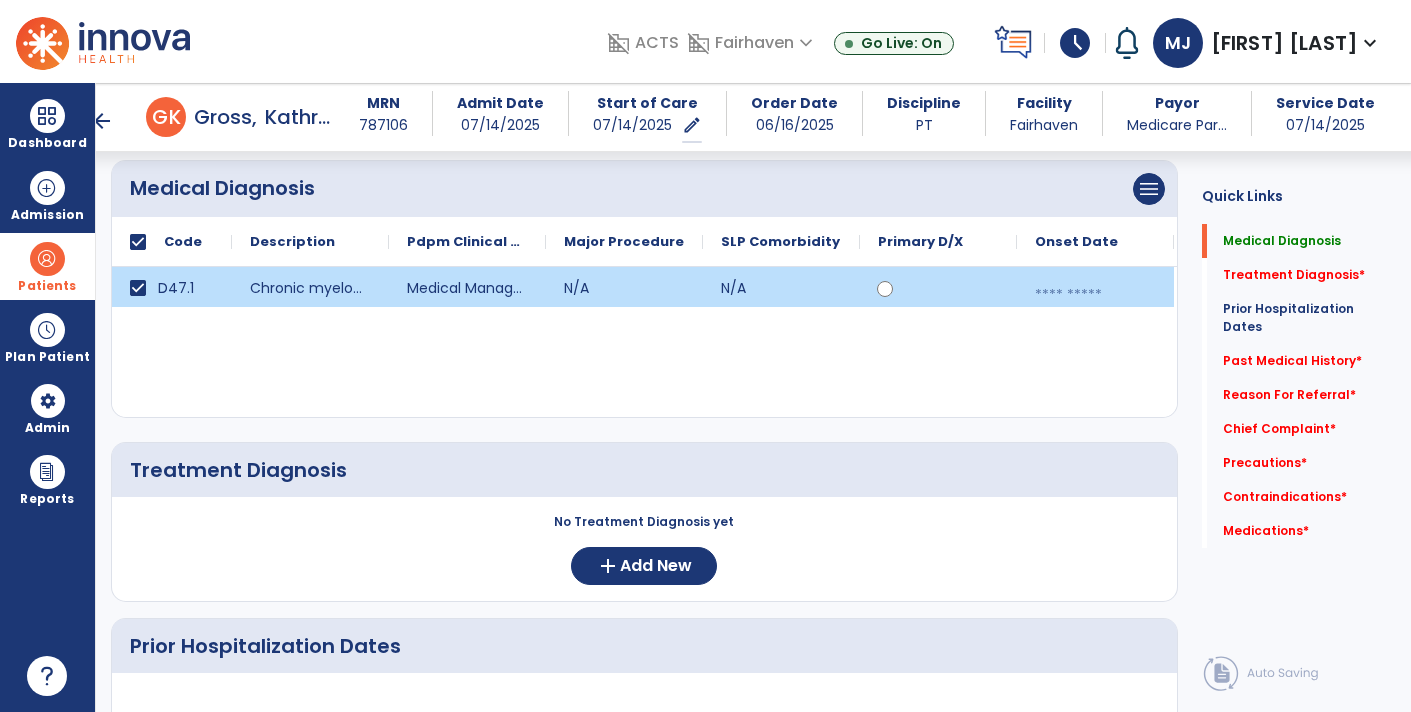 click at bounding box center [1095, 295] 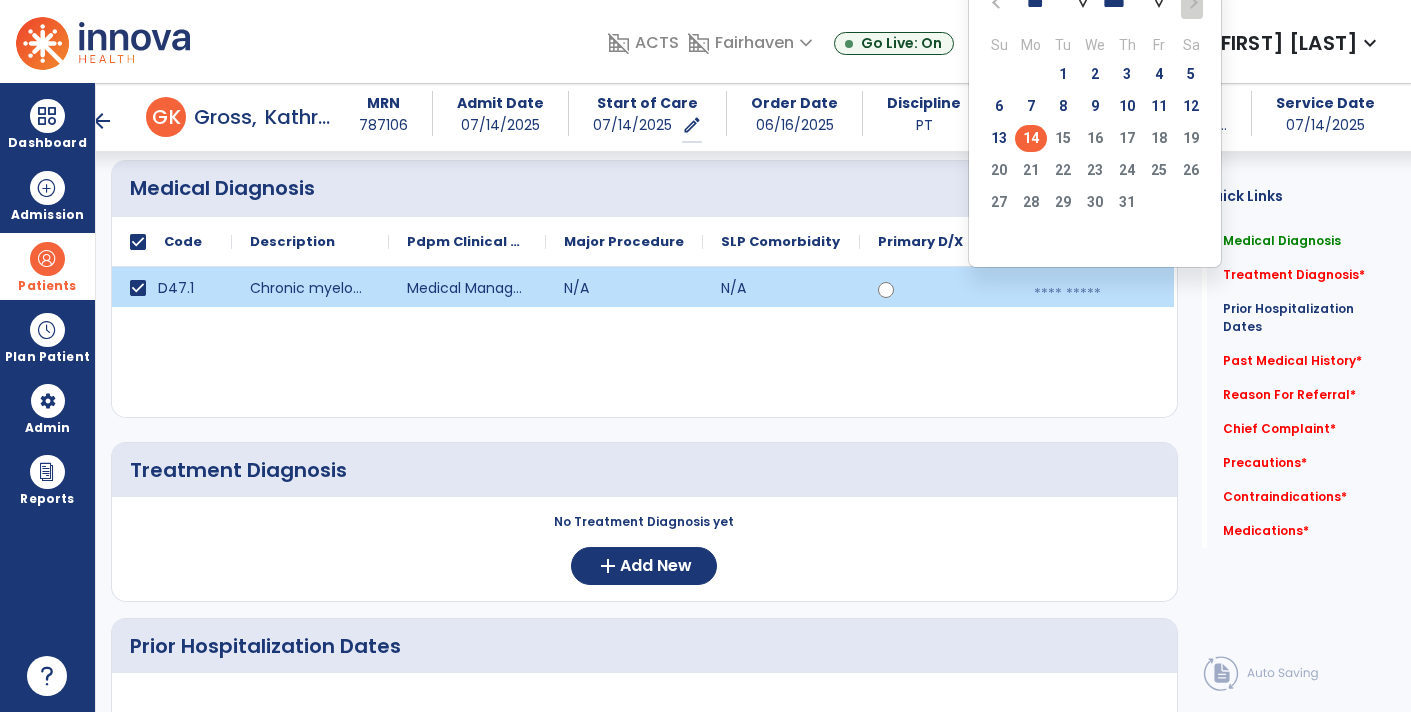 click 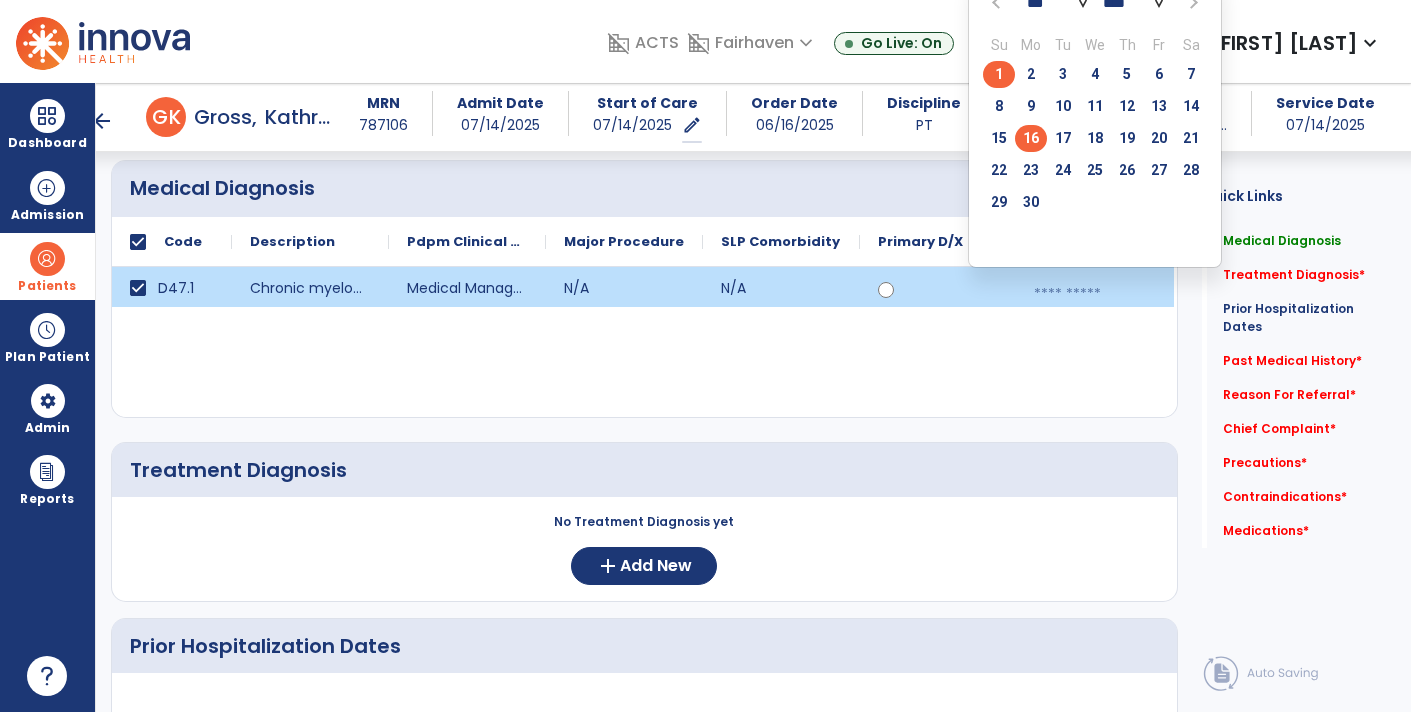 click on "16" 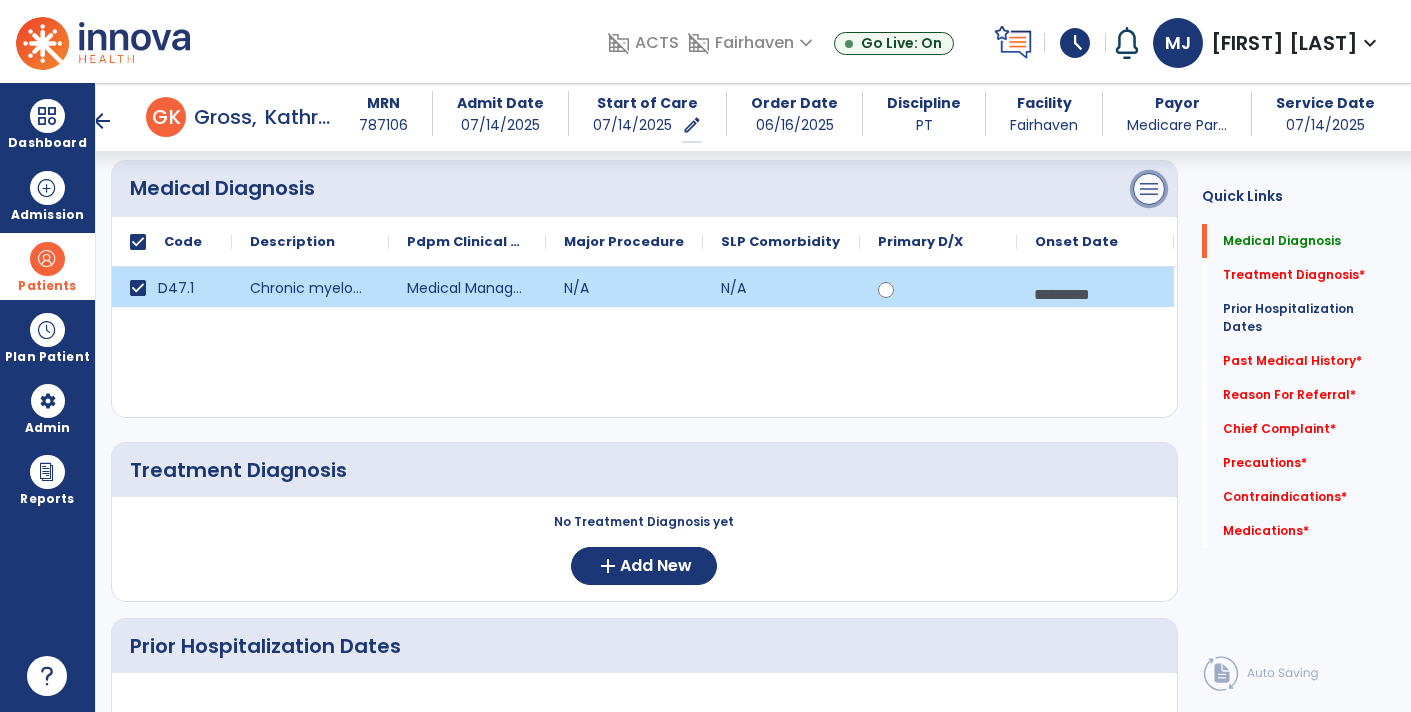click on "menu" at bounding box center (1149, 189) 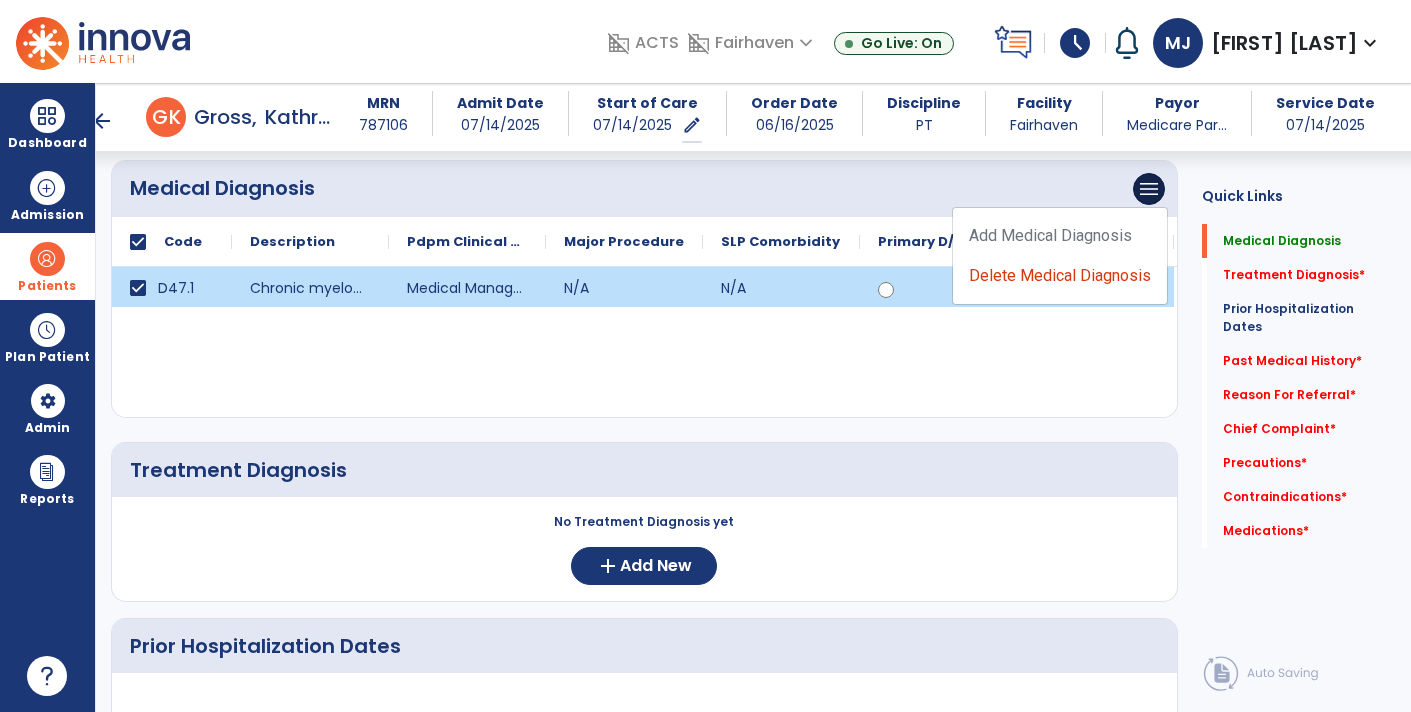 click on "Add Medical Diagnosis   Delete Medical Diagnosis" 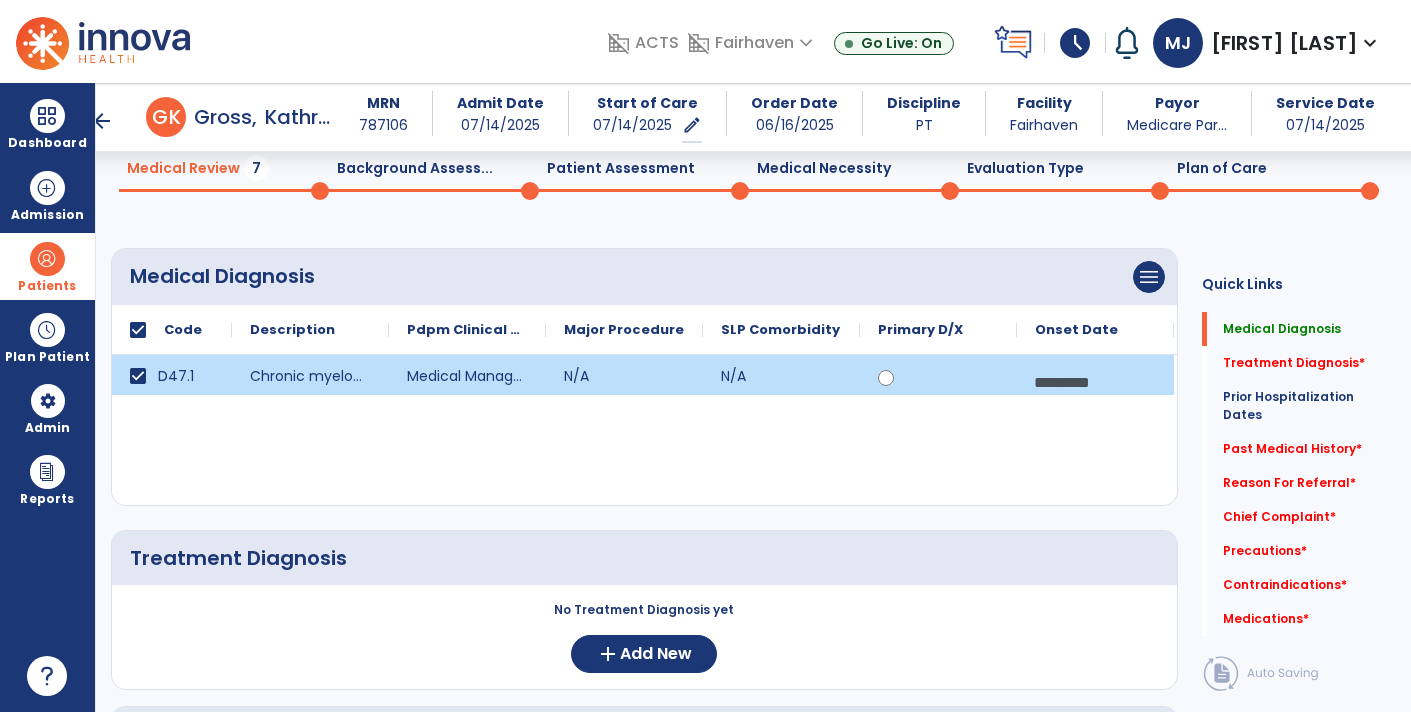 scroll, scrollTop: 79, scrollLeft: 0, axis: vertical 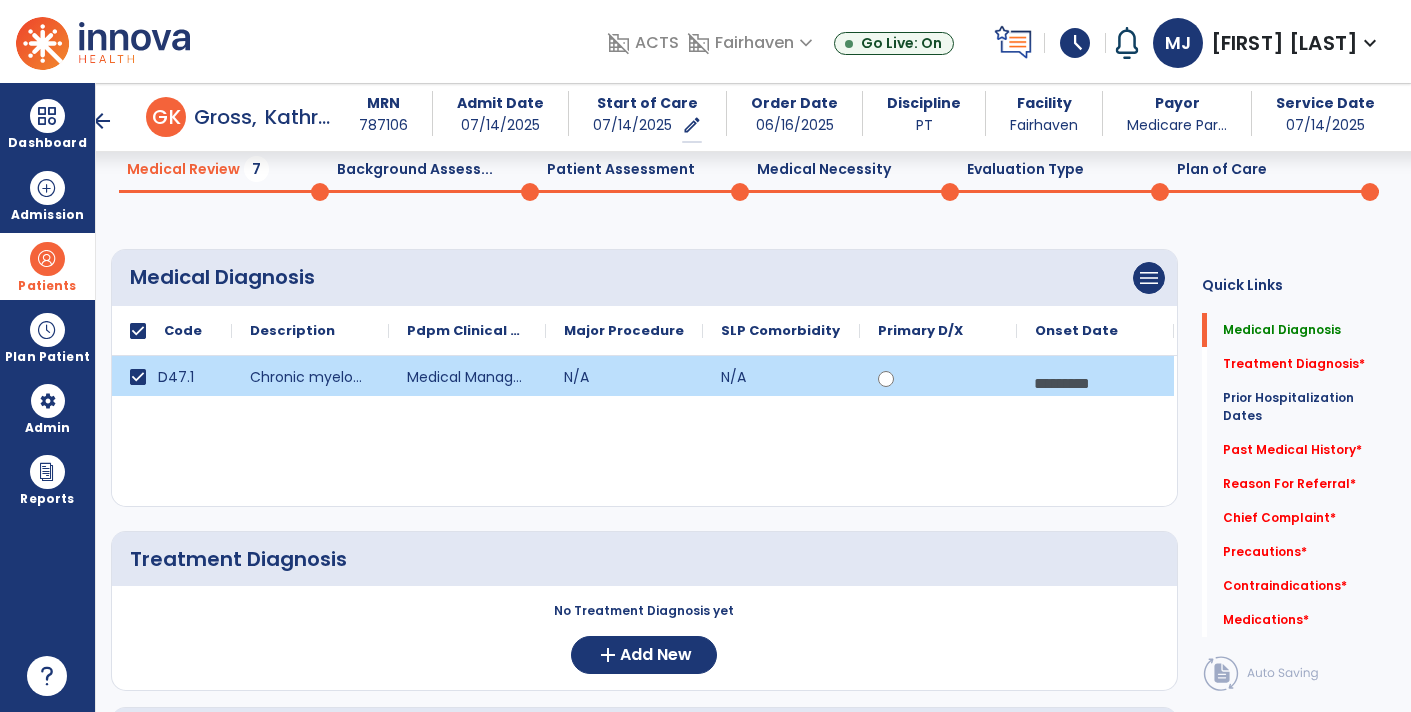 click on "[DIAGNOSIS_CODE] [DIAGNOSIS] Medical Management N/A N/A ********* calendar_today" 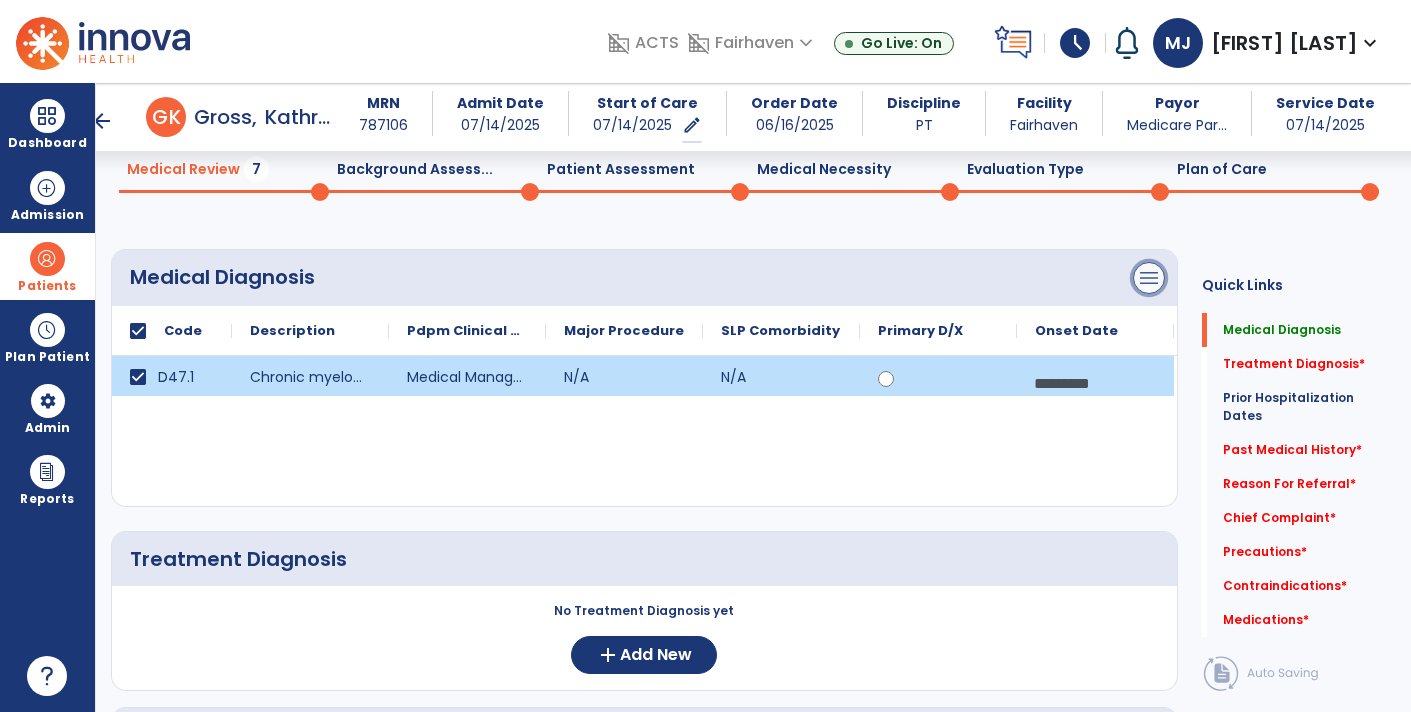 click on "menu" at bounding box center (1149, 278) 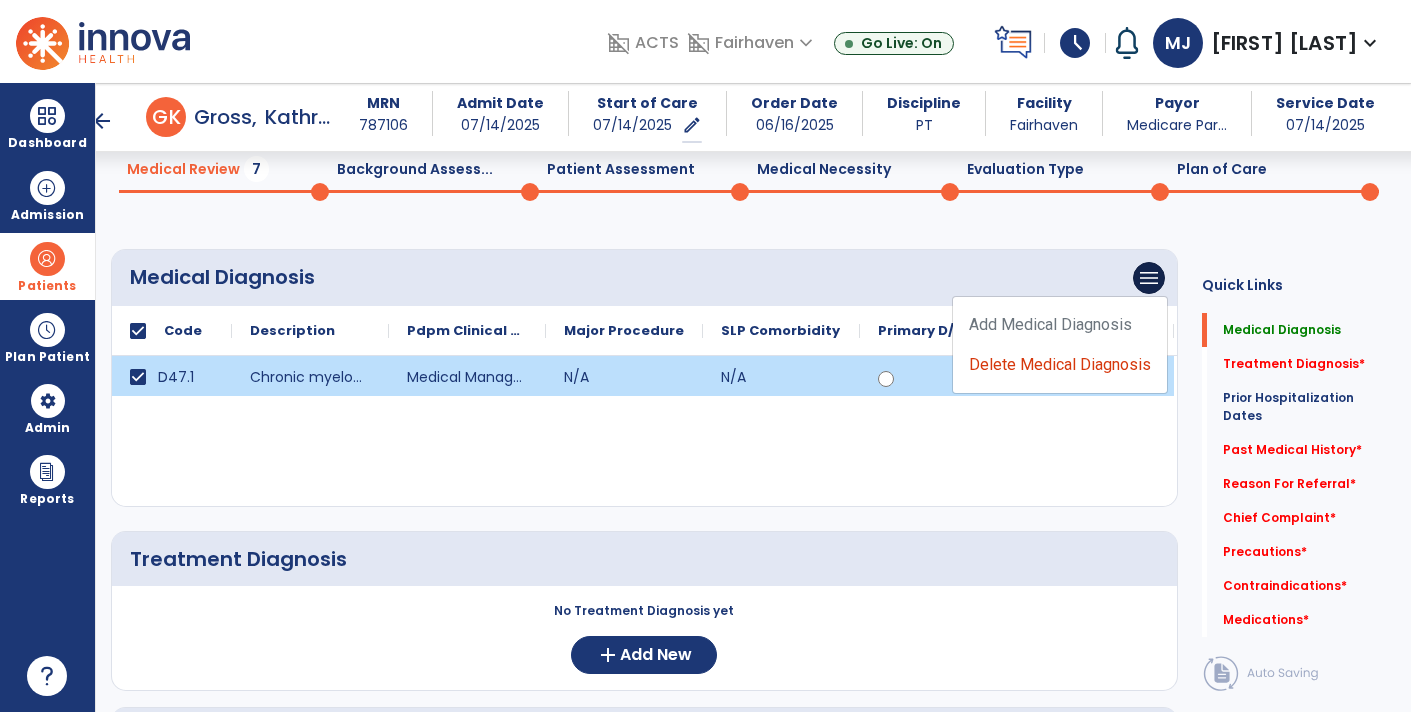 click on "Add Medical Diagnosis   Delete Medical Diagnosis" 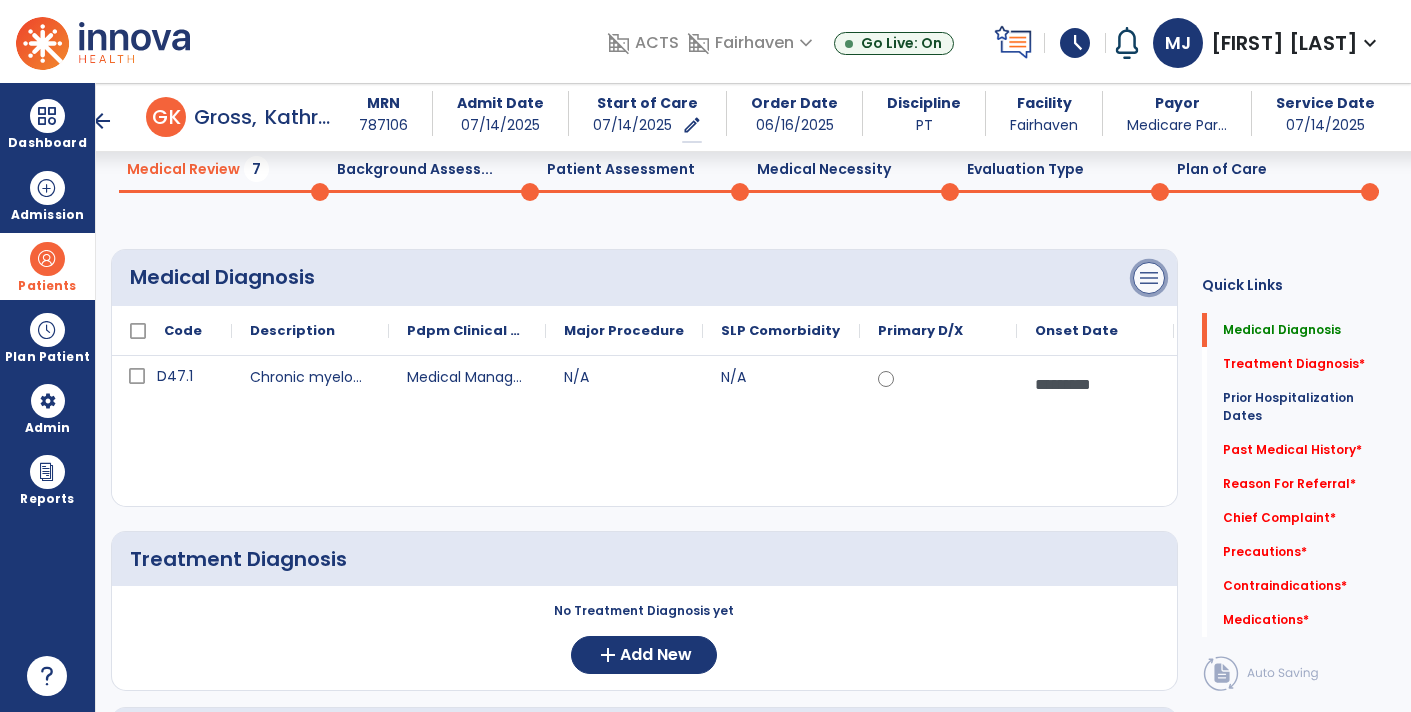click on "menu" at bounding box center (1149, 278) 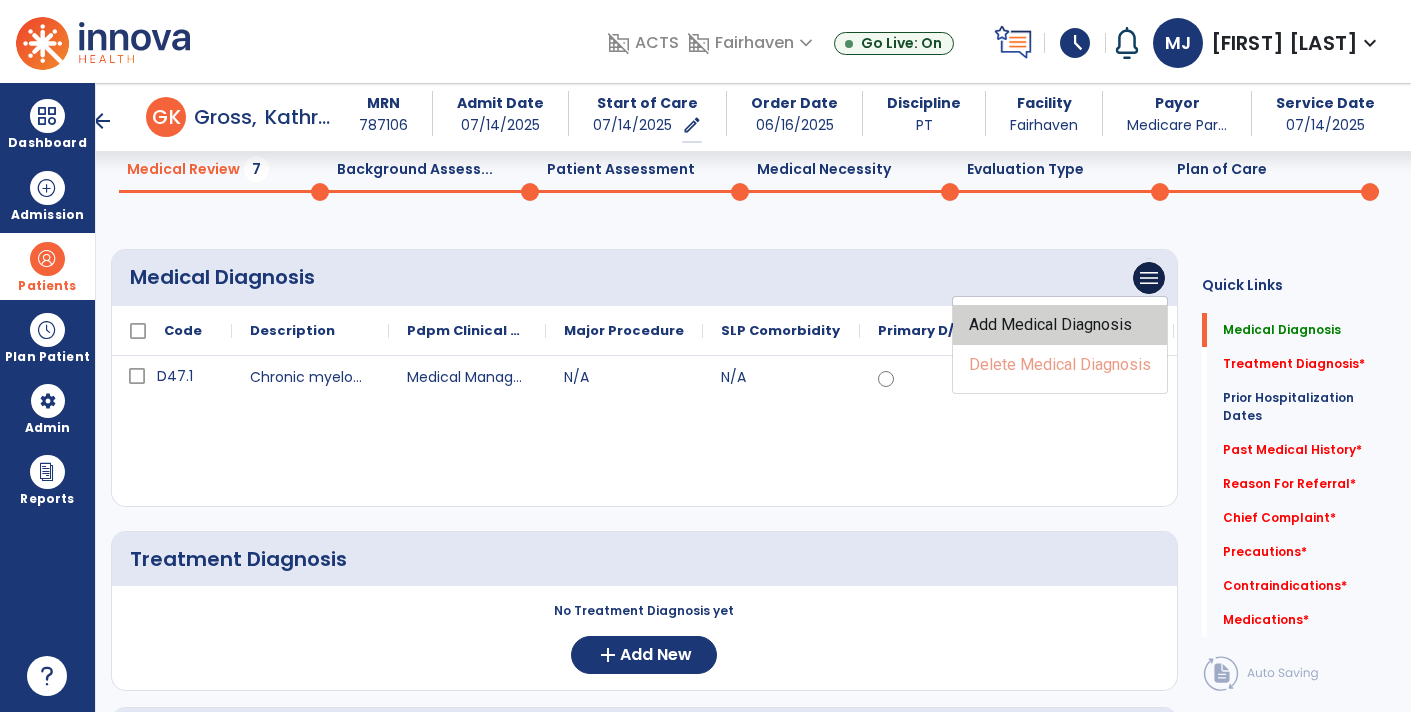 click on "Add Medical Diagnosis" 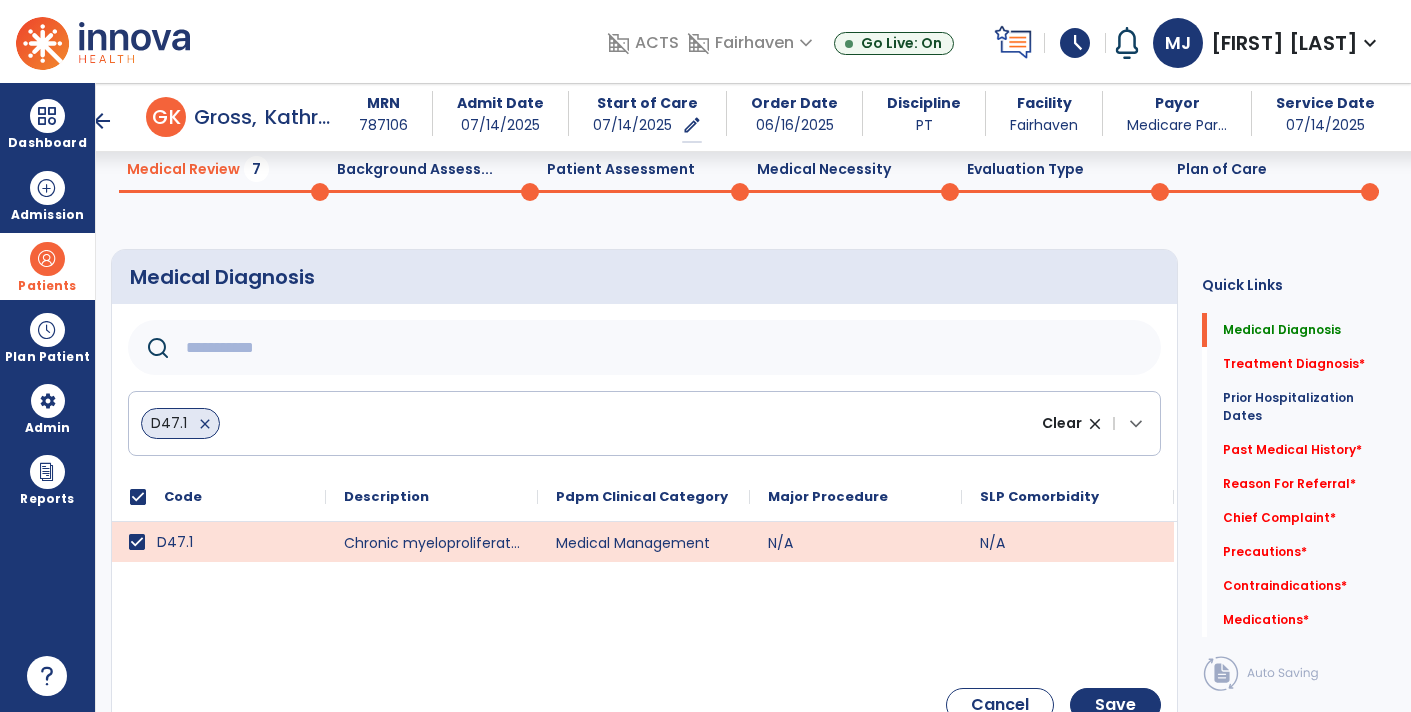 click 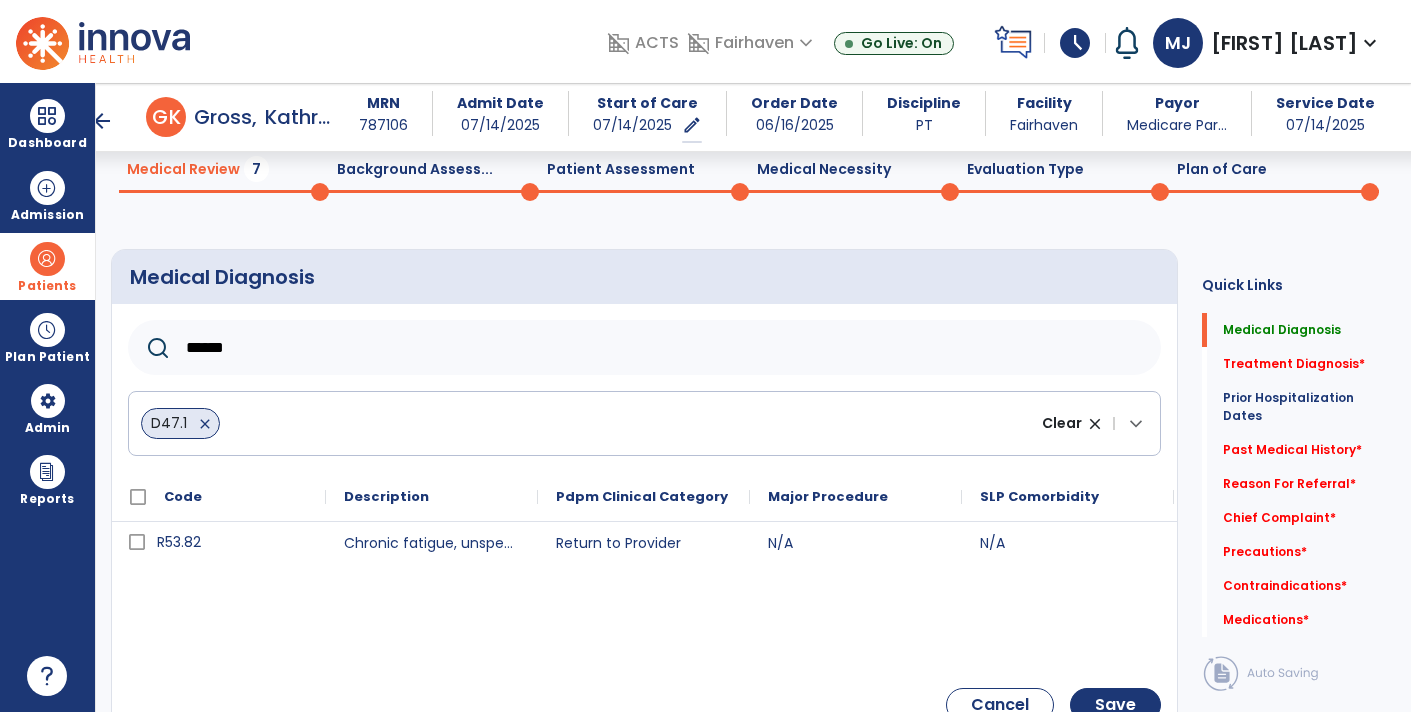 type on "******" 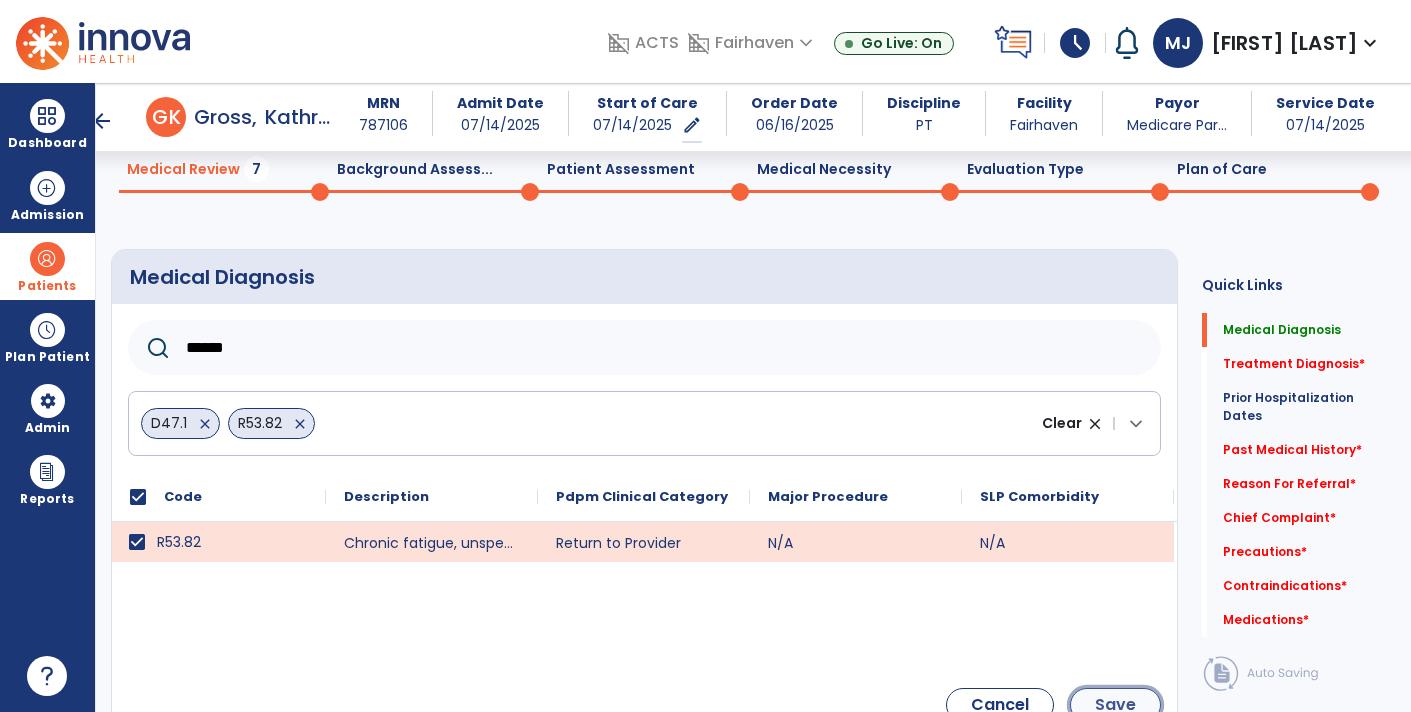 click on "Save" 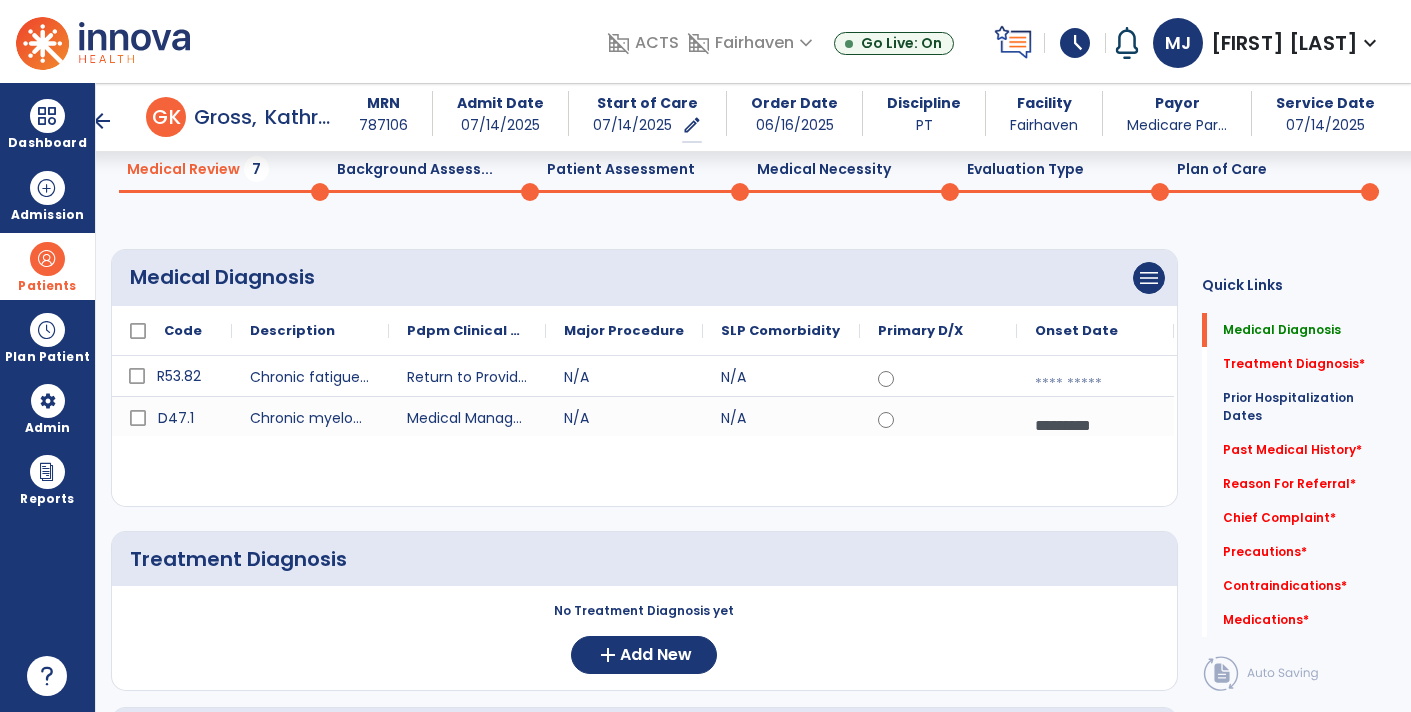 click at bounding box center [1095, 384] 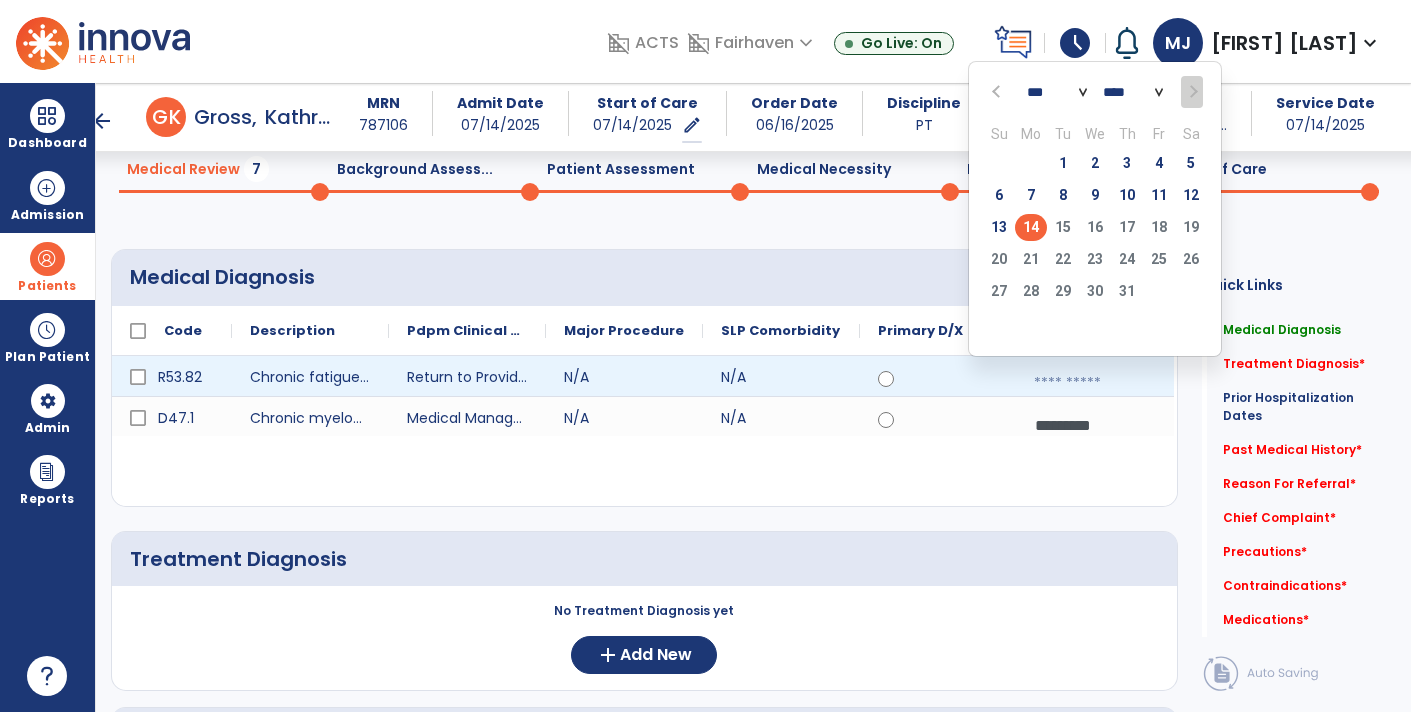 click 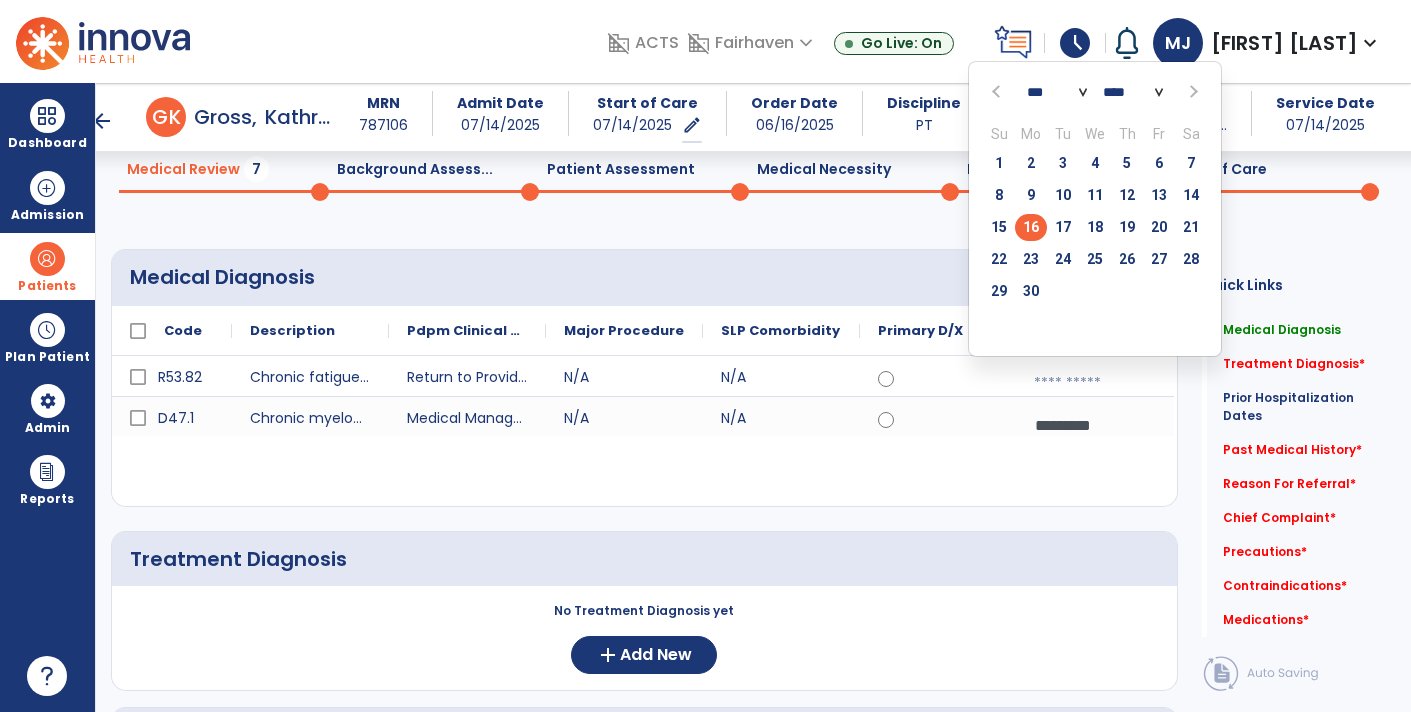 click on "16" 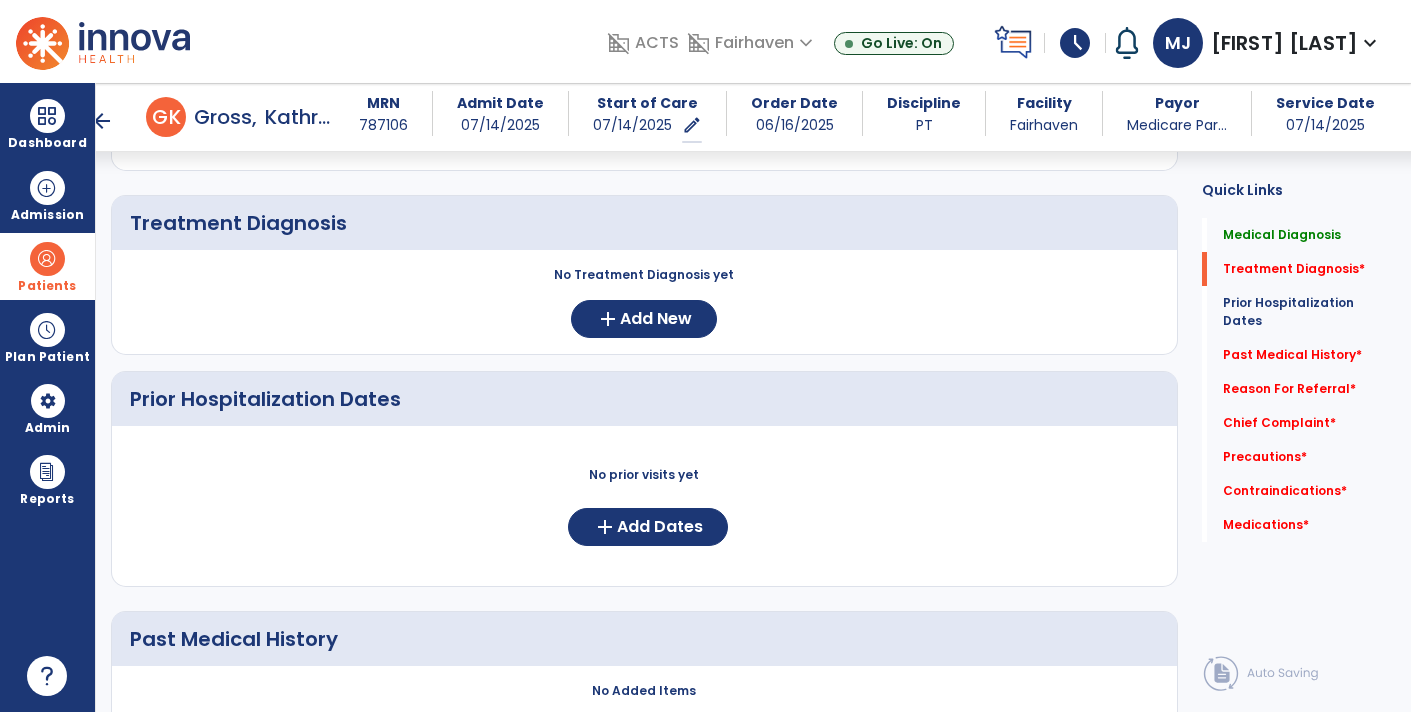 scroll, scrollTop: 424, scrollLeft: 0, axis: vertical 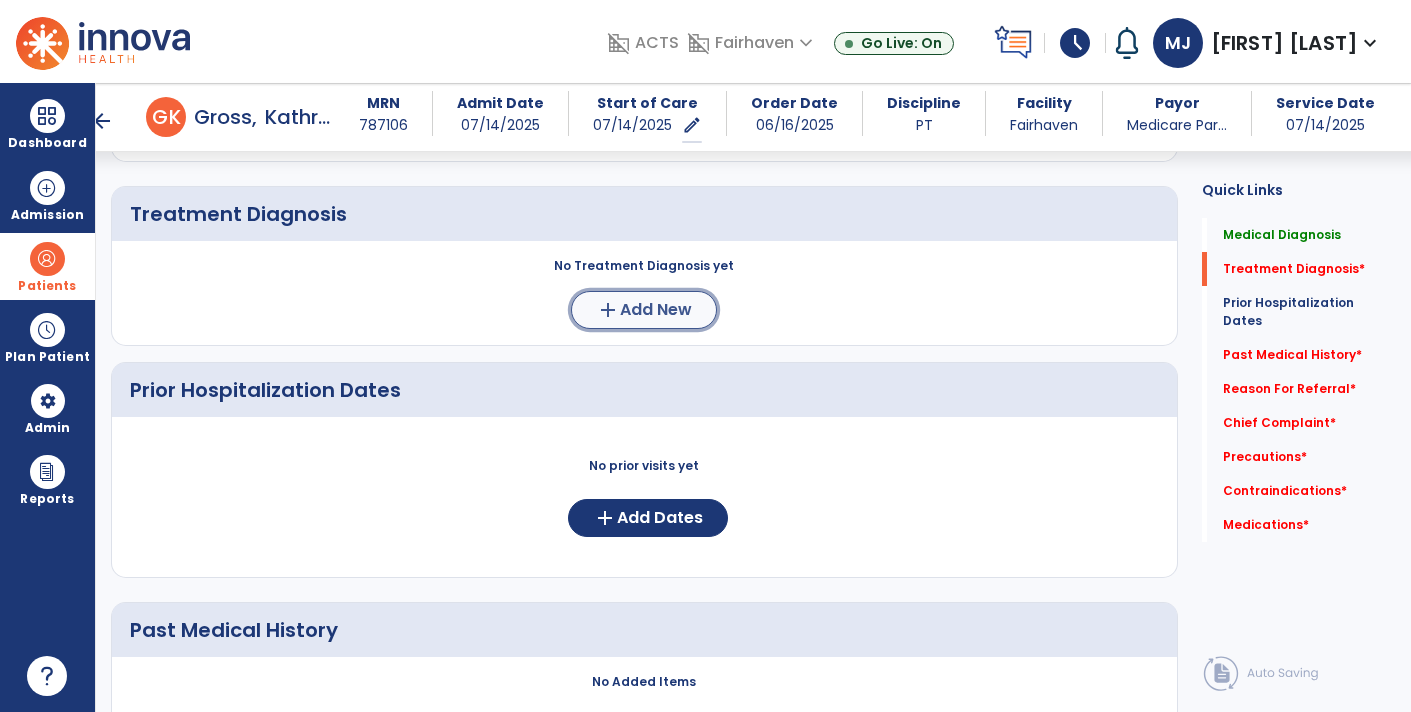 click on "Add New" 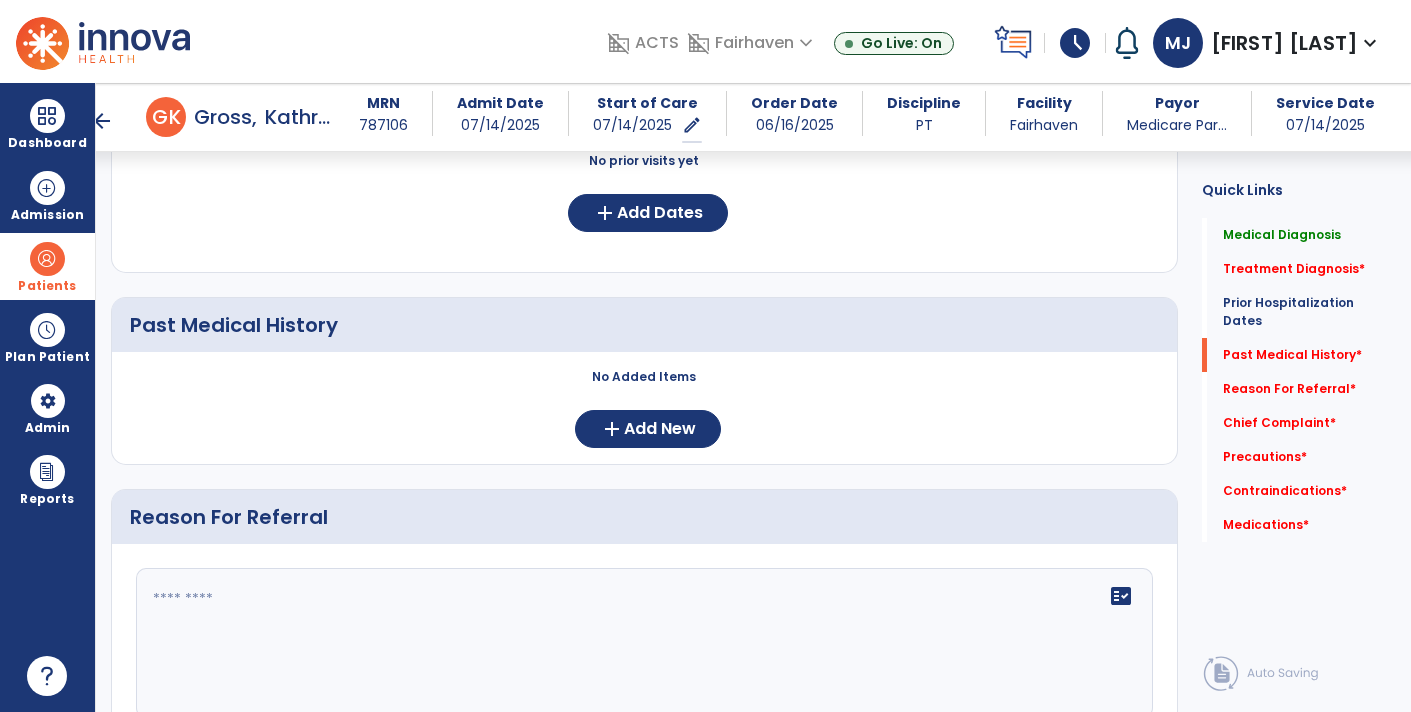 scroll, scrollTop: 1070, scrollLeft: 0, axis: vertical 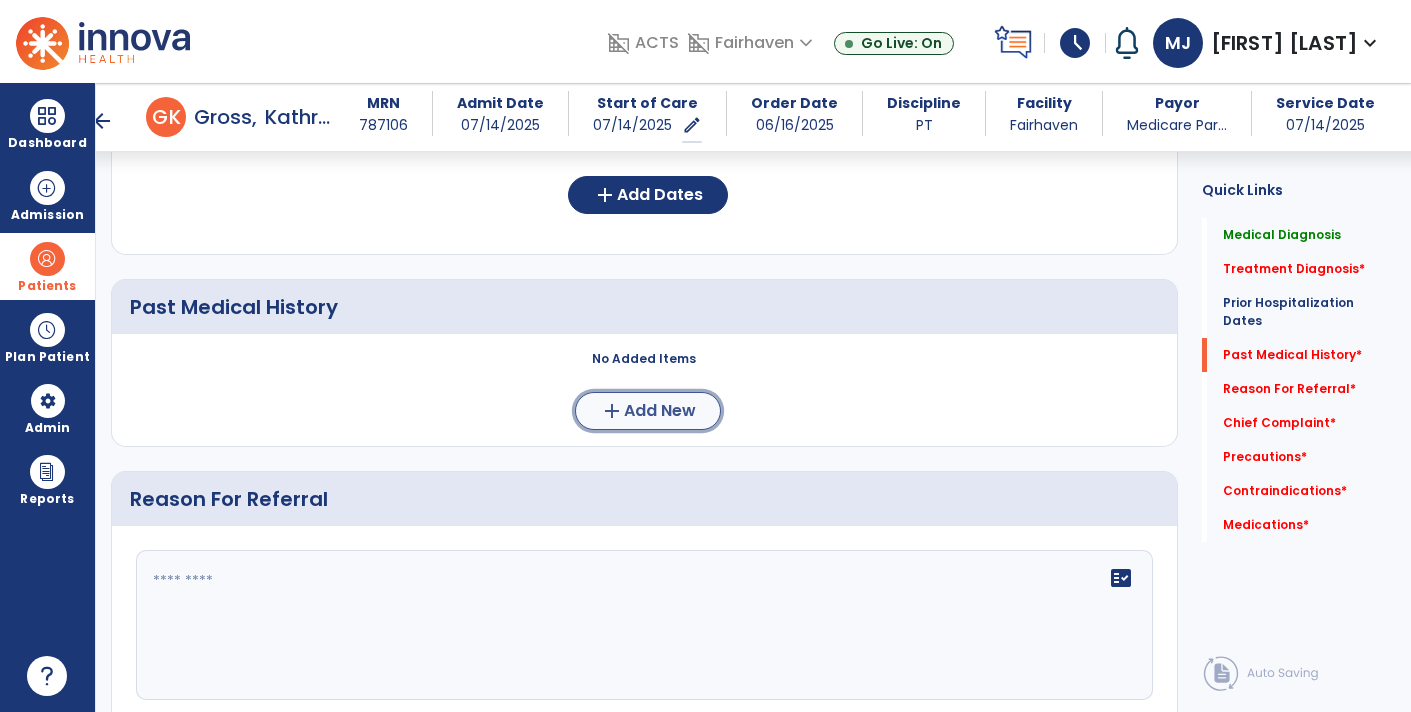 click on "Add New" 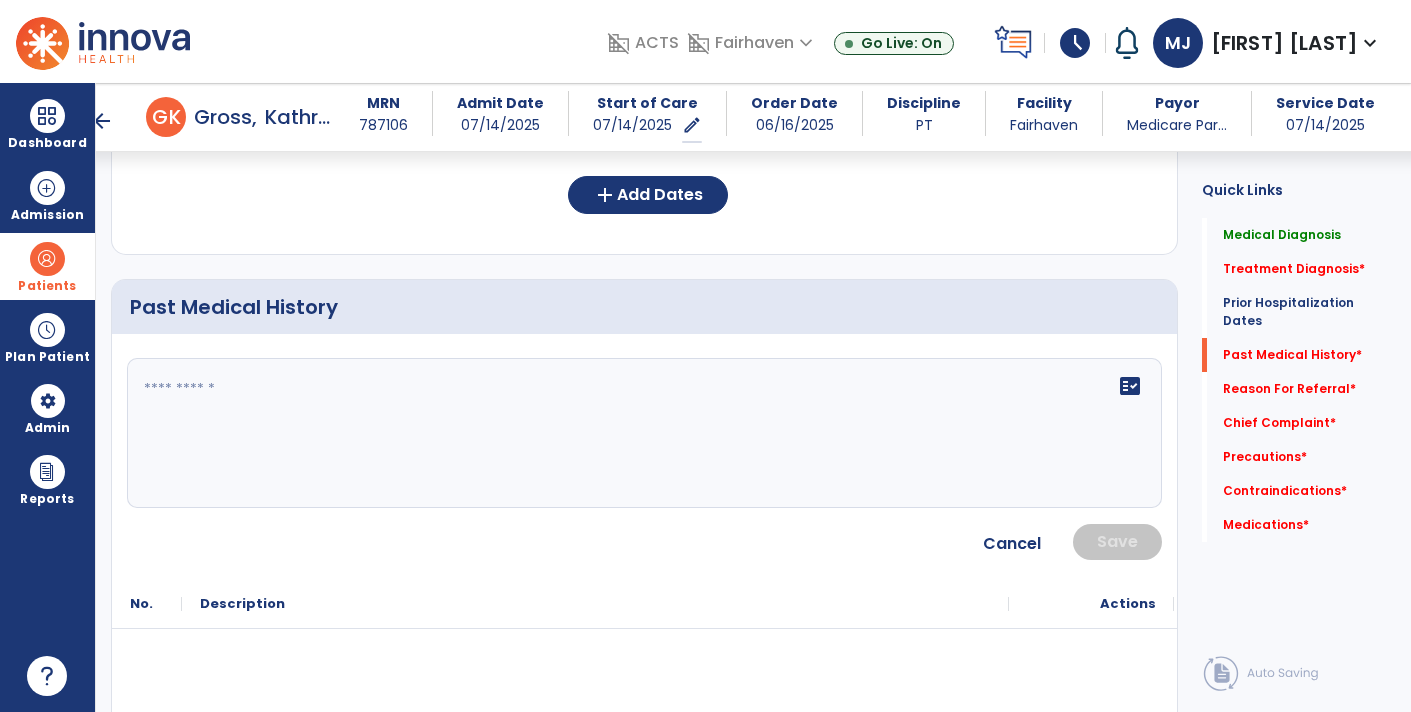 click on "fact_check" 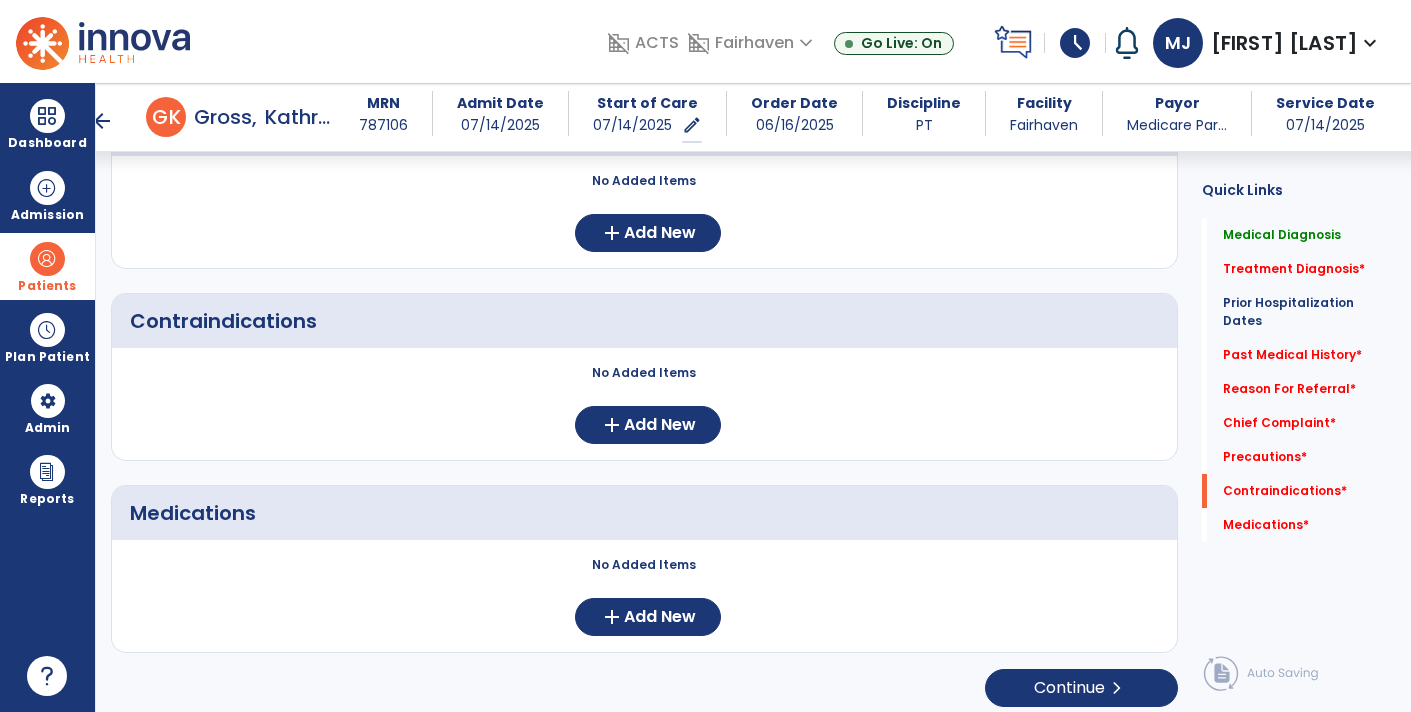 scroll, scrollTop: 2328, scrollLeft: 0, axis: vertical 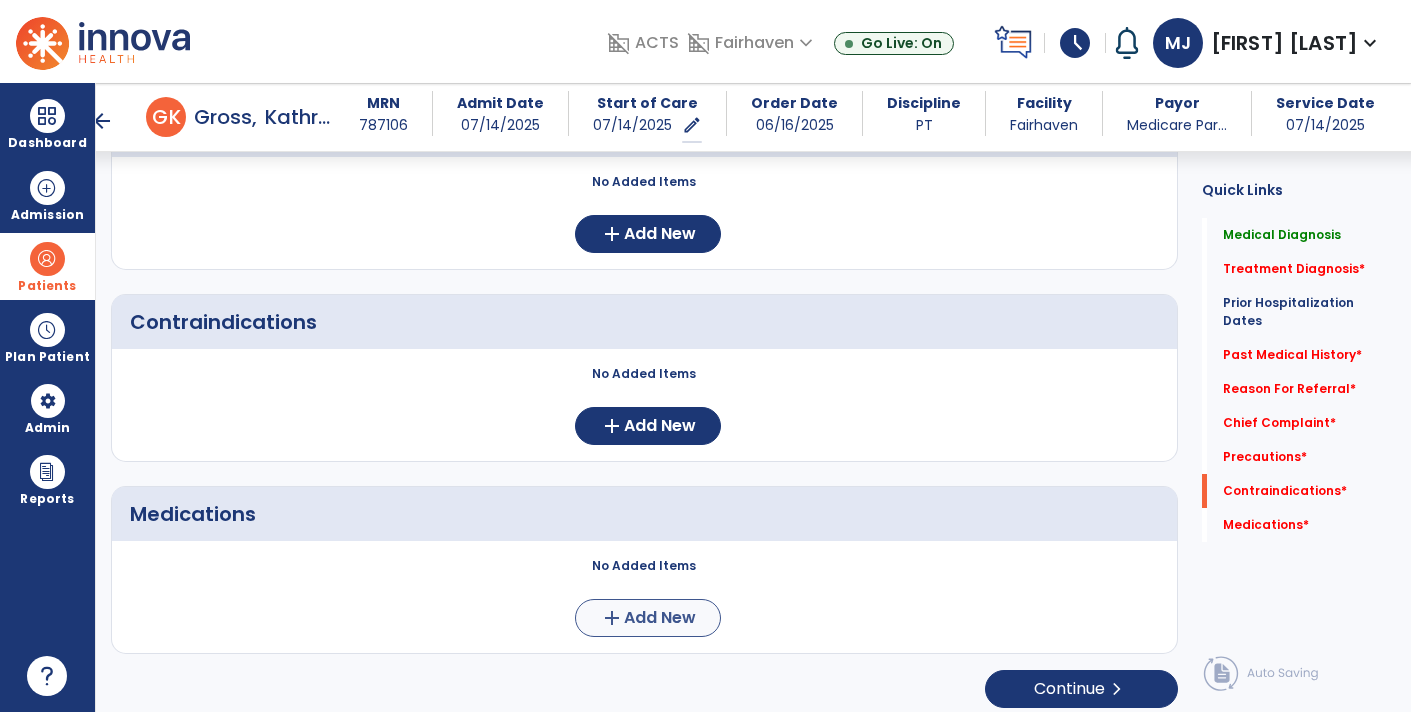 type on "**********" 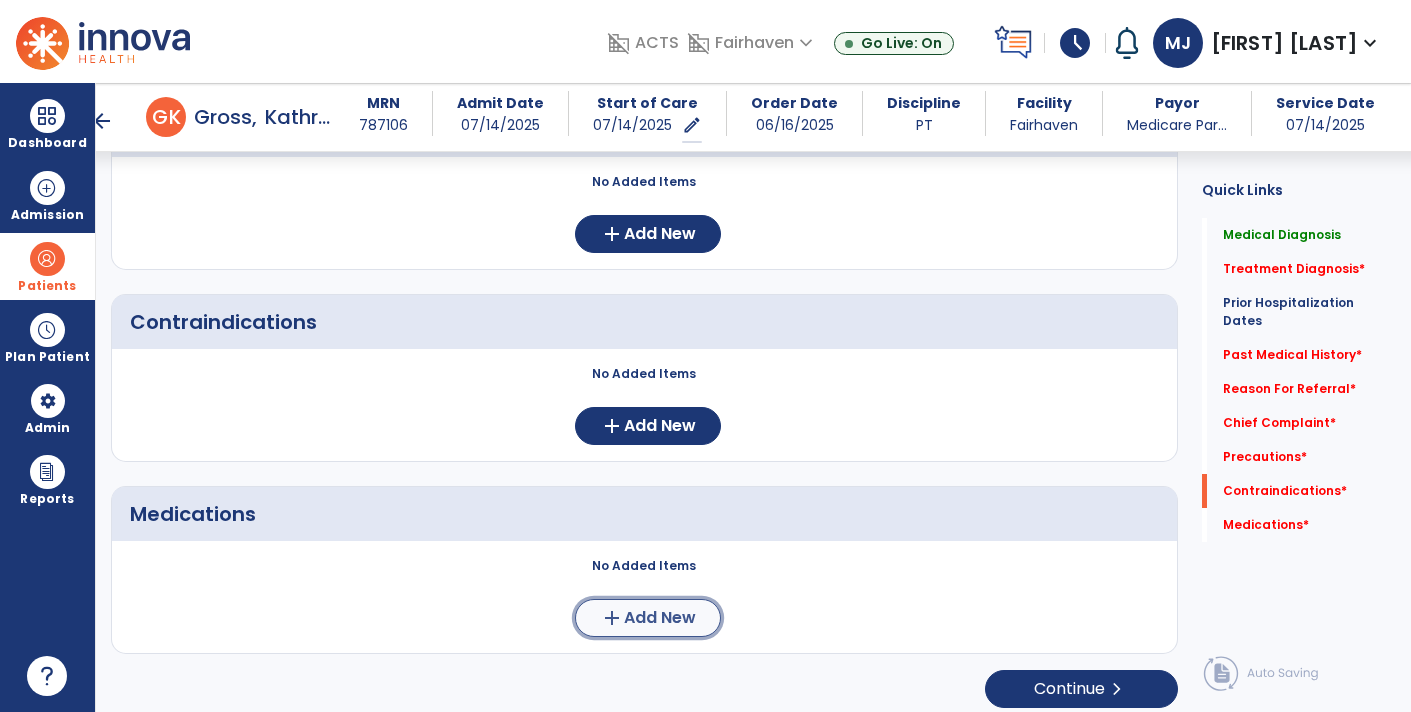 click on "Add New" 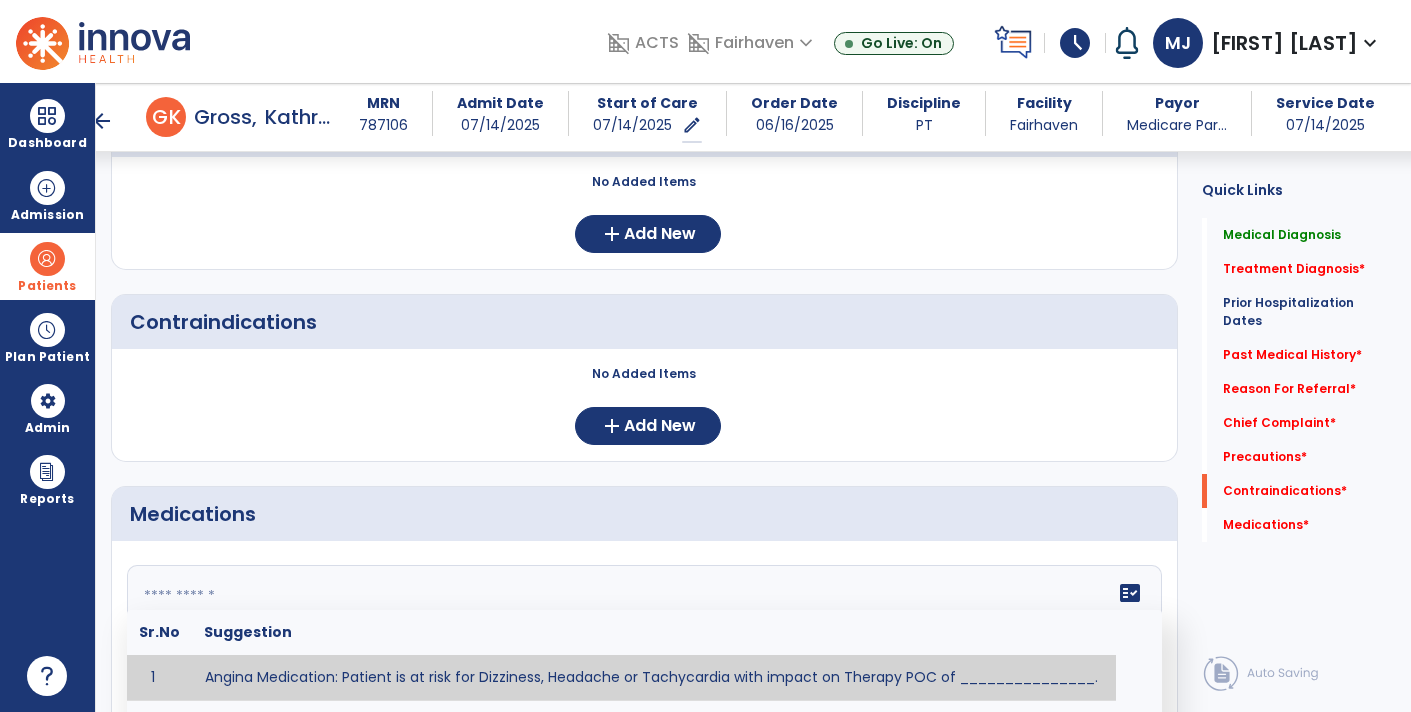 click 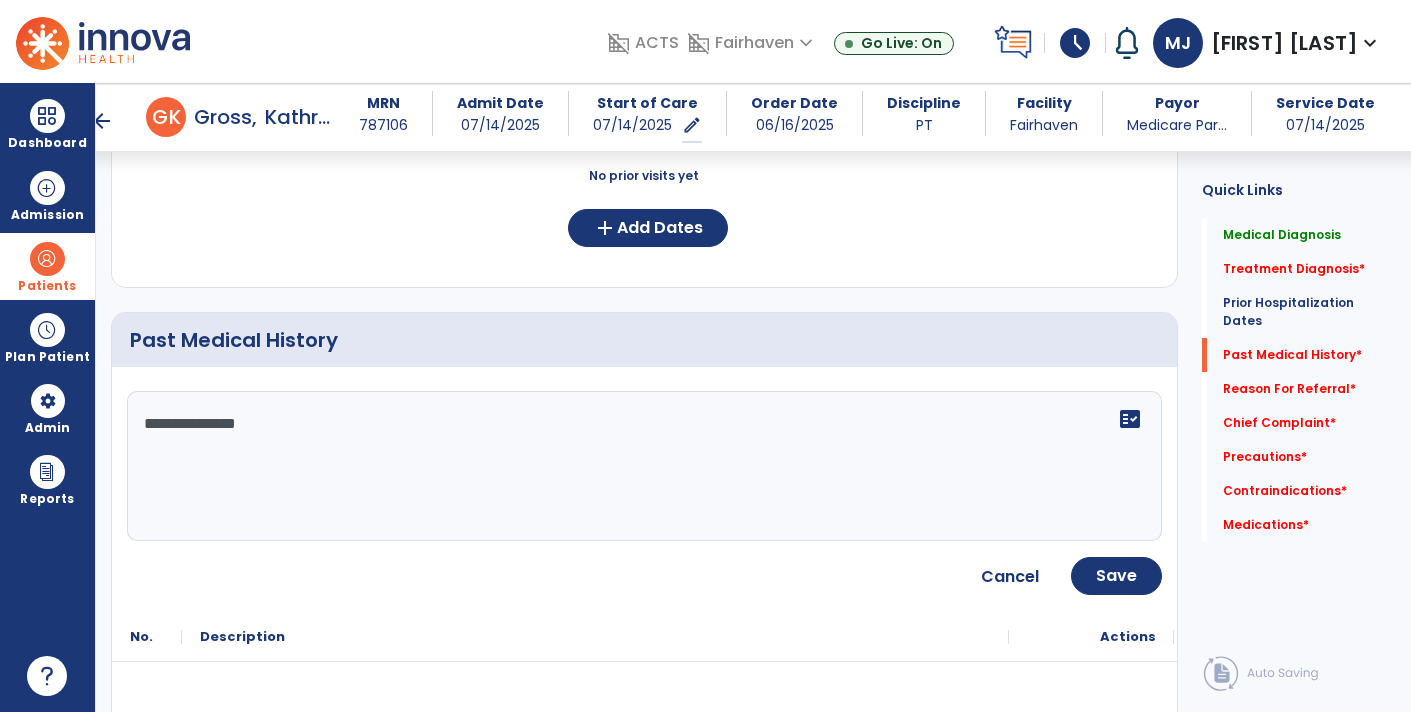 scroll, scrollTop: 963, scrollLeft: 0, axis: vertical 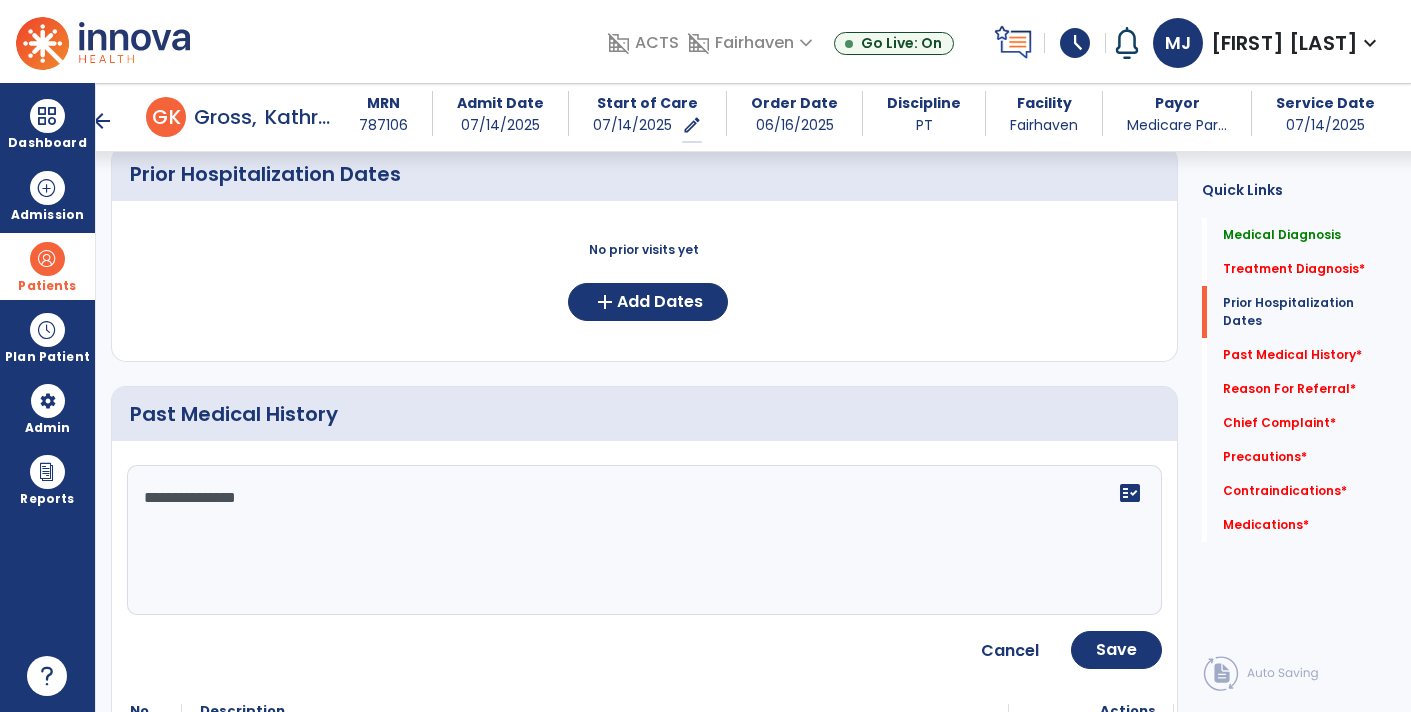 type on "**********" 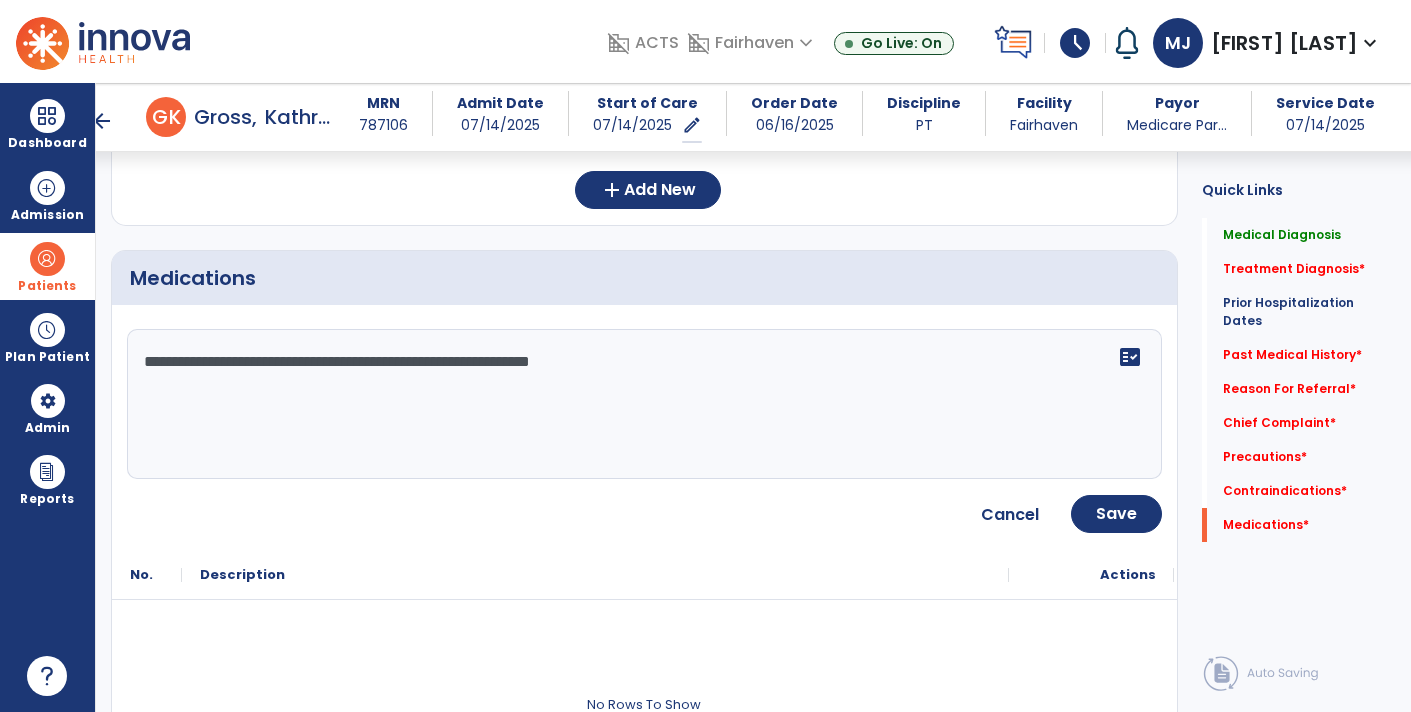 scroll, scrollTop: 2566, scrollLeft: 0, axis: vertical 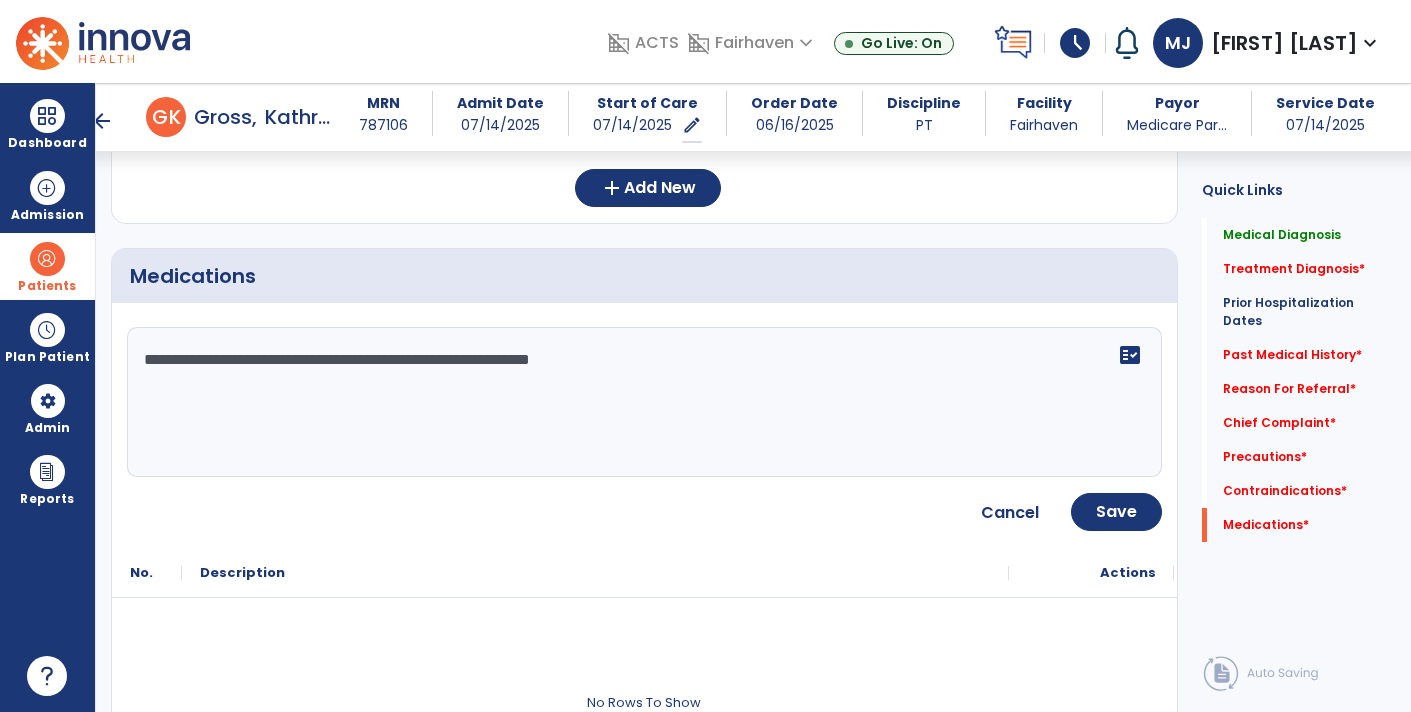 type on "**********" 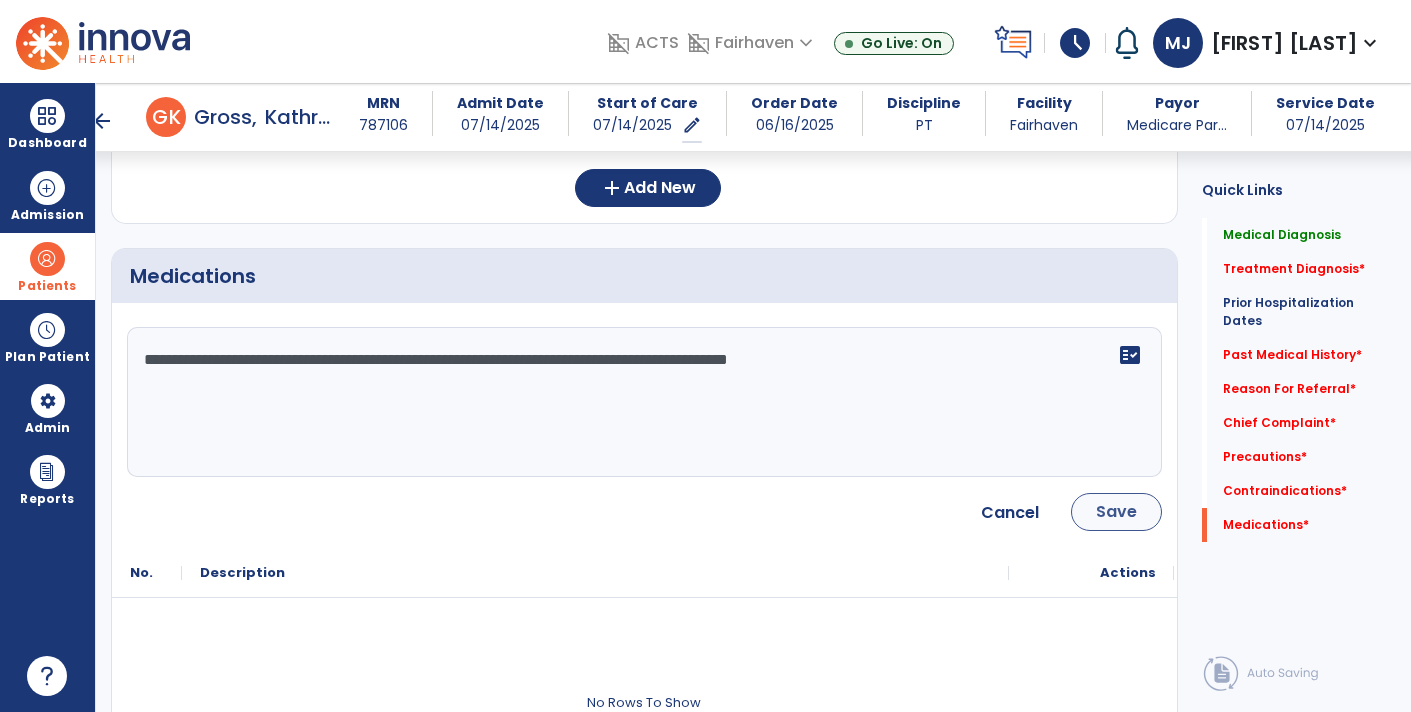 type on "**********" 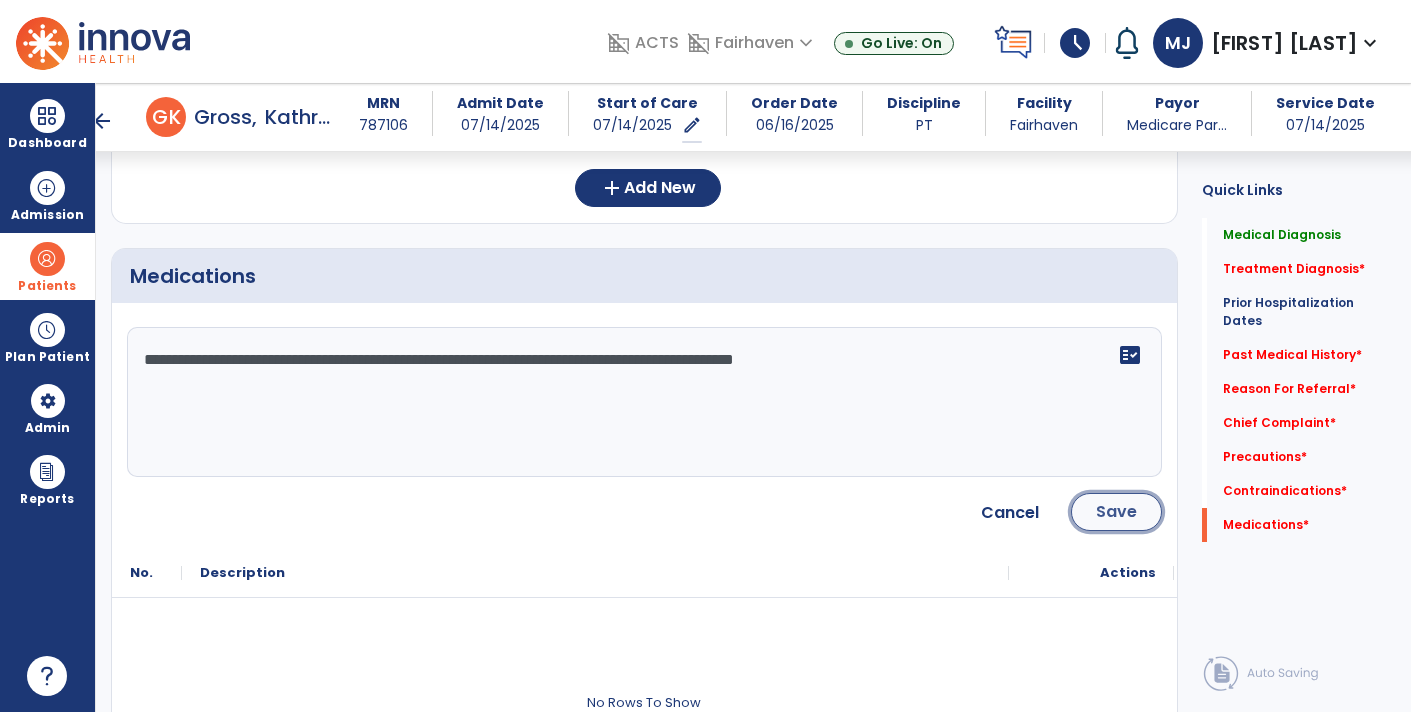 click on "Save" 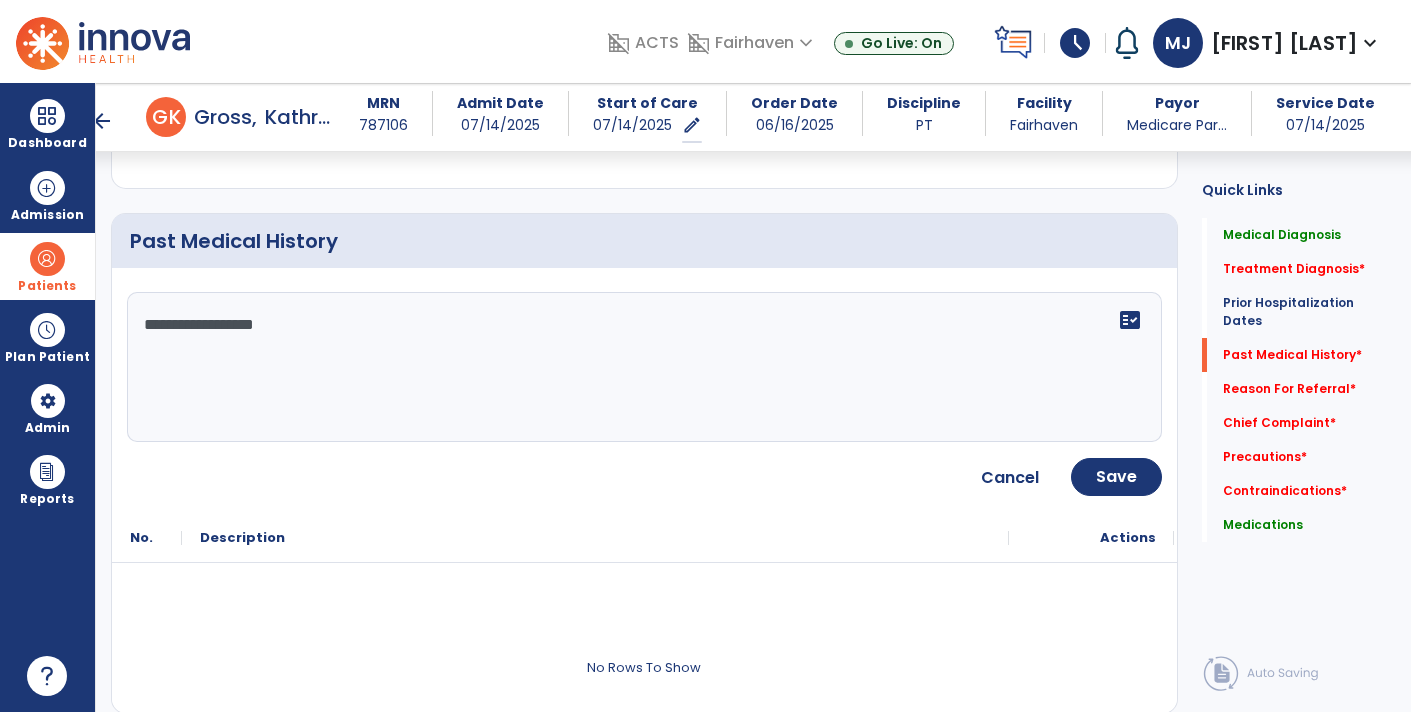 scroll, scrollTop: 1140, scrollLeft: 0, axis: vertical 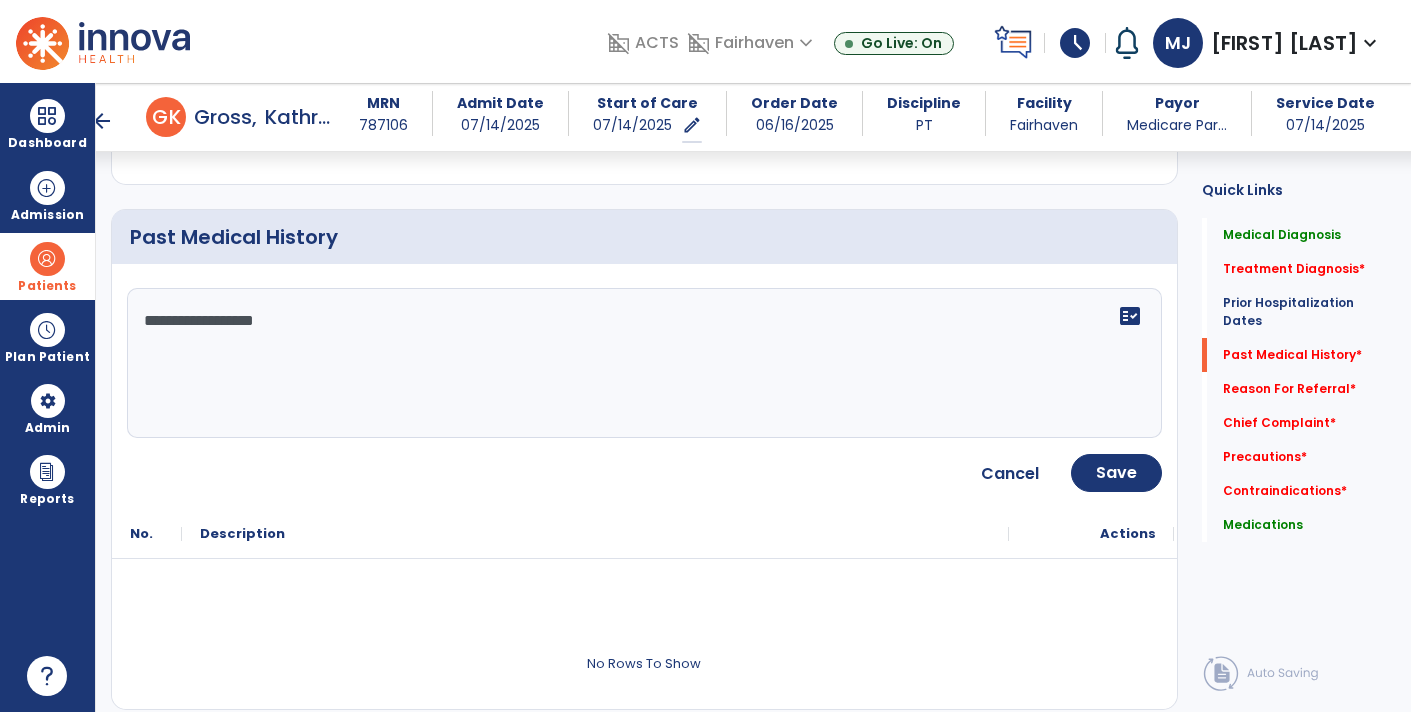 click on "**********" 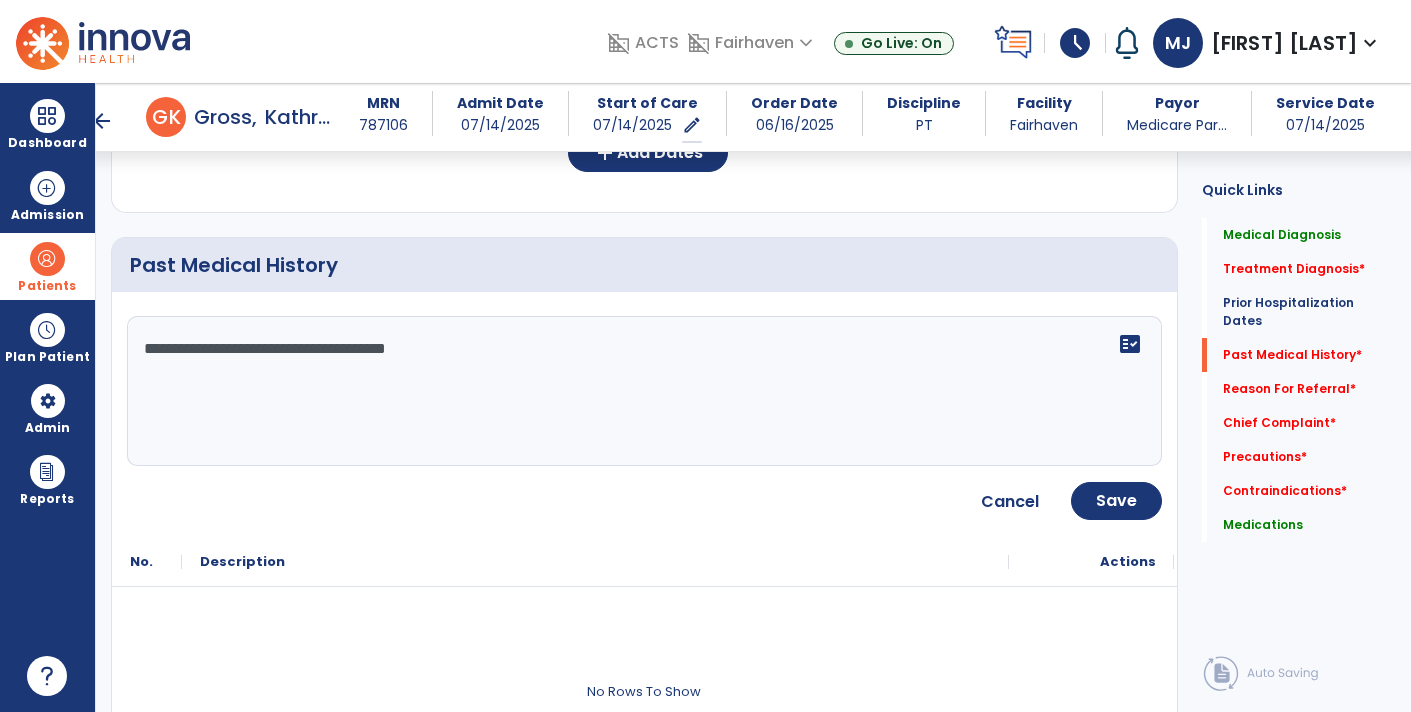 scroll, scrollTop: 1113, scrollLeft: 0, axis: vertical 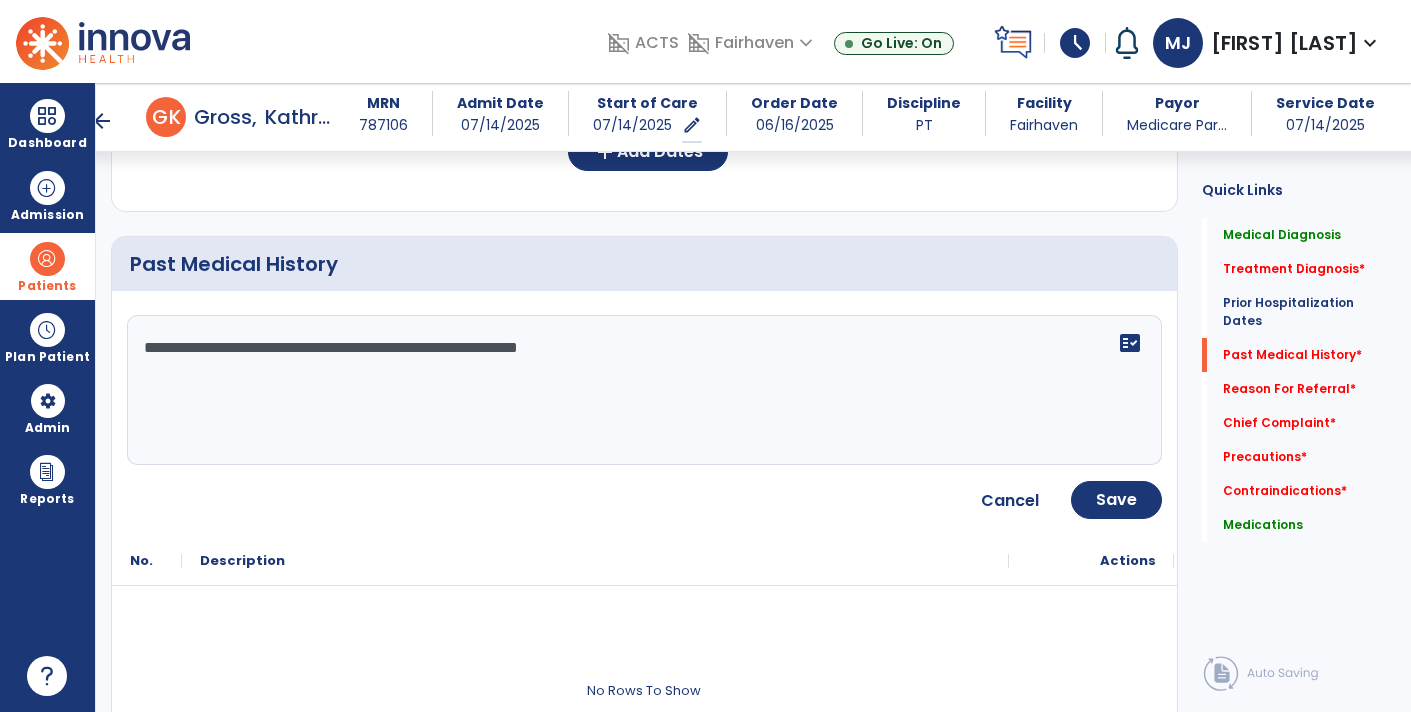 click on "**********" 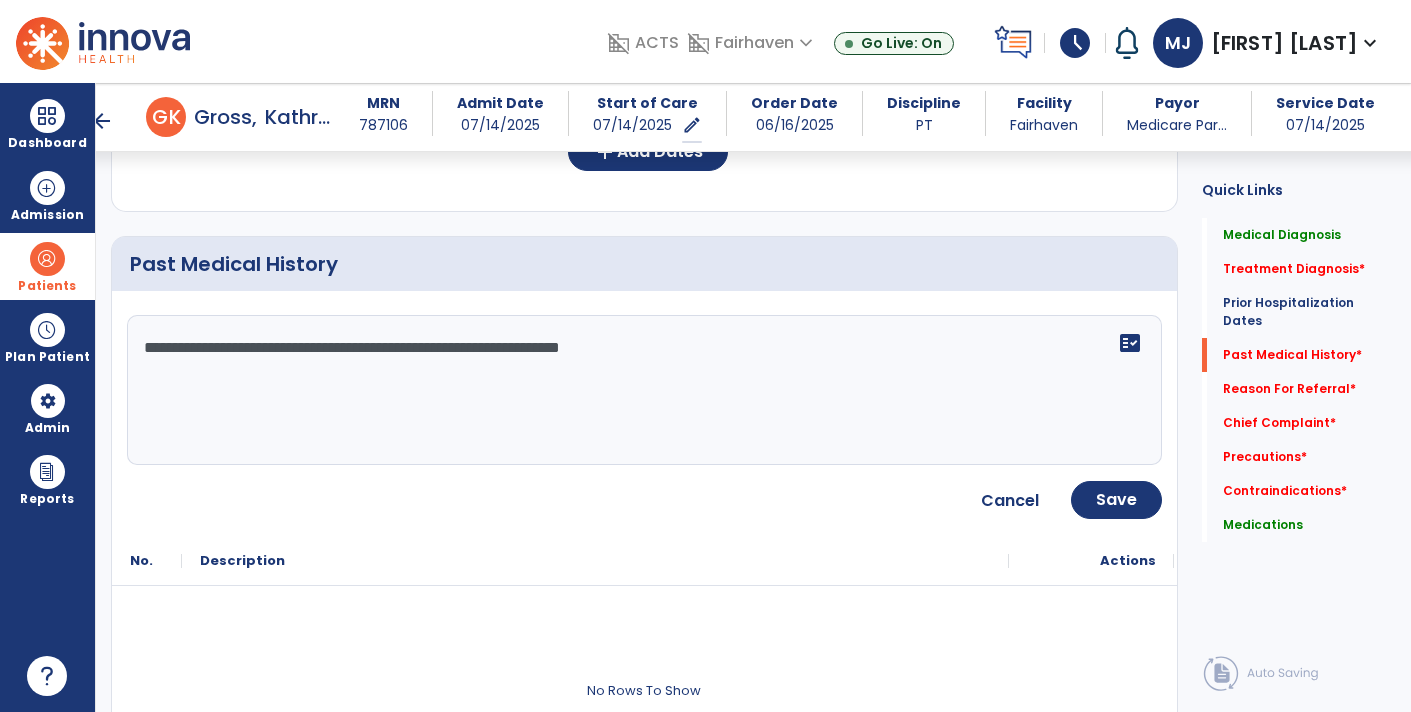 type on "**********" 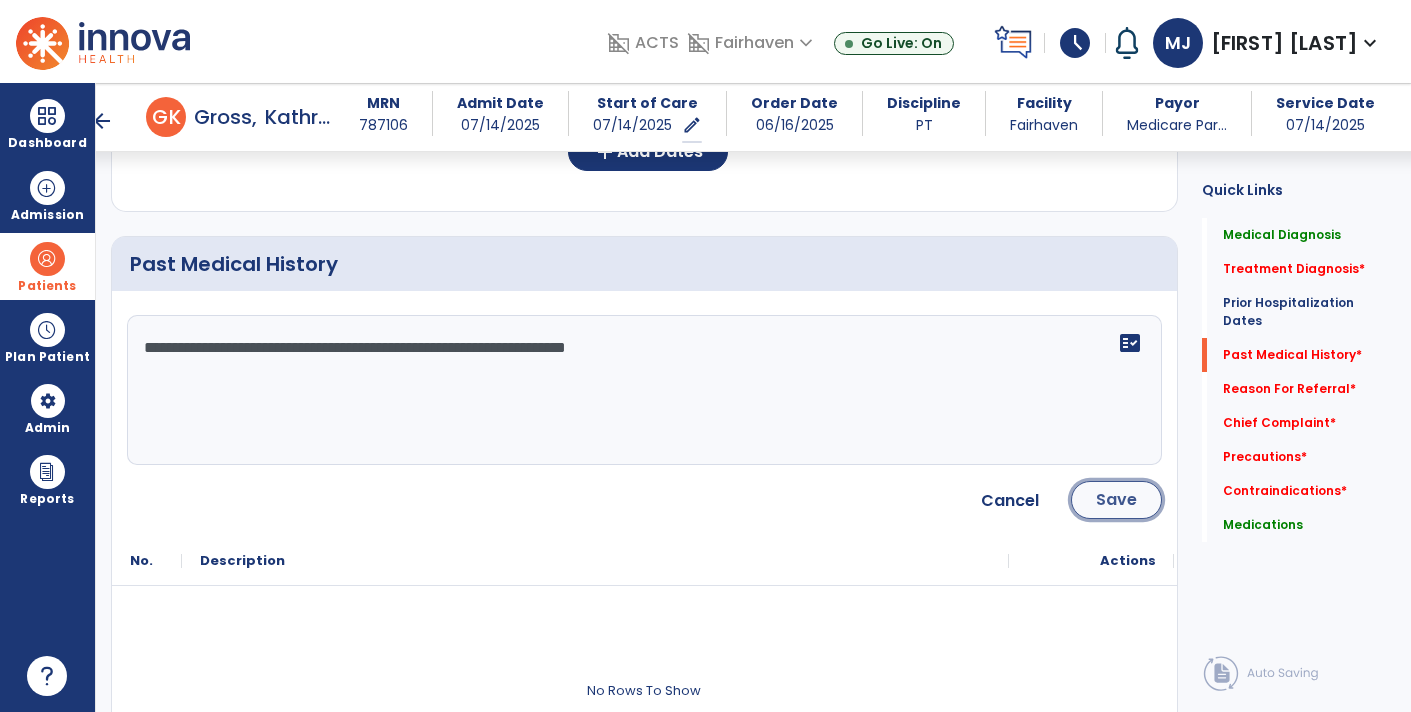 click on "Save" 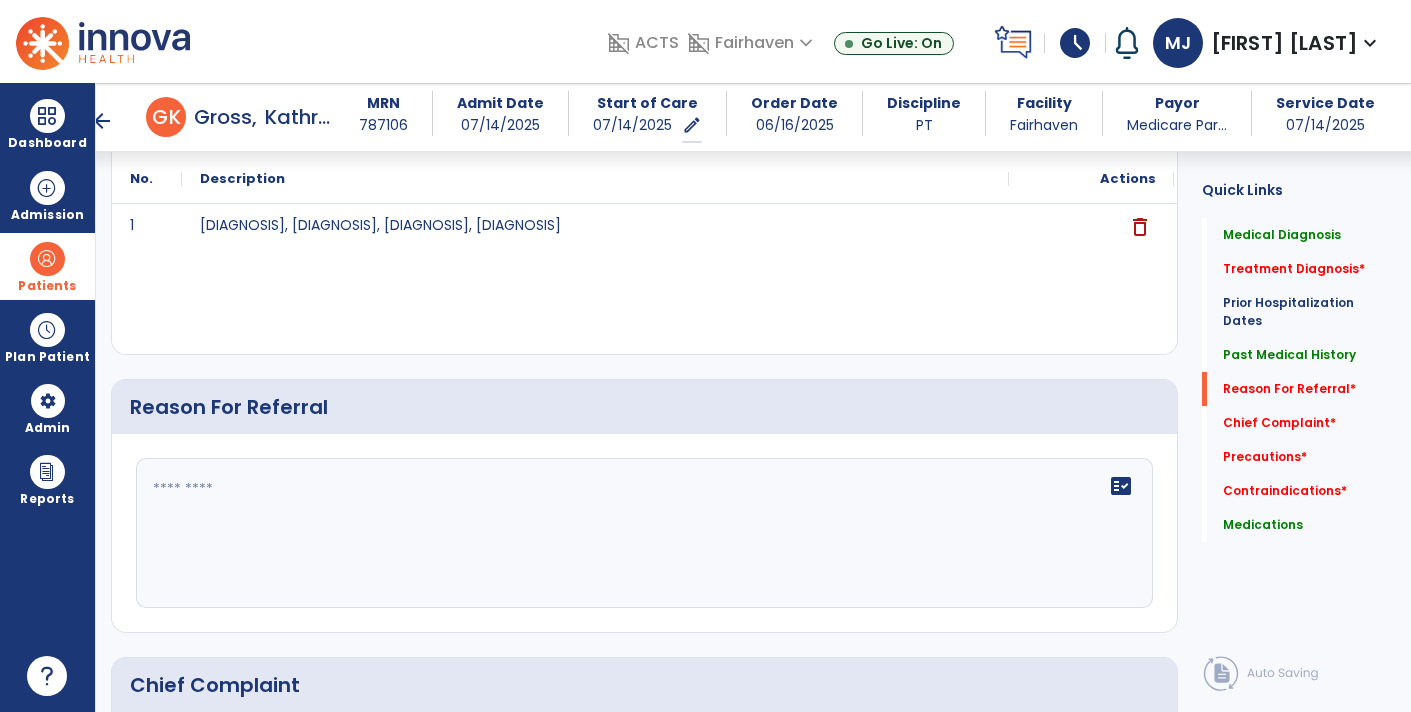 scroll, scrollTop: 1361, scrollLeft: 0, axis: vertical 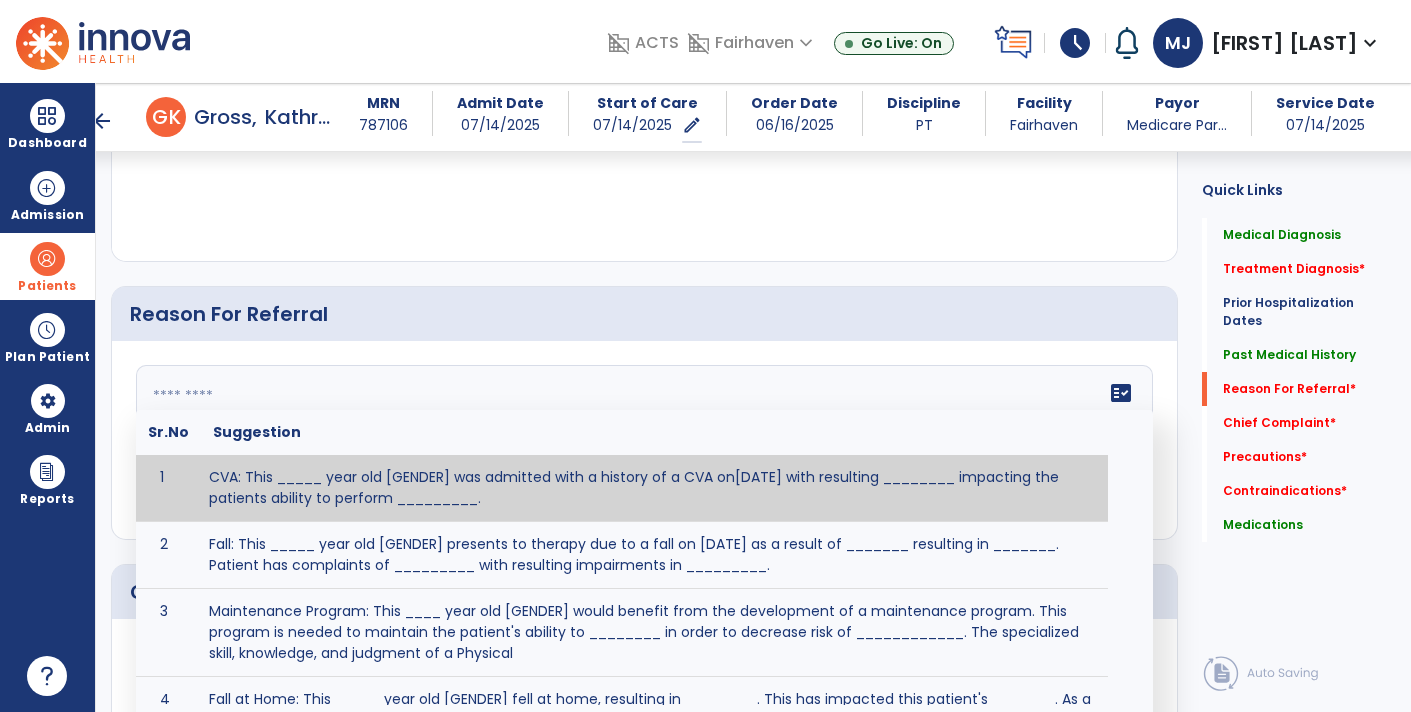 click on "fact_check  Sr.No Suggestion 1 CVA: This _____ year old [GENDER] was admitted with a history of a CVA on[DATE] with resulting ________ impacting the patients ability to perform _________. 2 Fall: This _____ year old [GENDER] presents to therapy due to a fall on [DATE] as a result of _______ resulting in _______.  Patient has complaints of _________ with resulting impairments in _________. 3 Maintenance Program: This ____ year old [GENDER] would benefit from the development of a maintenance program.  This program is needed to maintain the patient's ability to ________ in order to decrease risk of ____________.  The specialized skill, knowledge, and judgment of a Physical  4 Fall at Home: This _____ year old [GENDER] fell at home, resulting  in ________.  This has impacted this patient's _______.  As a result of these noted limitations in functional activities, this patient is unable to safely return to home.  This patient requires skilled therapy in order to improve safety and function. 5 6 7 8 9 10" 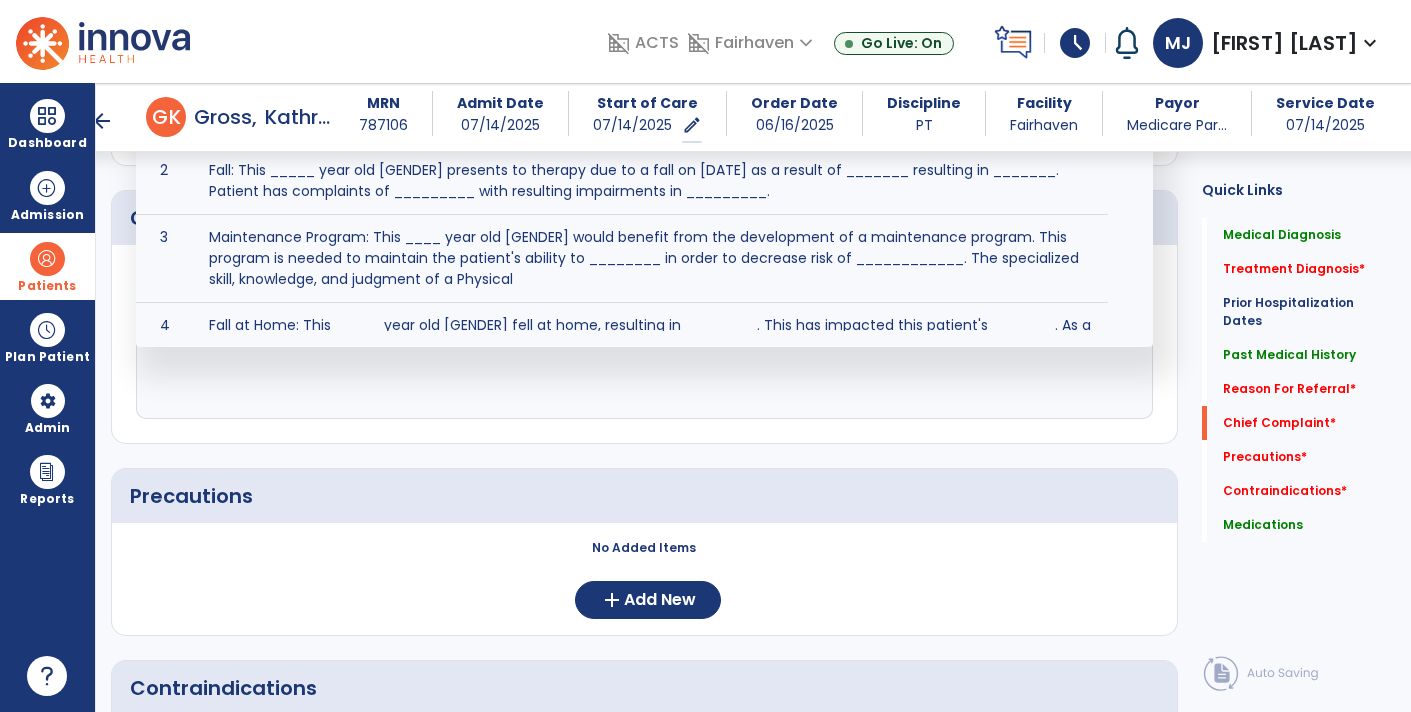 scroll, scrollTop: 1738, scrollLeft: 0, axis: vertical 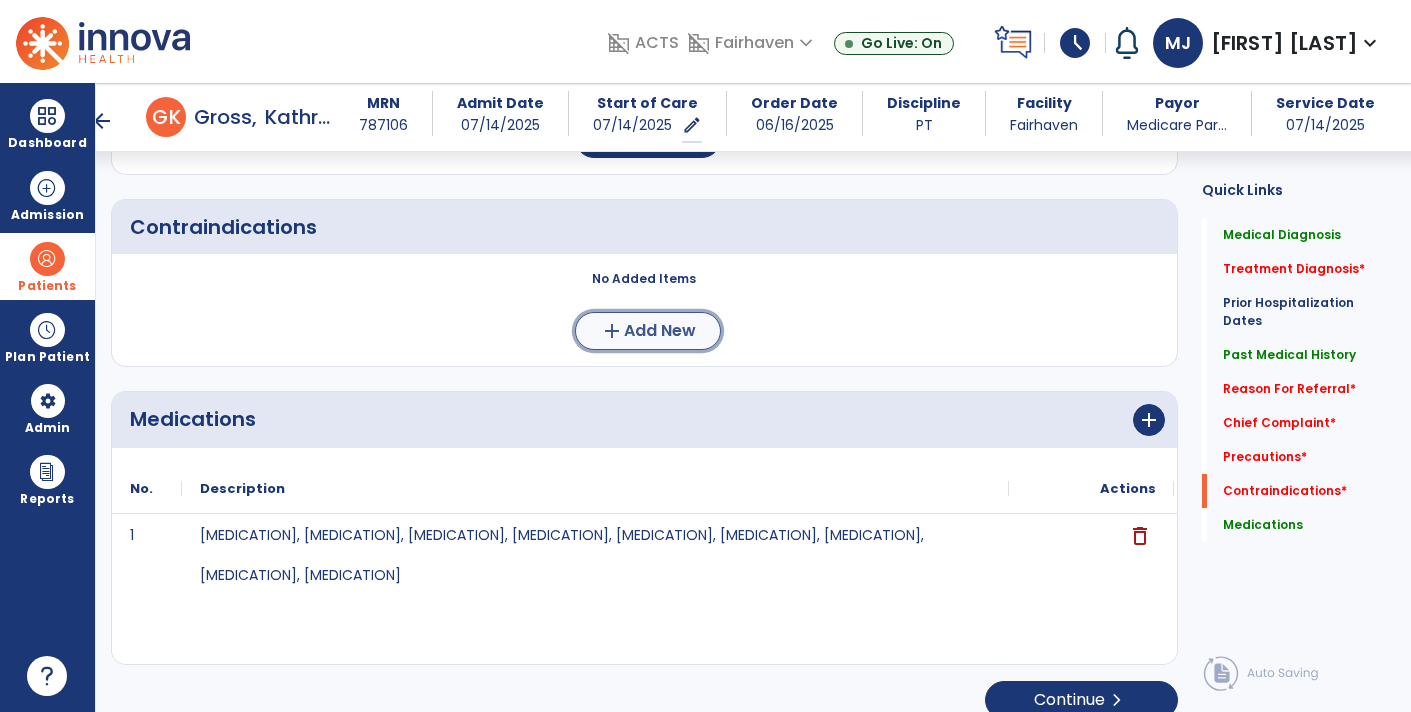 click on "add  Add New" 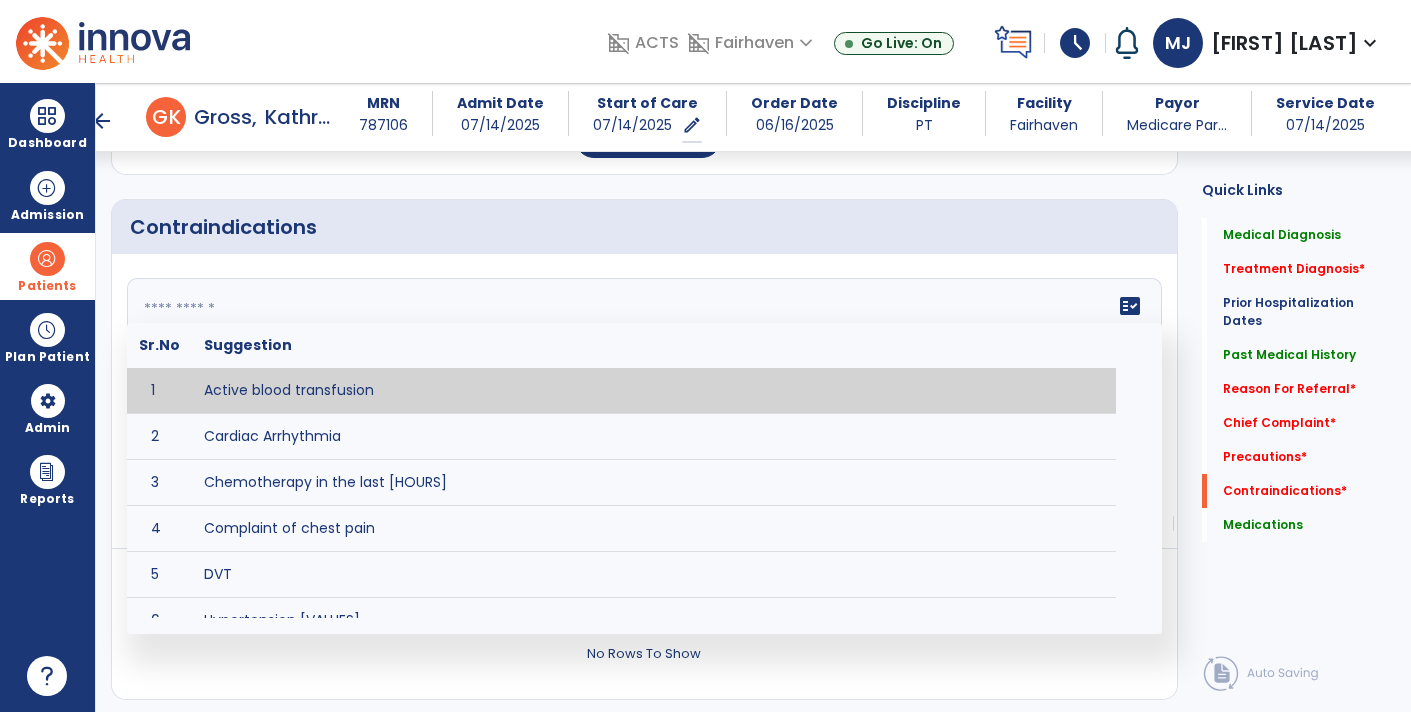 click on "fact_check  Sr.No Suggestion 1 Active blood transfusion 2 Cardiac Arrhythmia 3 Chemotherapy in the last [HOURS] 4 Complaint of chest pain 5 DVT 6 Hypertension [VALUES] 7 Inflammation or infection in the heart. 8 Oxygen saturation lower than [VALUE] 9 Pacemaker 10 Pulmonary infarction 11 Recent changes in EKG 12 Severe aortic stenosis 13 Severe dehydration 14 Severe diaphoresis 15 Severe orthostatic hypotension 16 Severe shortness of breath/dyspnea 17 Significantly elevated potassium levels 18 Significantly low potassium levels 19 Suspected or known dissecting aneurysm 20 Systemic infection 21 Uncontrolled diabetes with blood sugar levels greater than [VALUE] or less than [Value]  22 Unstable angina 23 Untreated blood clots" 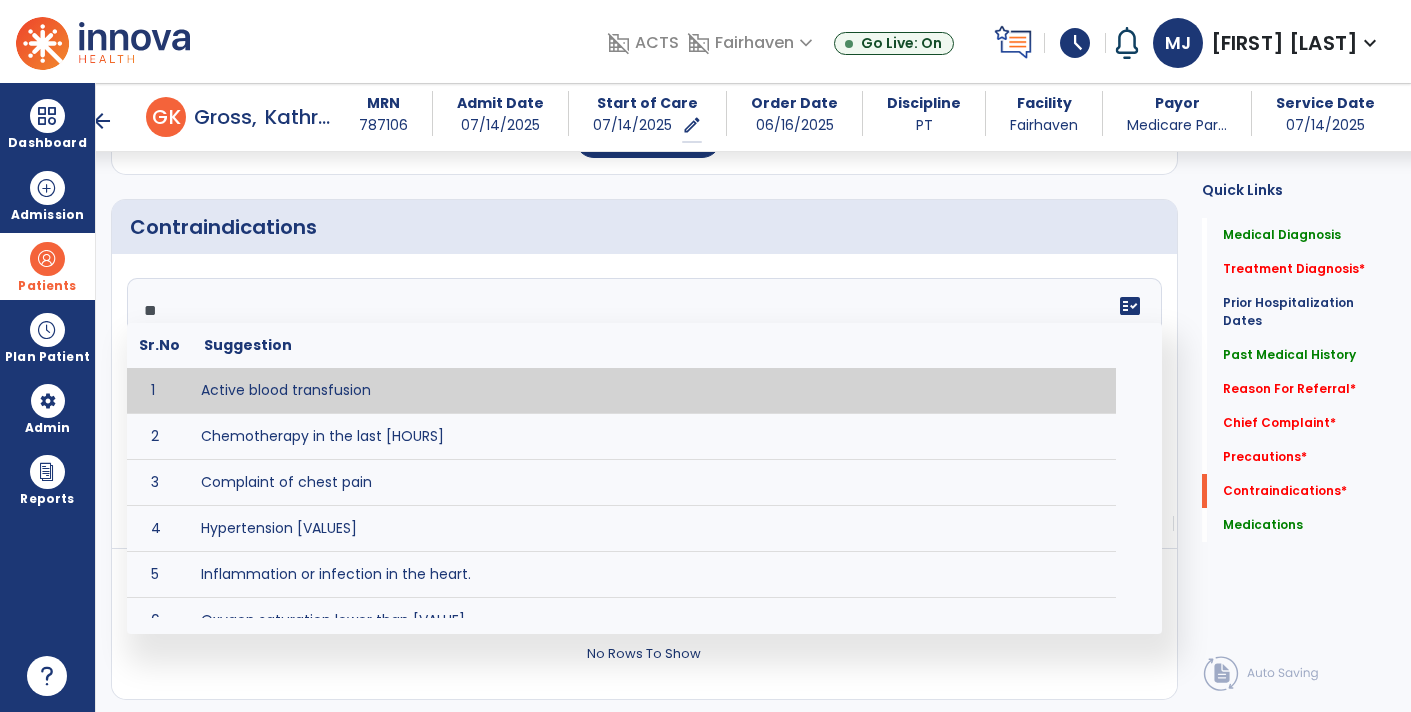 type on "***" 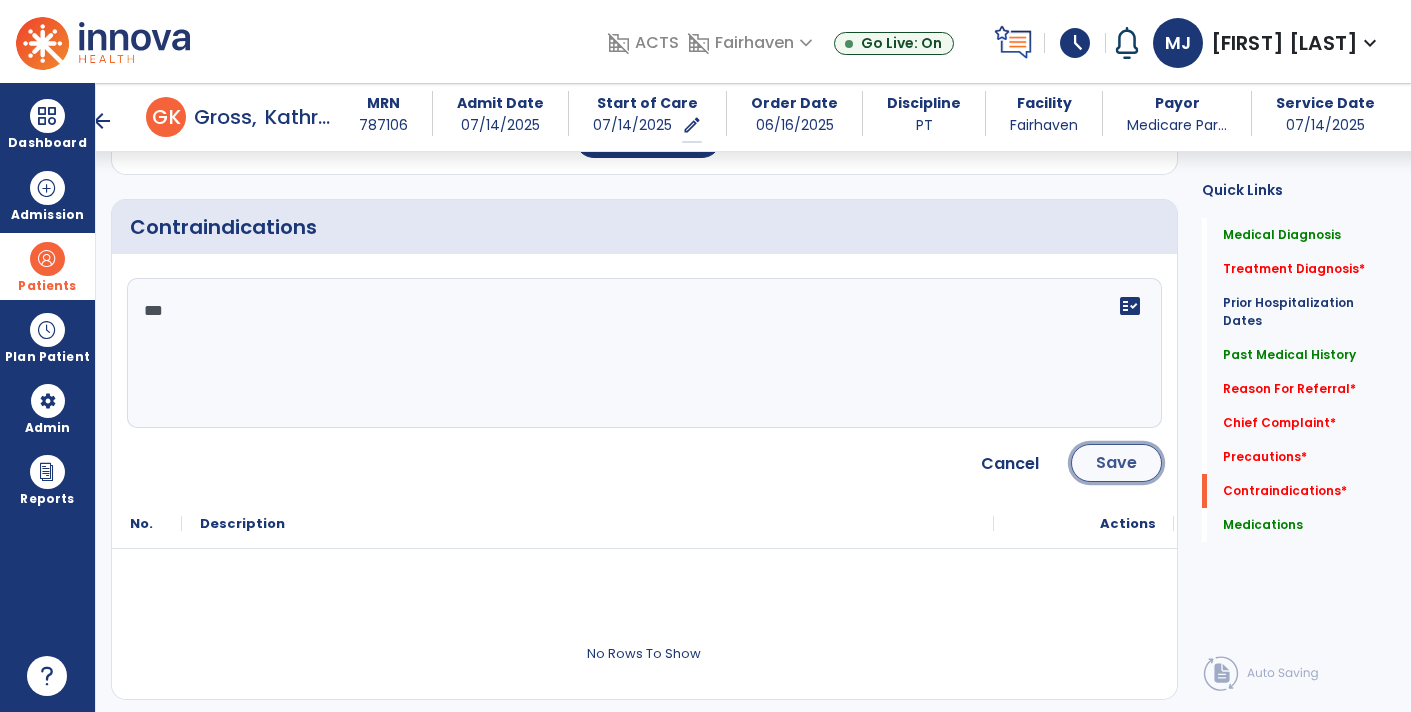 click on "Save" 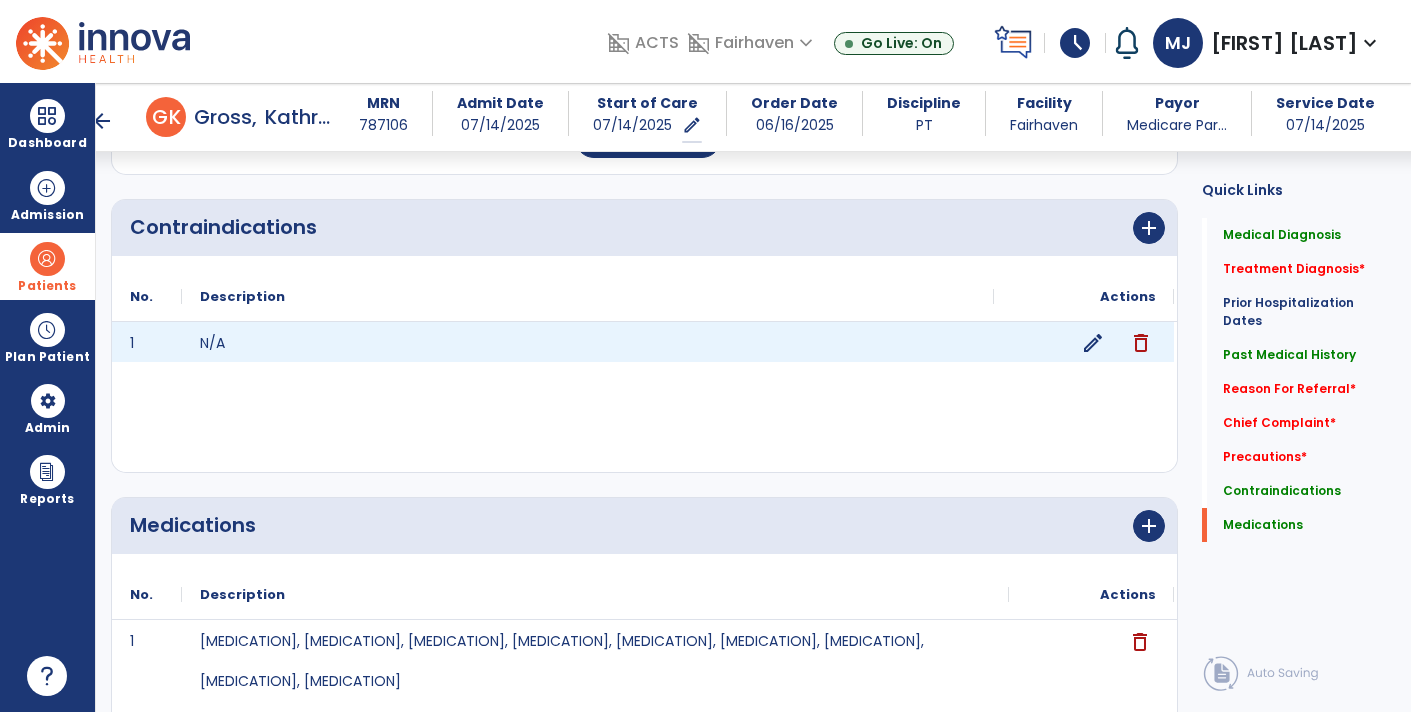 click on "delete" 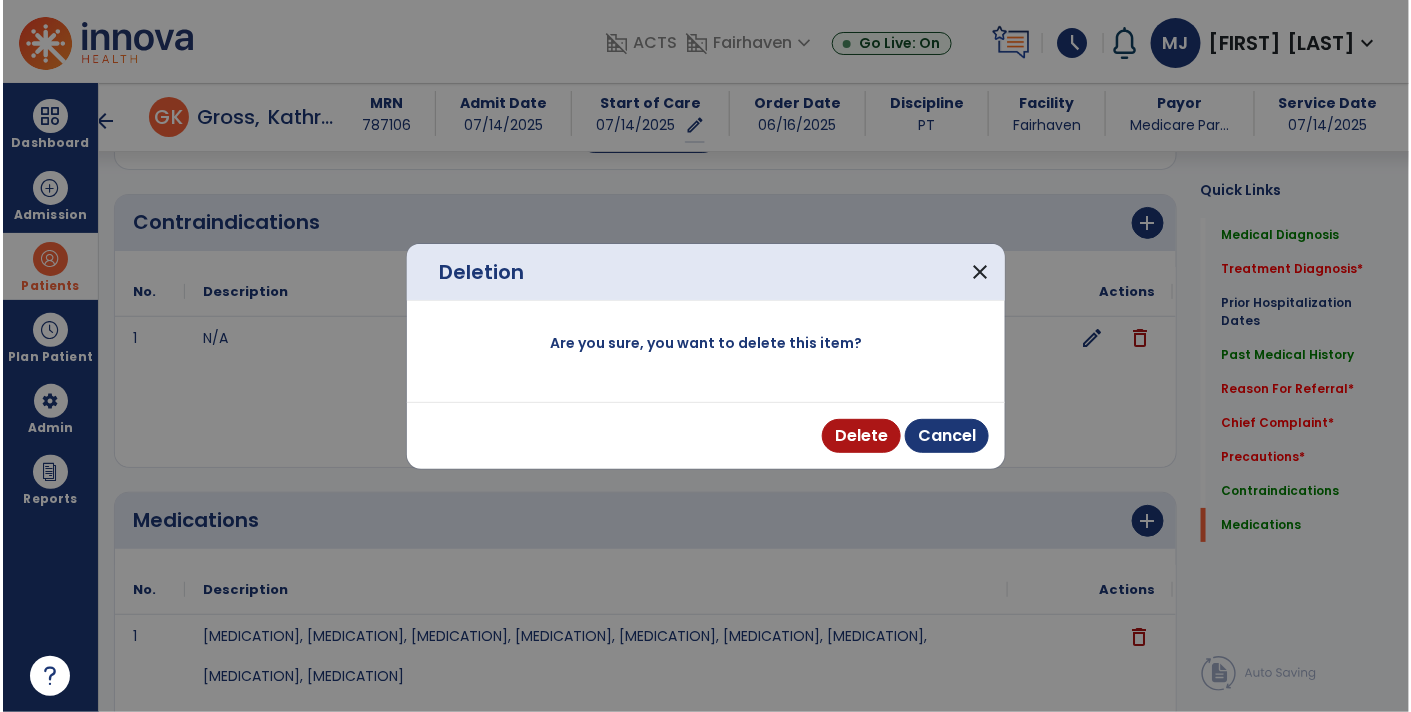 scroll, scrollTop: 2196, scrollLeft: 0, axis: vertical 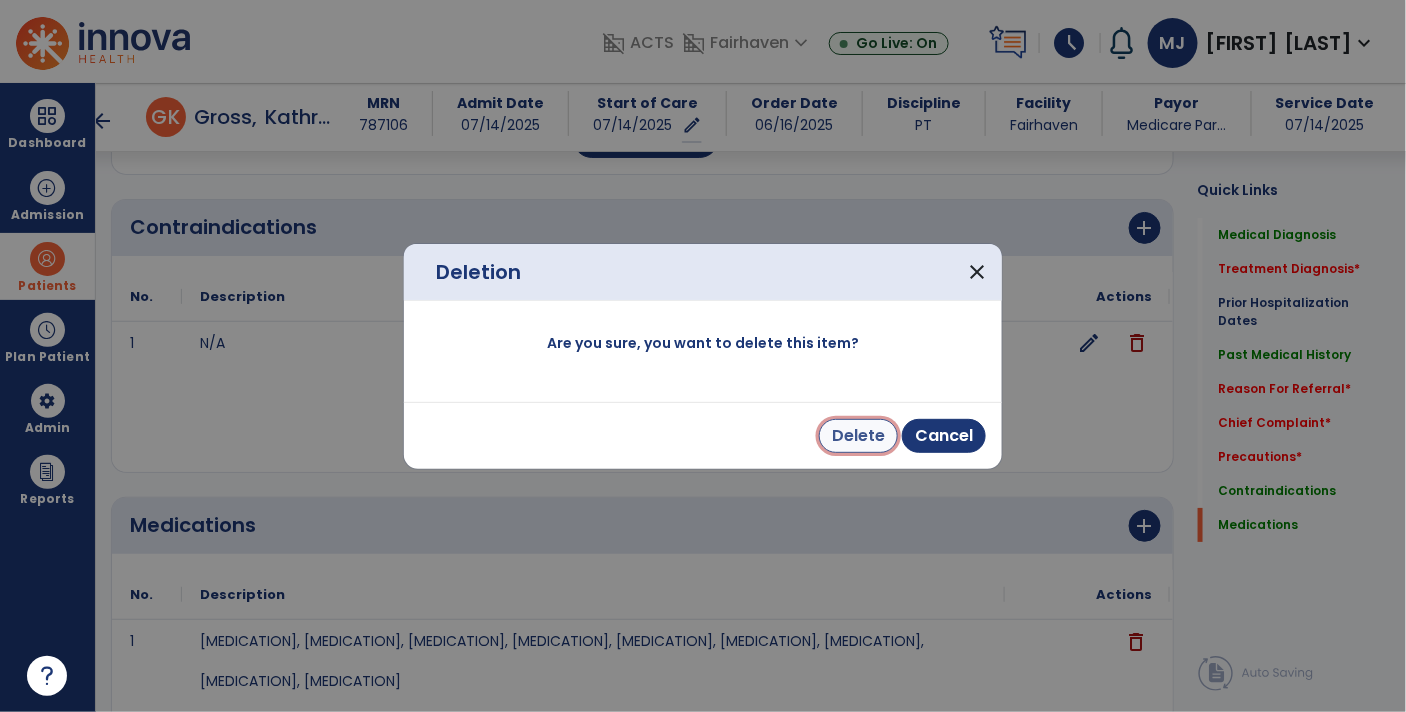 click on "Delete" at bounding box center [858, 436] 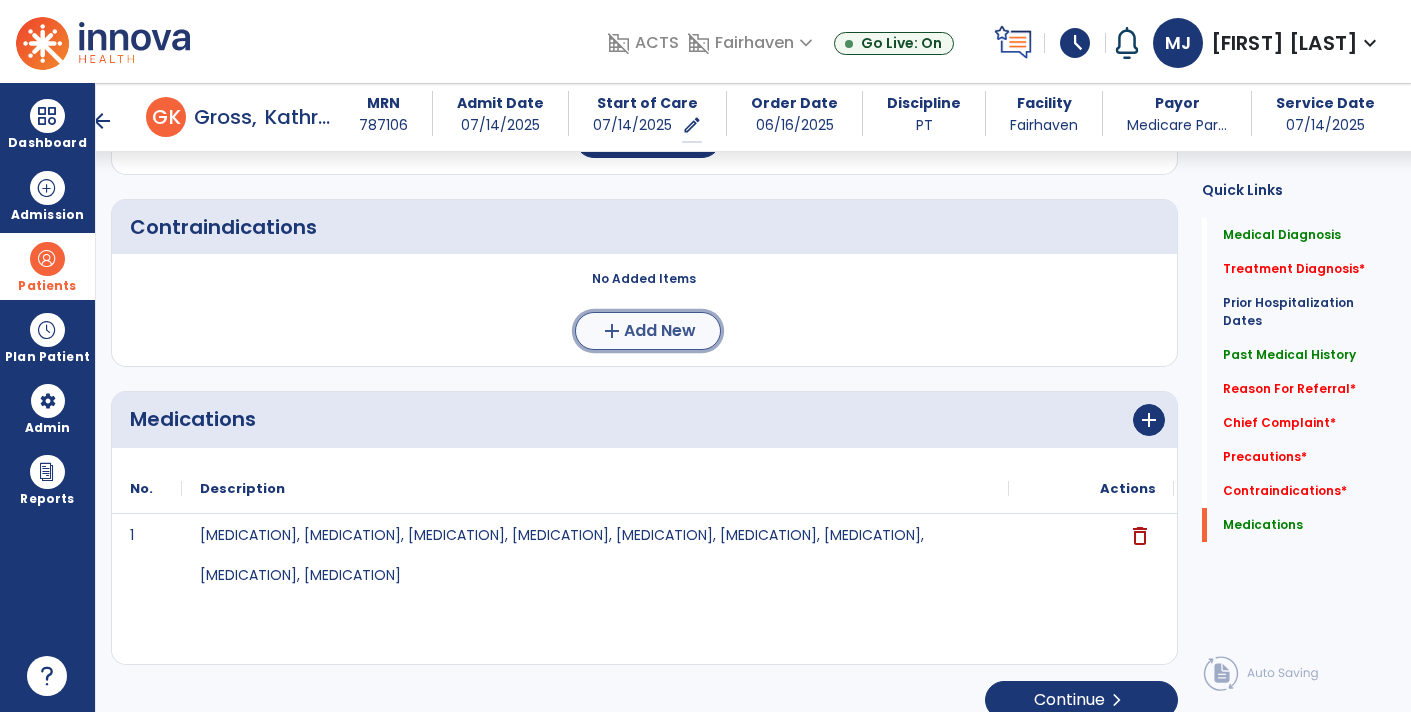 click on "add  Add New" 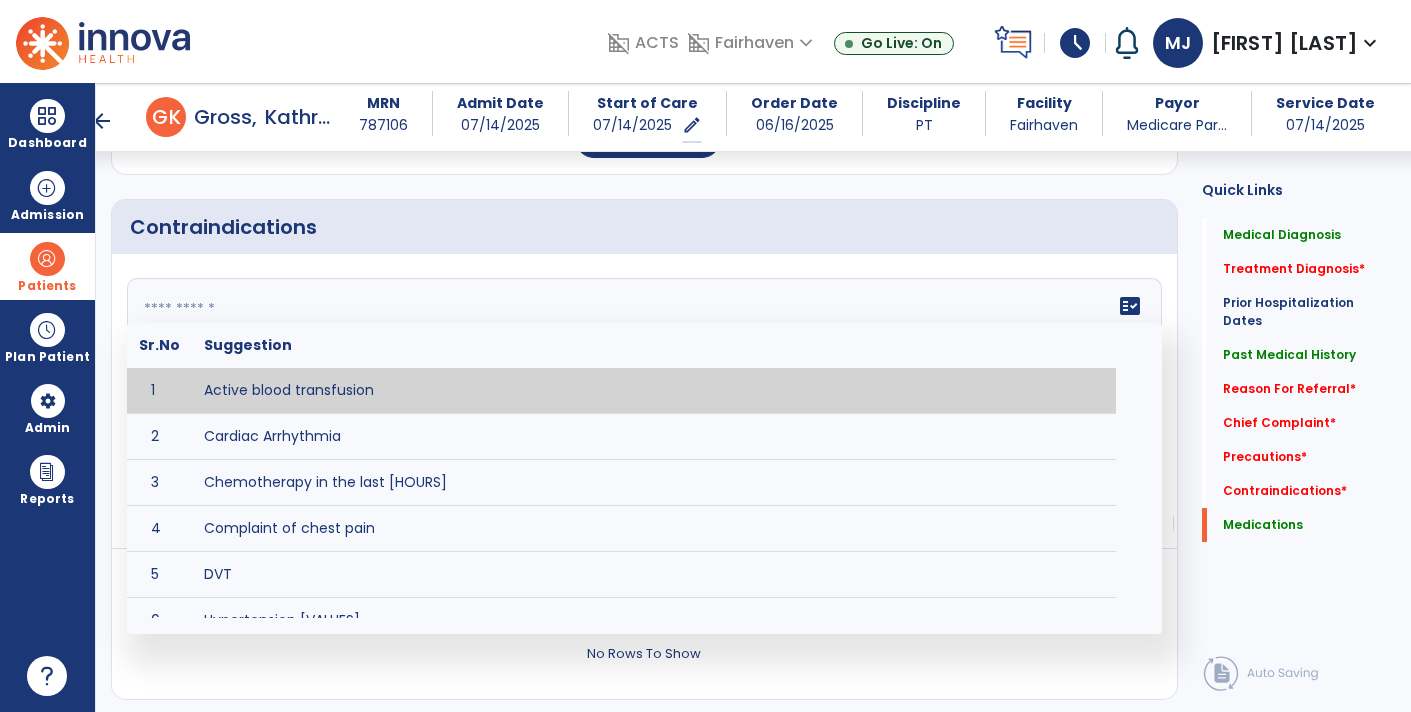 click on "fact_check  Sr.No Suggestion 1 Active blood transfusion 2 Cardiac Arrhythmia 3 Chemotherapy in the last [HOURS] 4 Complaint of chest pain 5 DVT 6 Hypertension [VALUES] 7 Inflammation or infection in the heart. 8 Oxygen saturation lower than [VALUE] 9 Pacemaker 10 Pulmonary infarction 11 Recent changes in EKG 12 Severe aortic stenosis 13 Severe dehydration 14 Severe diaphoresis 15 Severe orthostatic hypotension 16 Severe shortness of breath/dyspnea 17 Significantly elevated potassium levels 18 Significantly low potassium levels 19 Suspected or known dissecting aneurysm 20 Systemic infection 21 Uncontrolled diabetes with blood sugar levels greater than [VALUE] or less than [Value]  22 Unstable angina 23 Untreated blood clots" 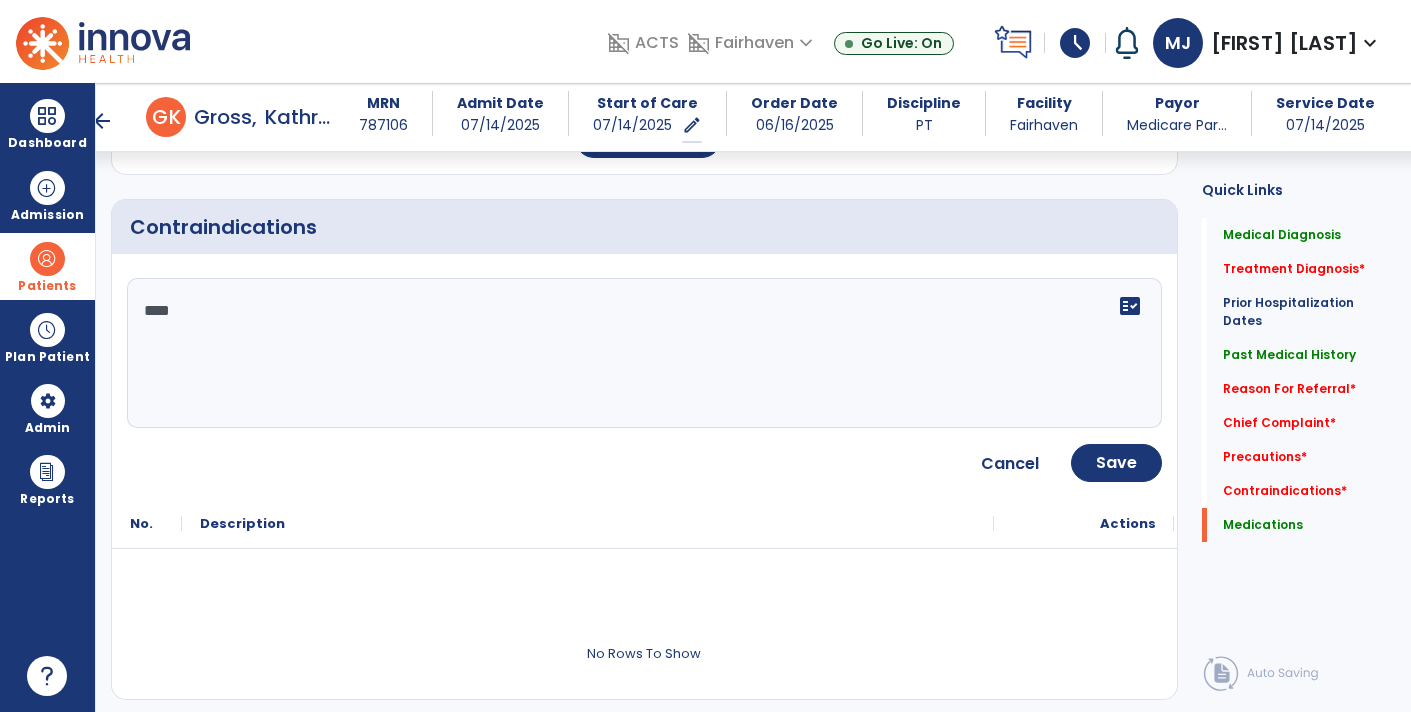 type on "****" 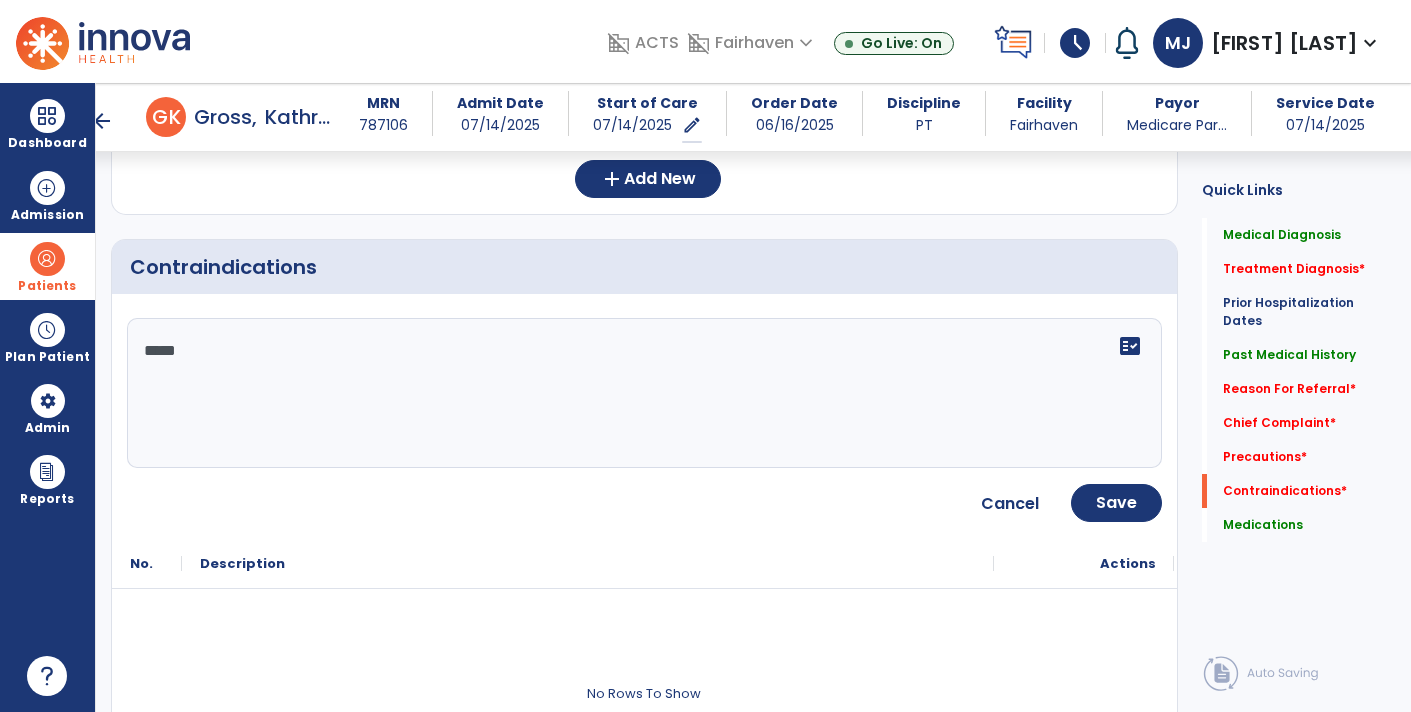 scroll, scrollTop: 2160, scrollLeft: 0, axis: vertical 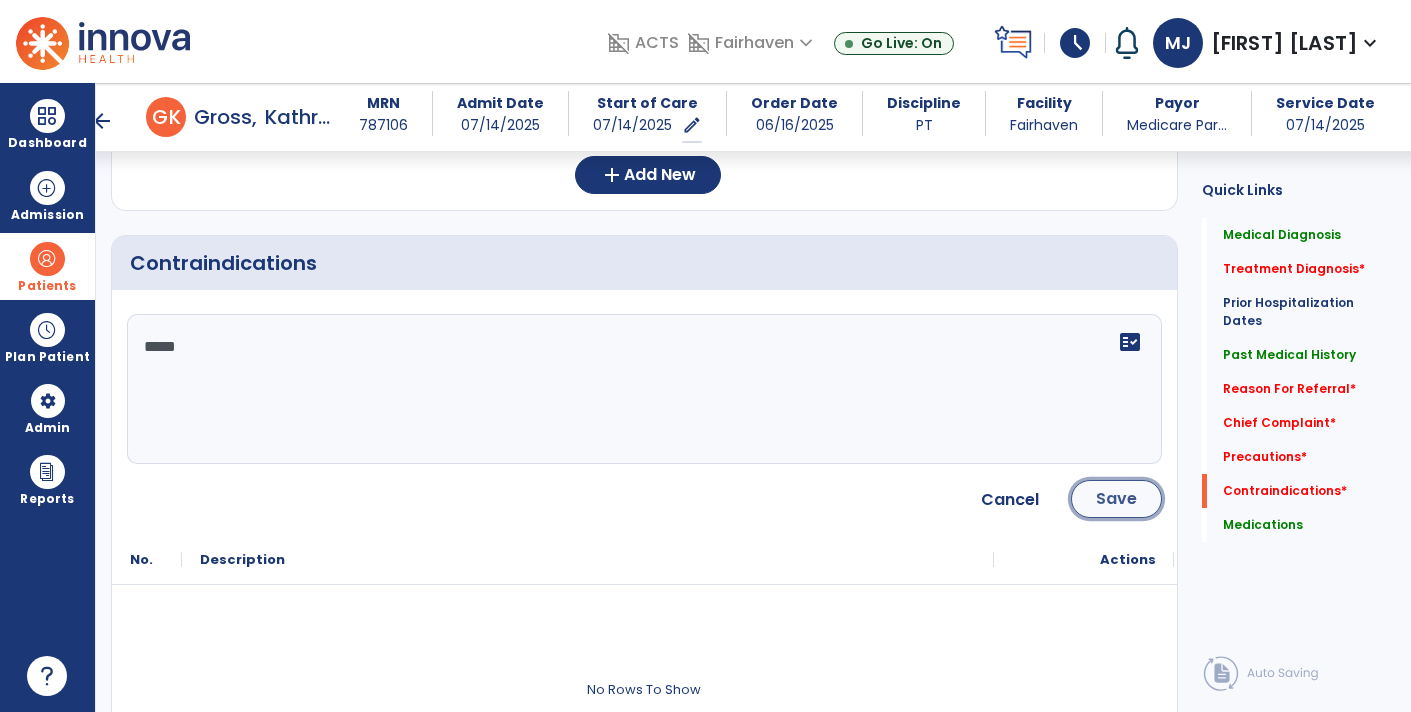 click on "Save" 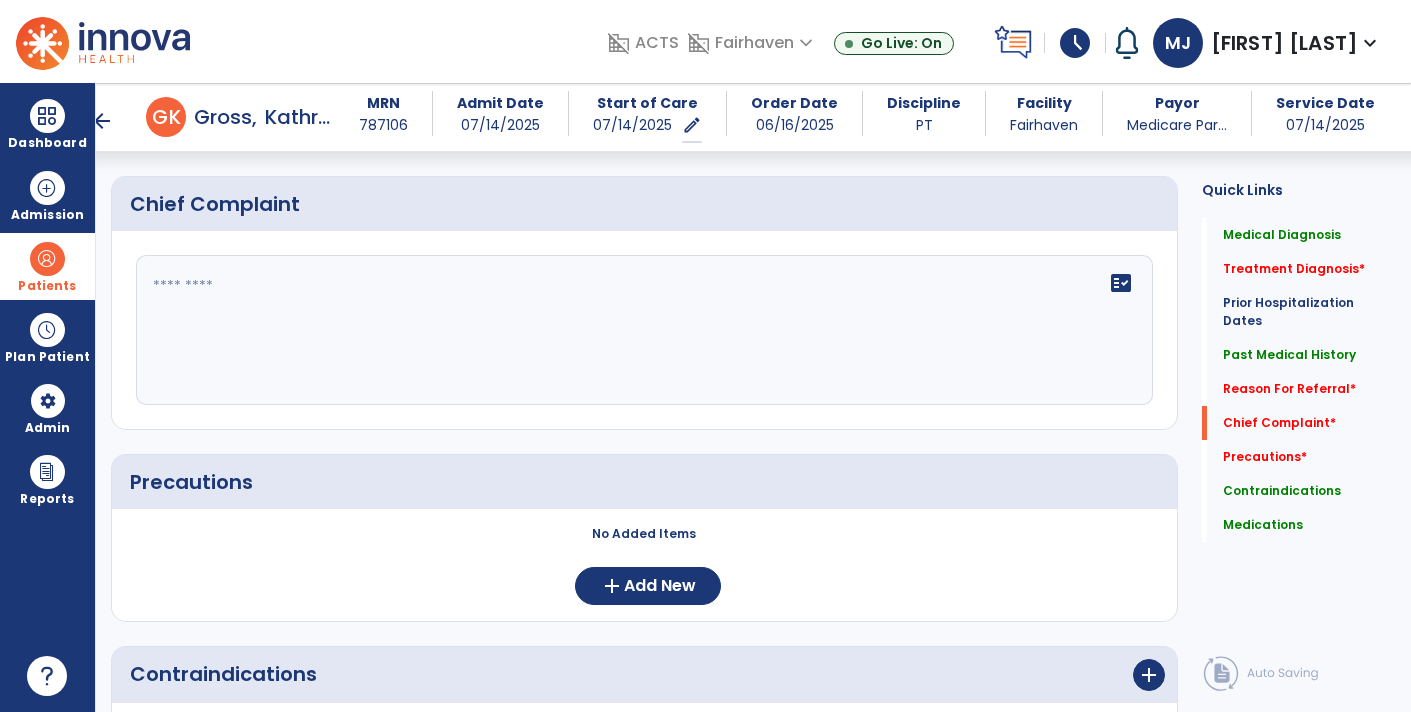 scroll, scrollTop: 1754, scrollLeft: 0, axis: vertical 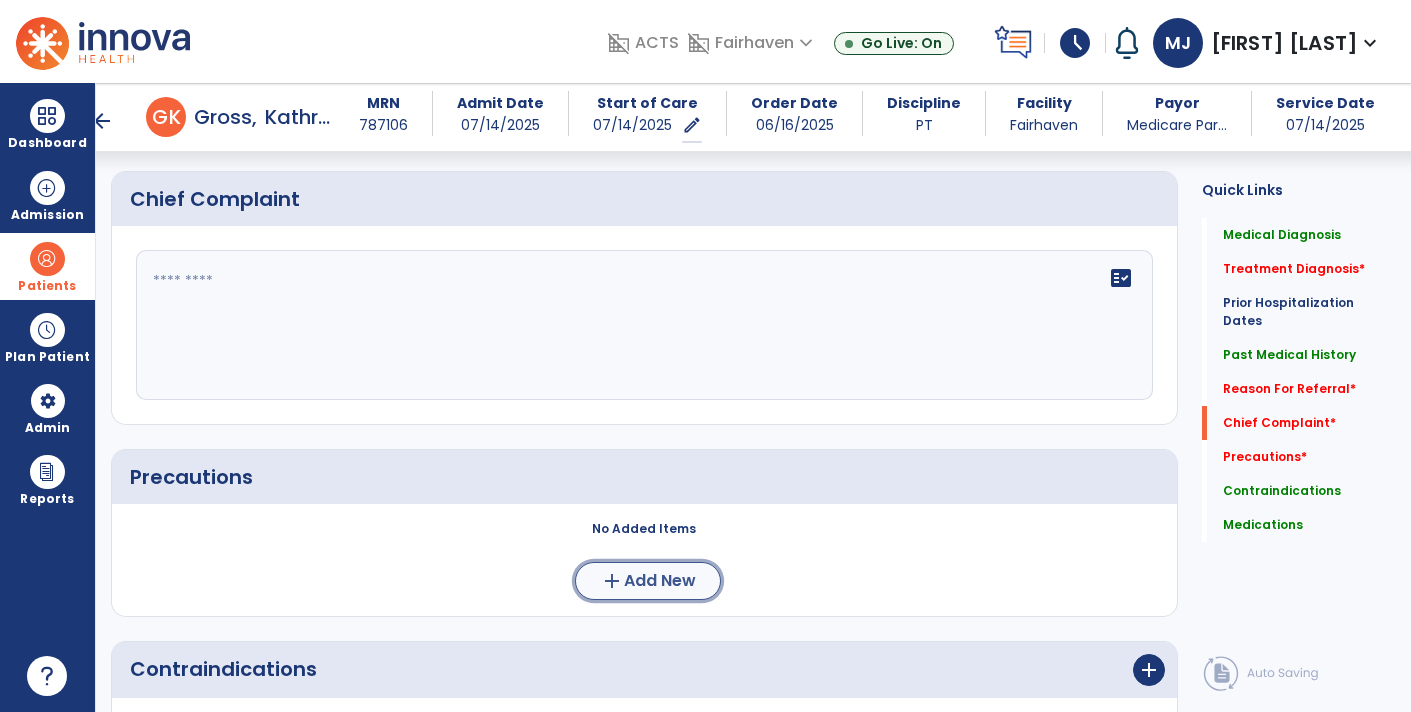 click on "Add New" 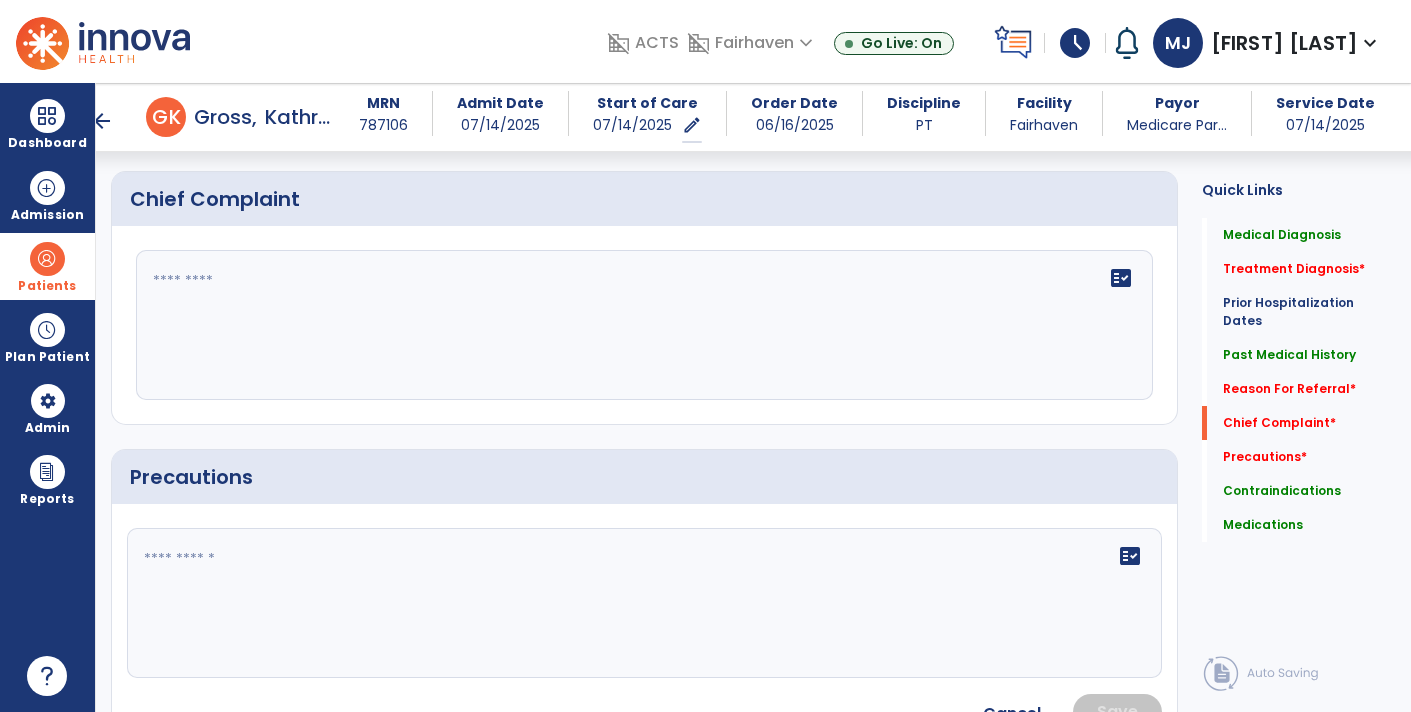 click 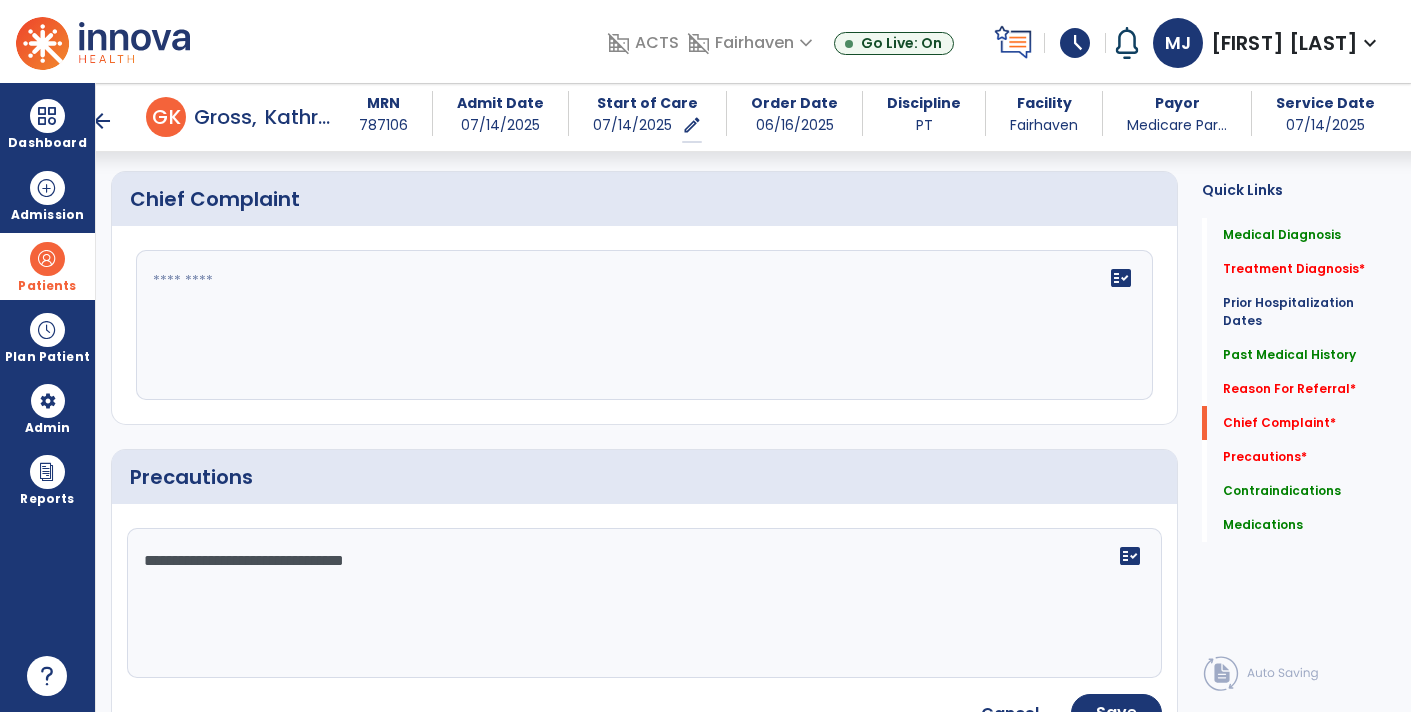 type on "**********" 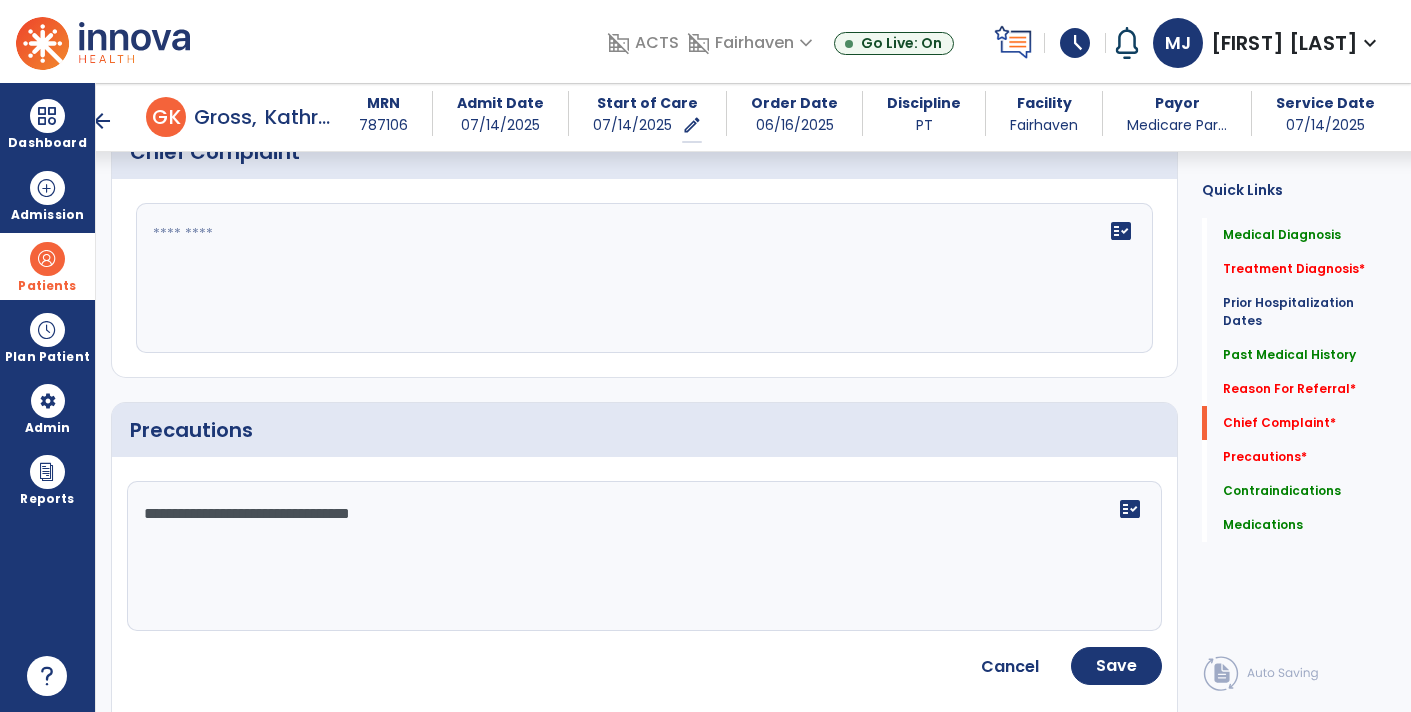 scroll, scrollTop: 1805, scrollLeft: 0, axis: vertical 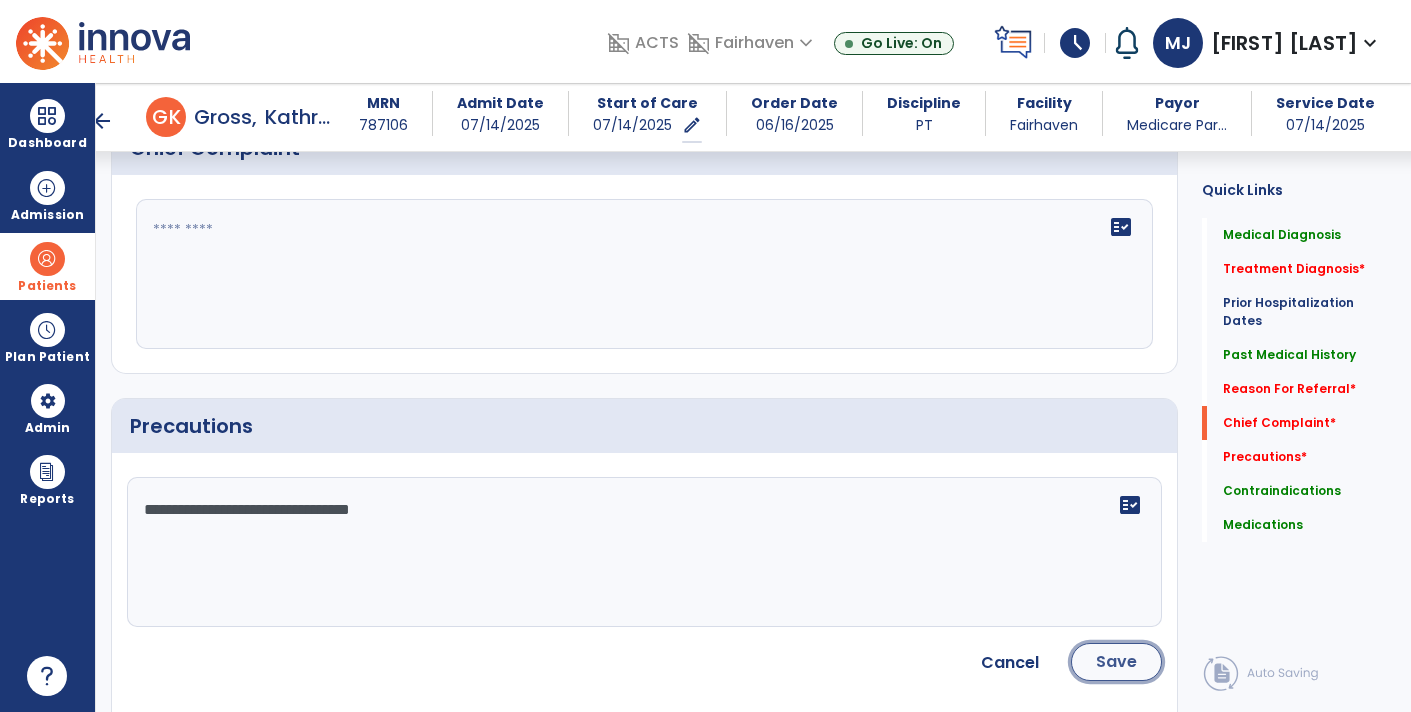 click on "Save" 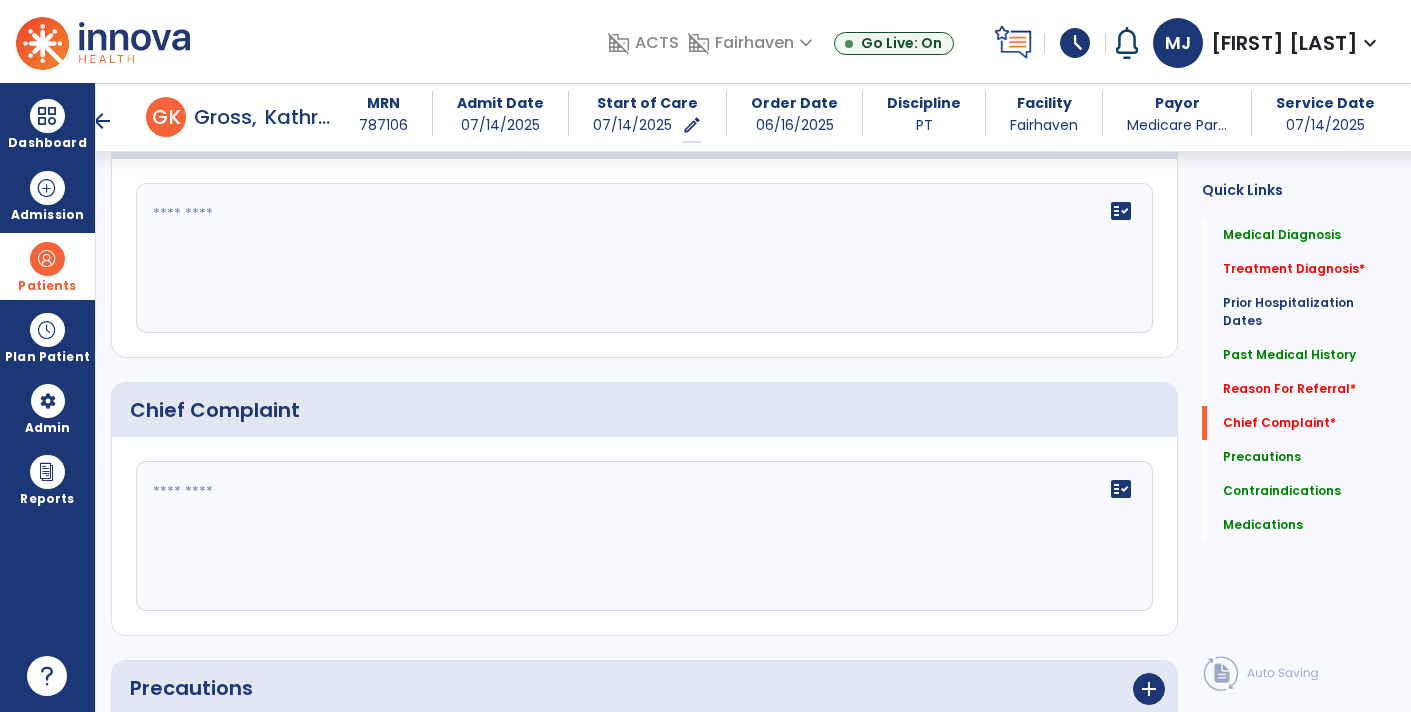 scroll, scrollTop: 1476, scrollLeft: 0, axis: vertical 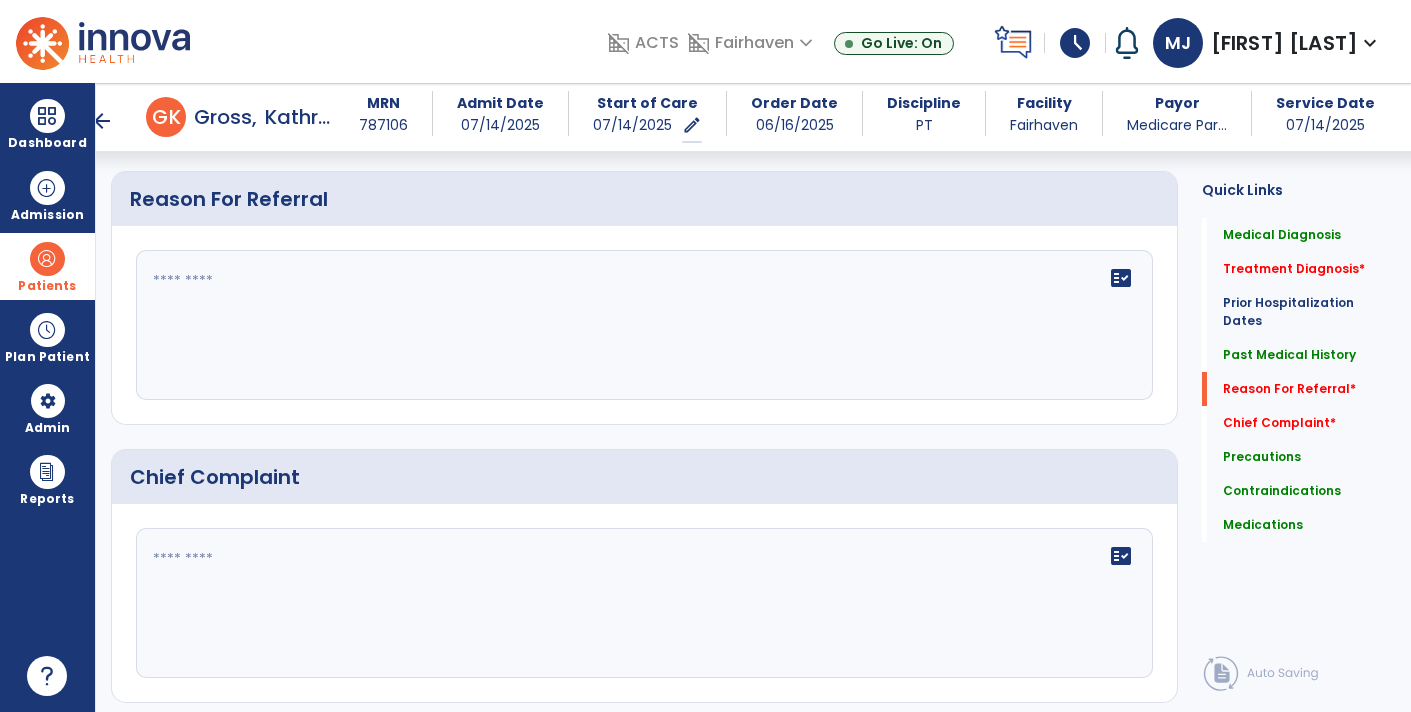 click 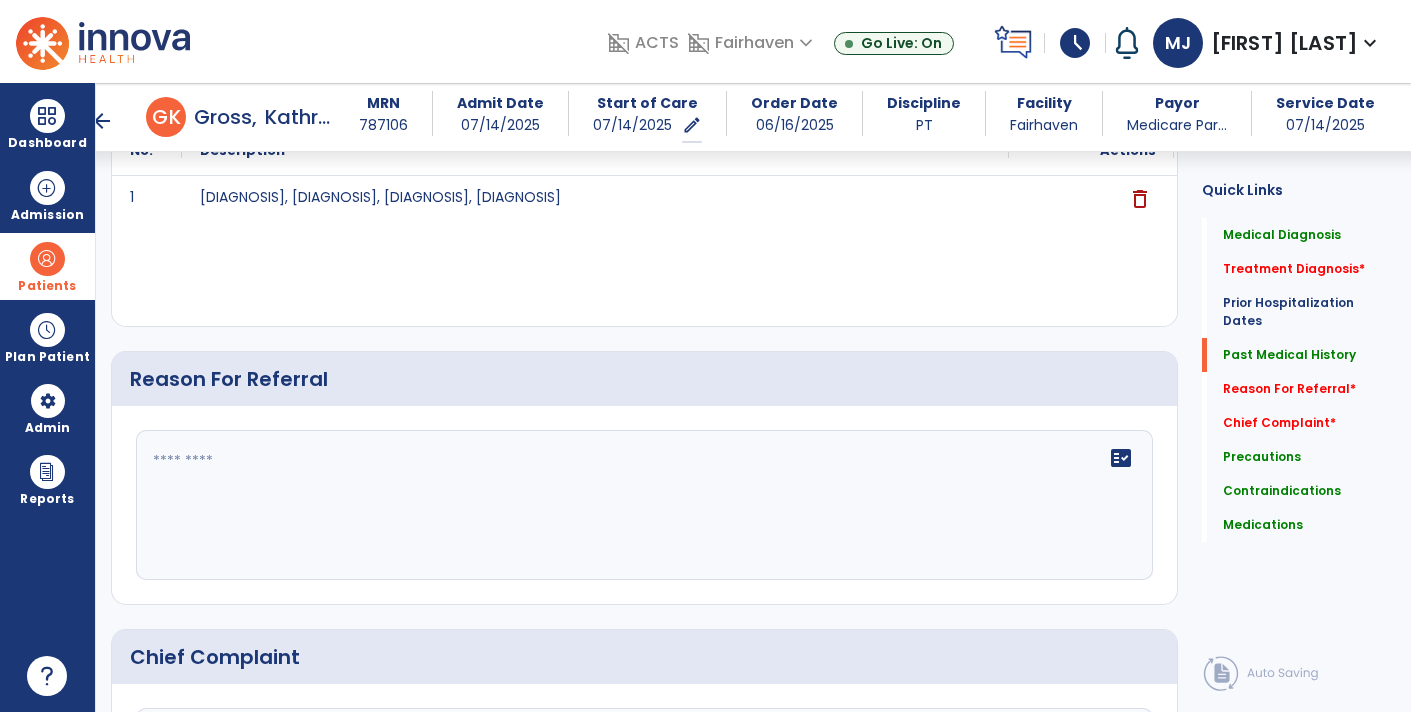 scroll, scrollTop: 1389, scrollLeft: 0, axis: vertical 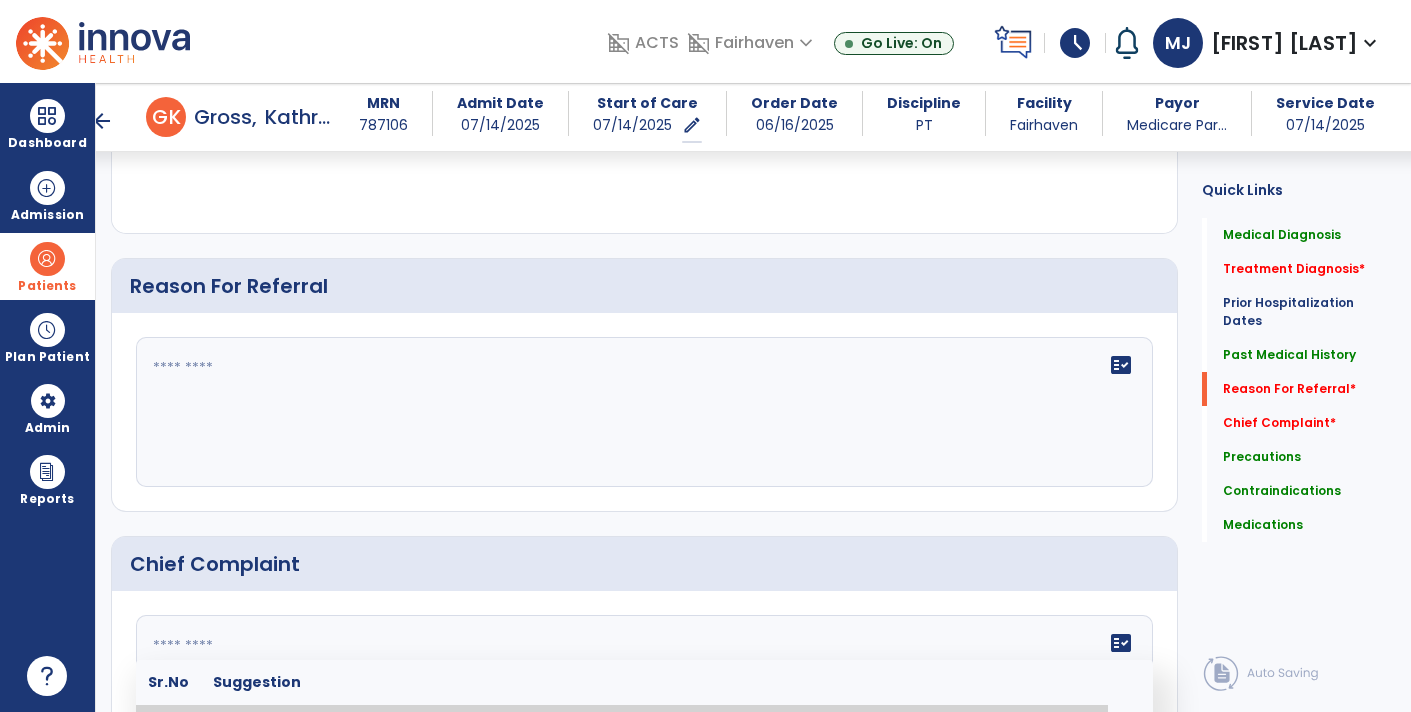 click on "fact_check" 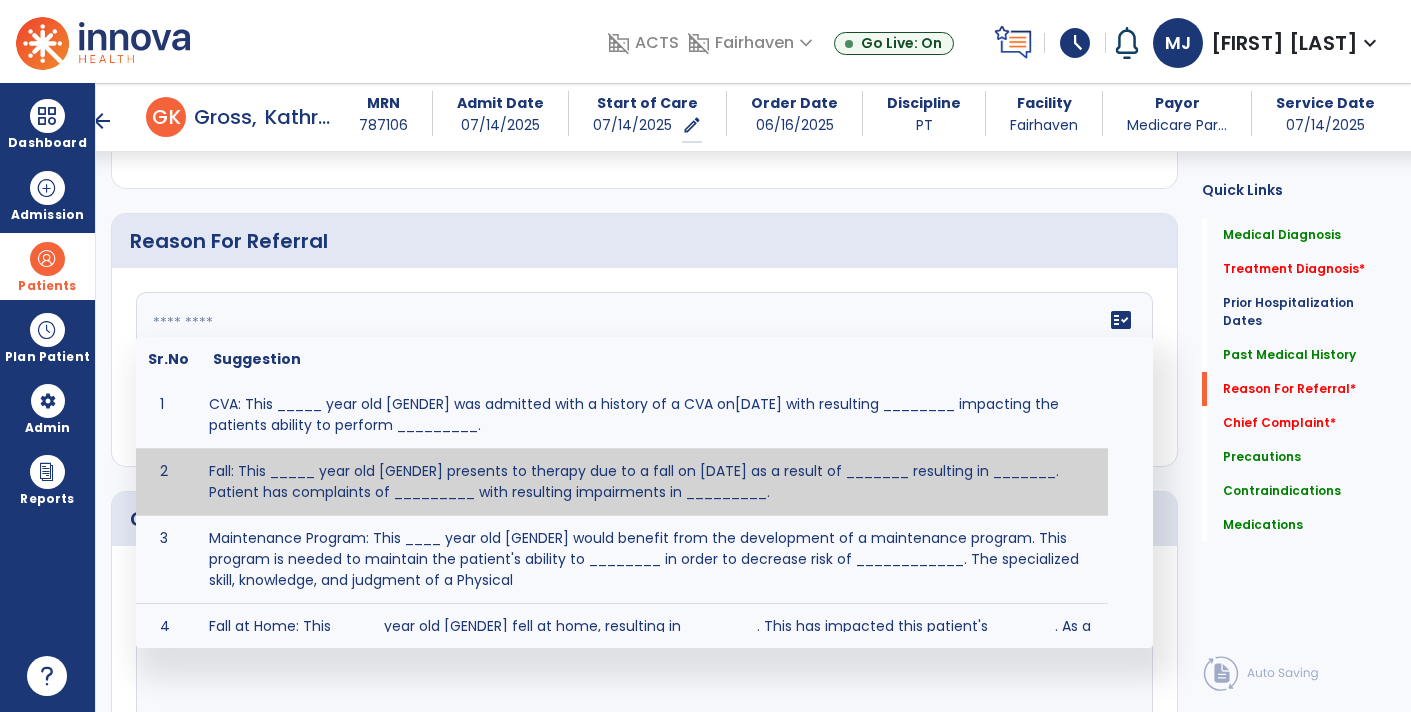 scroll, scrollTop: 1435, scrollLeft: 0, axis: vertical 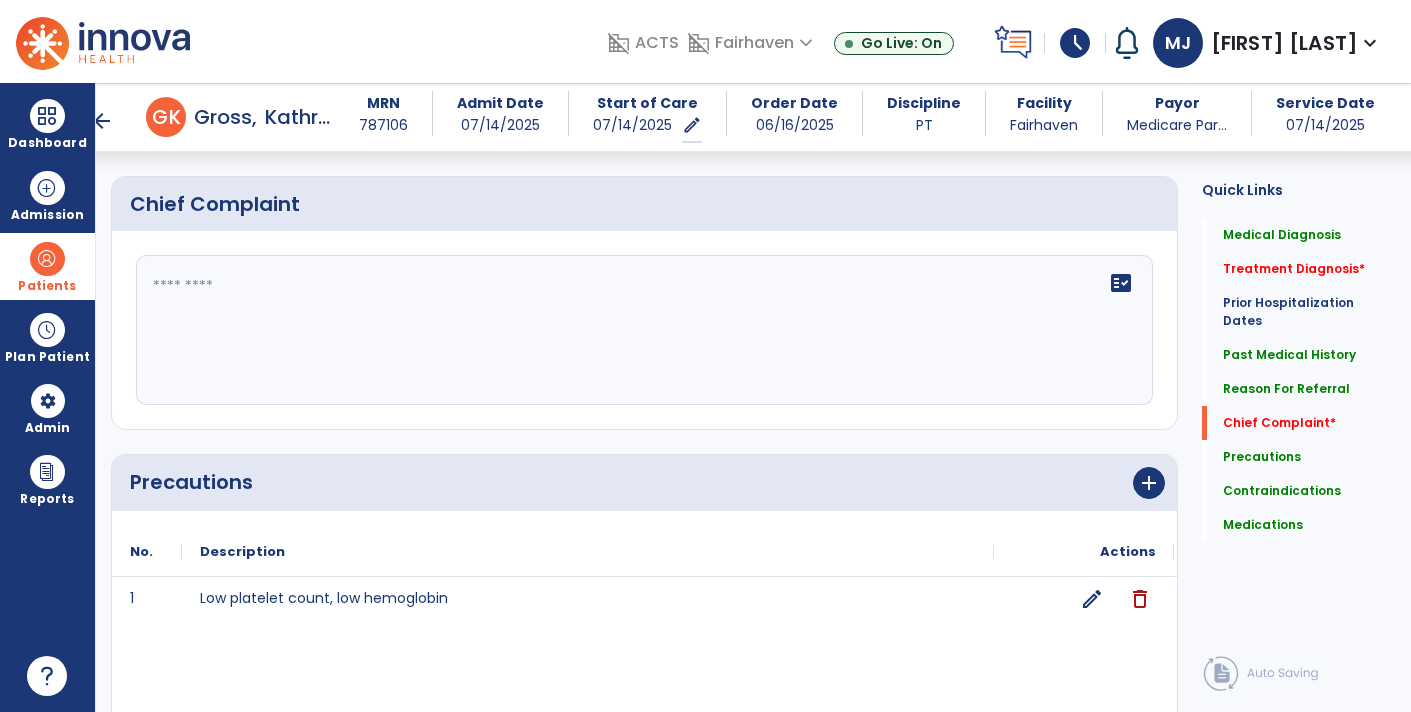 type on "**********" 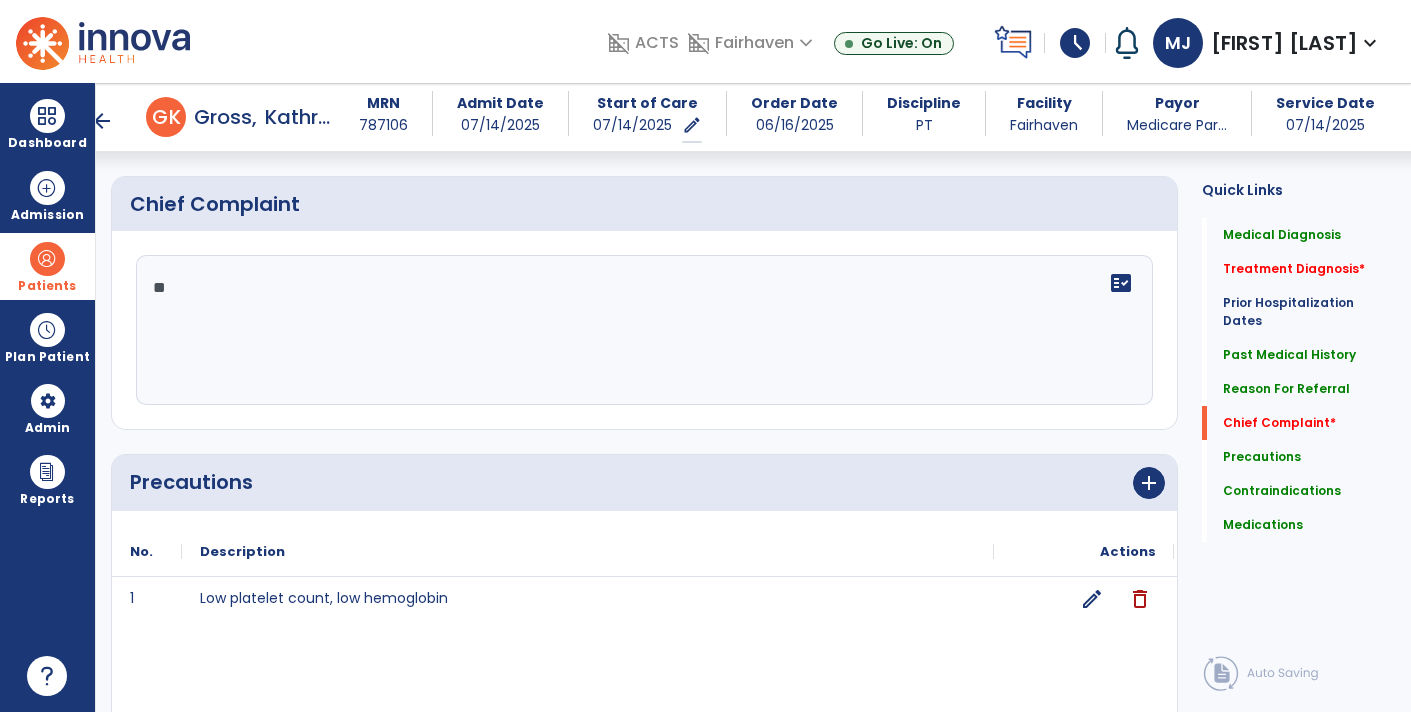 type on "*" 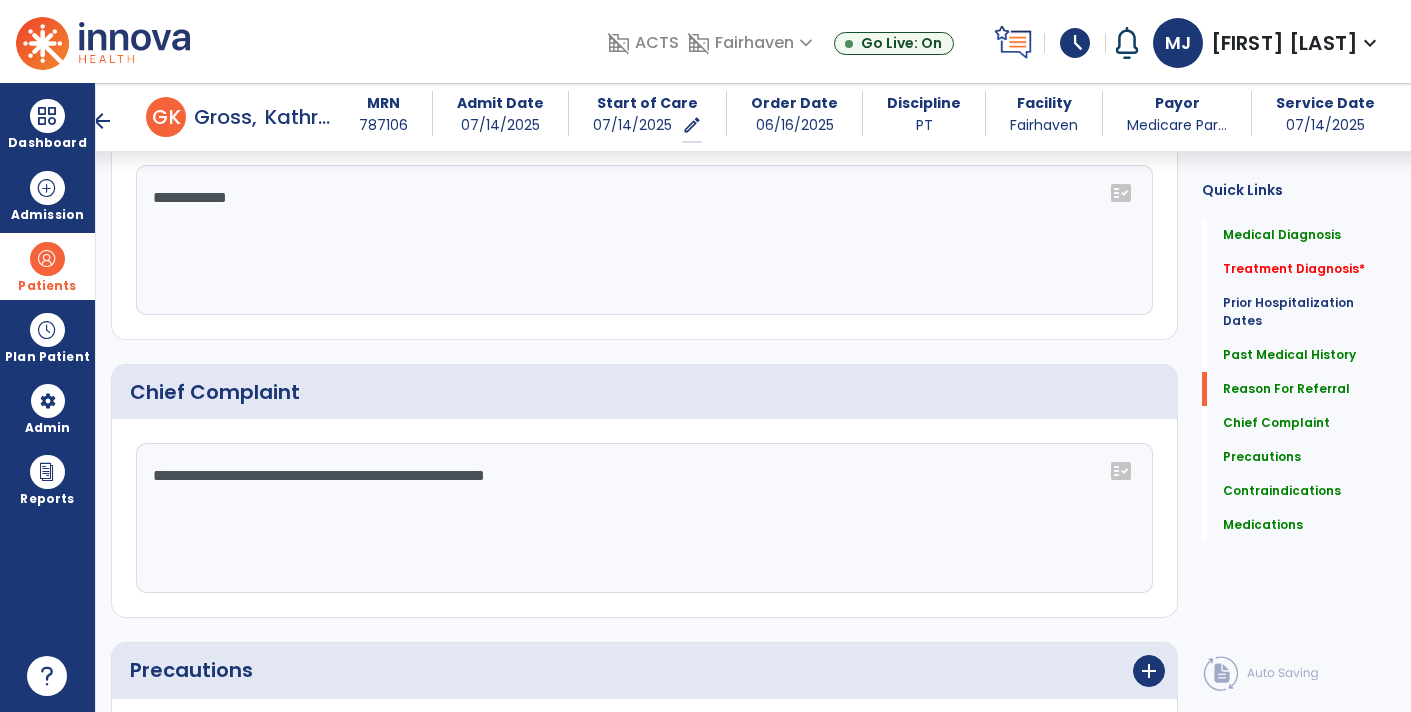 scroll, scrollTop: 1567, scrollLeft: 0, axis: vertical 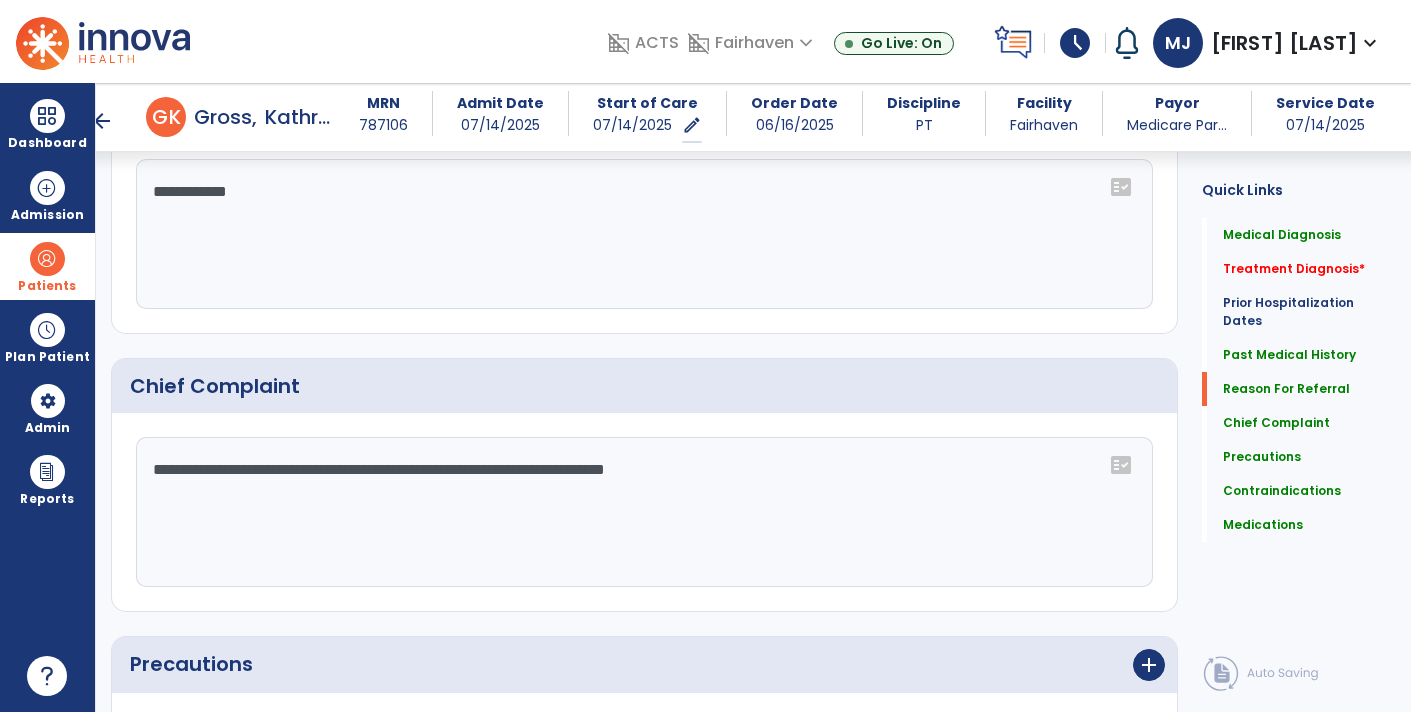 type on "**********" 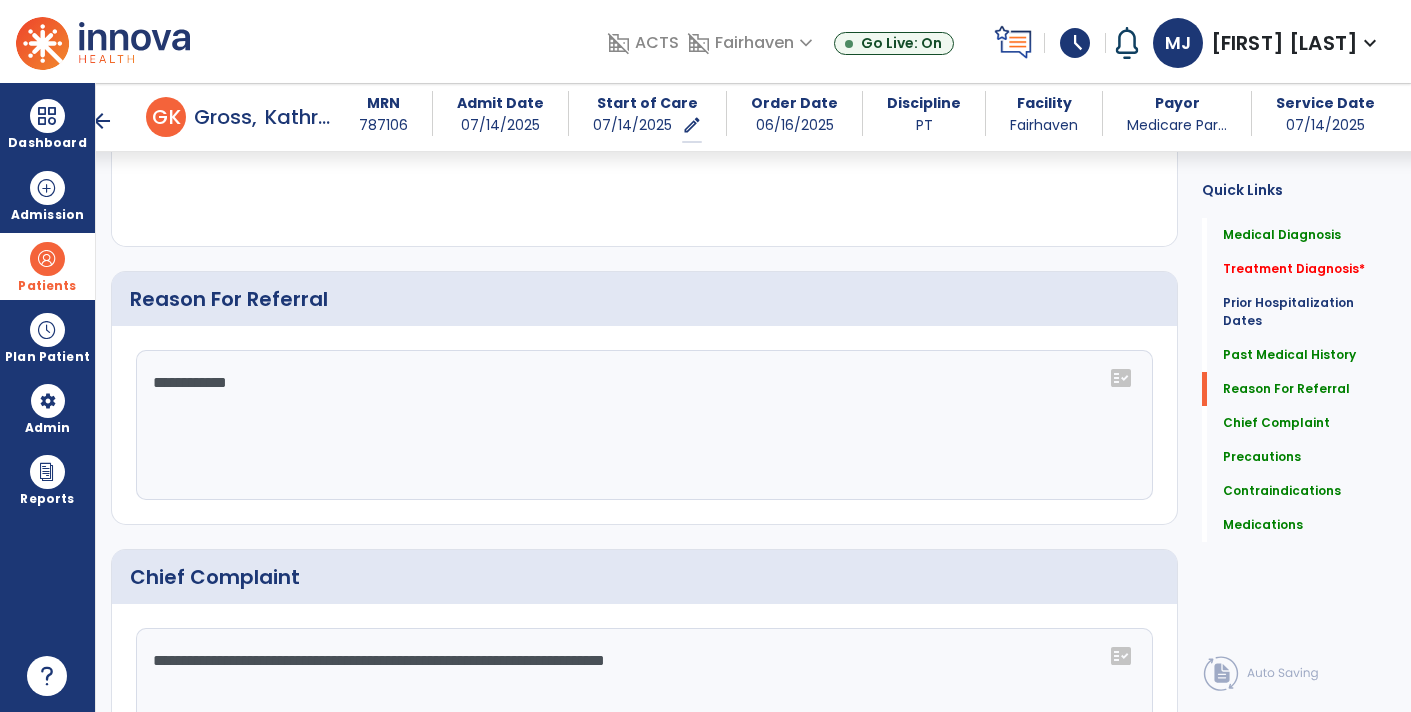scroll, scrollTop: 1360, scrollLeft: 0, axis: vertical 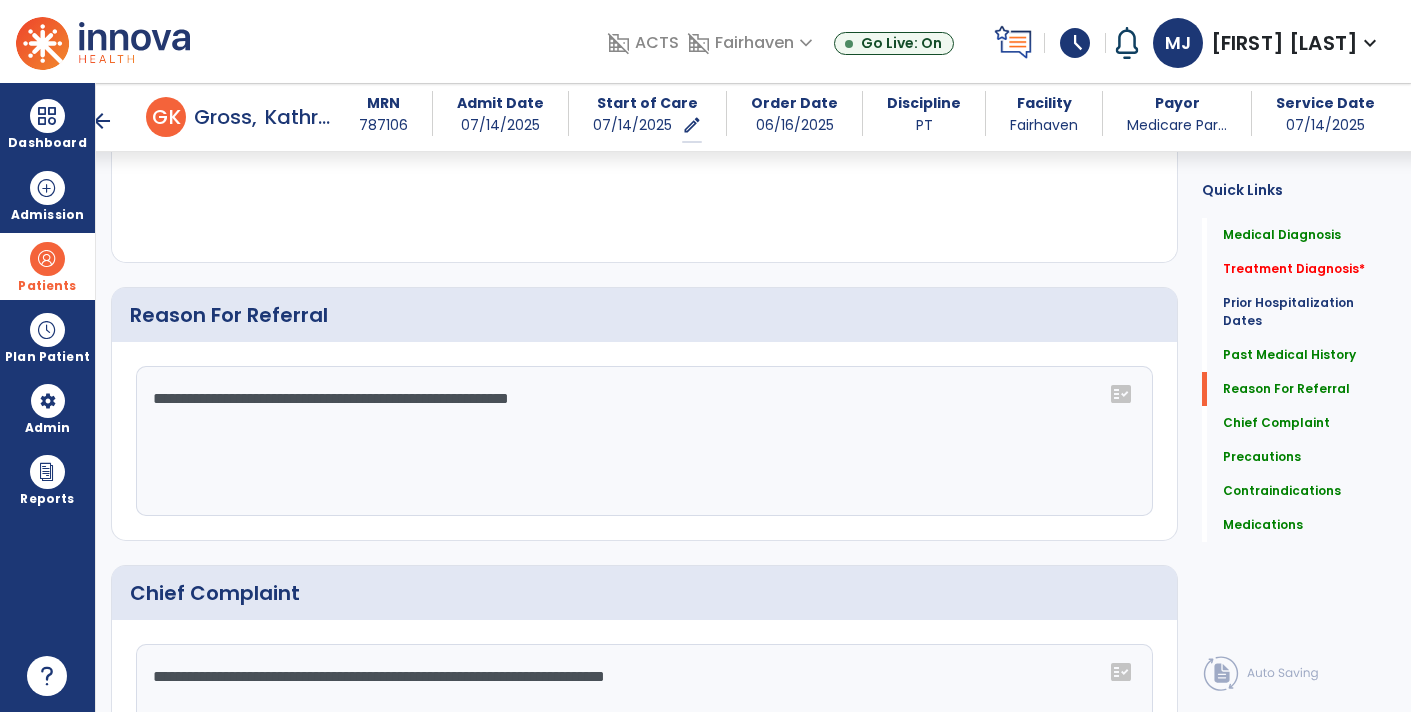 type on "**********" 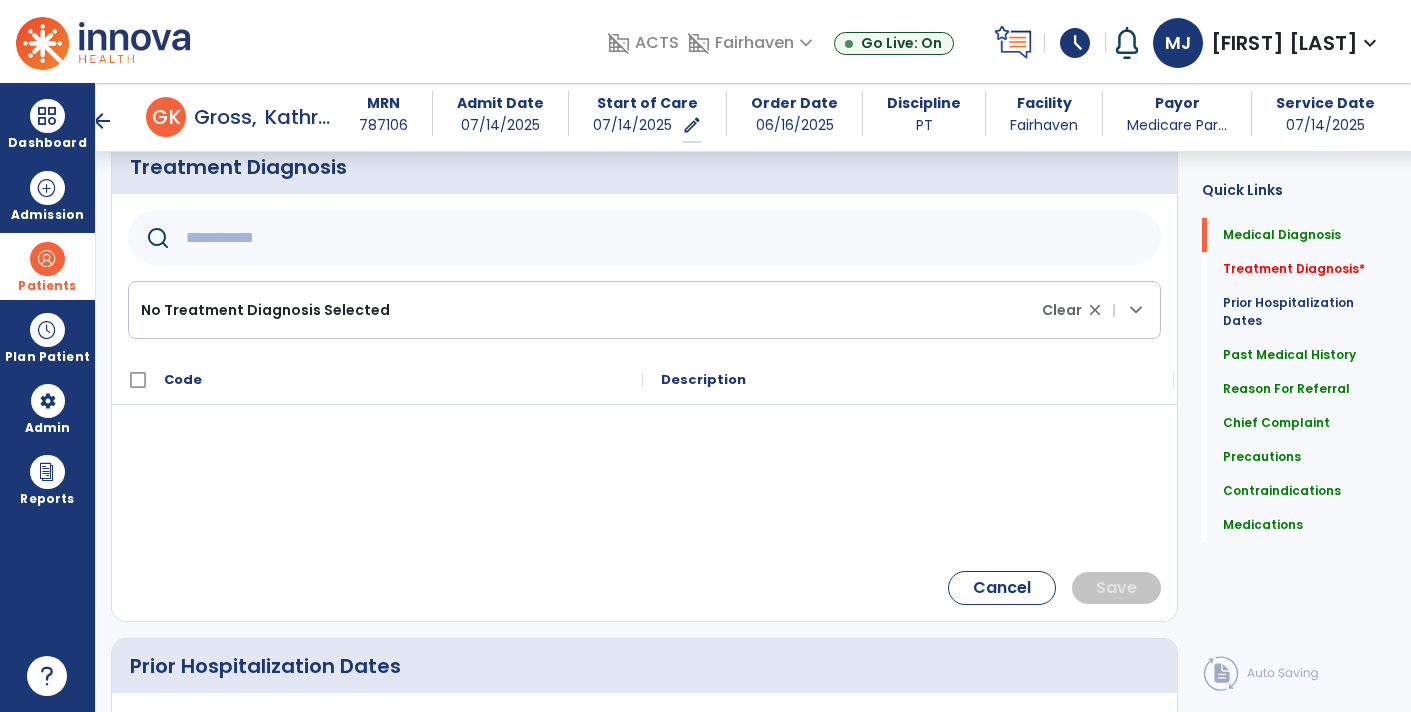 scroll, scrollTop: 0, scrollLeft: 0, axis: both 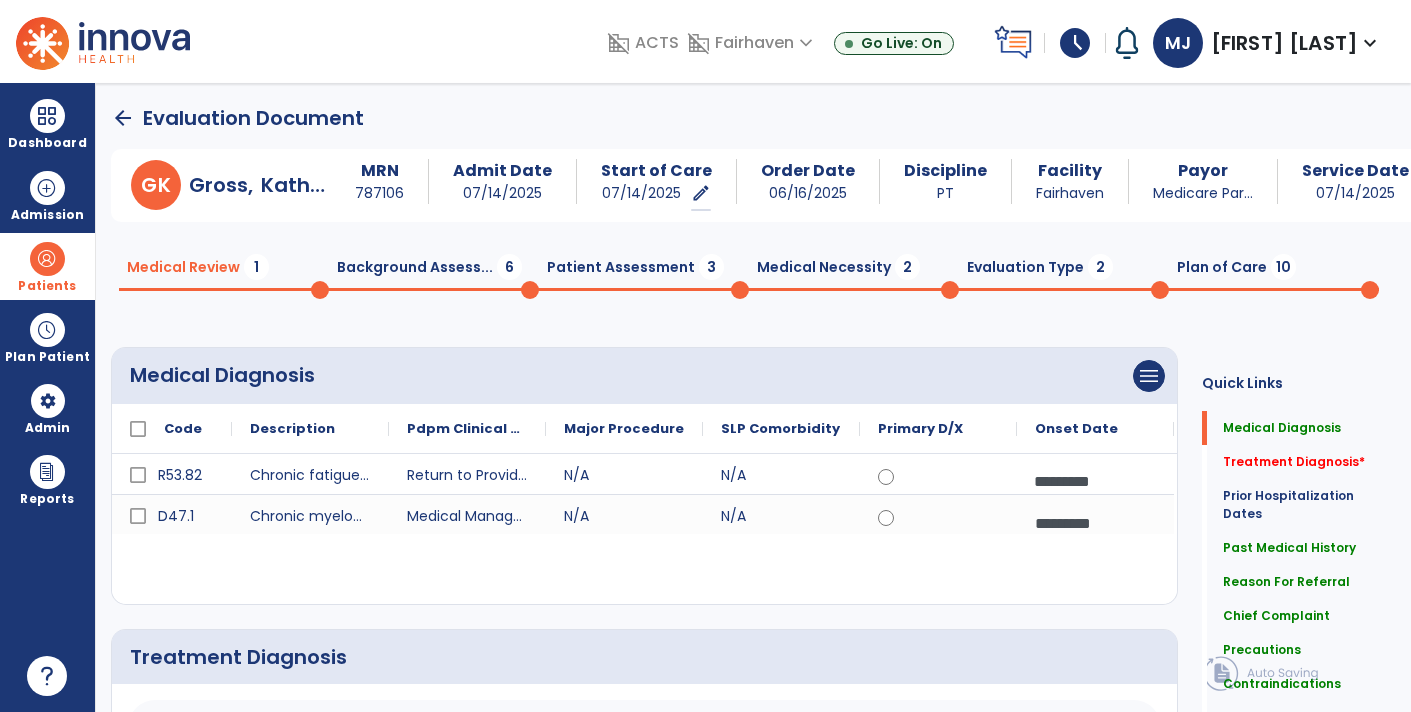 click on "Background Assess...  6" 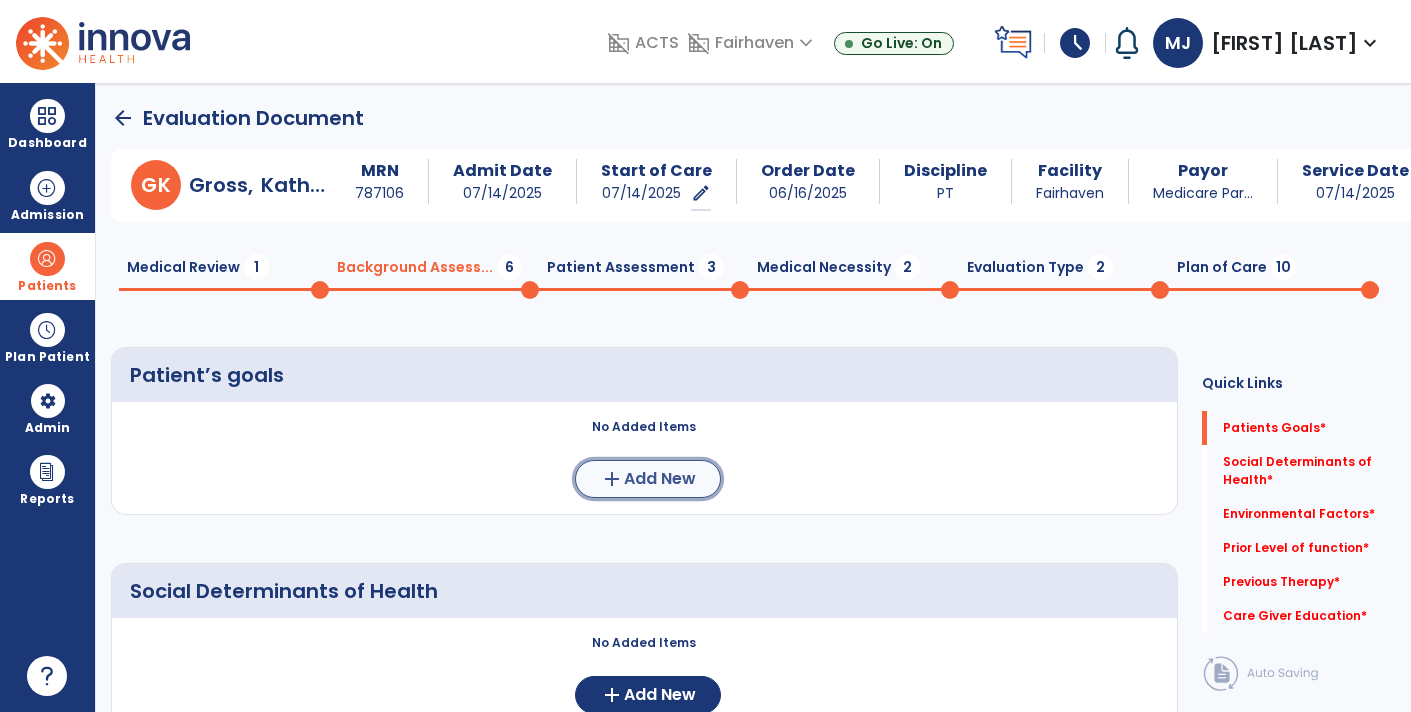 click on "Add New" 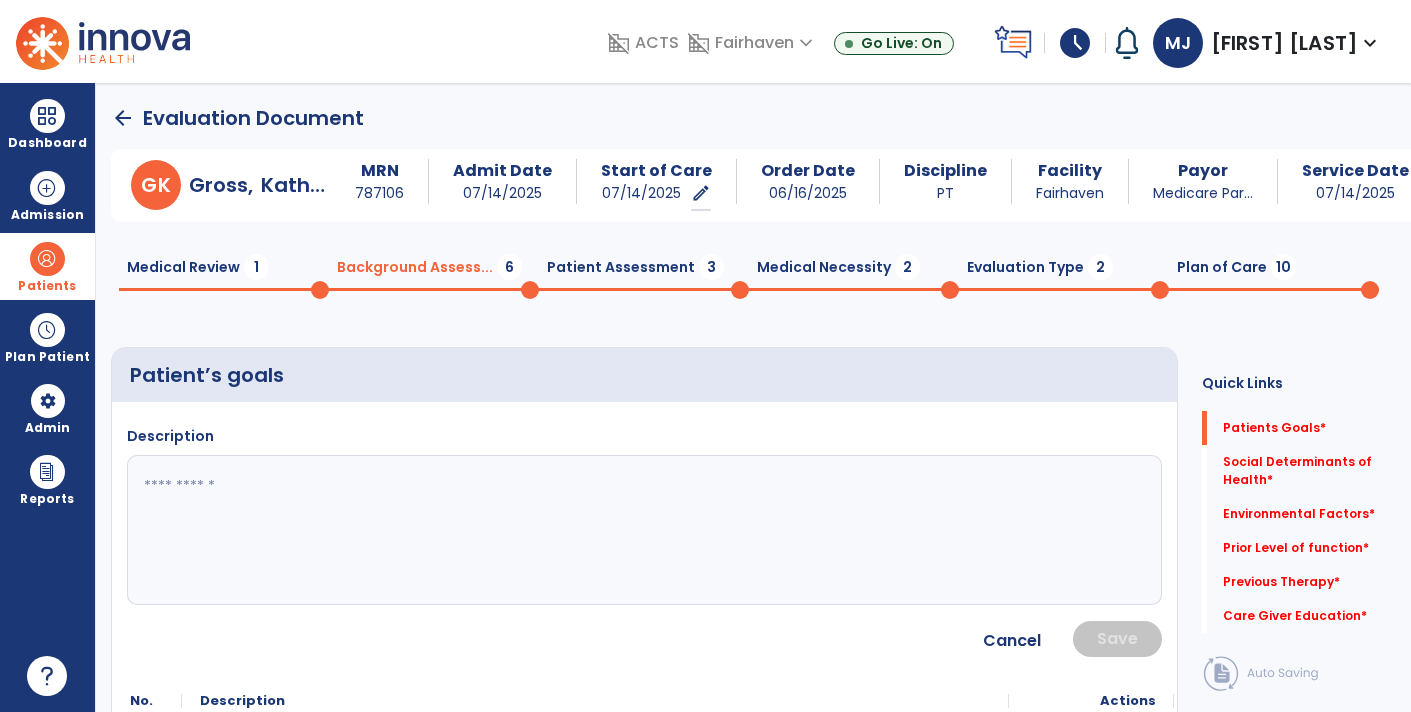 click 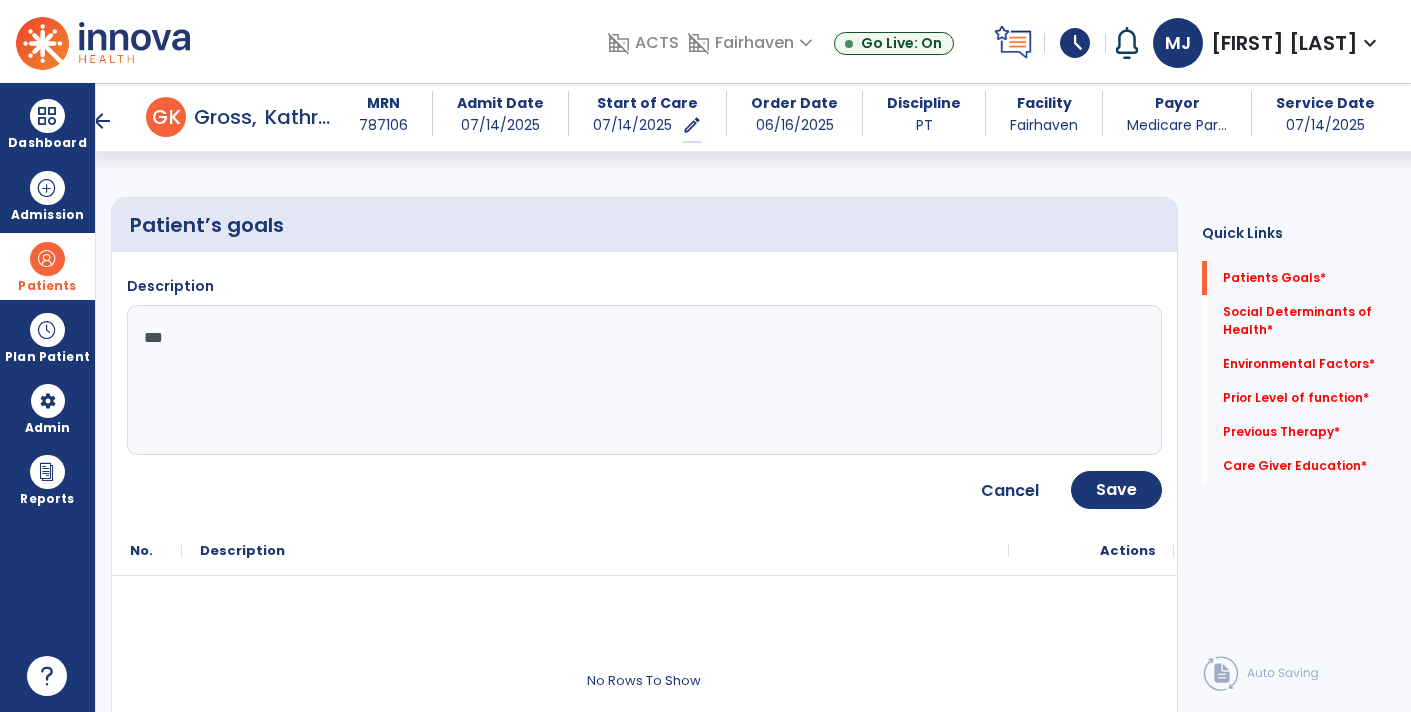 scroll, scrollTop: 133, scrollLeft: 0, axis: vertical 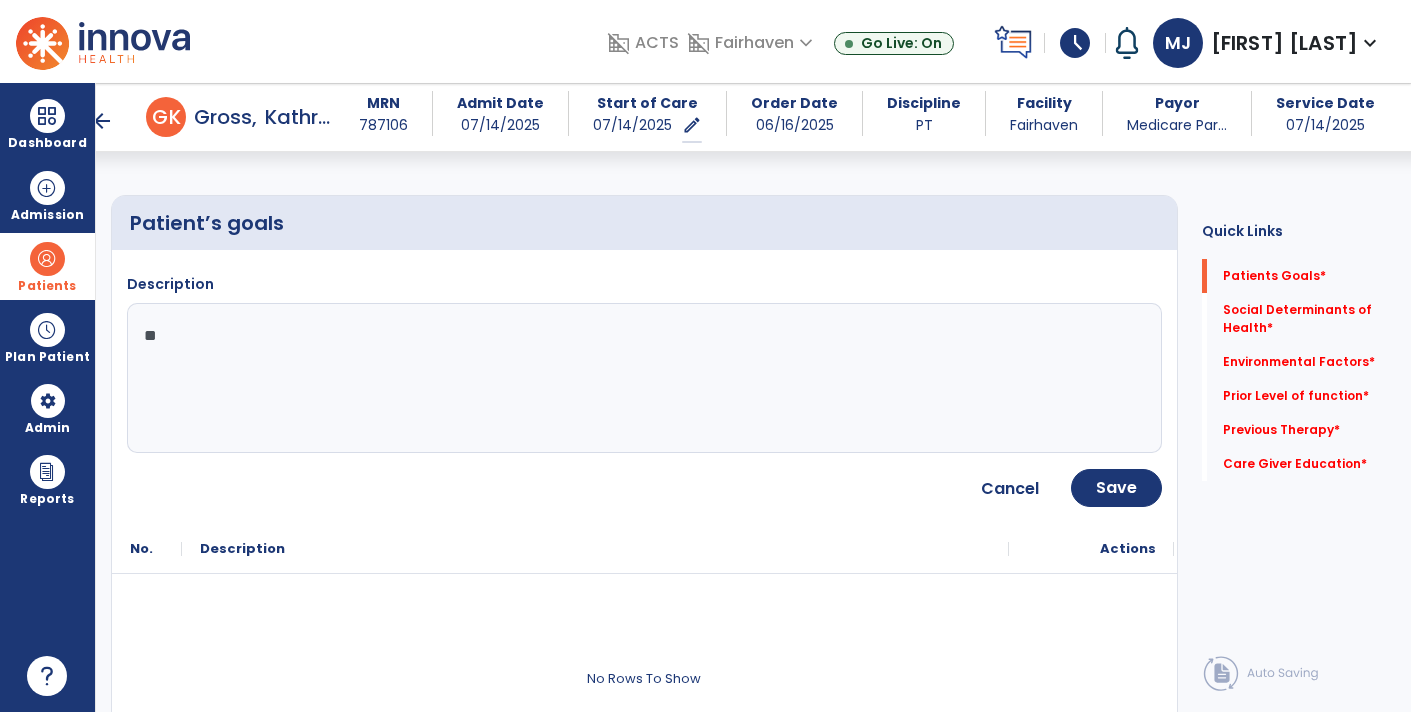 type on "*" 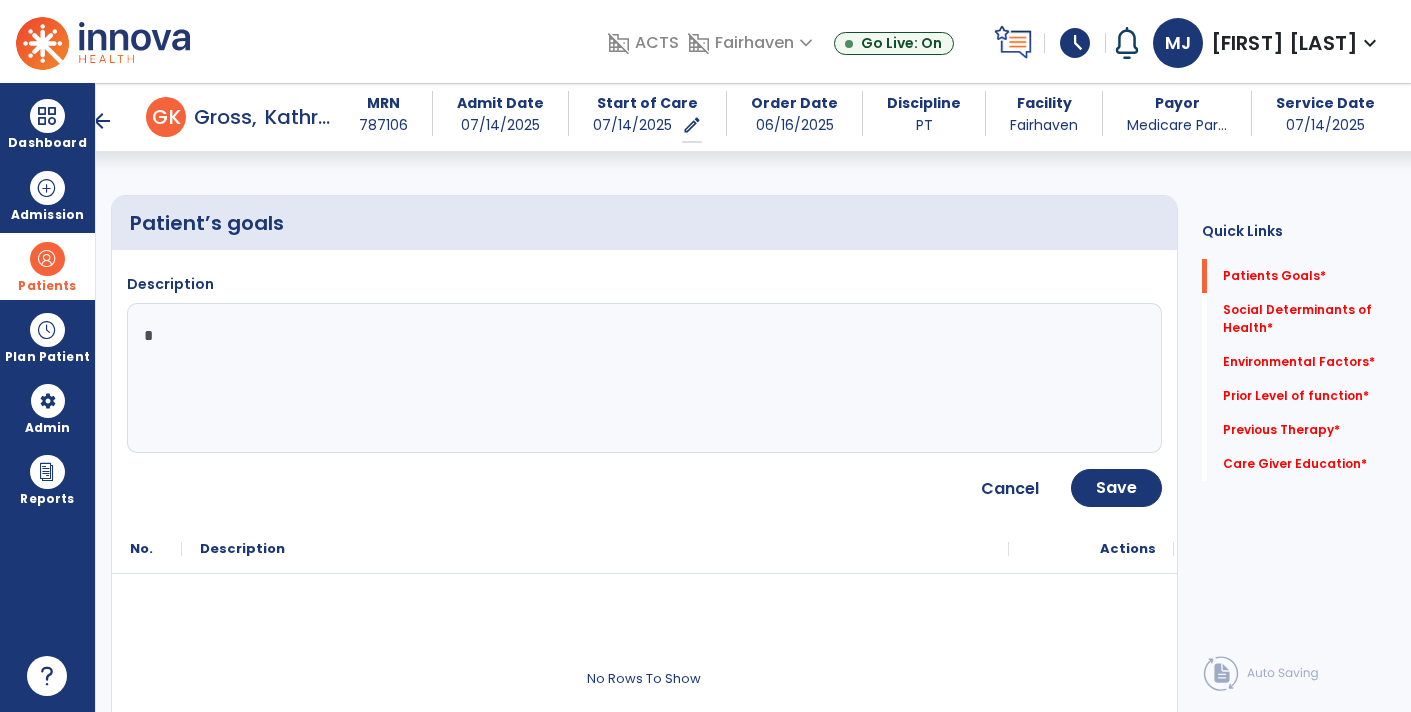 type 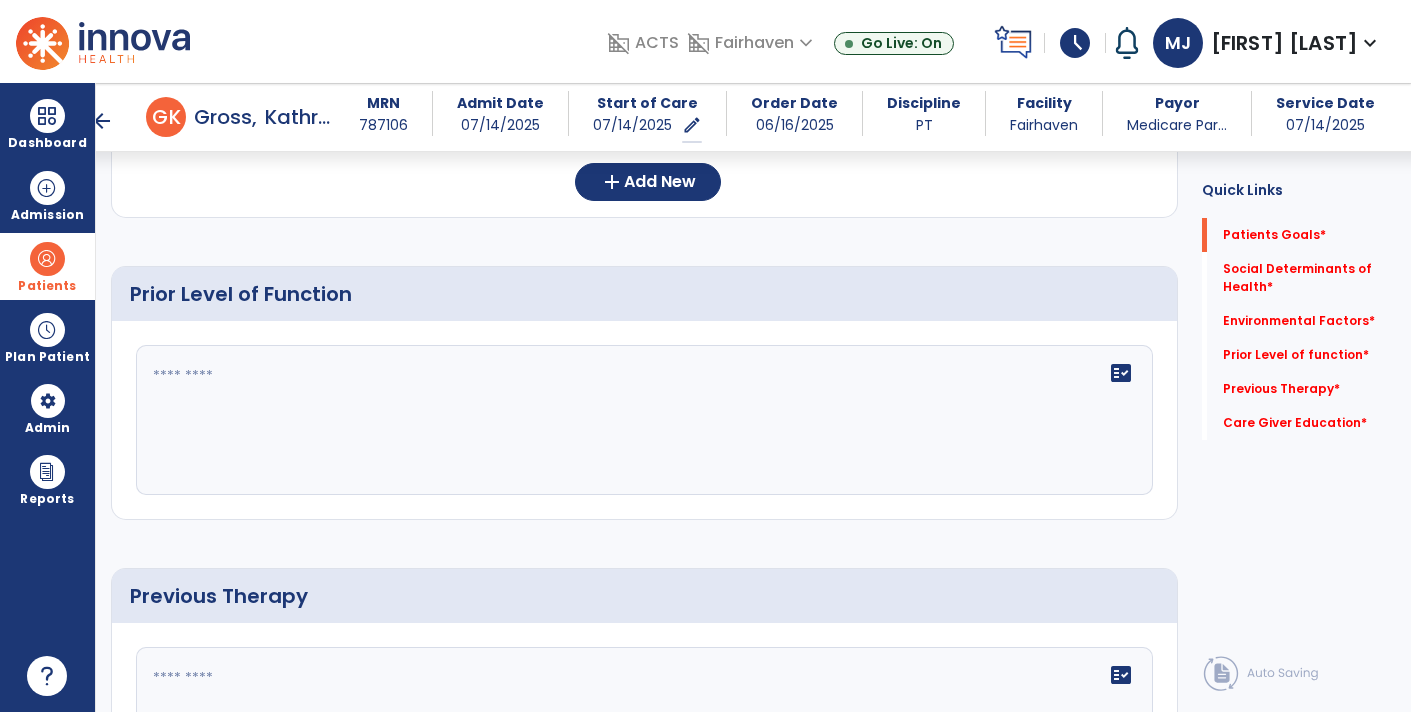 scroll, scrollTop: 1107, scrollLeft: 0, axis: vertical 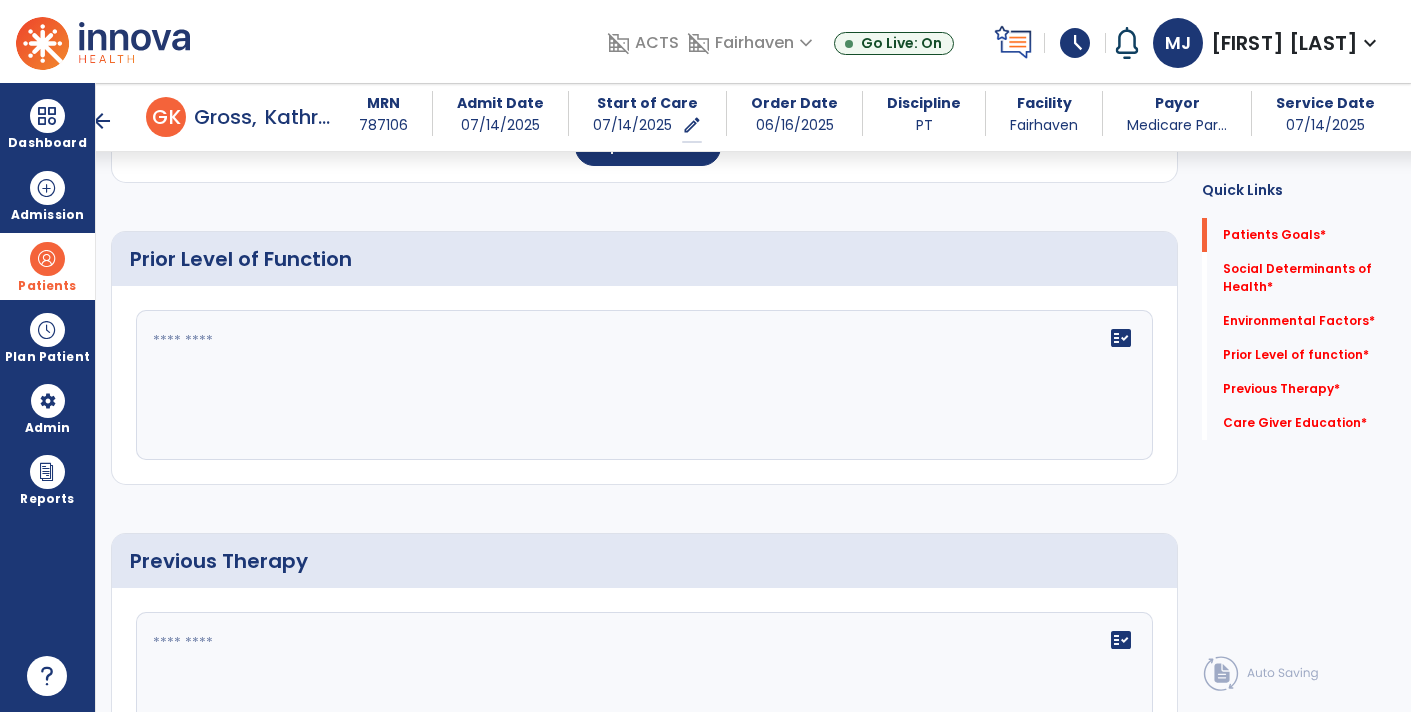 click 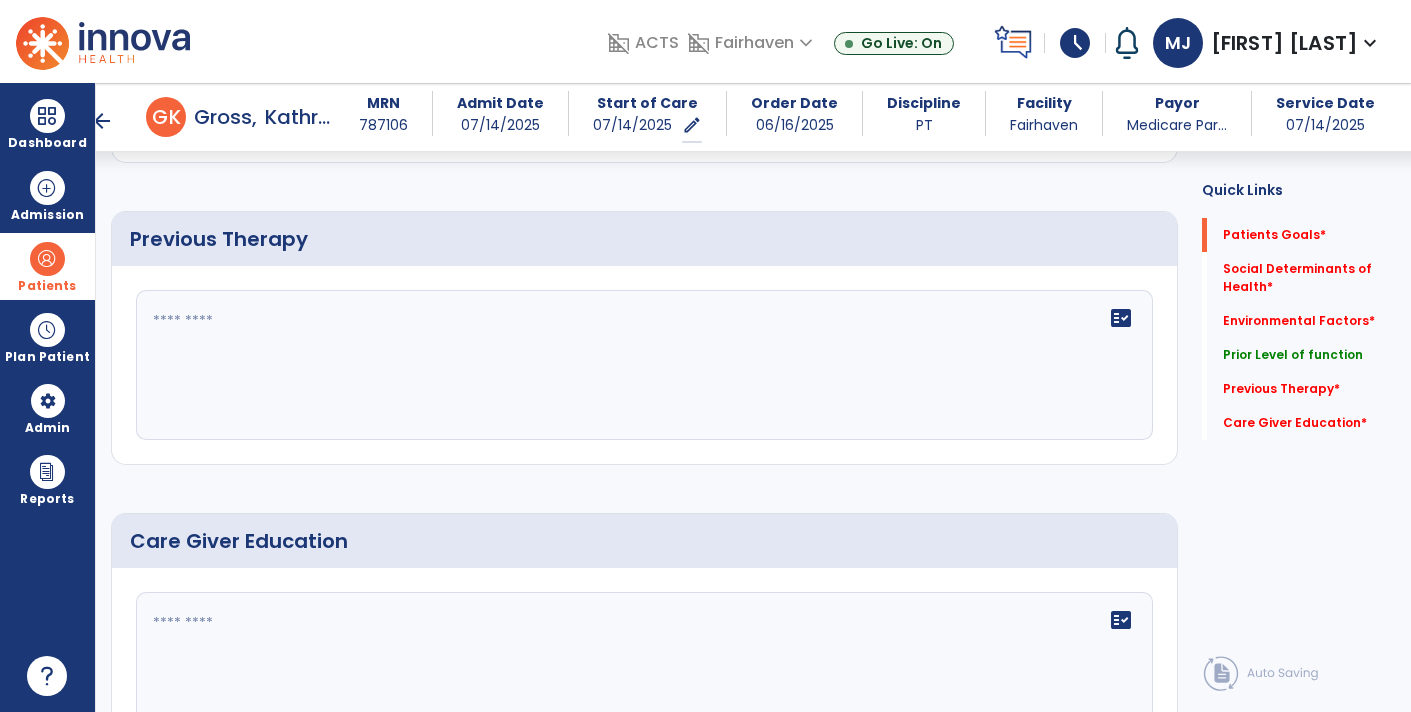 scroll, scrollTop: 1466, scrollLeft: 0, axis: vertical 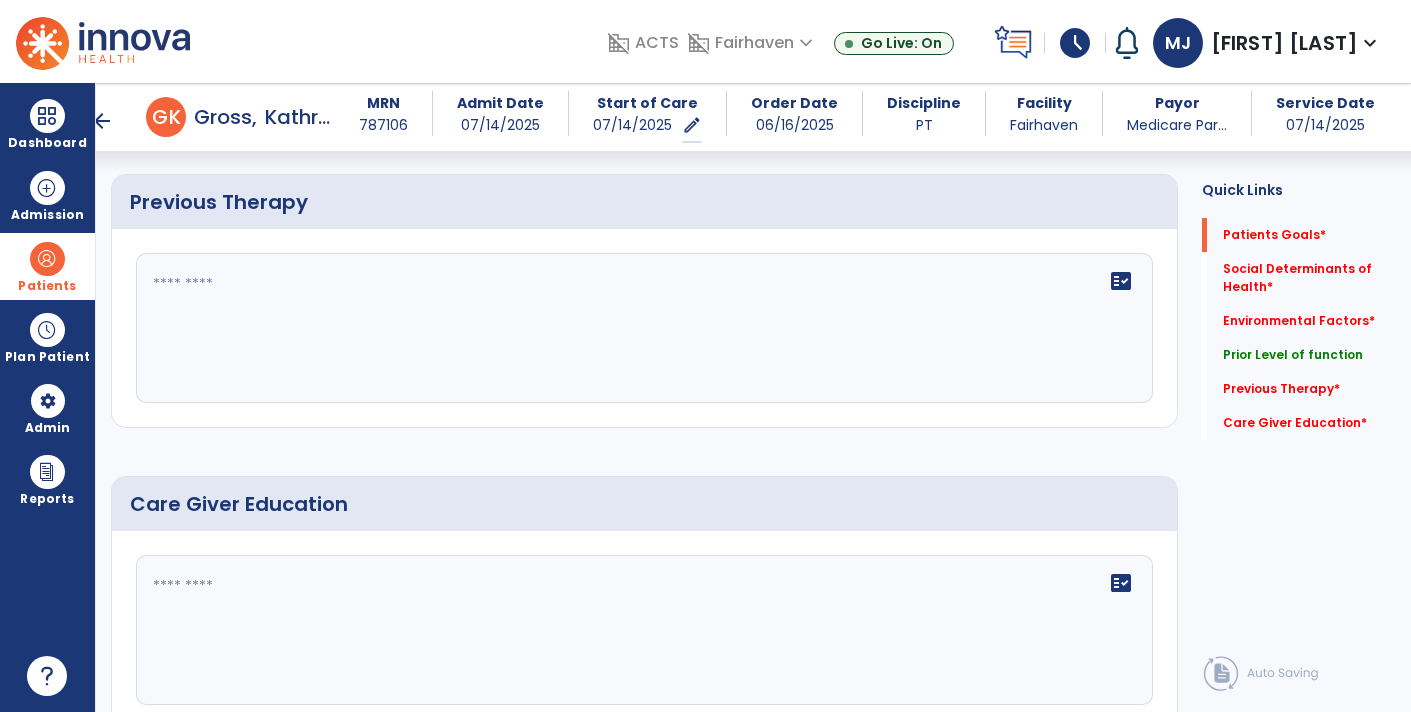 type on "**********" 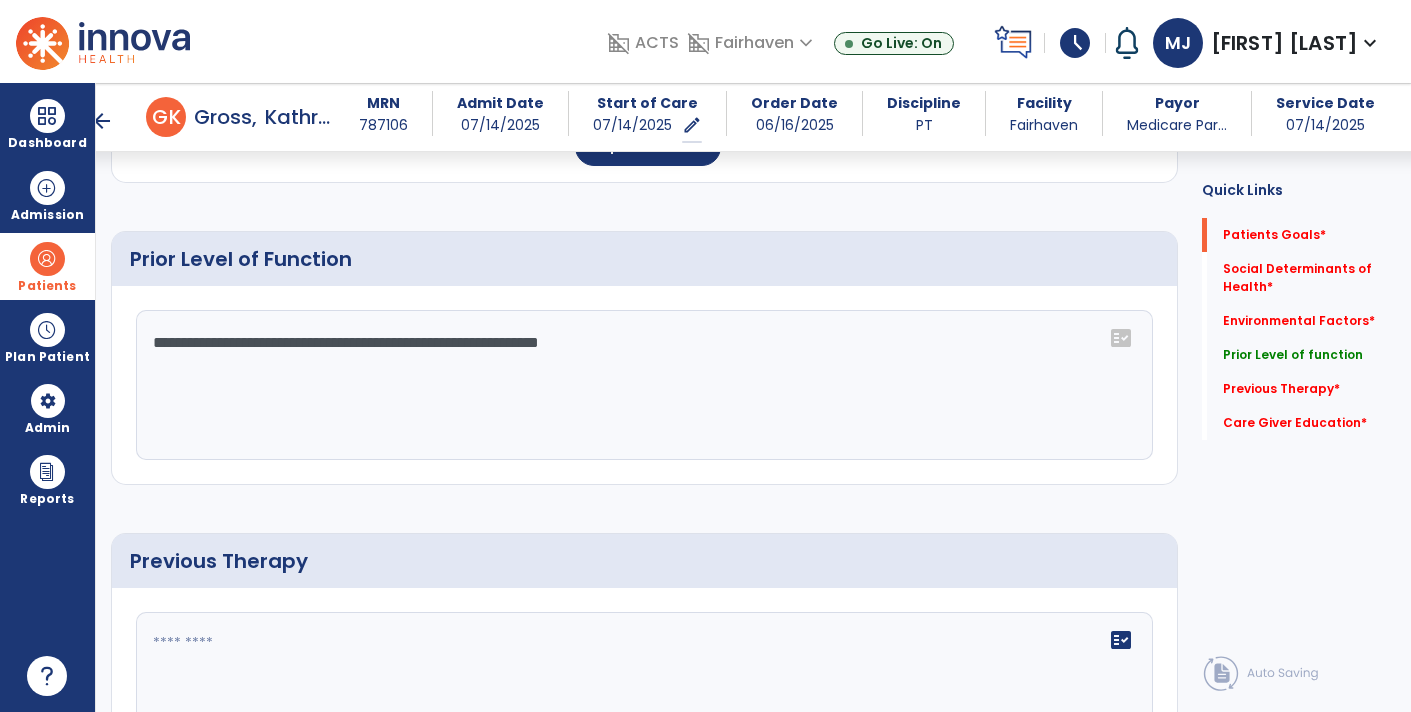 scroll, scrollTop: 1075, scrollLeft: 0, axis: vertical 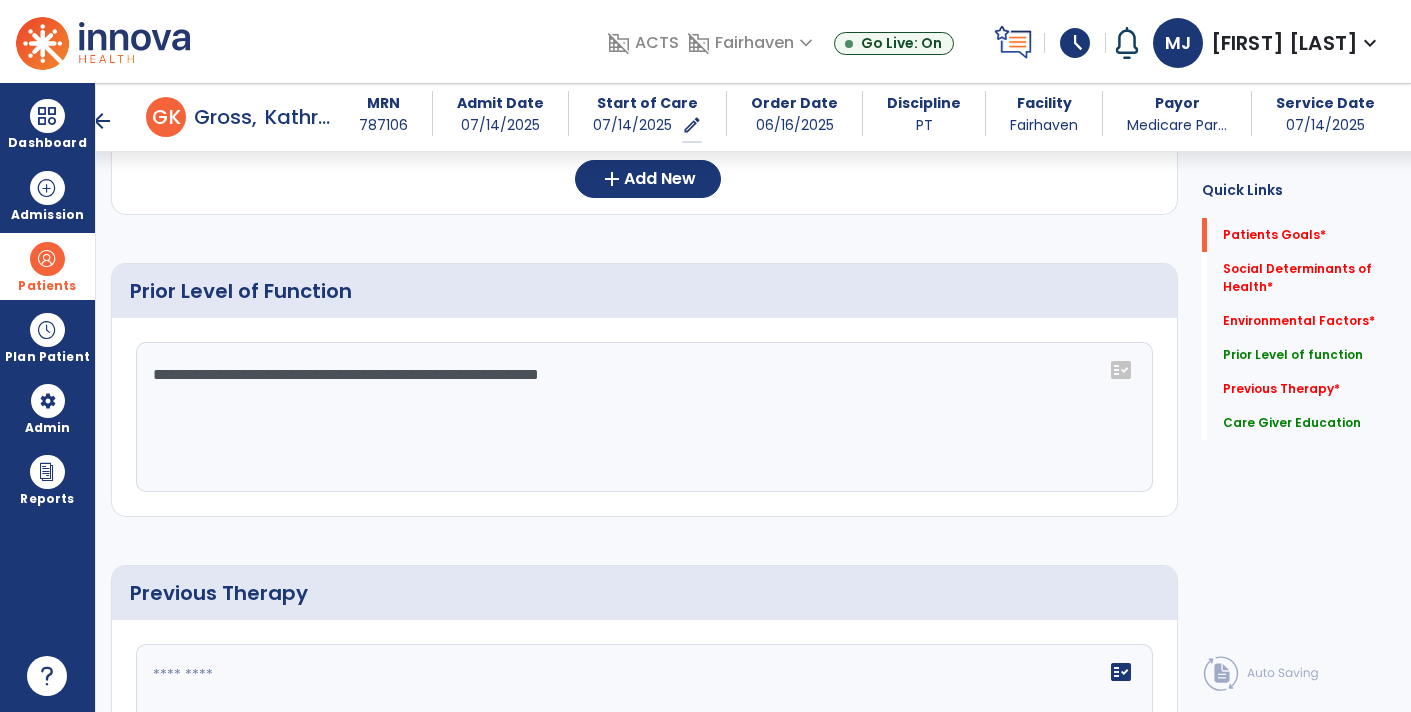 type on "***" 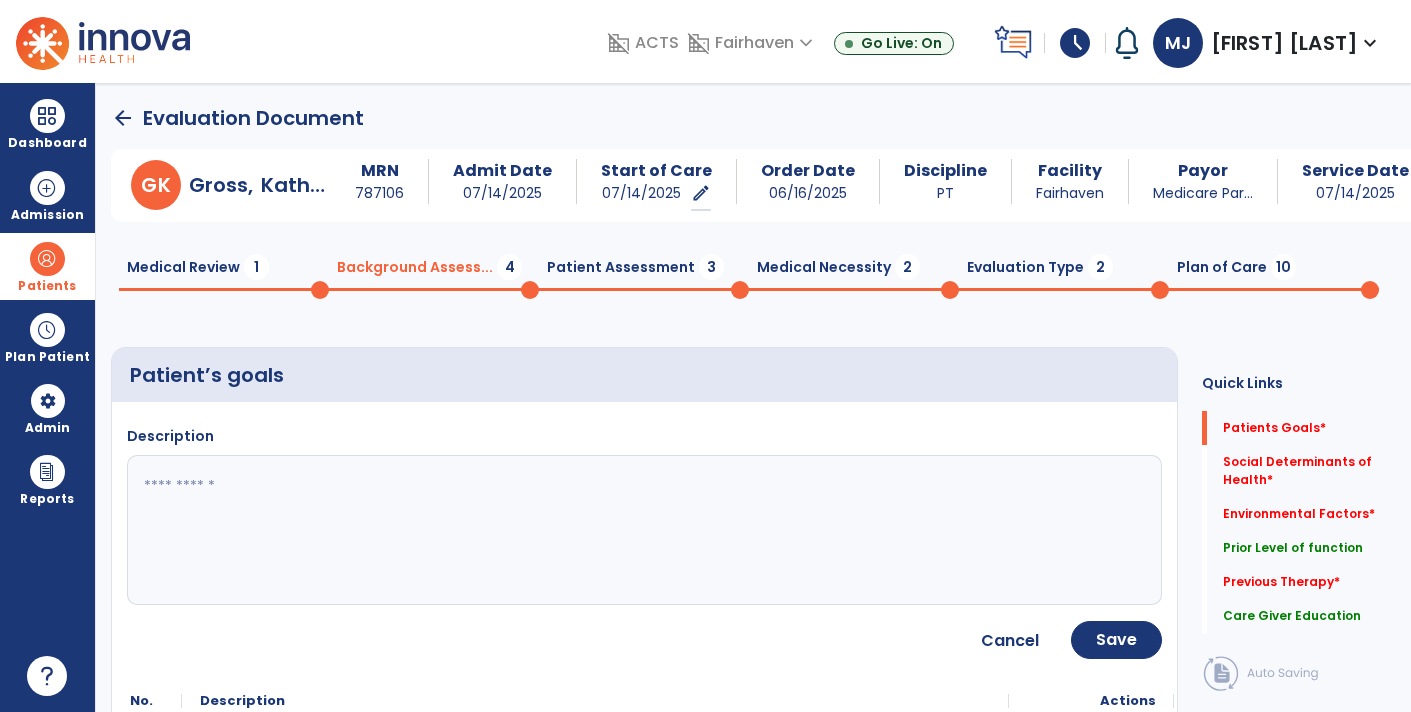 scroll, scrollTop: 1, scrollLeft: 0, axis: vertical 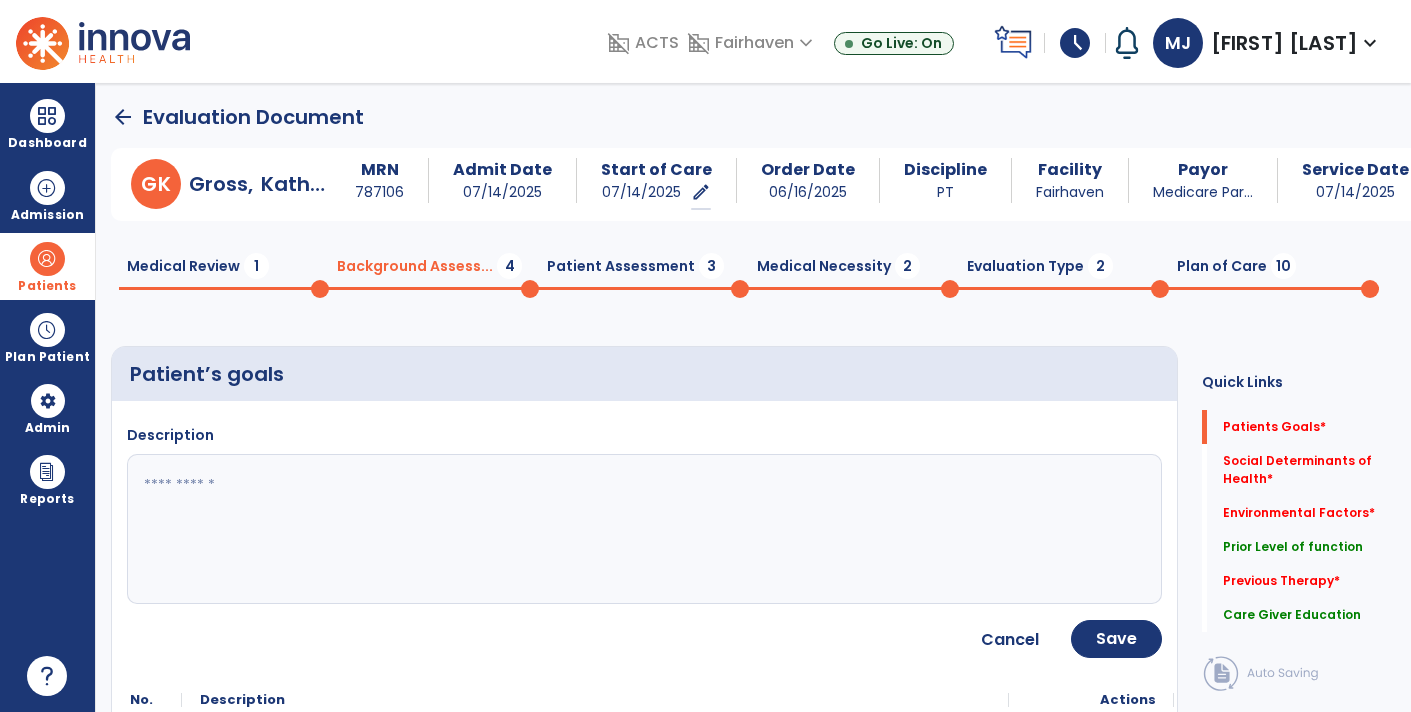 type on "**********" 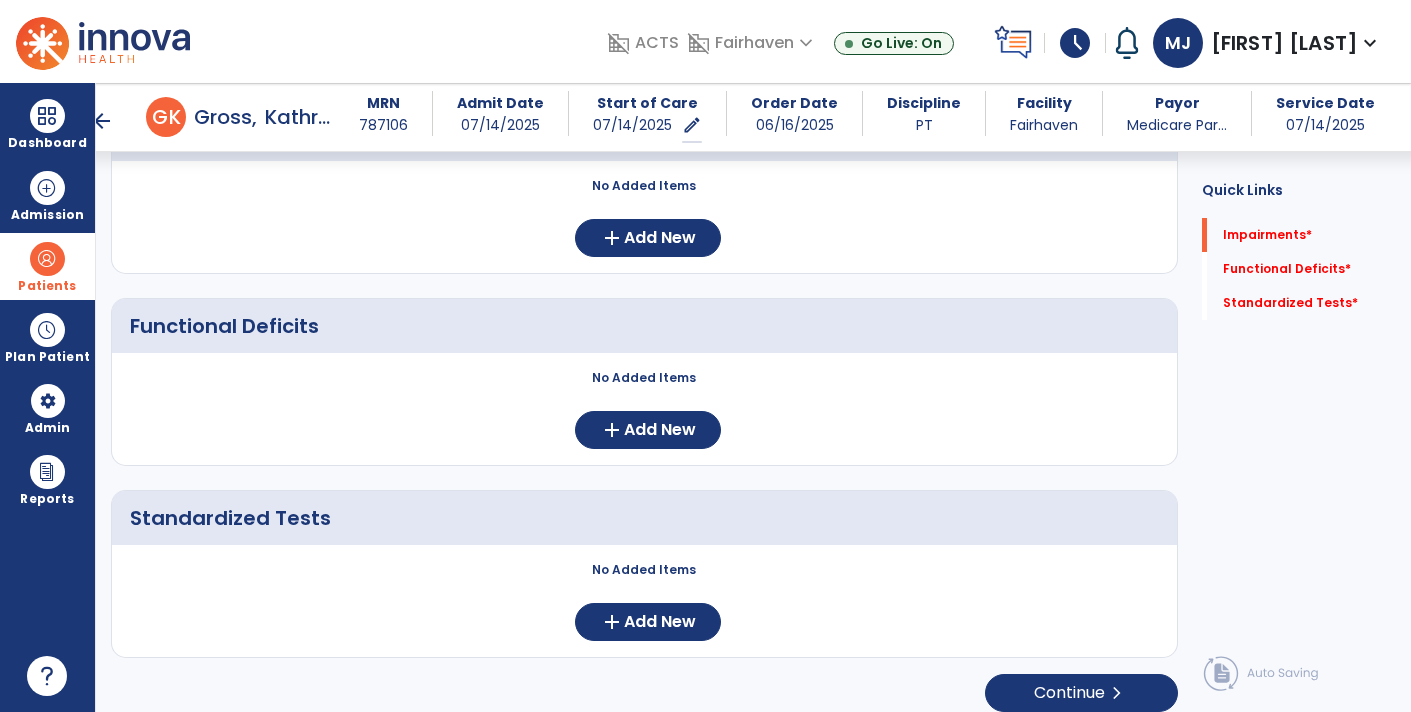 scroll, scrollTop: 227, scrollLeft: 0, axis: vertical 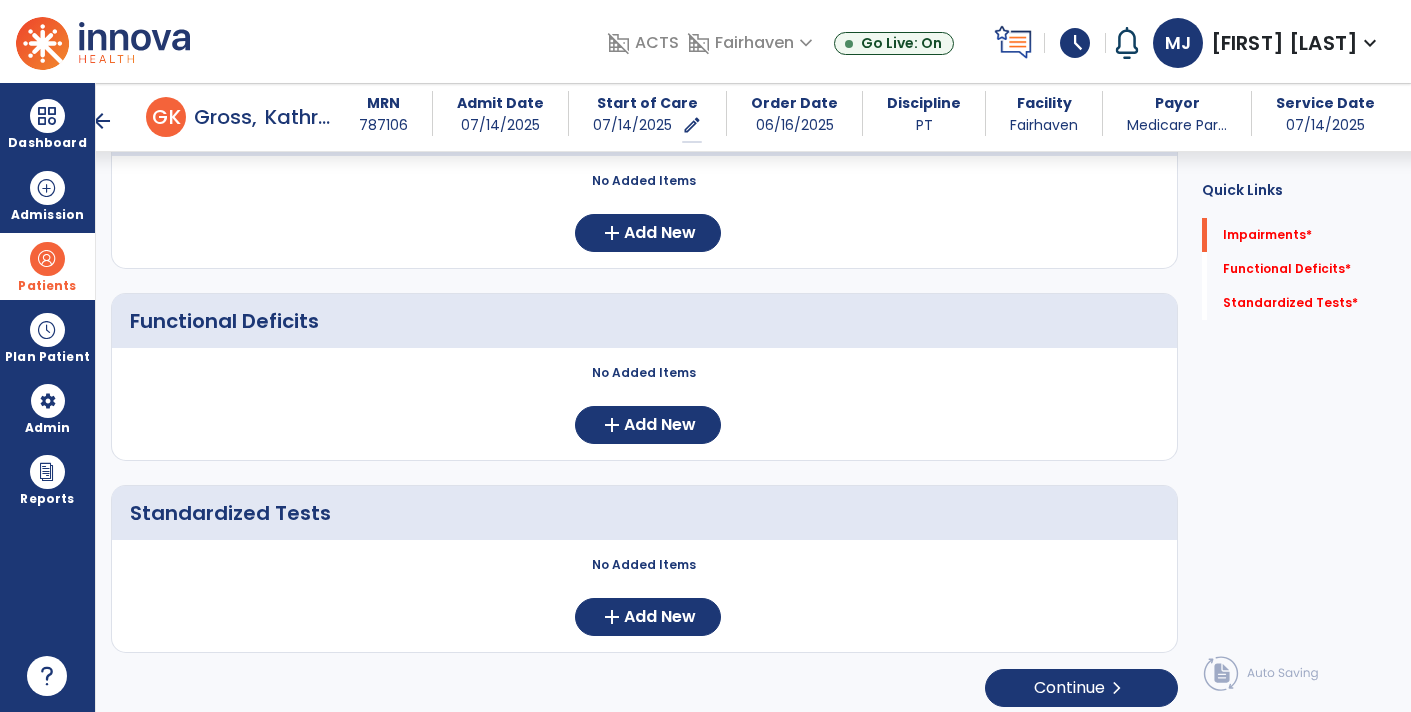 click on "No Added Items  add  Add New" 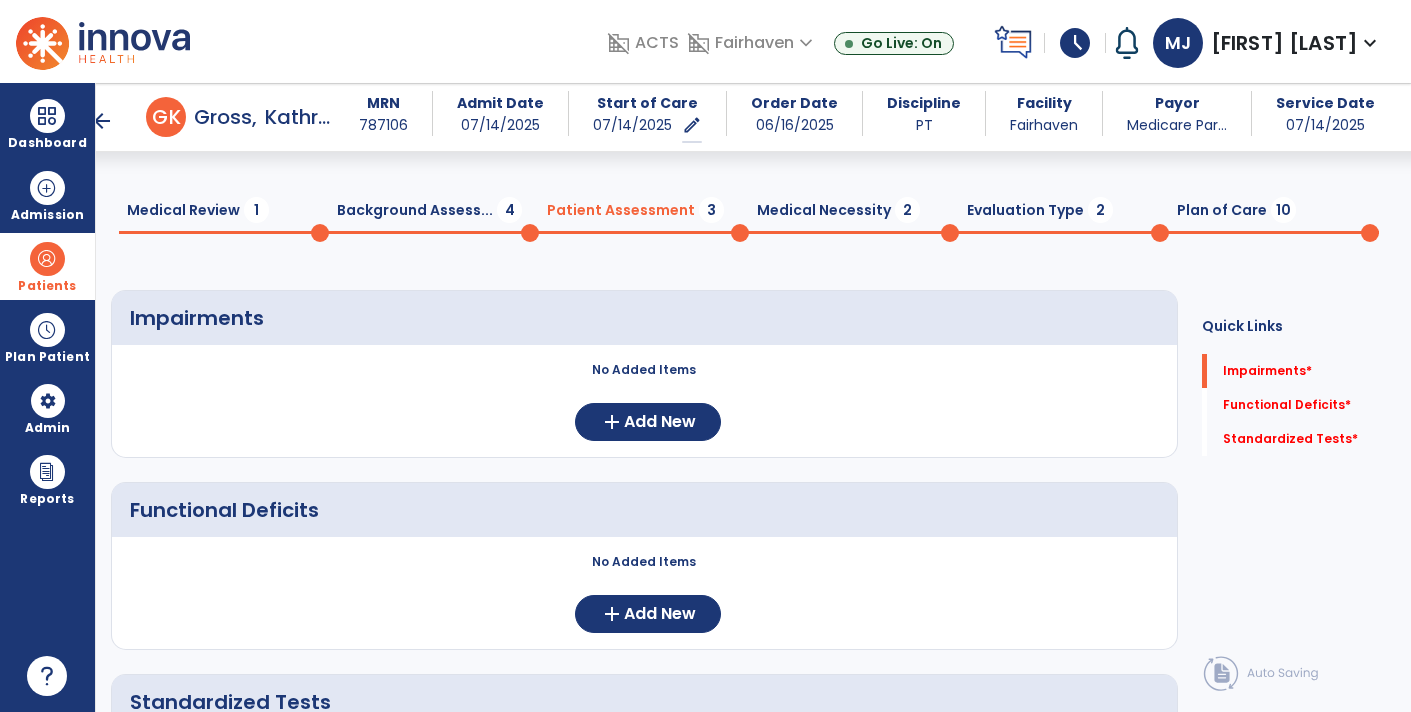 scroll, scrollTop: 17, scrollLeft: 0, axis: vertical 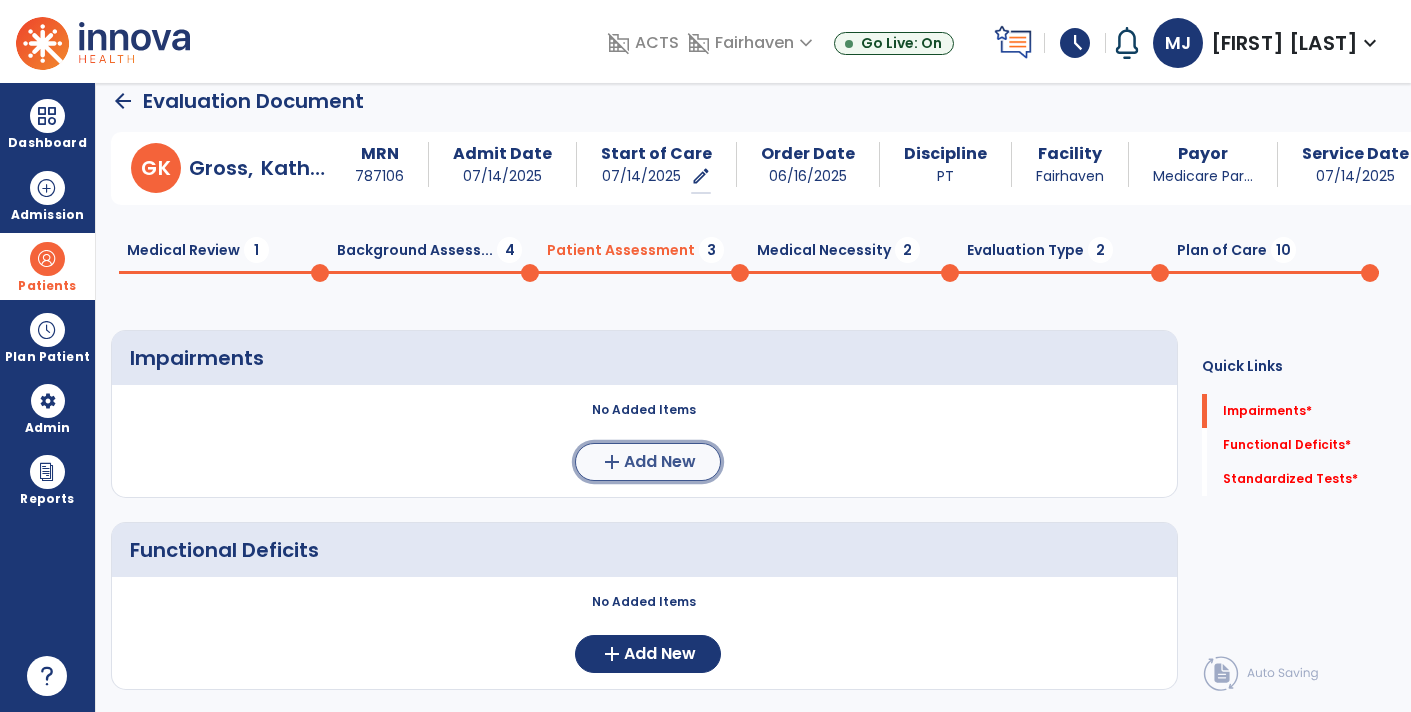 click on "add  Add New" 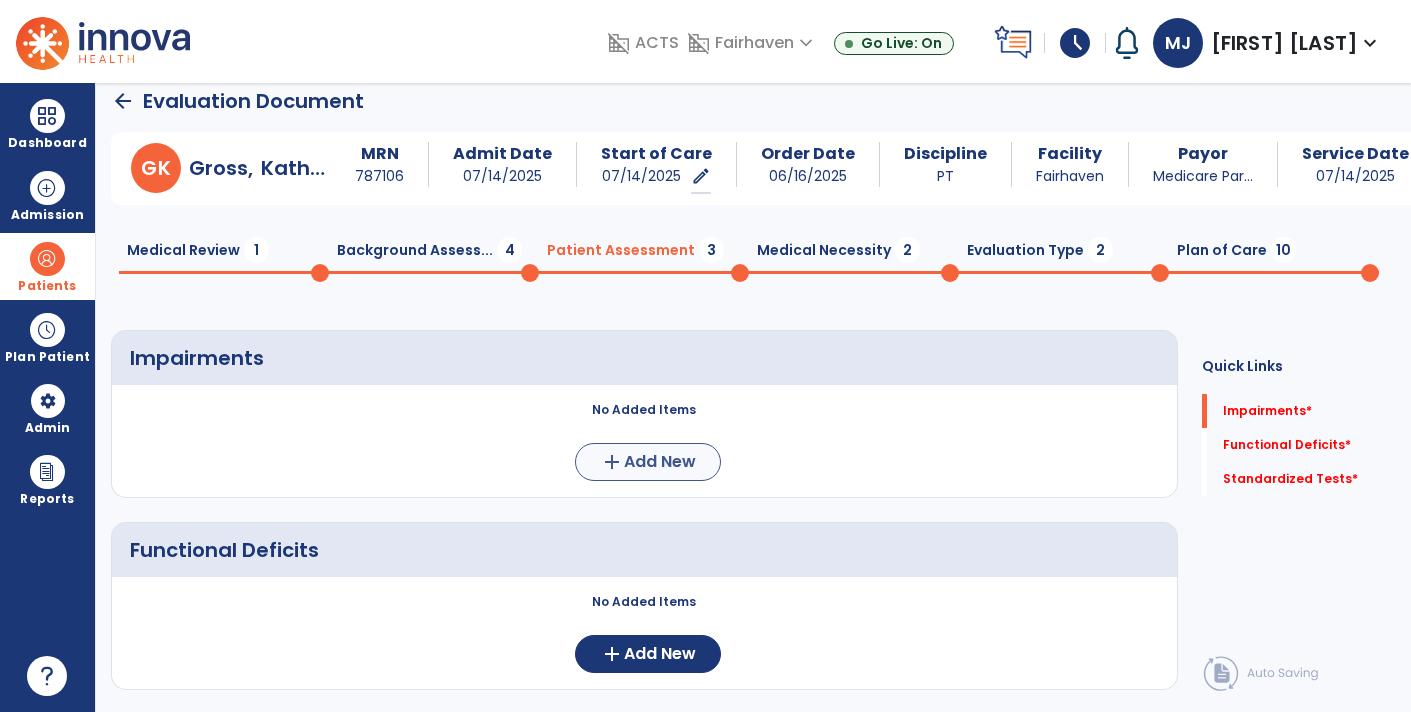 scroll, scrollTop: 0, scrollLeft: 0, axis: both 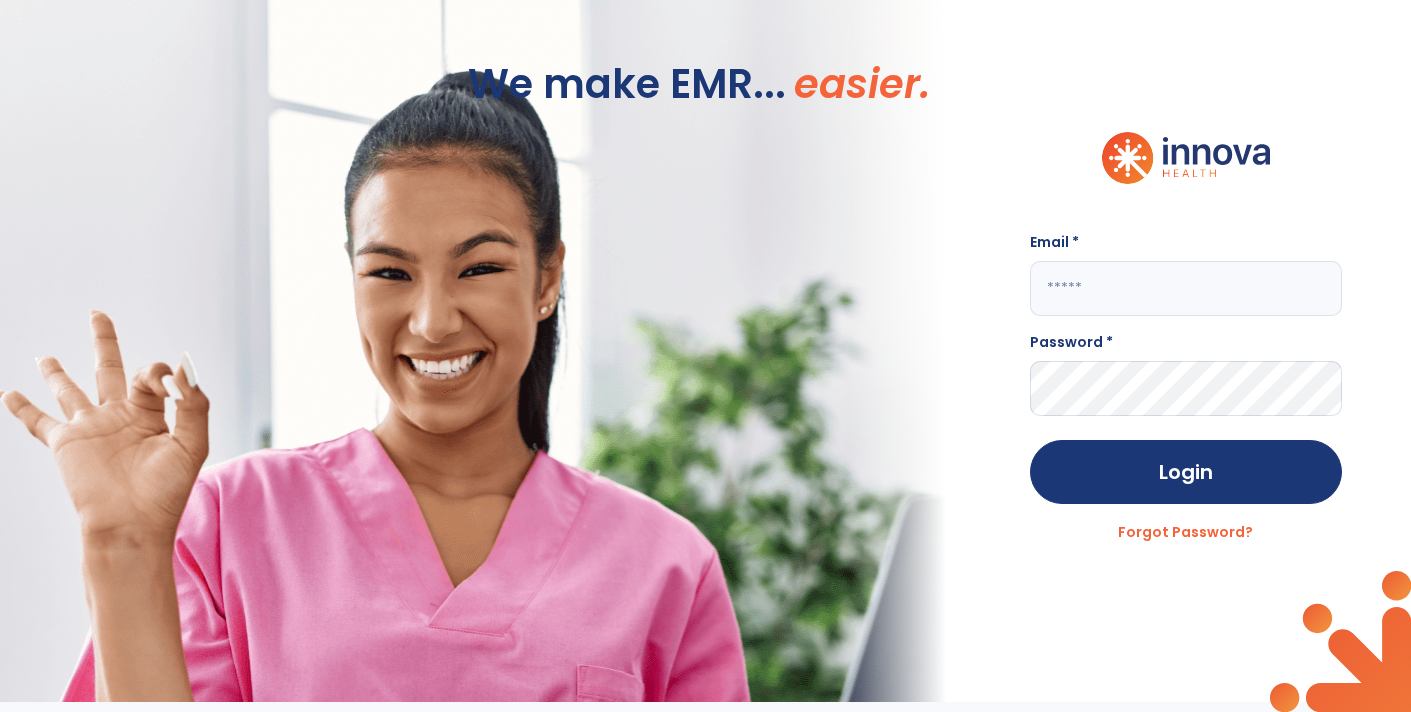 type on "**********" 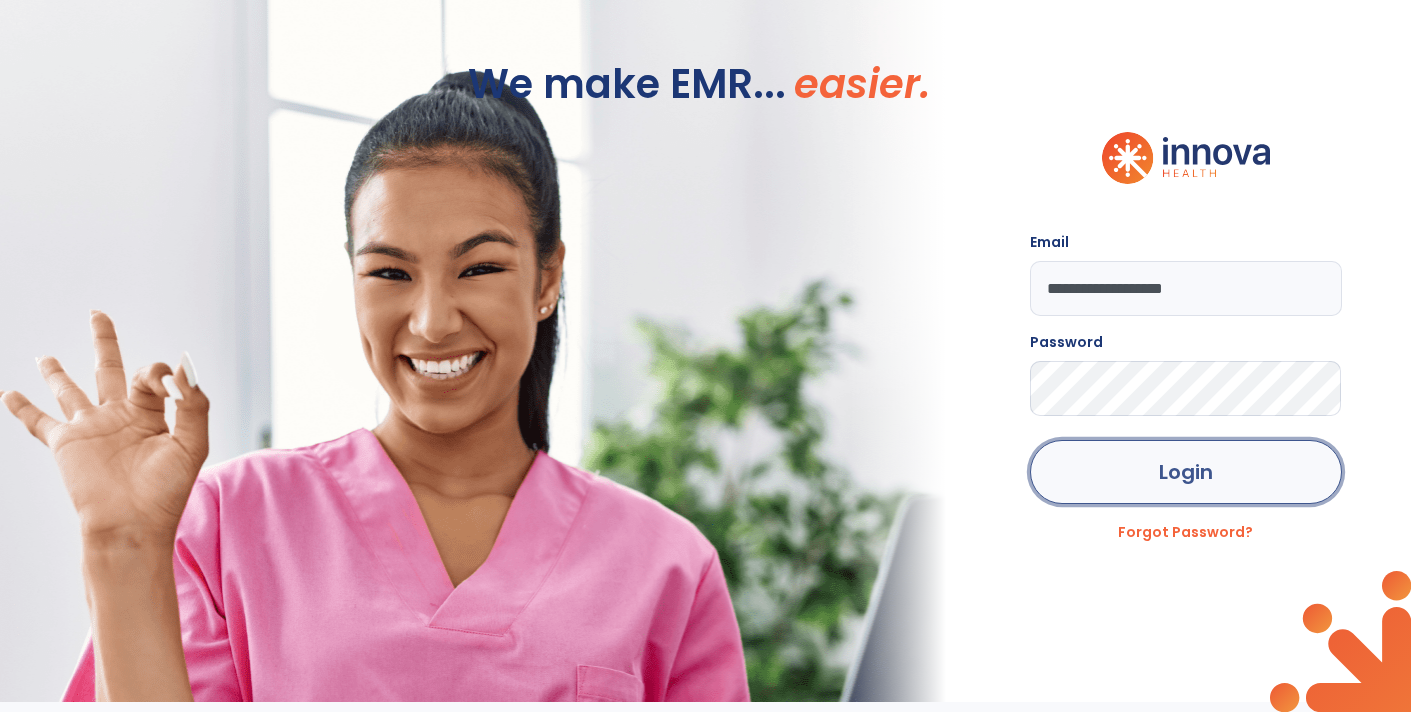 click on "Login" 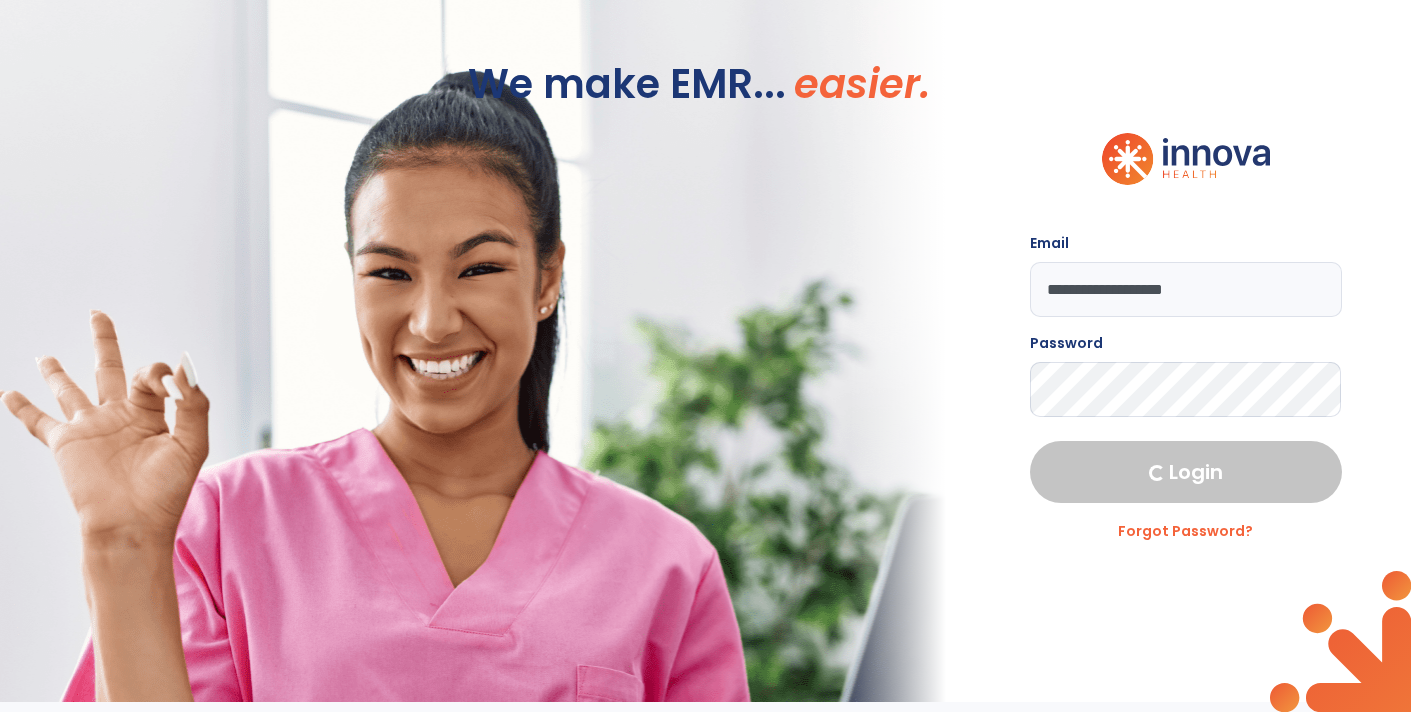 select on "****" 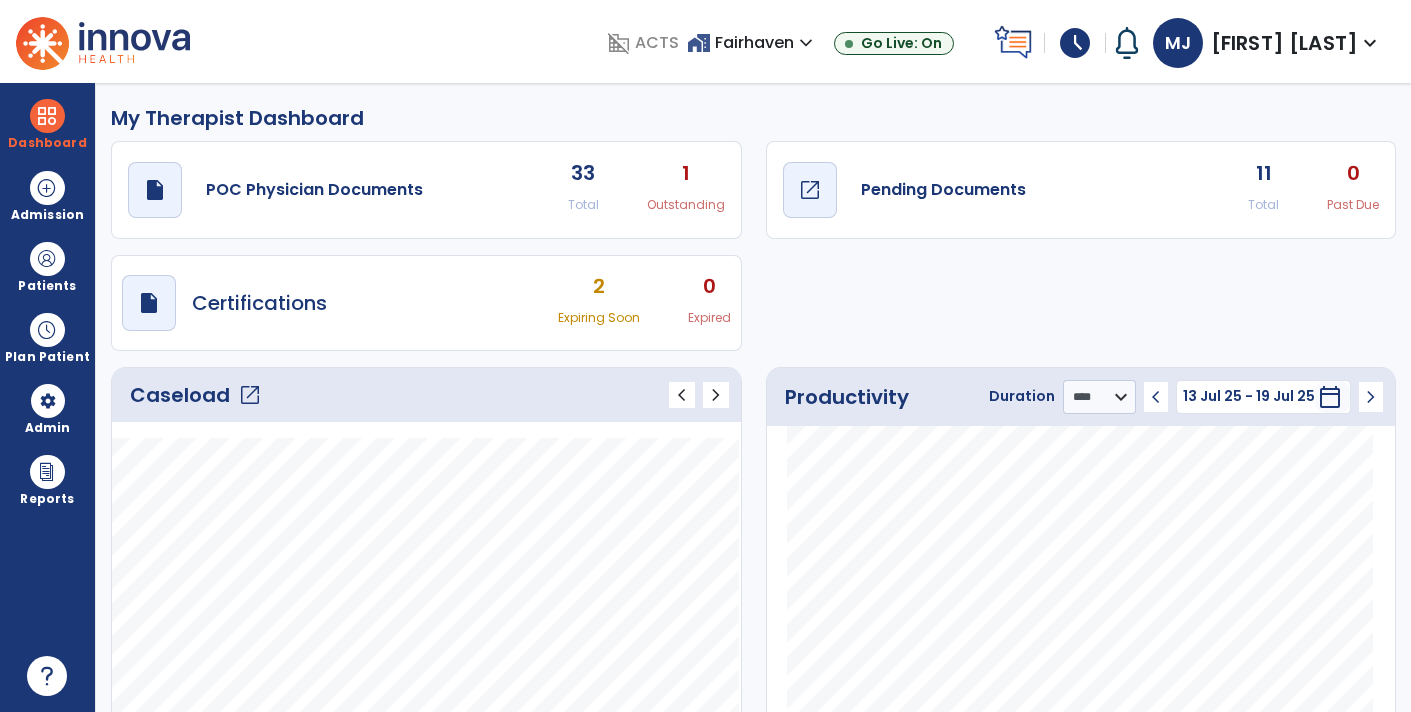 click on "draft   open_in_new" 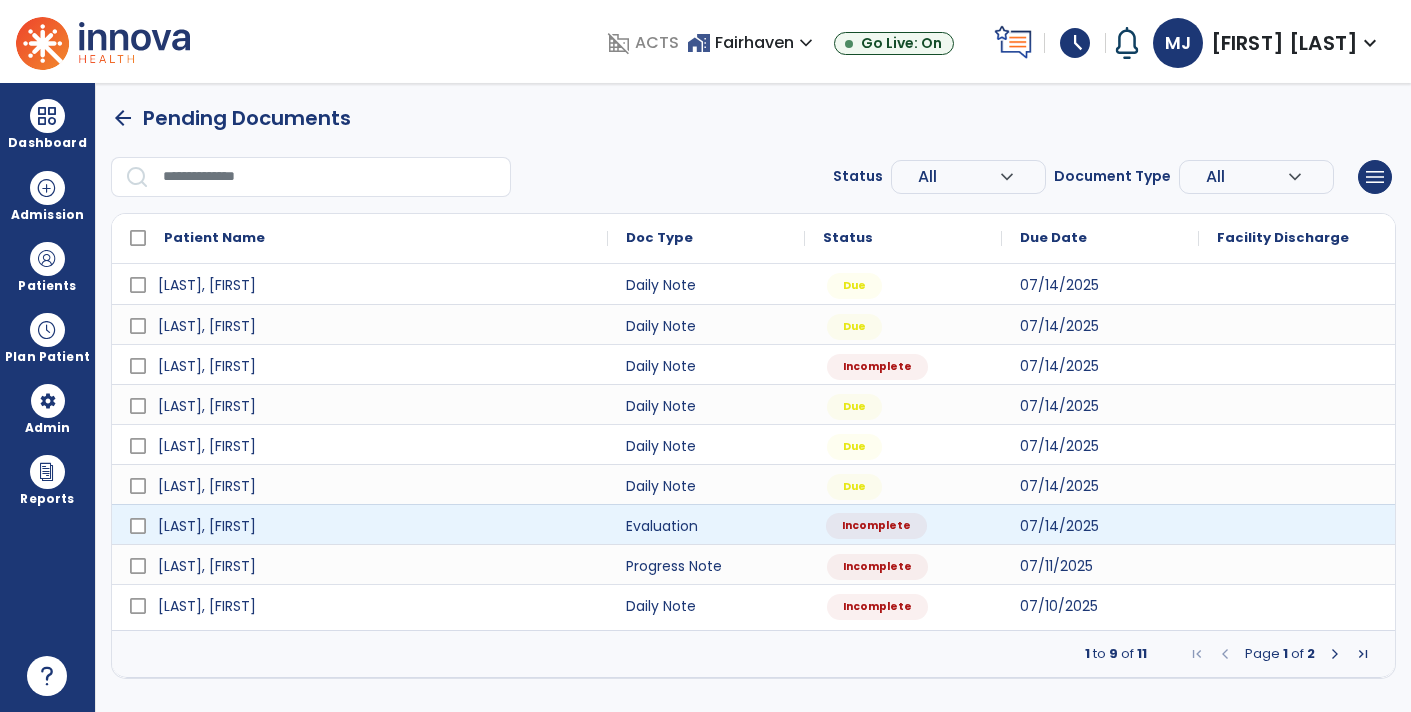 click on "Incomplete" at bounding box center [876, 526] 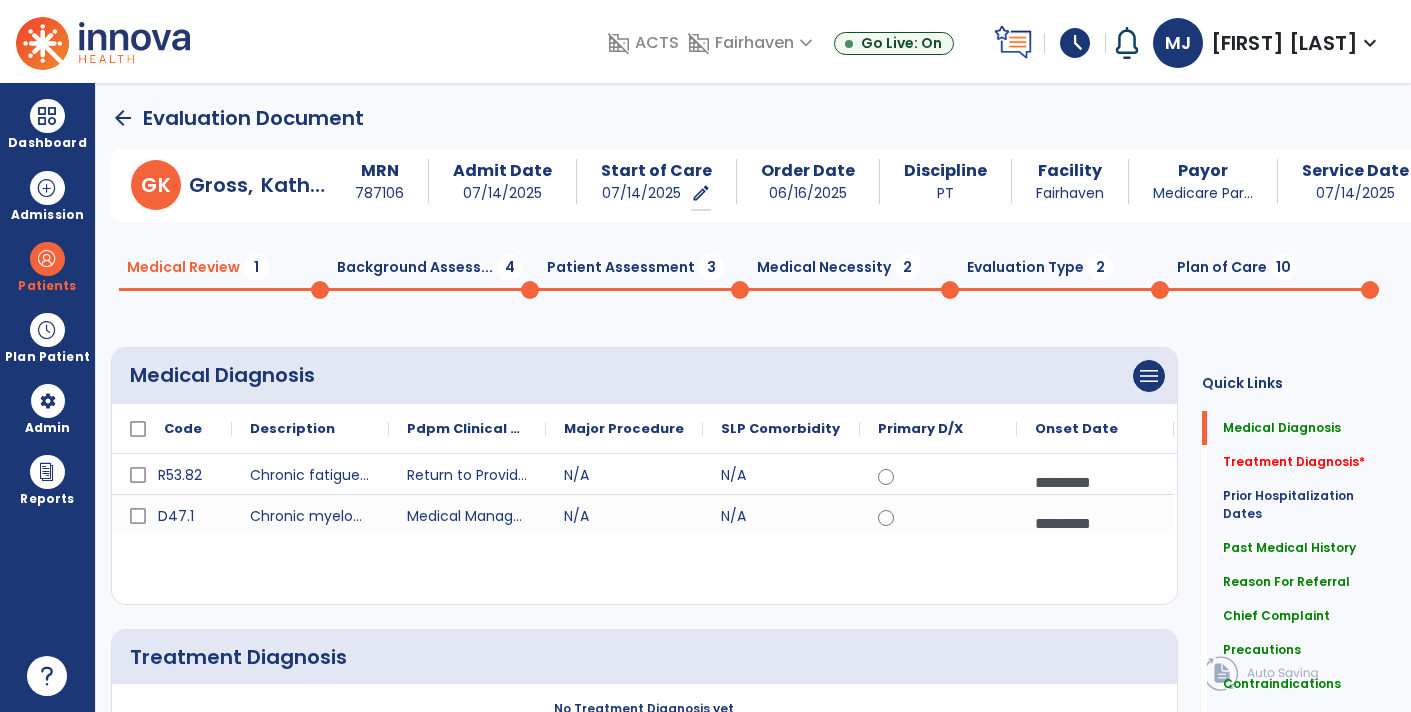 click on "Patient Assessment  3" 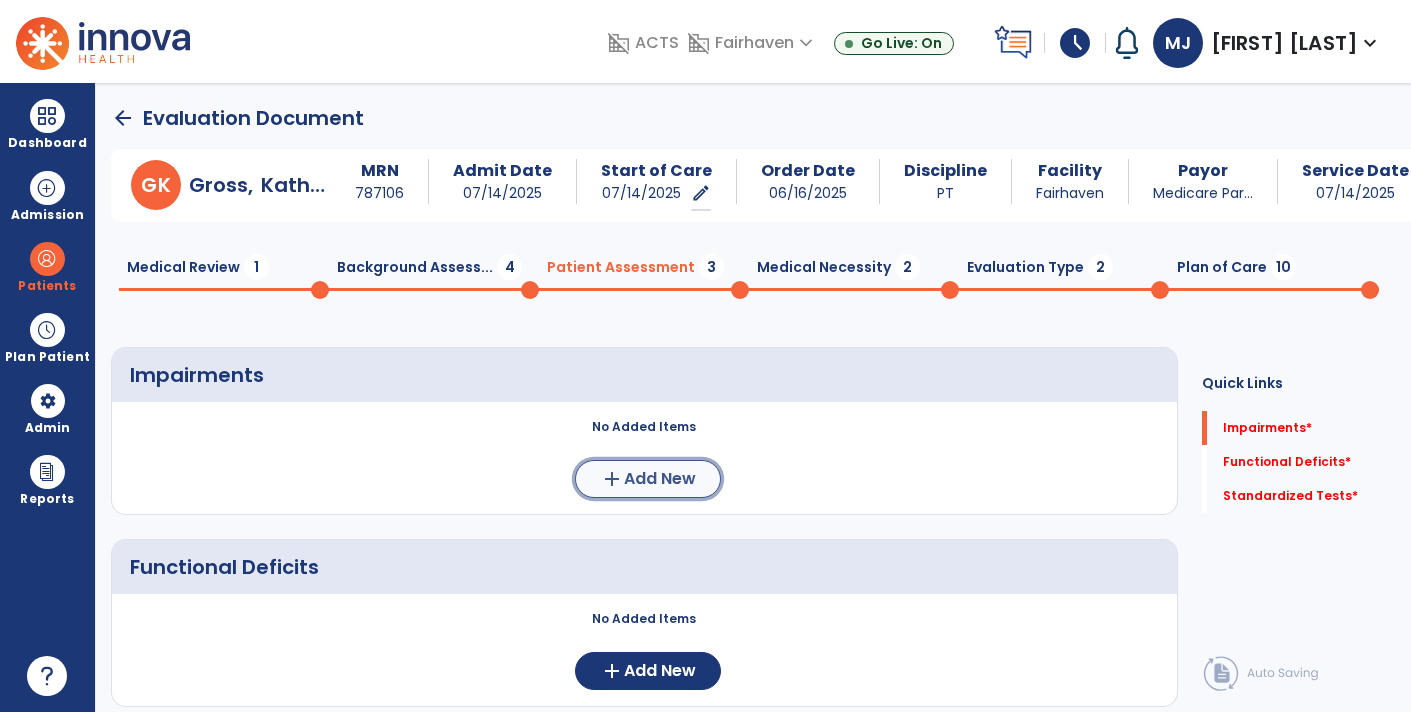 click on "Add New" 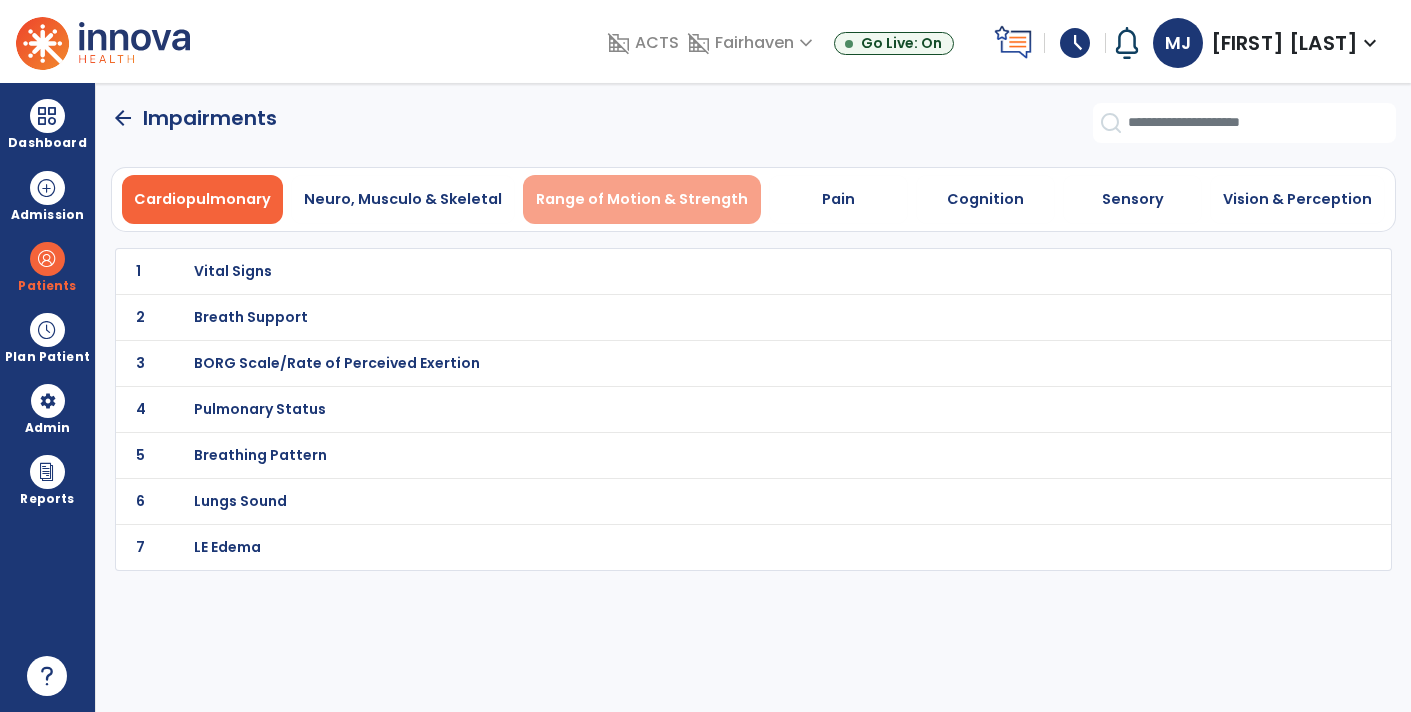 click on "Range of Motion & Strength" at bounding box center [642, 199] 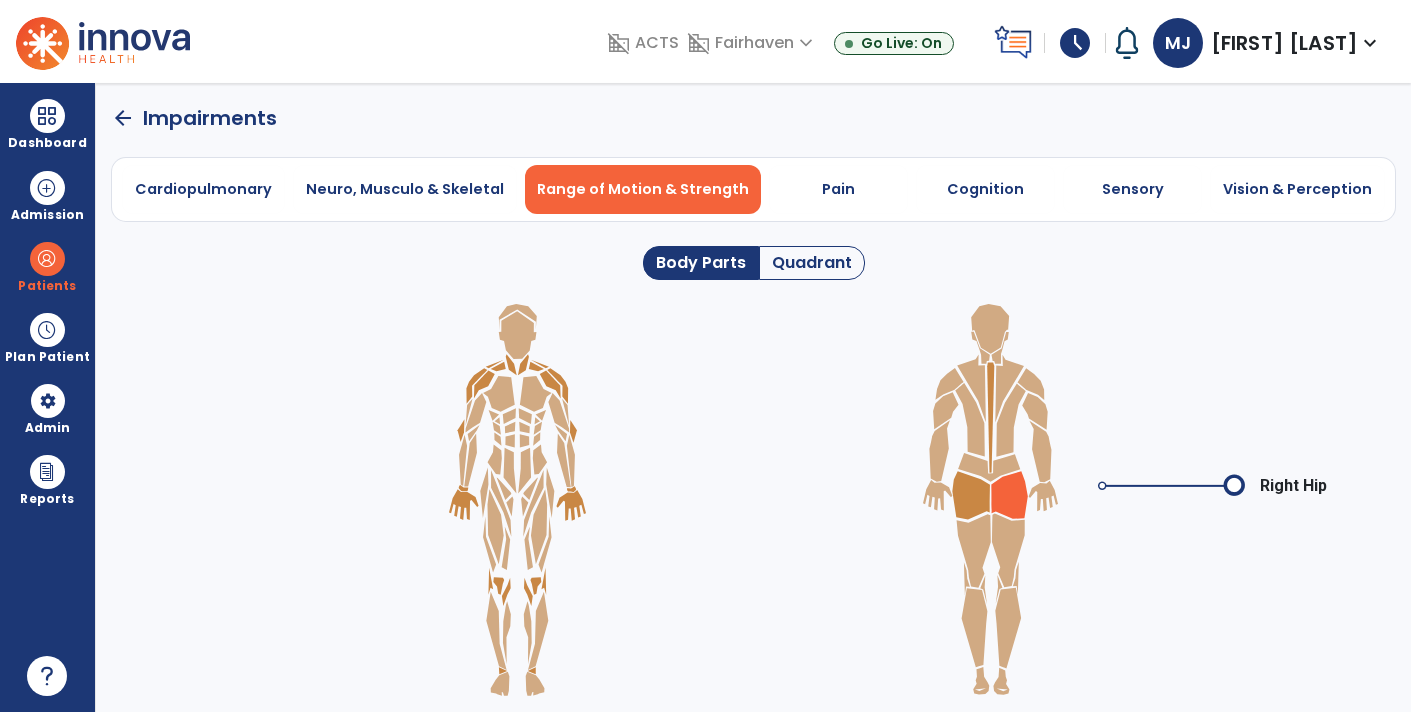 click 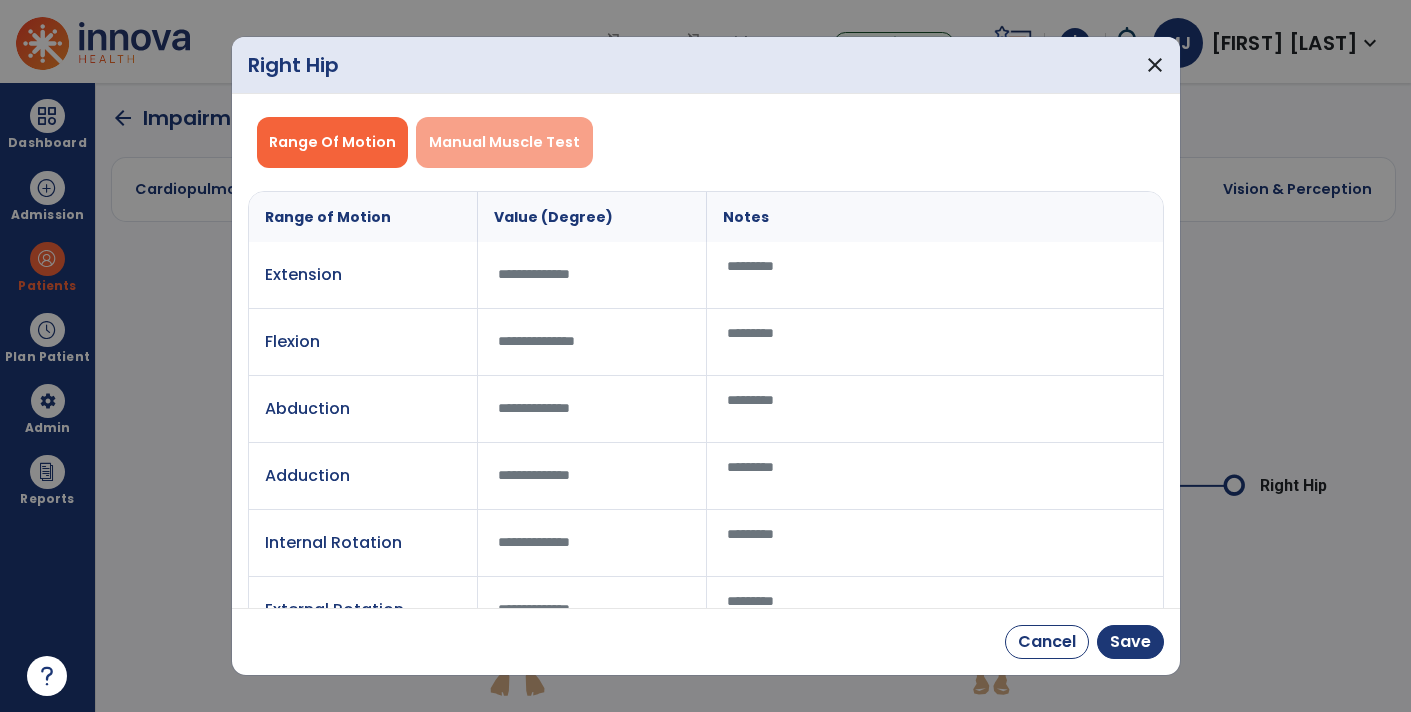 click on "Manual Muscle Test" at bounding box center (504, 142) 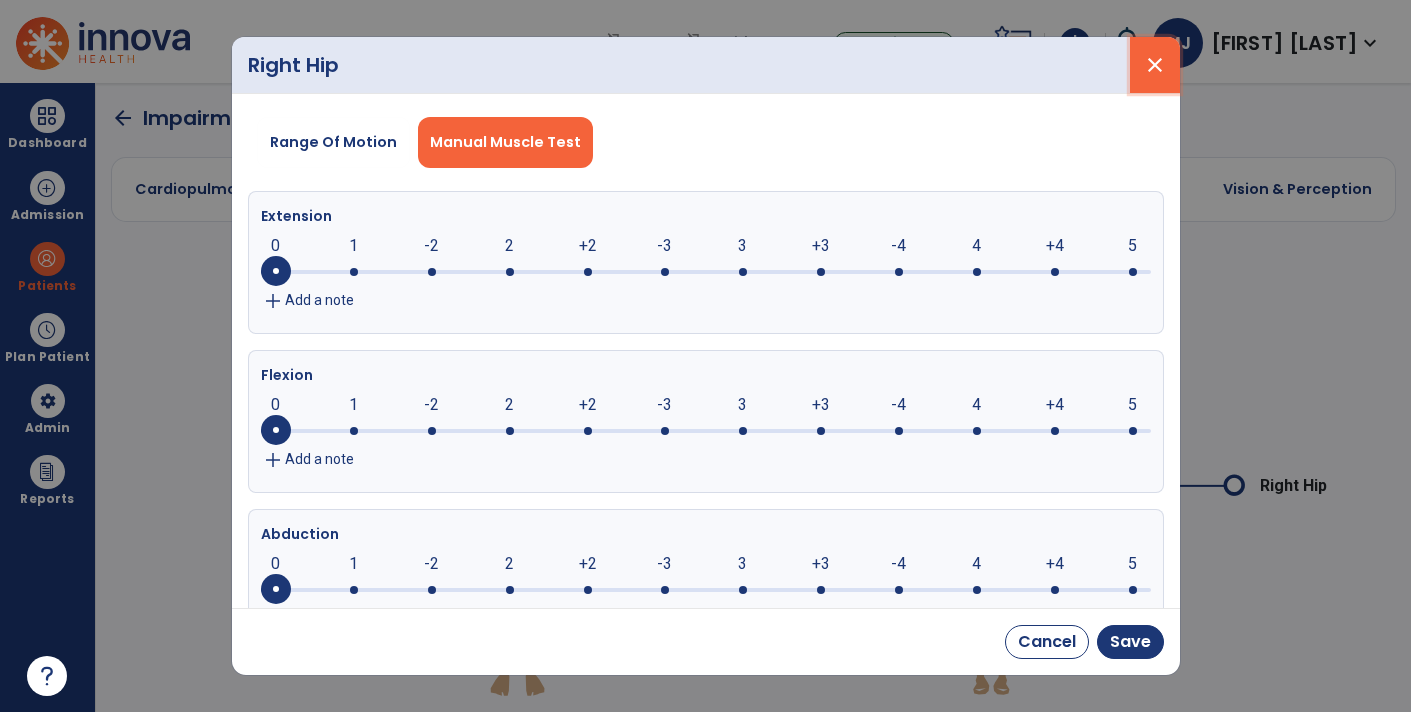 click on "close" at bounding box center [1155, 65] 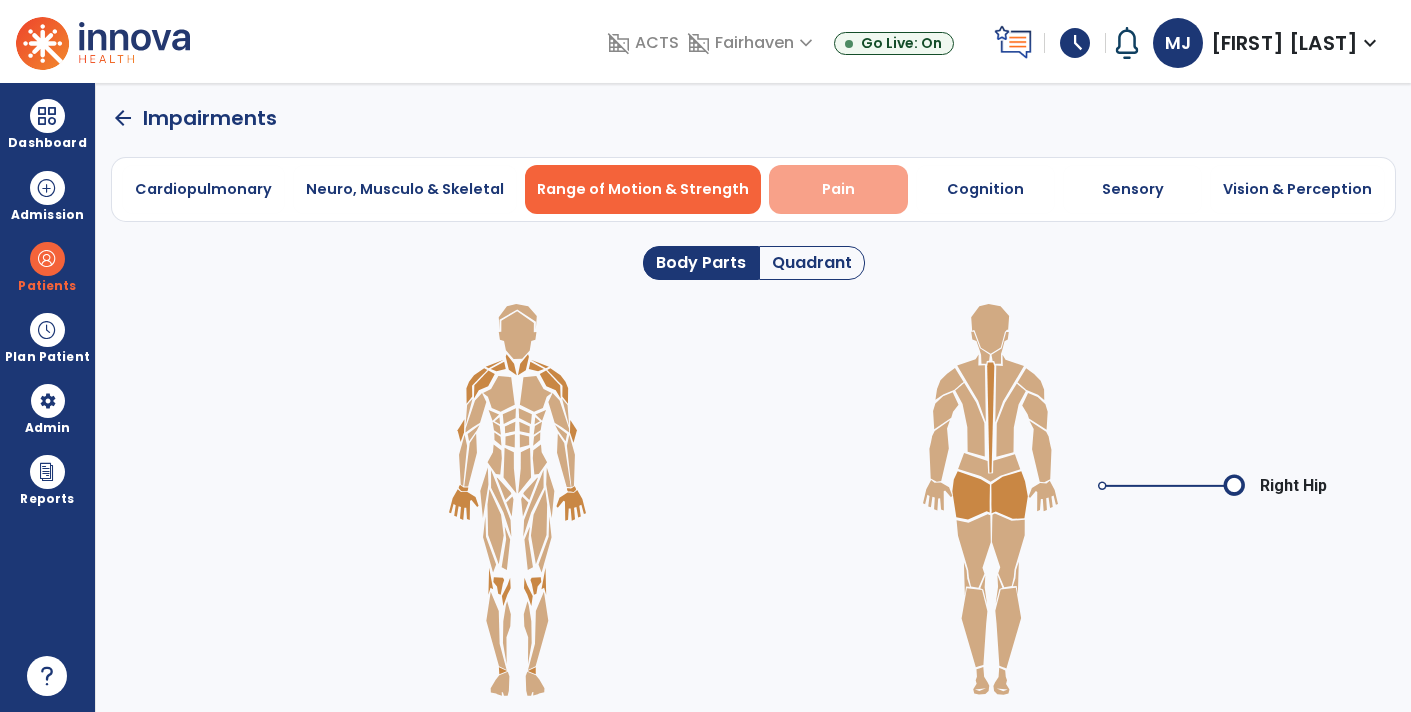 click on "Pain" at bounding box center [838, 189] 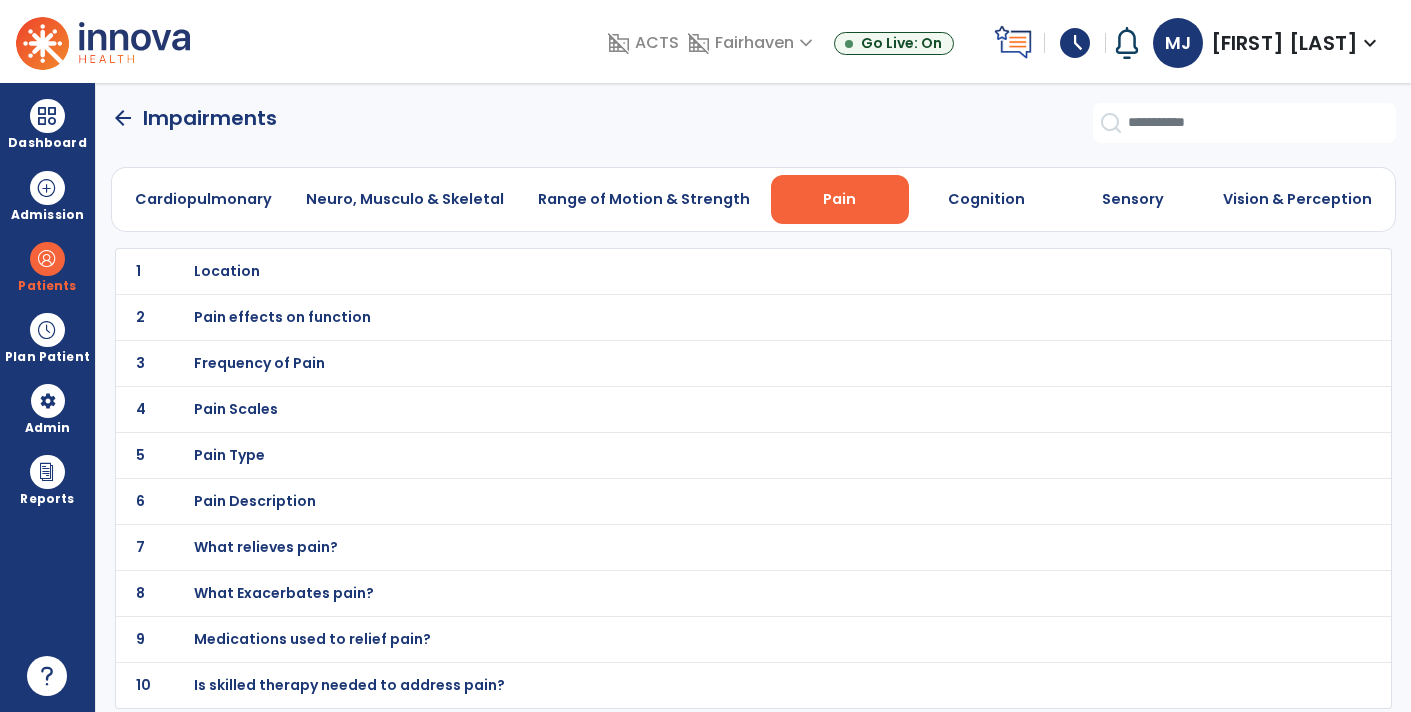click on "1 Location" 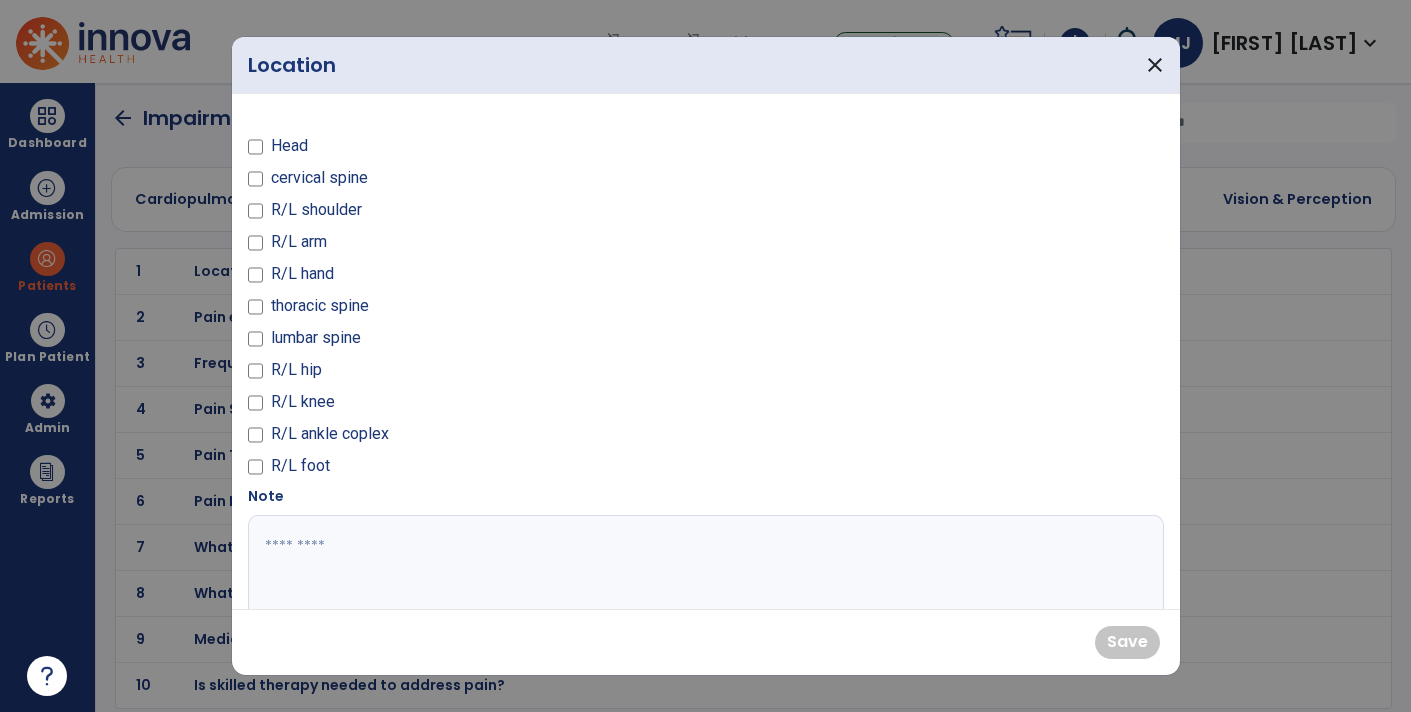click on "R/L knee" at bounding box center (303, 402) 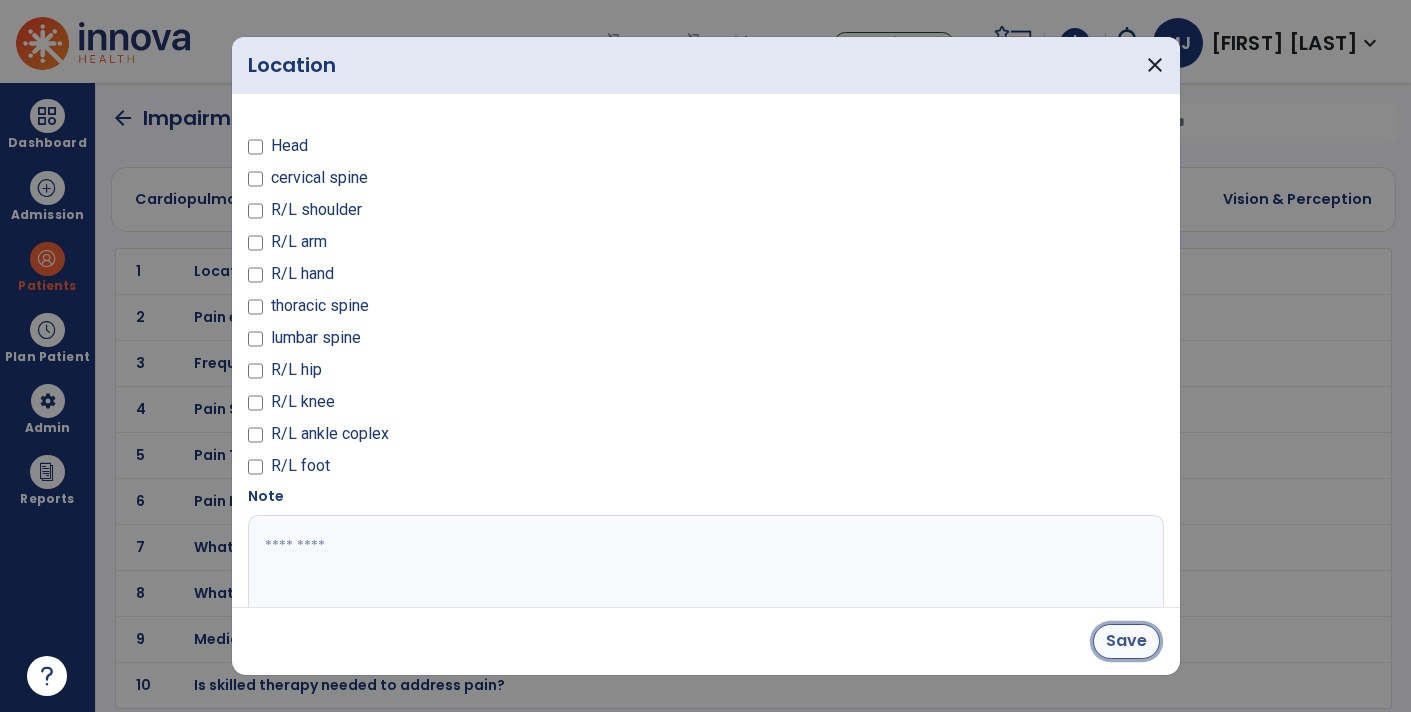 click on "Save" at bounding box center [1126, 641] 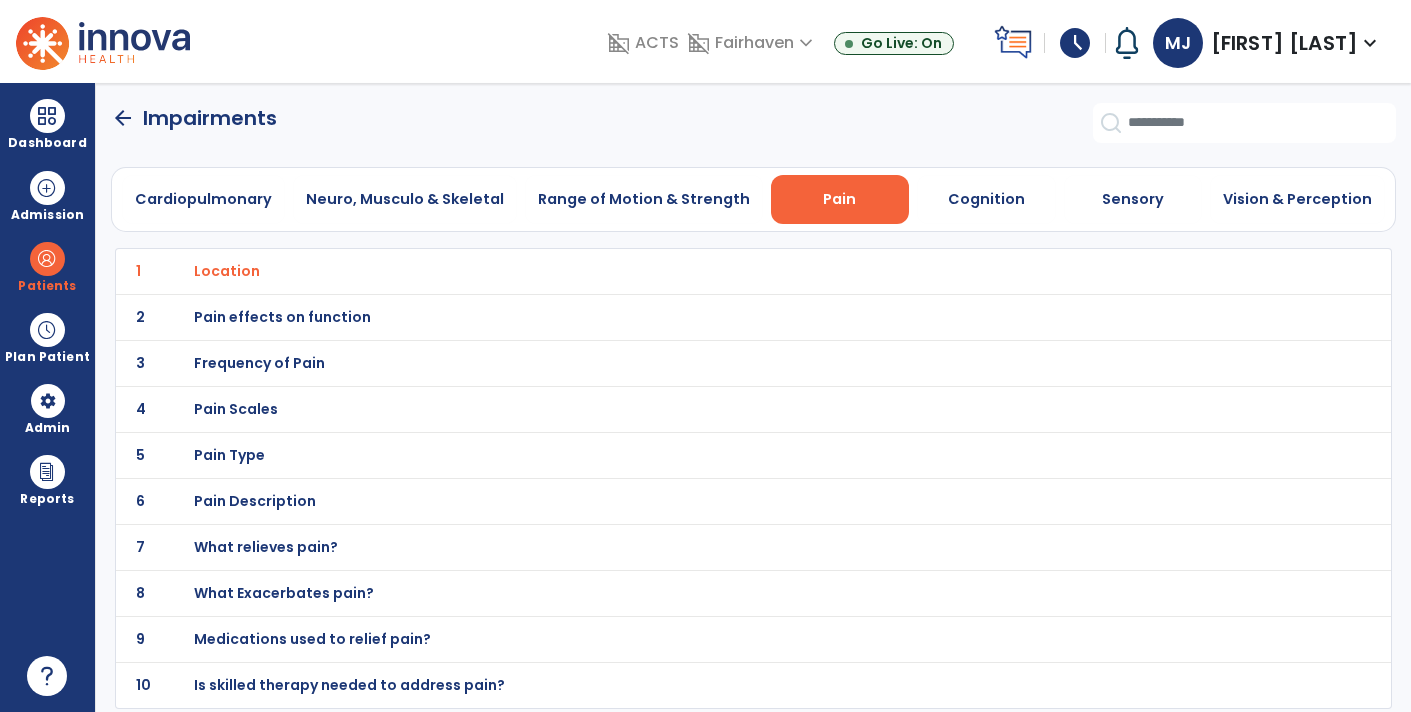 click on "Frequency of Pain" at bounding box center (227, 271) 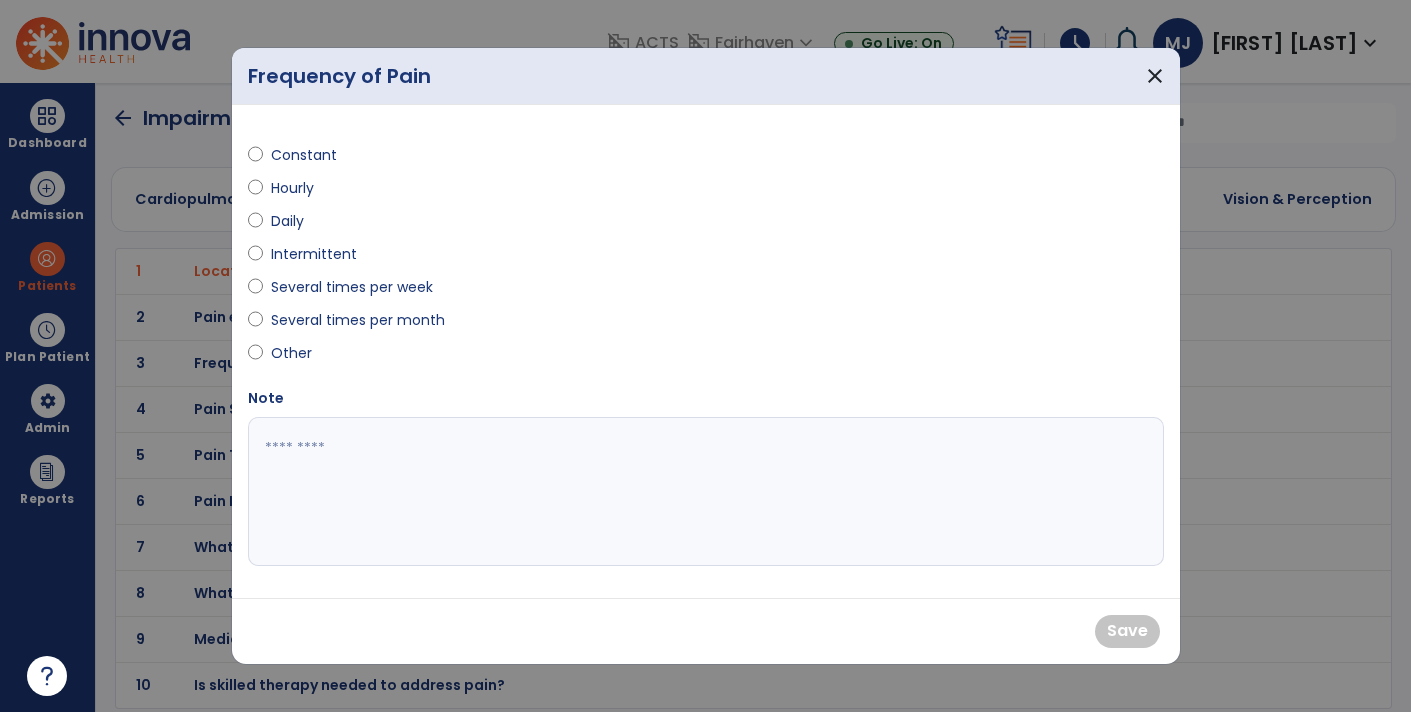 click on "Intermittent" at bounding box center (314, 254) 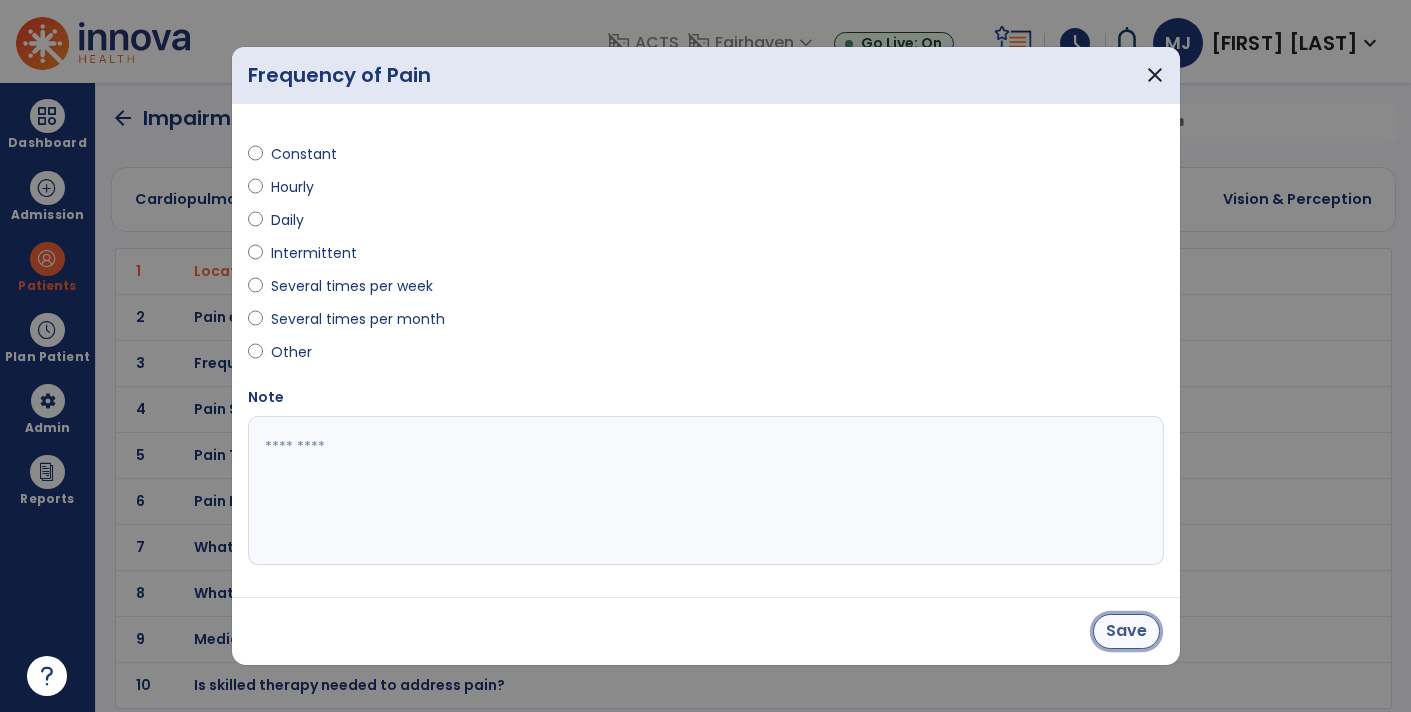 click on "Save" at bounding box center (1126, 631) 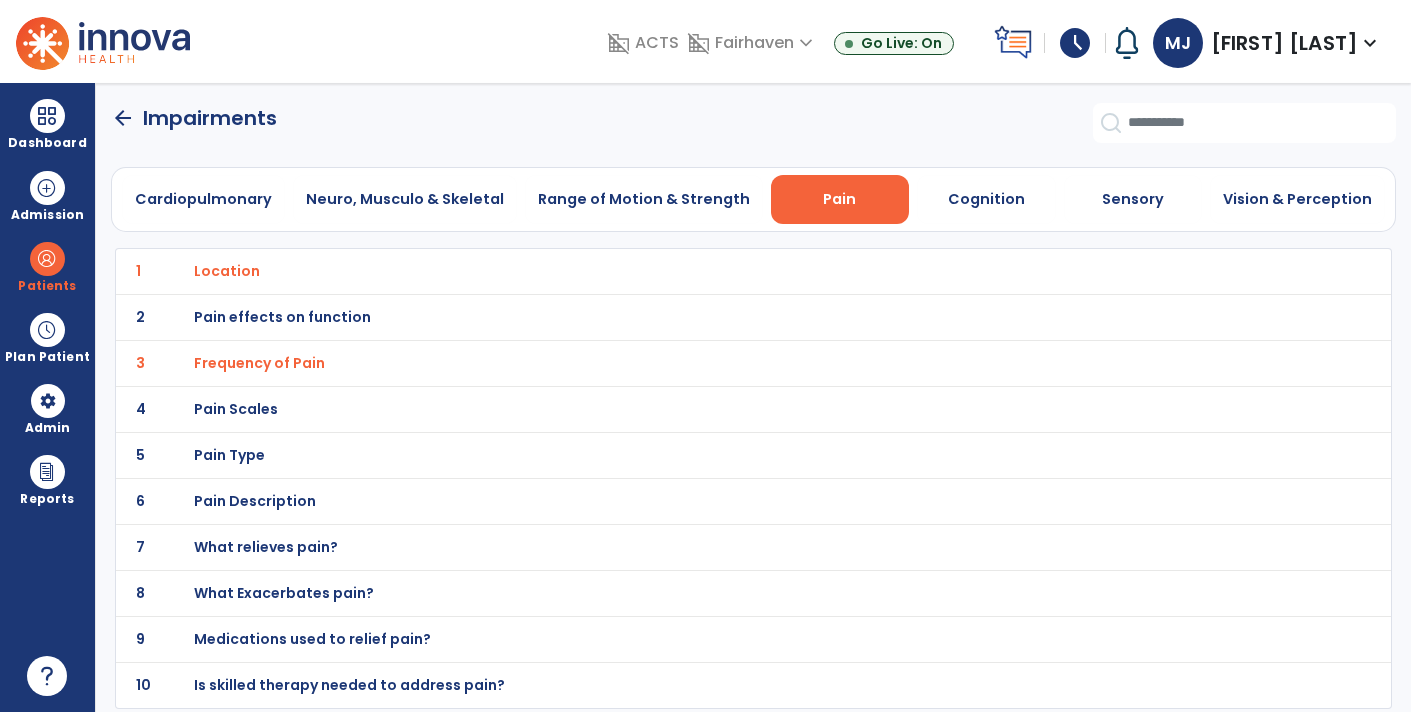 click on "Pain effects on function" at bounding box center (227, 271) 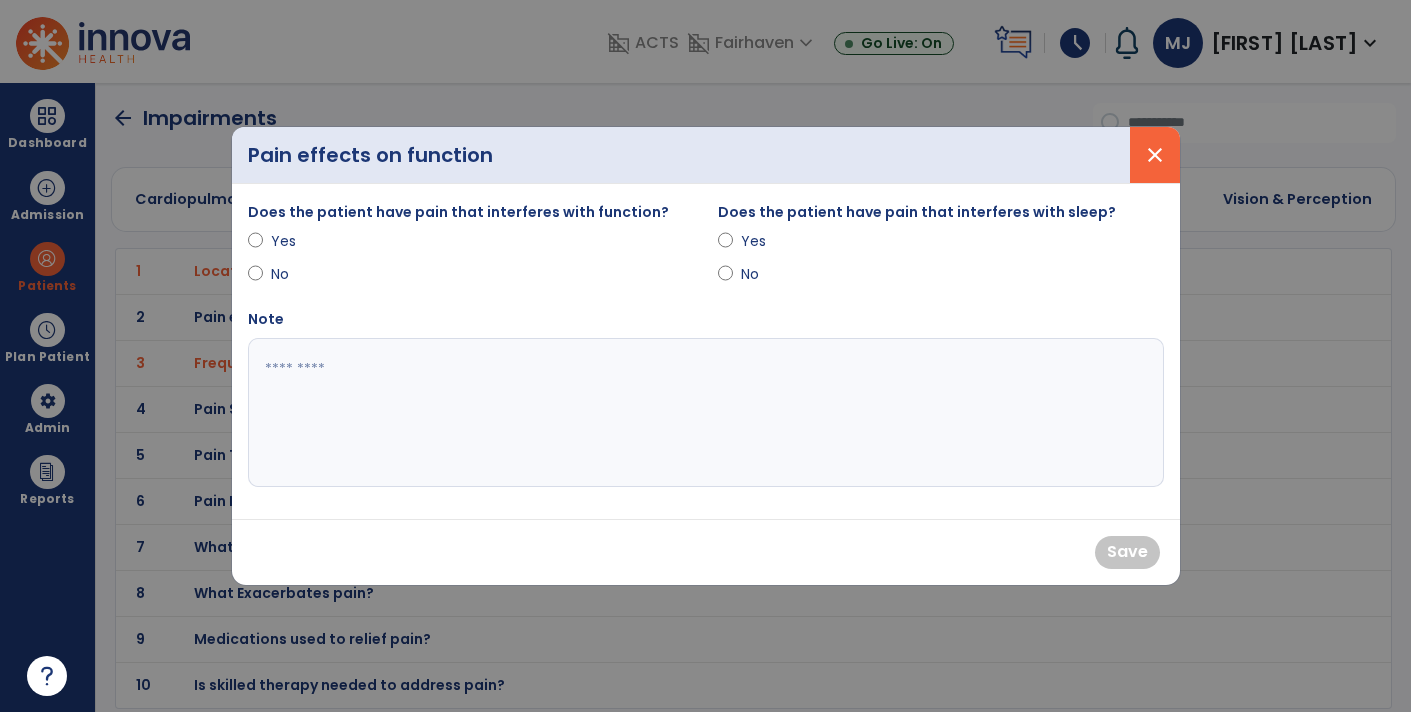 click on "close" at bounding box center [1155, 155] 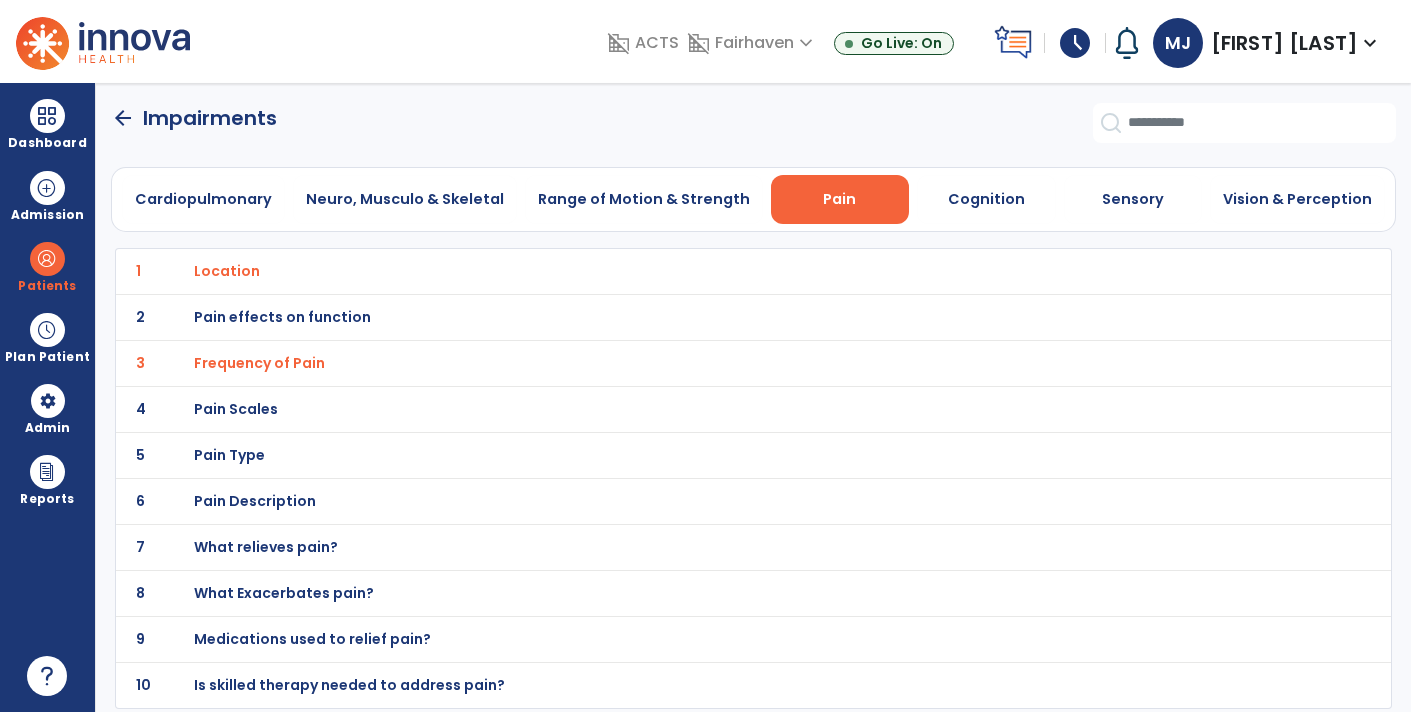 click on "Pain Description" at bounding box center (227, 271) 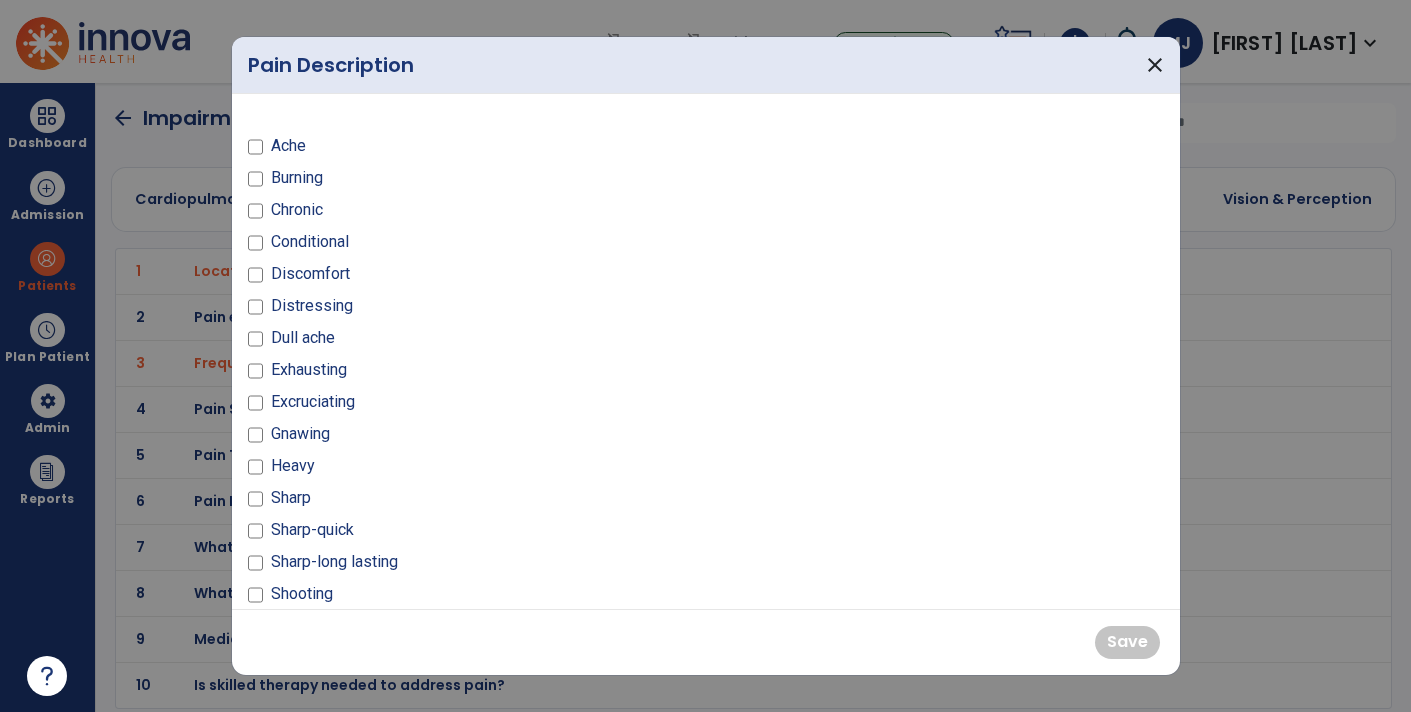 click on "Ache      Burning      Chronic      Conditional      Discomfort      Distressing      Dull ache      Exhausting      Excruciating      Gnawing      Heavy      Sharp      Sharp-quick      Sharp-long lasting      Shooting      Sickening      Stabbing      Throbbing" at bounding box center [471, 410] 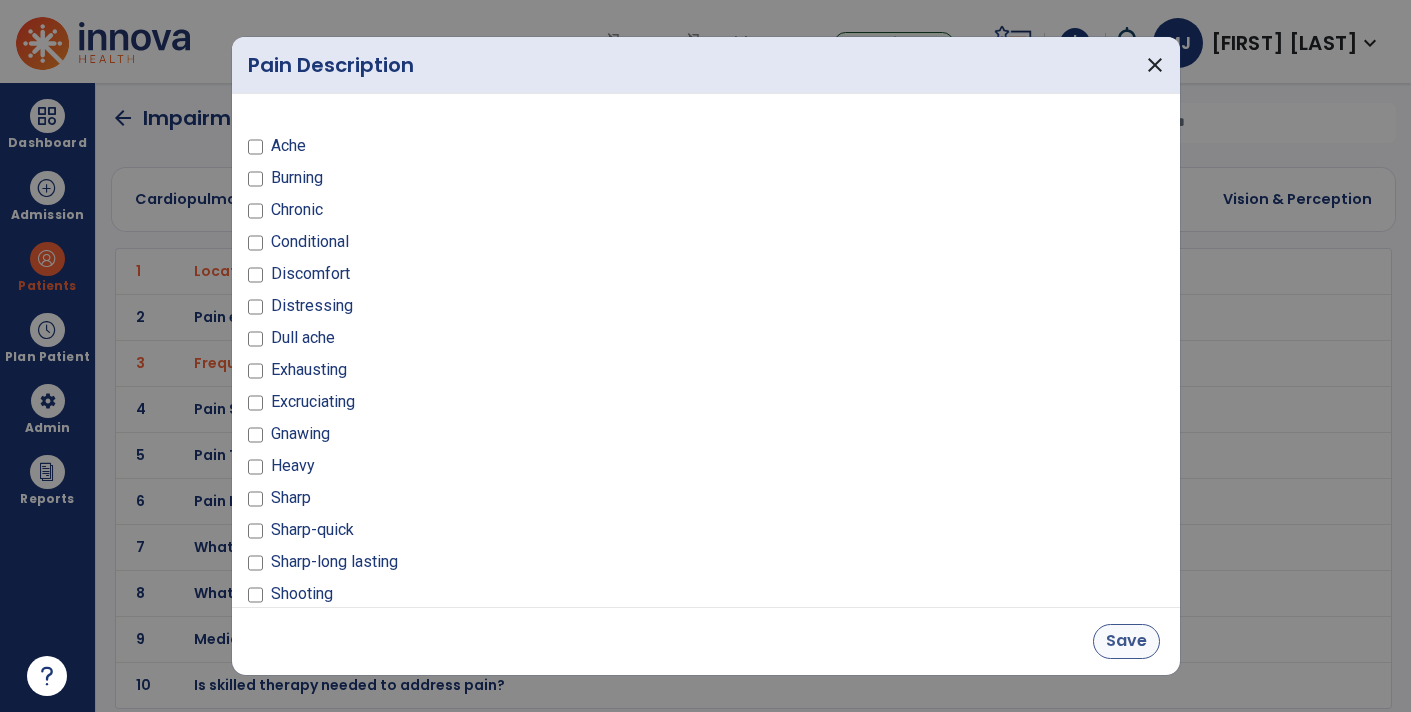 click on "Save" at bounding box center (1126, 641) 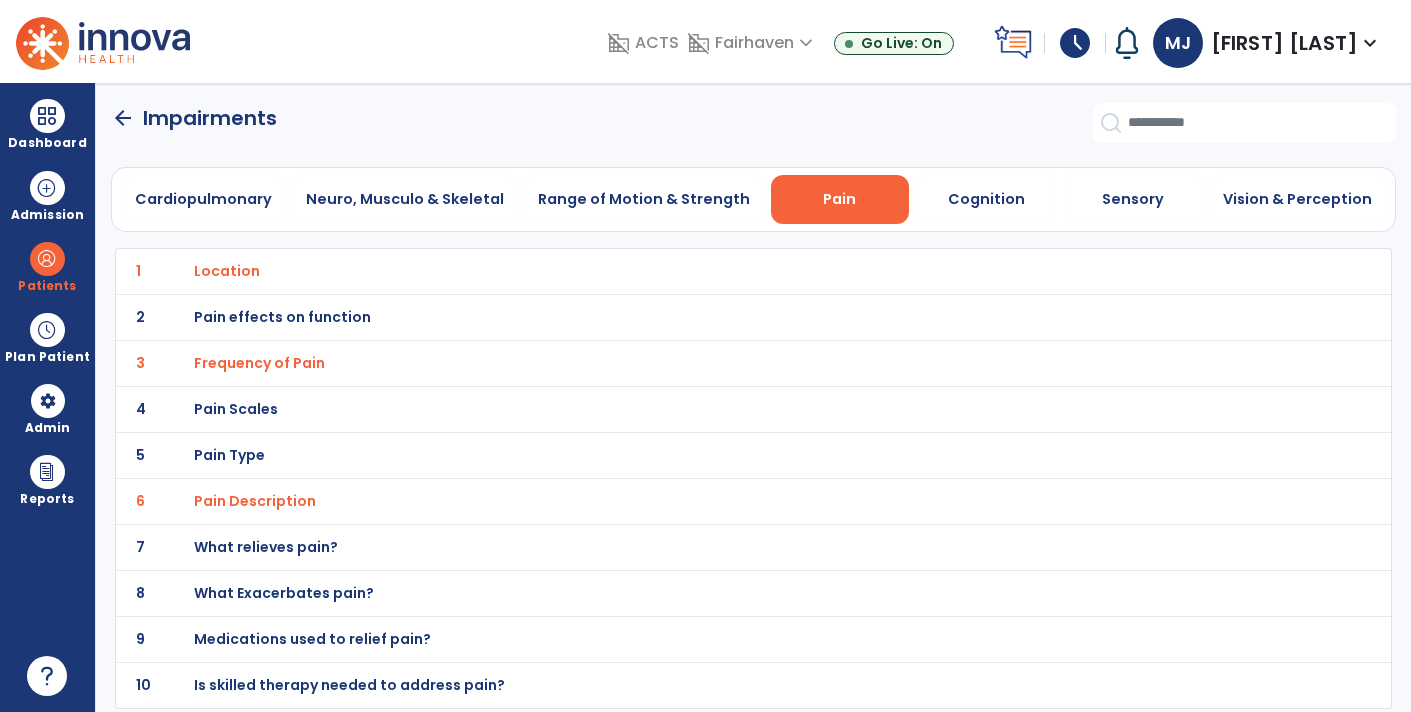 click on "Pain Scales" at bounding box center [227, 271] 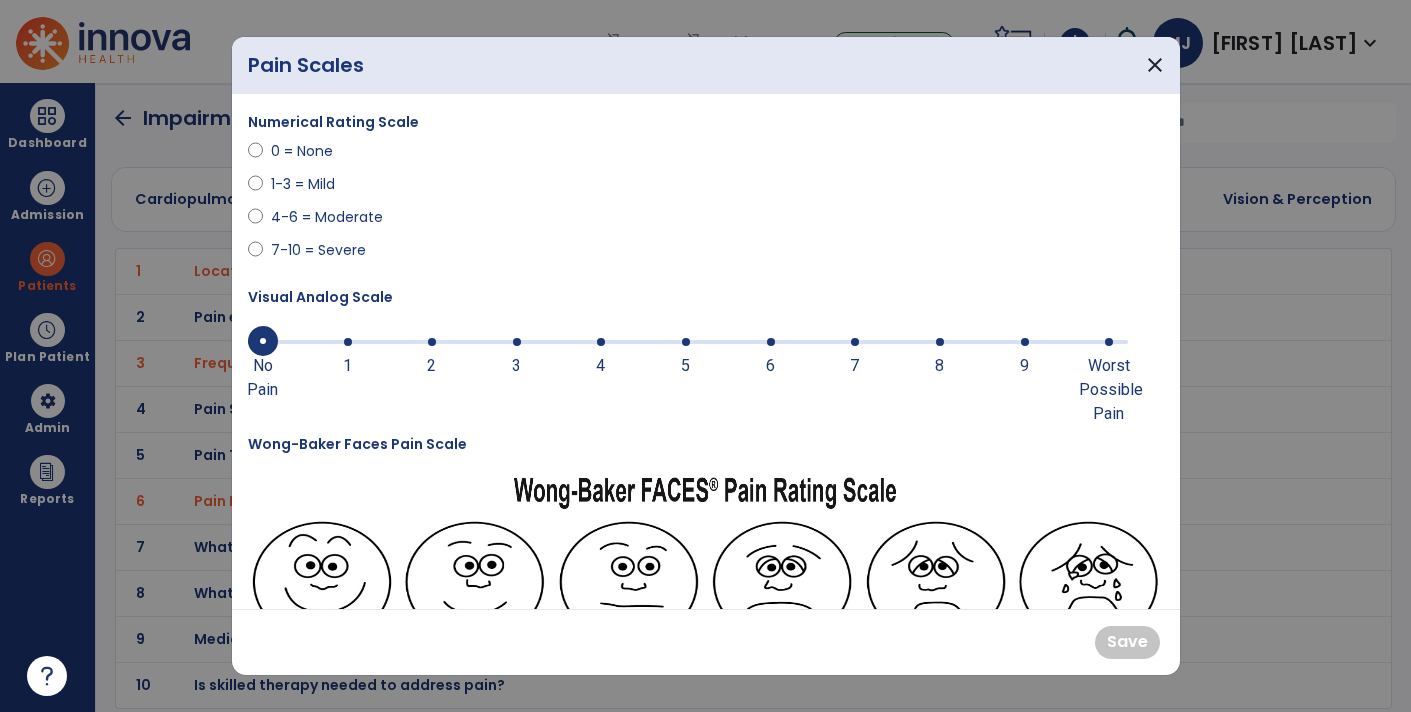 click at bounding box center [601, 342] 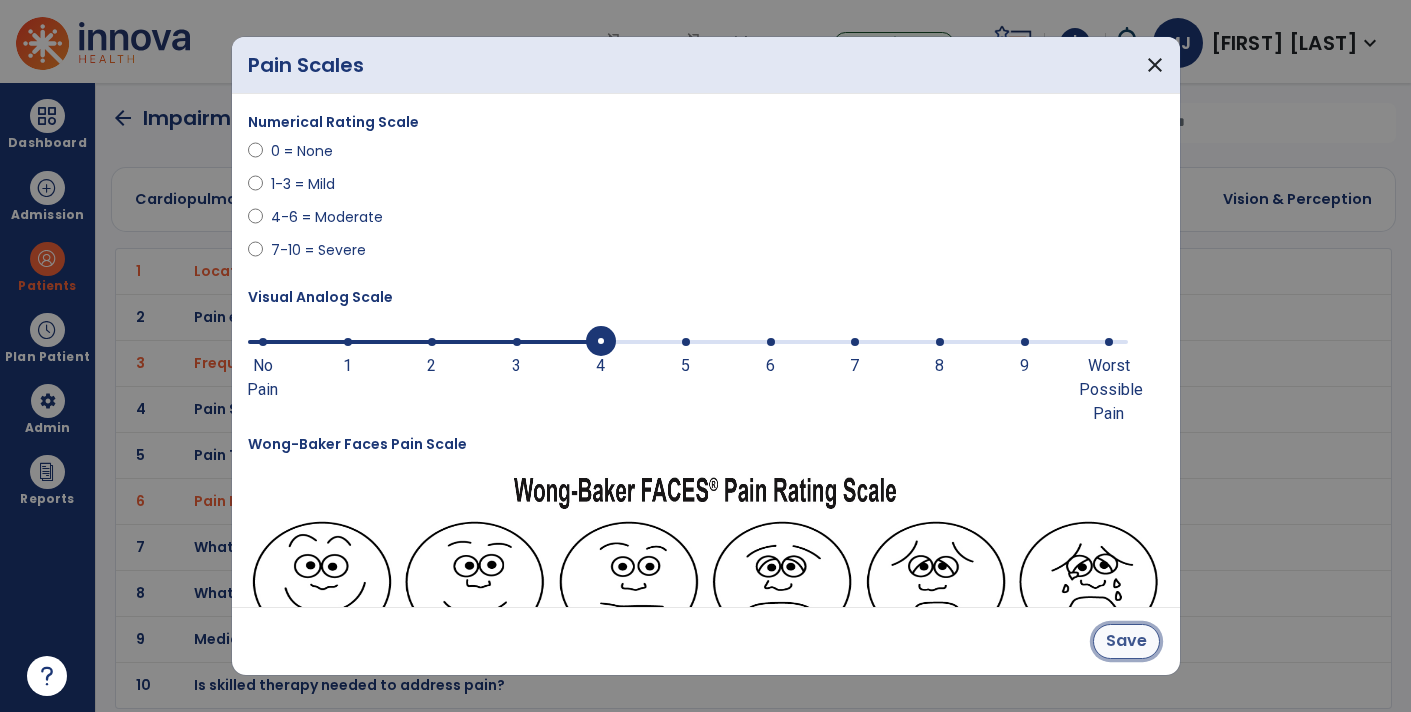 click on "Save" at bounding box center [1126, 641] 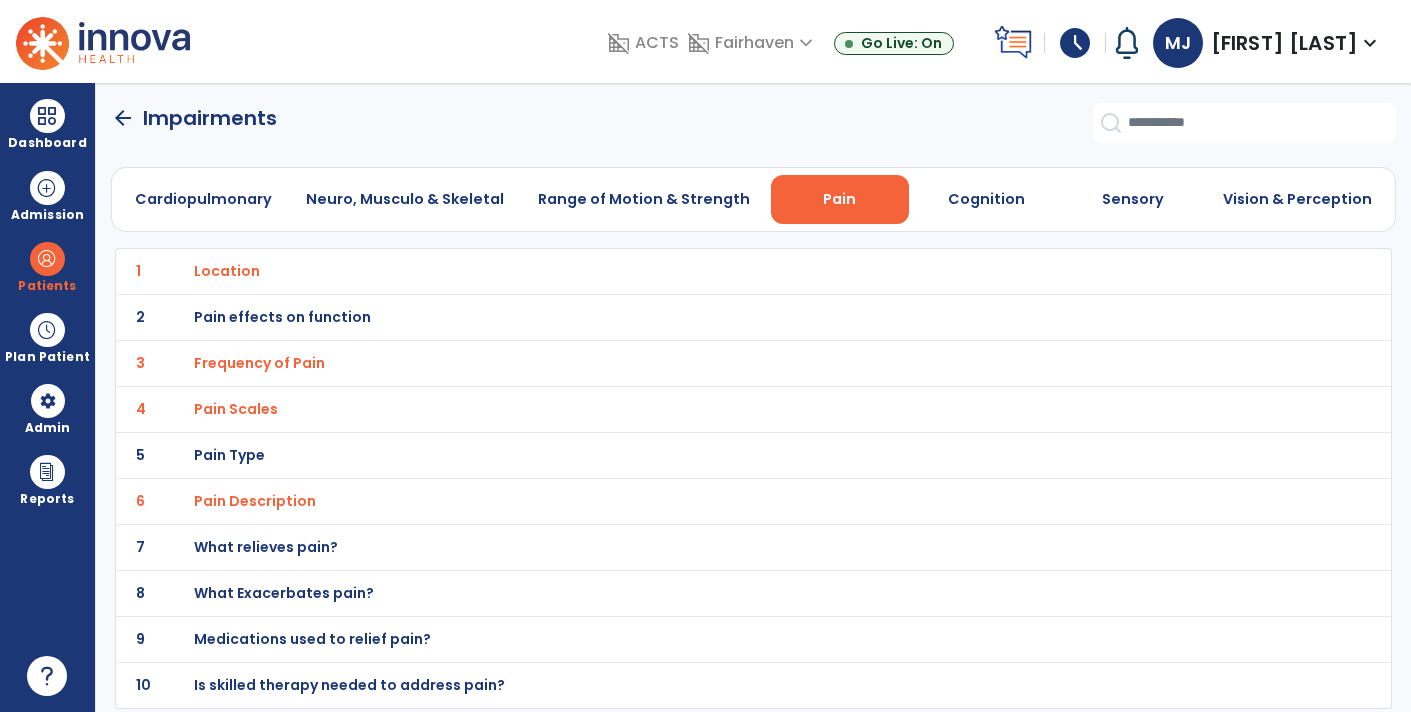 click on "Pain Description" at bounding box center [227, 271] 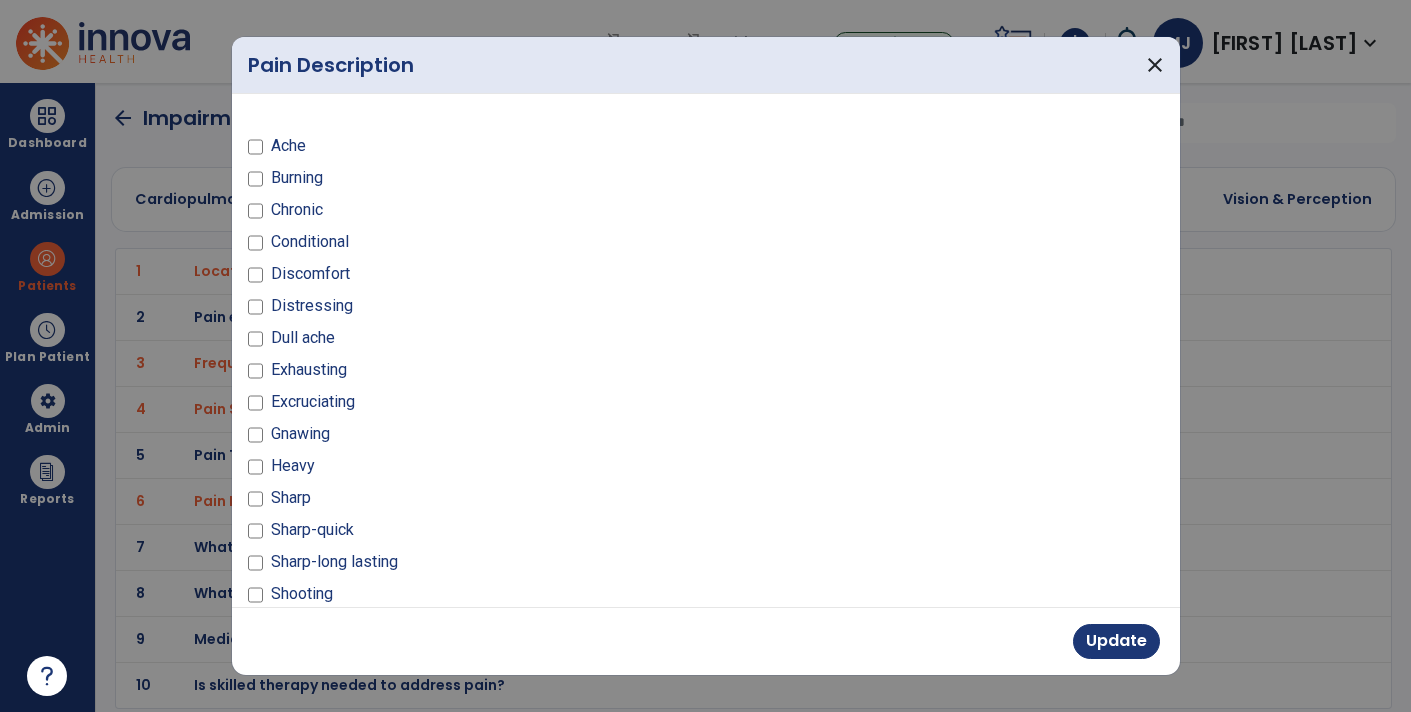 click on "Burning" at bounding box center (471, 182) 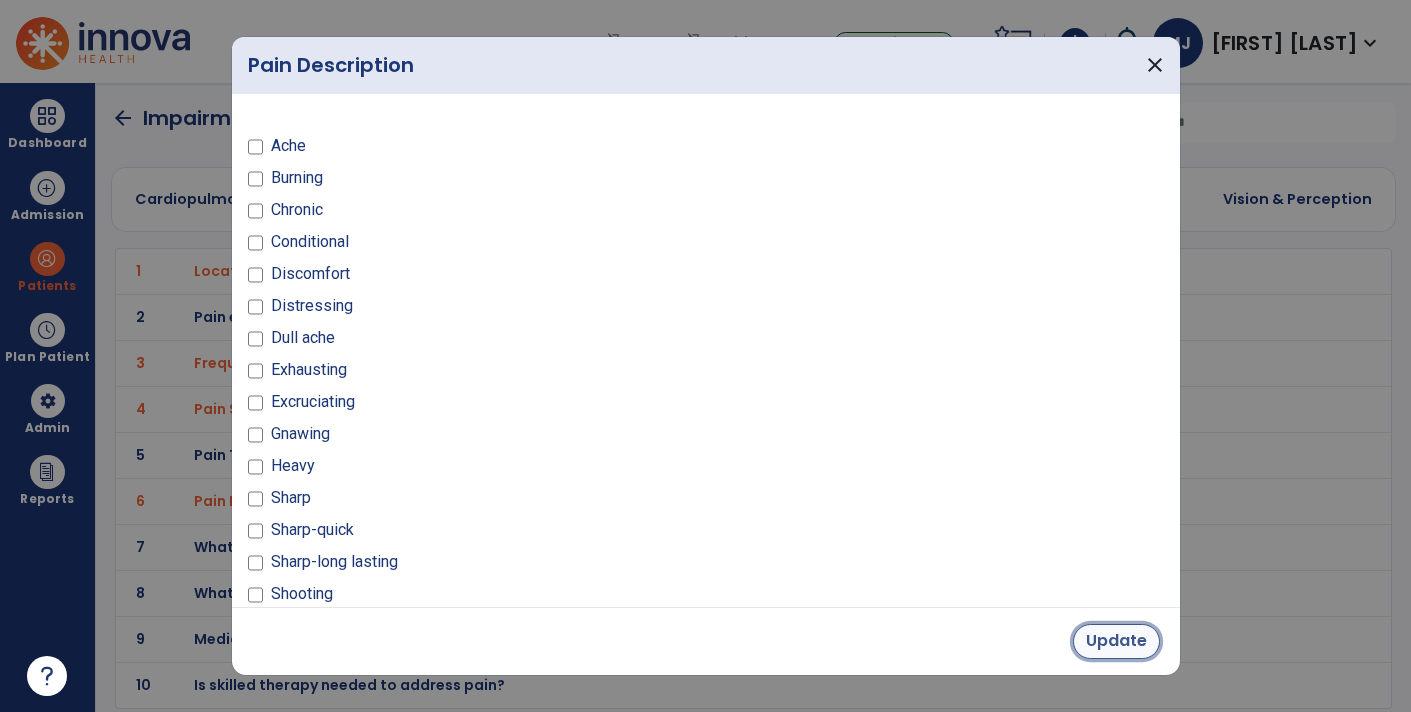 click on "Update" at bounding box center [1116, 641] 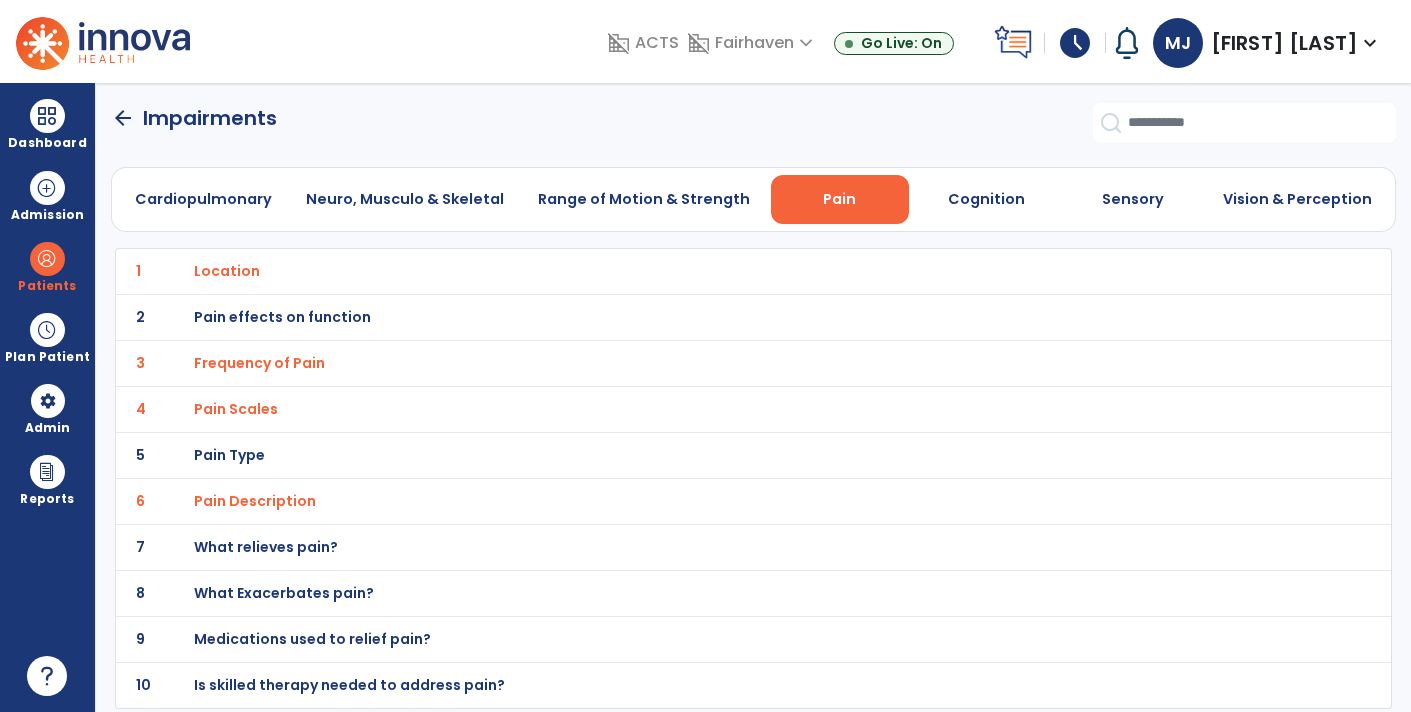 click on "arrow_back" 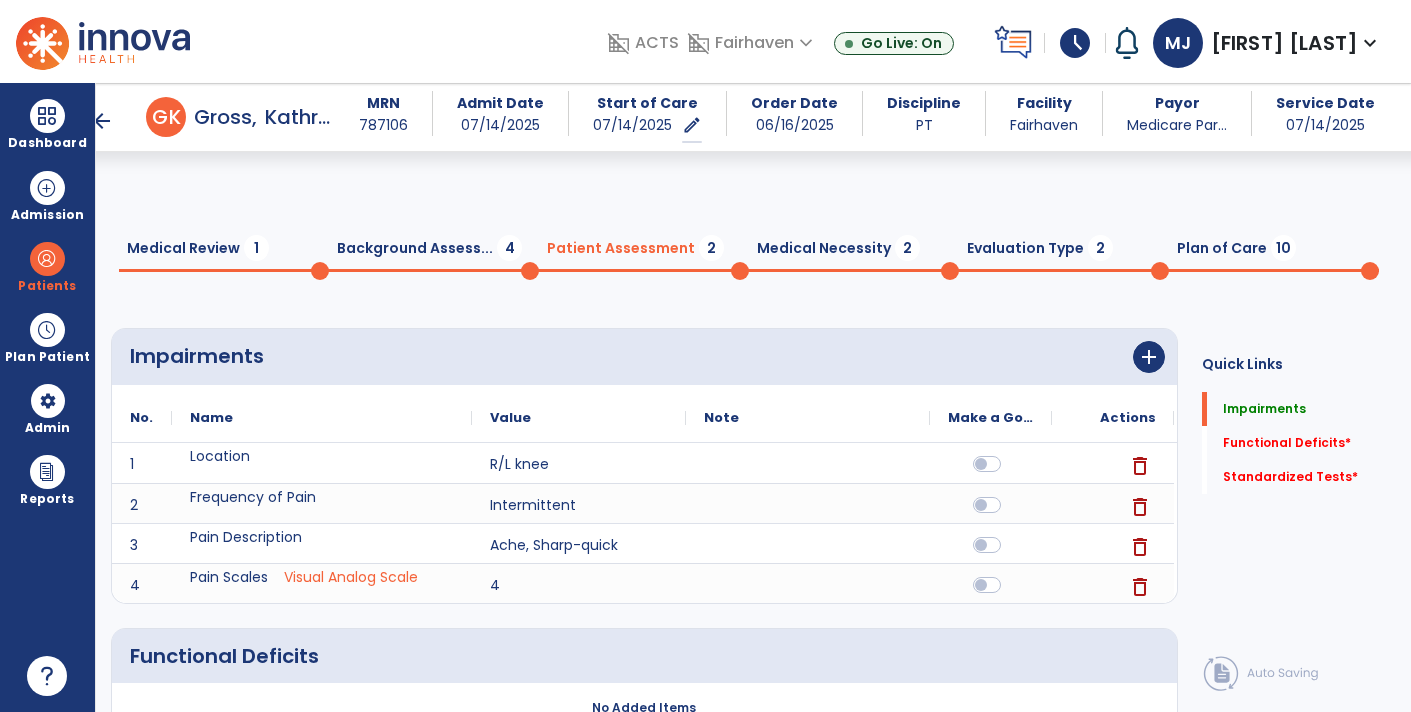 scroll, scrollTop: 343, scrollLeft: 0, axis: vertical 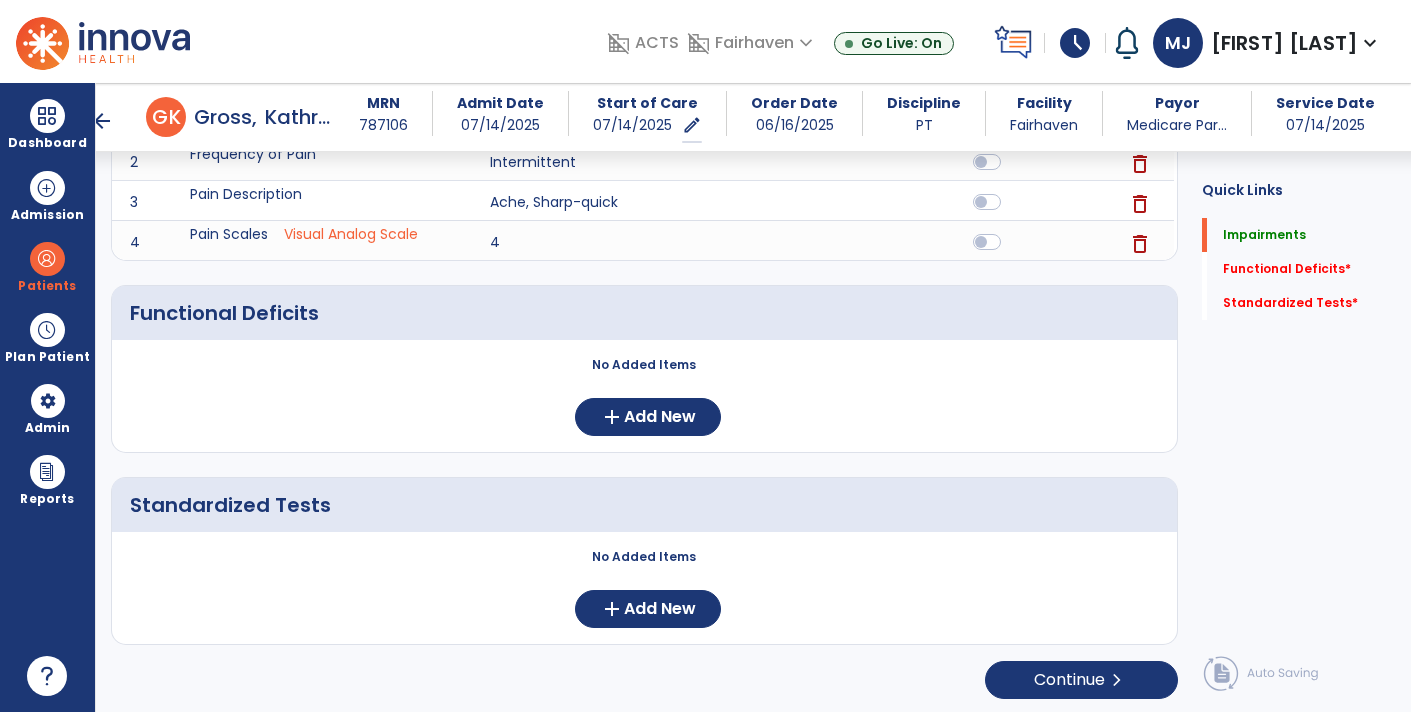 click on "No Added Items  add  Add New" 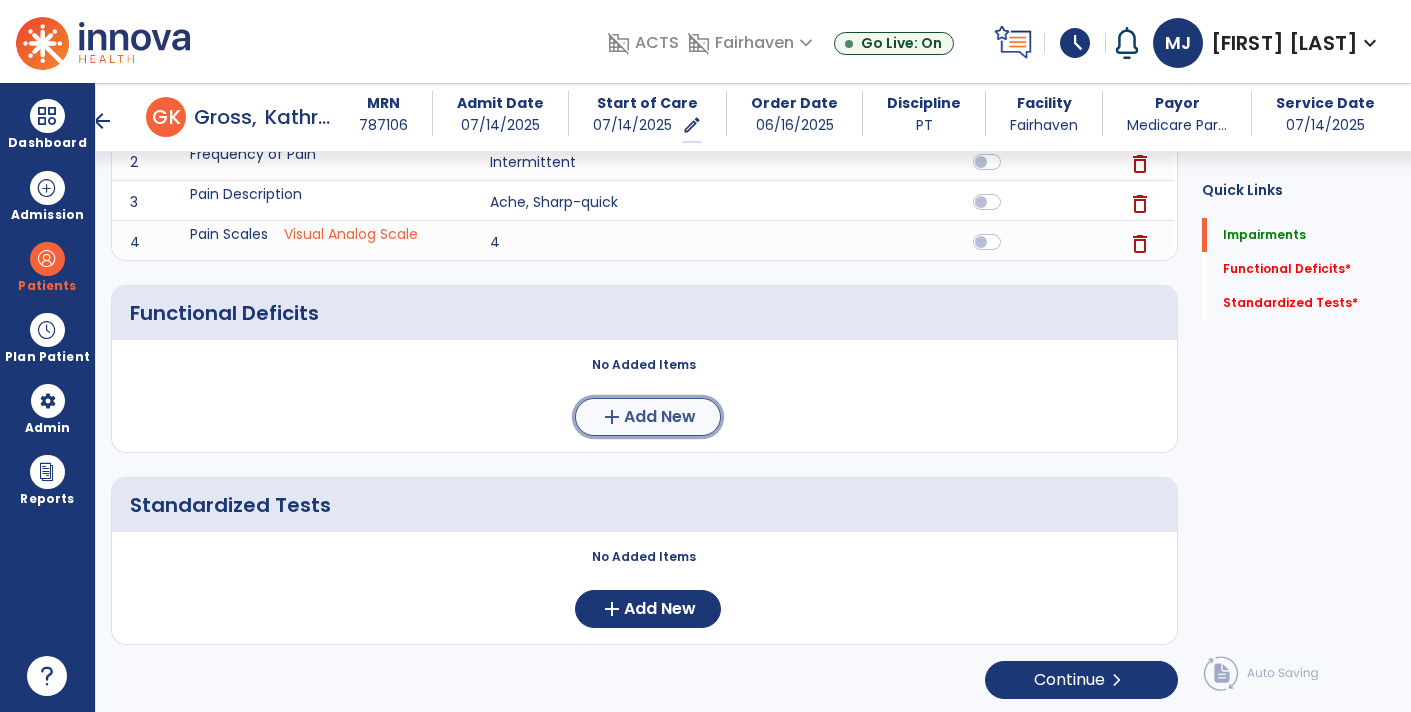 click on "add  Add New" 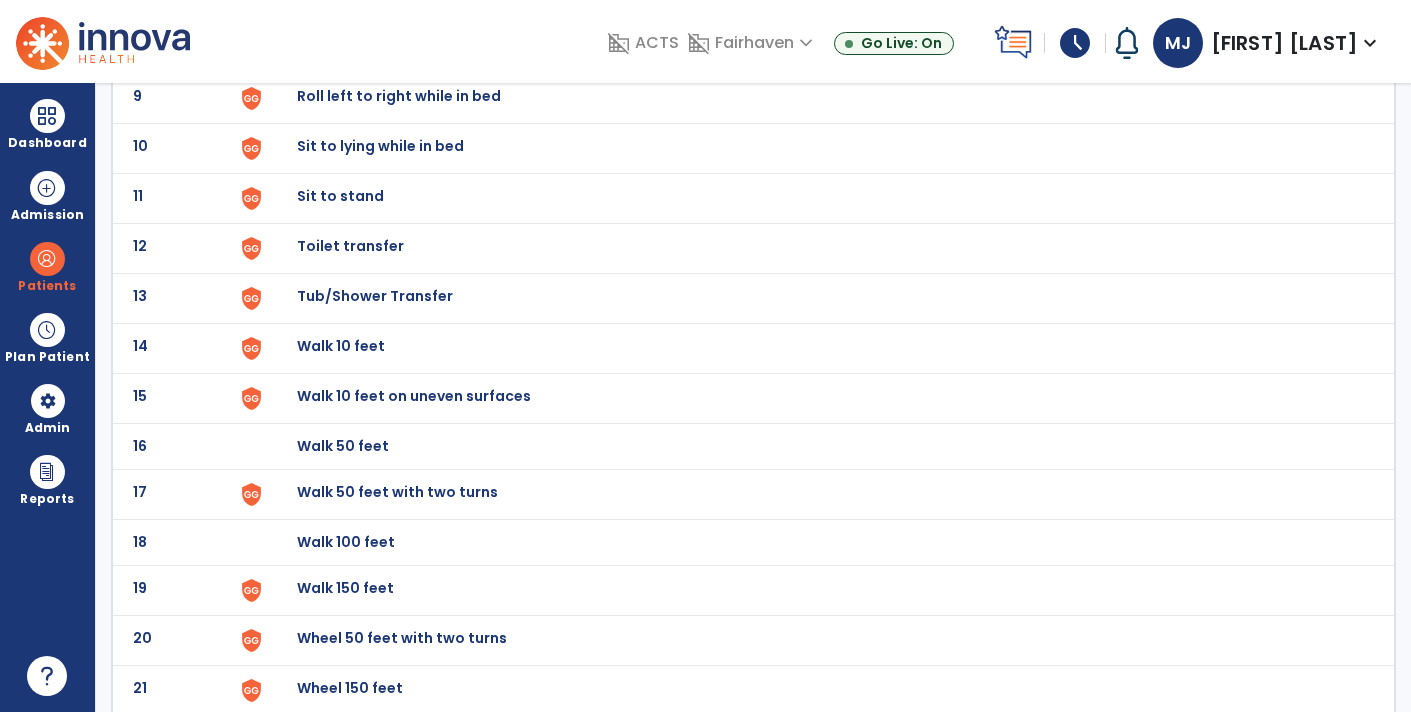 scroll, scrollTop: 566, scrollLeft: 0, axis: vertical 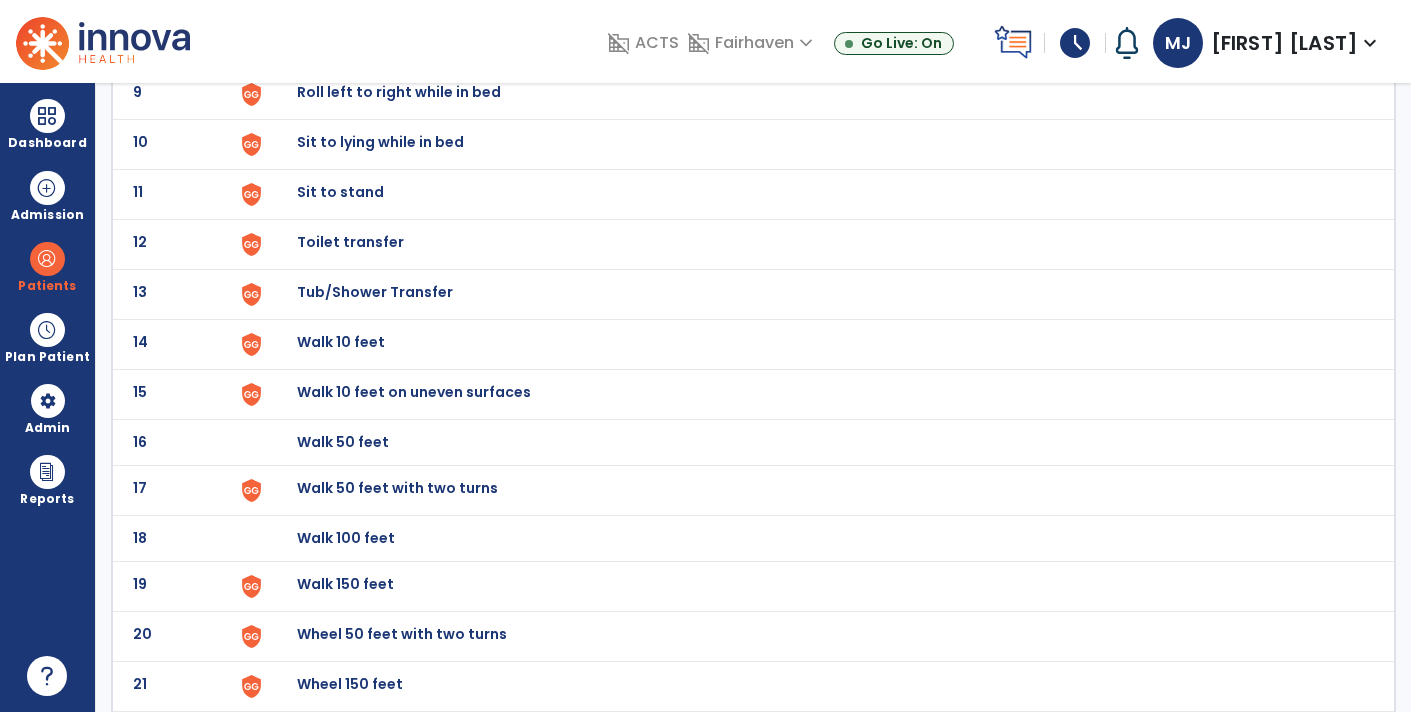 click on "Sit to stand" at bounding box center [343, -304] 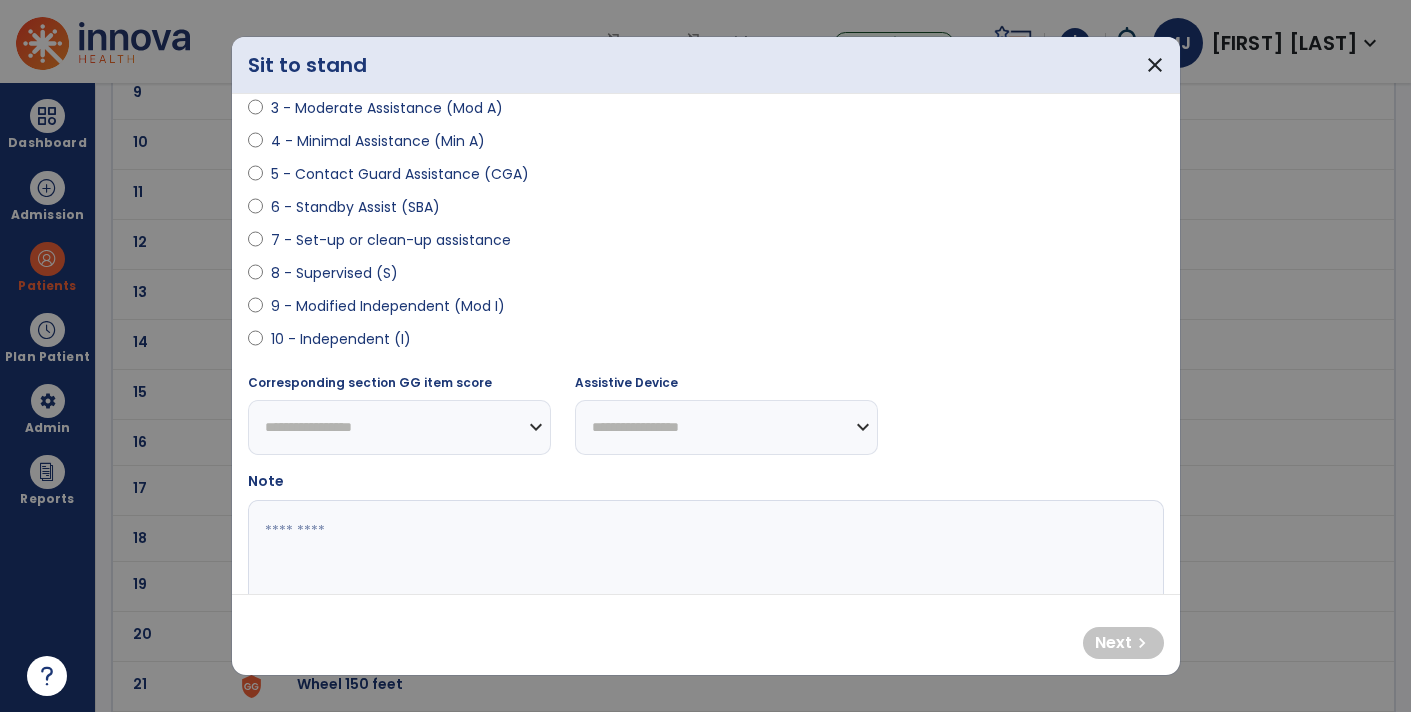 scroll, scrollTop: 307, scrollLeft: 0, axis: vertical 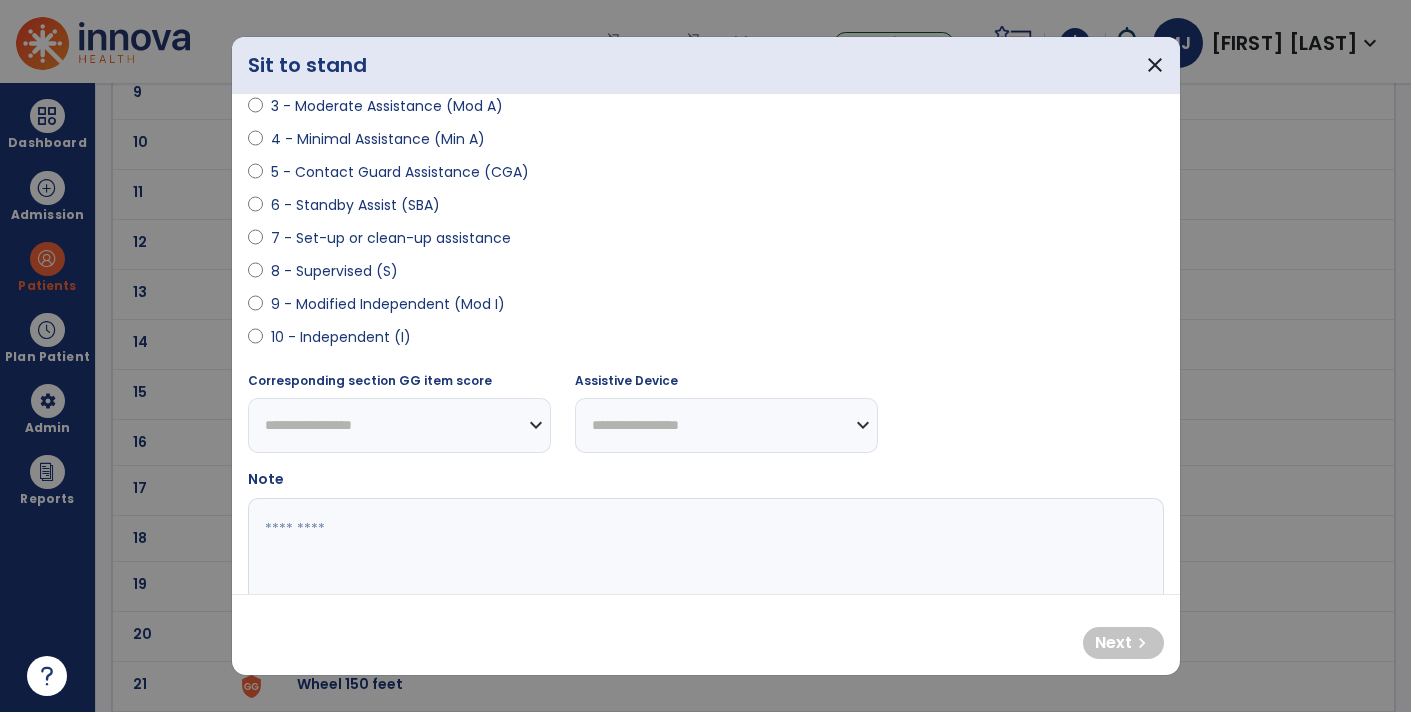 click on "10 - Independent (I)" at bounding box center [341, 337] 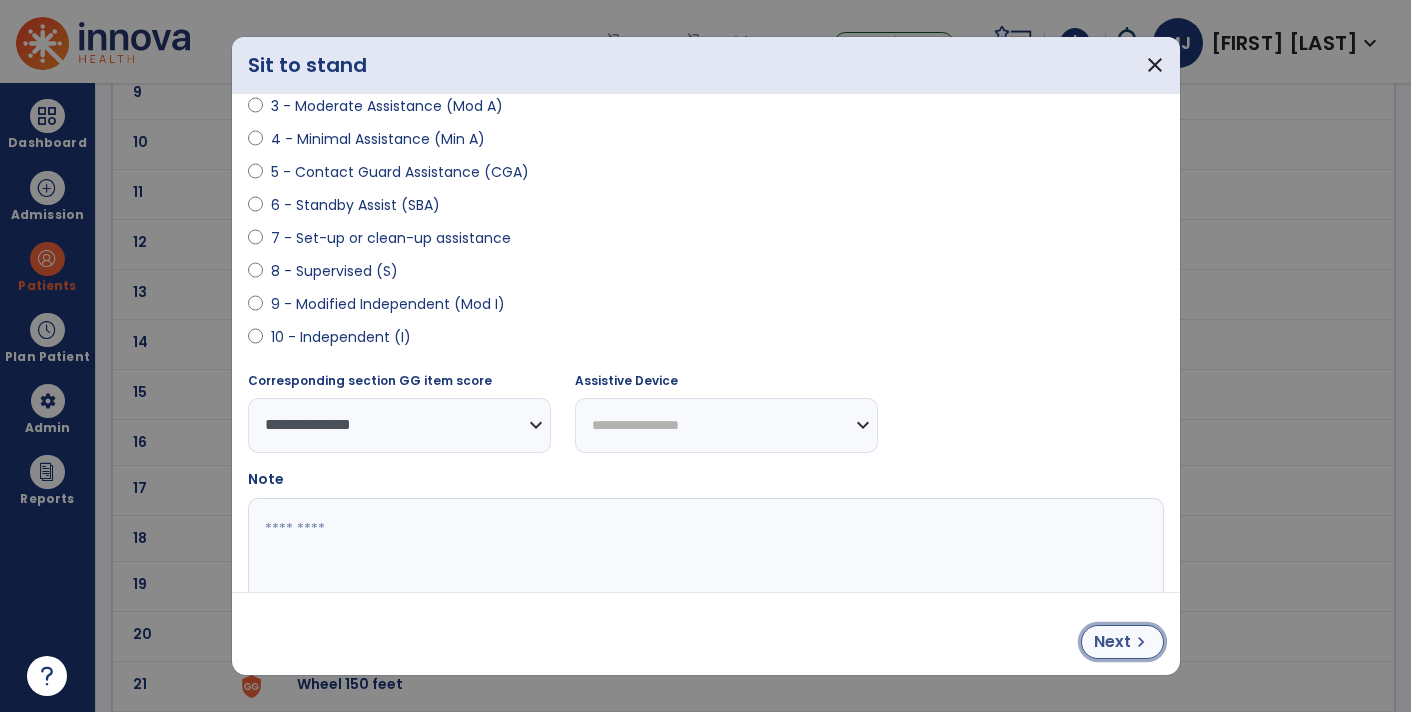 click on "Next" at bounding box center [1112, 642] 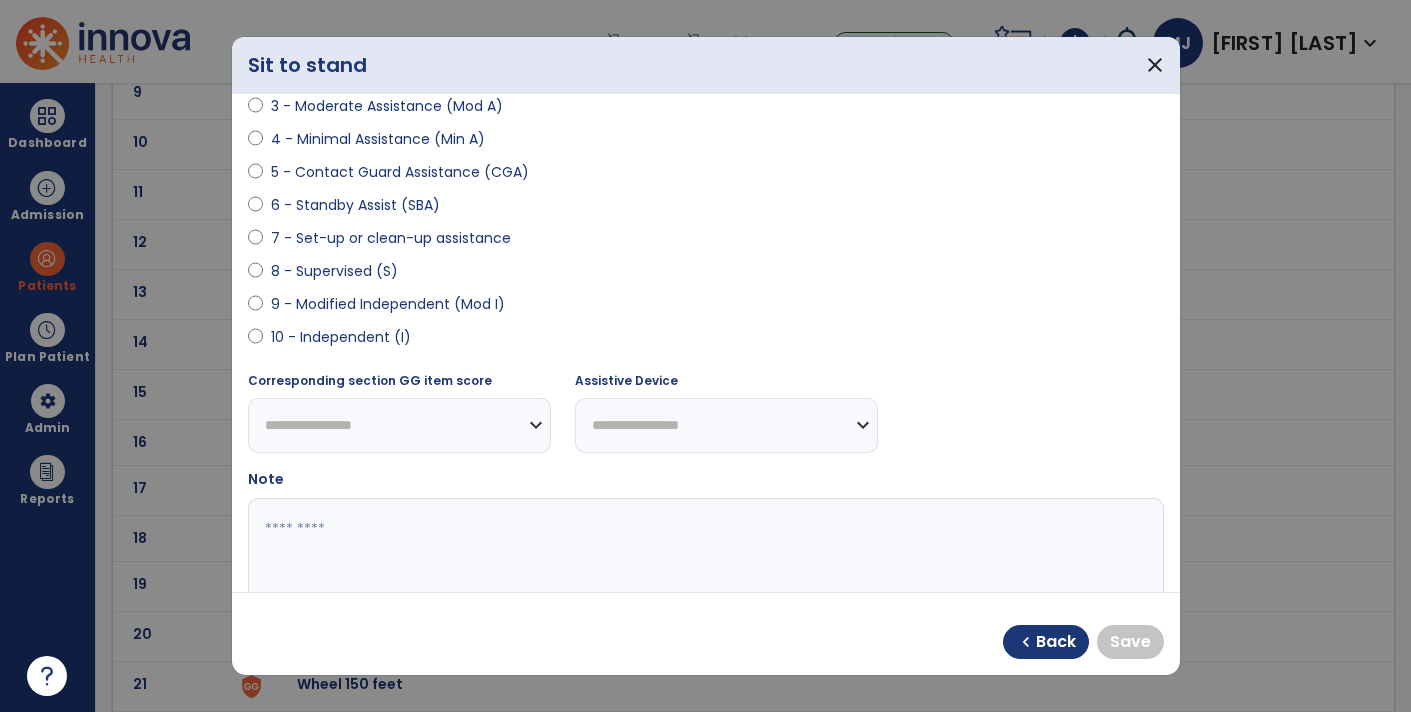 click on "**********" at bounding box center (706, 252) 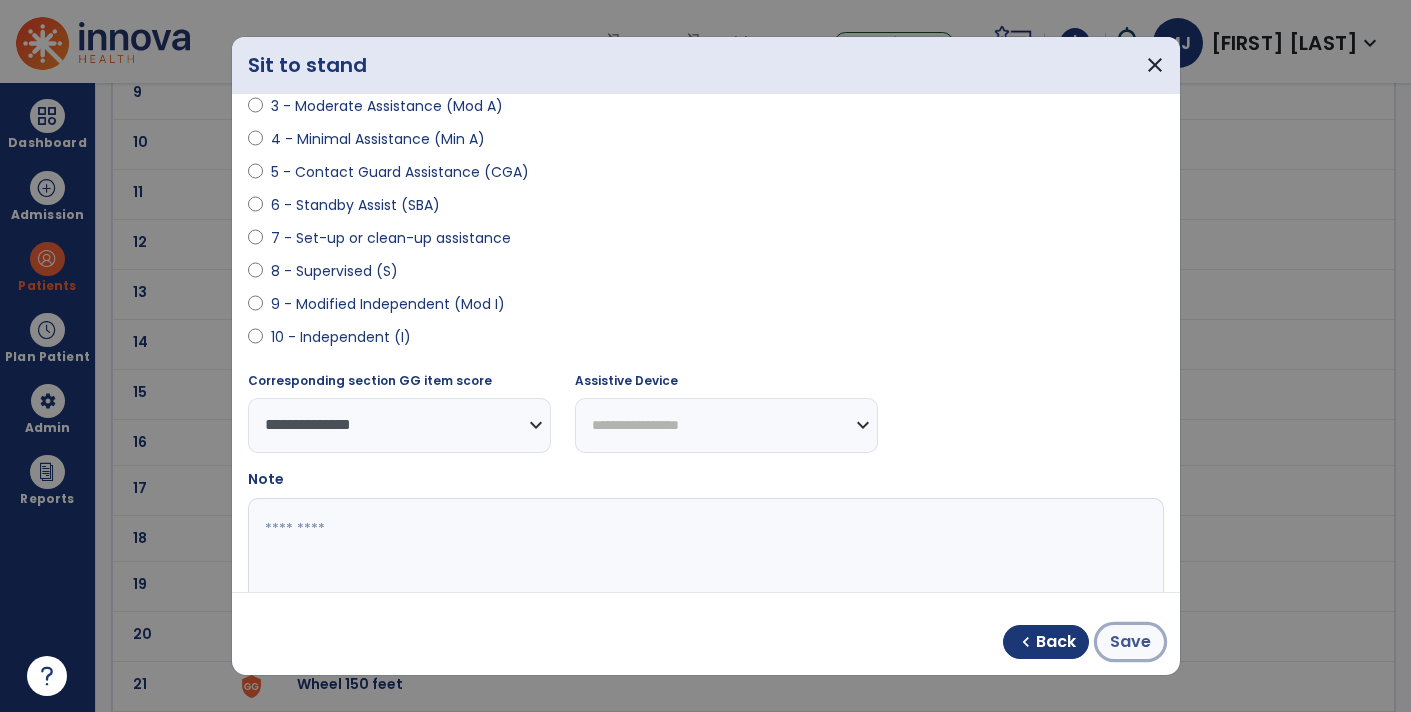 click on "Save" at bounding box center (1130, 642) 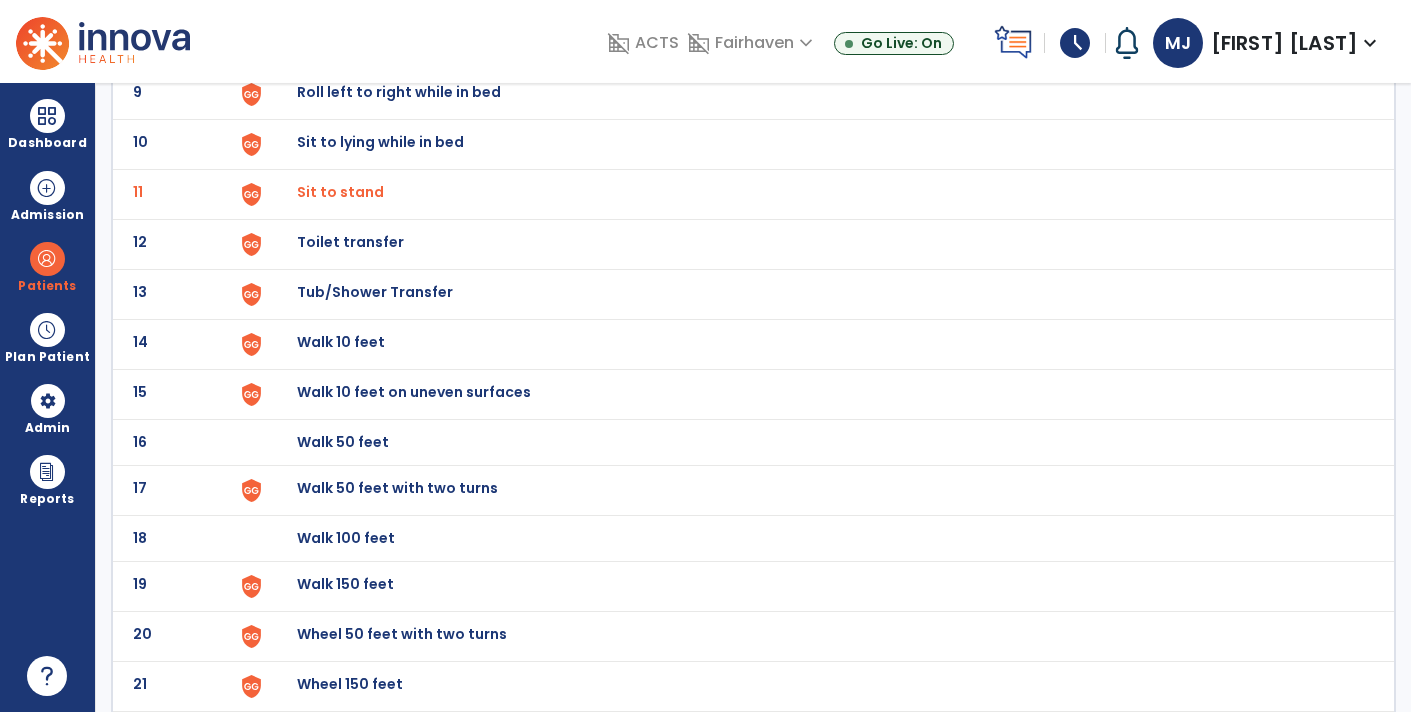 scroll, scrollTop: 651, scrollLeft: 0, axis: vertical 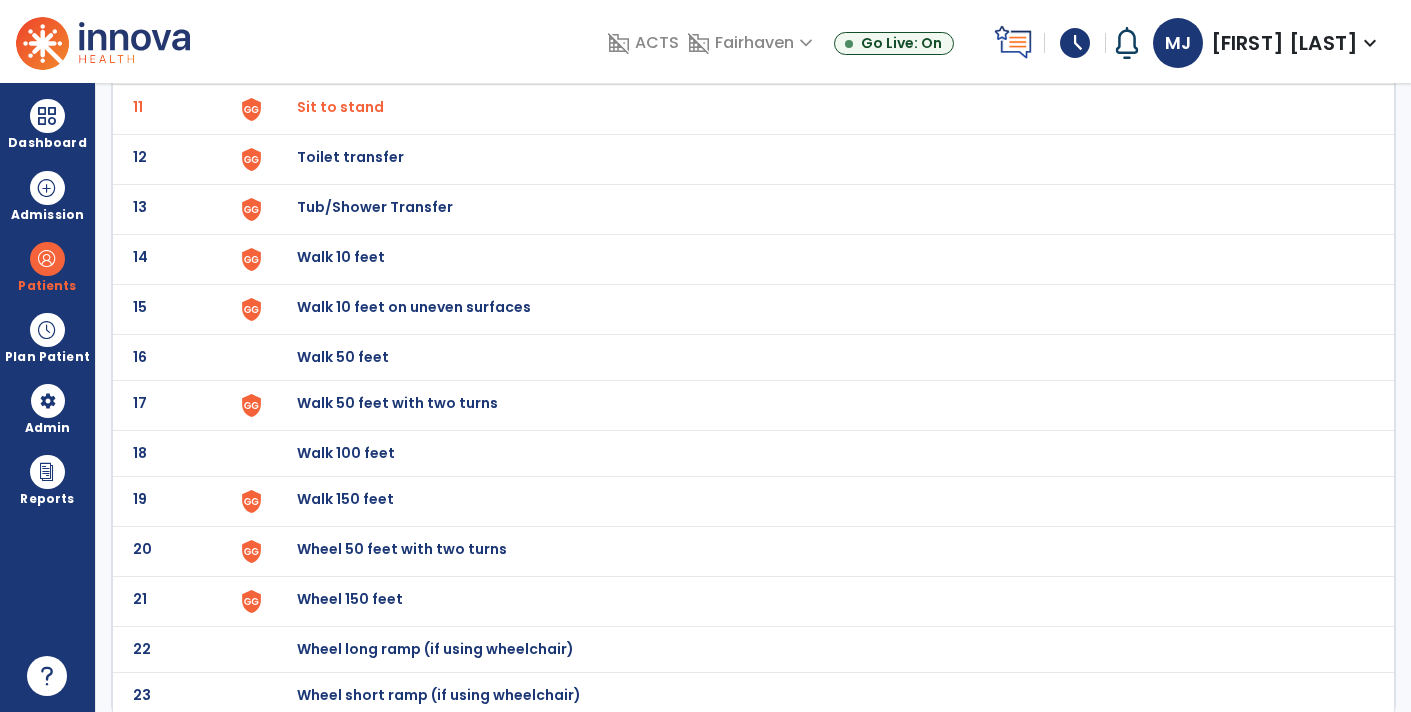 click on "Walk 150 feet" at bounding box center [343, -389] 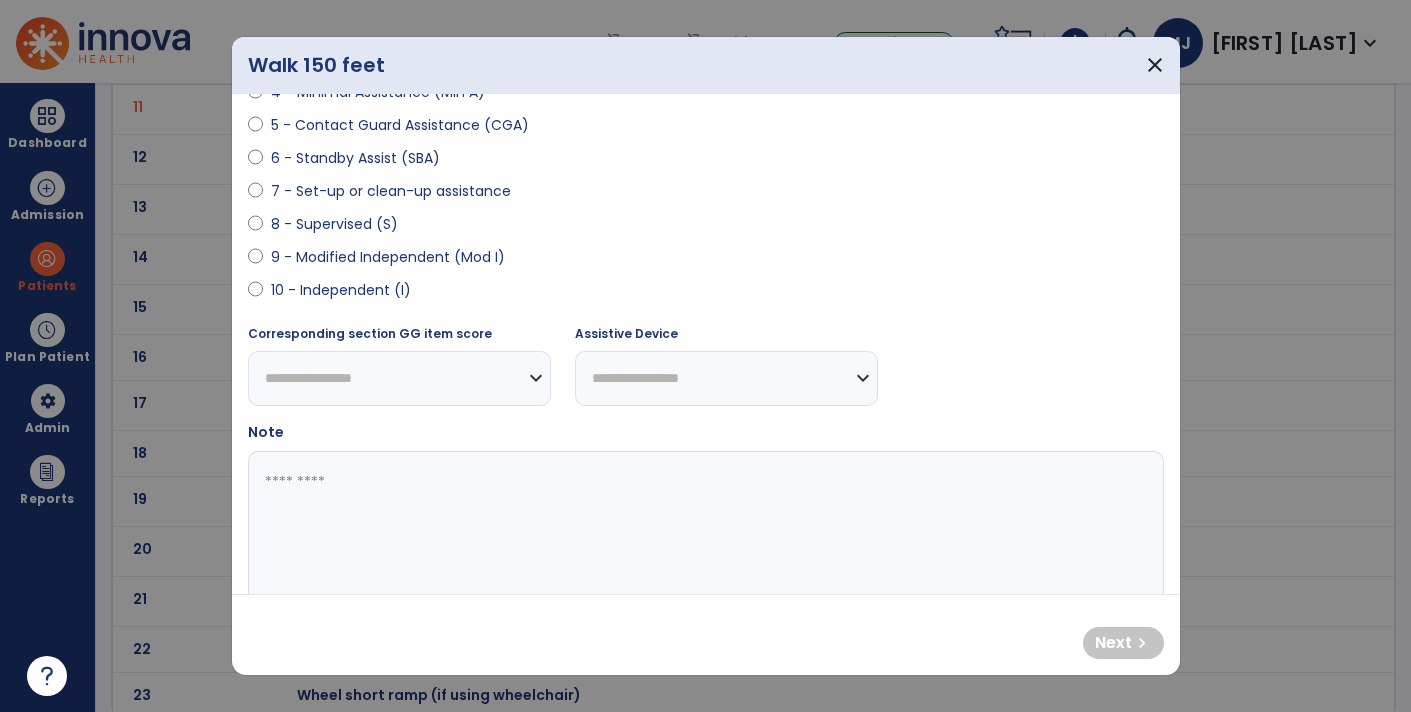 scroll, scrollTop: 192, scrollLeft: 0, axis: vertical 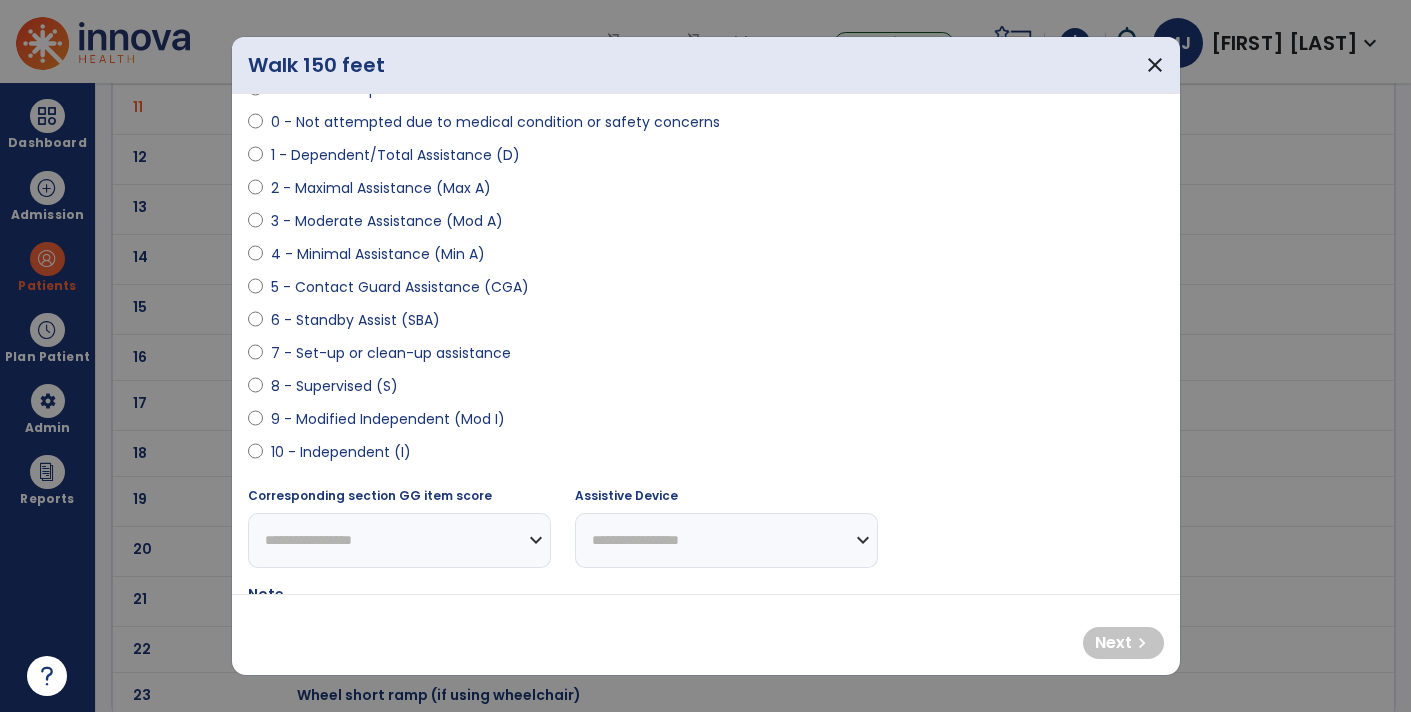 click on "9 - Modified Independent (Mod I)" at bounding box center (388, 419) 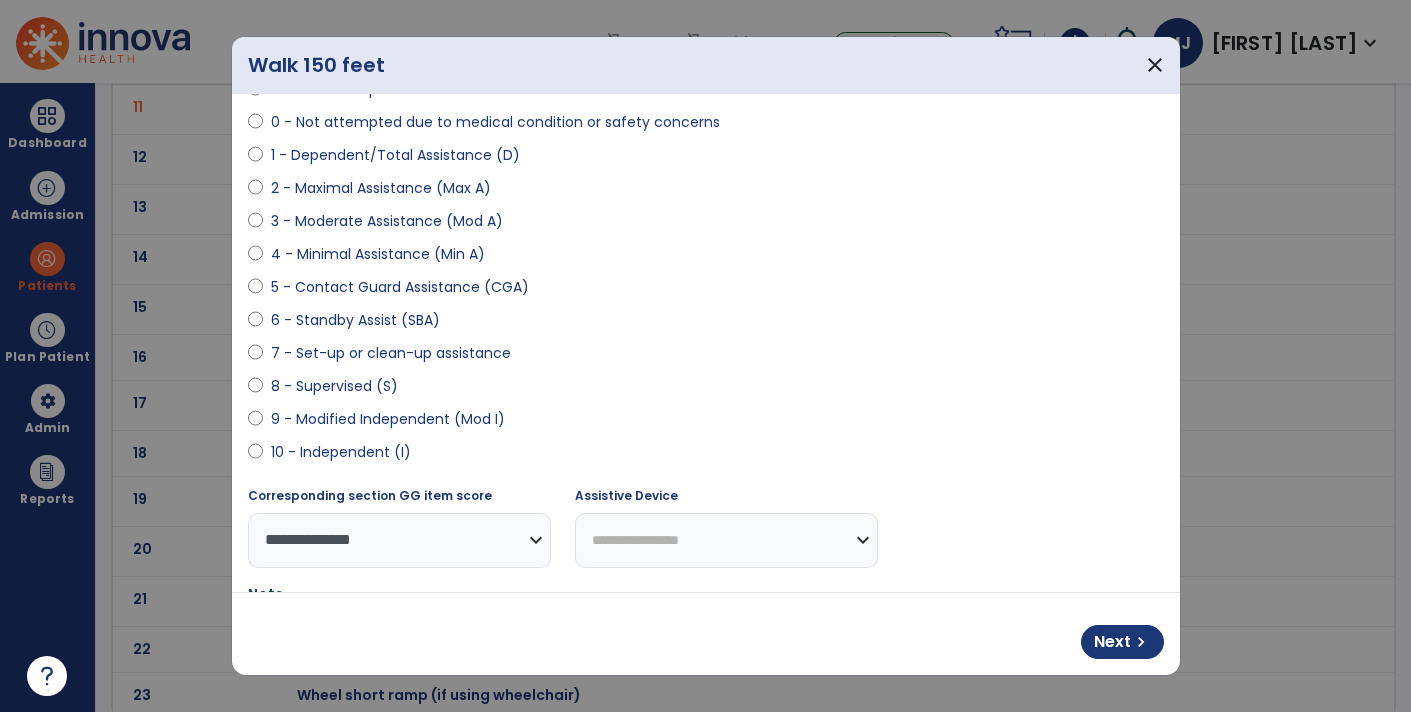 click on "**********" at bounding box center (726, 540) 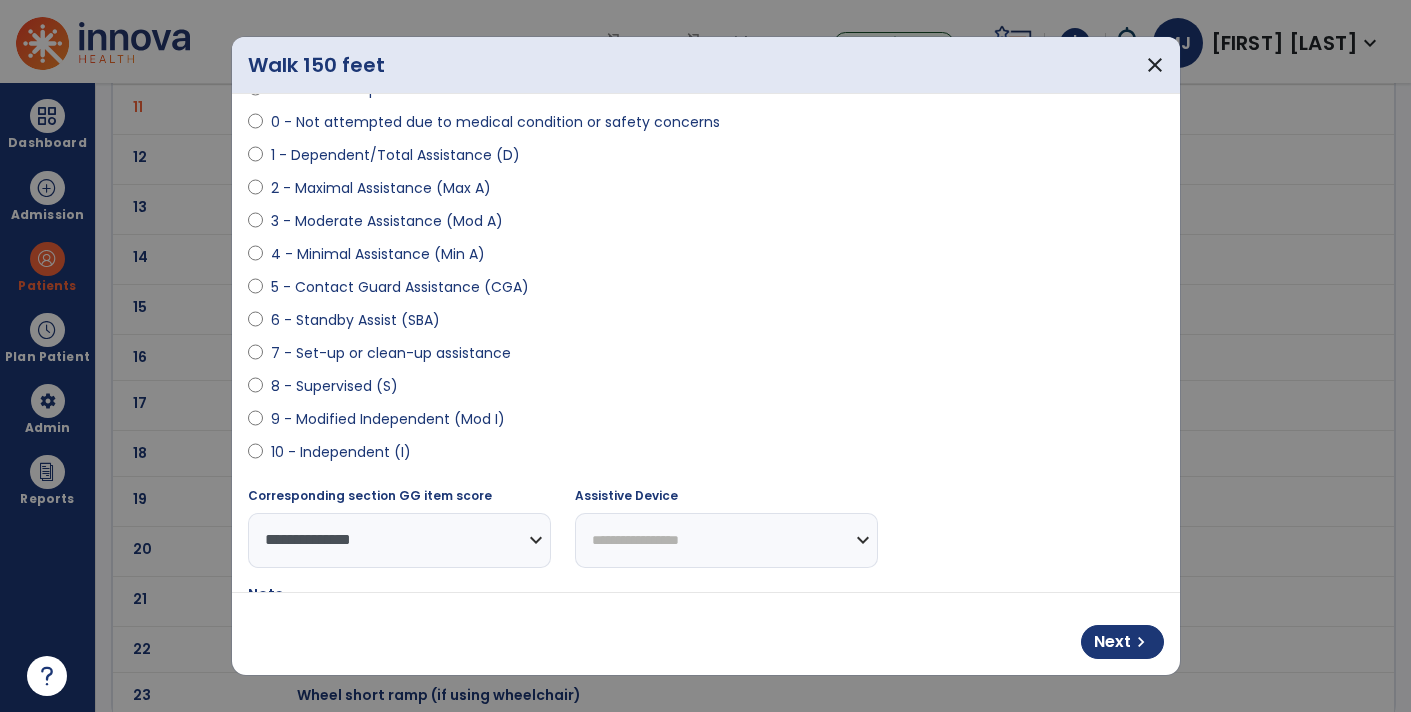 select on "********" 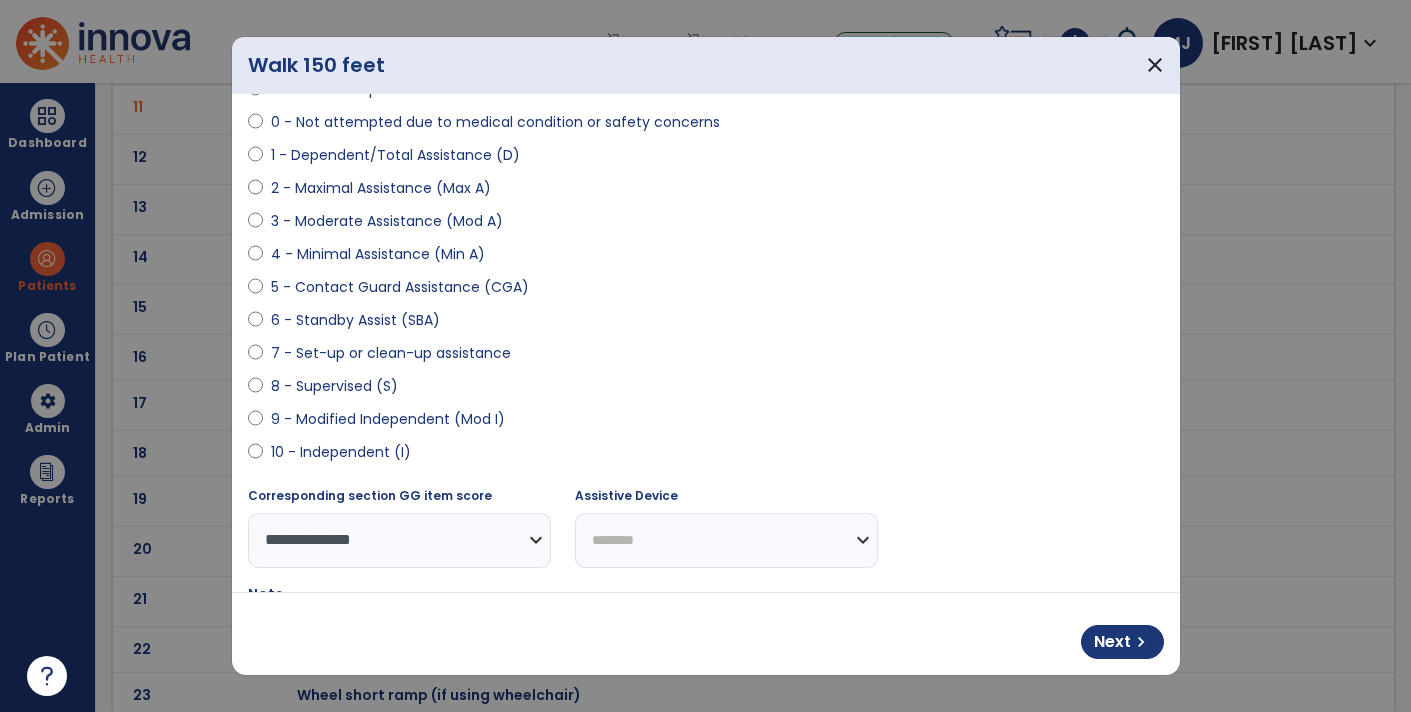 click on "**********" at bounding box center [726, 540] 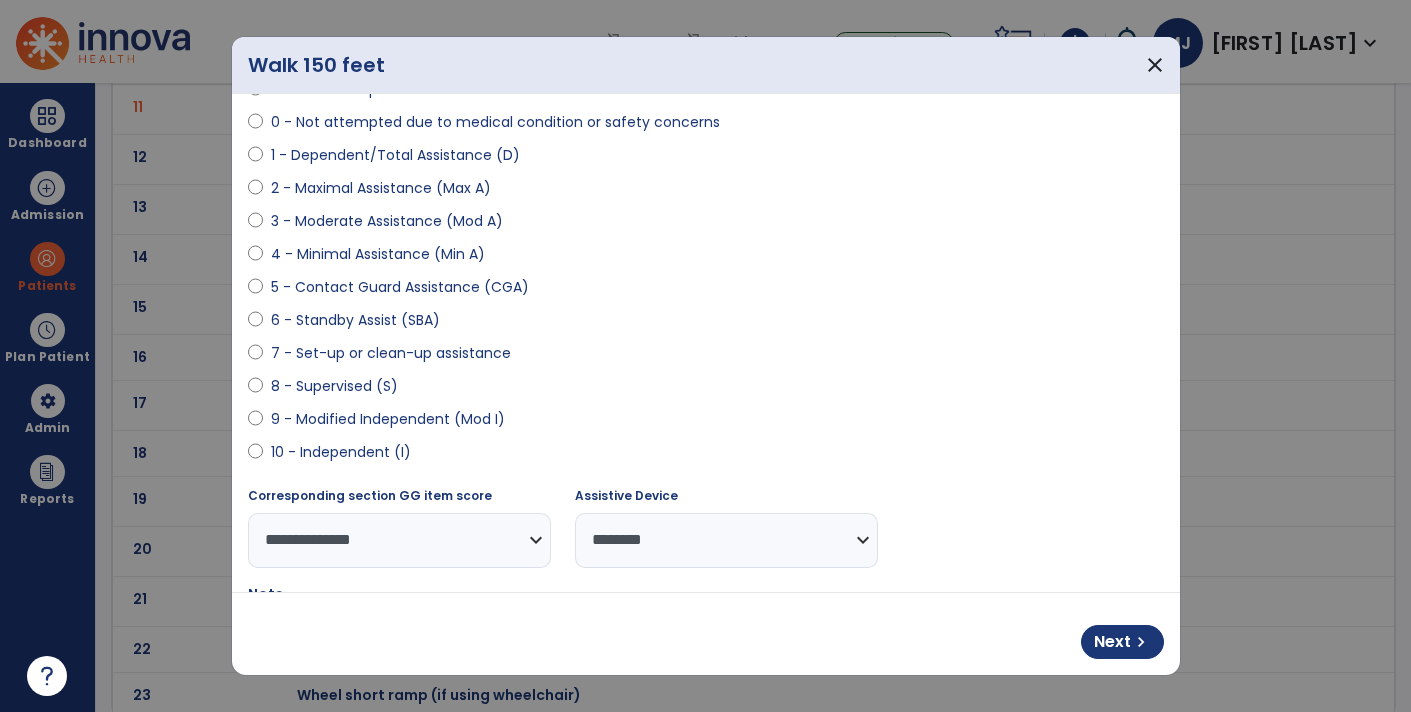 click on "Next  chevron_right" at bounding box center [706, 634] 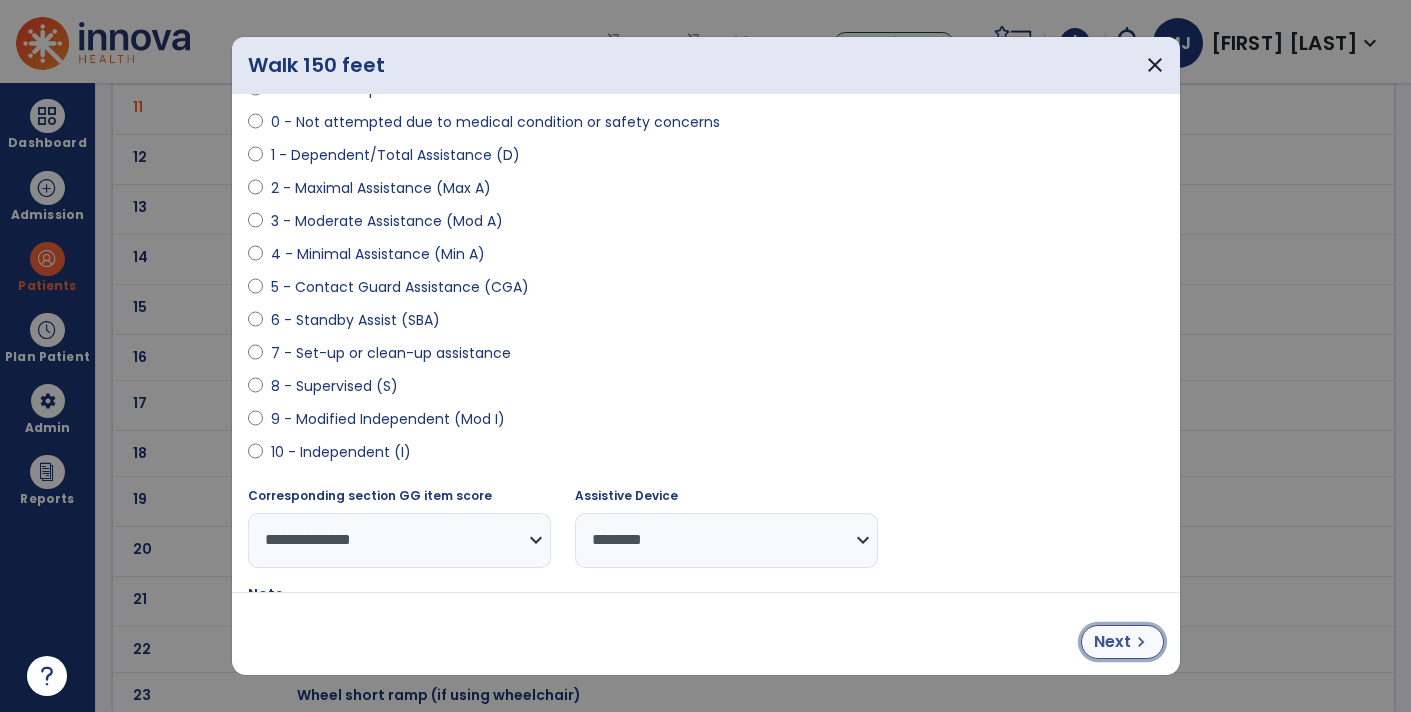 click on "Next" at bounding box center (1112, 642) 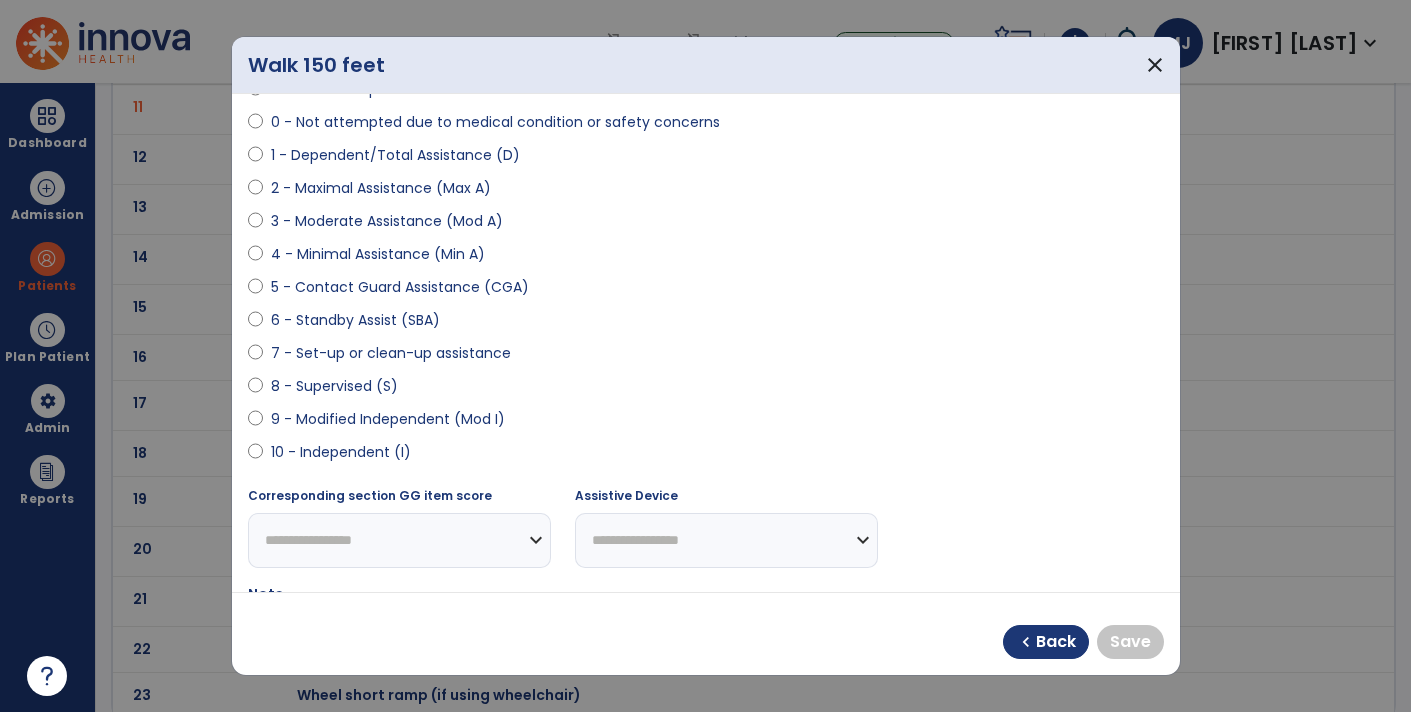 click on "9 - Modified Independent (Mod I)" at bounding box center (388, 419) 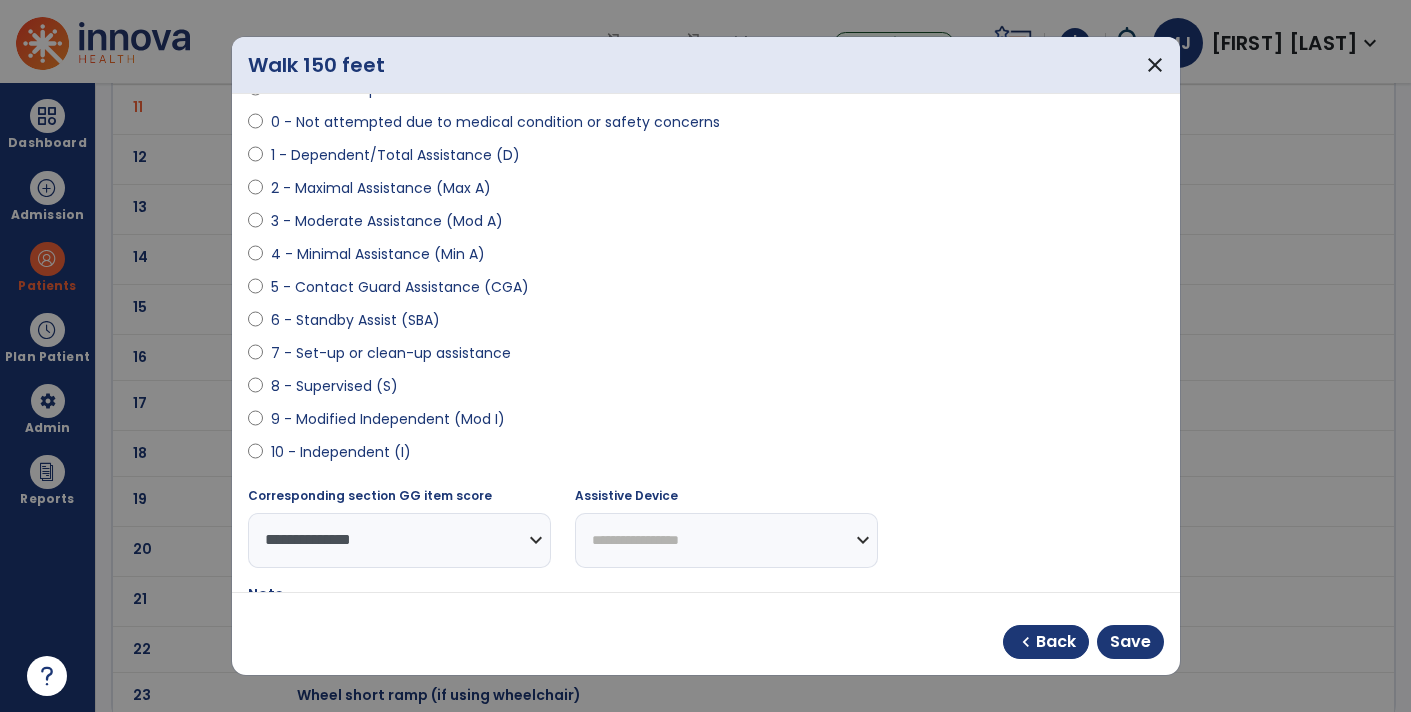 click on "**********" at bounding box center (726, 540) 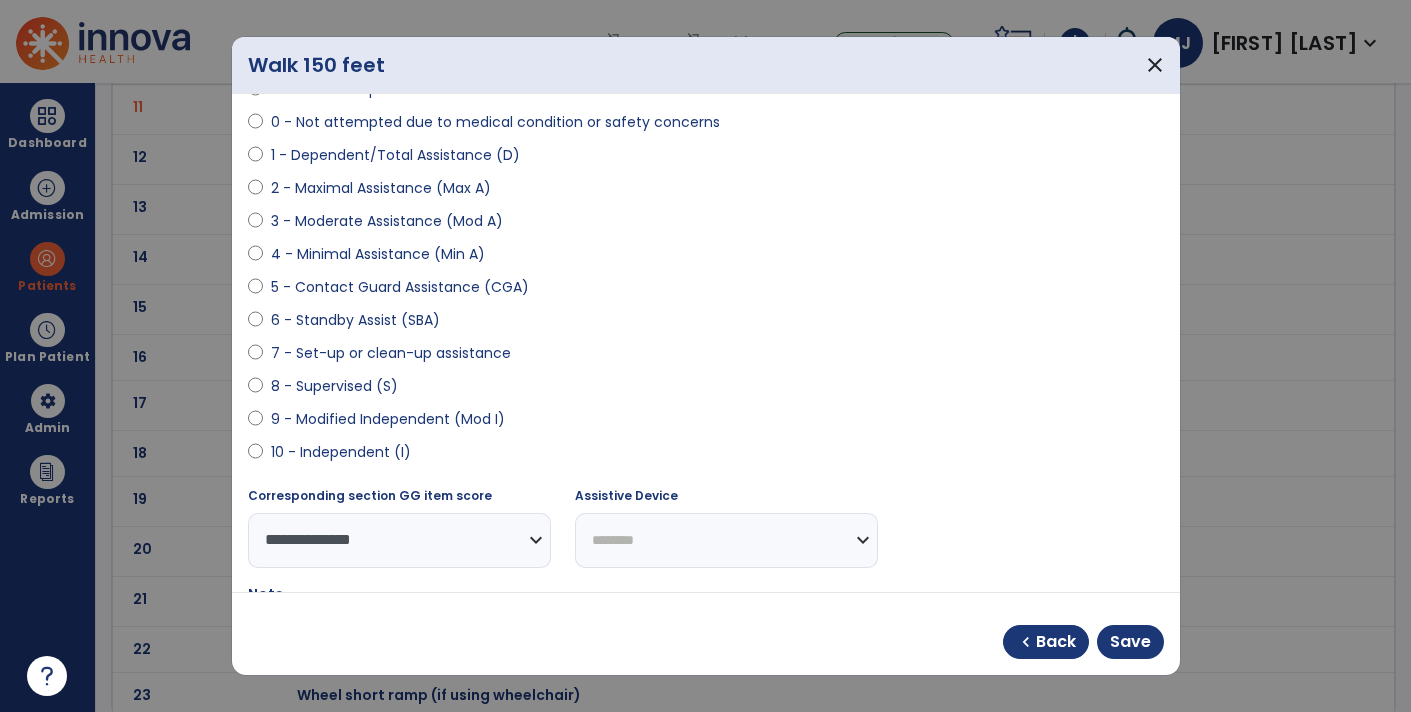 click on "**********" at bounding box center (726, 540) 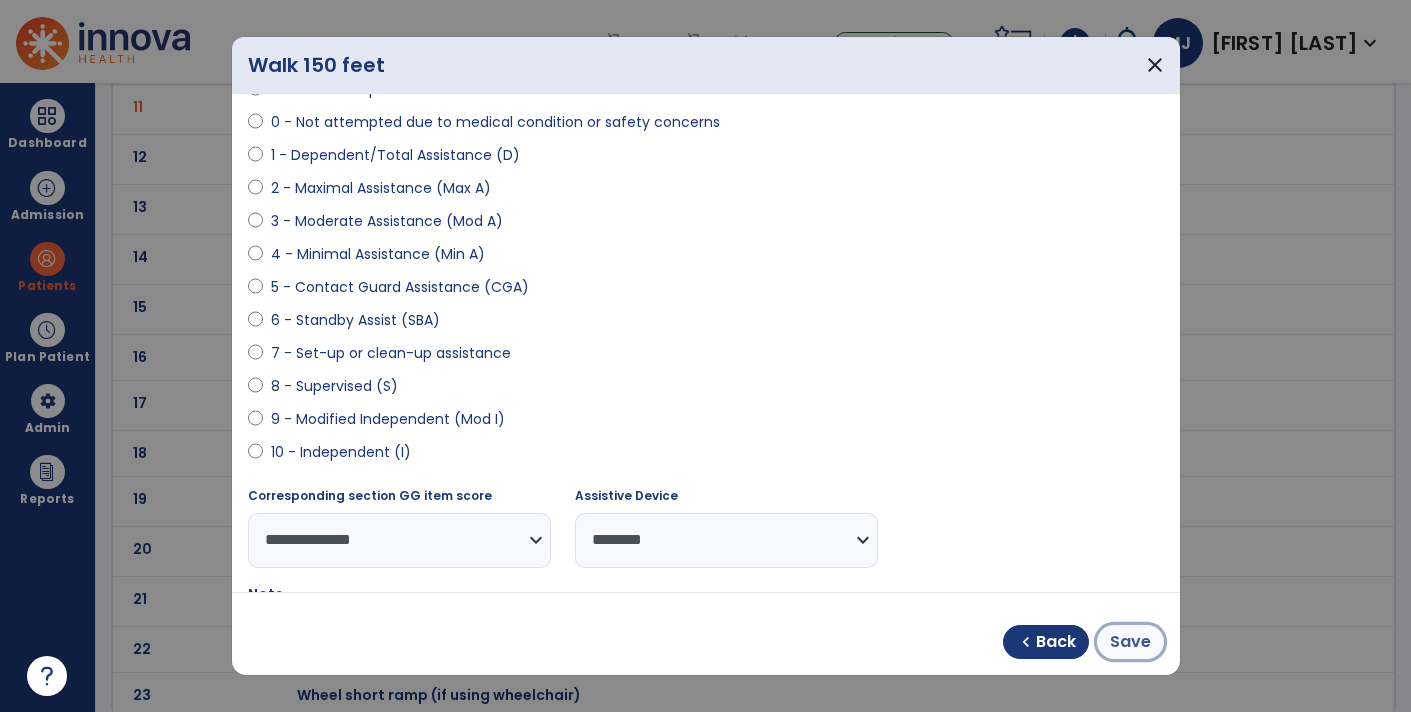 click on "Save" at bounding box center (1130, 642) 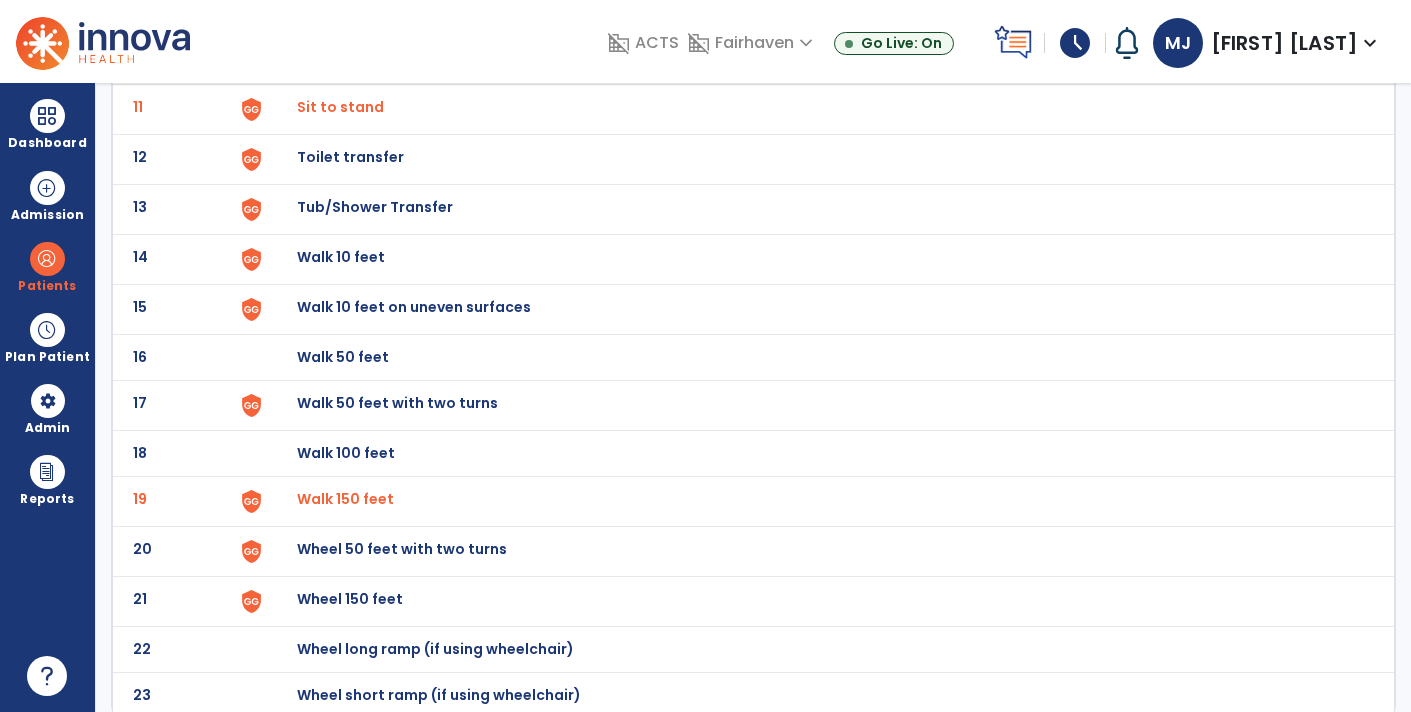 click on "Wheel 50 feet with two turns" at bounding box center (343, -389) 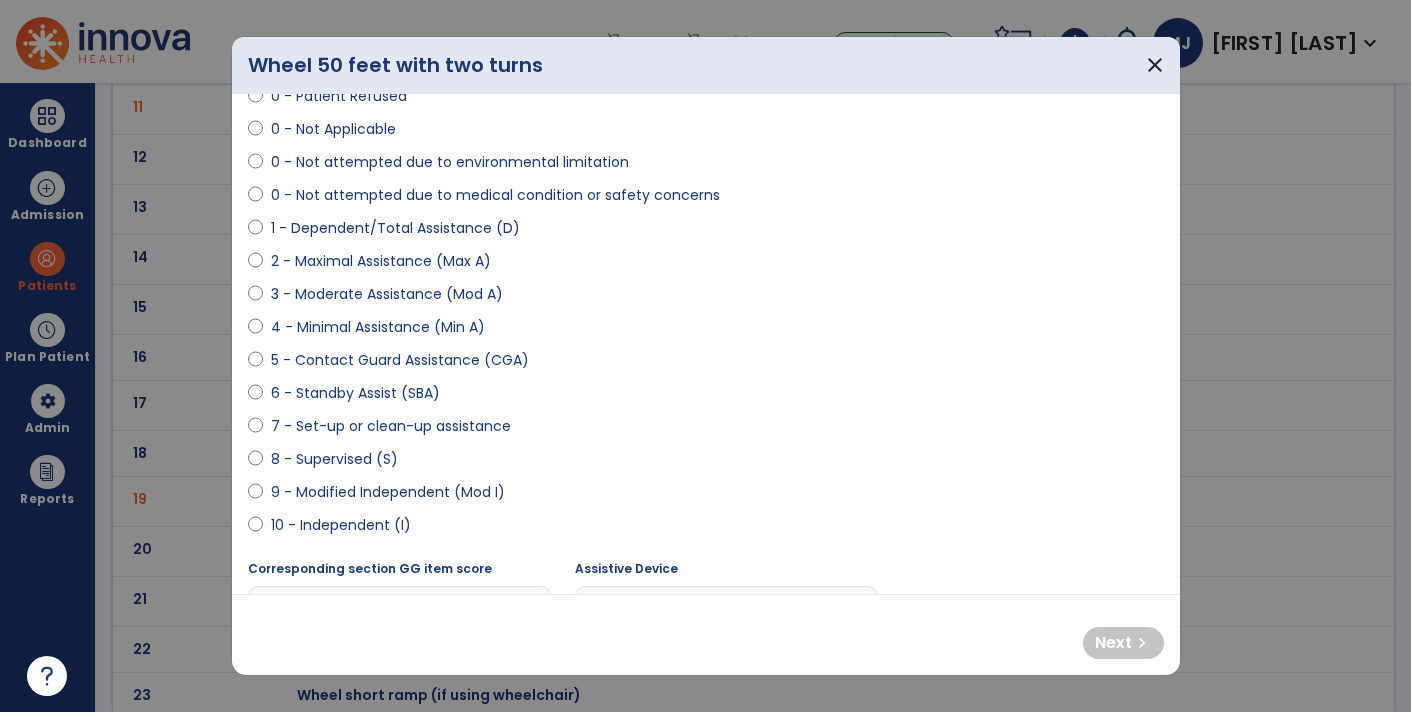 scroll, scrollTop: 121, scrollLeft: 0, axis: vertical 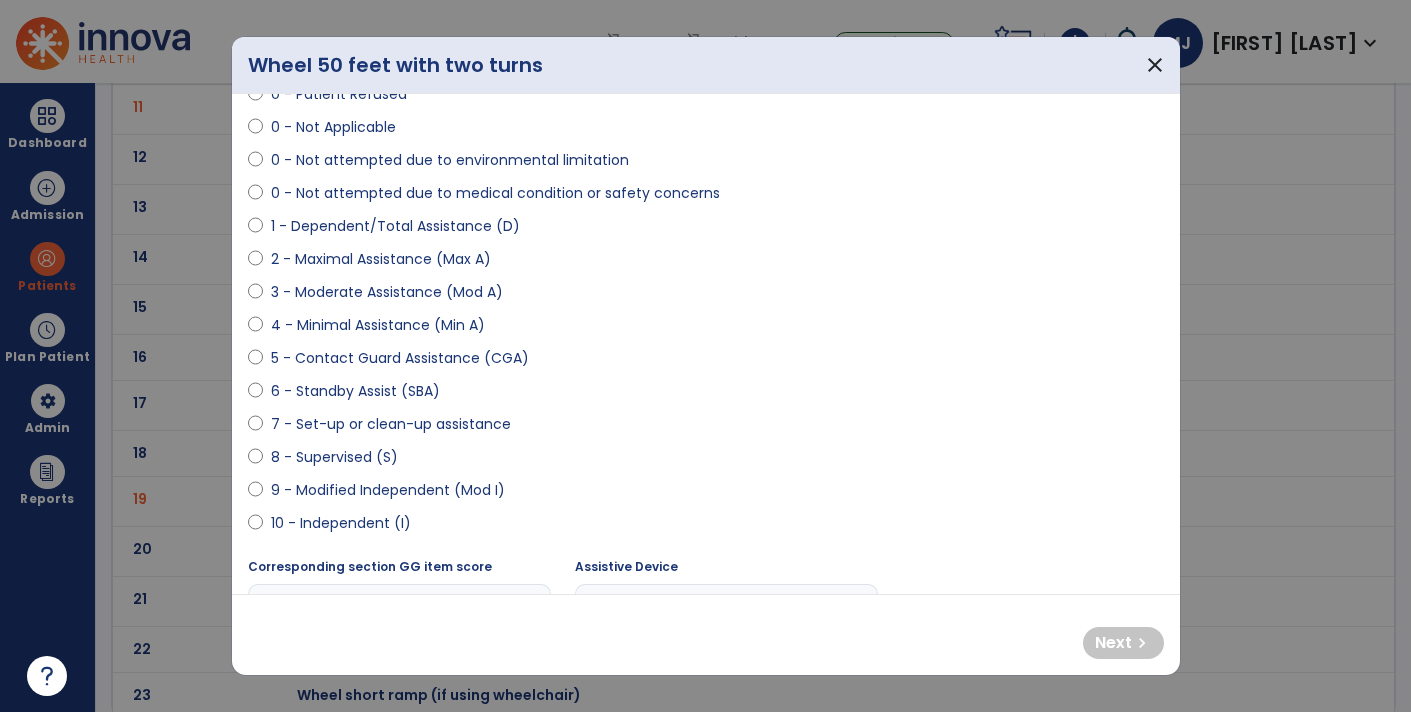 click on "9 - Modified Independent (Mod I)" at bounding box center [388, 490] 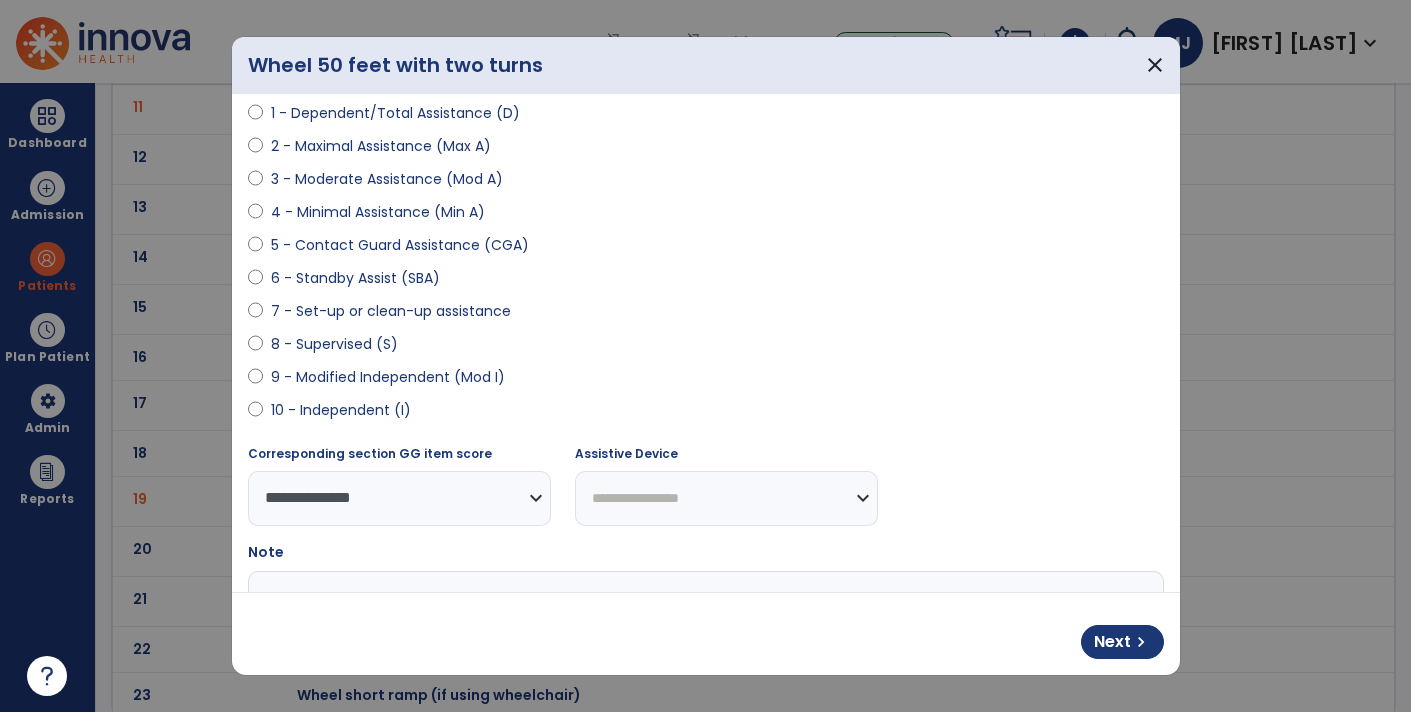 scroll, scrollTop: 235, scrollLeft: 0, axis: vertical 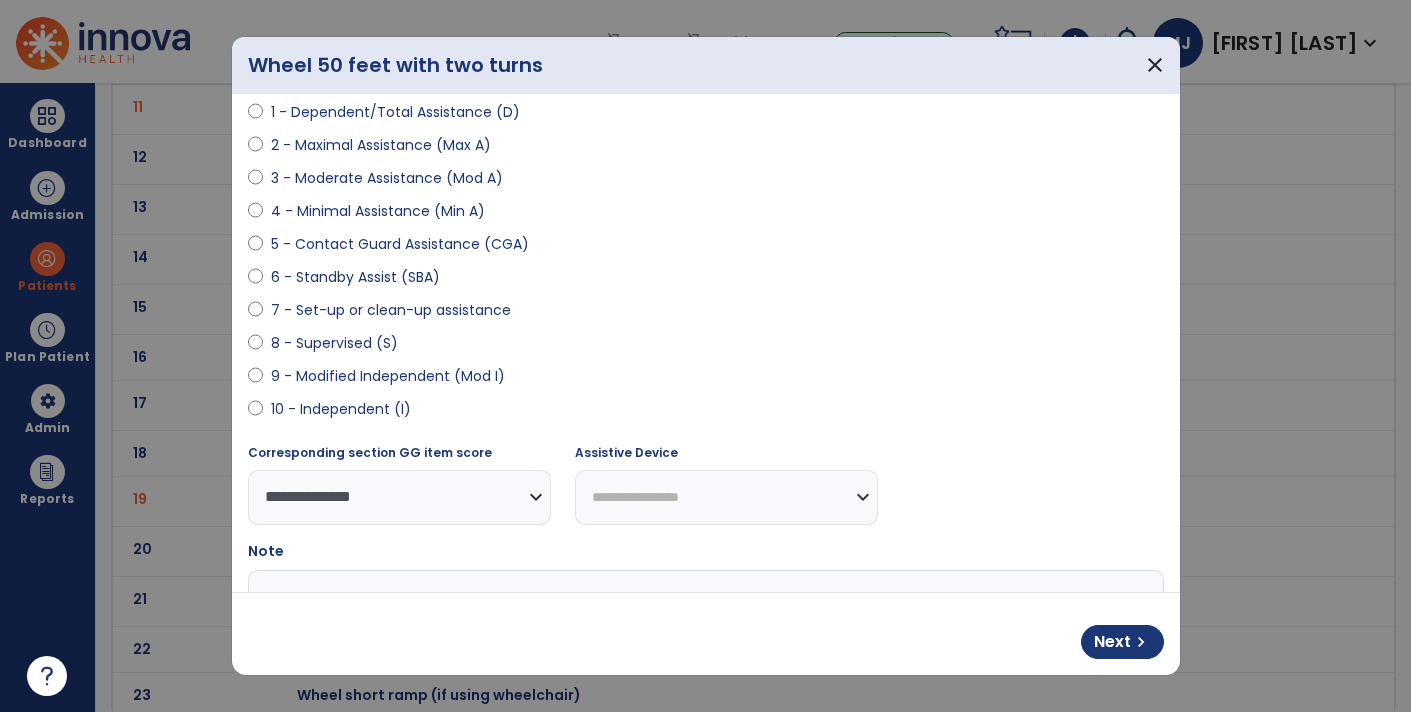 click on "**********" at bounding box center [726, 497] 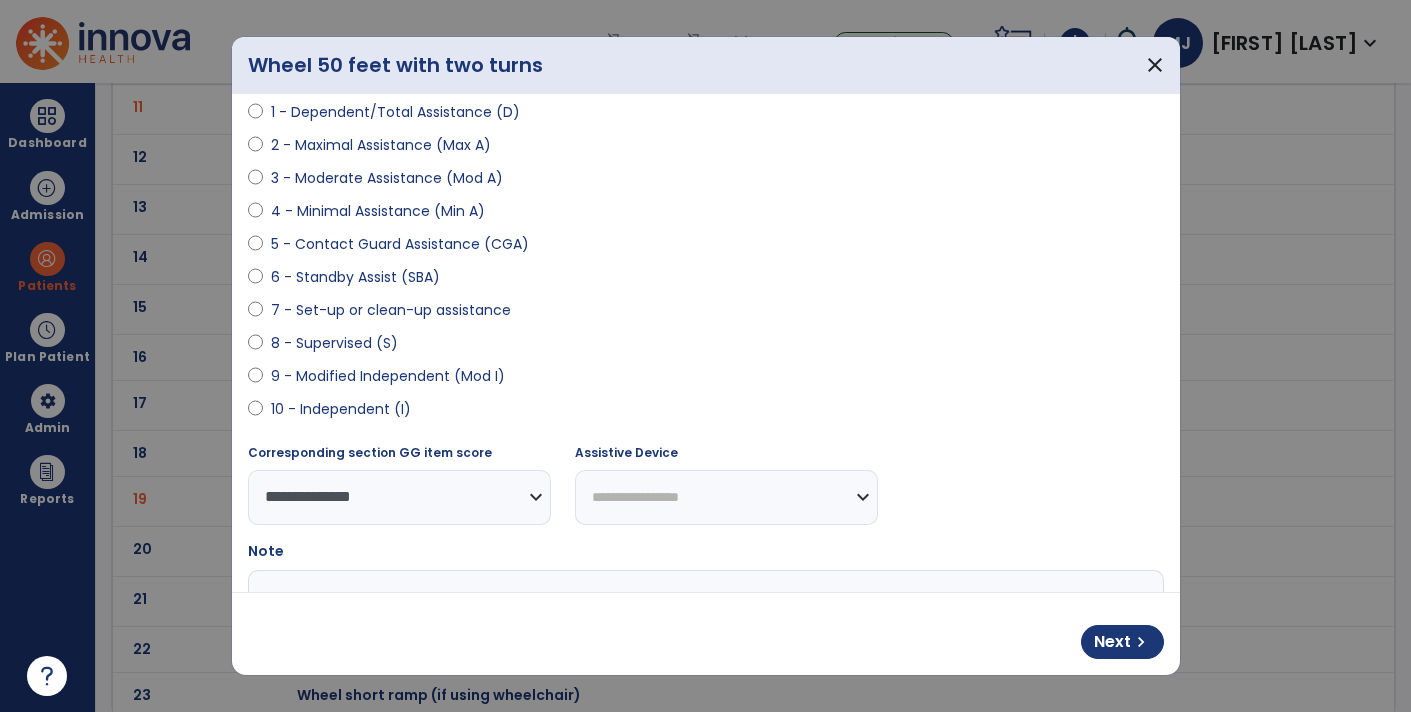 click on "**********" at bounding box center (726, 497) 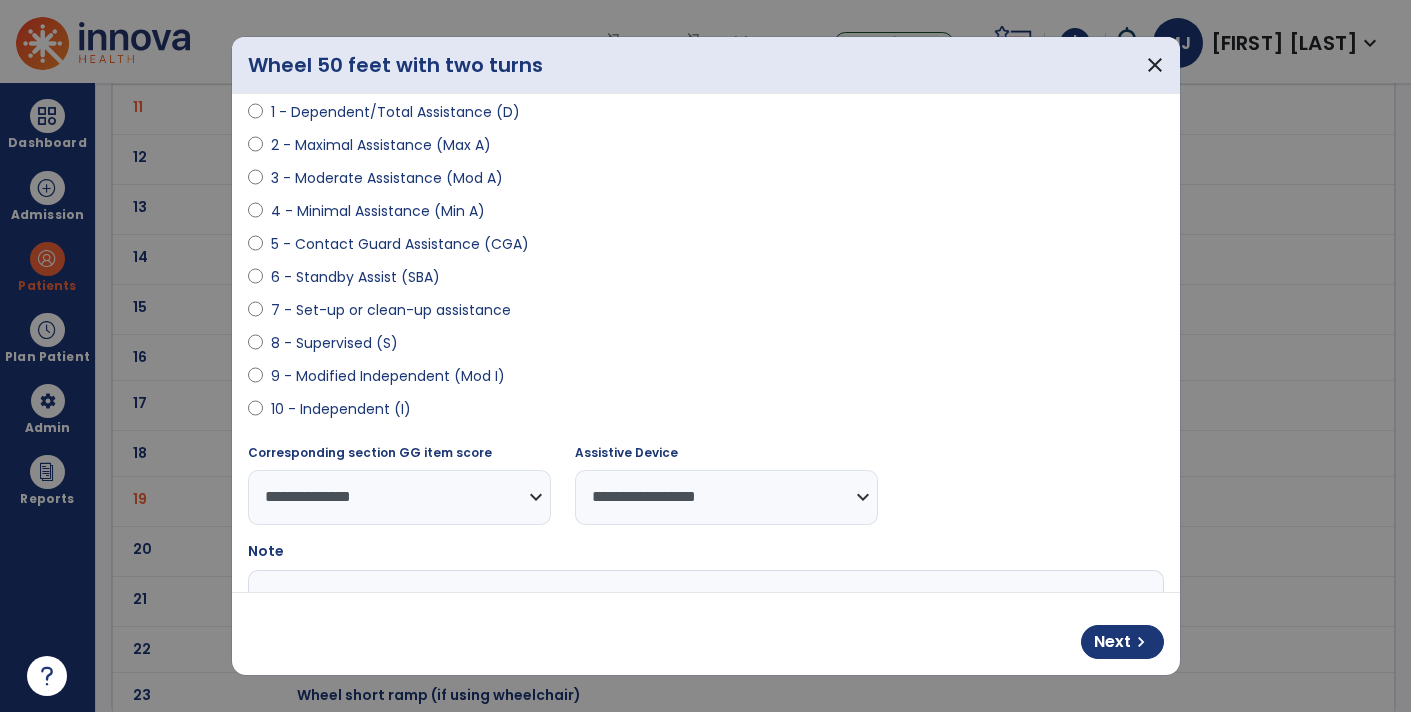 select on "********" 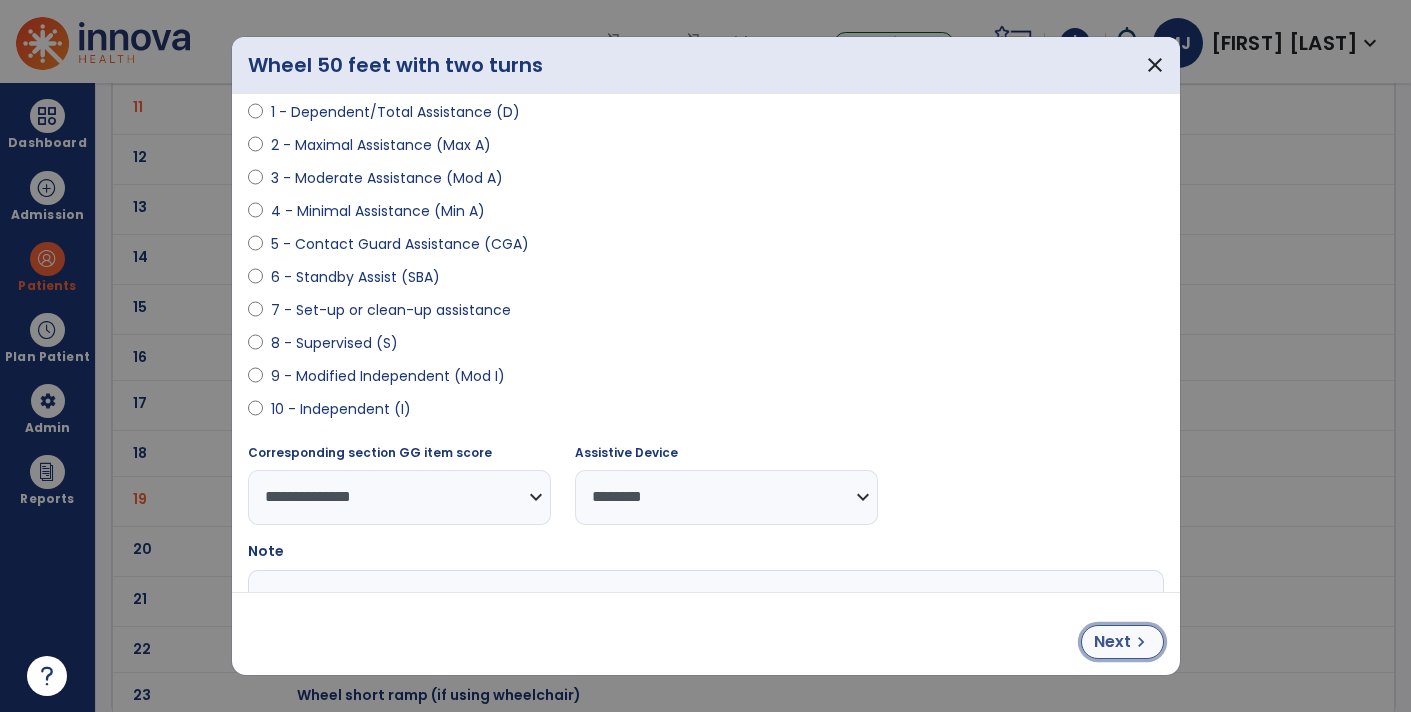 click on "Next" at bounding box center (1112, 642) 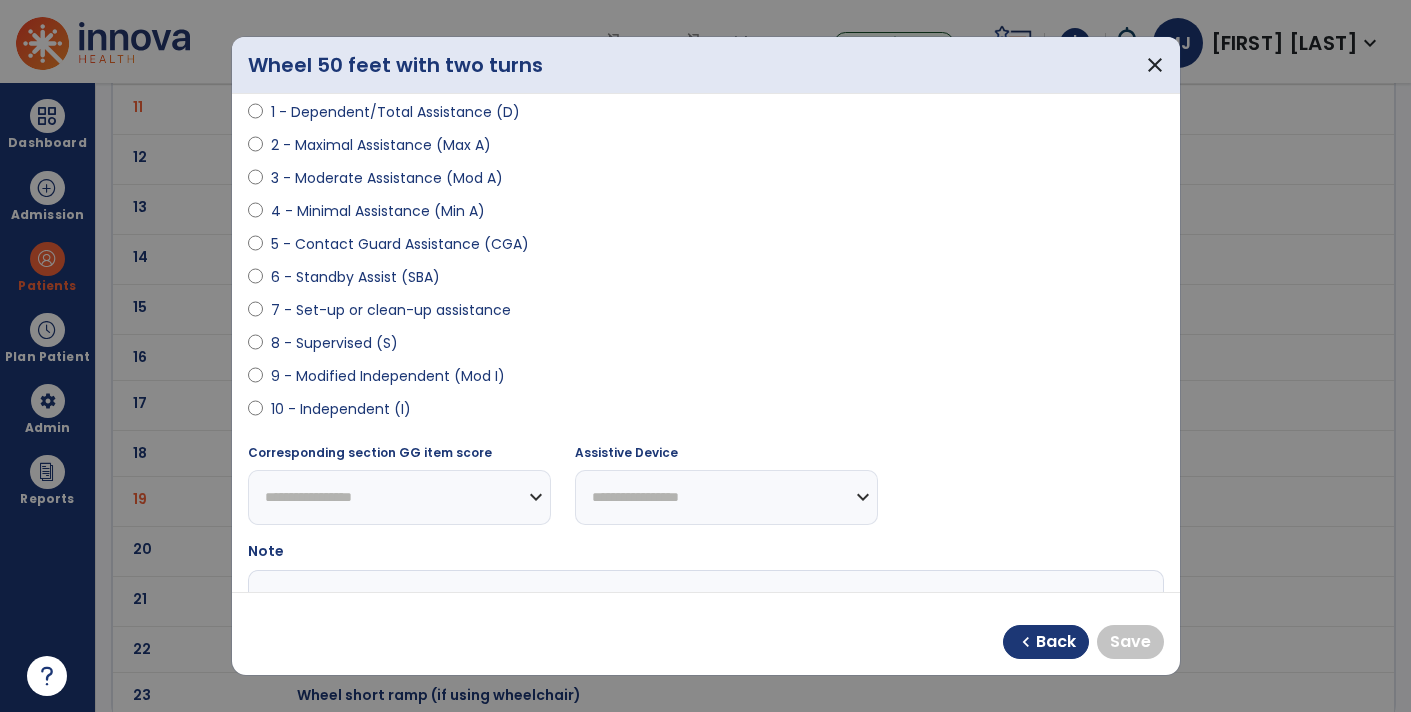 click on "9 - Modified Independent (Mod I)" at bounding box center [388, 376] 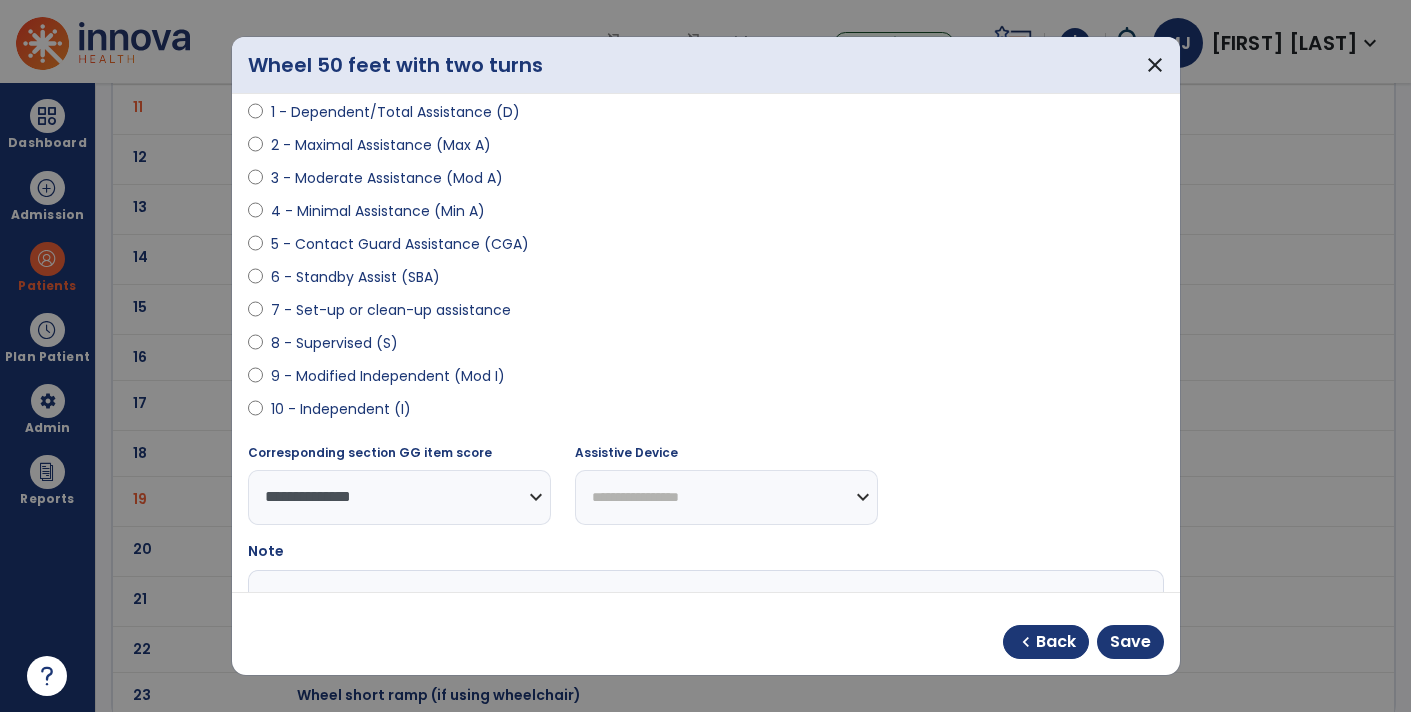 click on "**********" at bounding box center (726, 497) 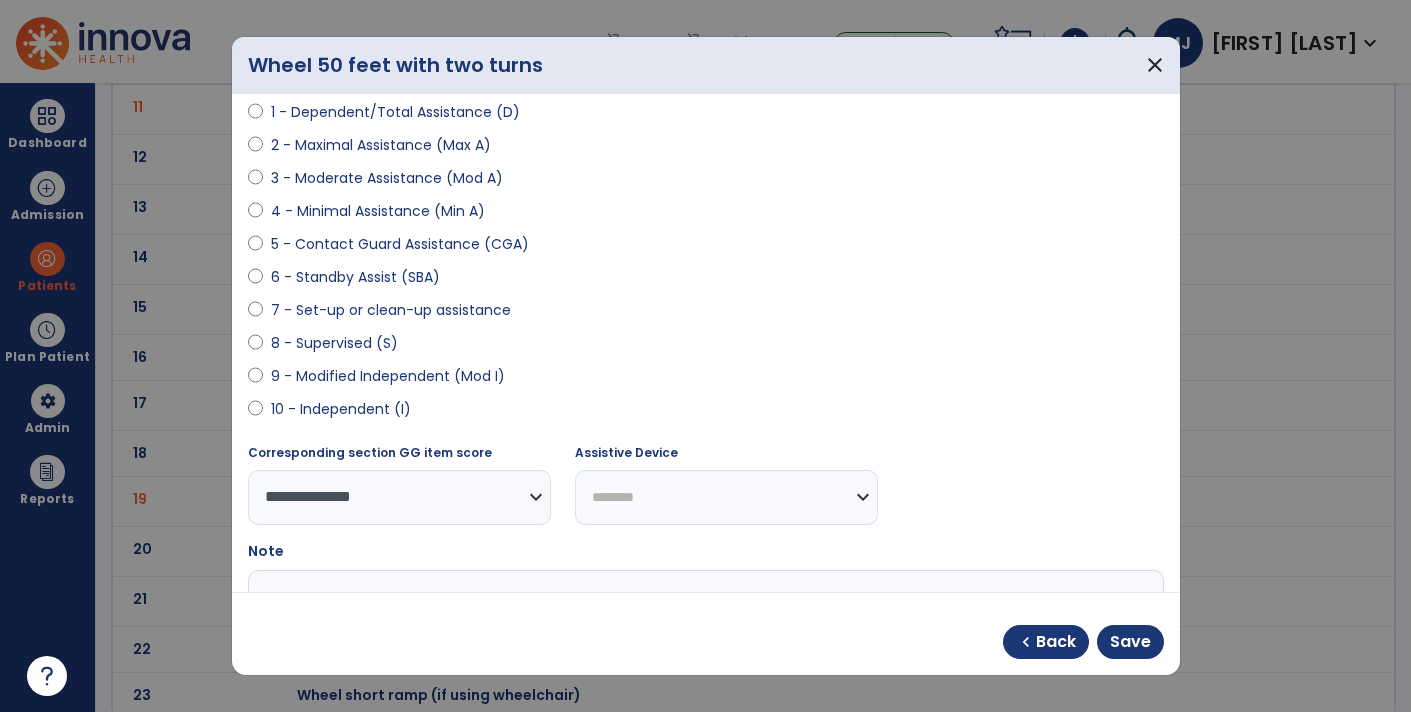 click on "**********" at bounding box center [726, 497] 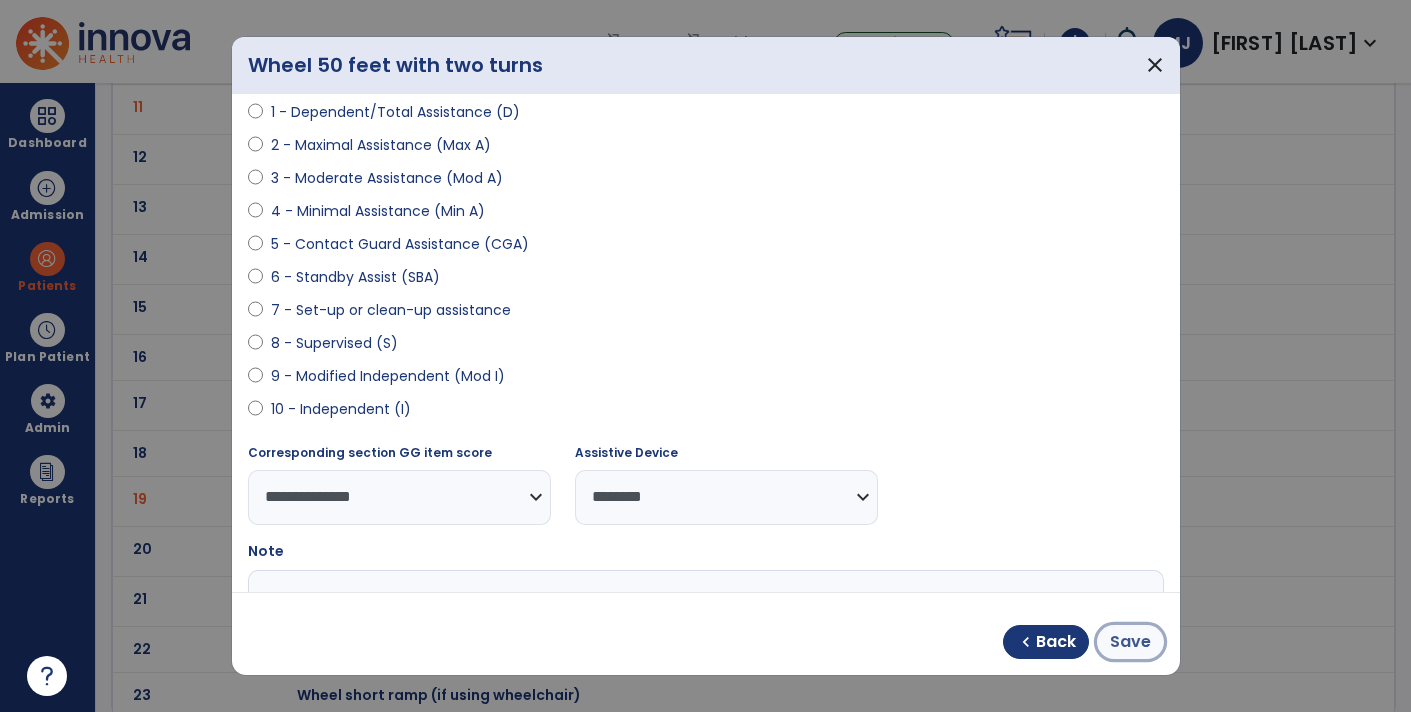 click on "Save" at bounding box center [1130, 642] 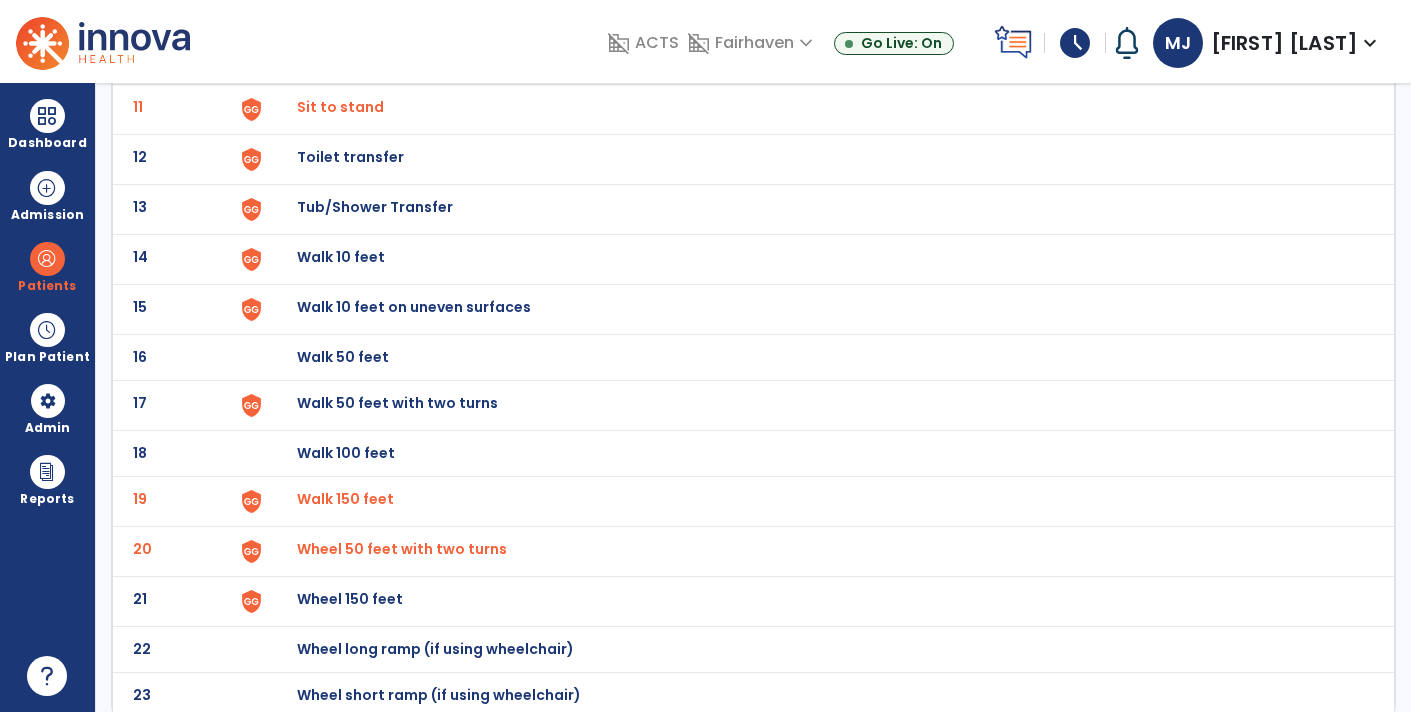 scroll, scrollTop: 0, scrollLeft: 0, axis: both 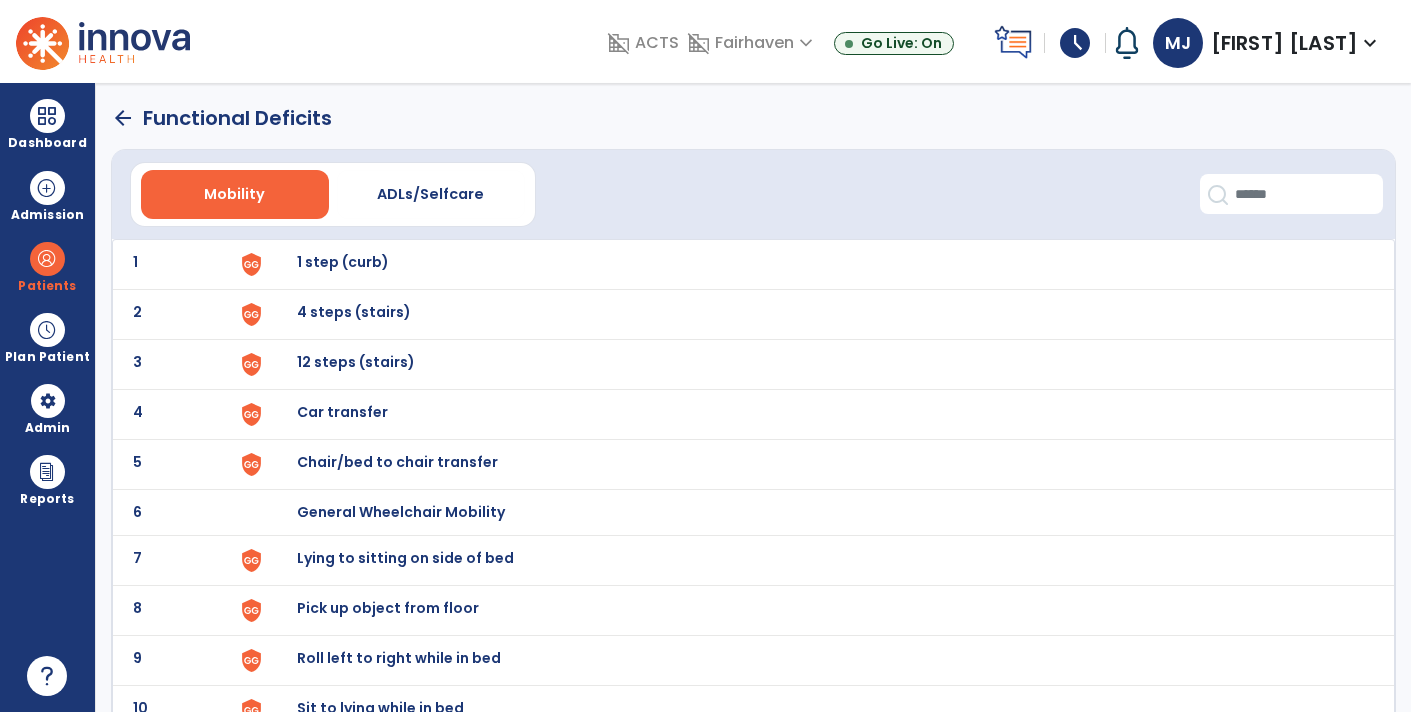 click on "arrow_back   Functional Deficits" 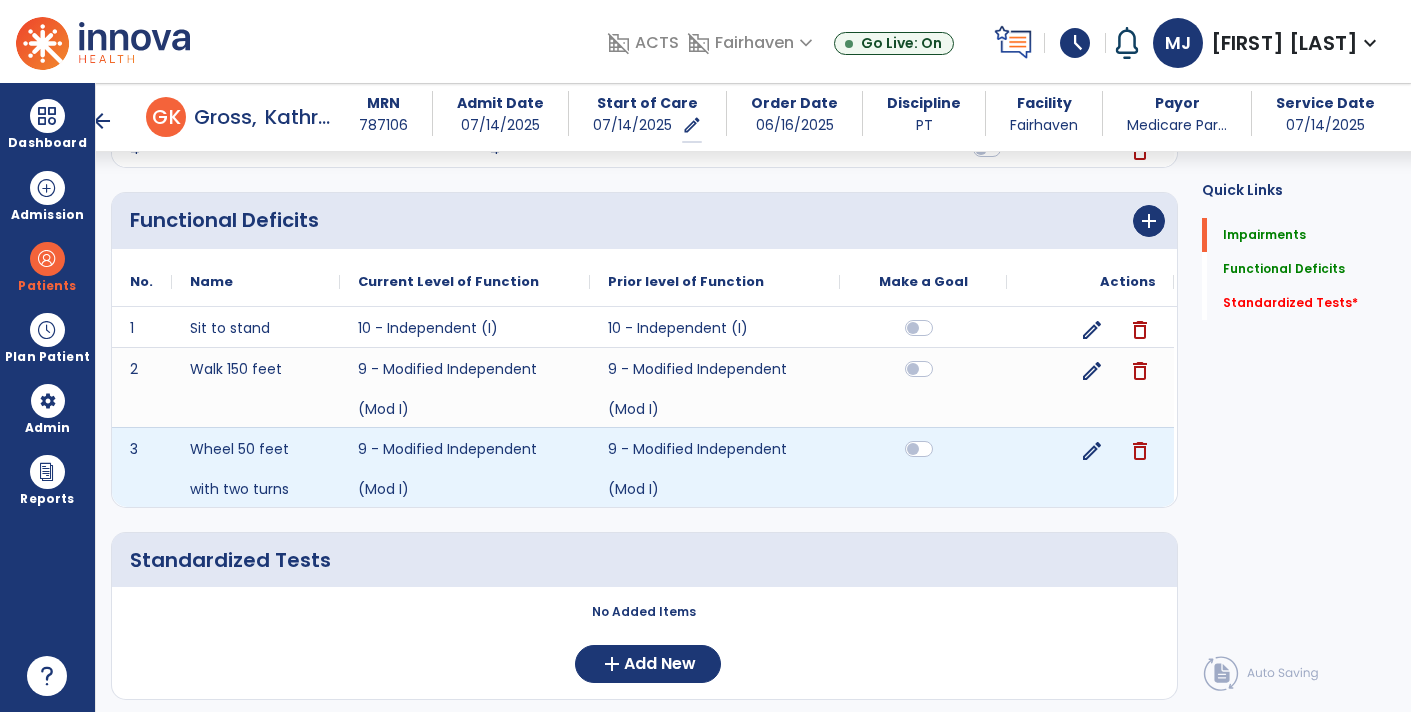 scroll, scrollTop: 491, scrollLeft: 0, axis: vertical 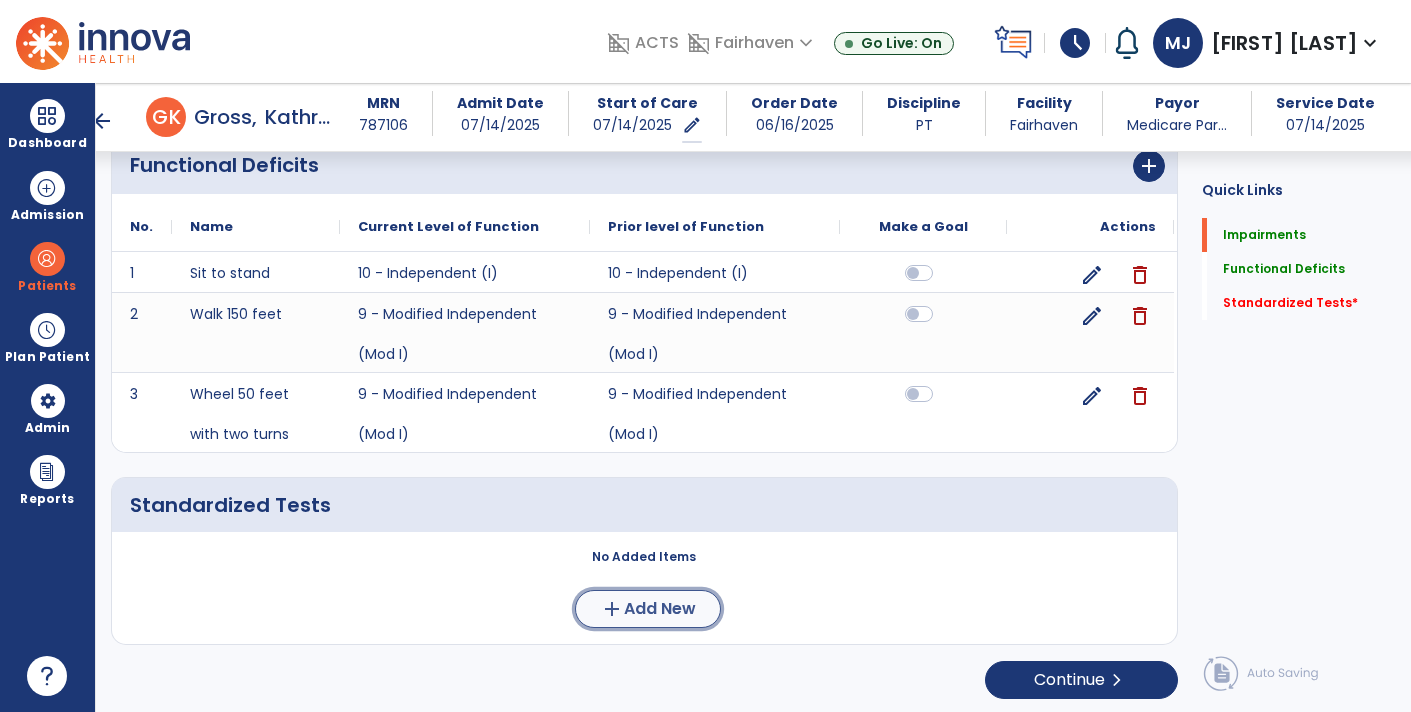 click on "Add New" 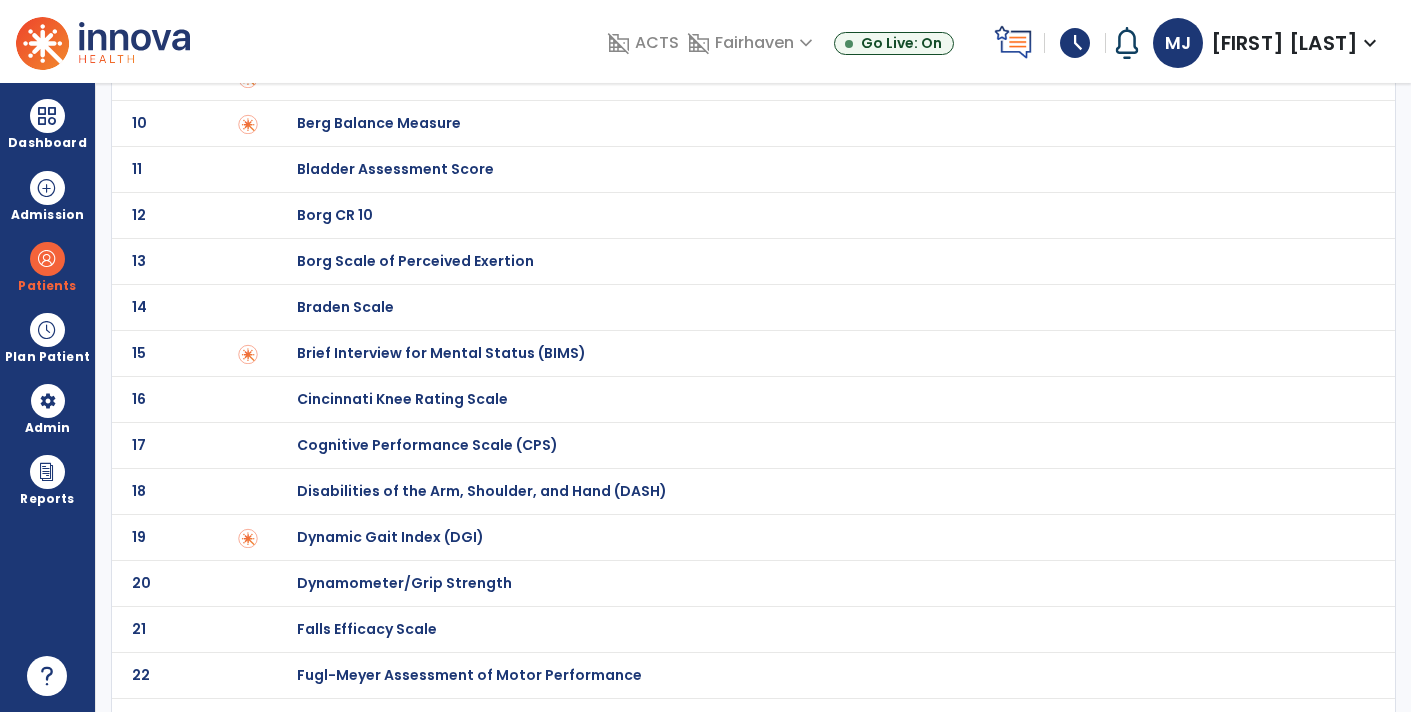 scroll, scrollTop: 0, scrollLeft: 0, axis: both 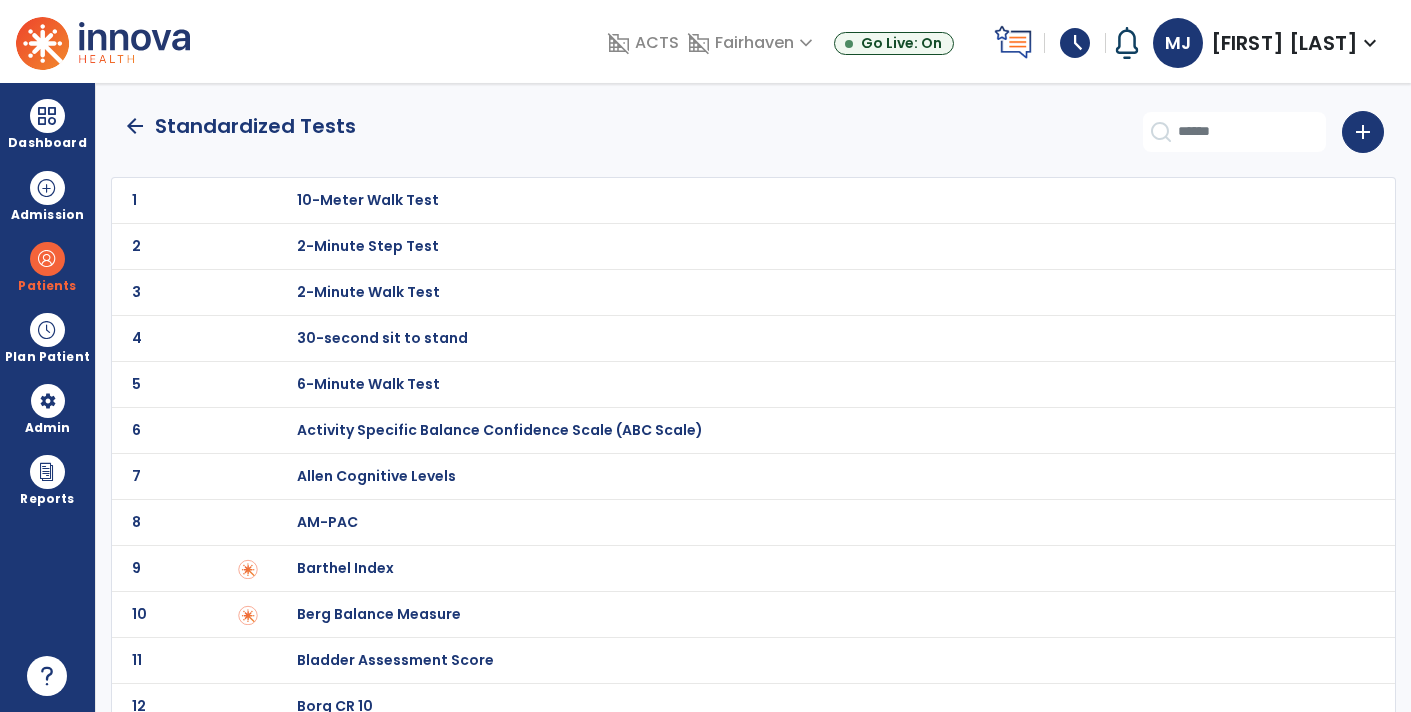 click on "add" 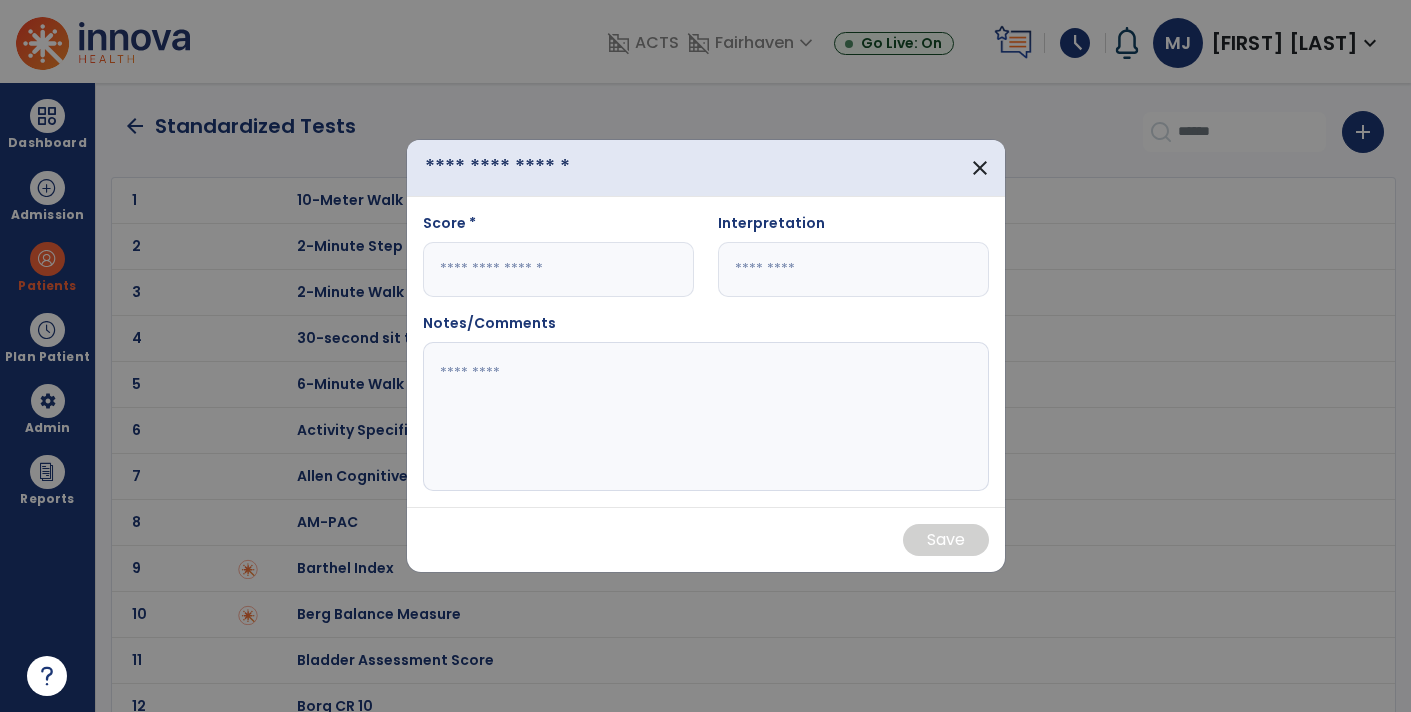 click at bounding box center [529, 168] 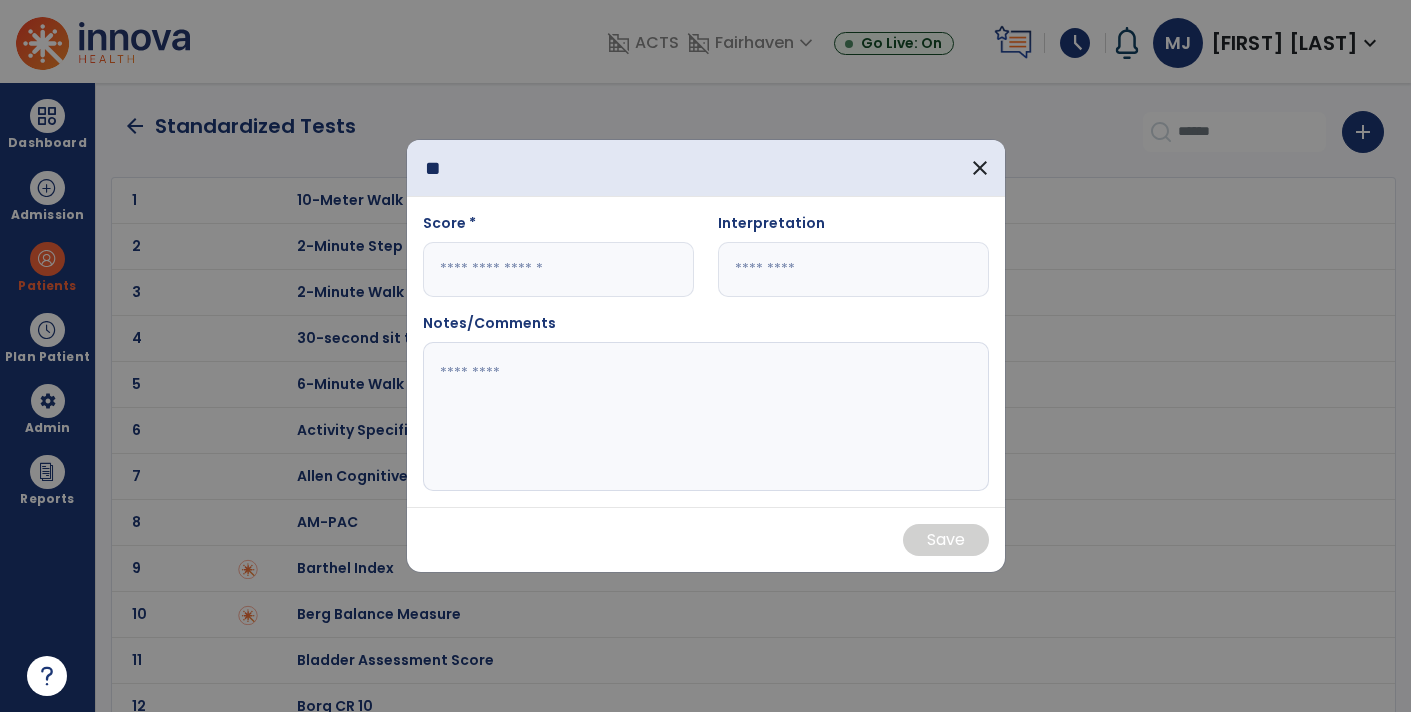 type on "*" 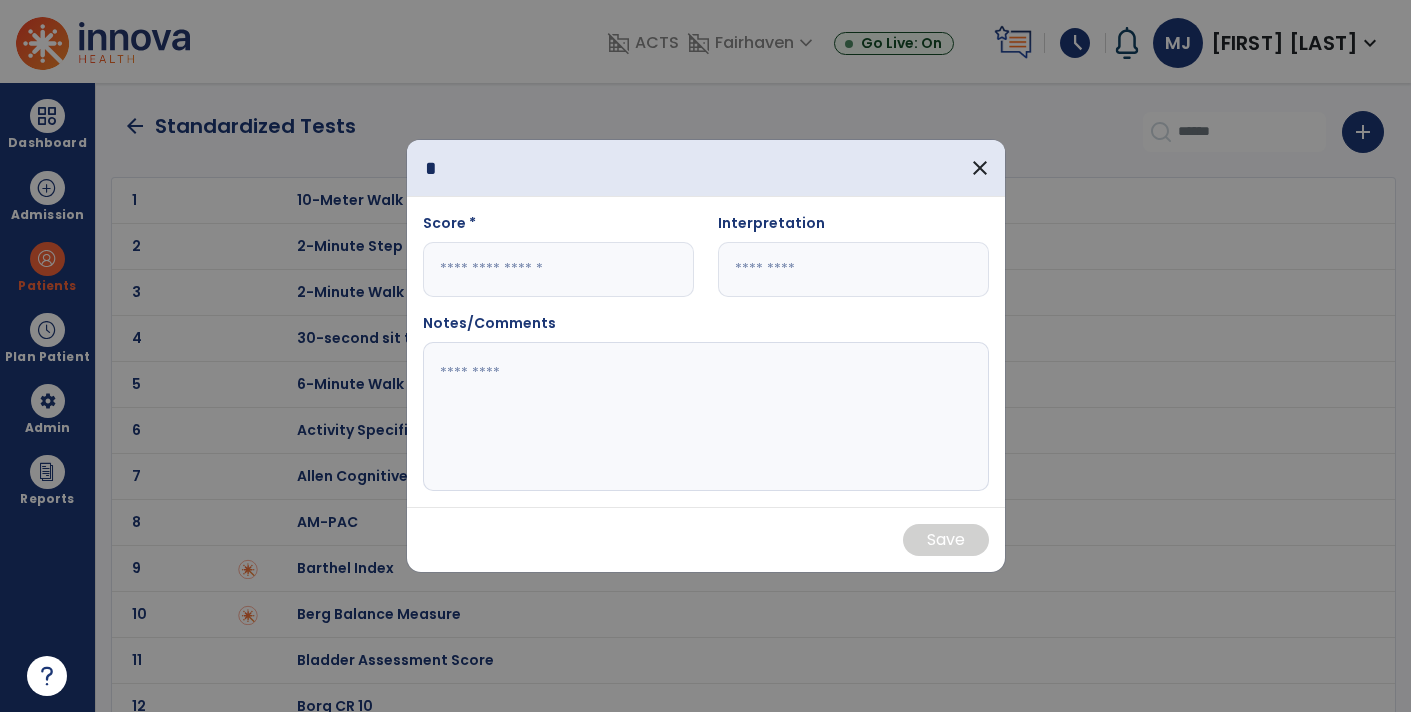 type 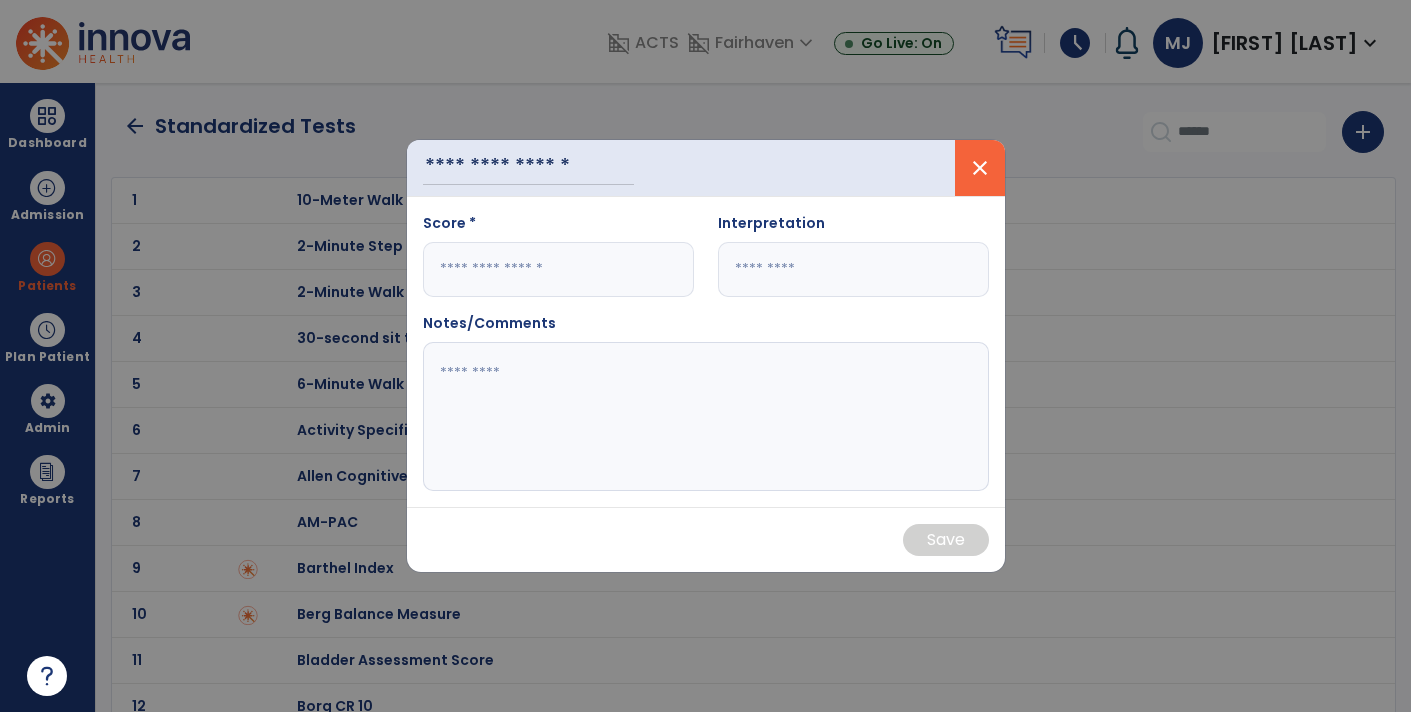 click on "close" at bounding box center [980, 168] 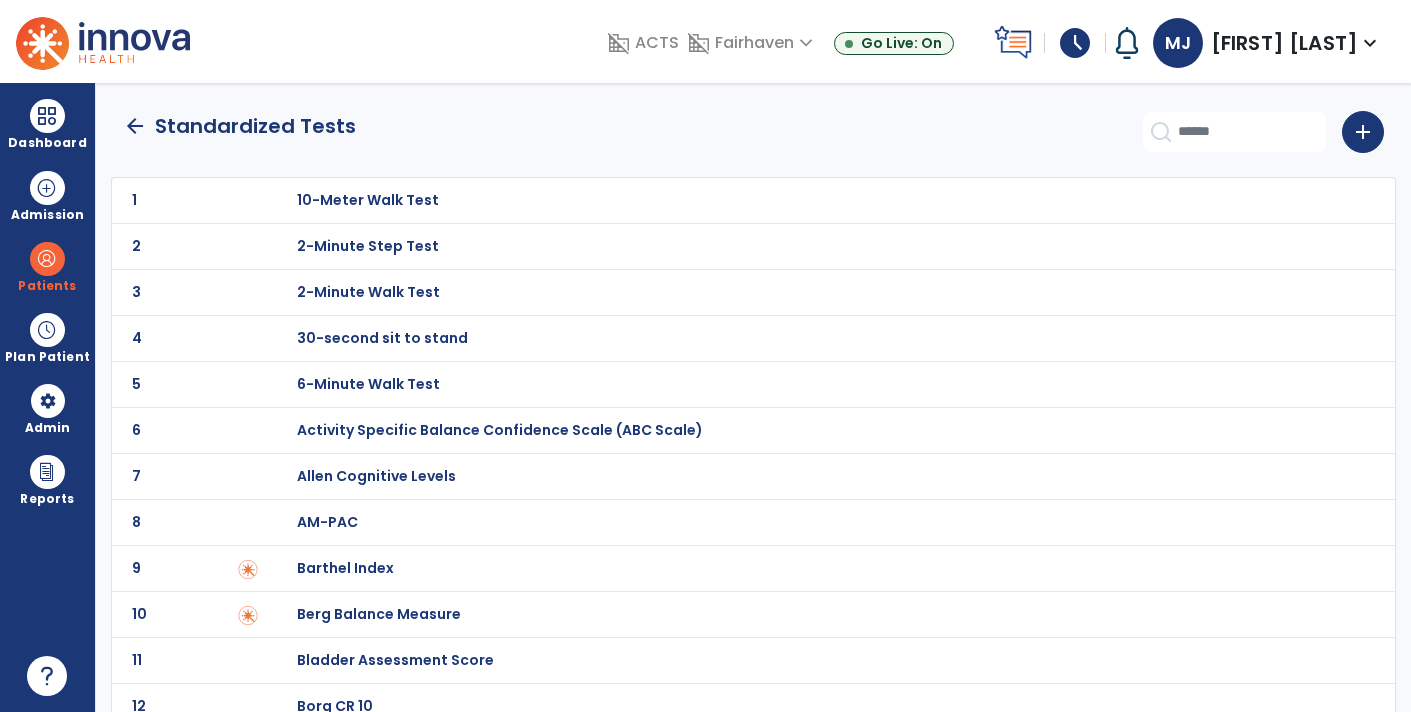click on "arrow_back" 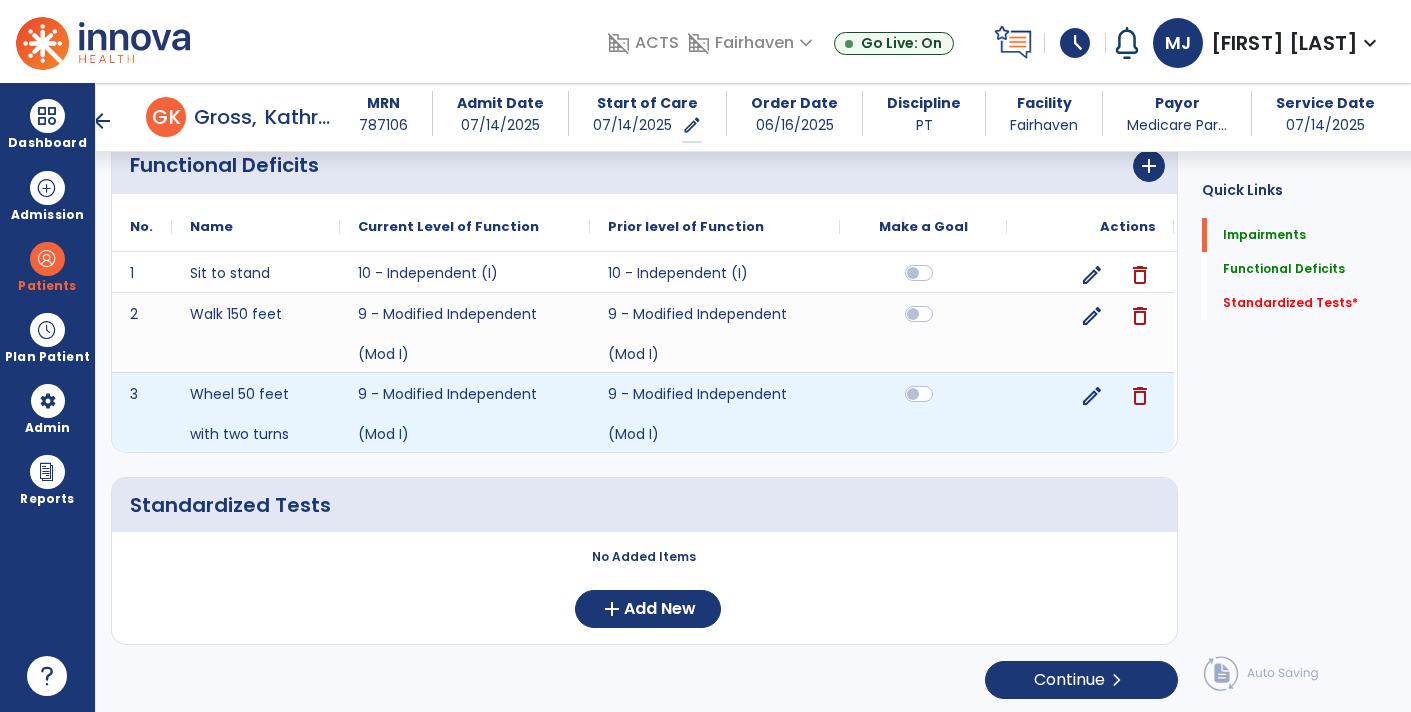 scroll, scrollTop: 0, scrollLeft: 0, axis: both 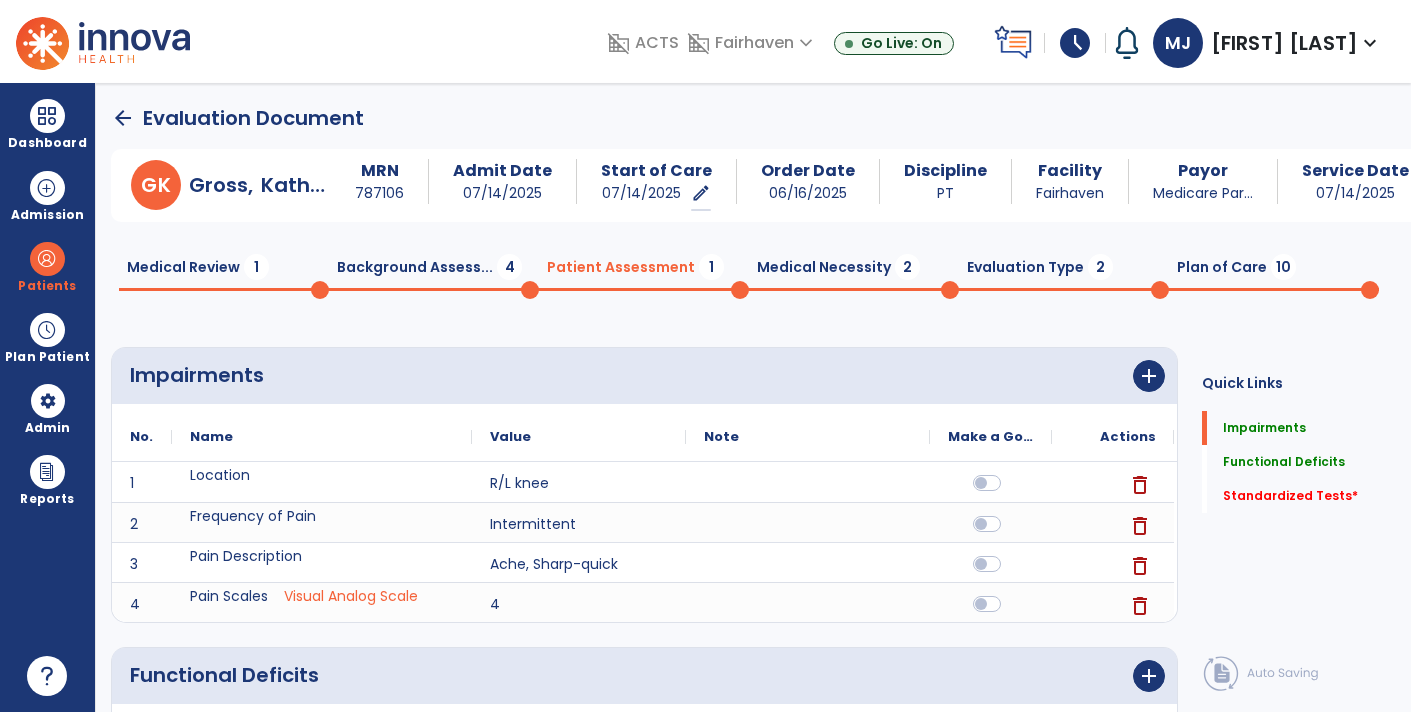 click on "Medical Necessity  2" 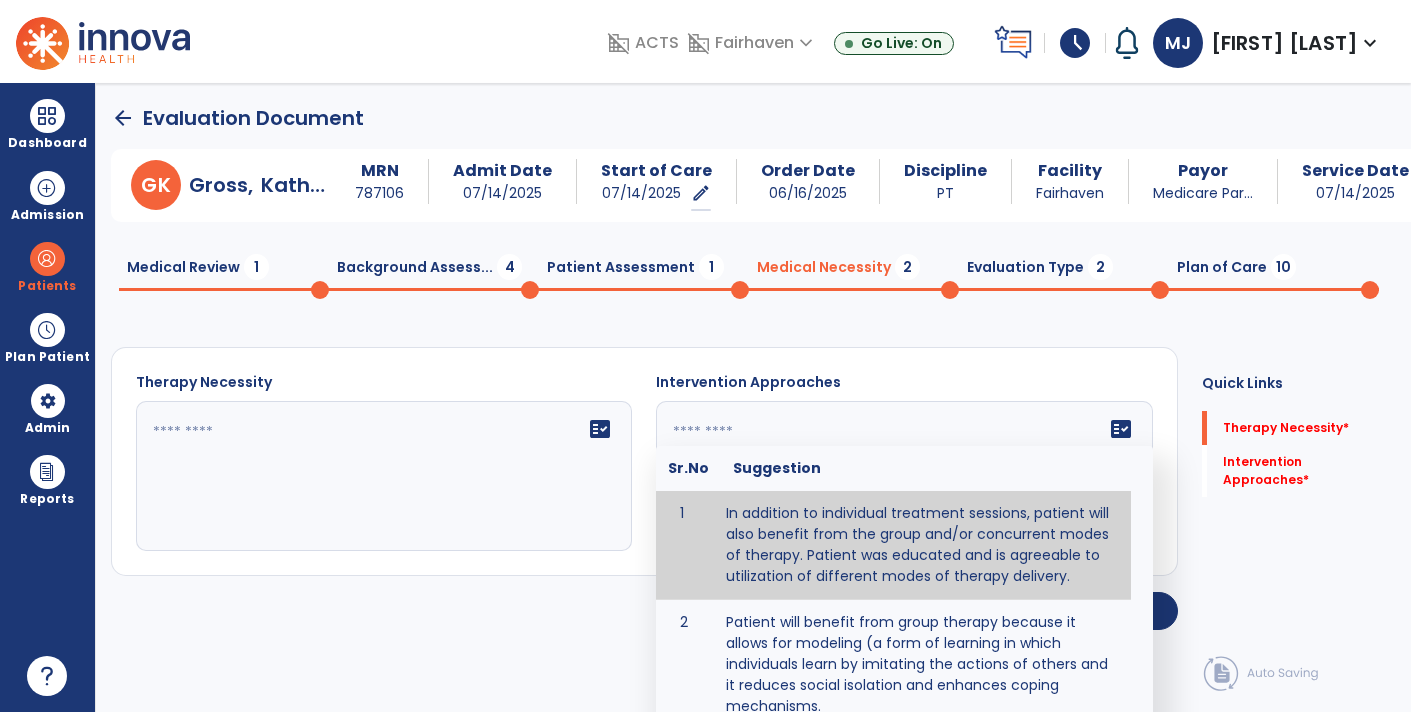 click 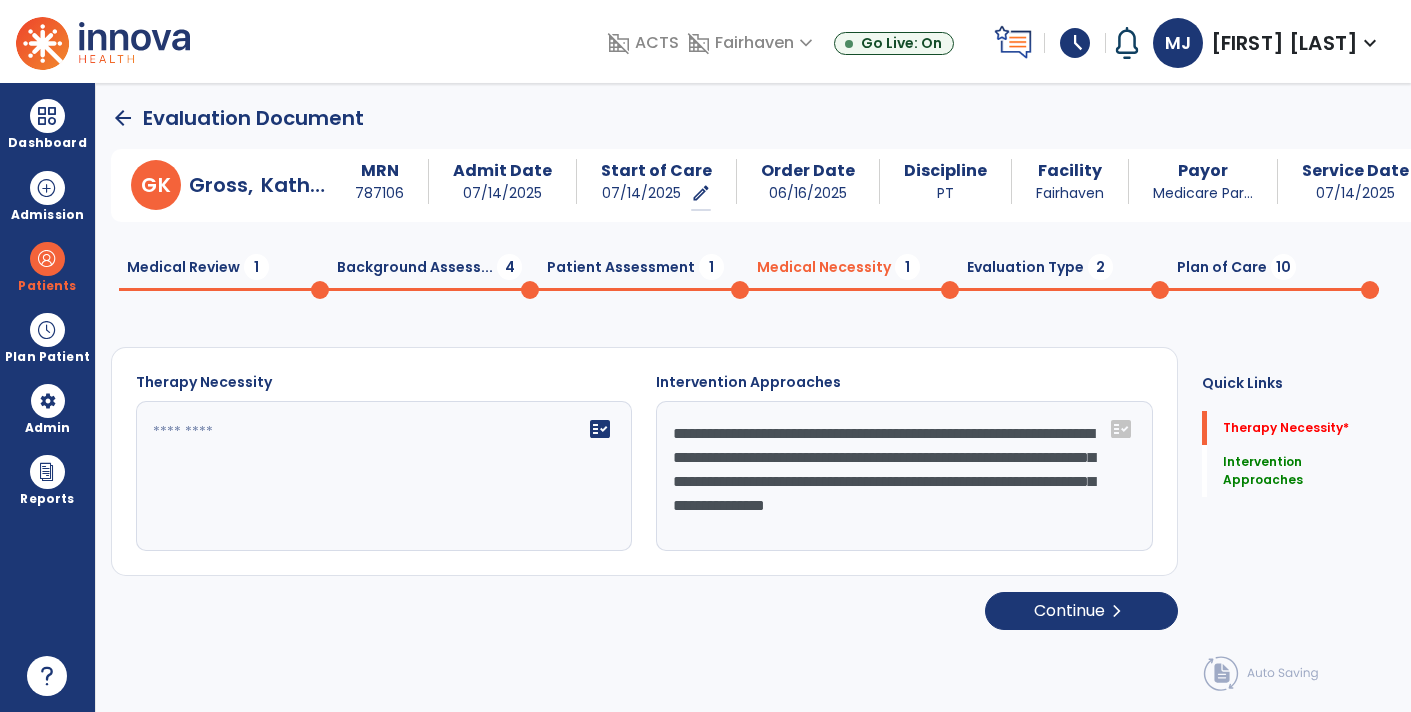 type on "**********" 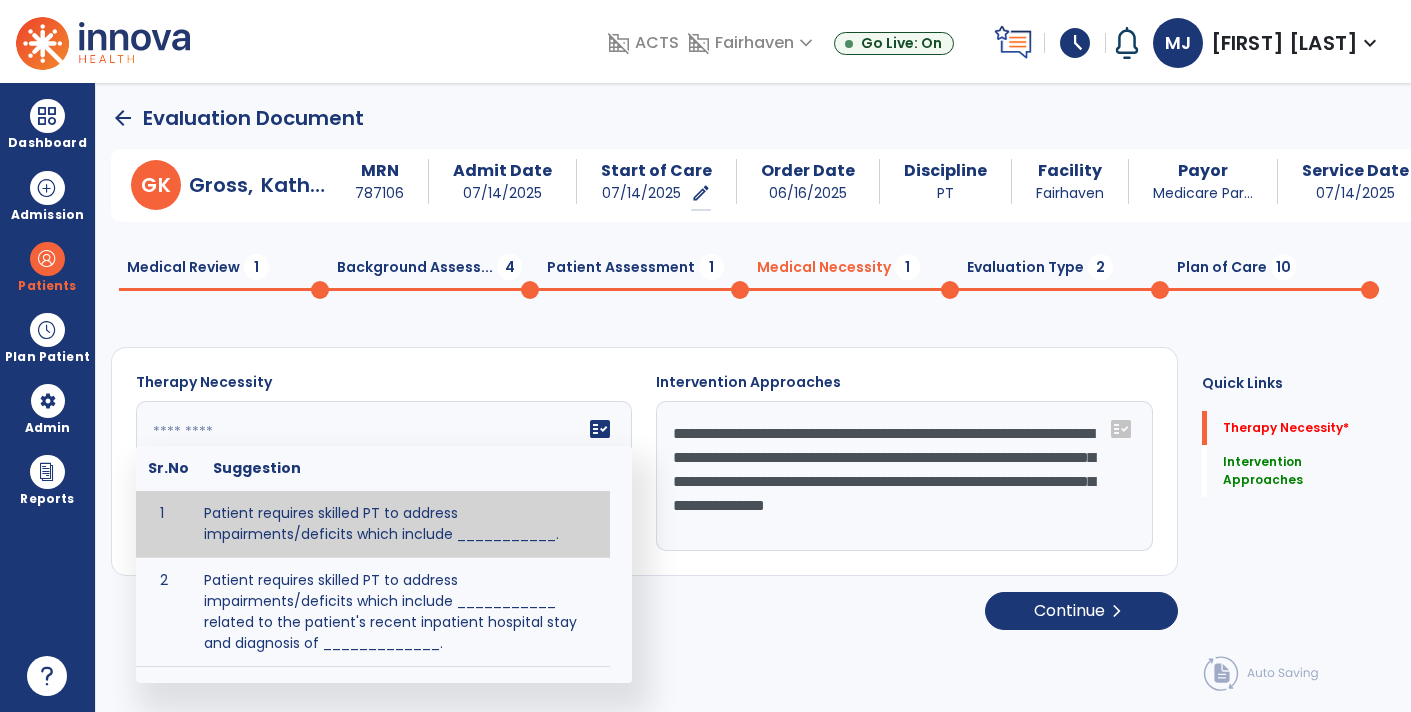 click on "fact_check  Sr.No Suggestion 1 Patient requires skilled PT to address impairments/deficits which include ___________. 2 Patient requires skilled PT to address impairments/deficits which include ___________ related to the patient's recent inpatient hospital stay and diagnosis of _____________." 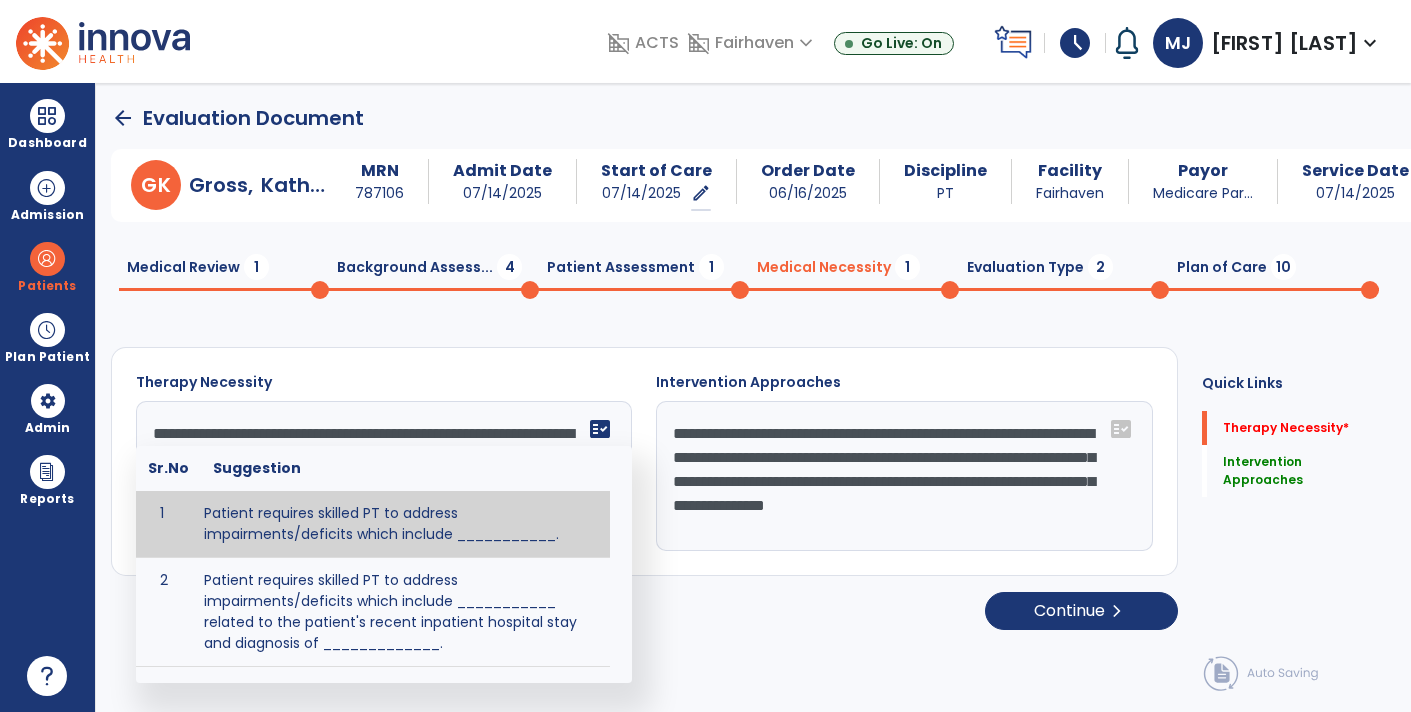 scroll, scrollTop: 63, scrollLeft: 0, axis: vertical 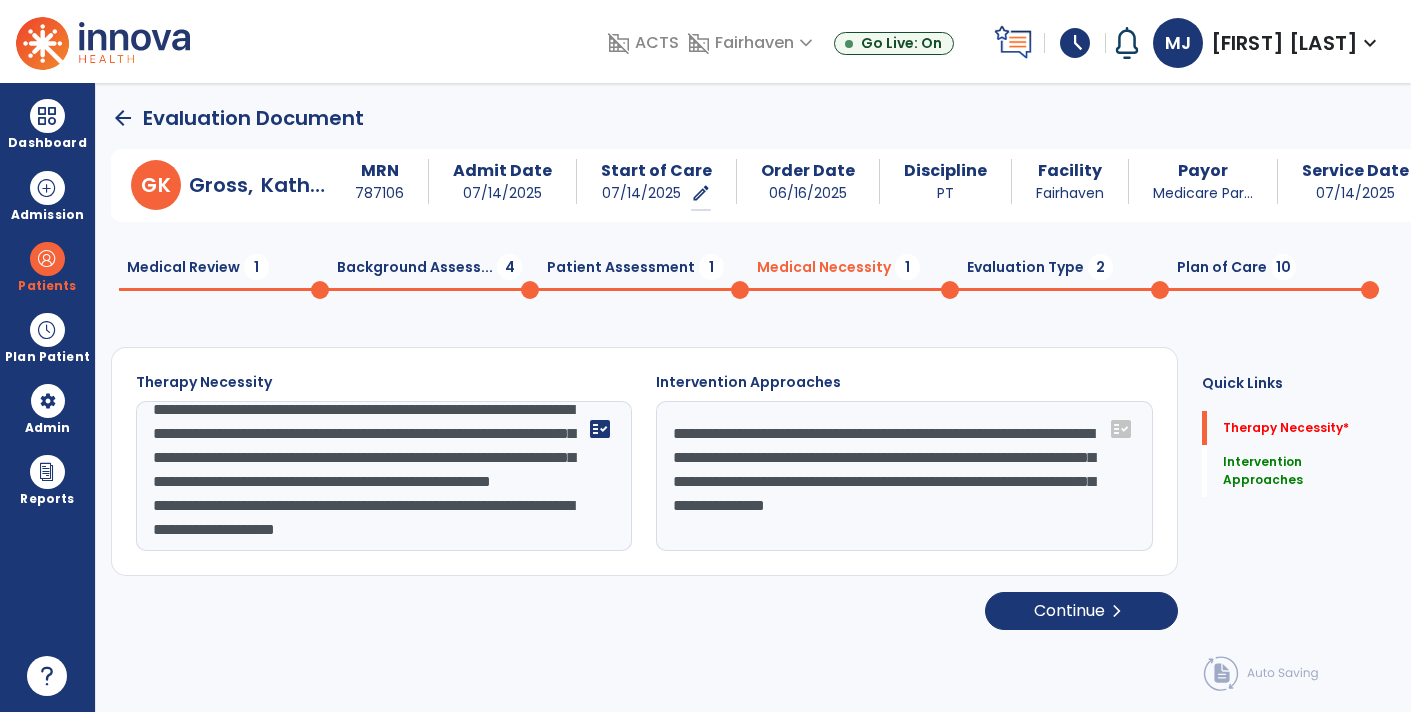type on "**********" 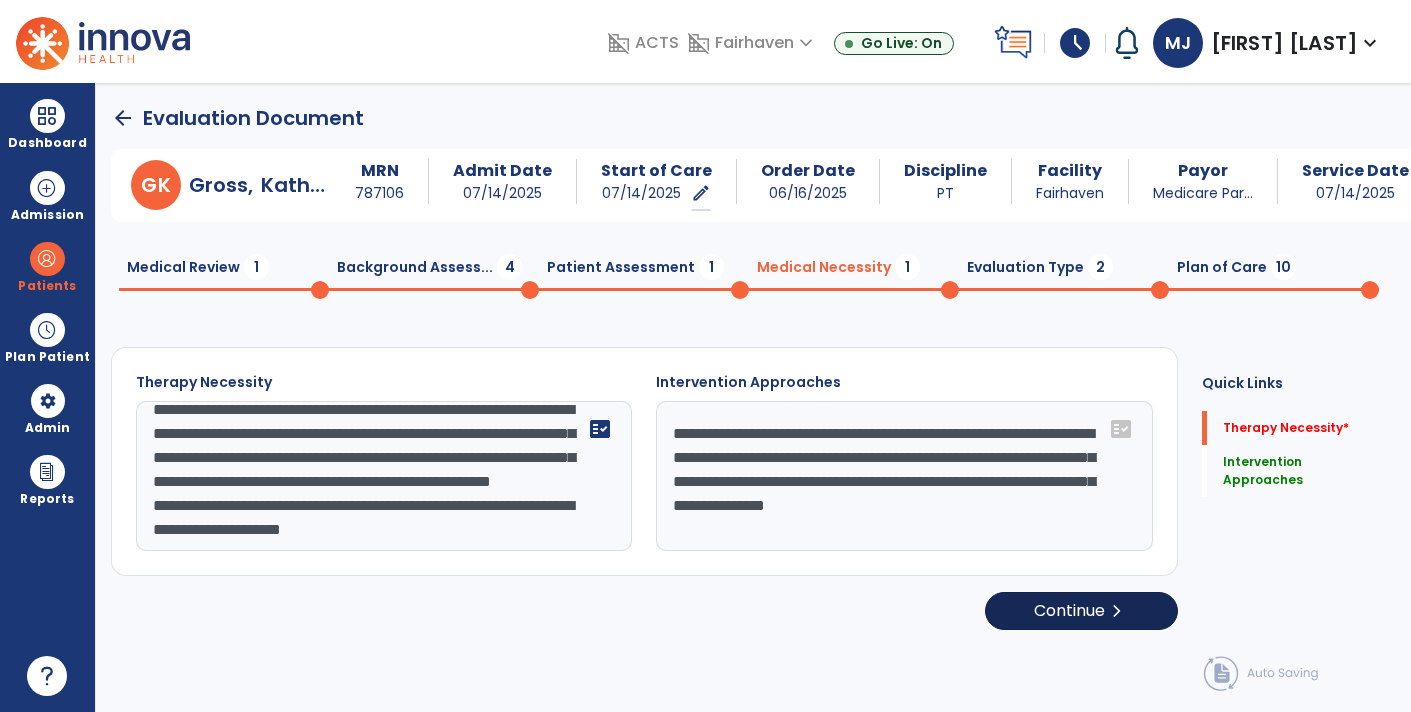 click on "Continue  chevron_right" 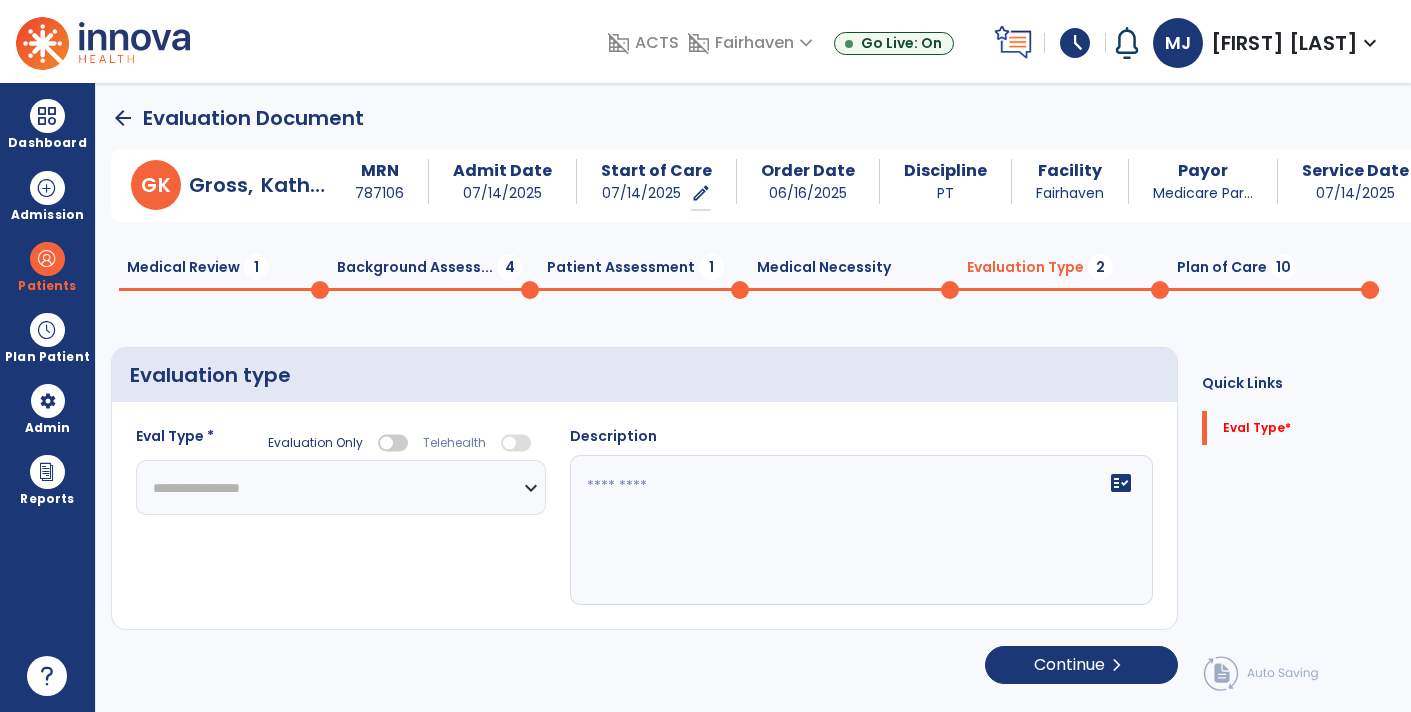 click on "**********" 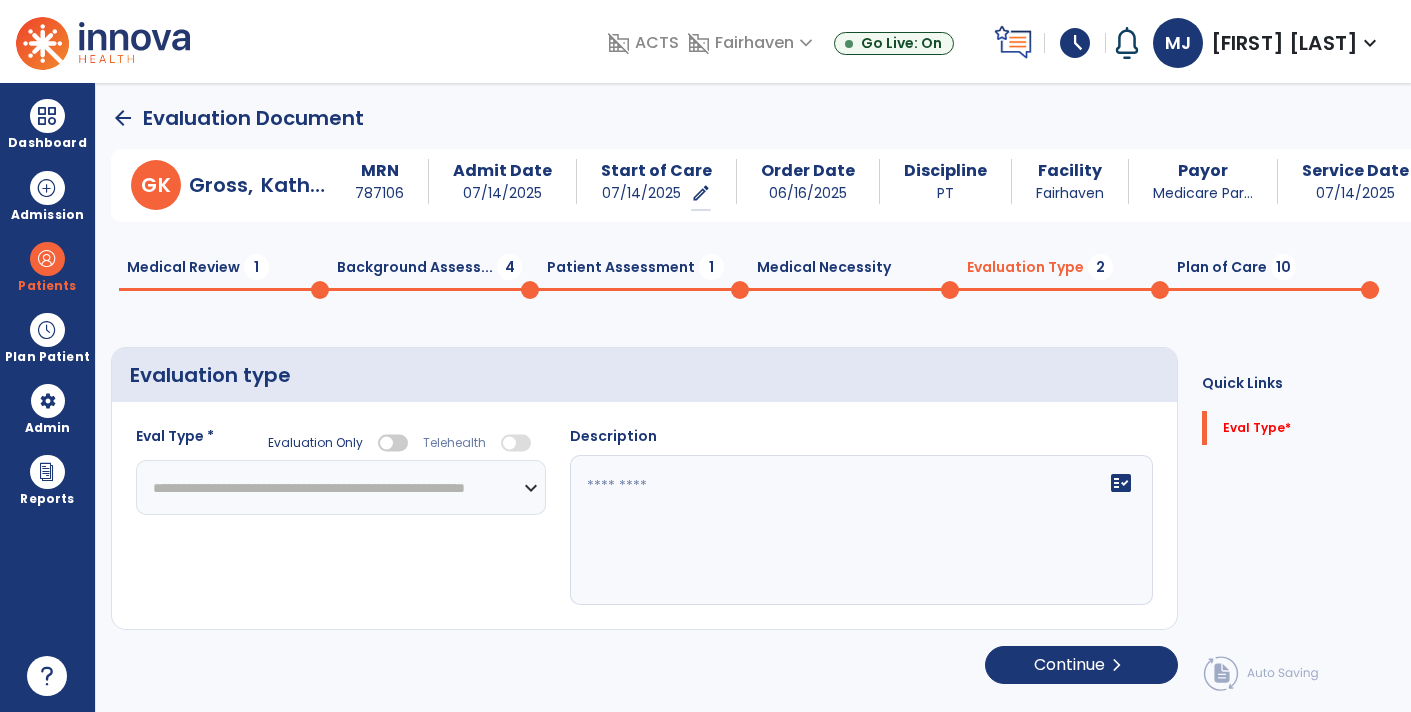 click on "**********" 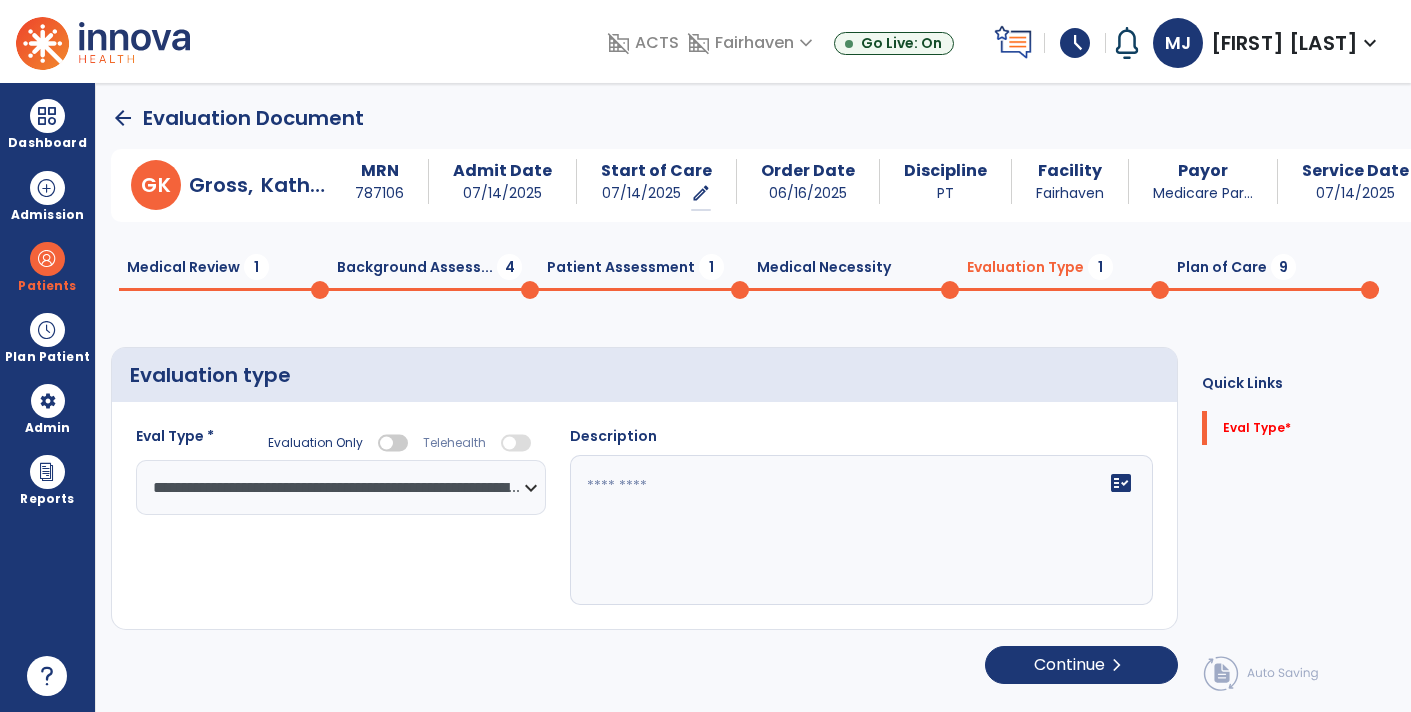click on "Description   fact_check" 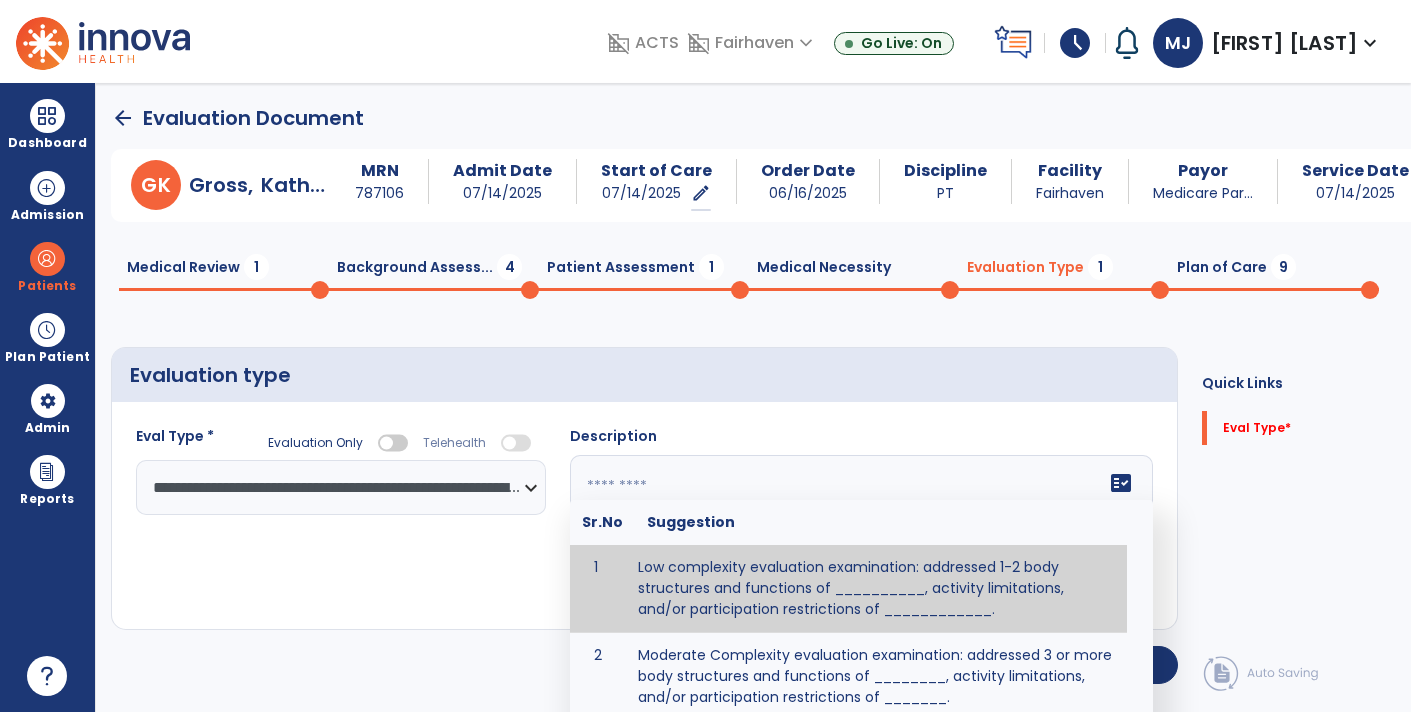 paste on "**********" 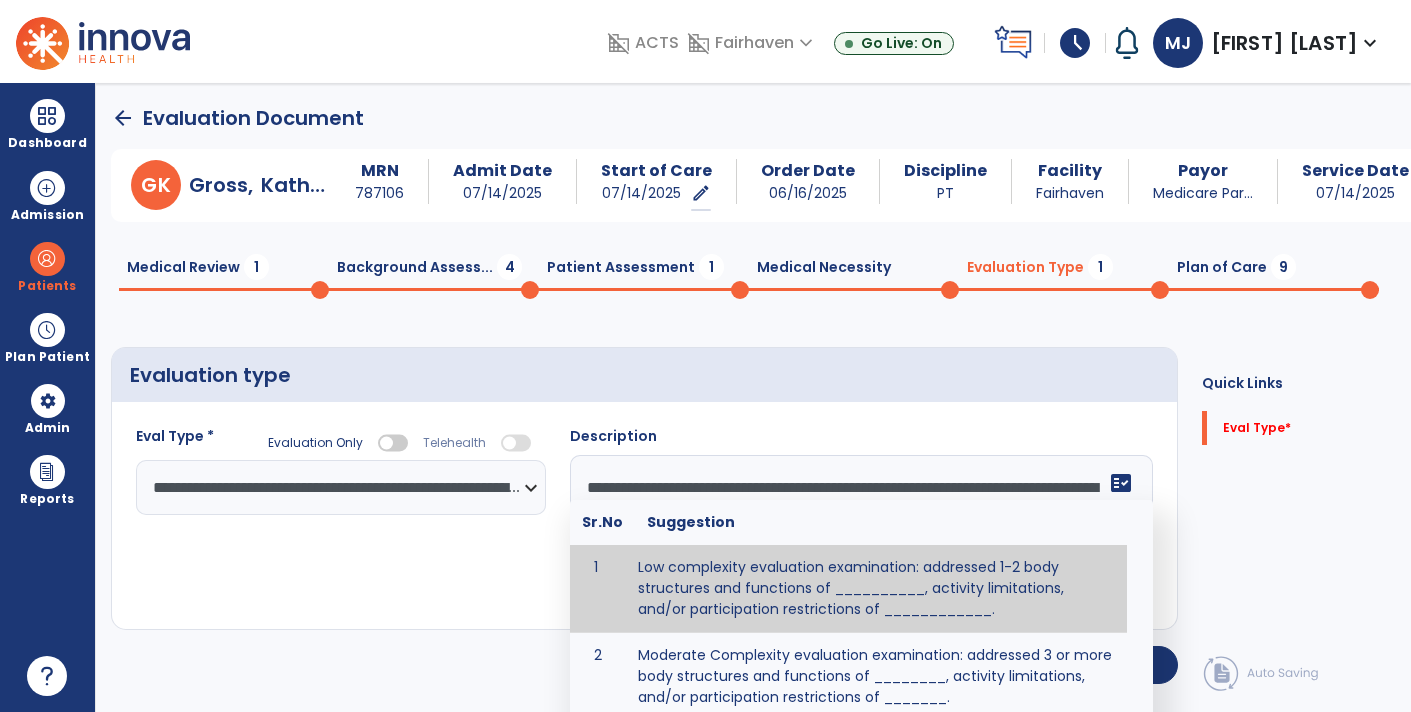 scroll, scrollTop: 15, scrollLeft: 0, axis: vertical 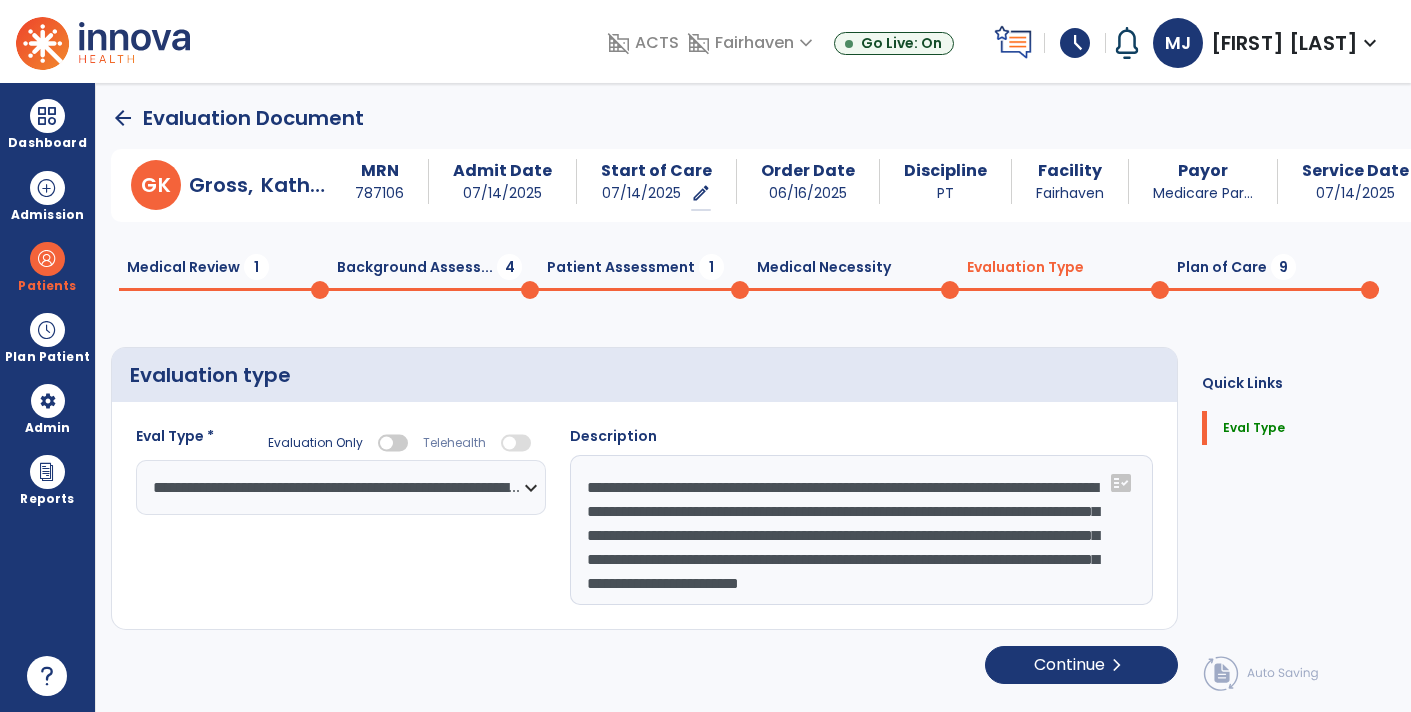 type on "**********" 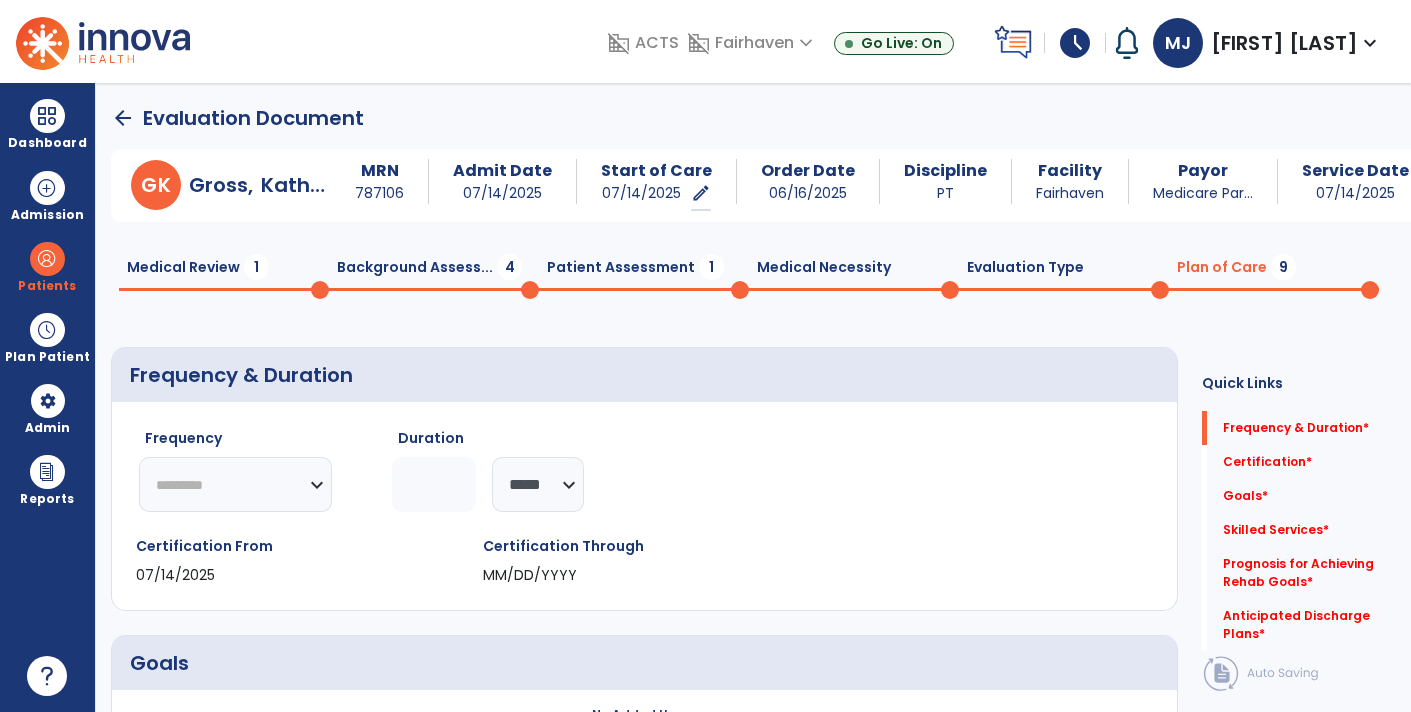 click on "********* ** ** ** ** ** ** **" 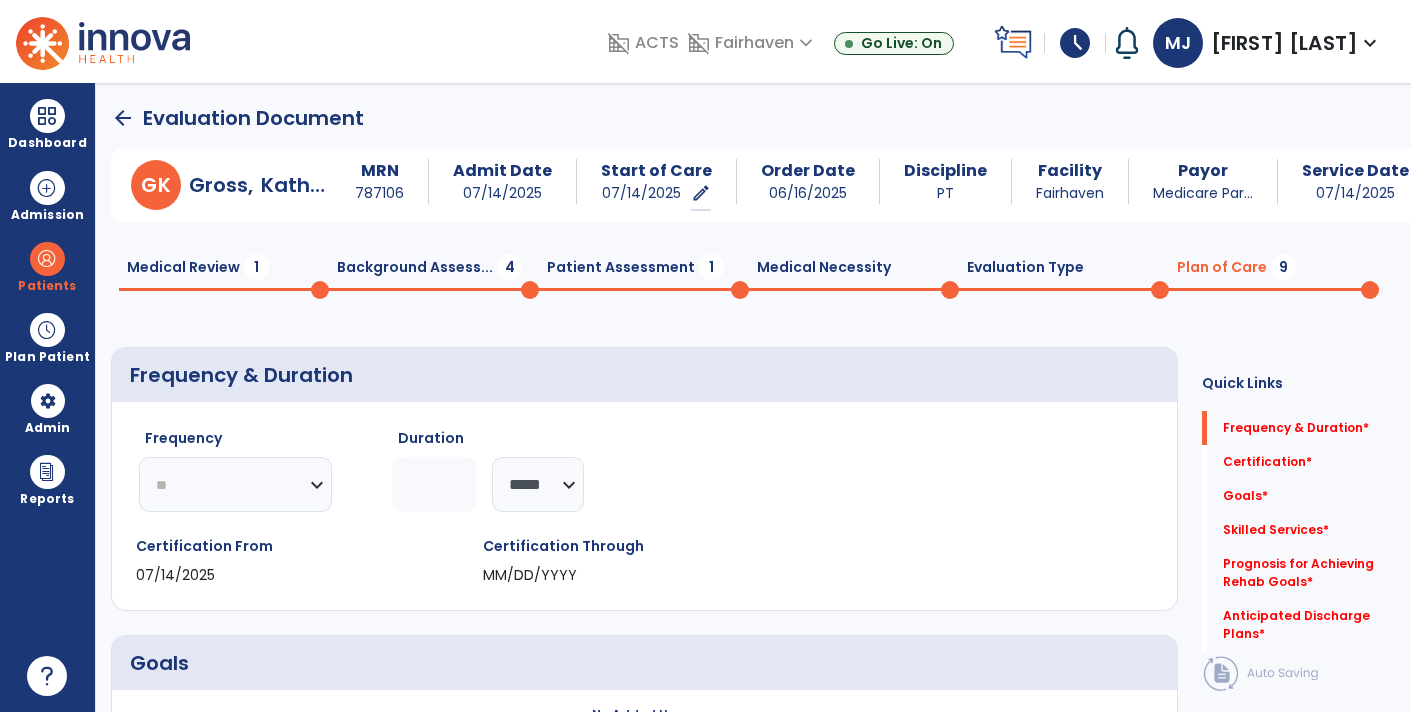 click on "********* ** ** ** ** ** ** **" 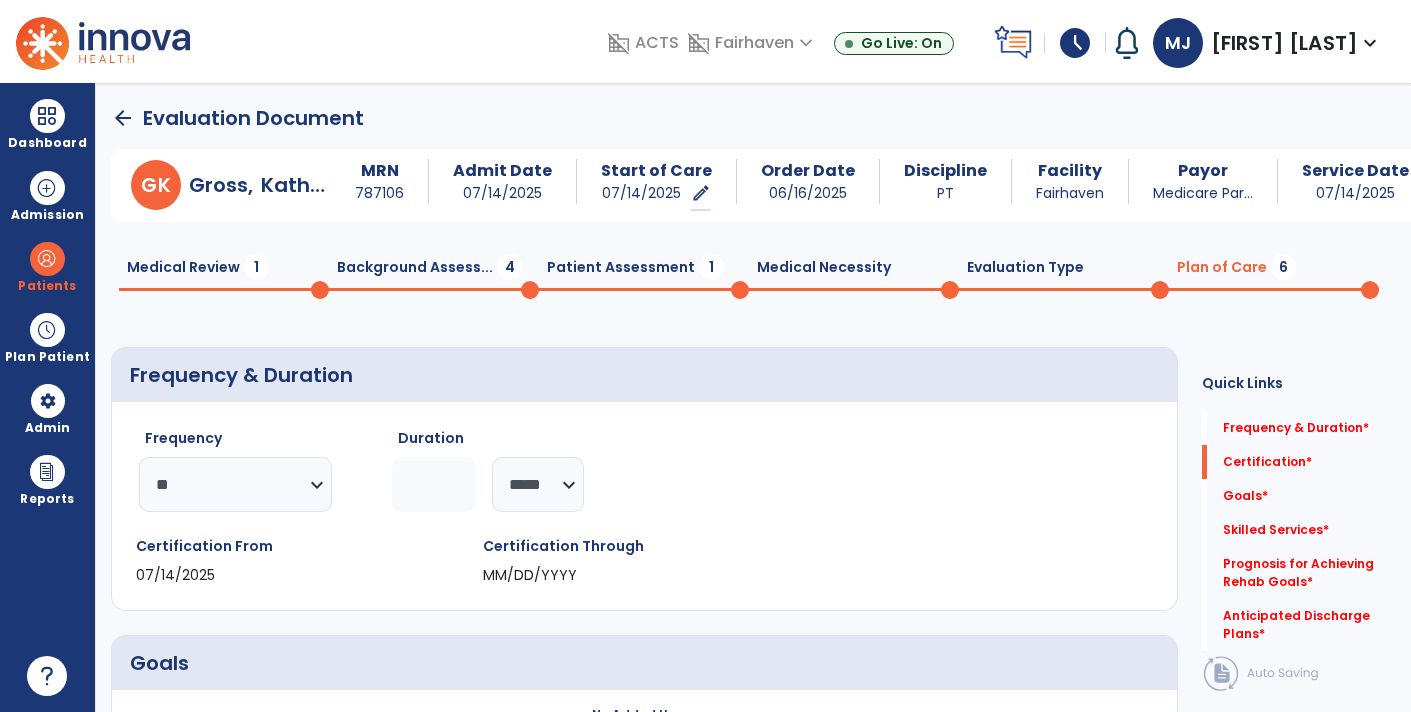 scroll, scrollTop: 4, scrollLeft: 0, axis: vertical 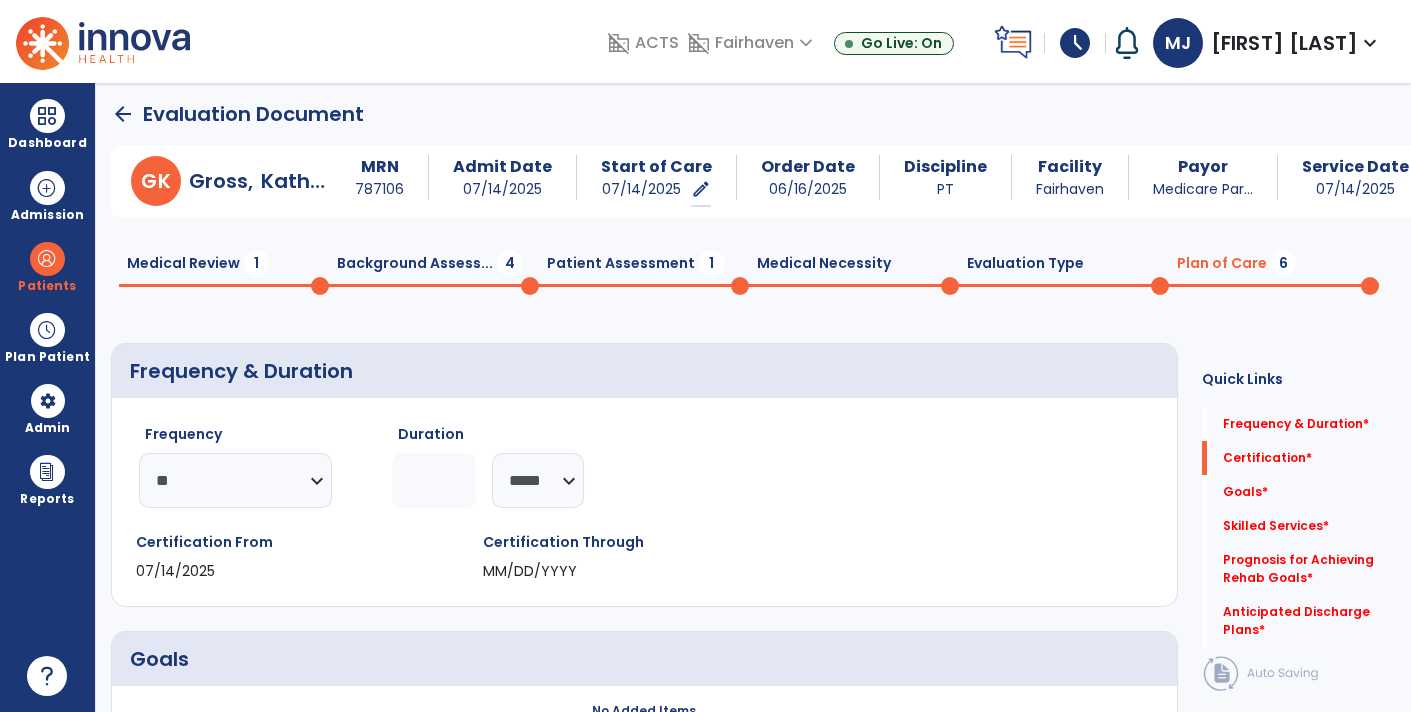 click on "Frequency  ********* ** ** ** ** ** ** **  Duration  ******** ***** Certification From [DATE] Certification Through [DATE]" 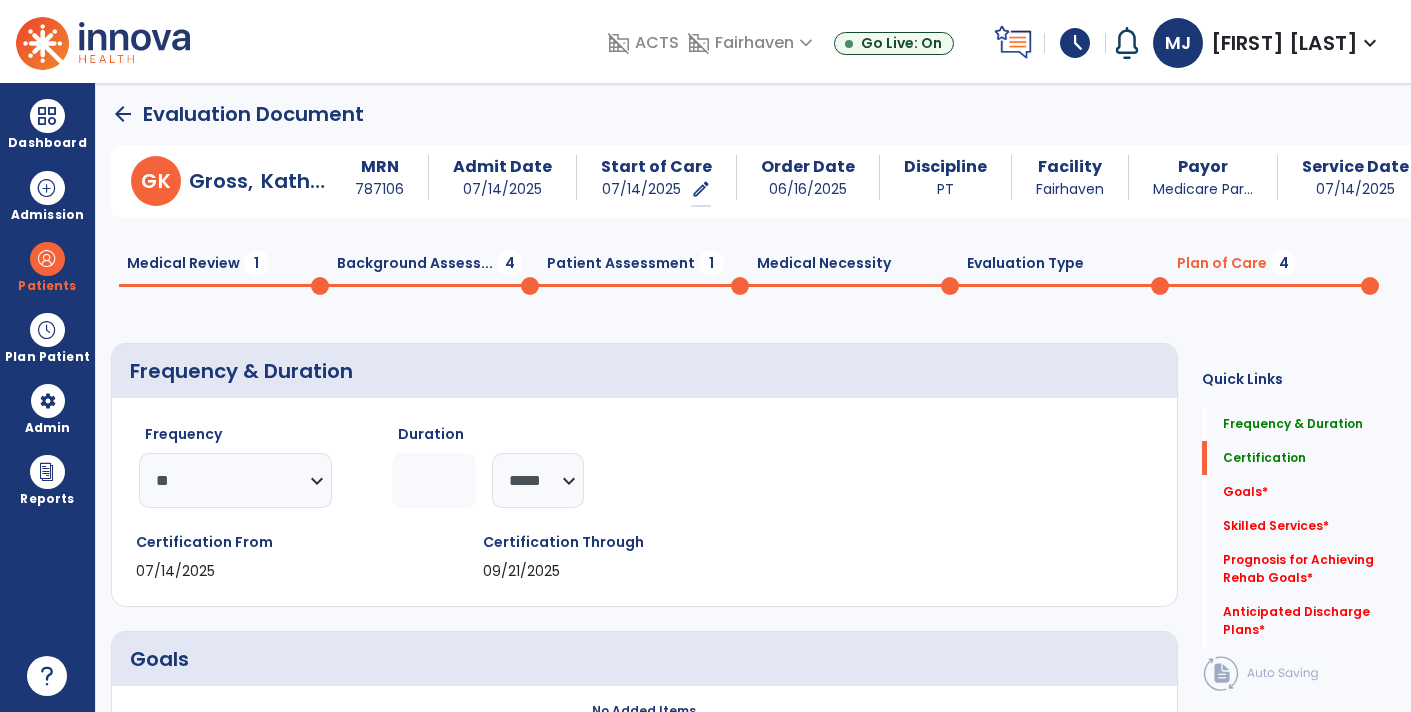 type on "**" 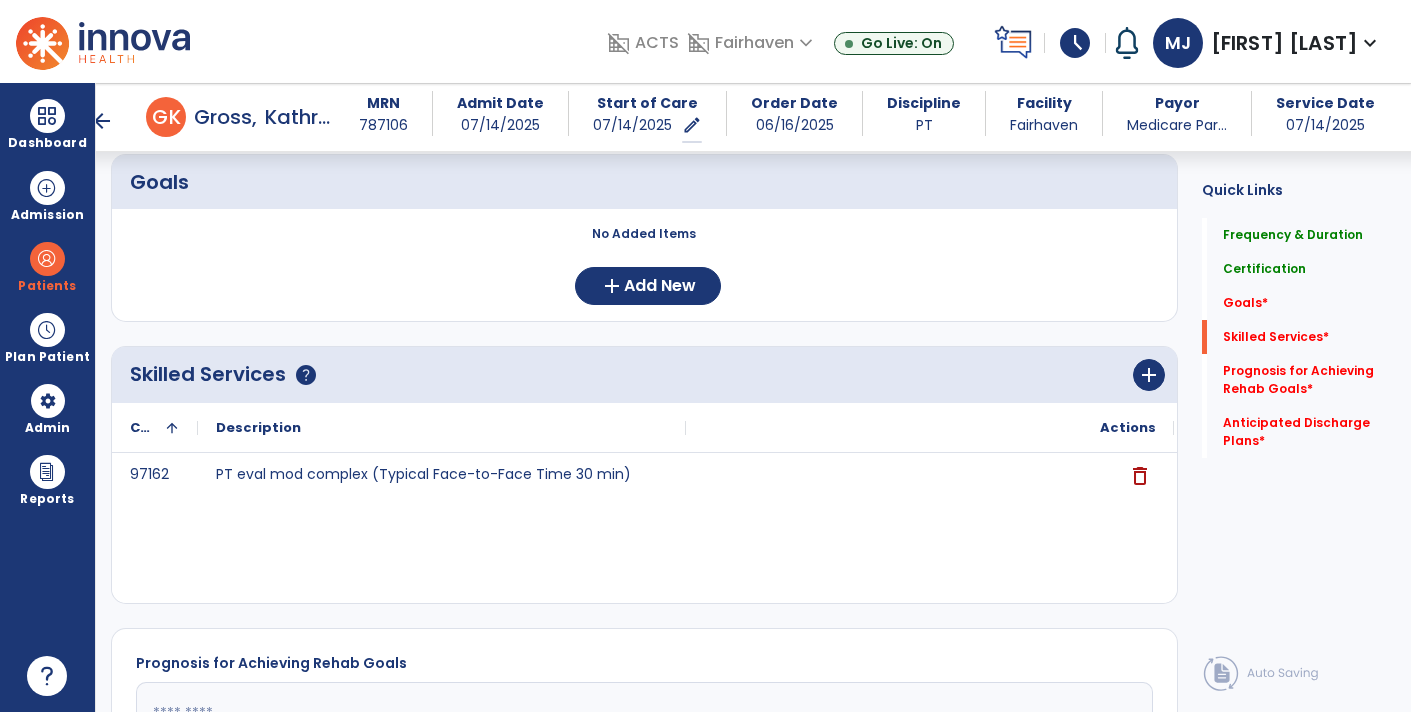 scroll, scrollTop: 471, scrollLeft: 0, axis: vertical 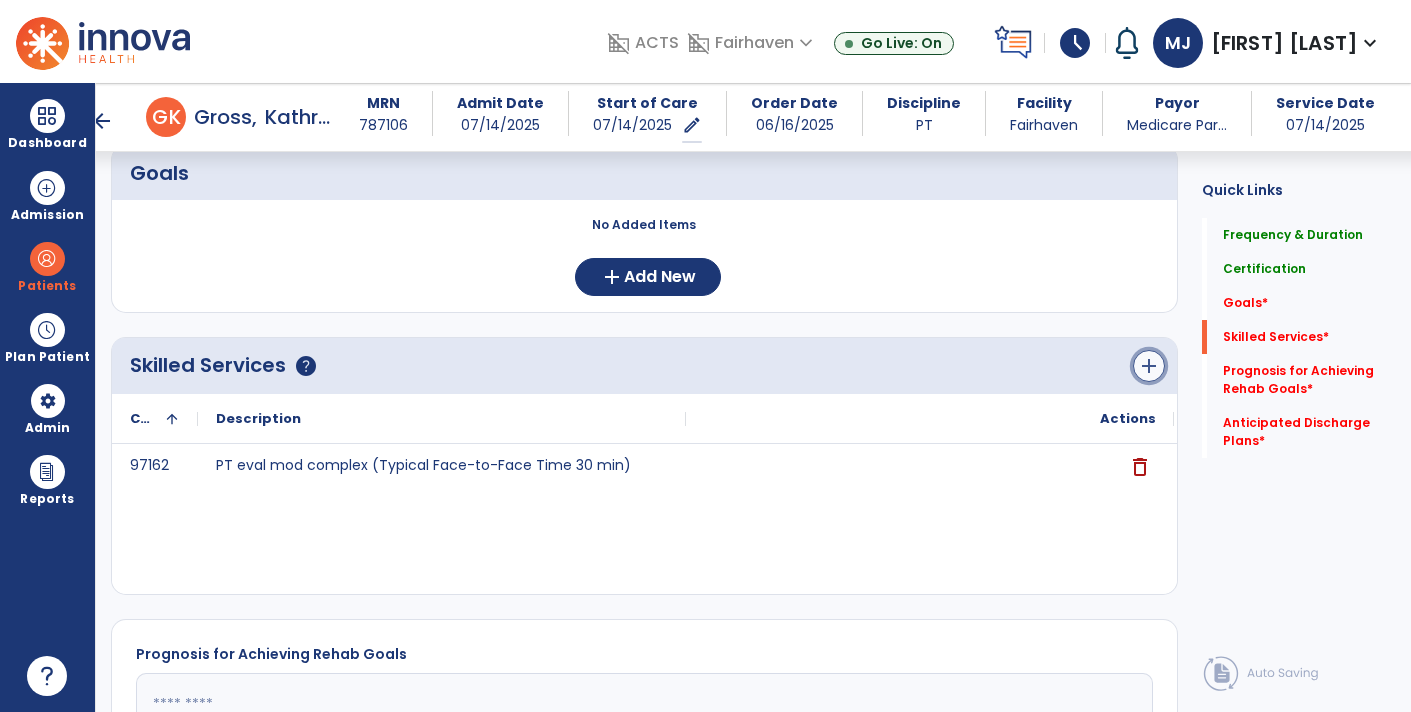 click on "add" 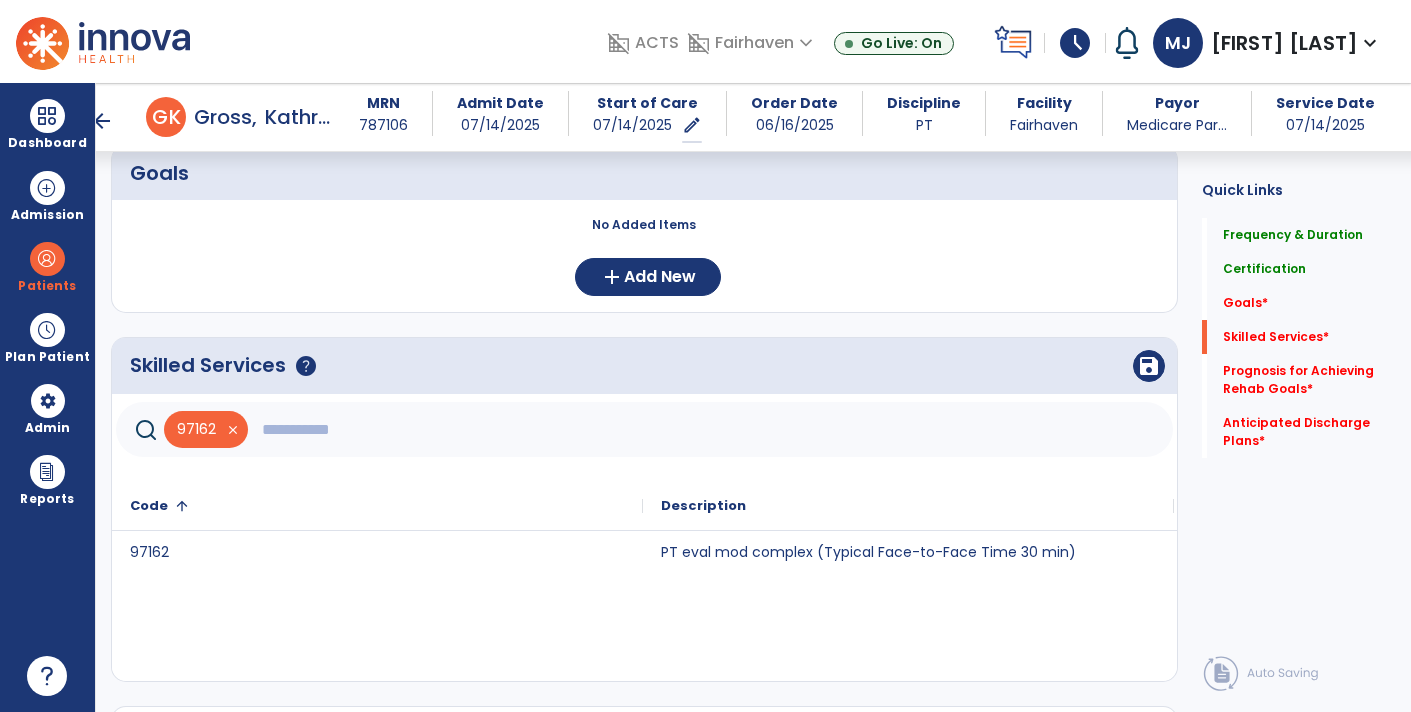 click 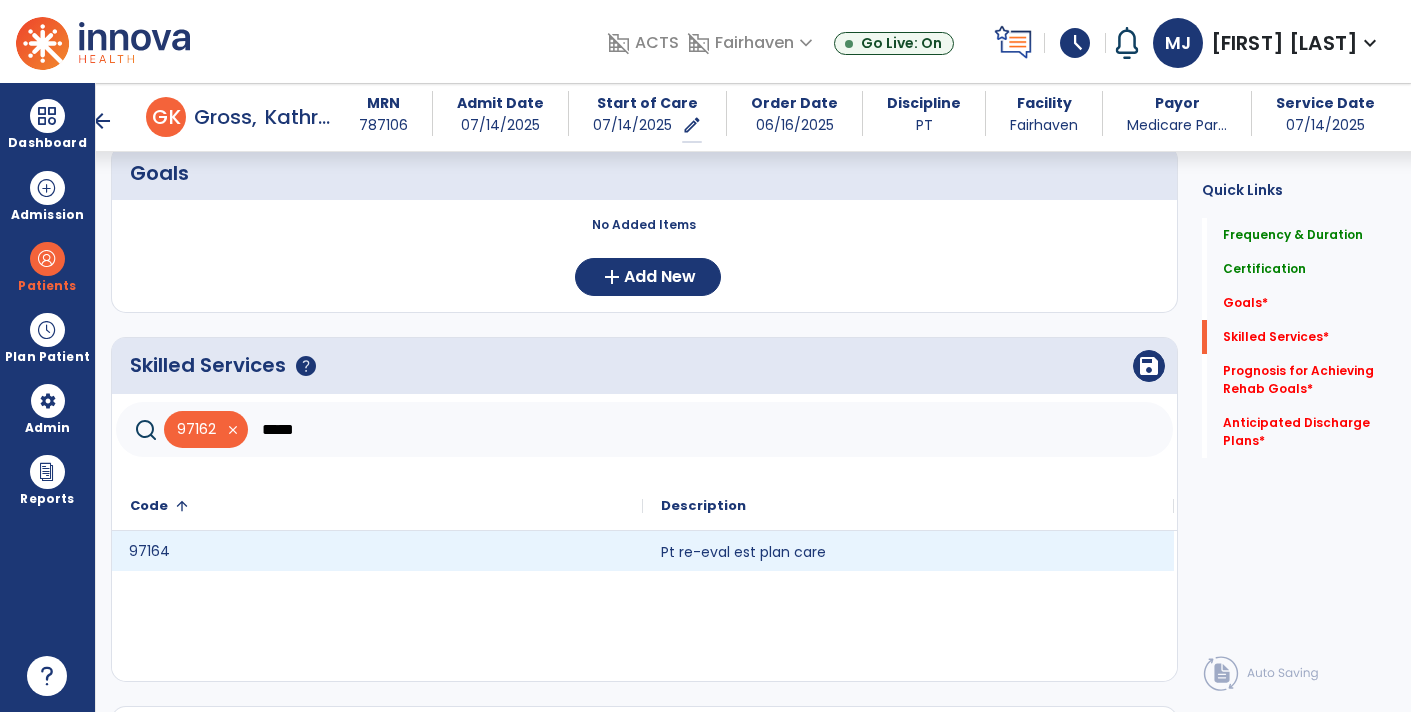 click on "97164" 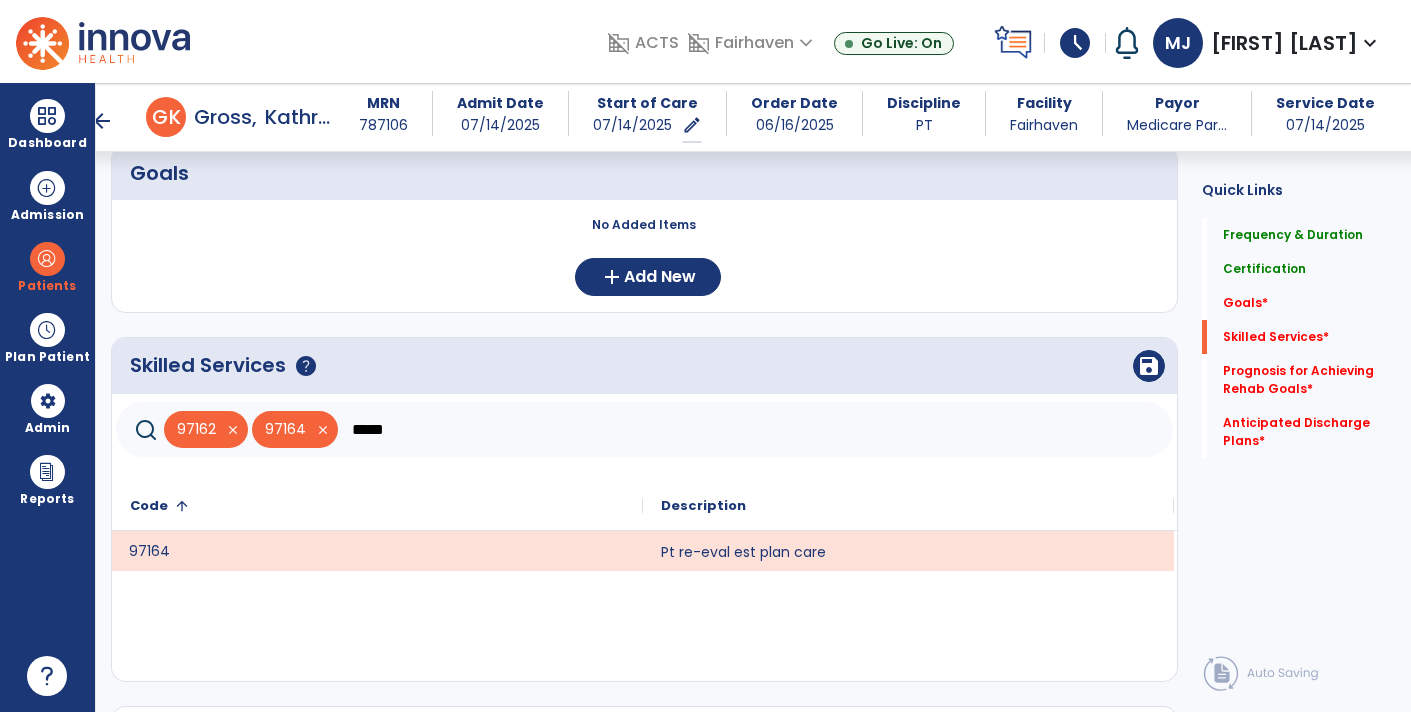 click on "*****" 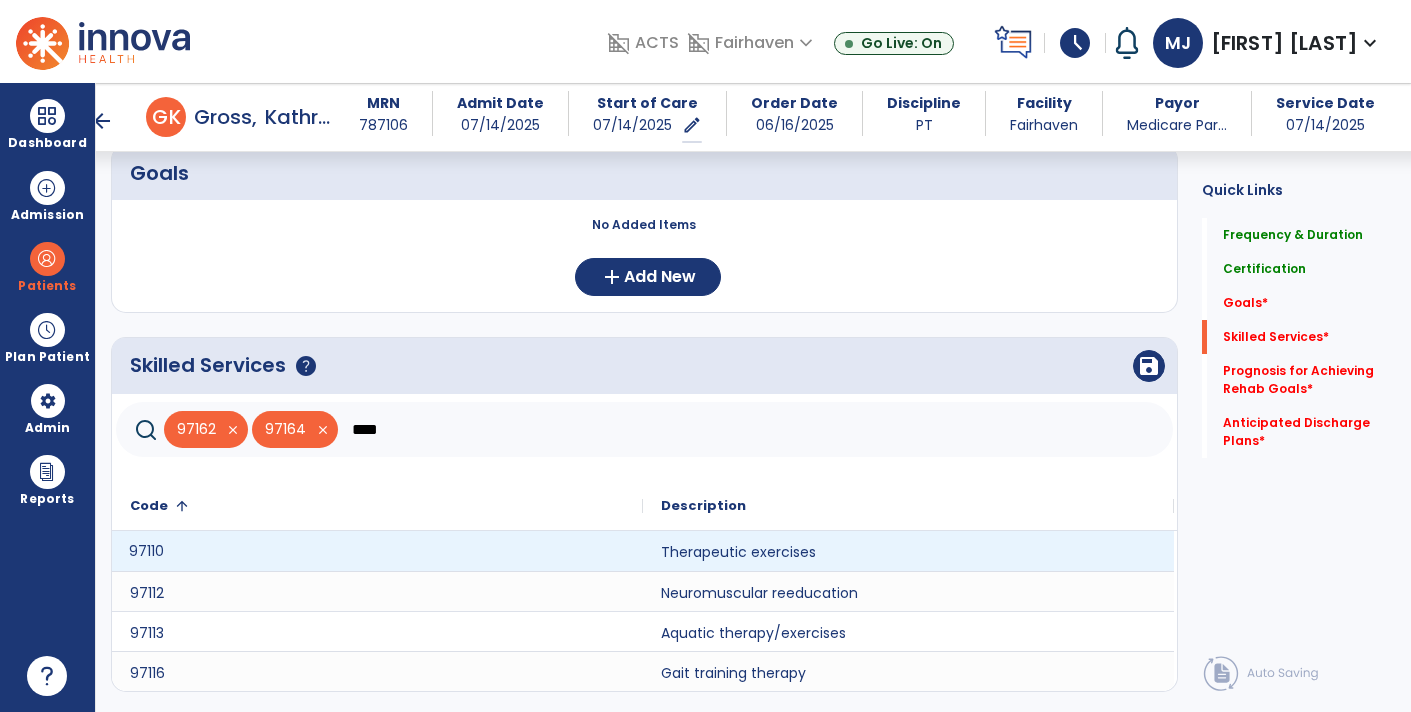 click on "97110" 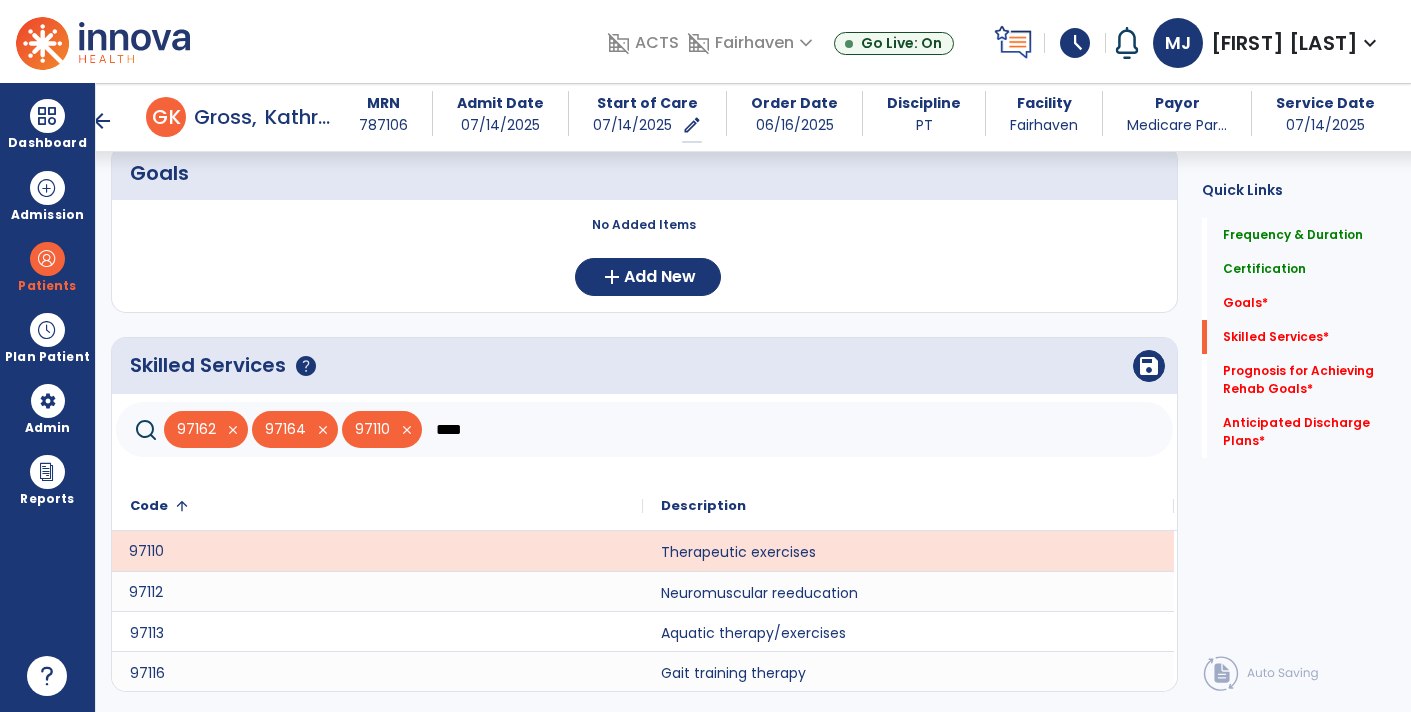 click on "97112" 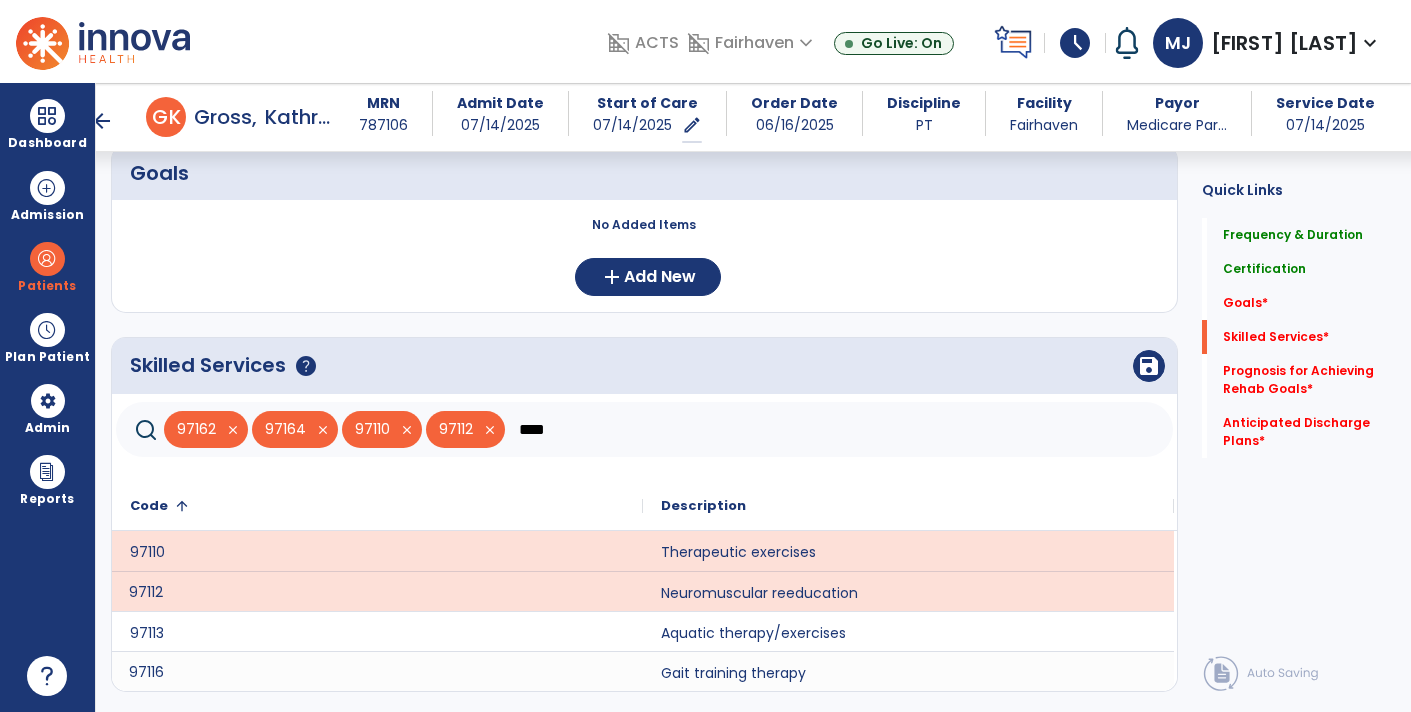 click on "97116" 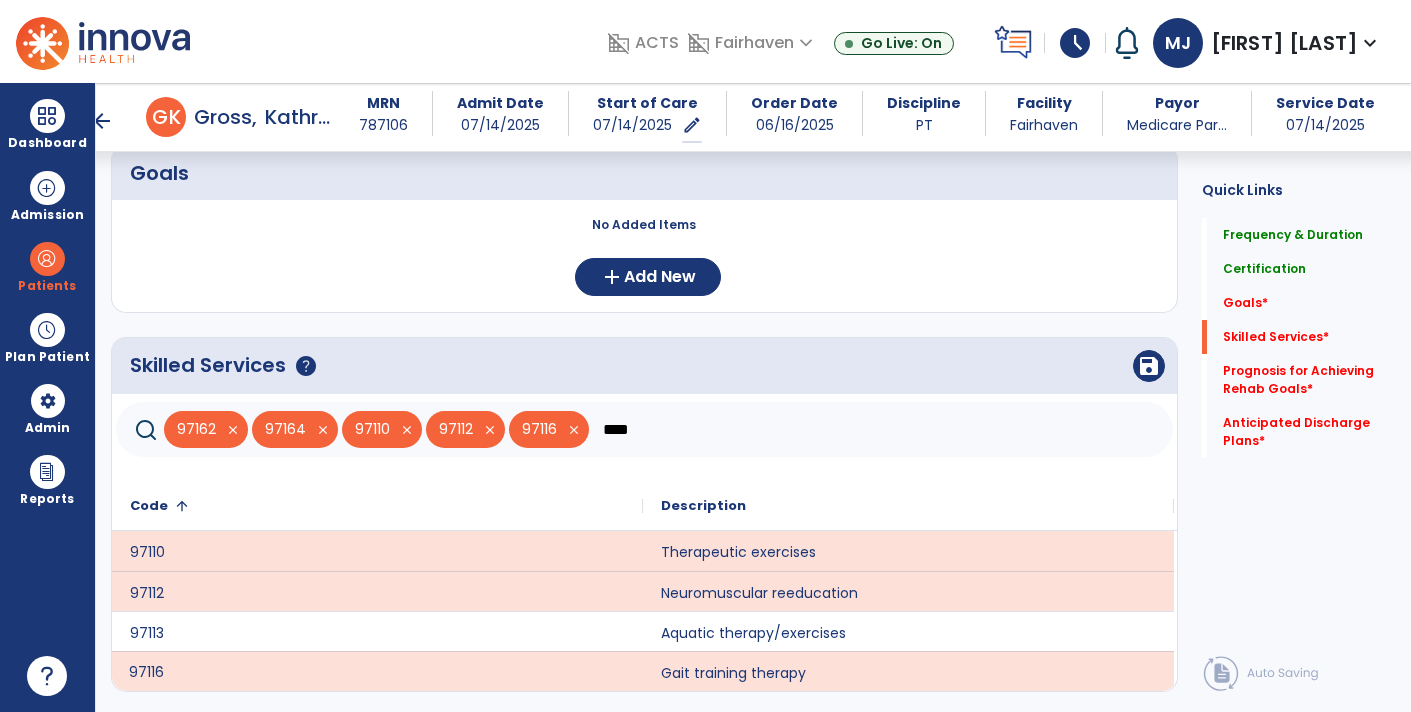 click on "****" 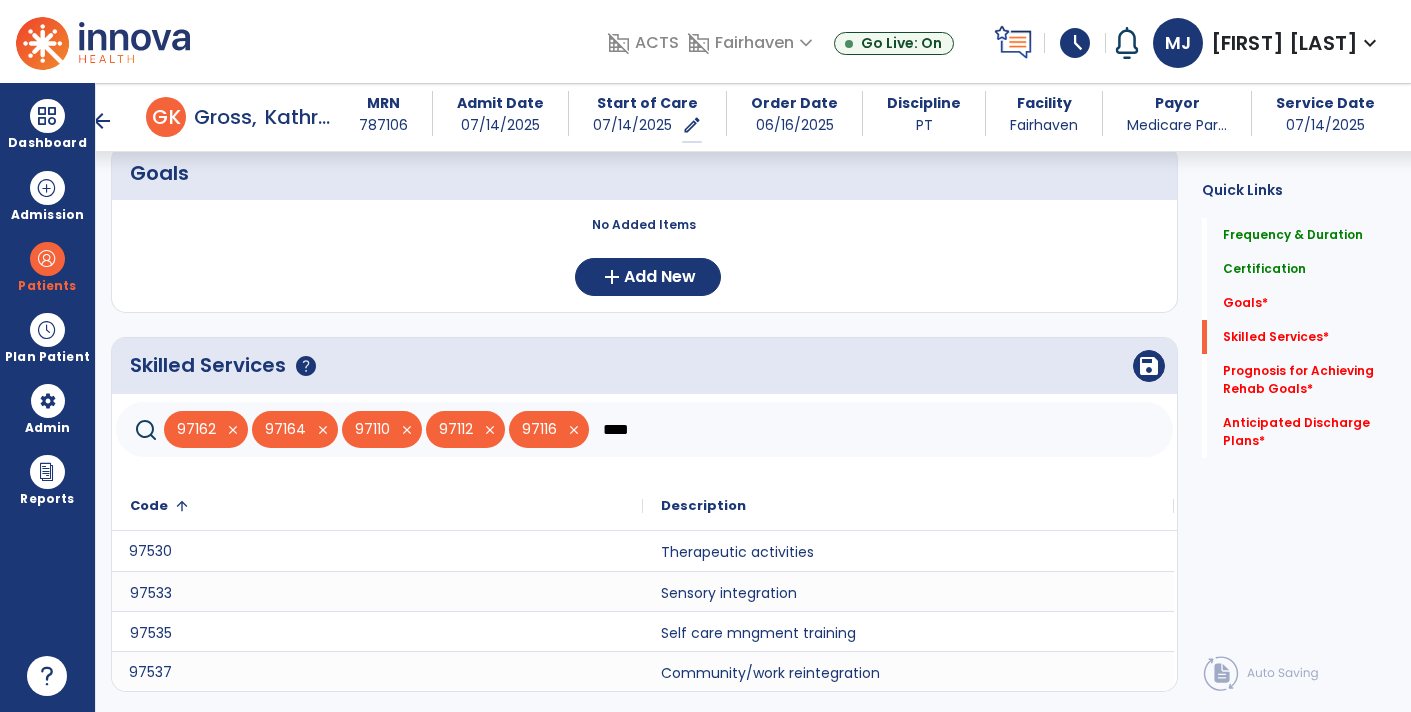 click on "97530" 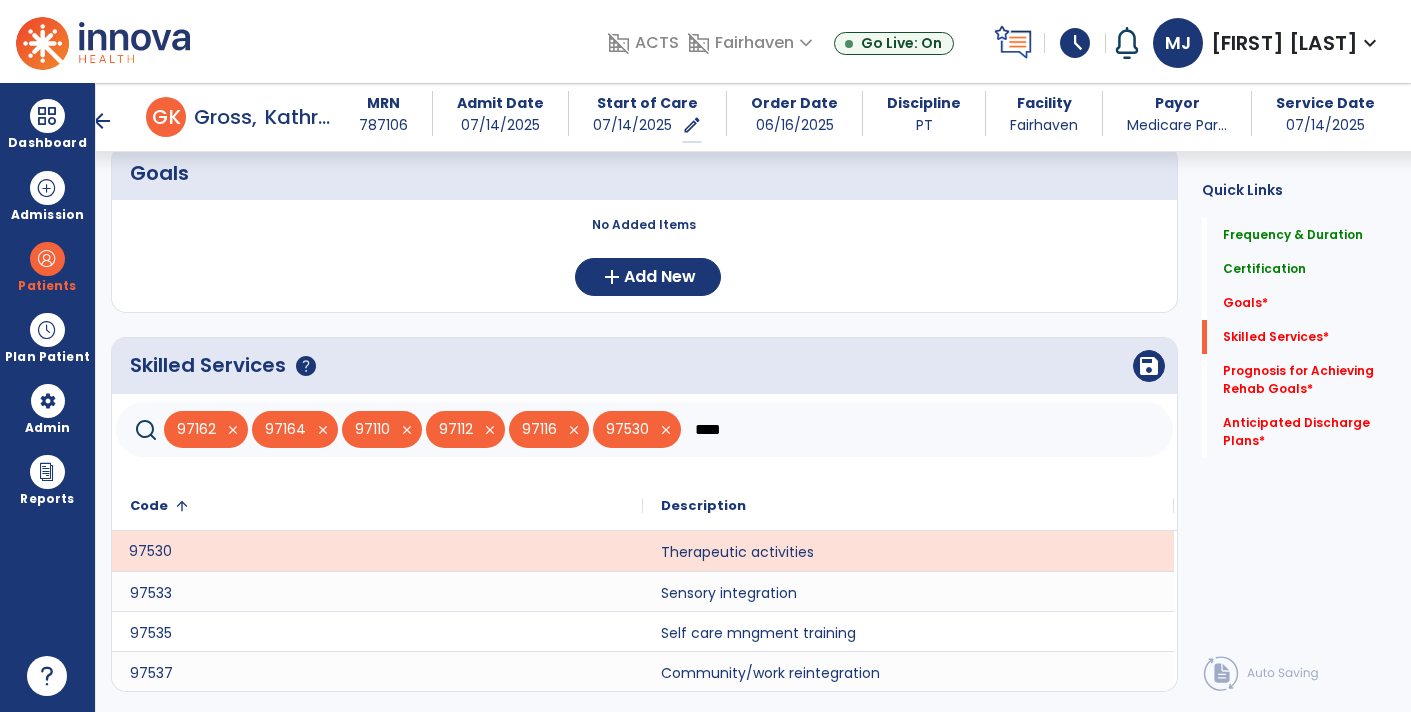 click on "****" 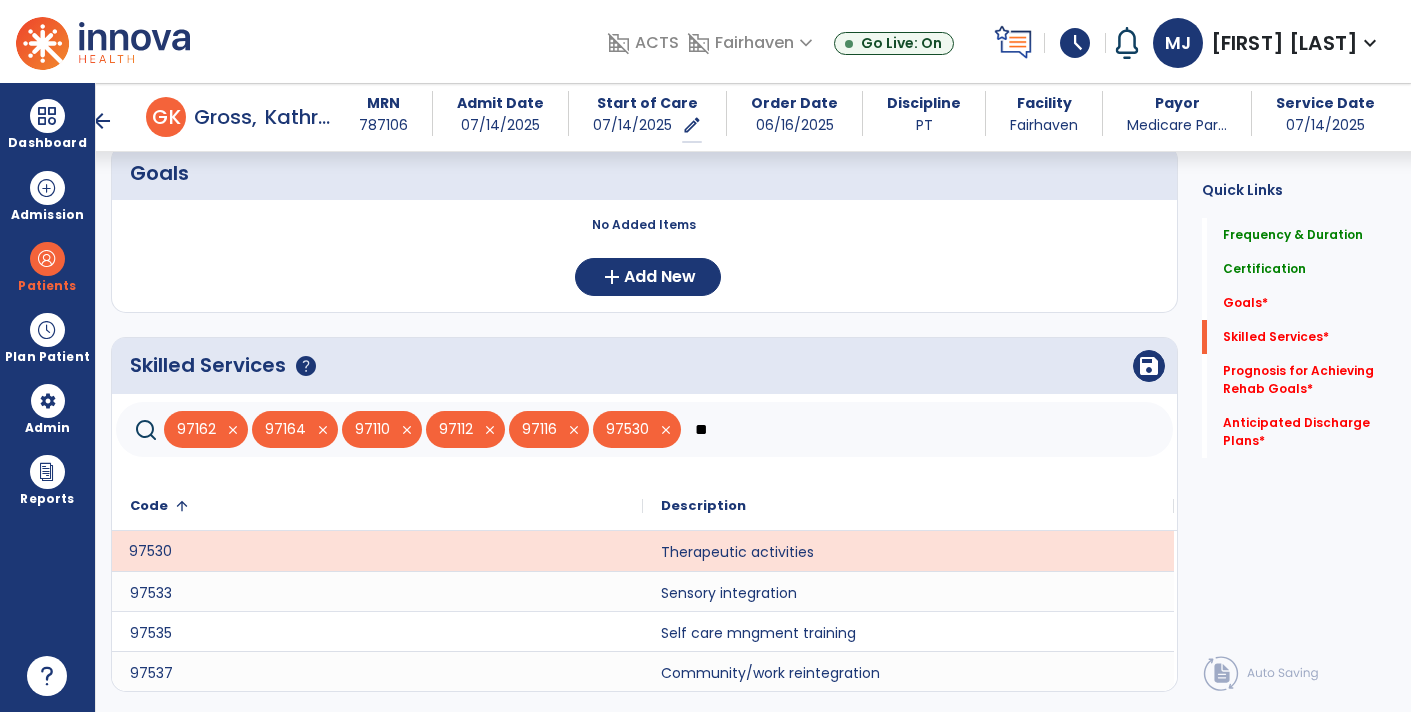 type on "*" 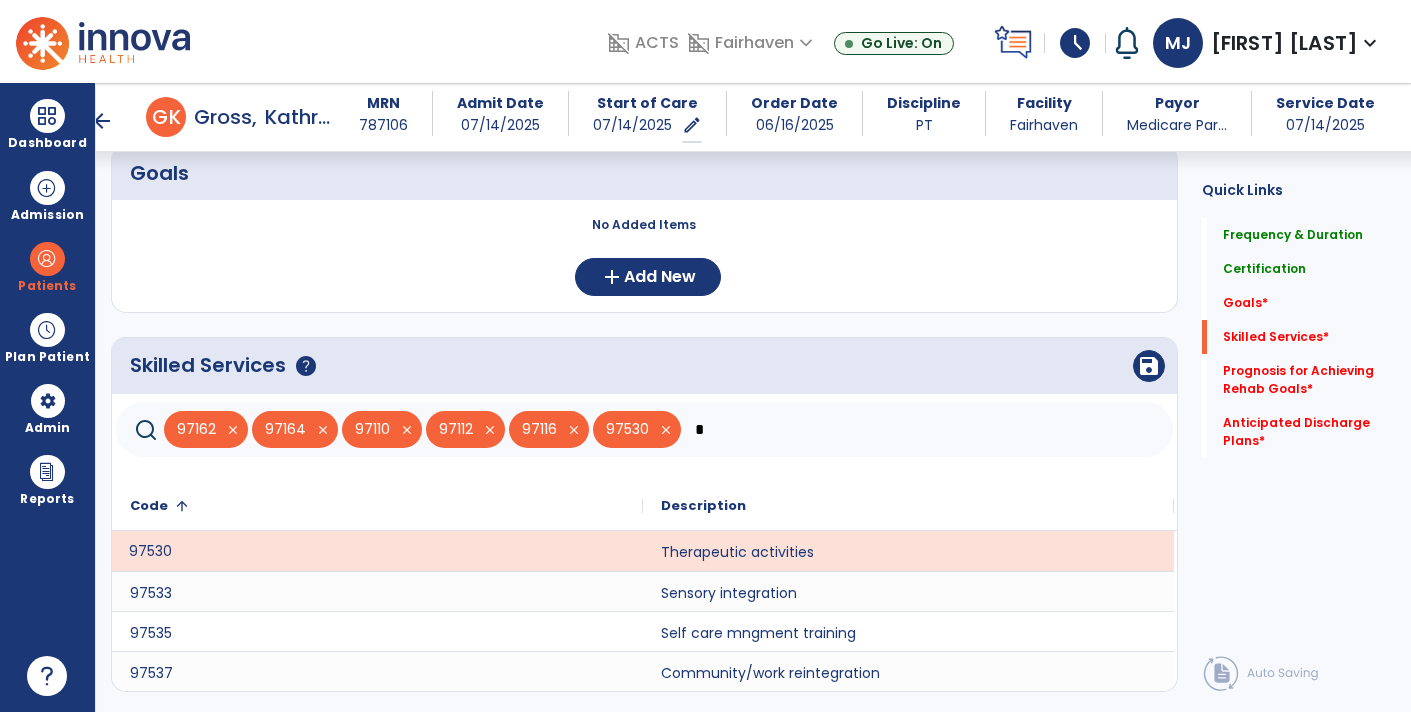 type 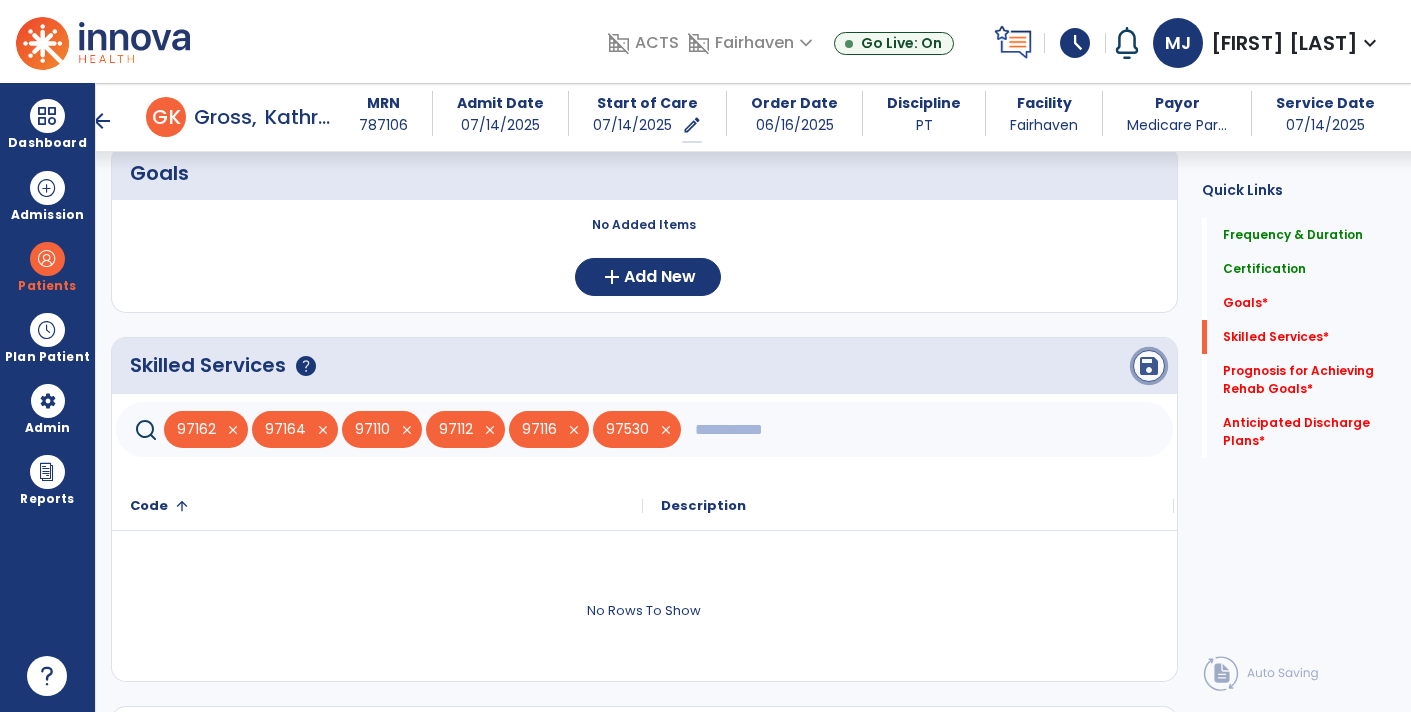 click on "save" 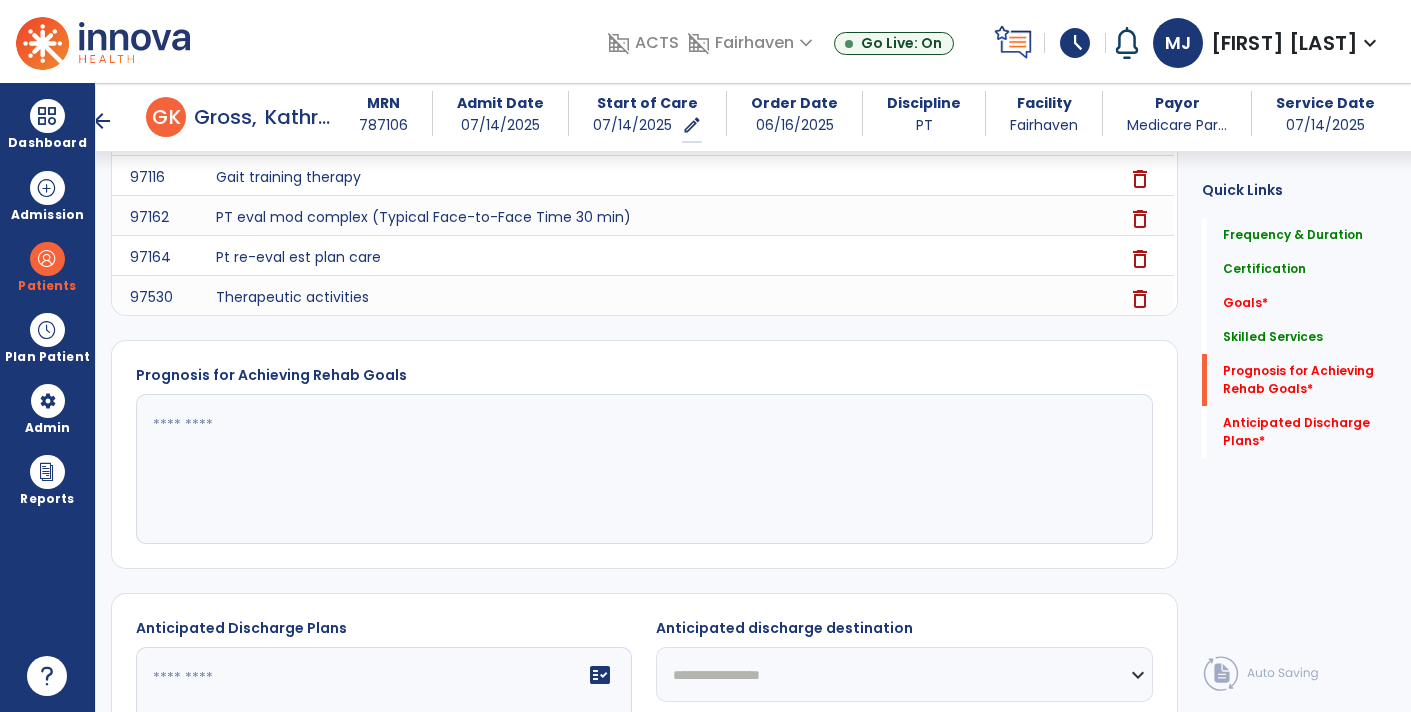 scroll, scrollTop: 842, scrollLeft: 0, axis: vertical 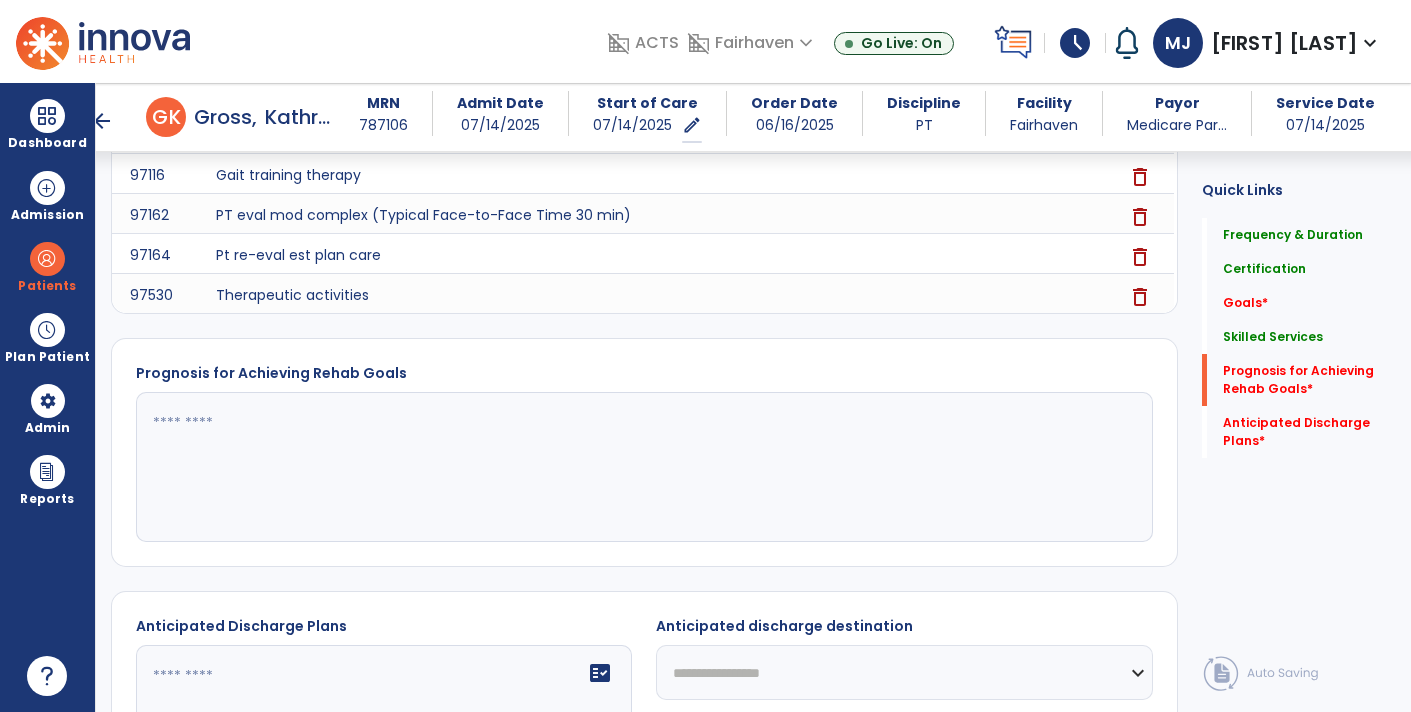 click 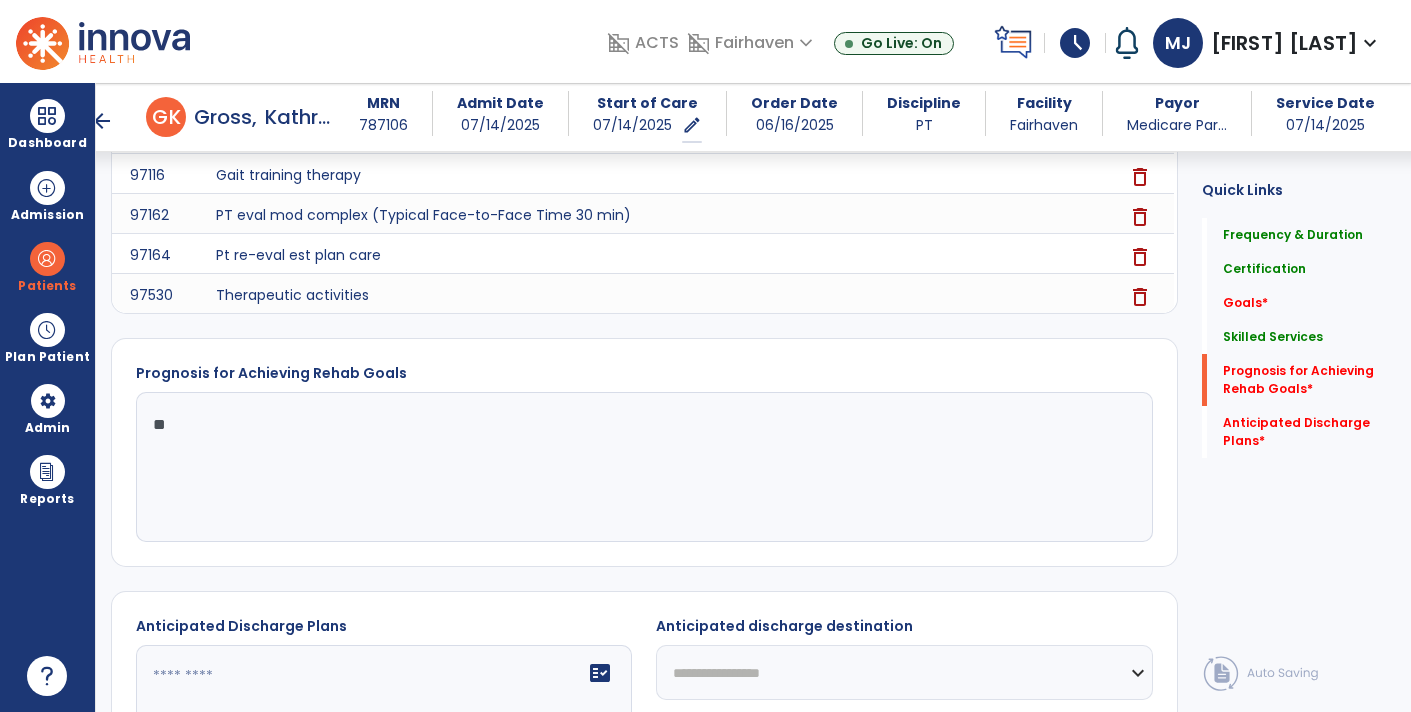 type on "***" 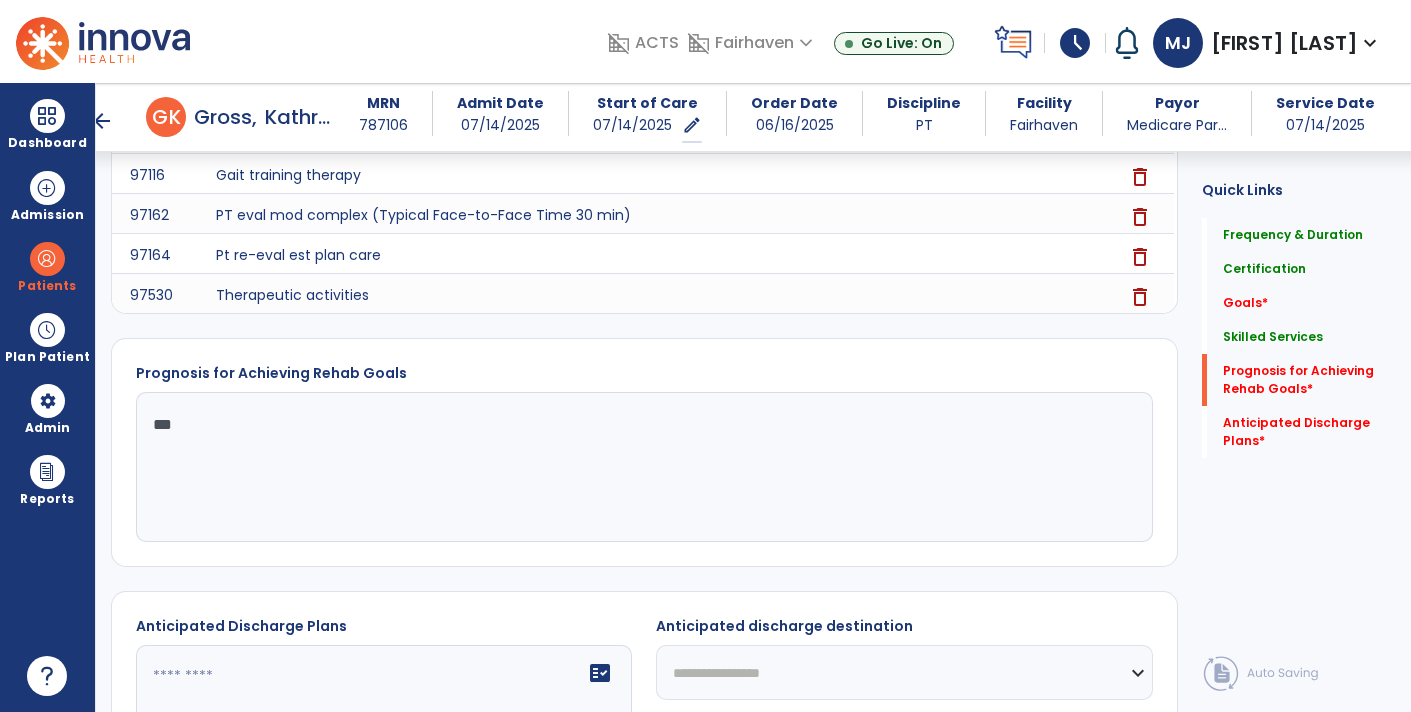 click on "***" 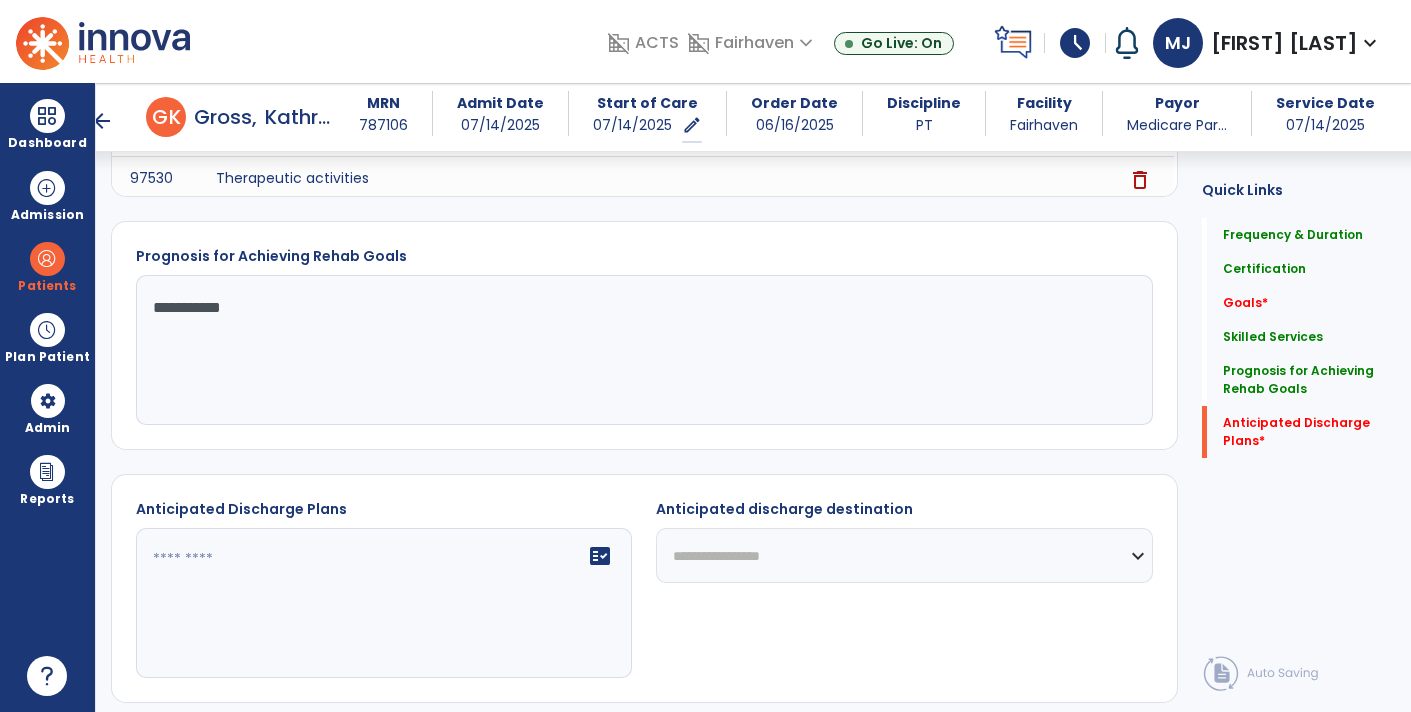 scroll, scrollTop: 955, scrollLeft: 0, axis: vertical 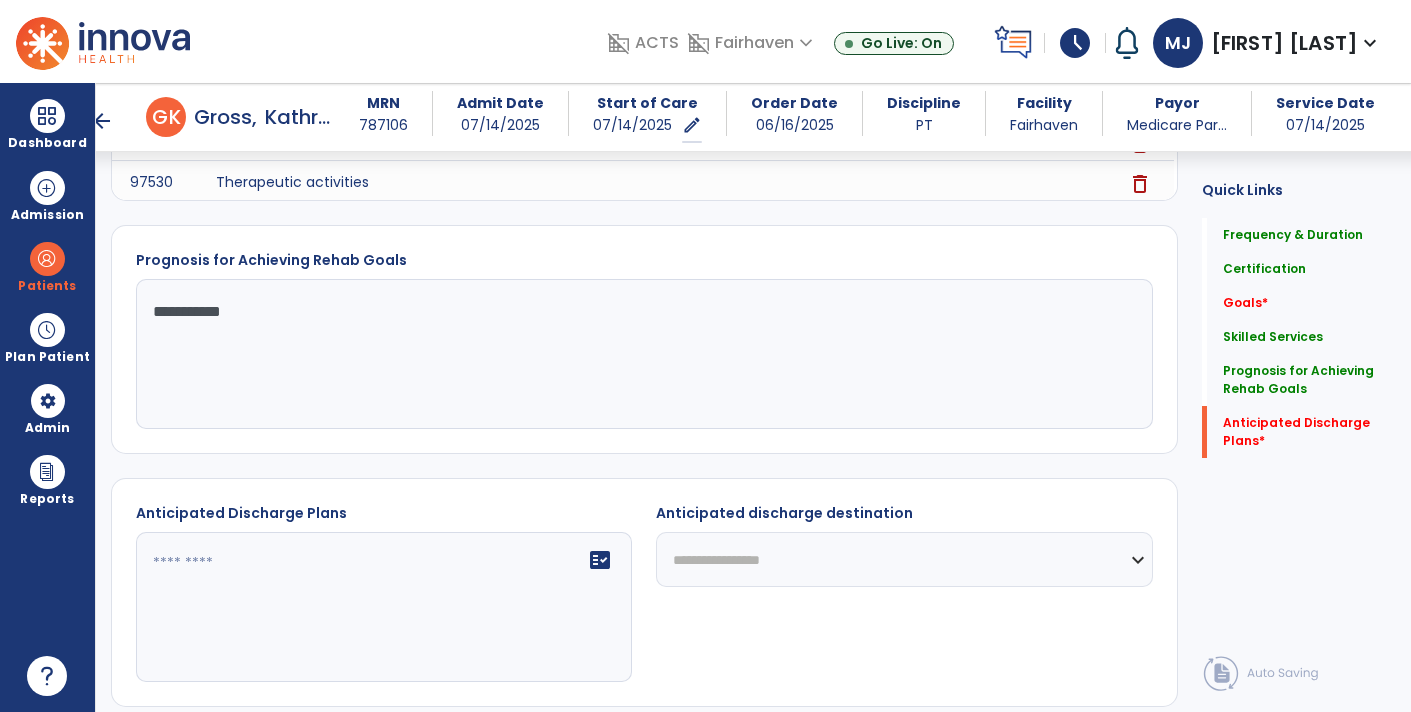 type on "**********" 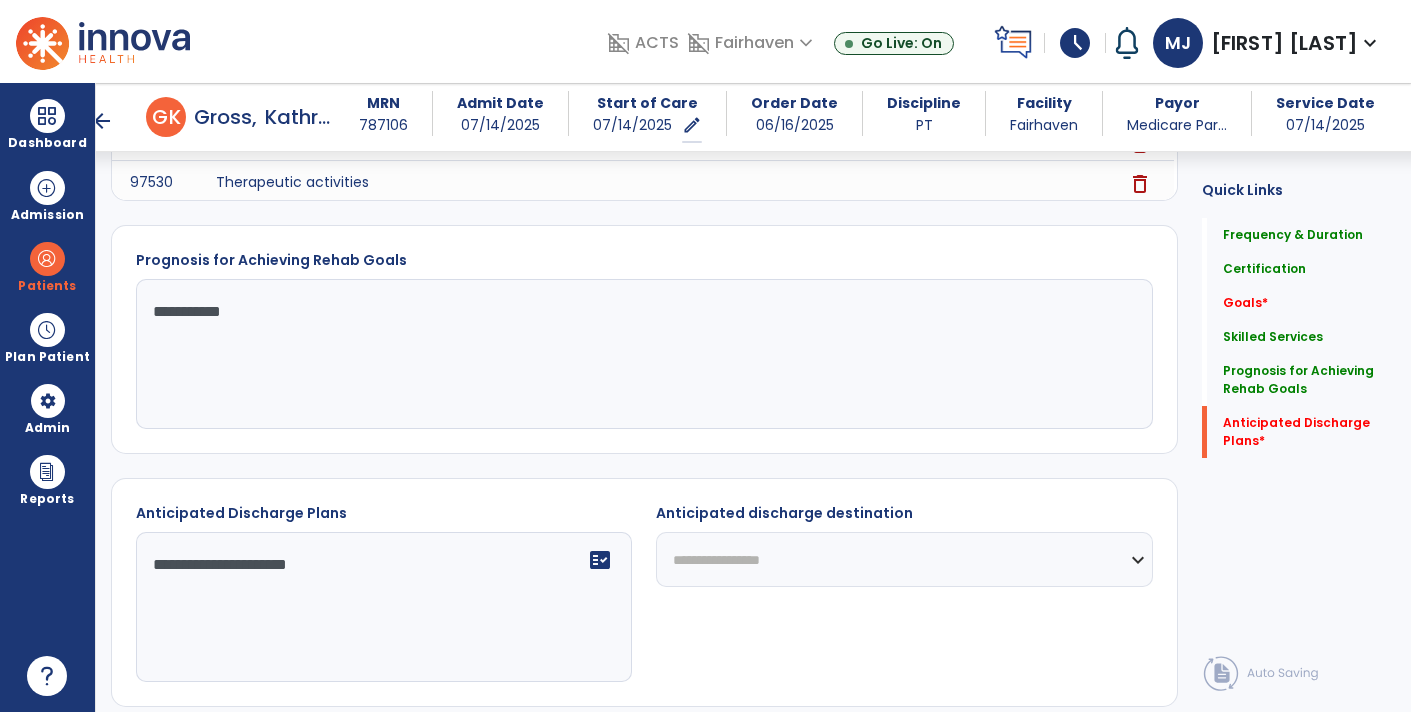 type on "**********" 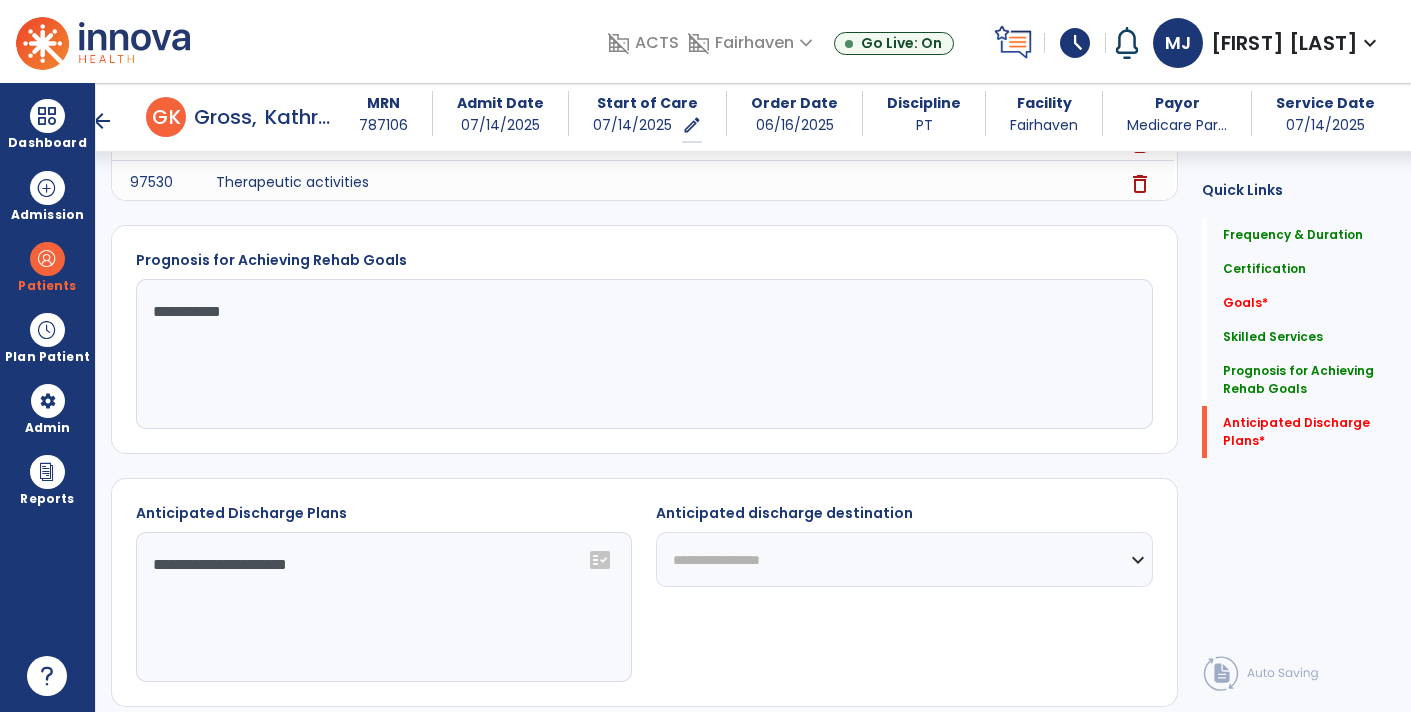 select on "****" 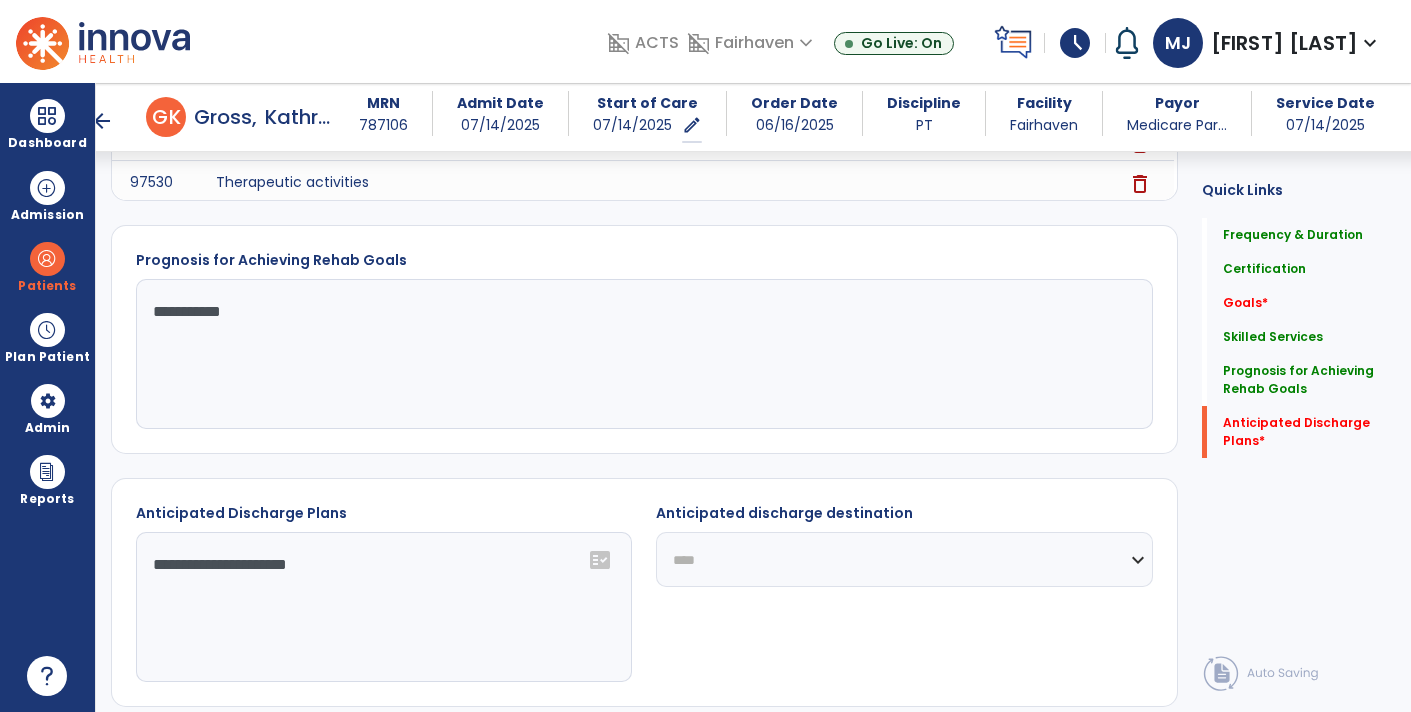click on "**********" 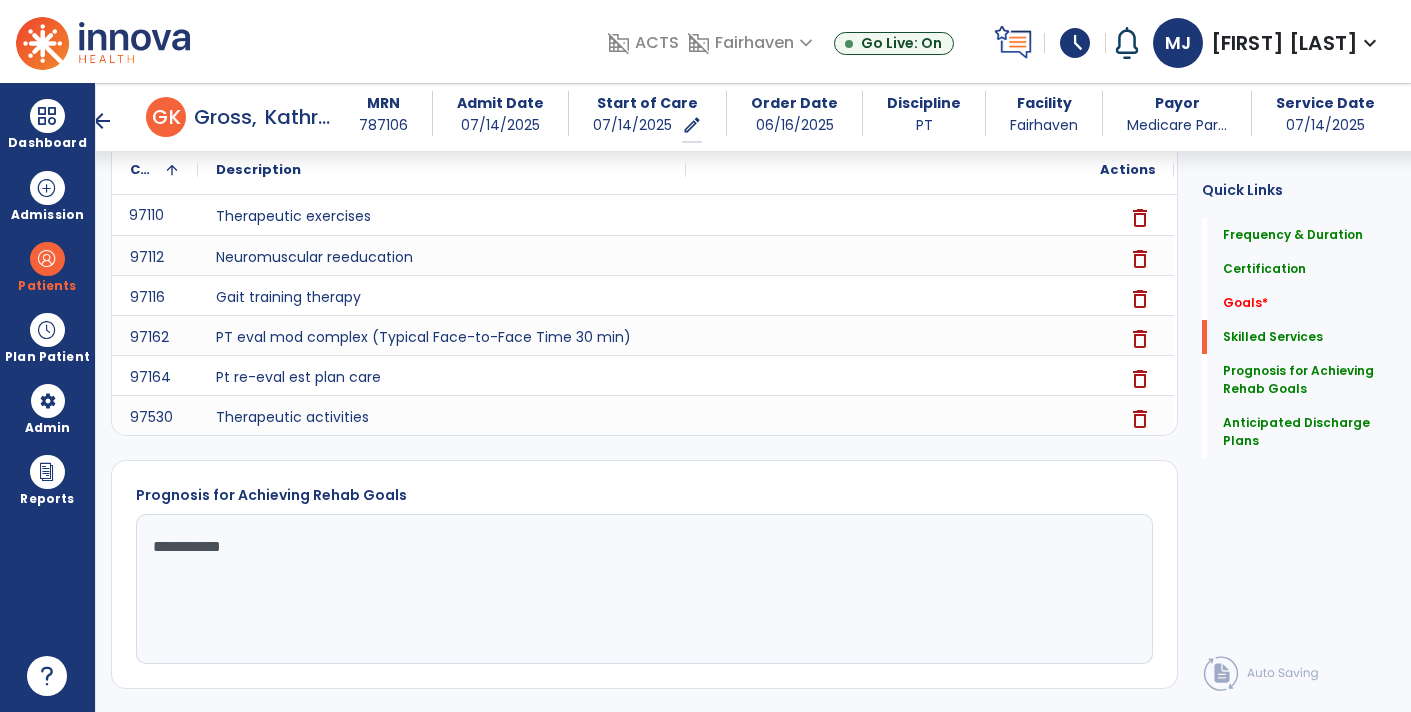 scroll, scrollTop: 725, scrollLeft: 0, axis: vertical 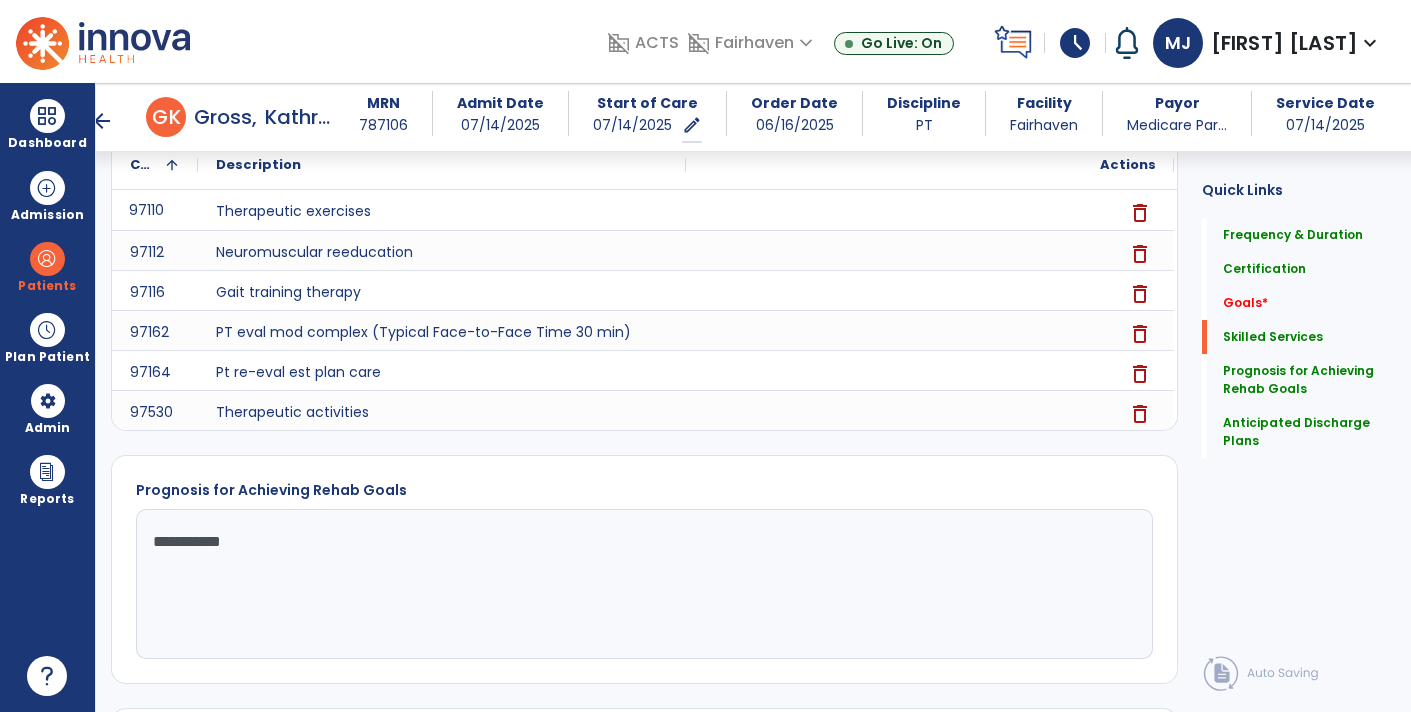 click on "**********" 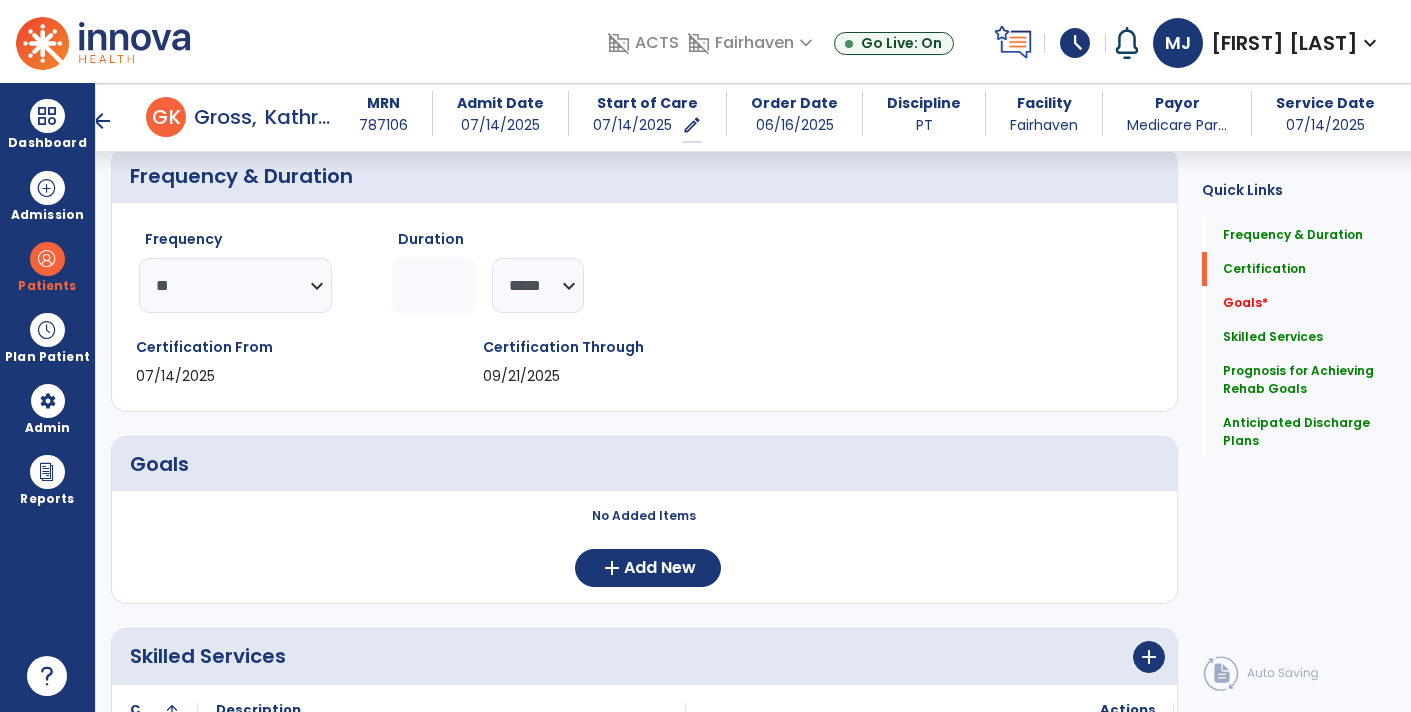 scroll, scrollTop: 179, scrollLeft: 0, axis: vertical 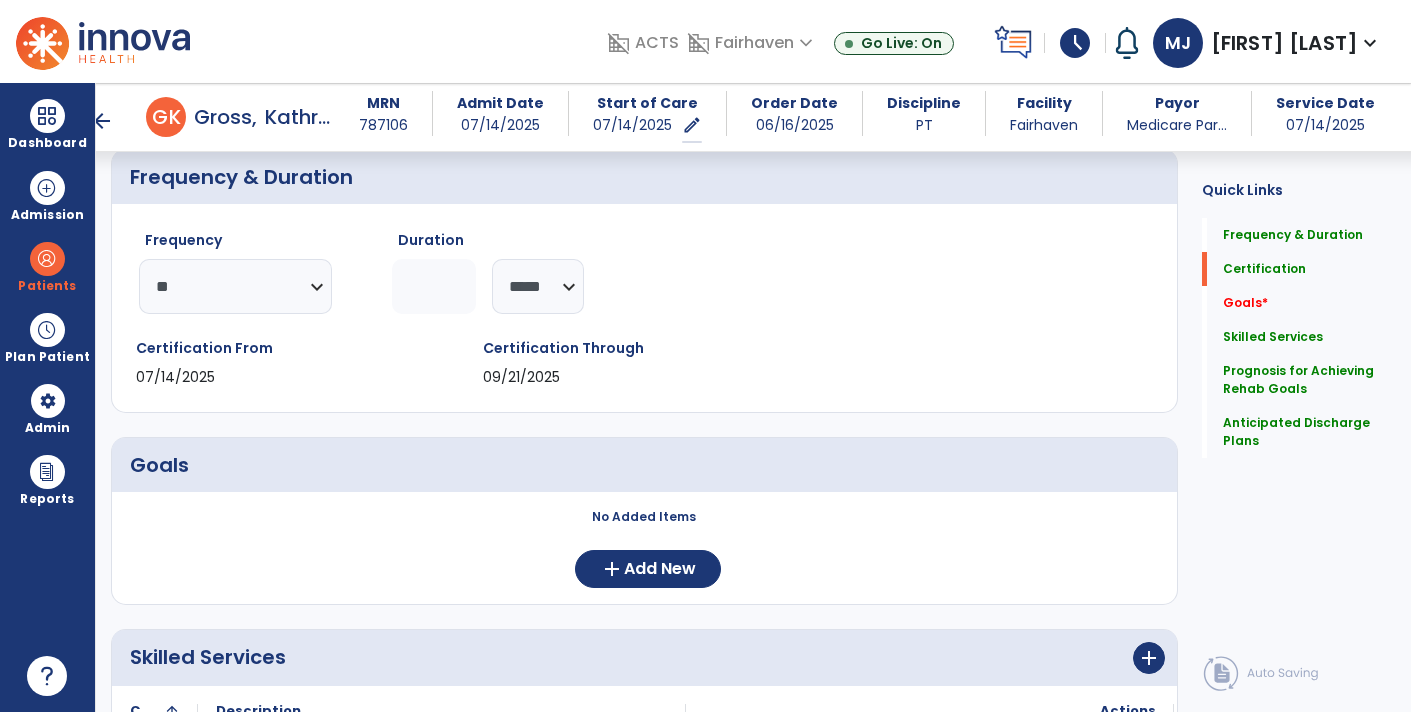 type on "**********" 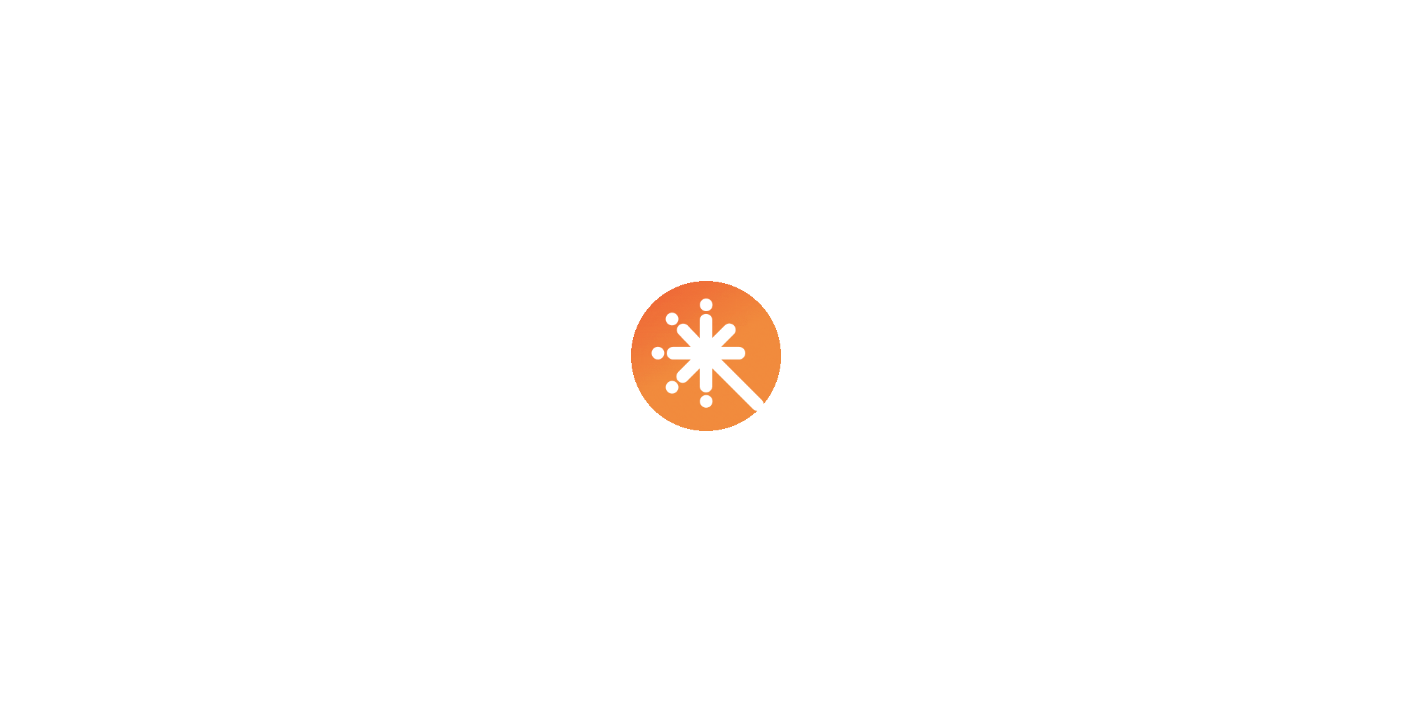 scroll, scrollTop: 0, scrollLeft: 0, axis: both 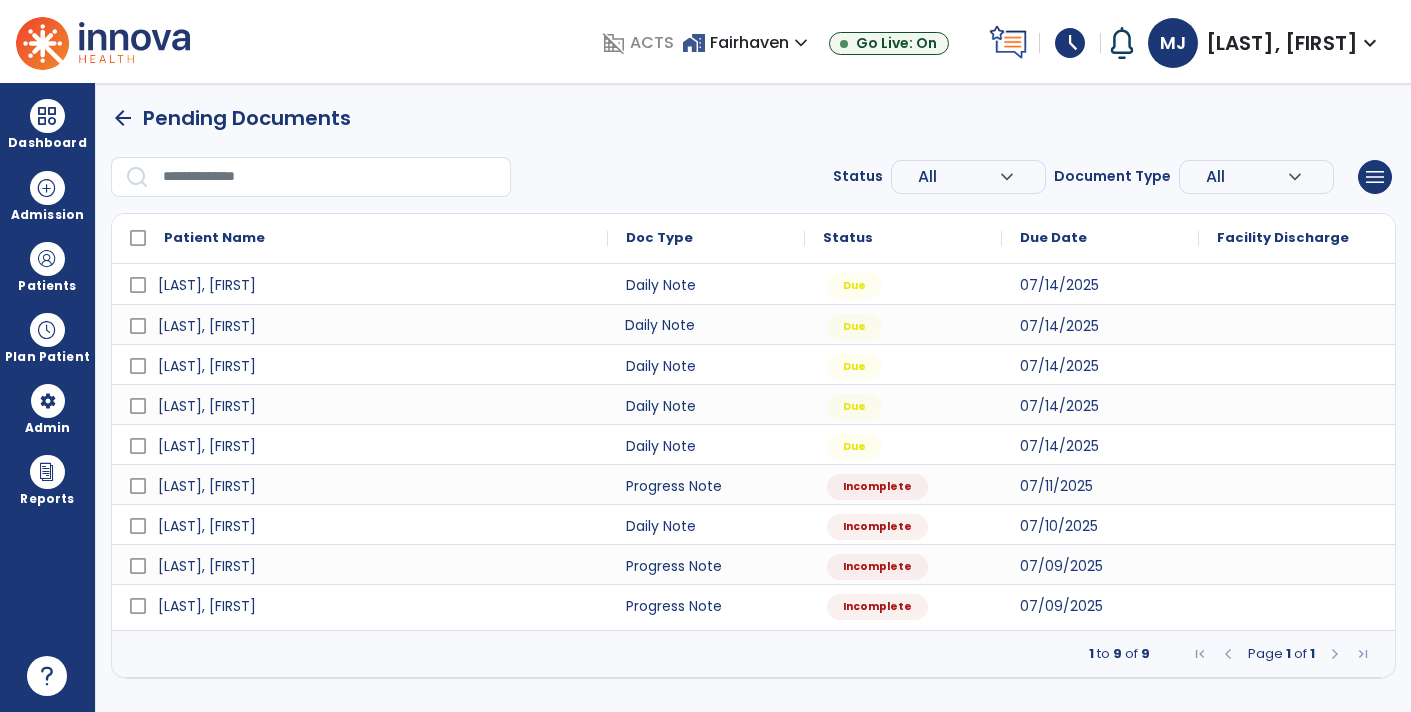 click on "Daily Note" at bounding box center [706, 324] 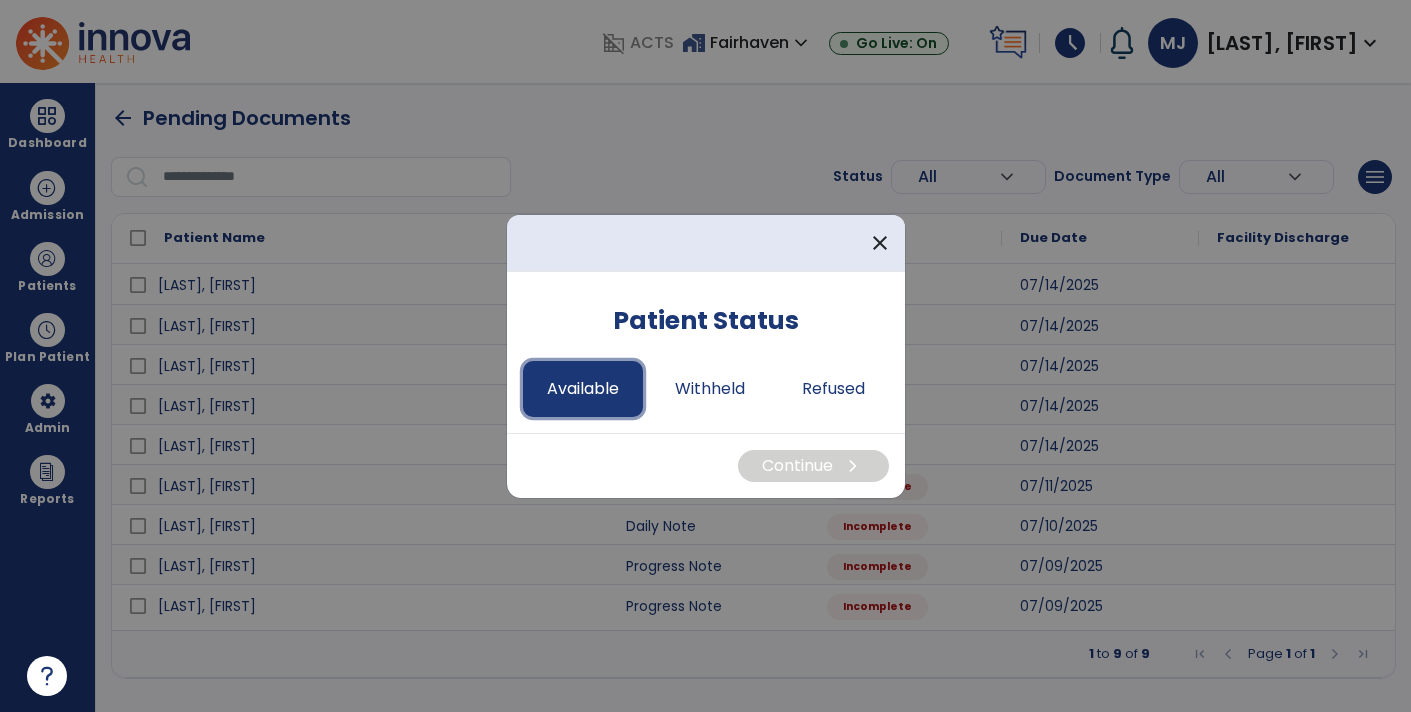 click on "Available" at bounding box center [583, 389] 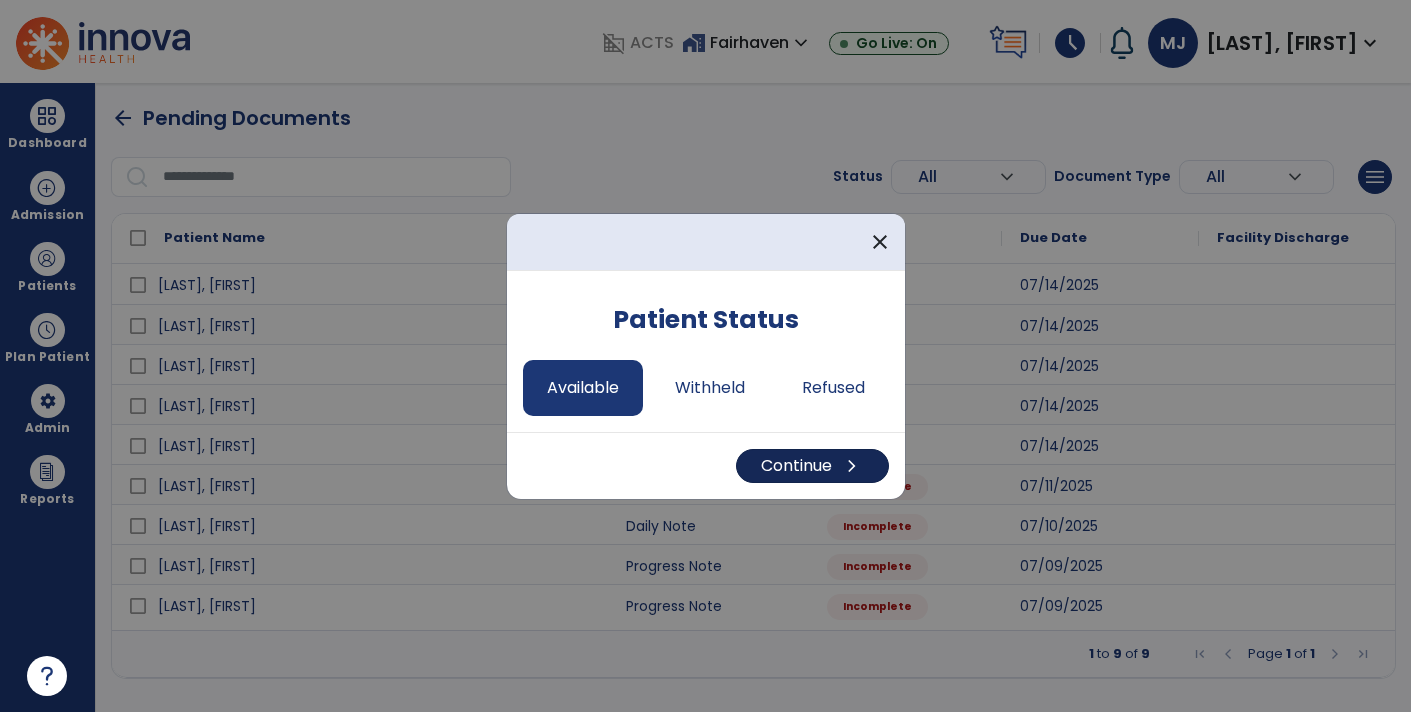 click on "Continue   chevron_right" at bounding box center (812, 466) 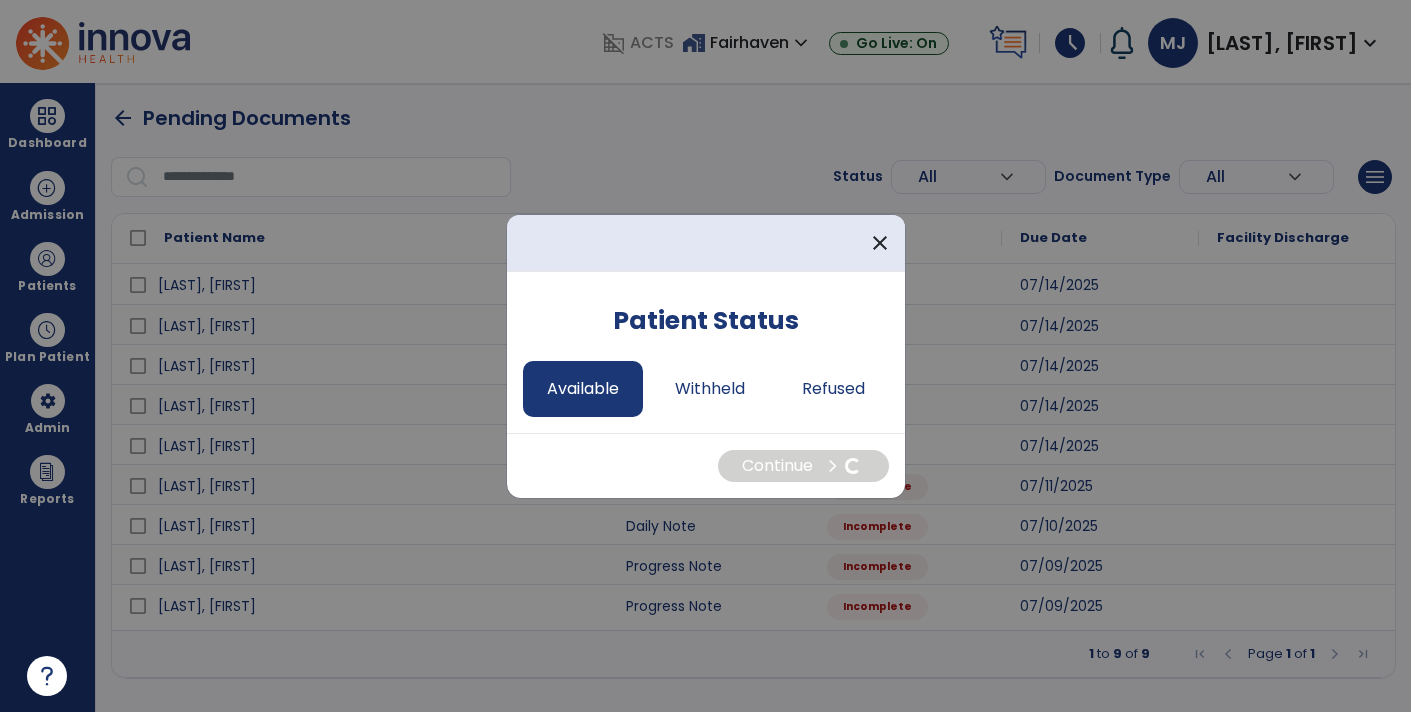select on "*" 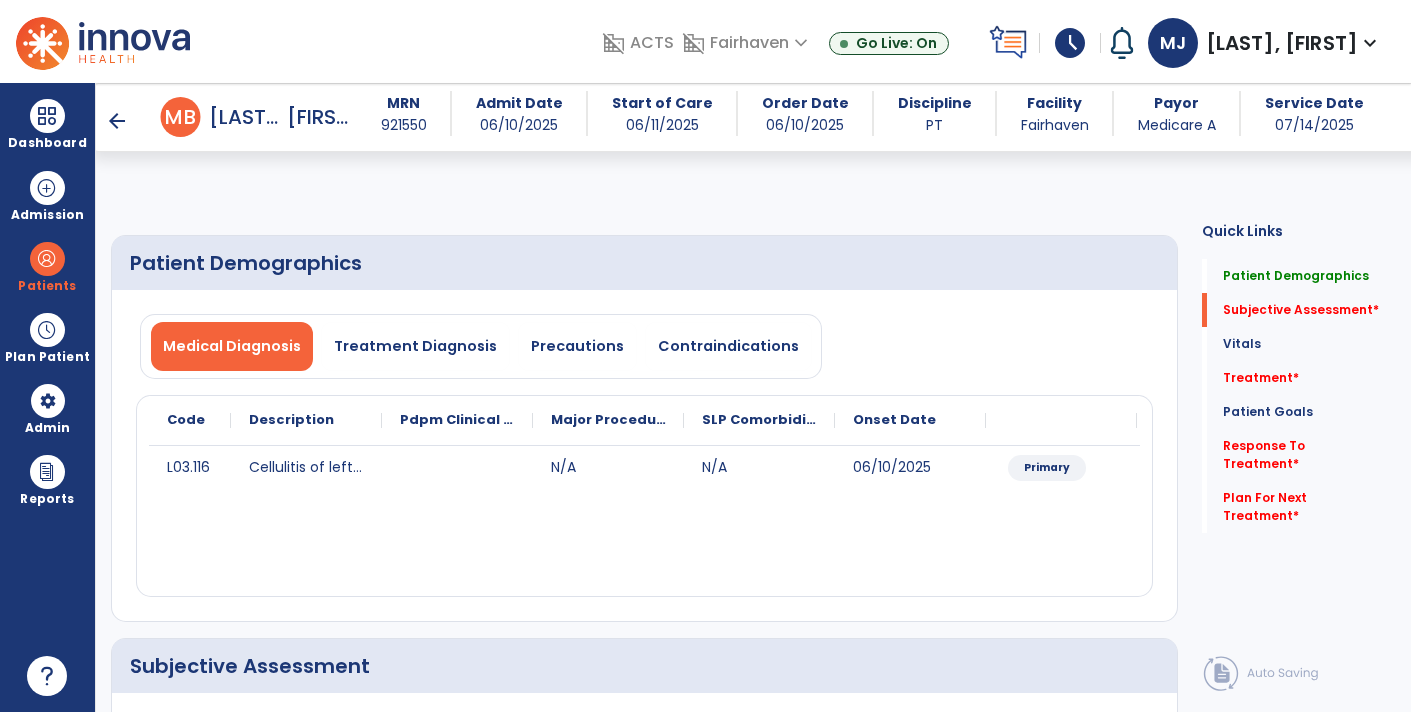 scroll, scrollTop: 460, scrollLeft: 0, axis: vertical 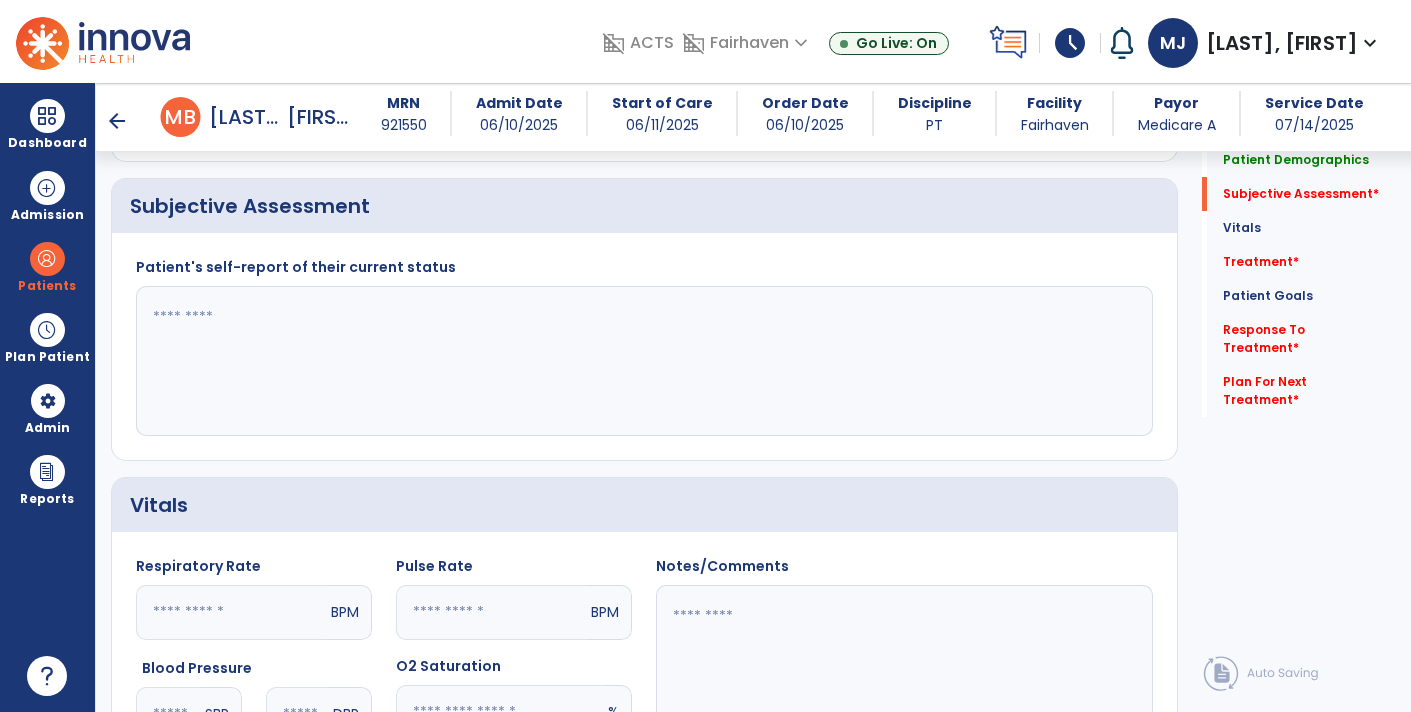 click 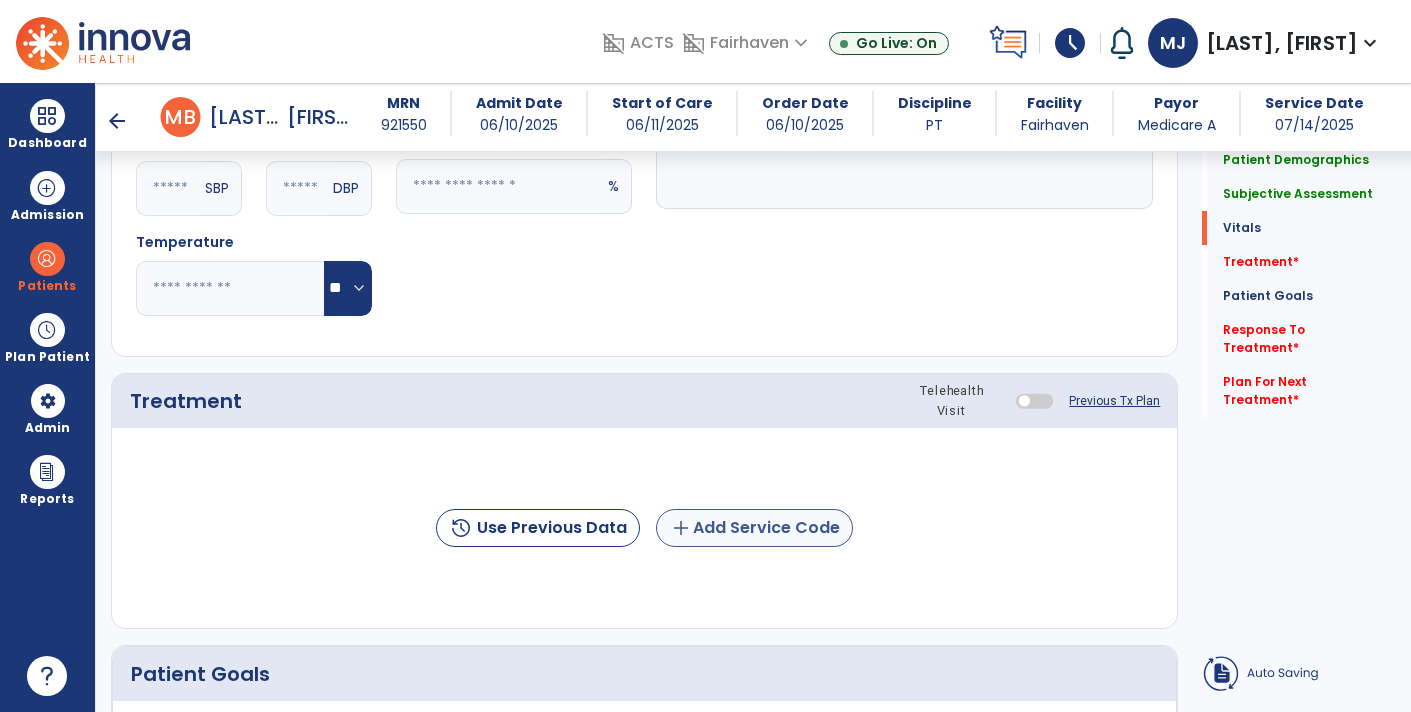 type on "**" 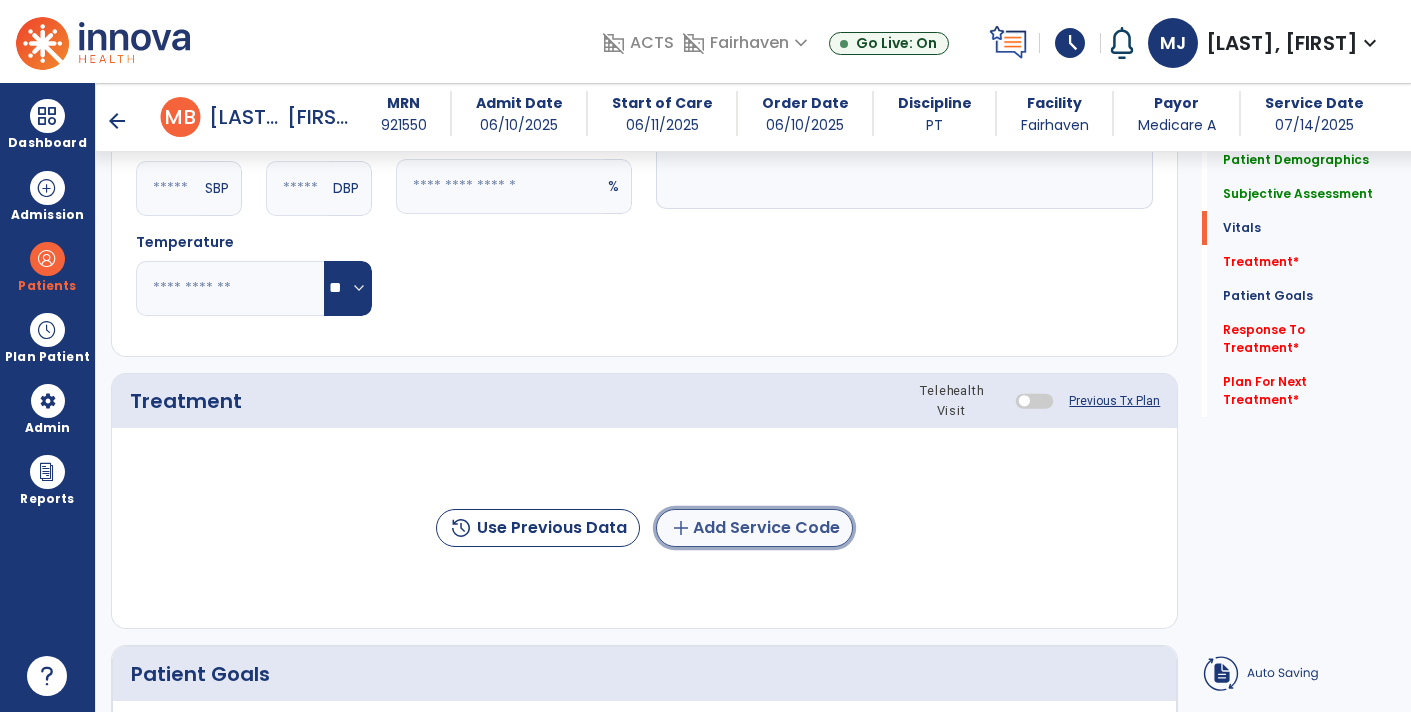 click on "add  Add Service Code" 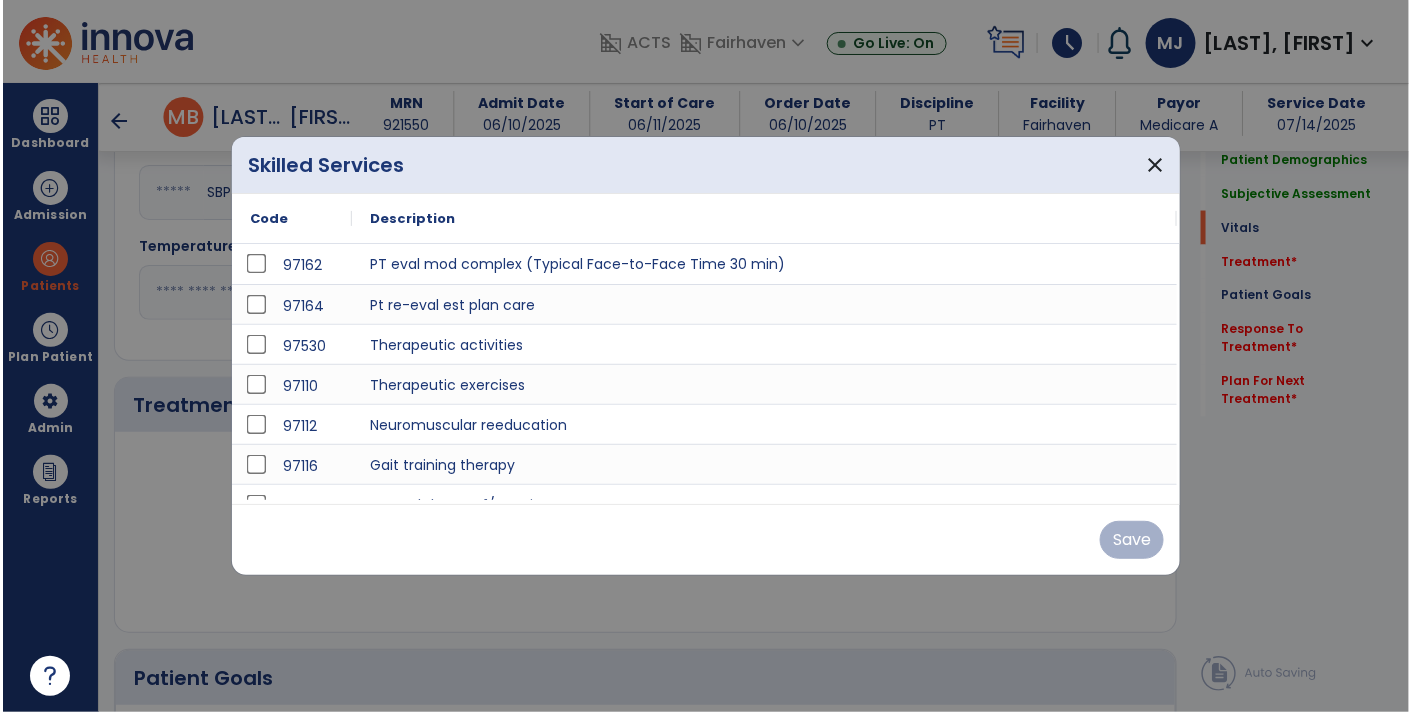 scroll, scrollTop: 986, scrollLeft: 0, axis: vertical 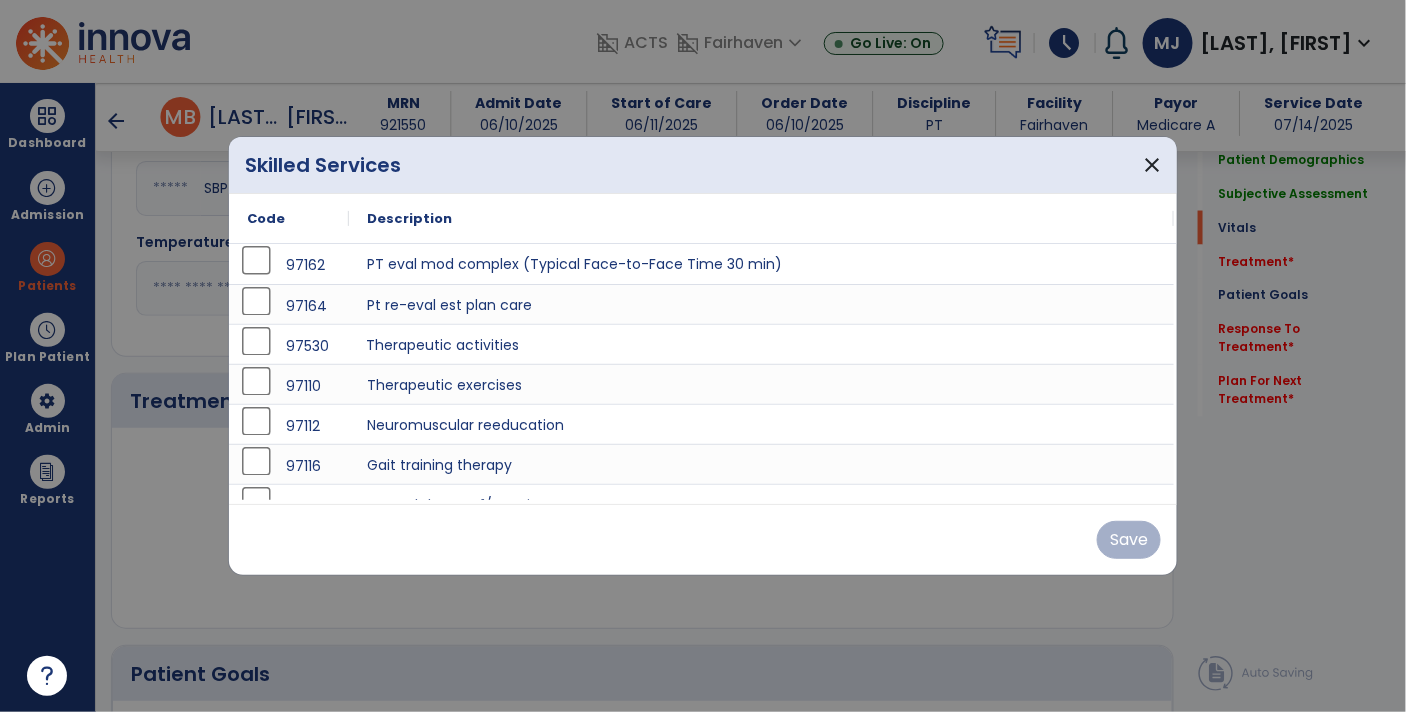 click on "Therapeutic activities" at bounding box center (761, 344) 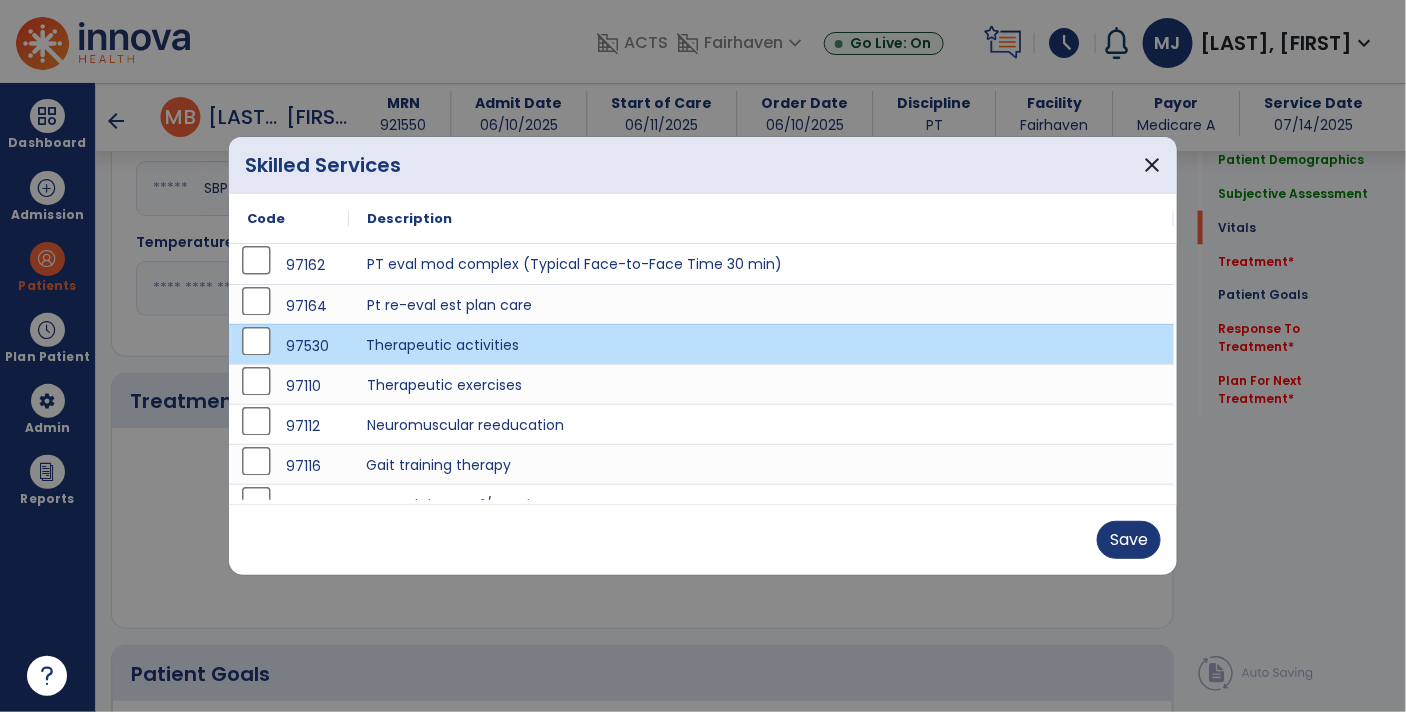 click on "Gait training therapy" at bounding box center [761, 464] 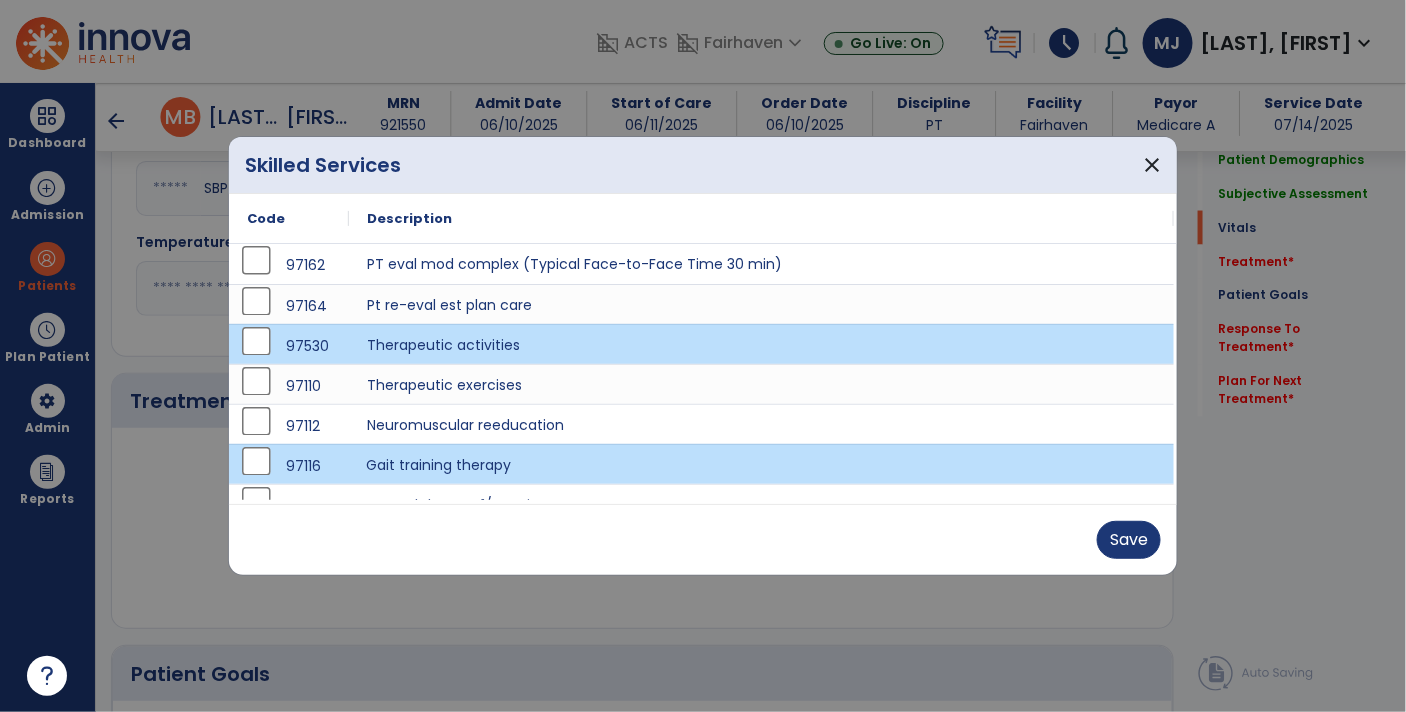 click on "Save" at bounding box center (703, 539) 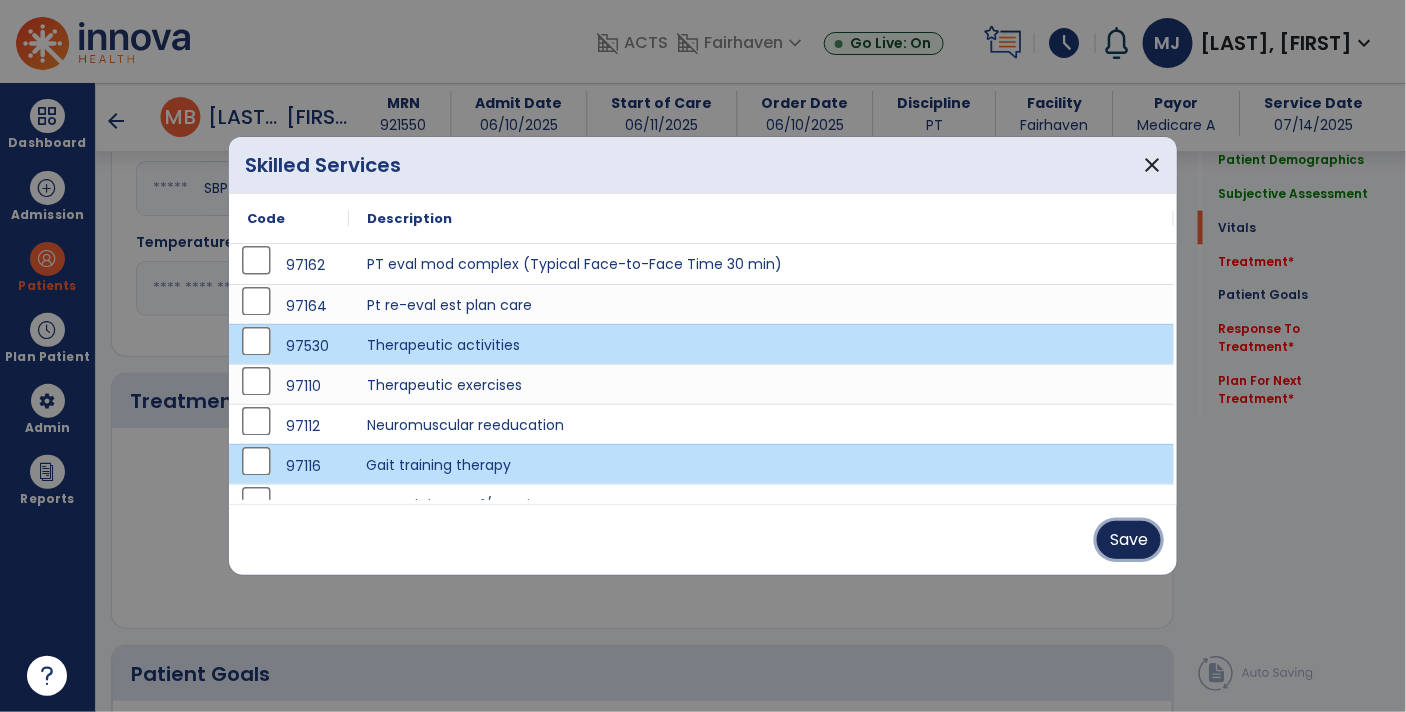 click on "Save" at bounding box center [1129, 540] 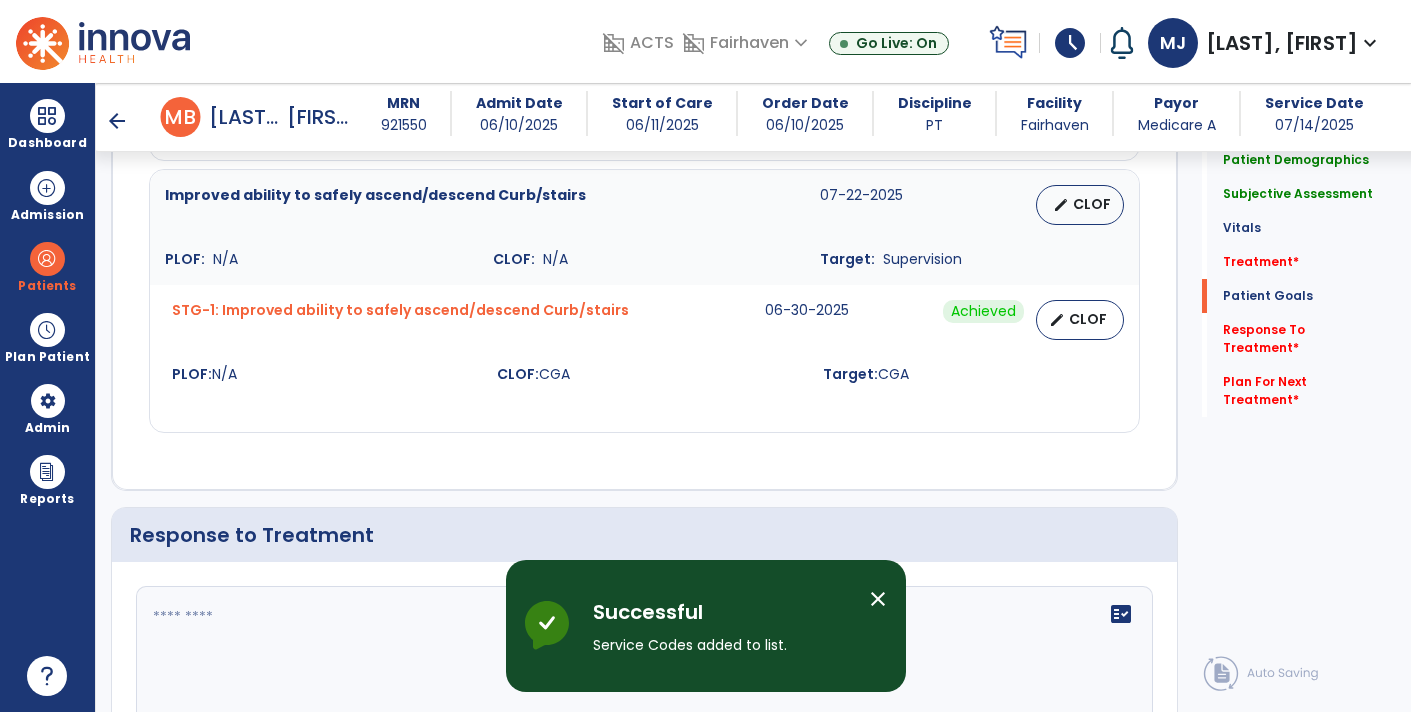 scroll, scrollTop: 2798, scrollLeft: 0, axis: vertical 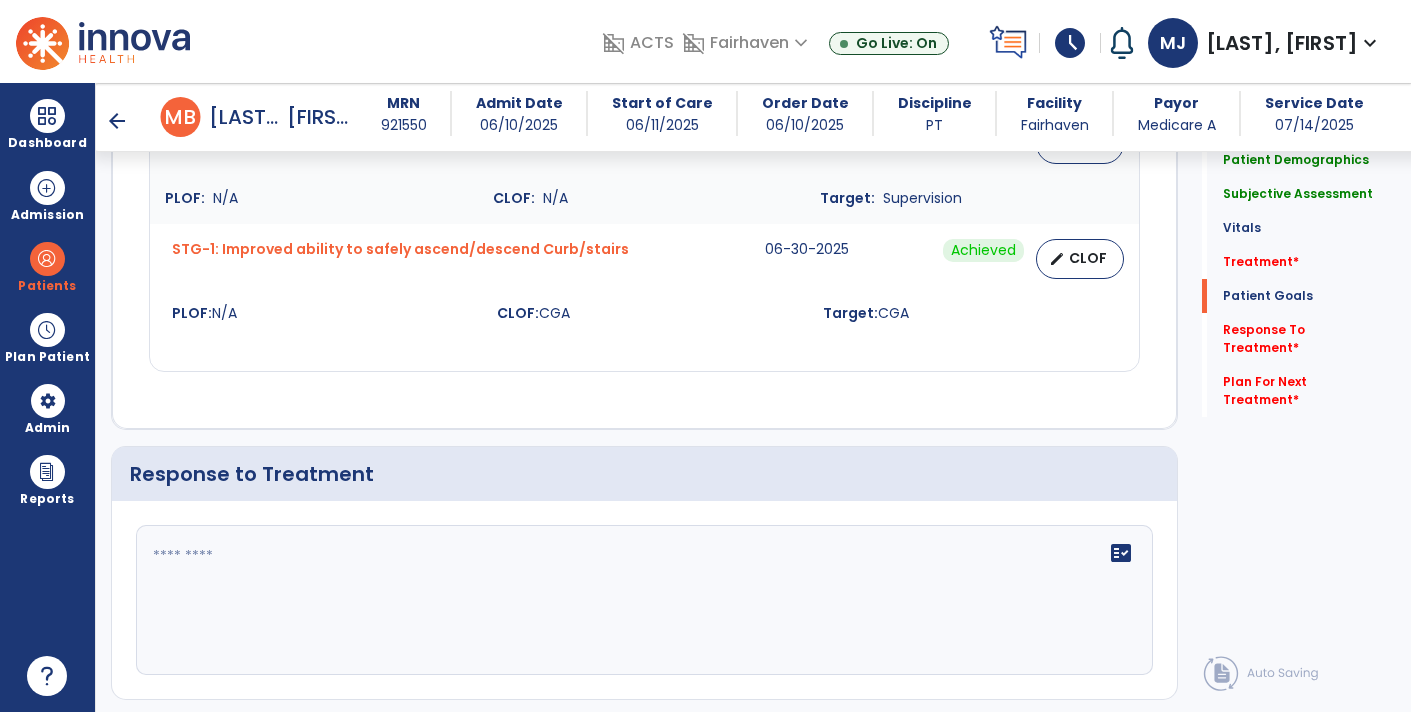 click on "fact_check" 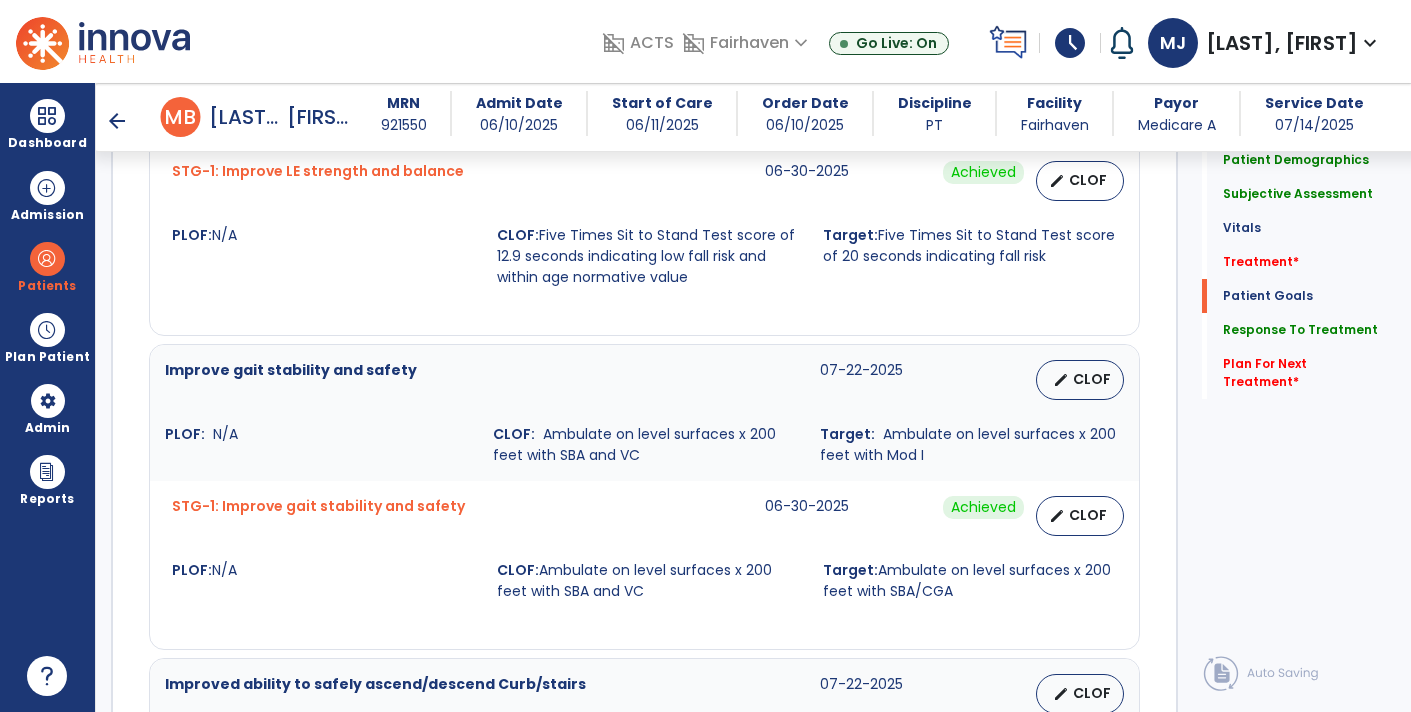 scroll, scrollTop: 2646, scrollLeft: 0, axis: vertical 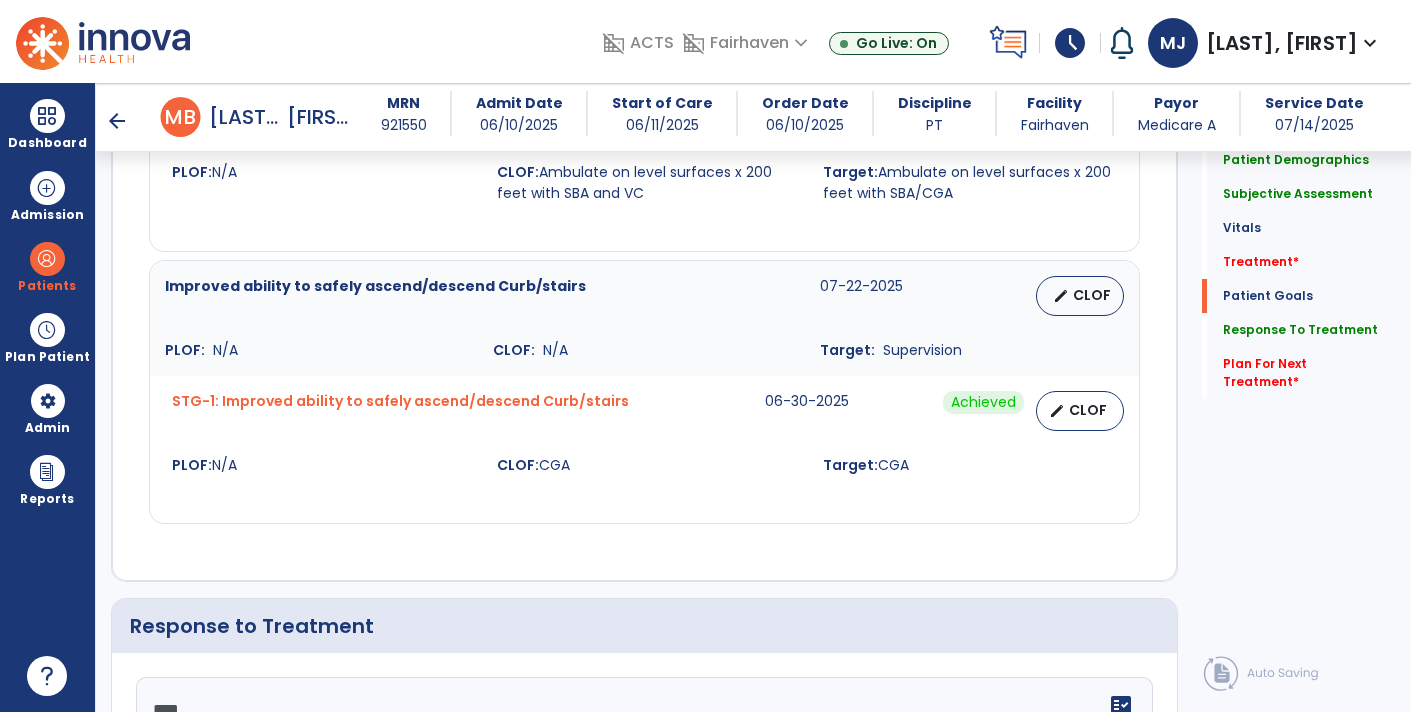 type on "**" 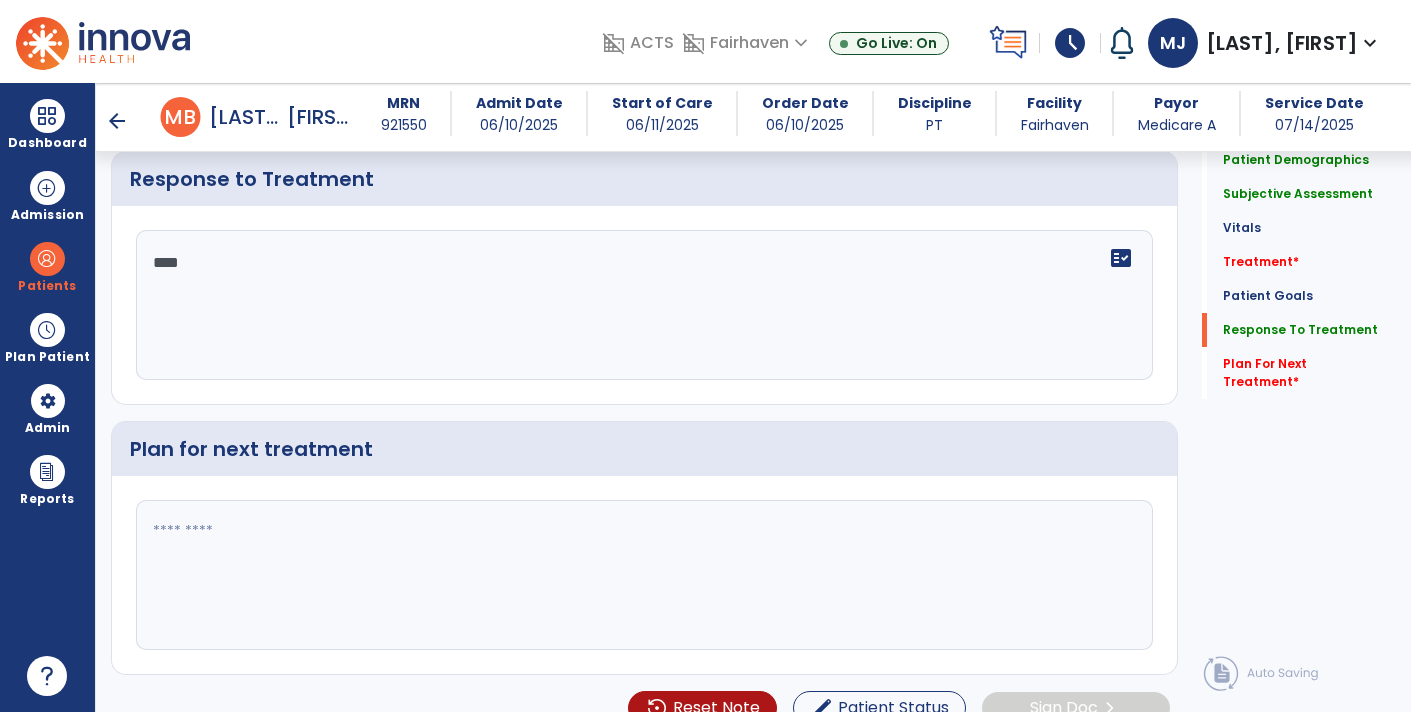 scroll, scrollTop: 3095, scrollLeft: 0, axis: vertical 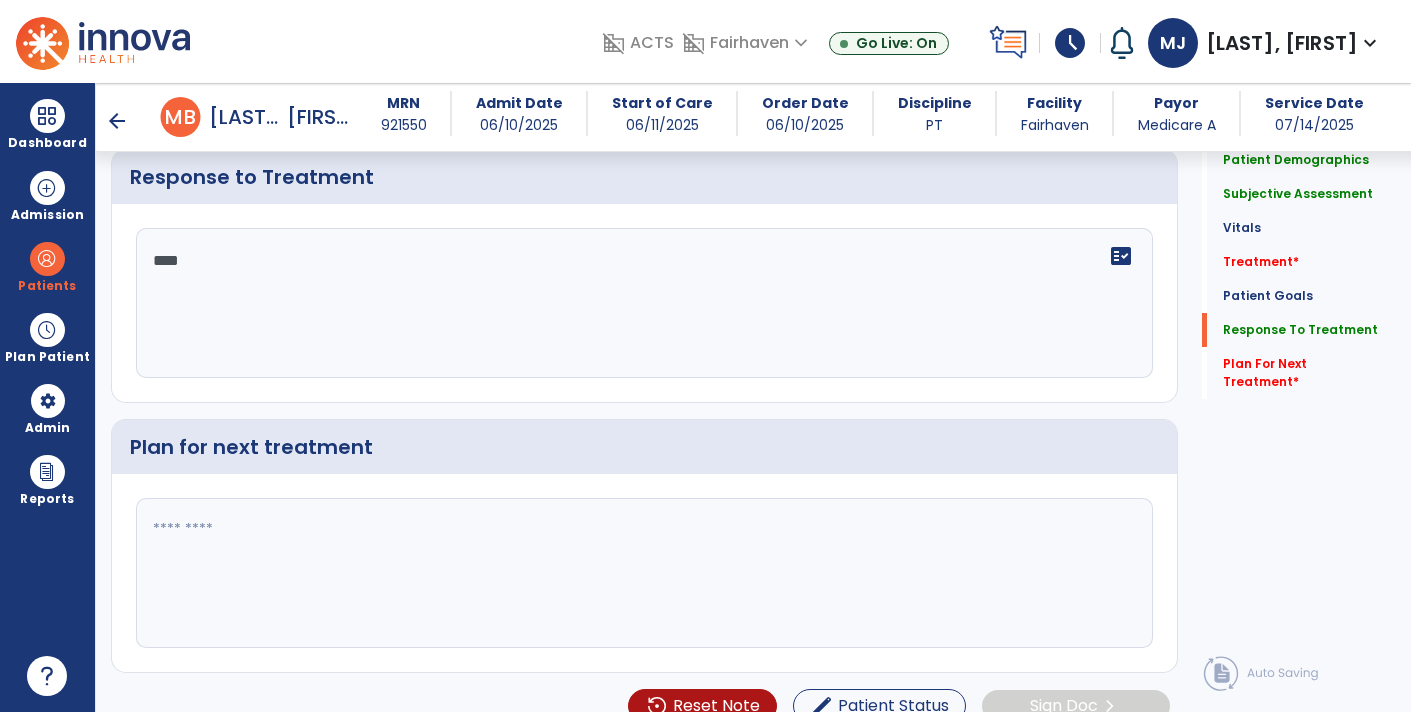 click 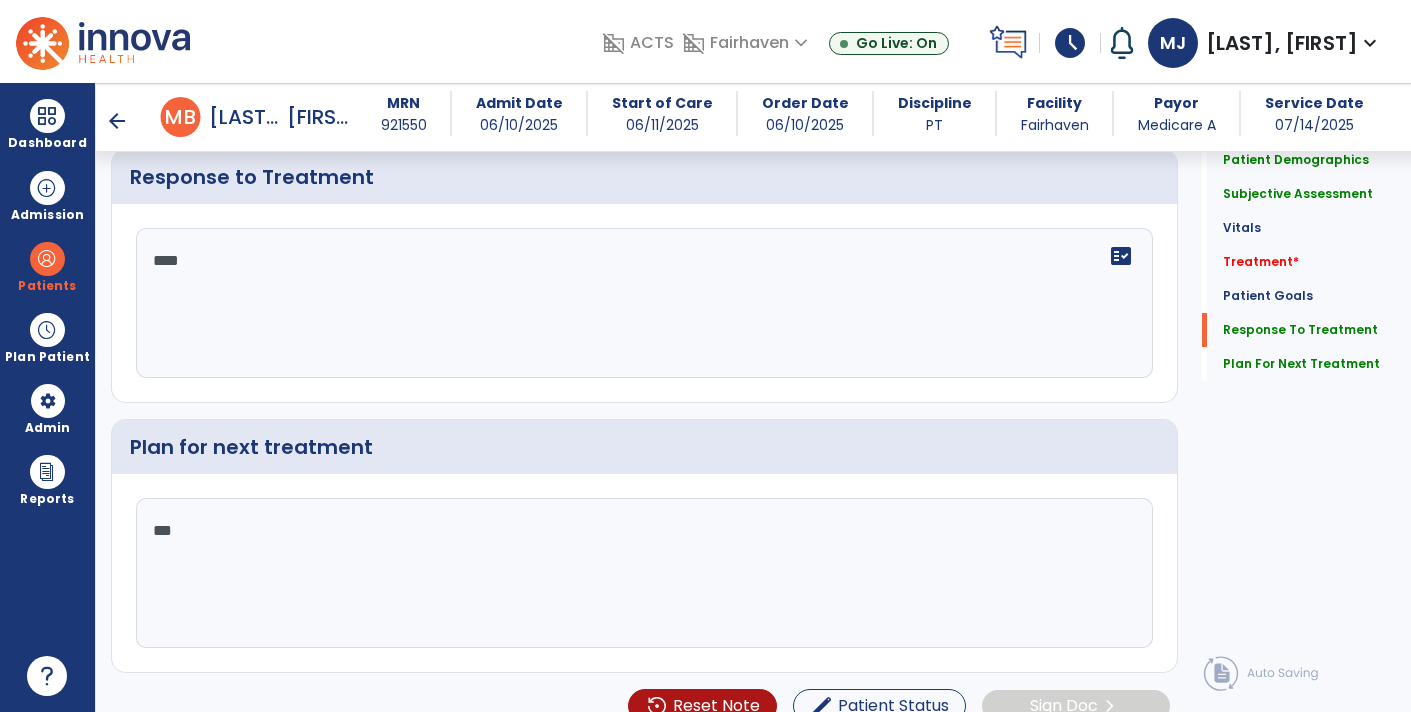 type on "***" 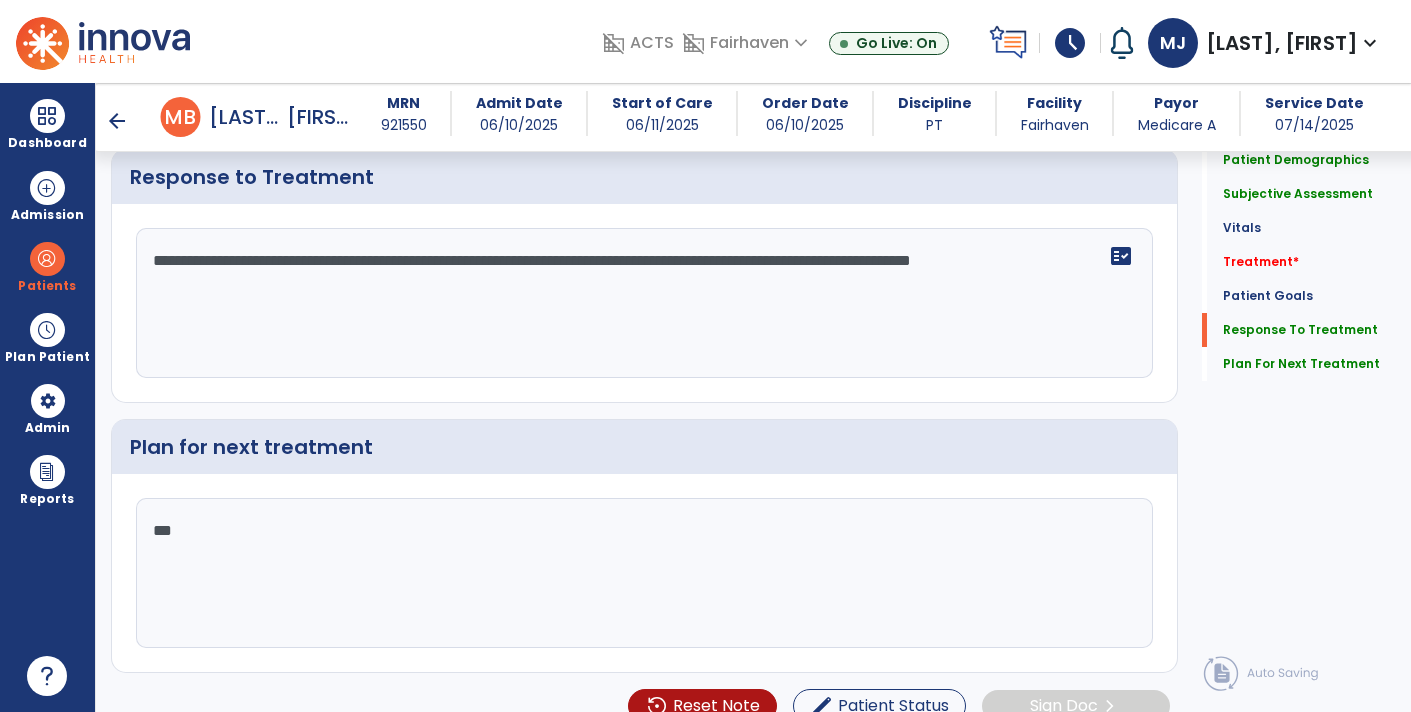 type on "**********" 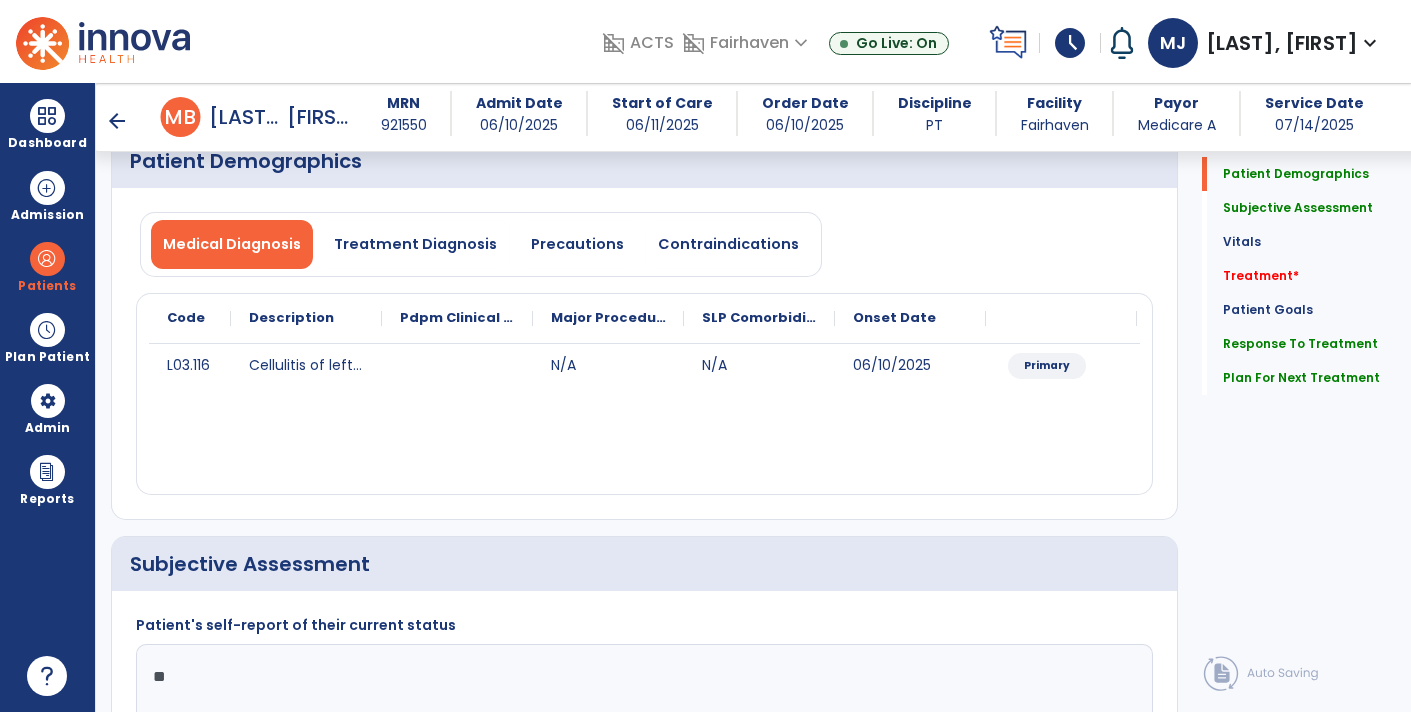 scroll, scrollTop: 101, scrollLeft: 0, axis: vertical 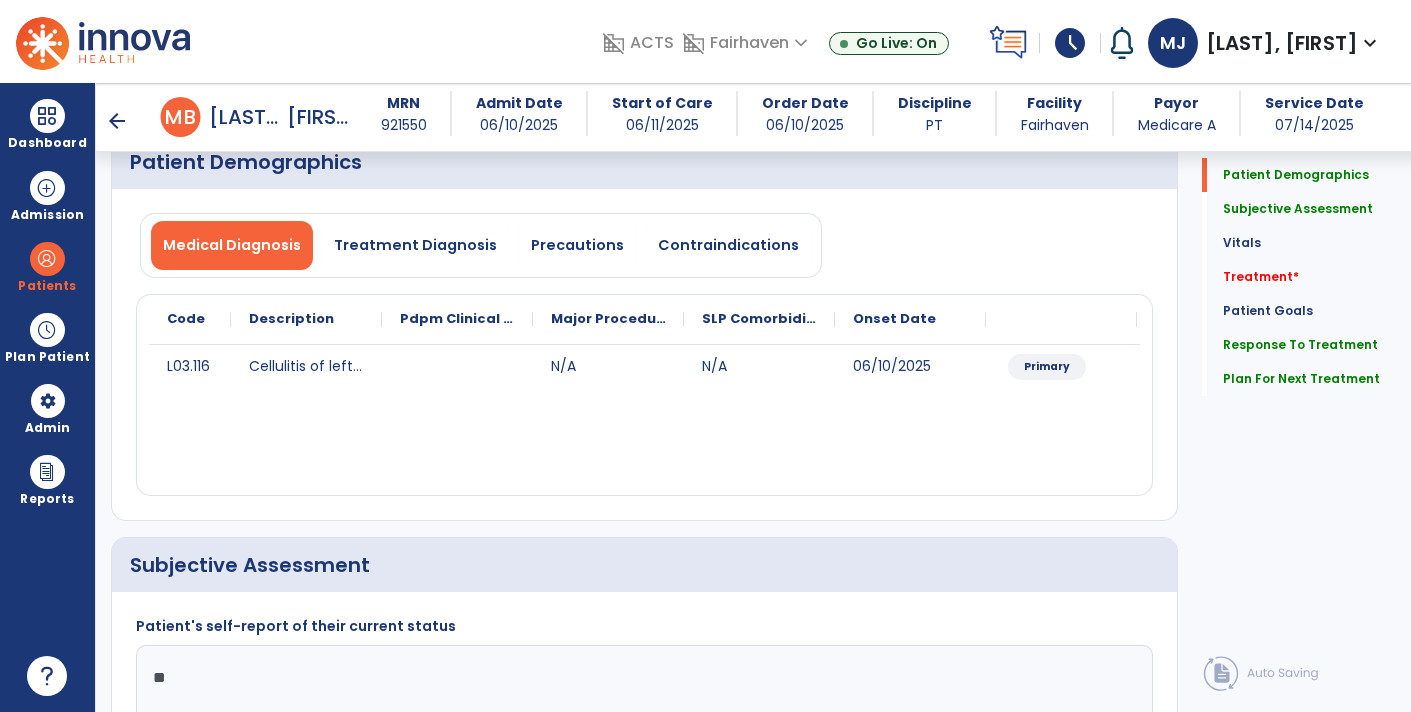 click on "arrow_back" at bounding box center [117, 121] 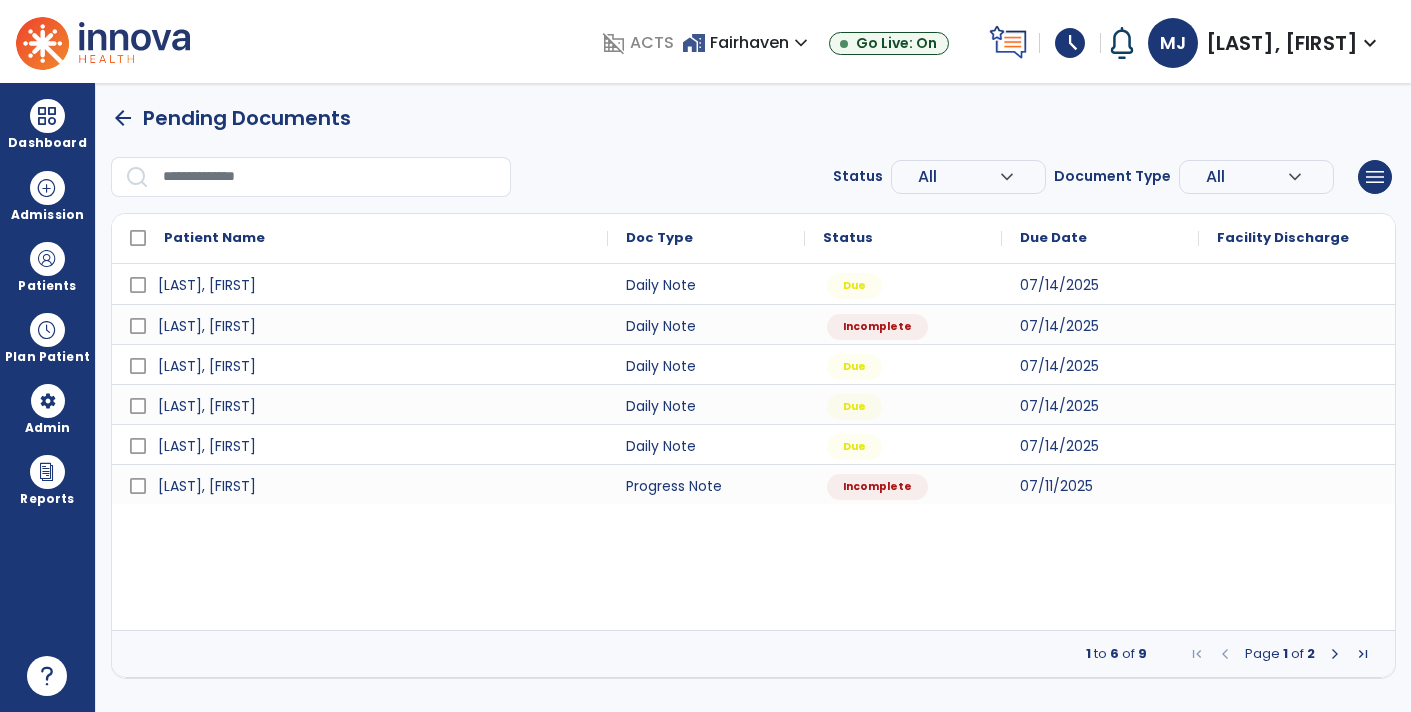 scroll, scrollTop: 0, scrollLeft: 0, axis: both 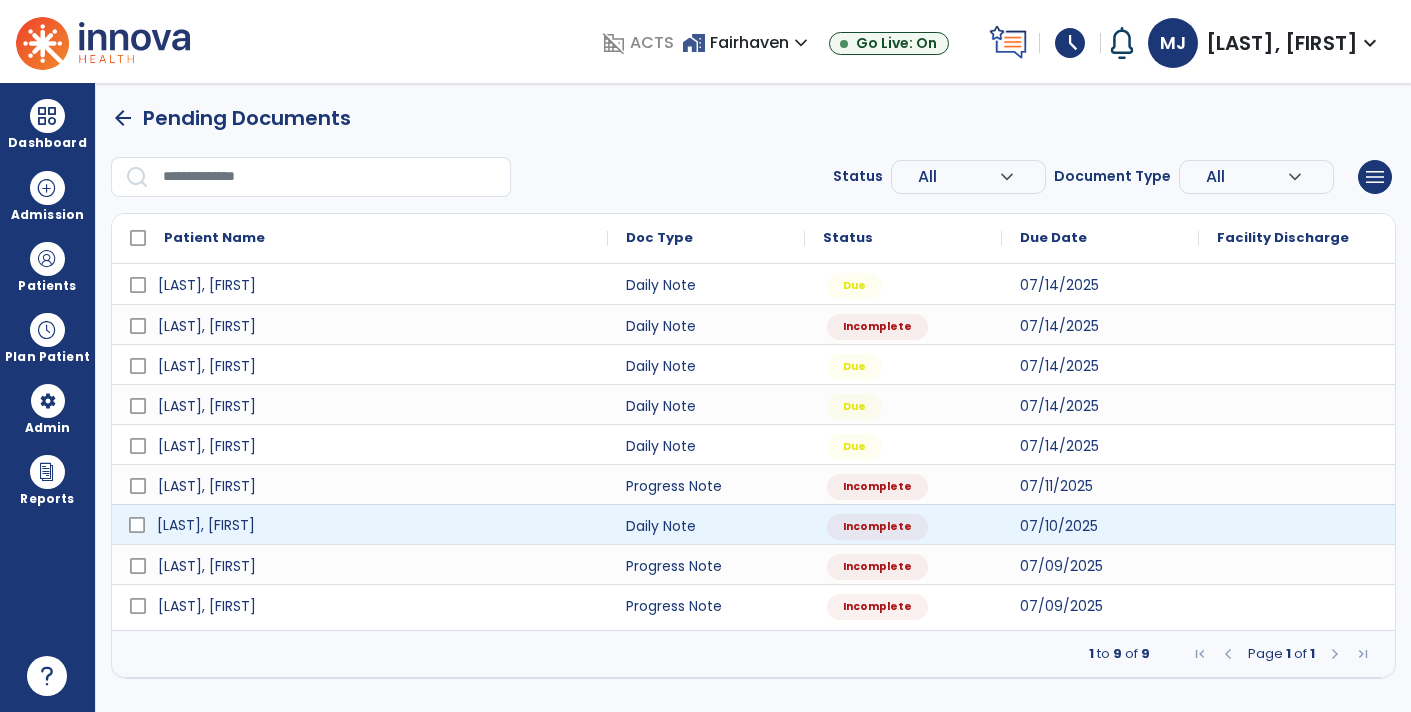 click on "[LAST], [FIRST]" at bounding box center [374, 525] 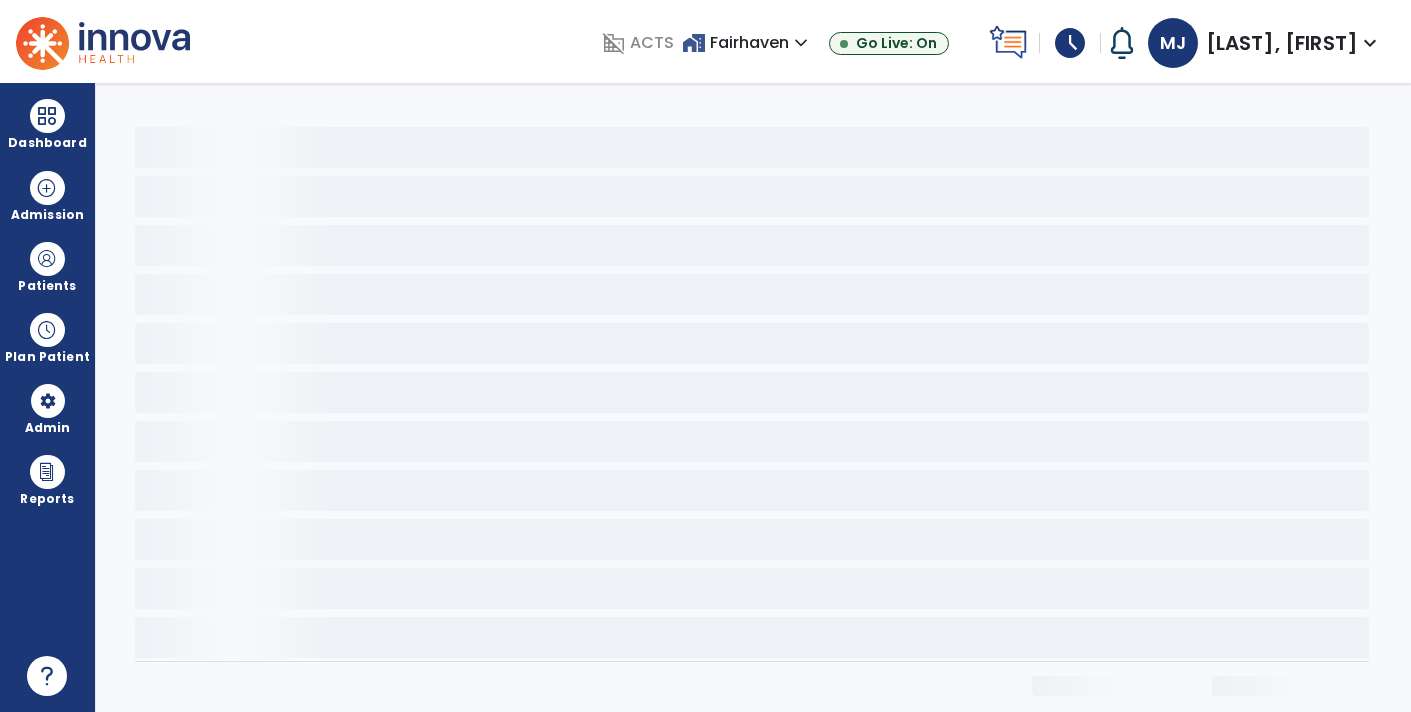 select on "*" 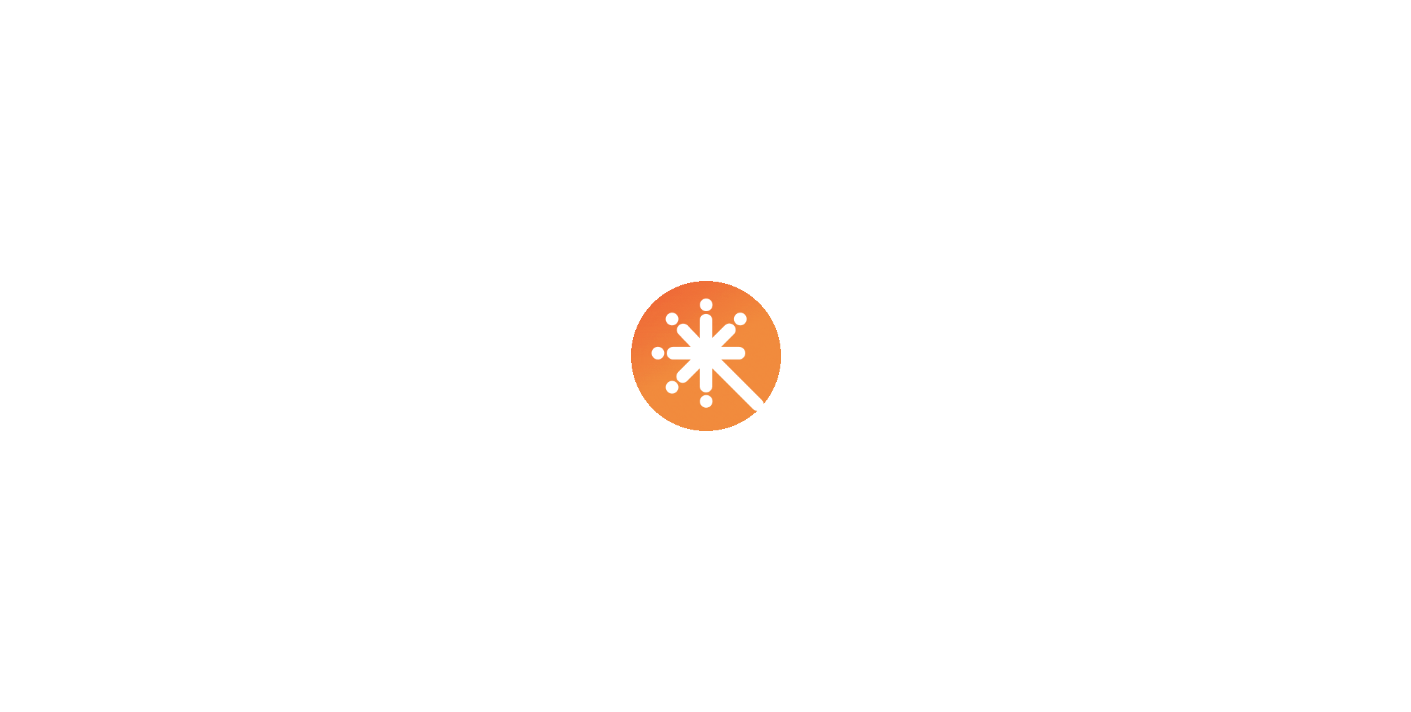 scroll, scrollTop: 0, scrollLeft: 0, axis: both 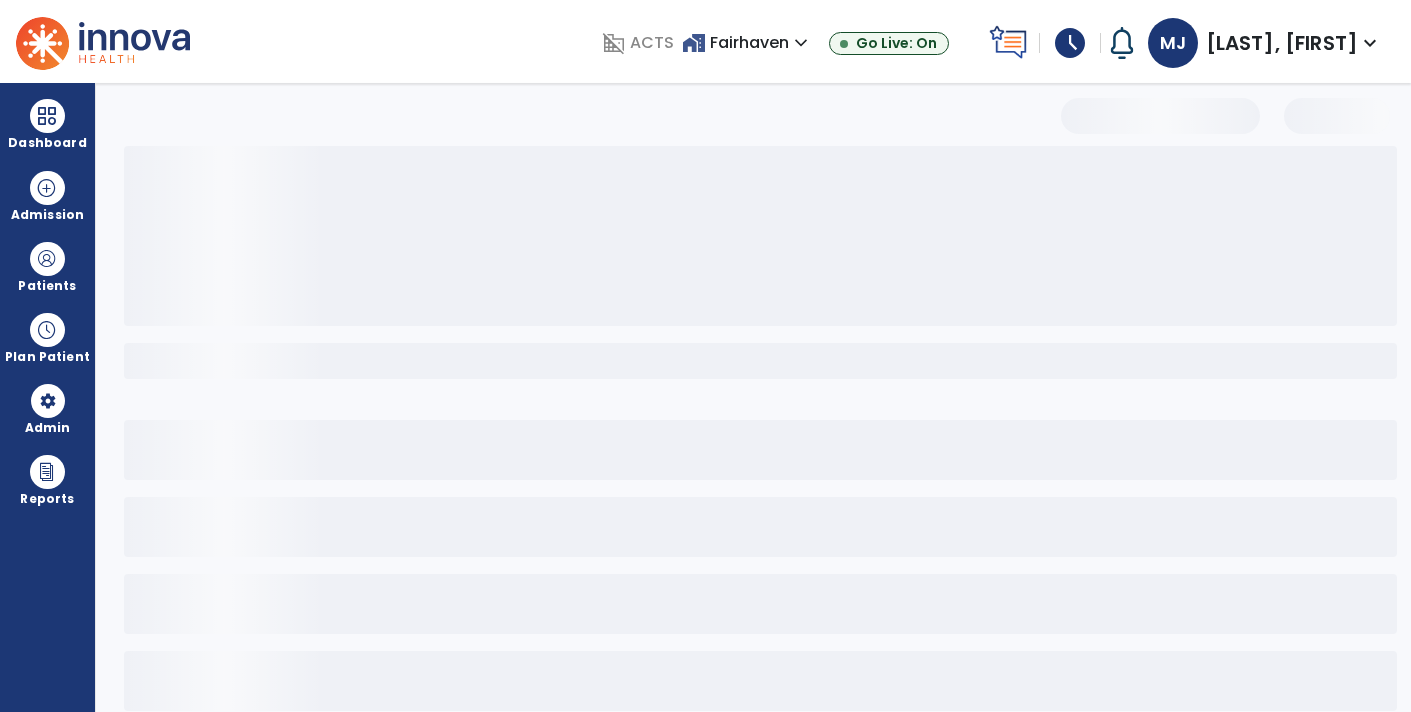 select on "**" 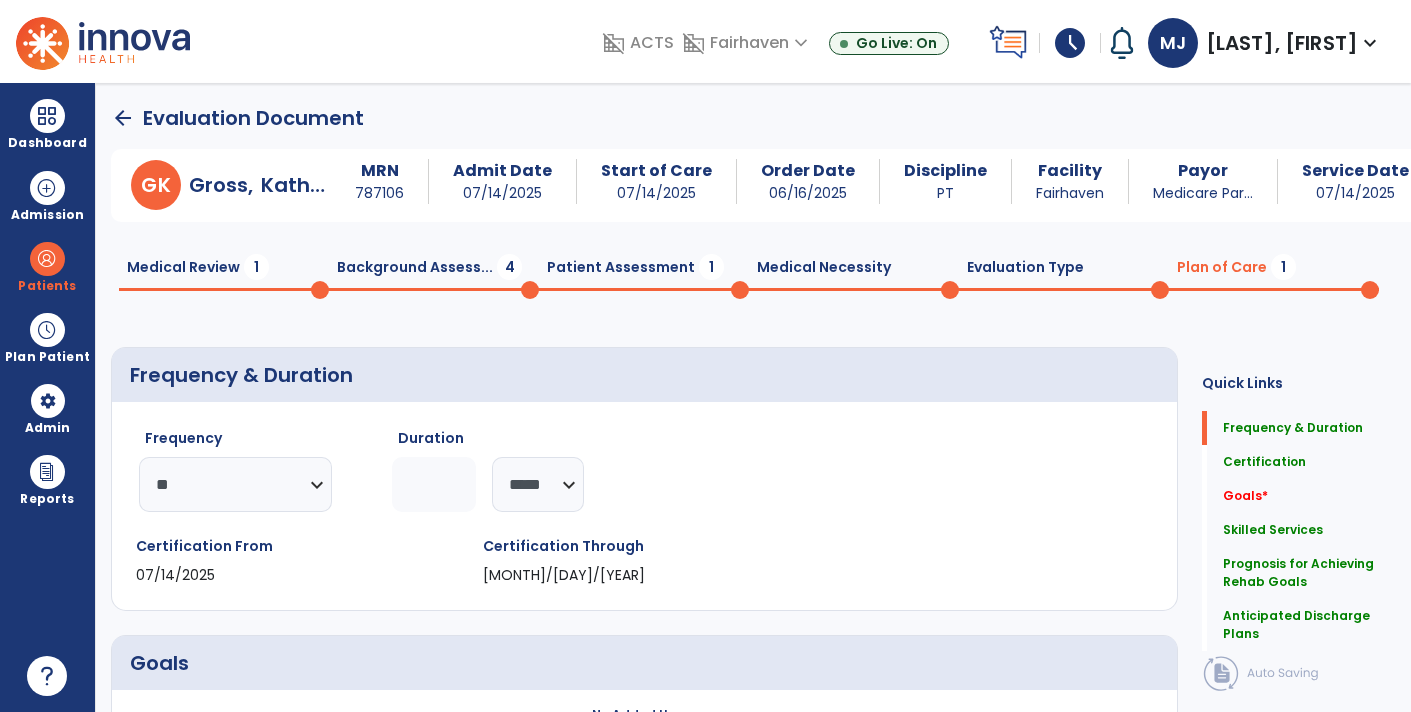 click on "arrow_back" 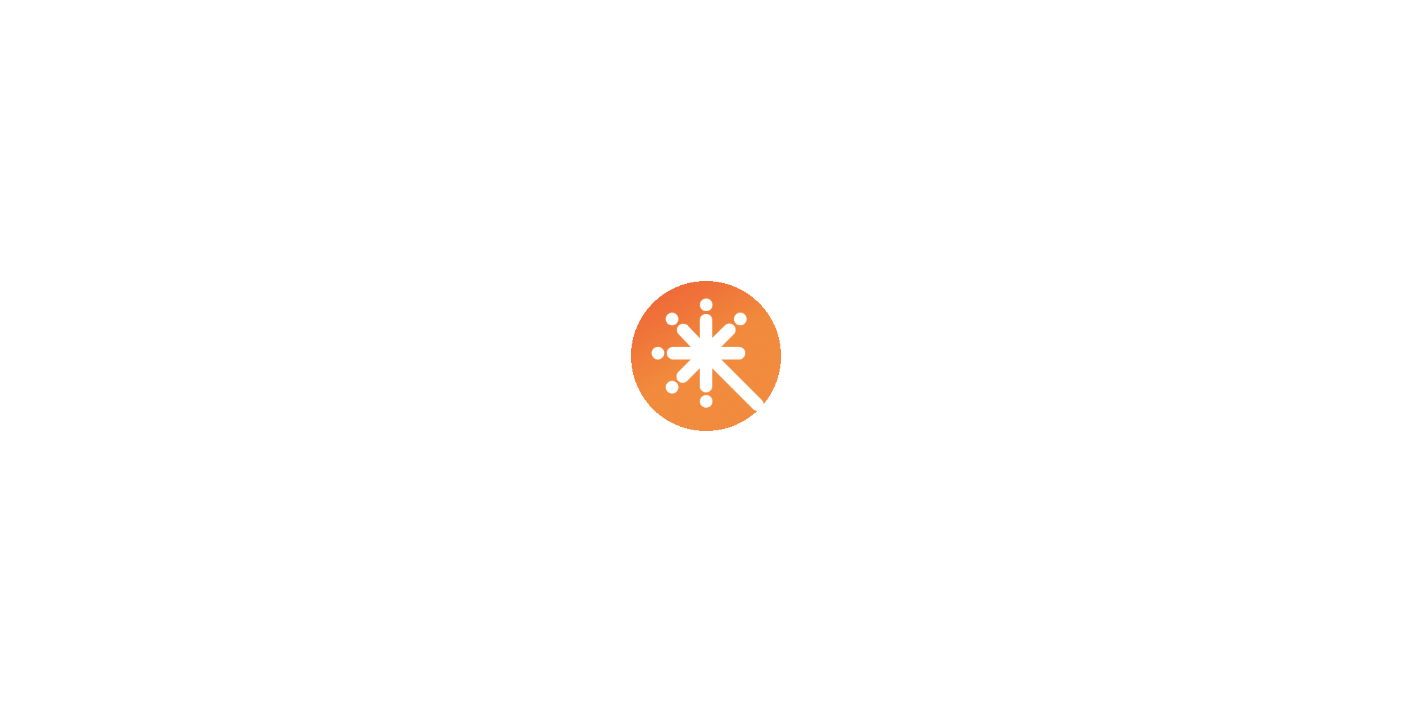 scroll, scrollTop: 0, scrollLeft: 0, axis: both 